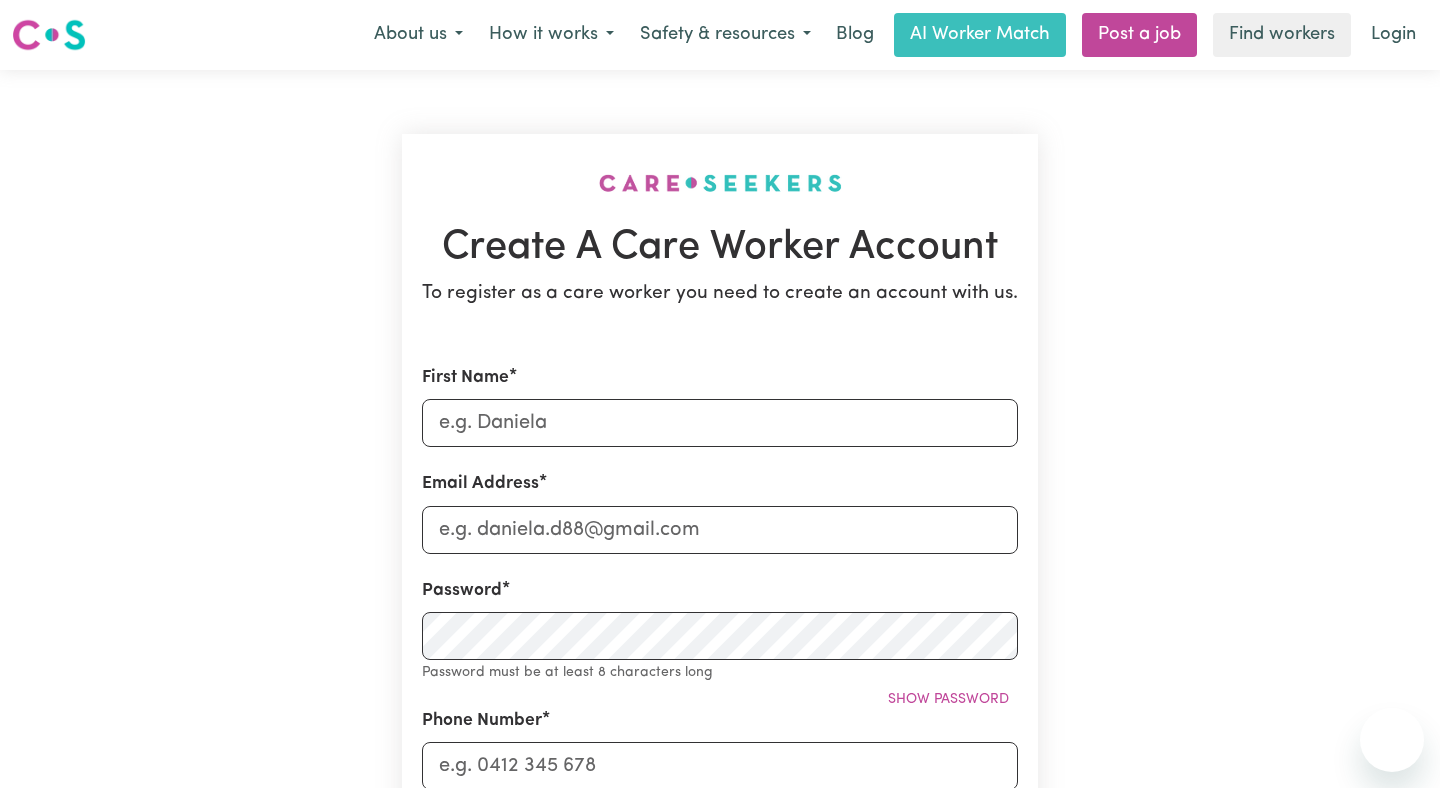 scroll, scrollTop: 0, scrollLeft: 0, axis: both 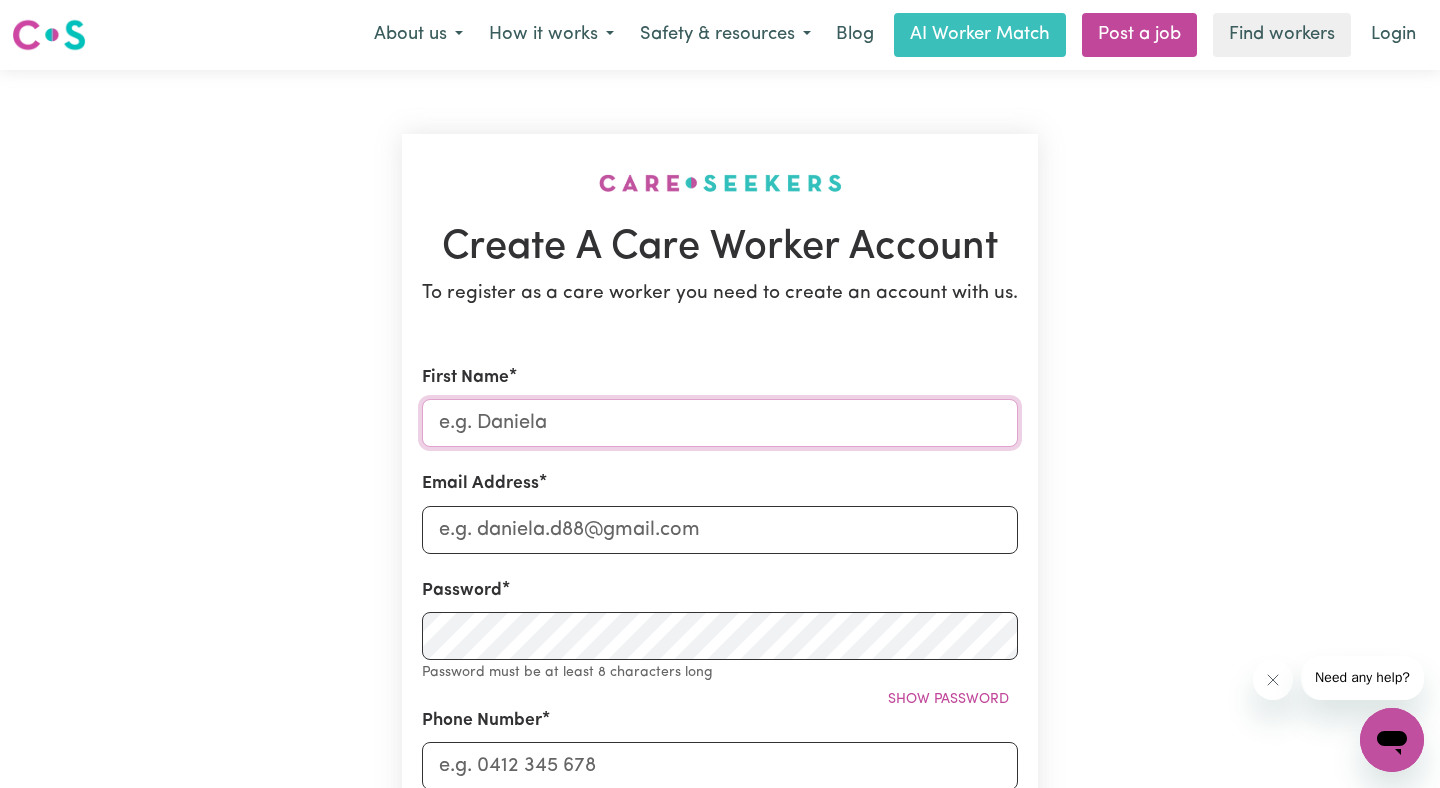 click on "First Name" at bounding box center [720, 423] 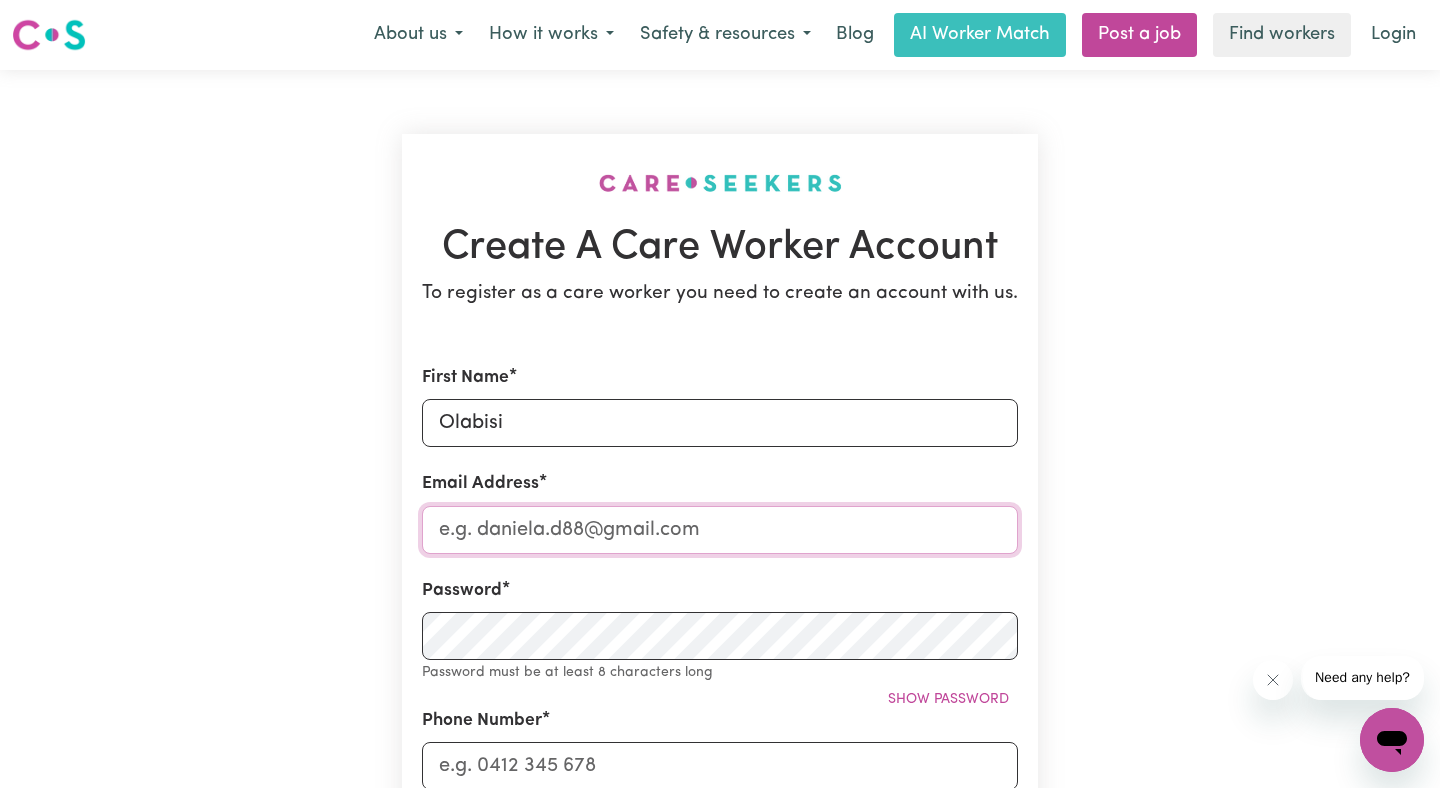 type on "[EMAIL_ADDRESS][DOMAIN_NAME]" 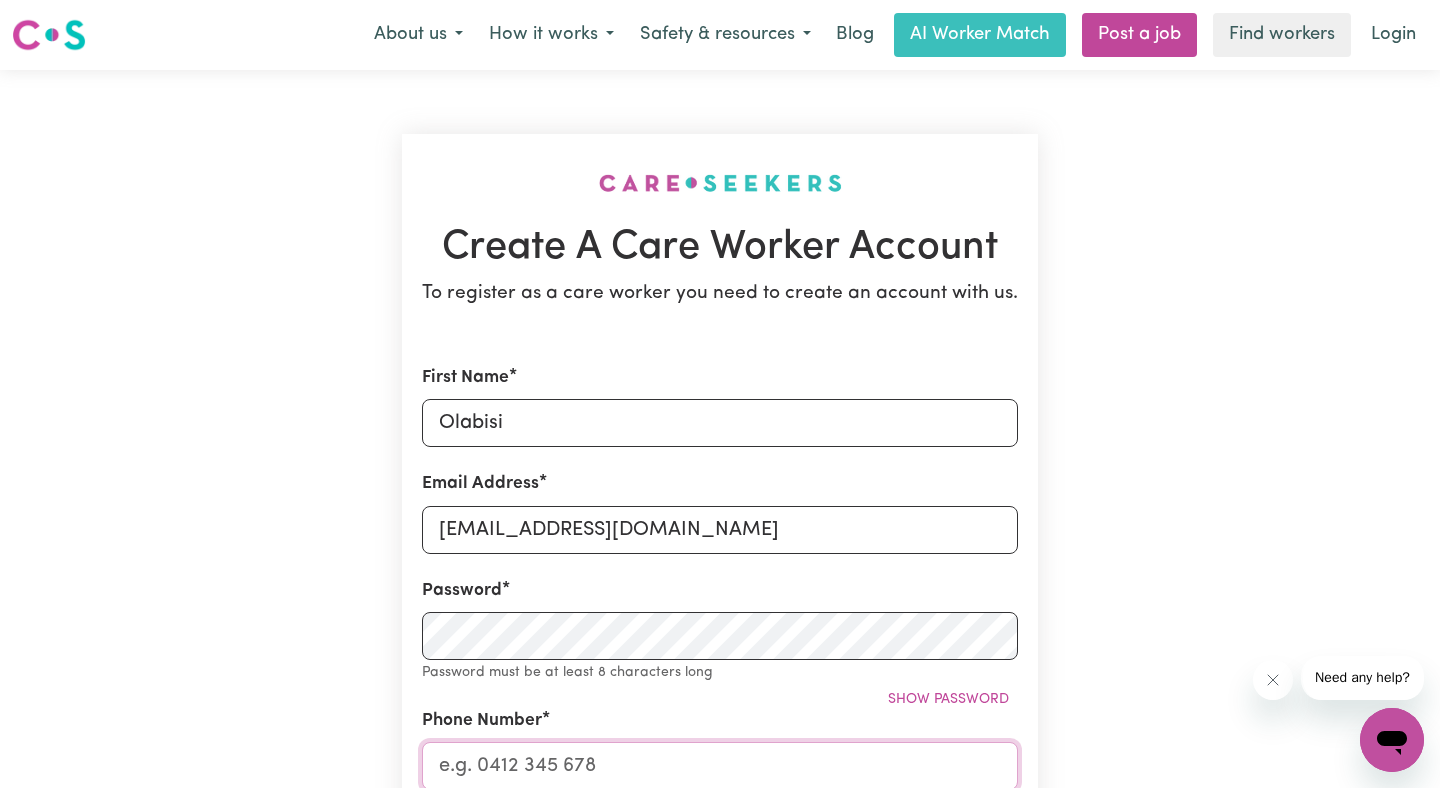 type on "0451926615" 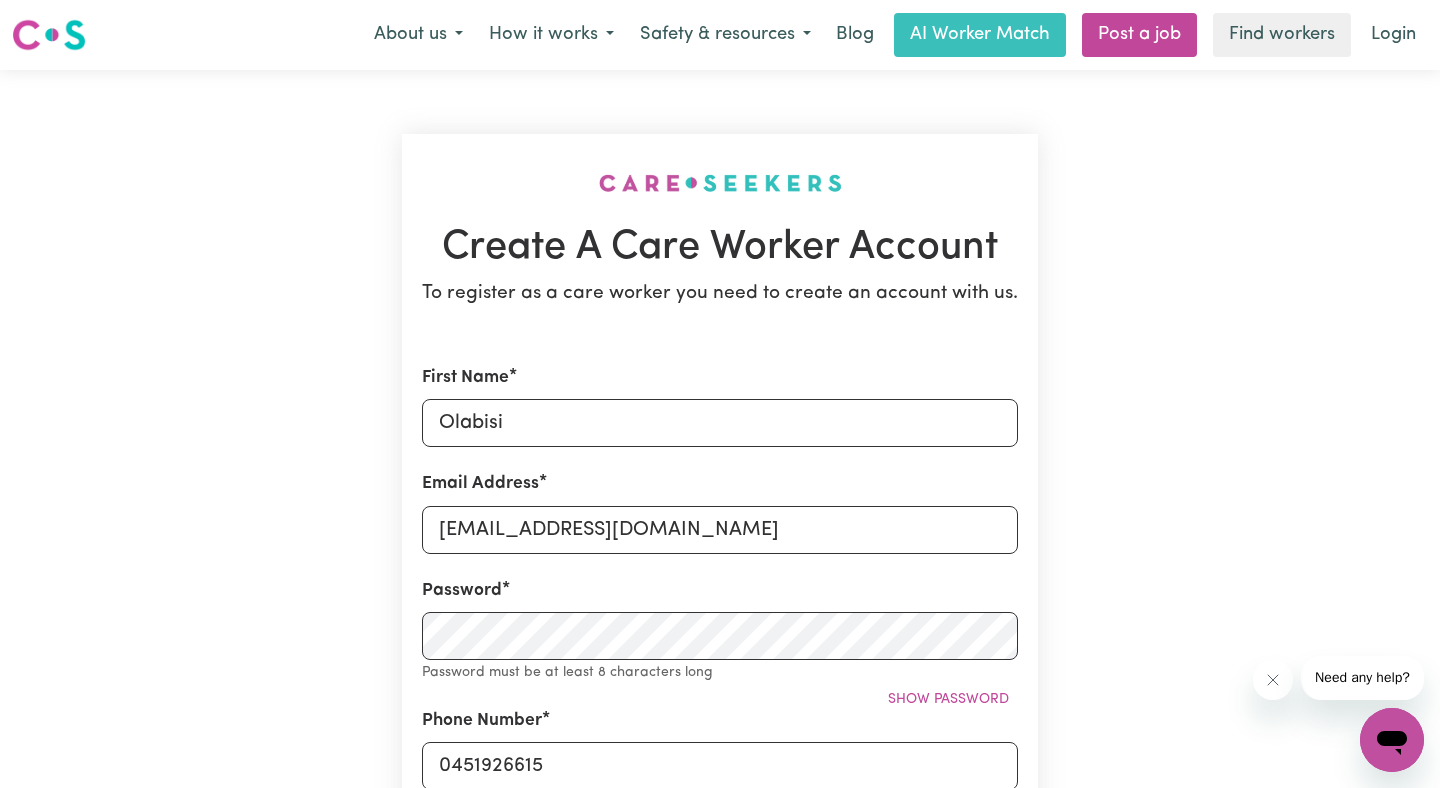 type on "[STREET_ADDRESS]" 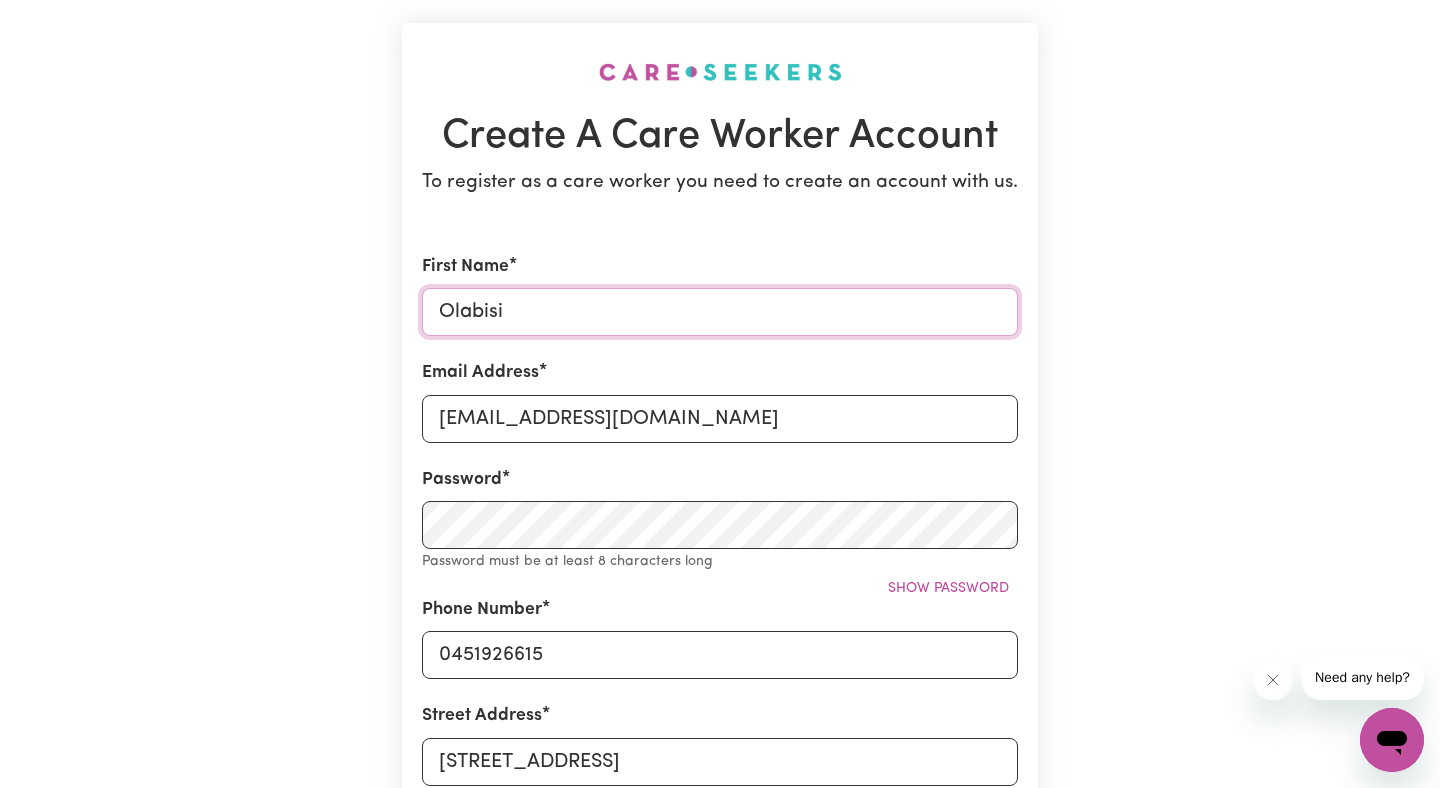 scroll, scrollTop: 114, scrollLeft: 0, axis: vertical 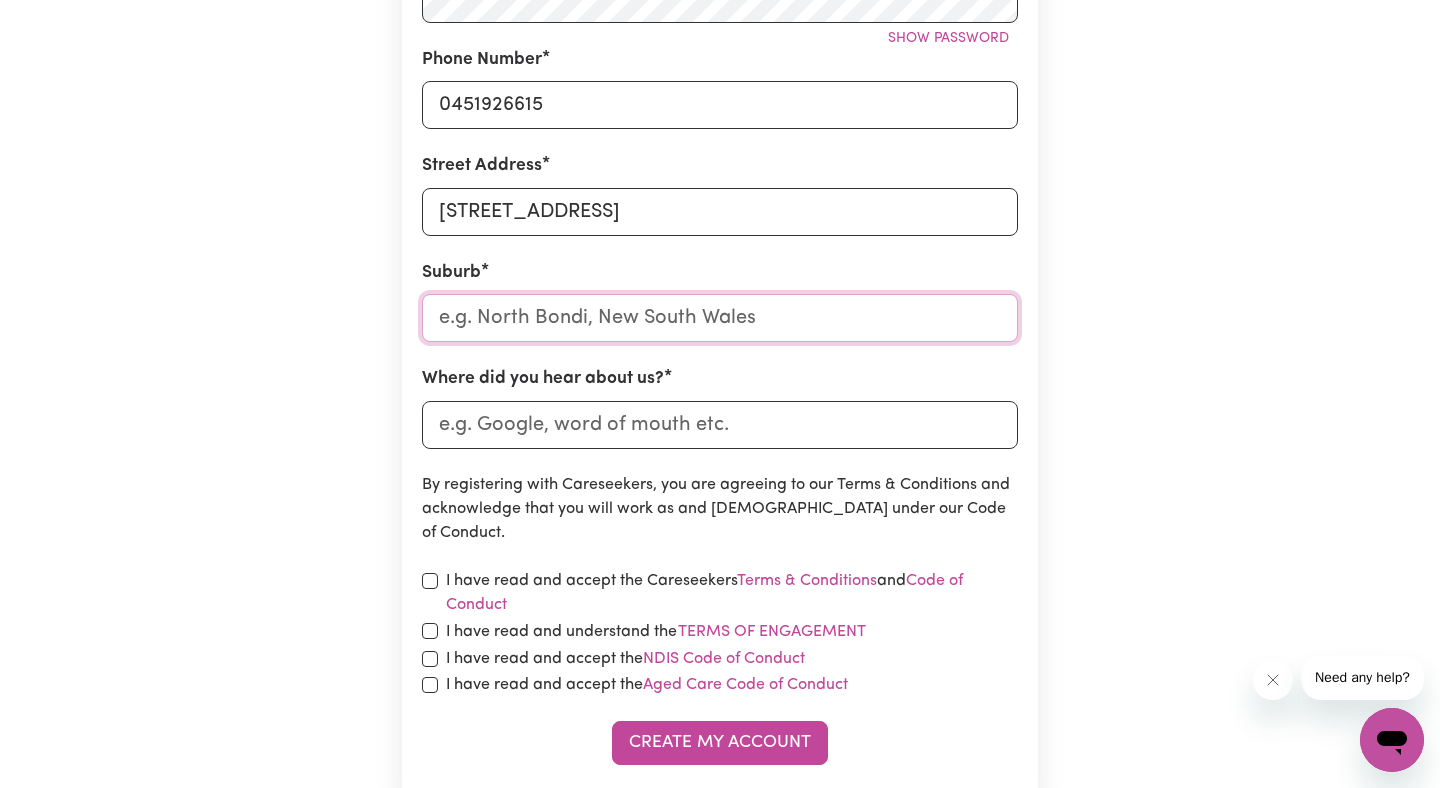 click at bounding box center [720, 318] 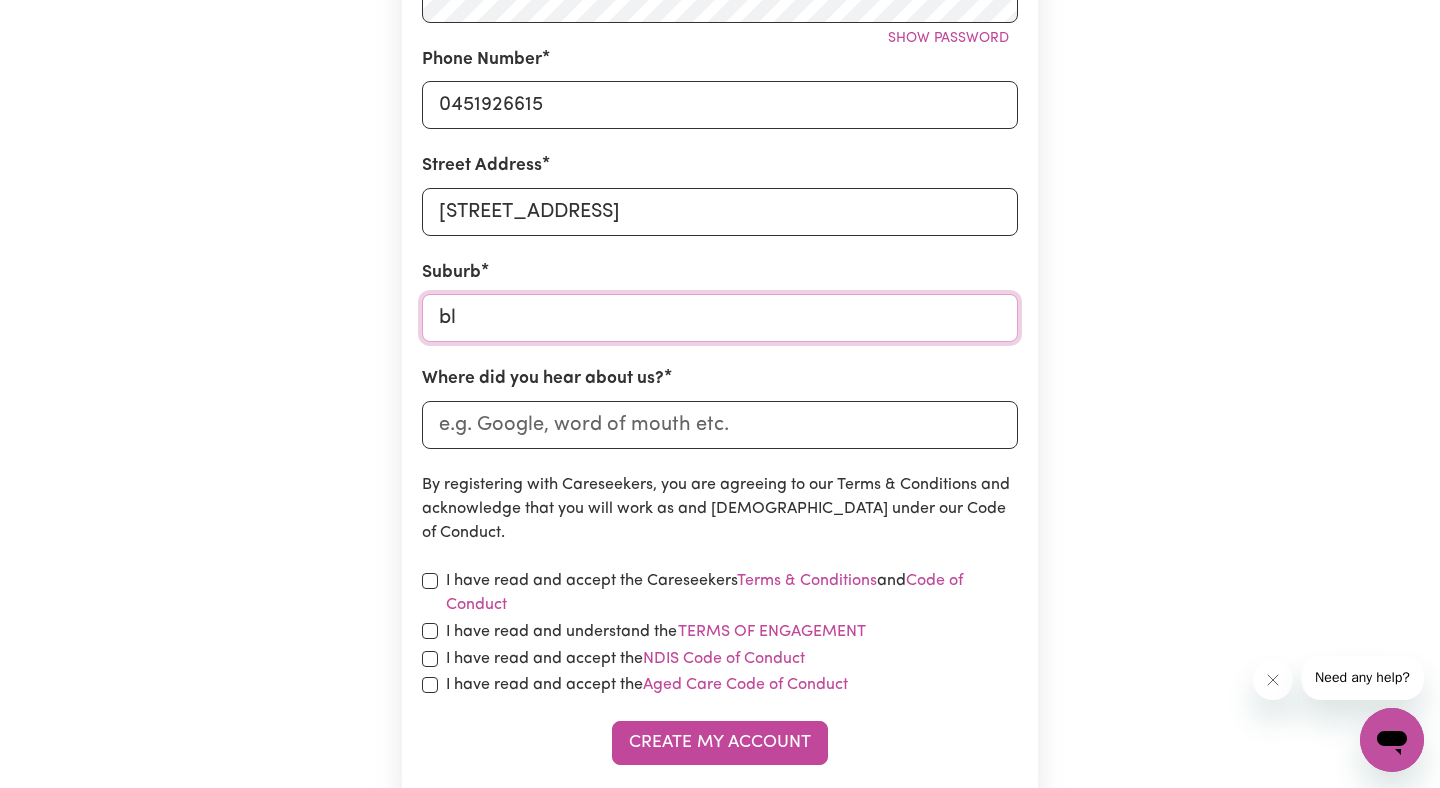 type on "bla" 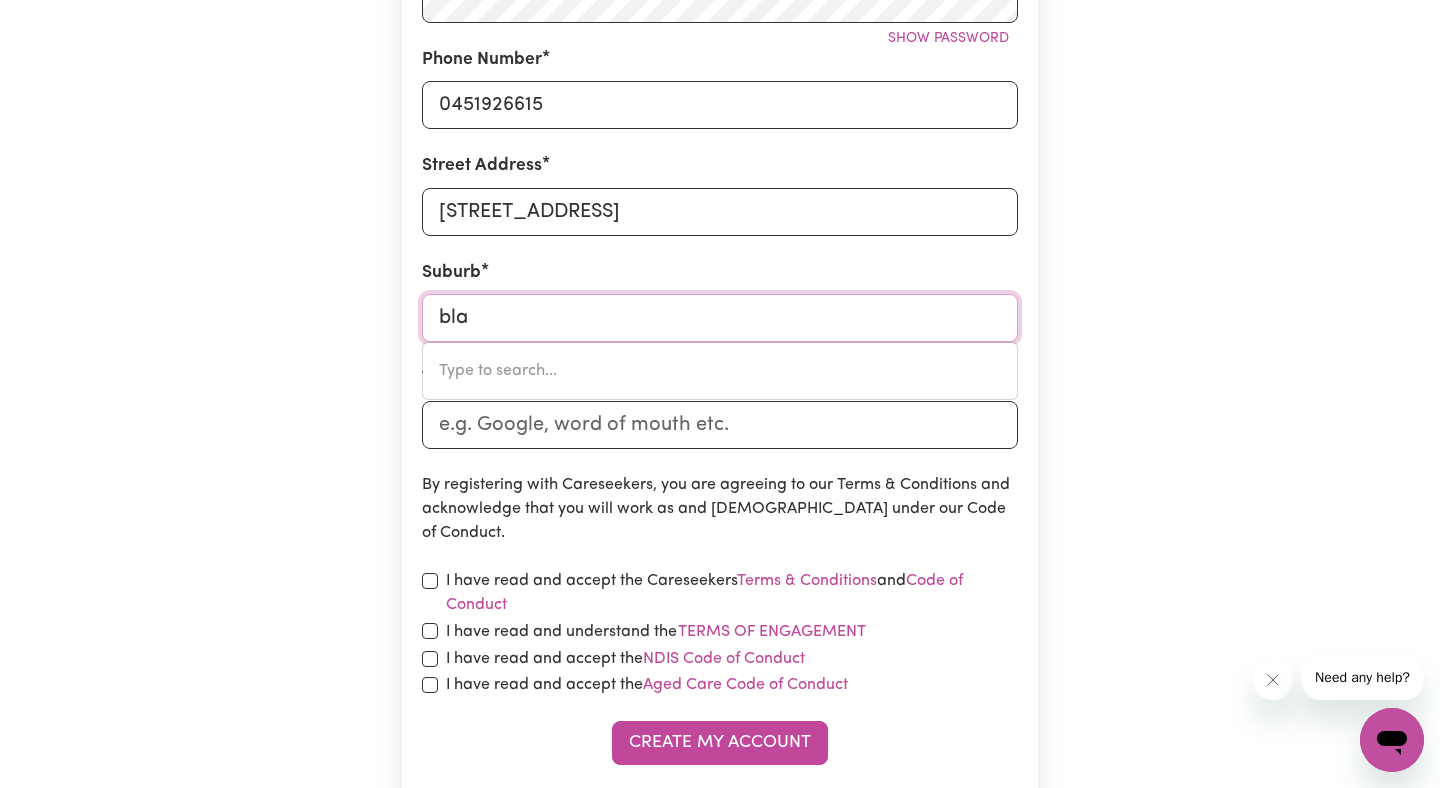 type on "[GEOGRAPHIC_DATA], [GEOGRAPHIC_DATA], 2439" 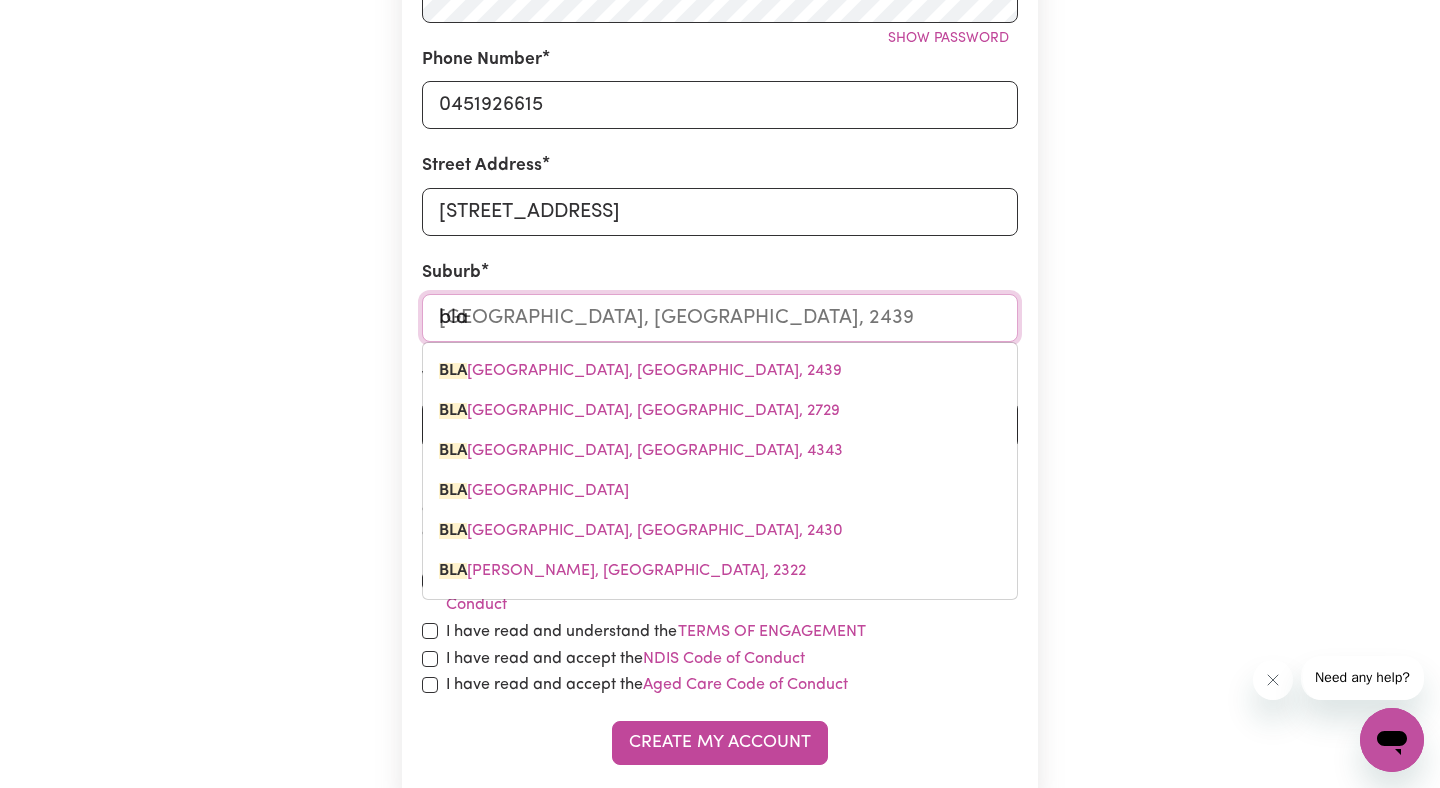 type on "blac" 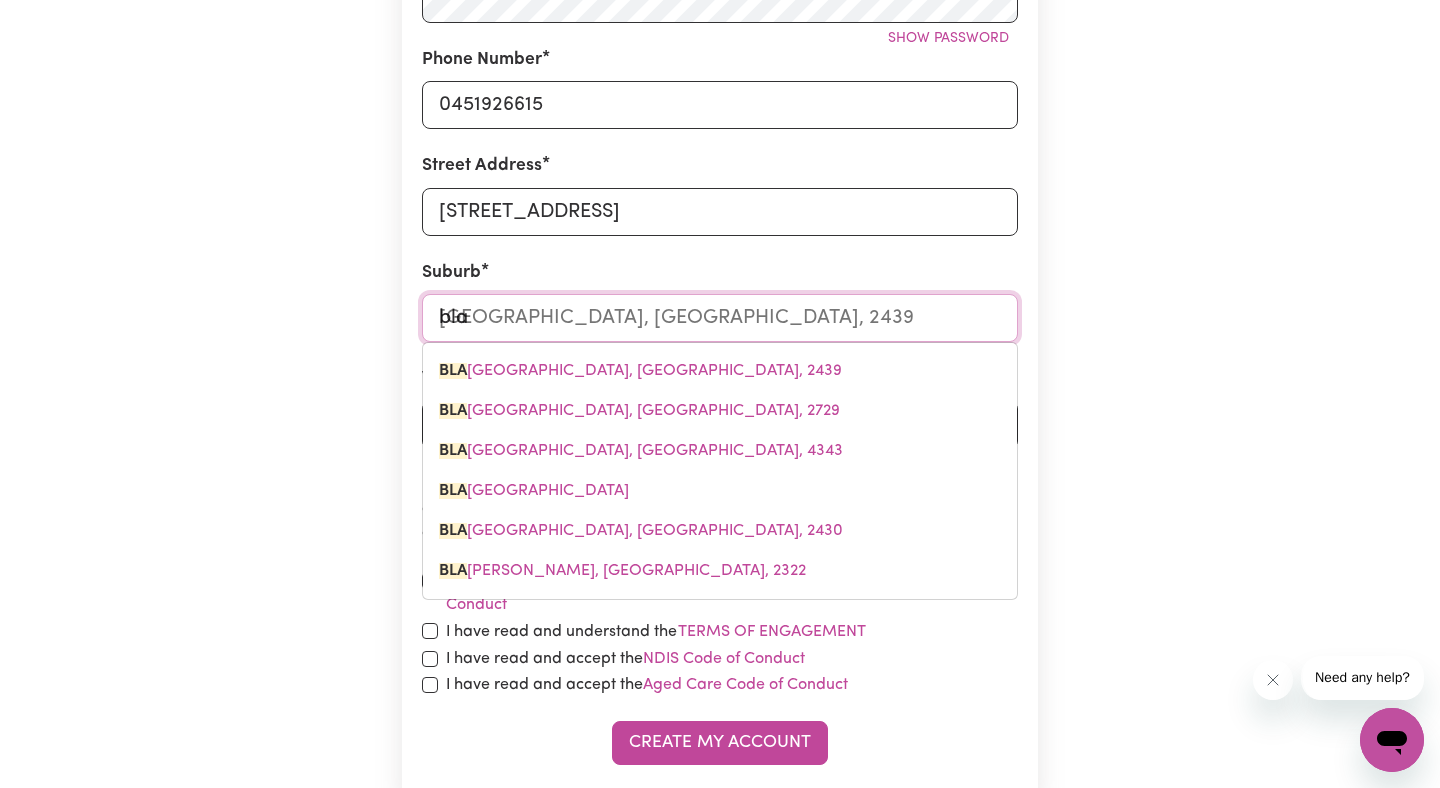 type on "[STREET_ADDRESS]" 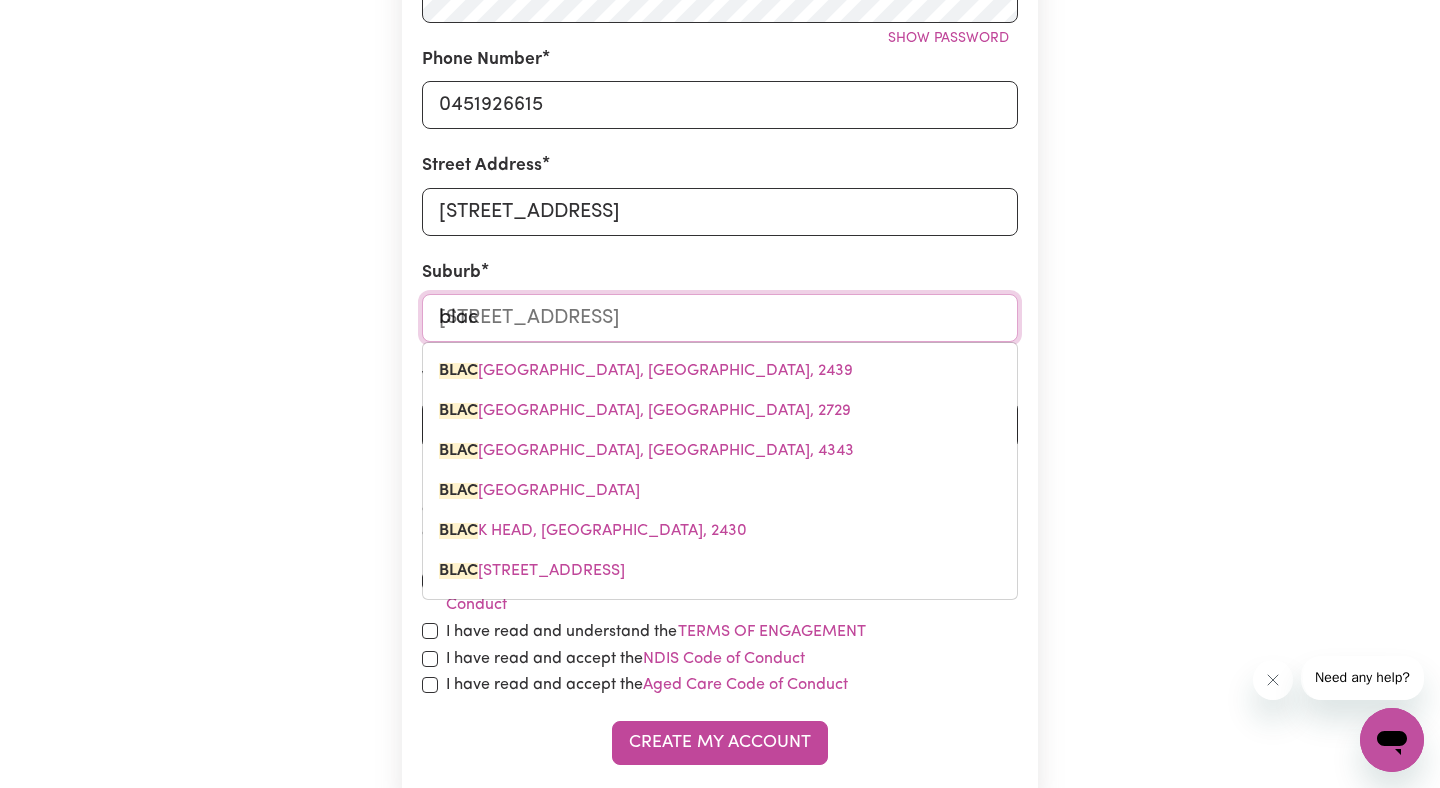 type on "black" 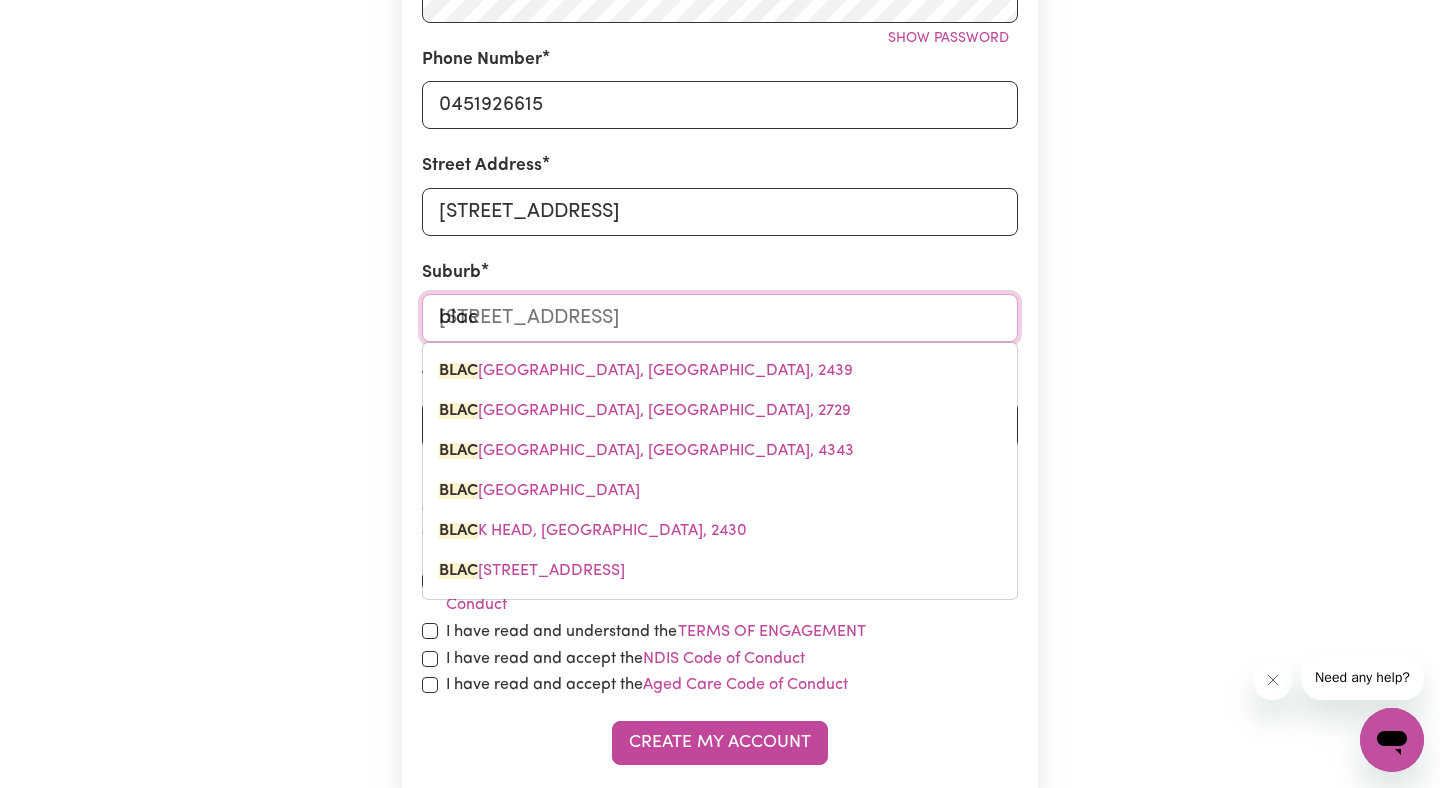 type on "[GEOGRAPHIC_DATA], [GEOGRAPHIC_DATA], 2439" 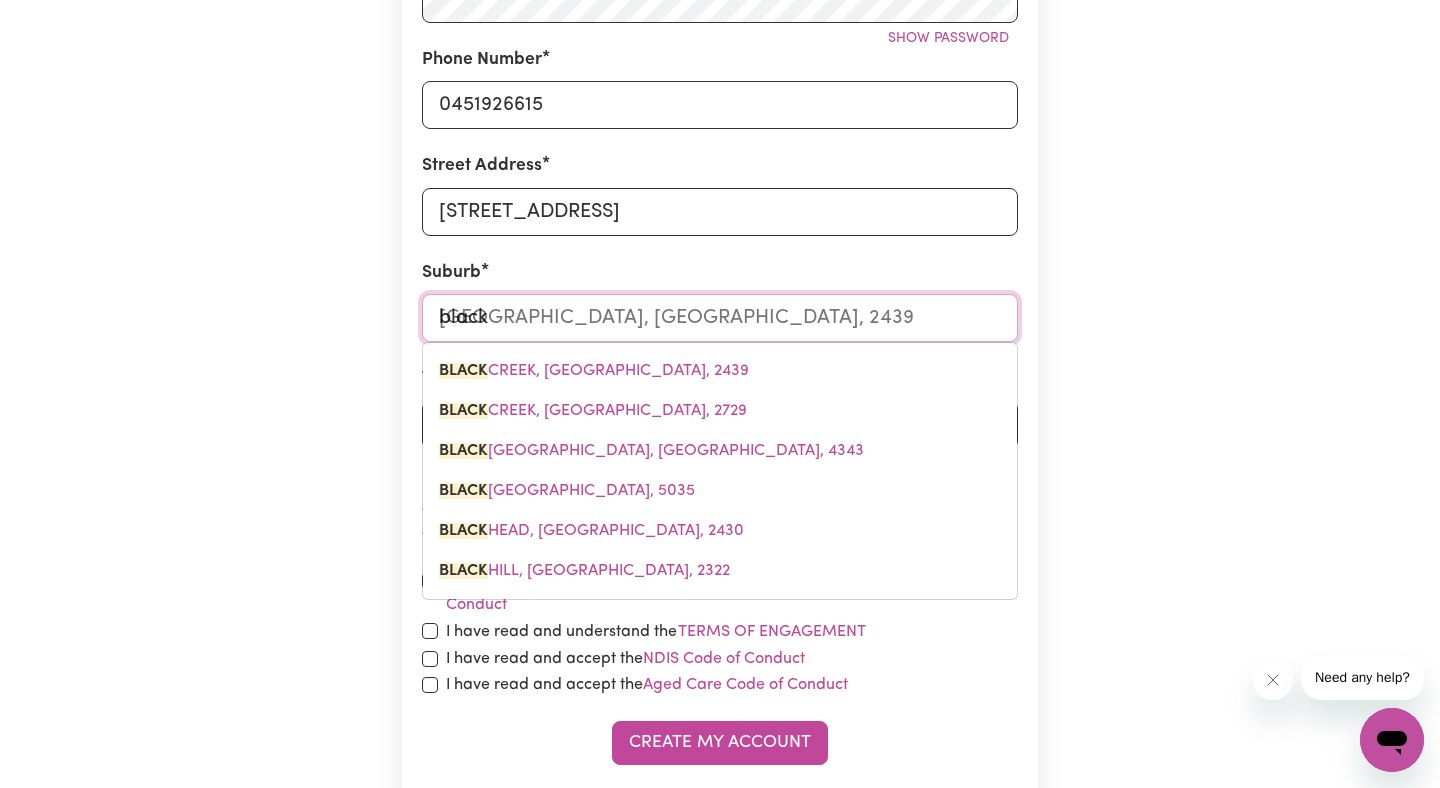 type on "black" 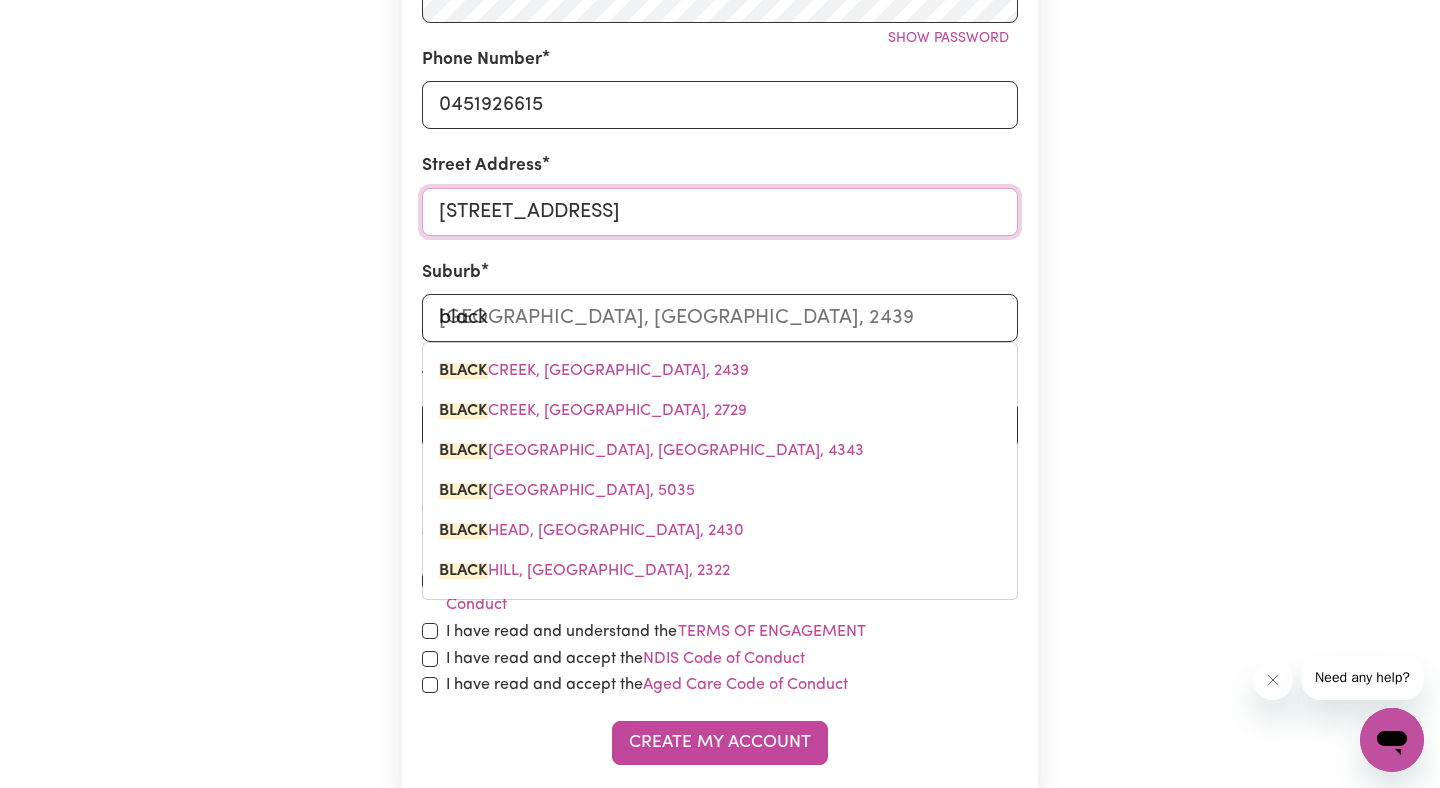 type 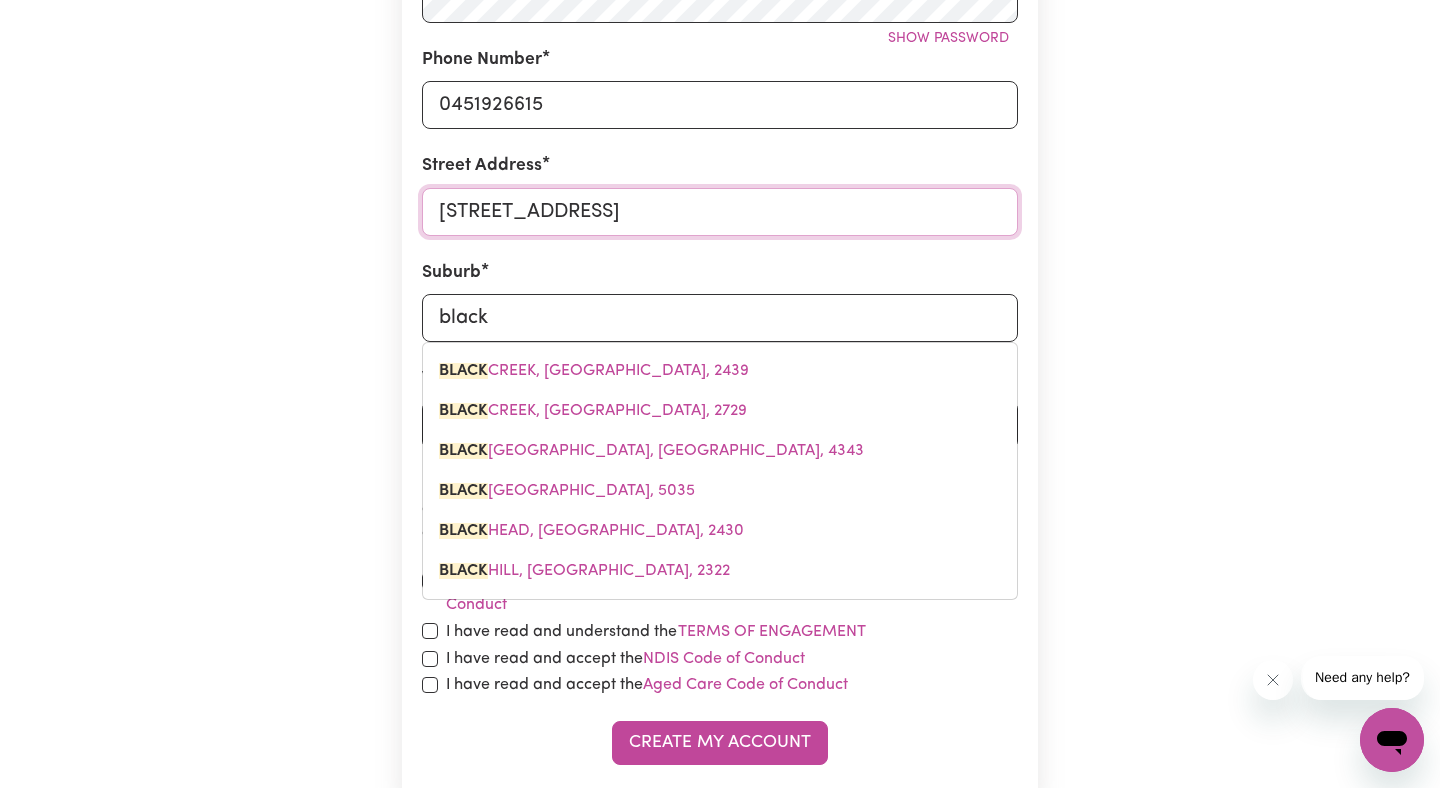 click on "[STREET_ADDRESS]" at bounding box center [720, 212] 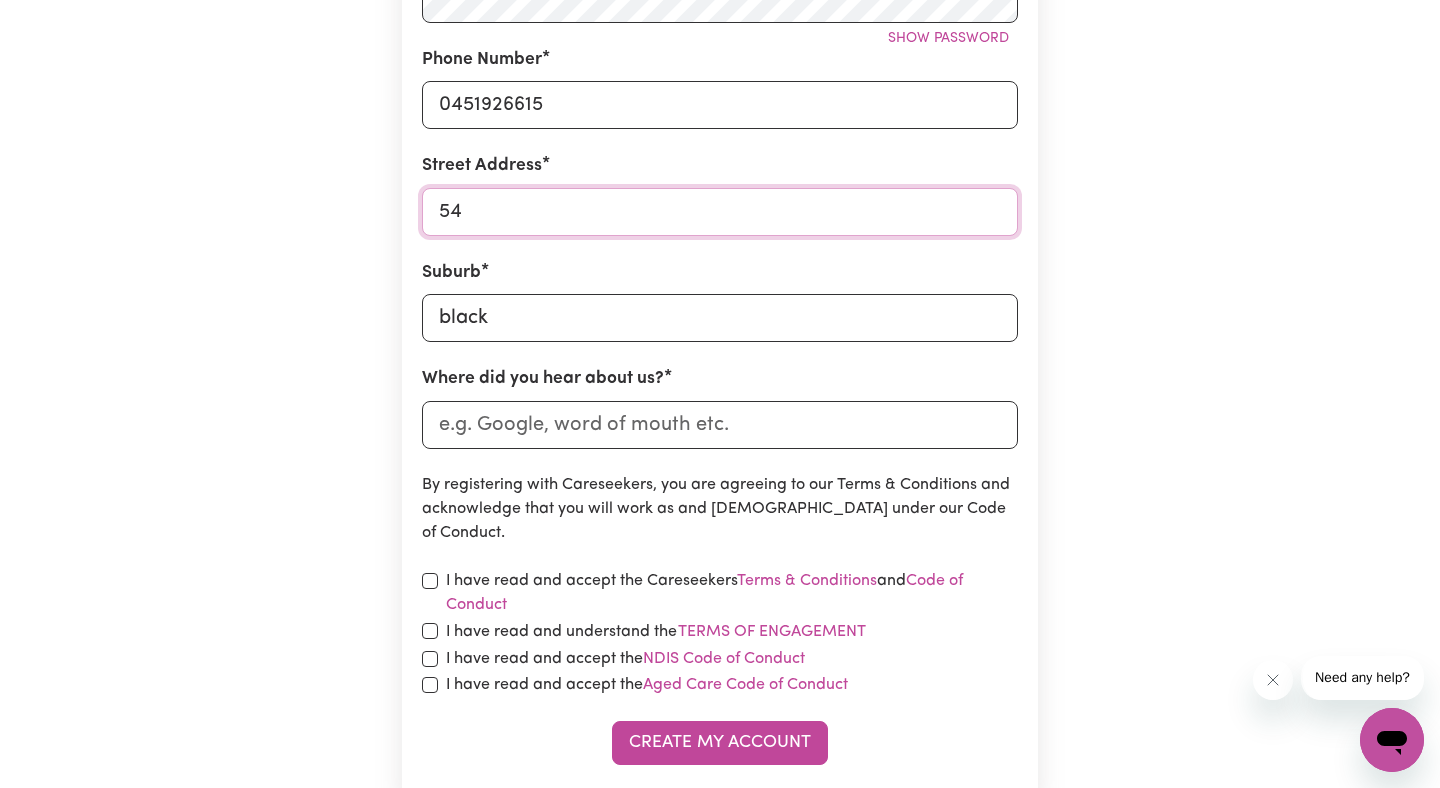 type on "5" 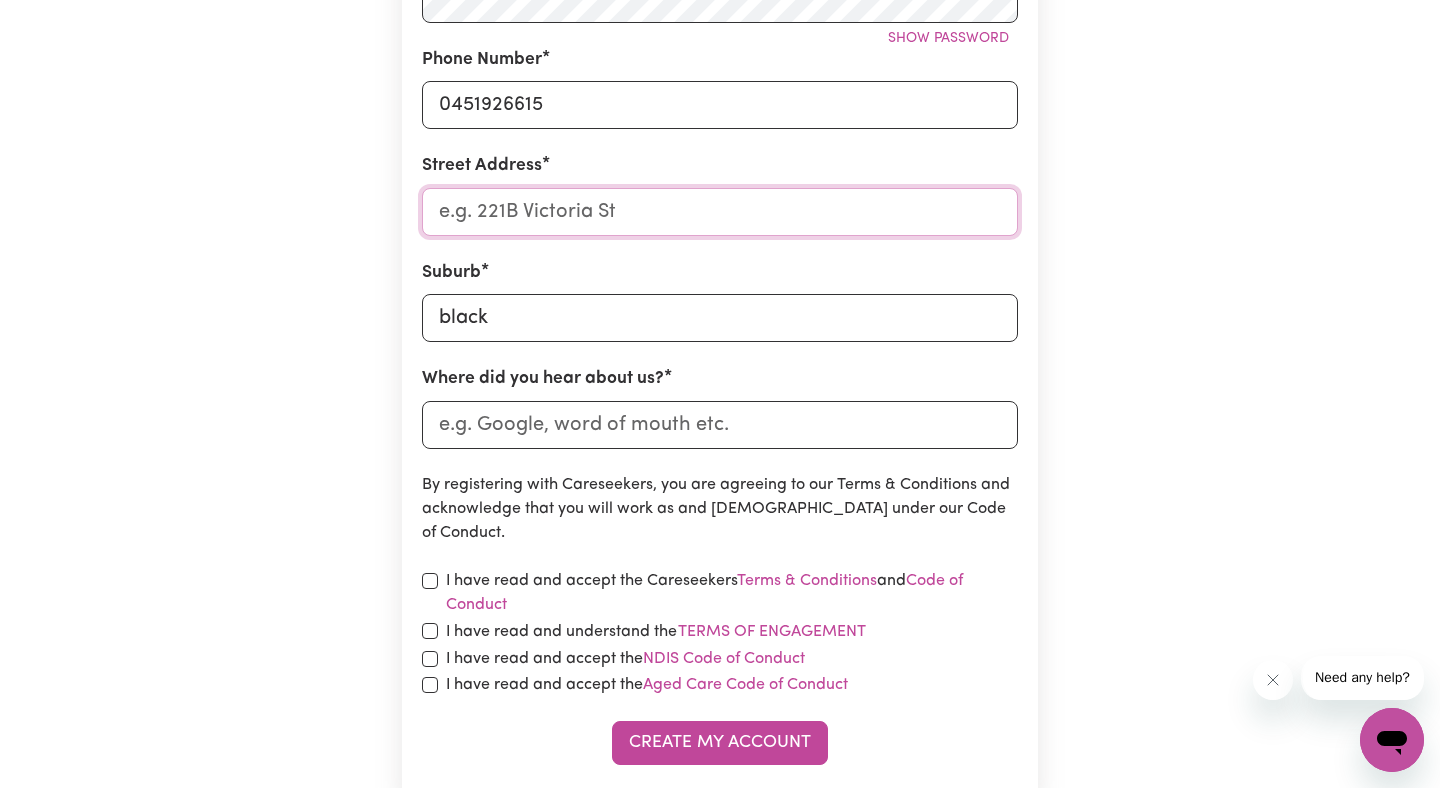 type 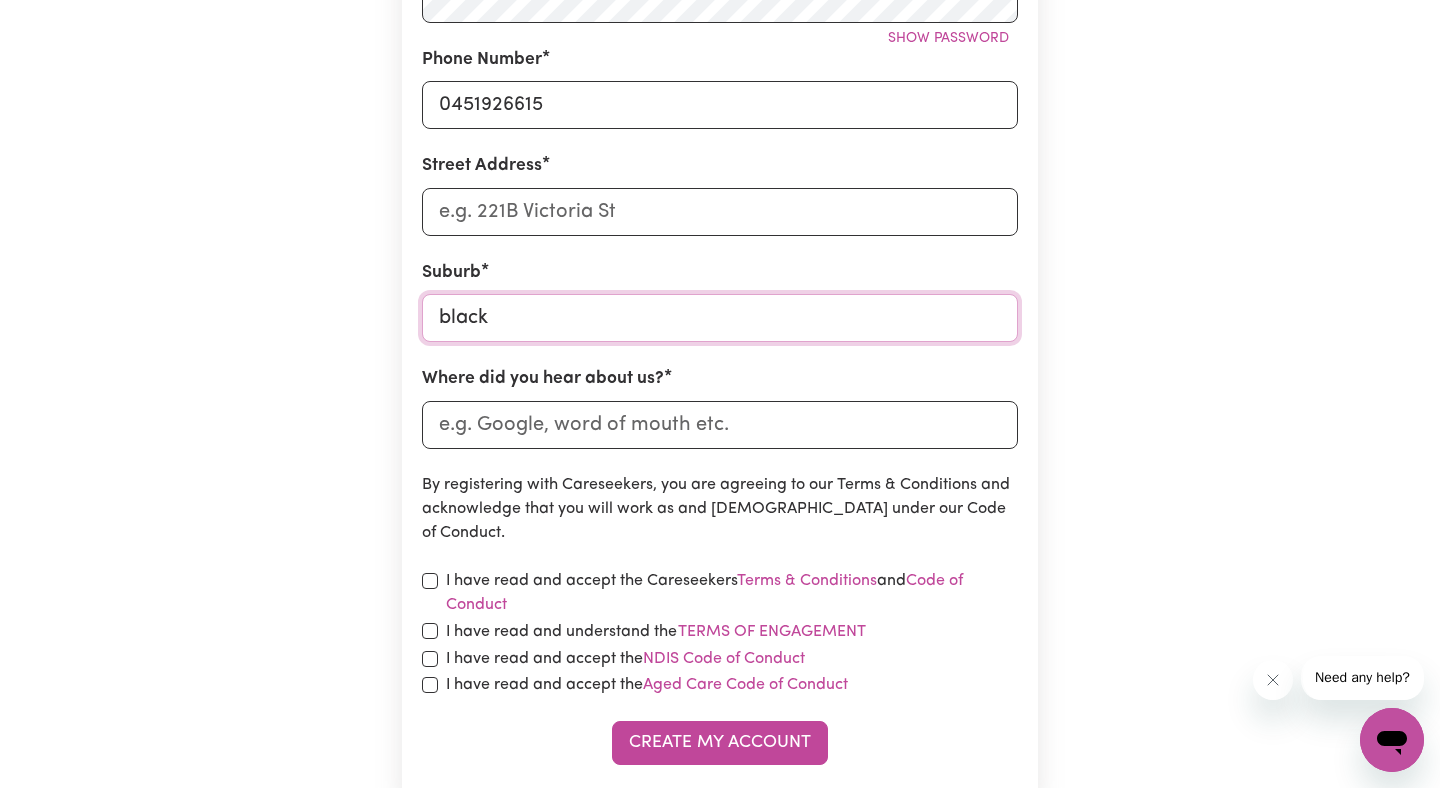 type on "[GEOGRAPHIC_DATA], [GEOGRAPHIC_DATA], 2439" 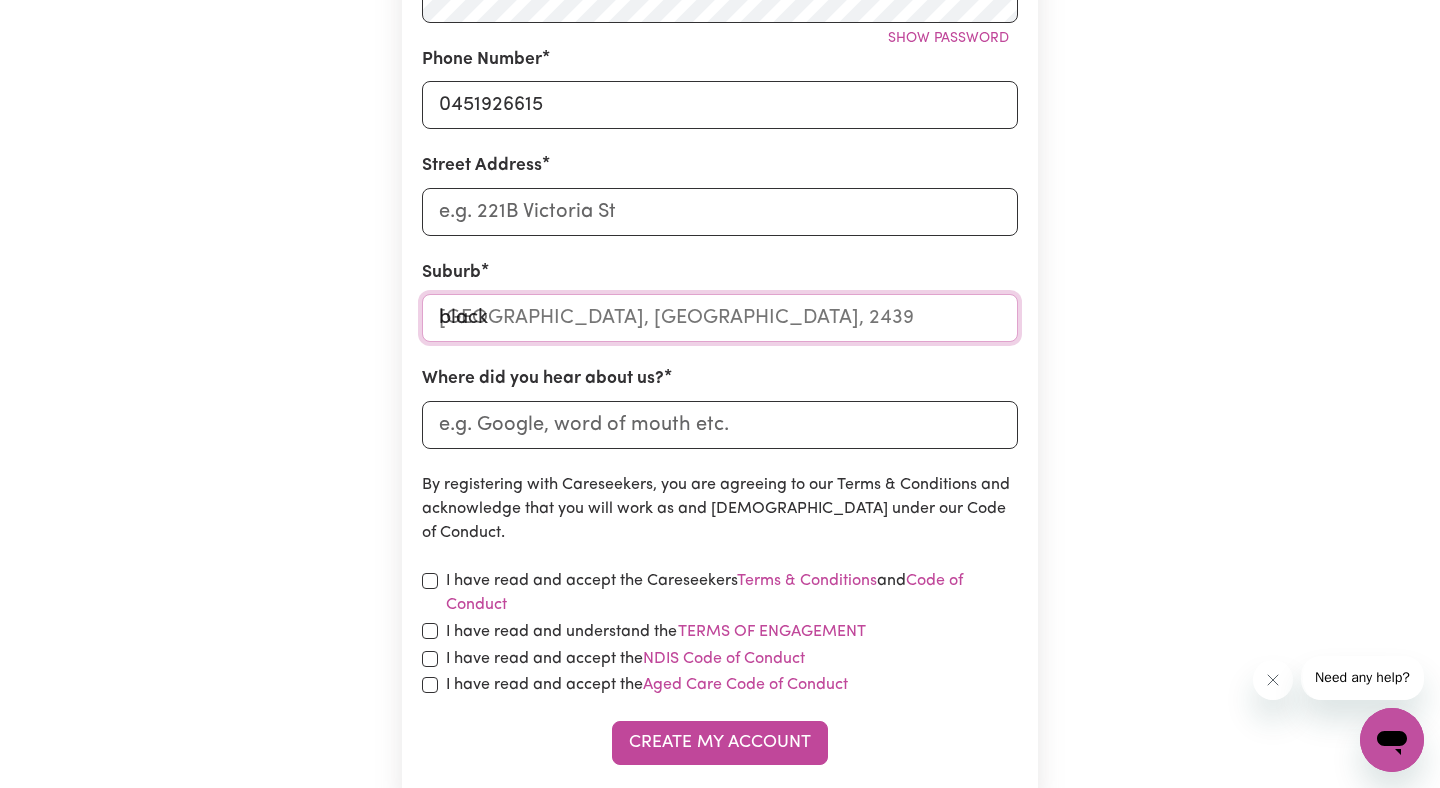 click on "black" at bounding box center [720, 318] 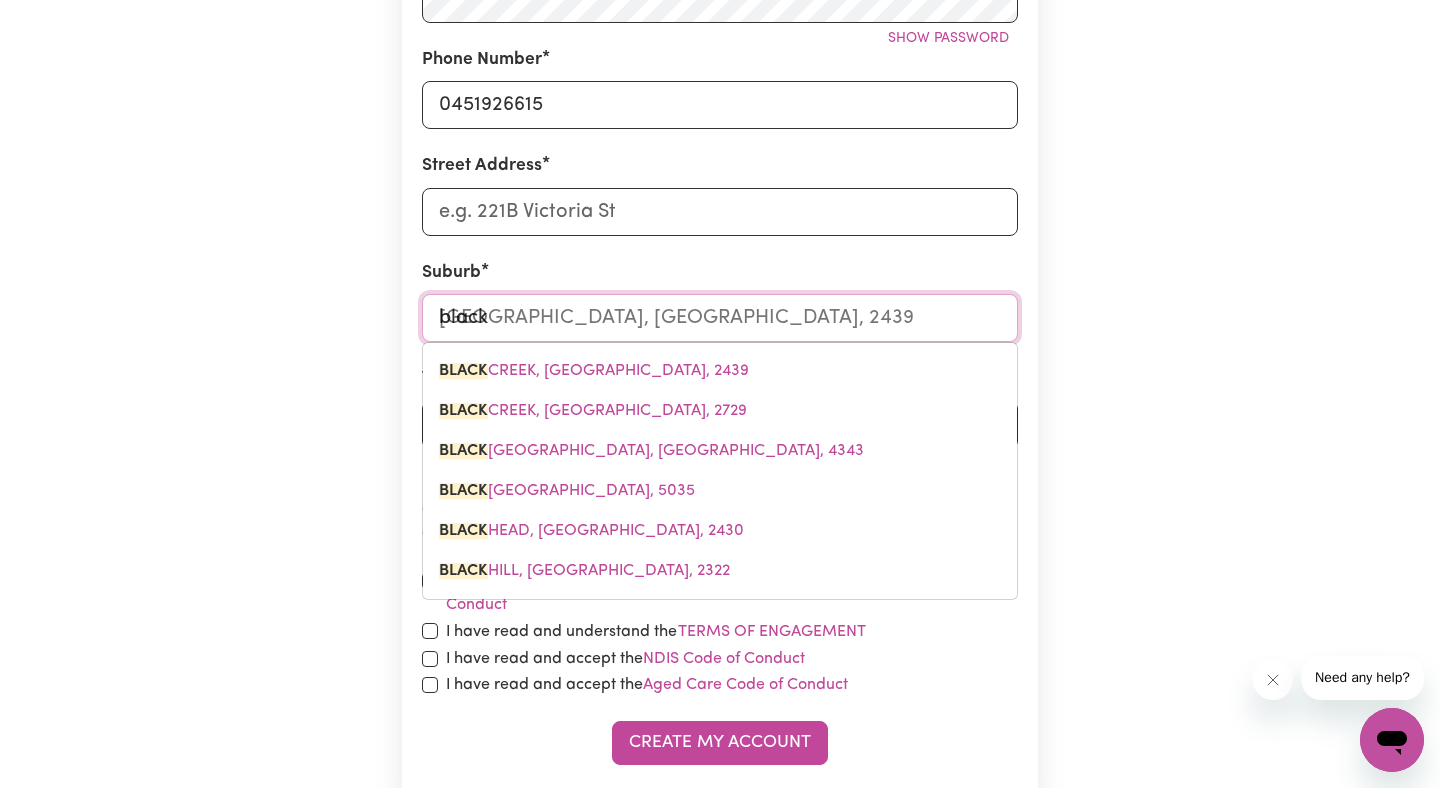 type on "blac" 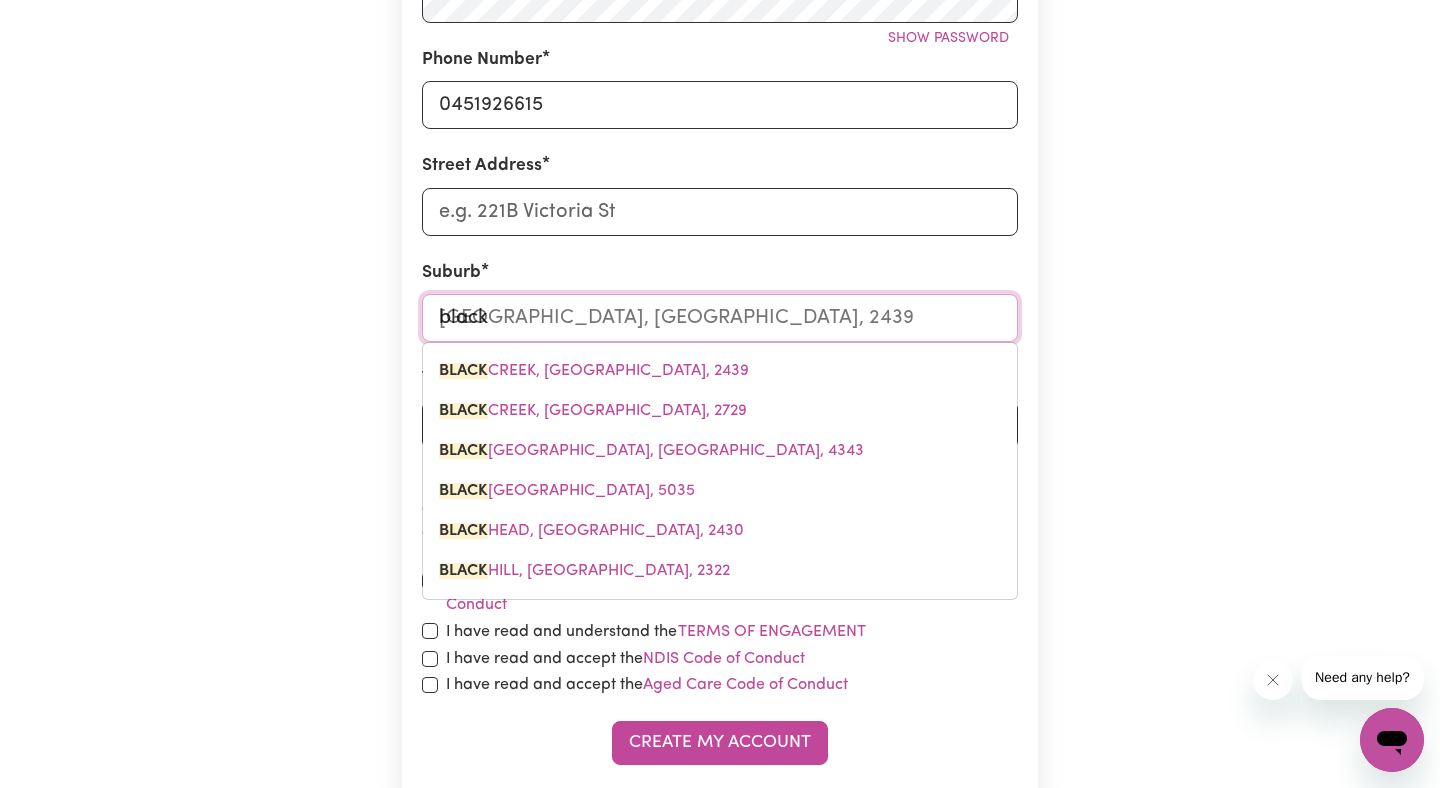 type on "[STREET_ADDRESS]" 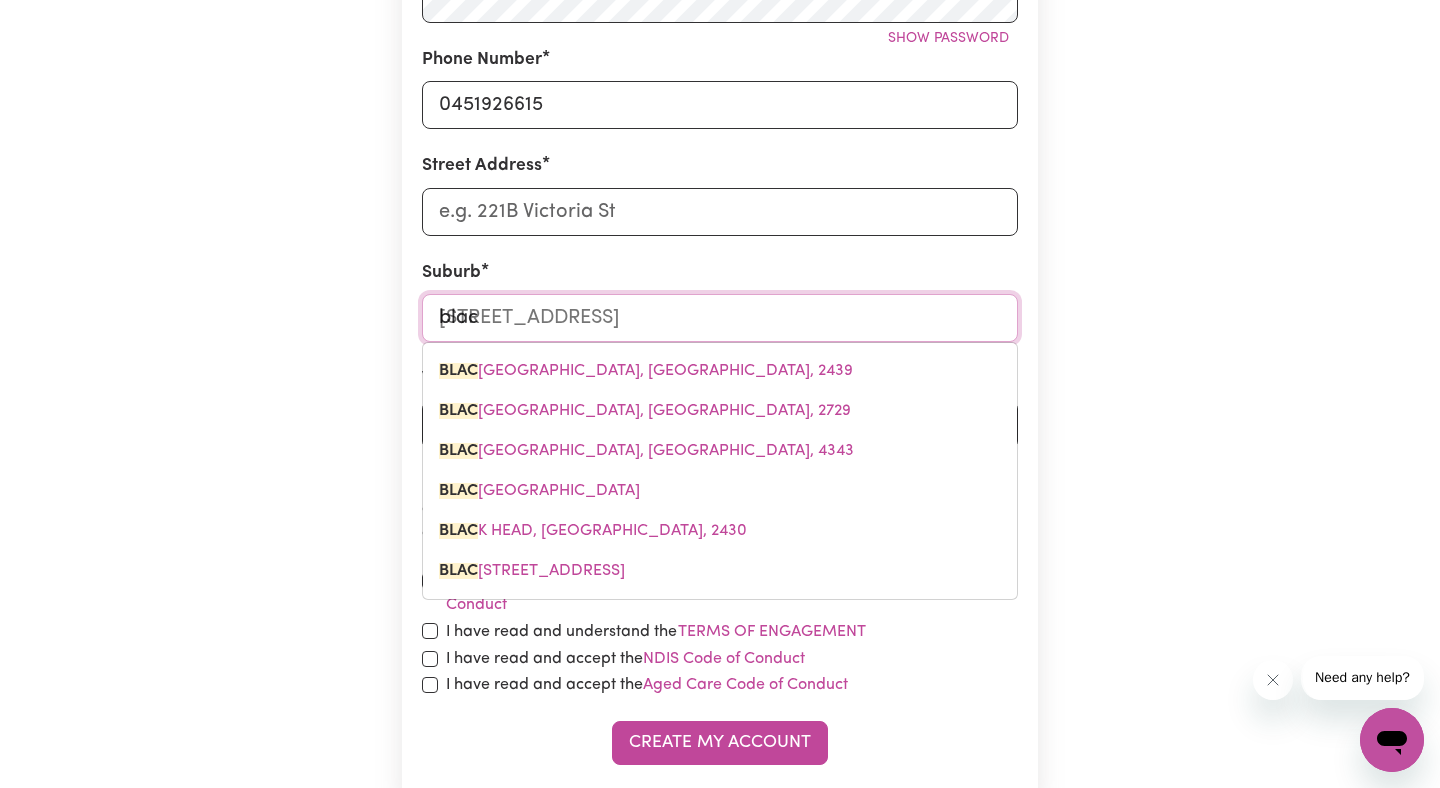 type on "bla" 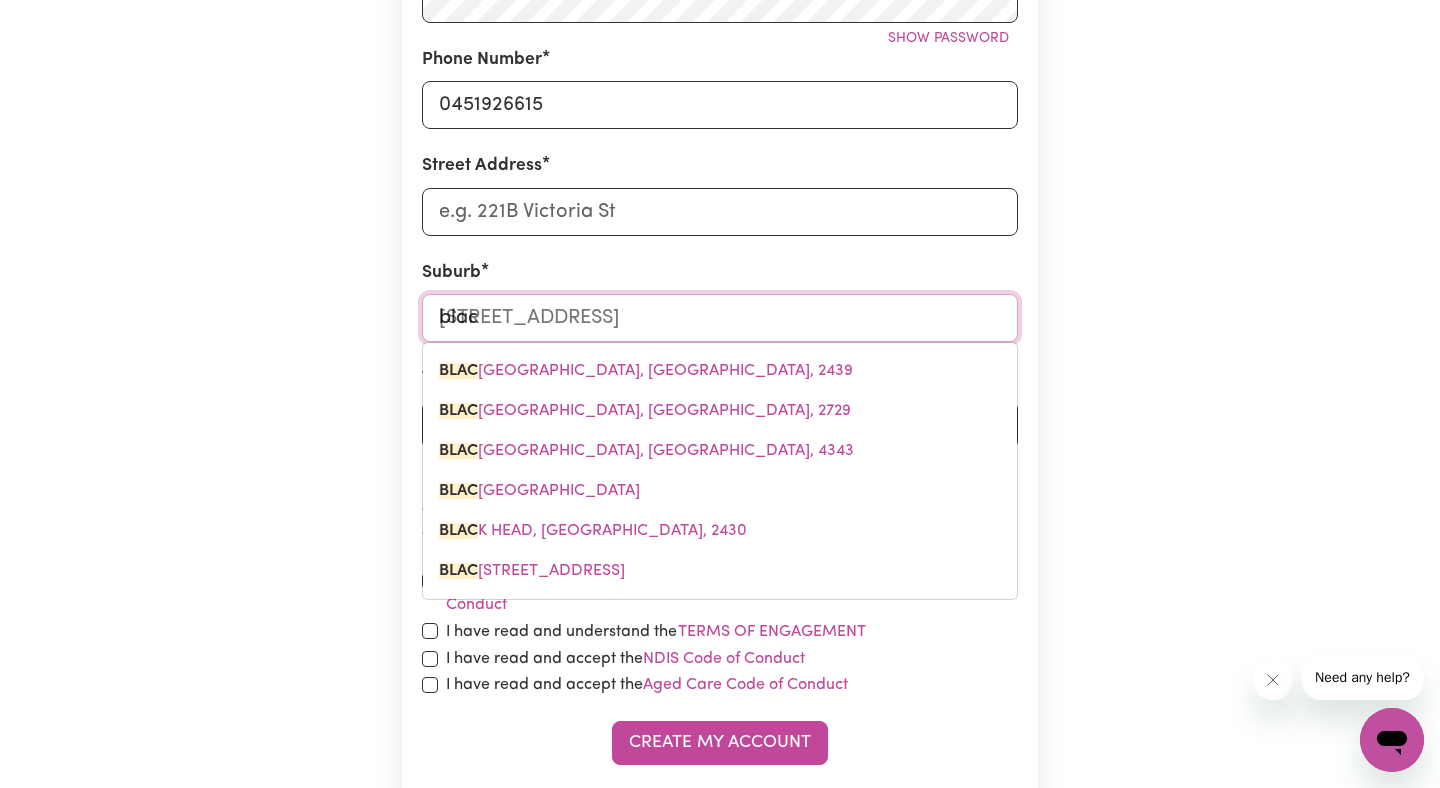 type on "[GEOGRAPHIC_DATA], [GEOGRAPHIC_DATA], 2439" 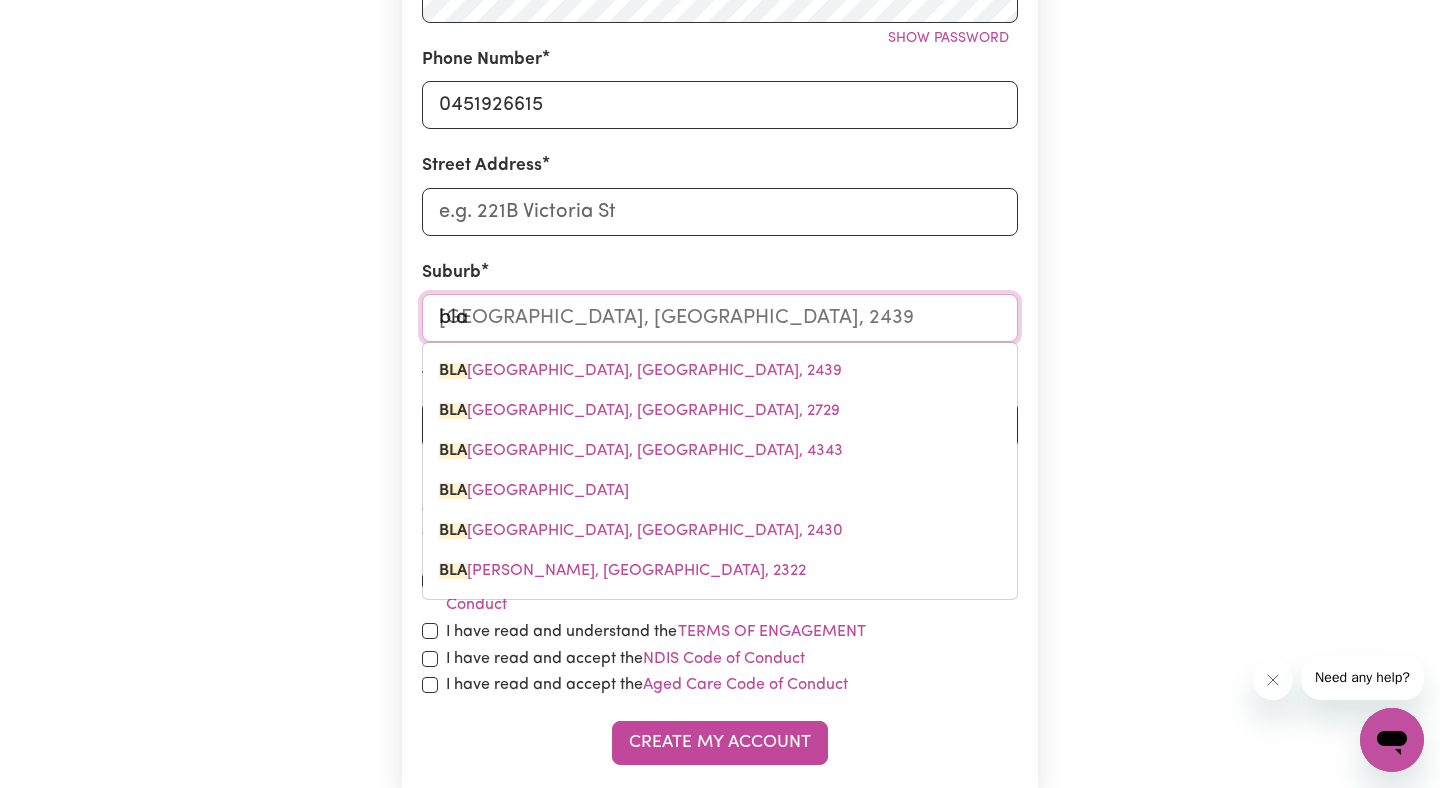 type on "bl" 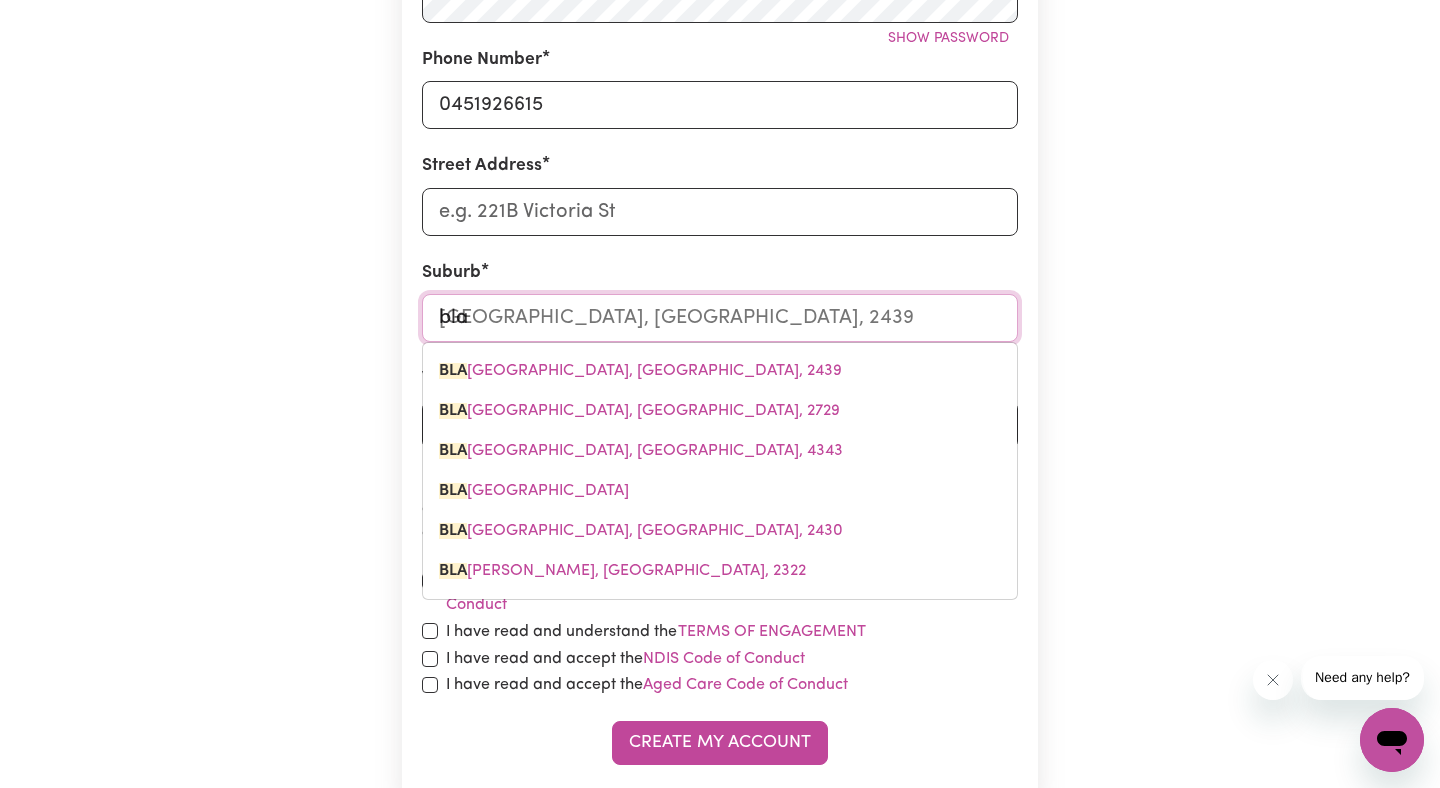 type 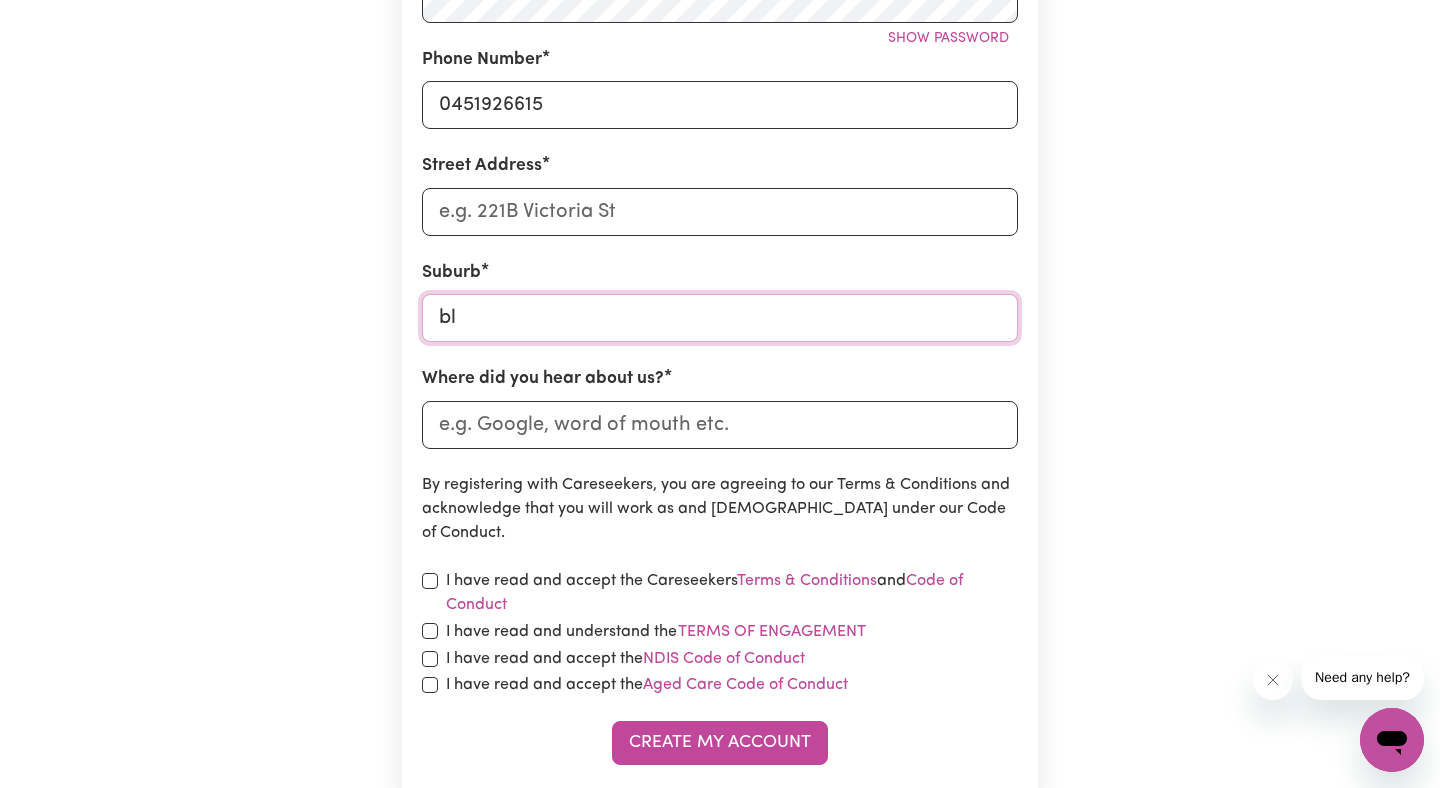 type on "b" 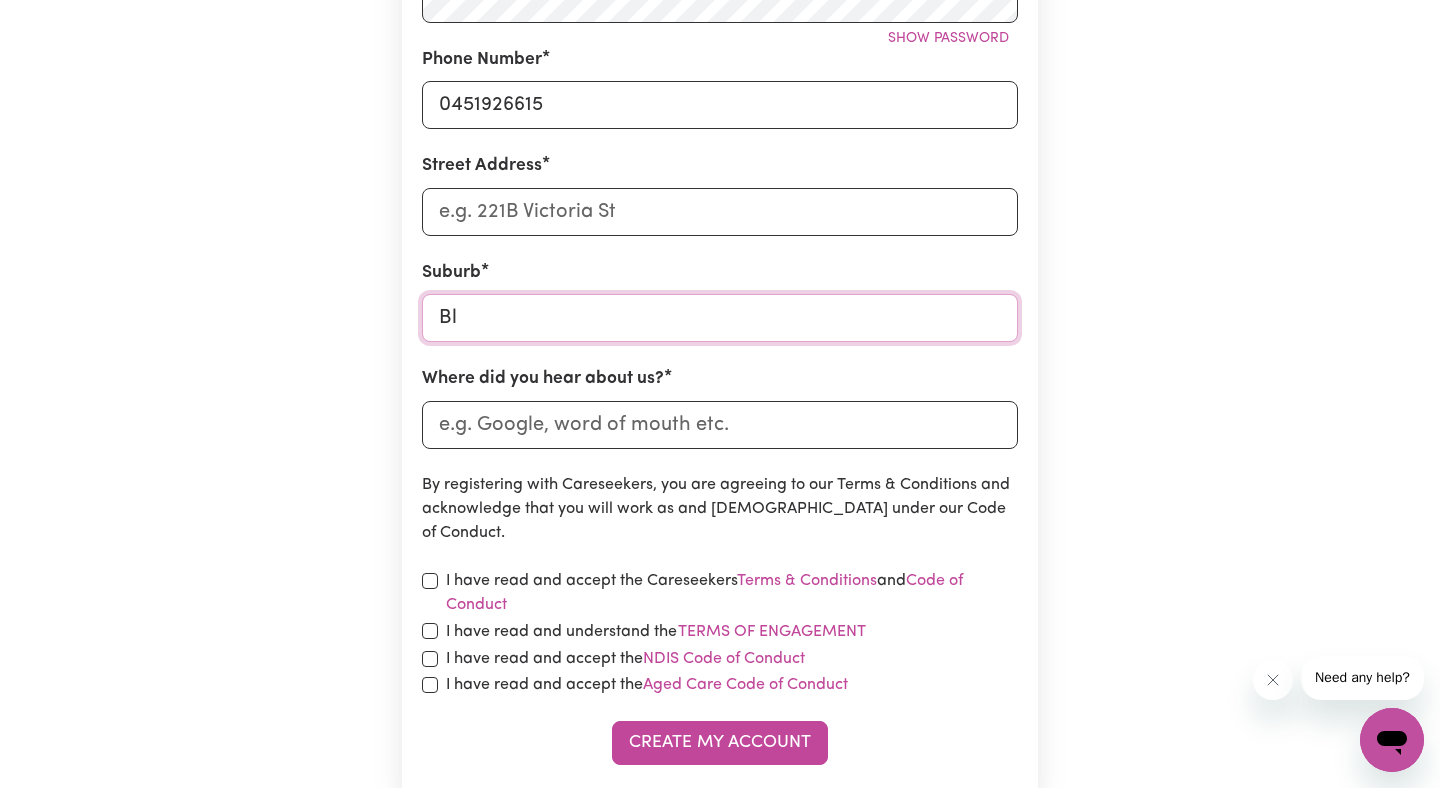 type on "Bla" 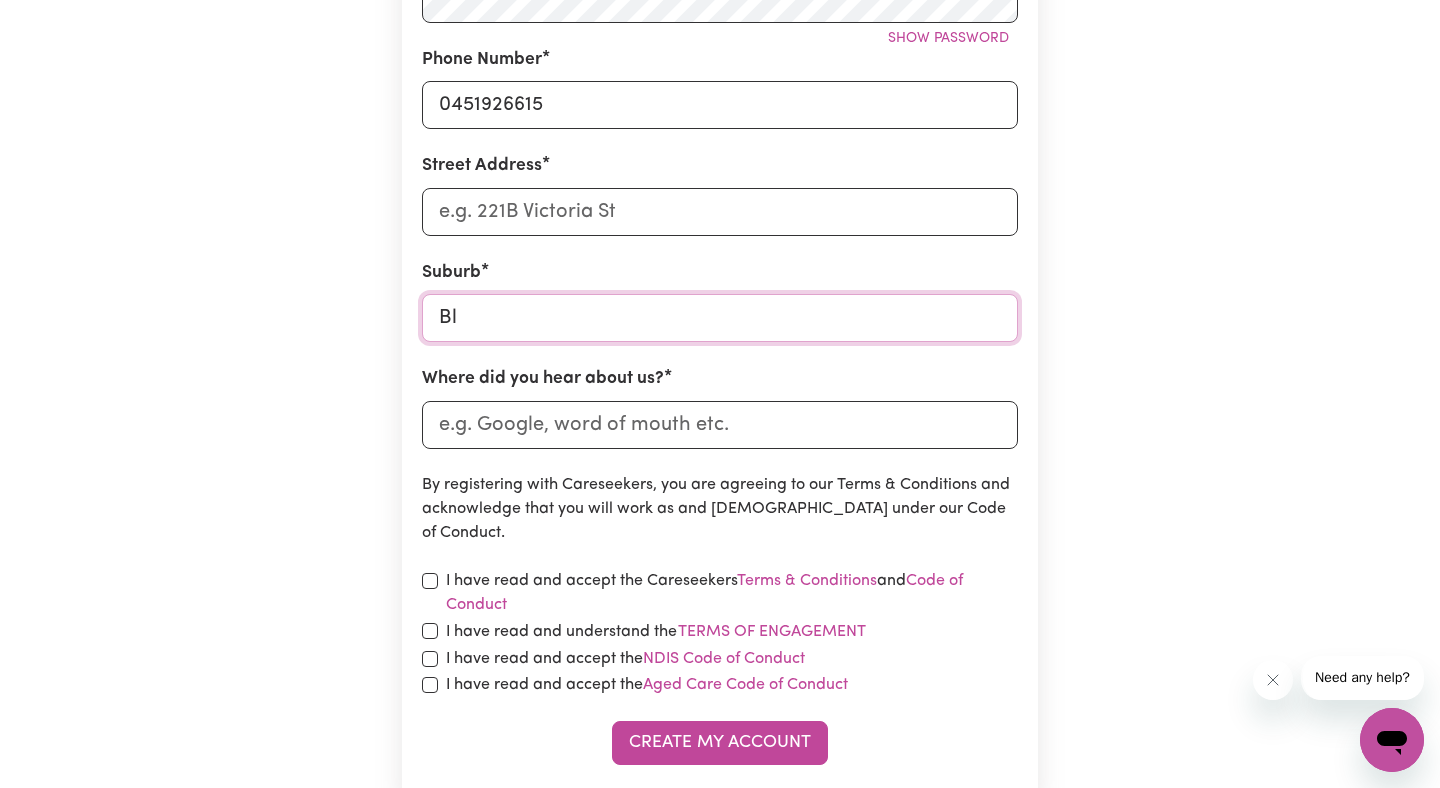type on "[GEOGRAPHIC_DATA], [GEOGRAPHIC_DATA], 2439" 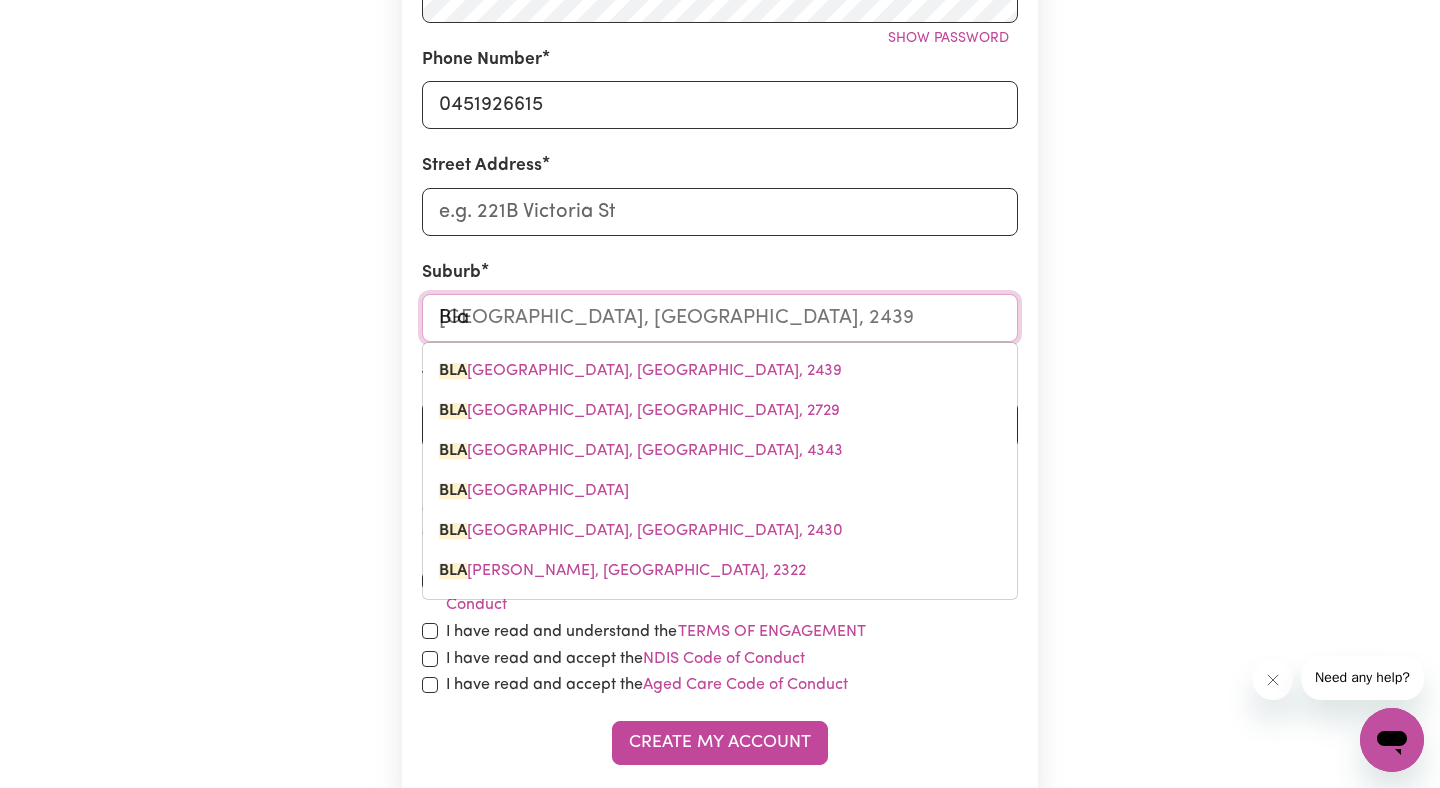type on "Blac" 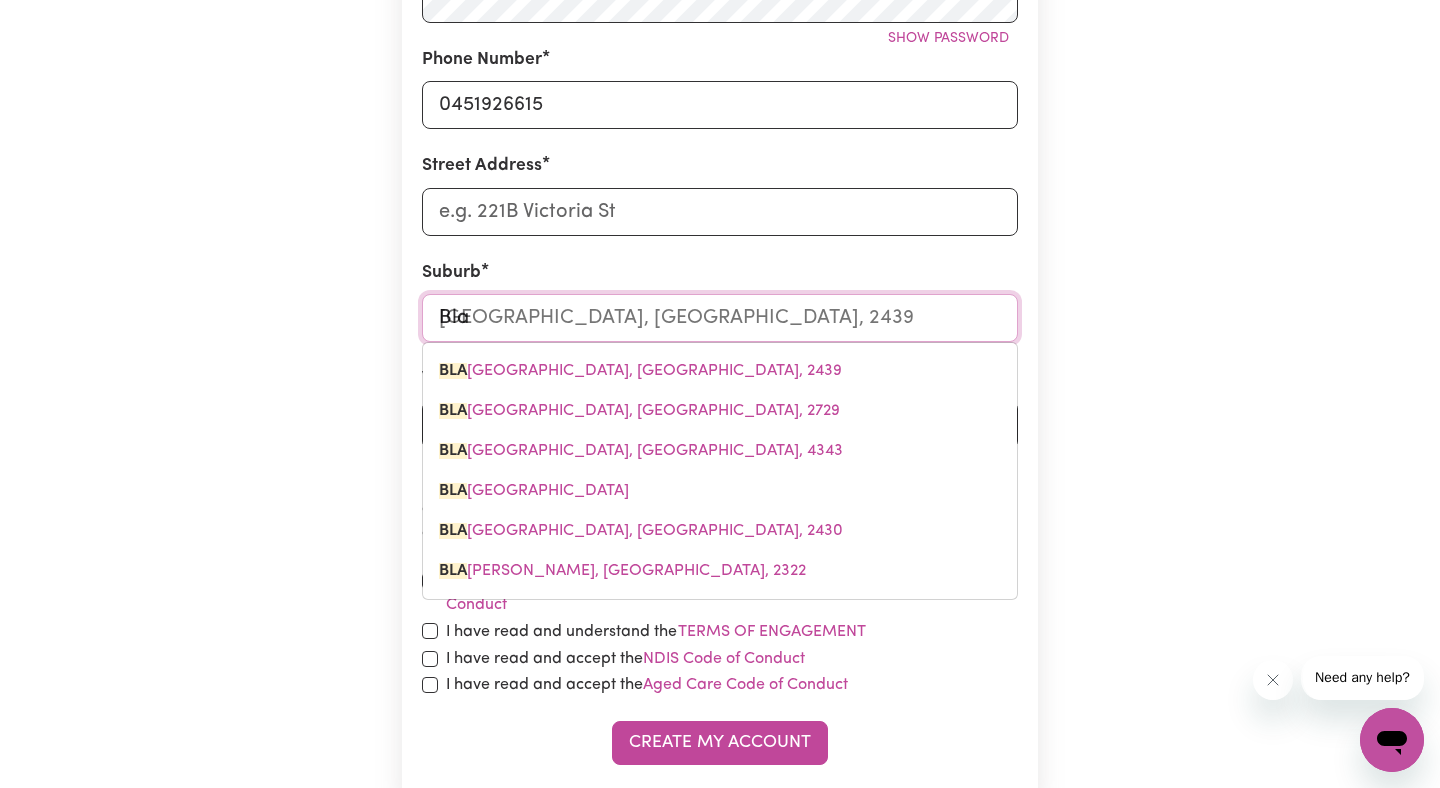 type on "[STREET_ADDRESS]" 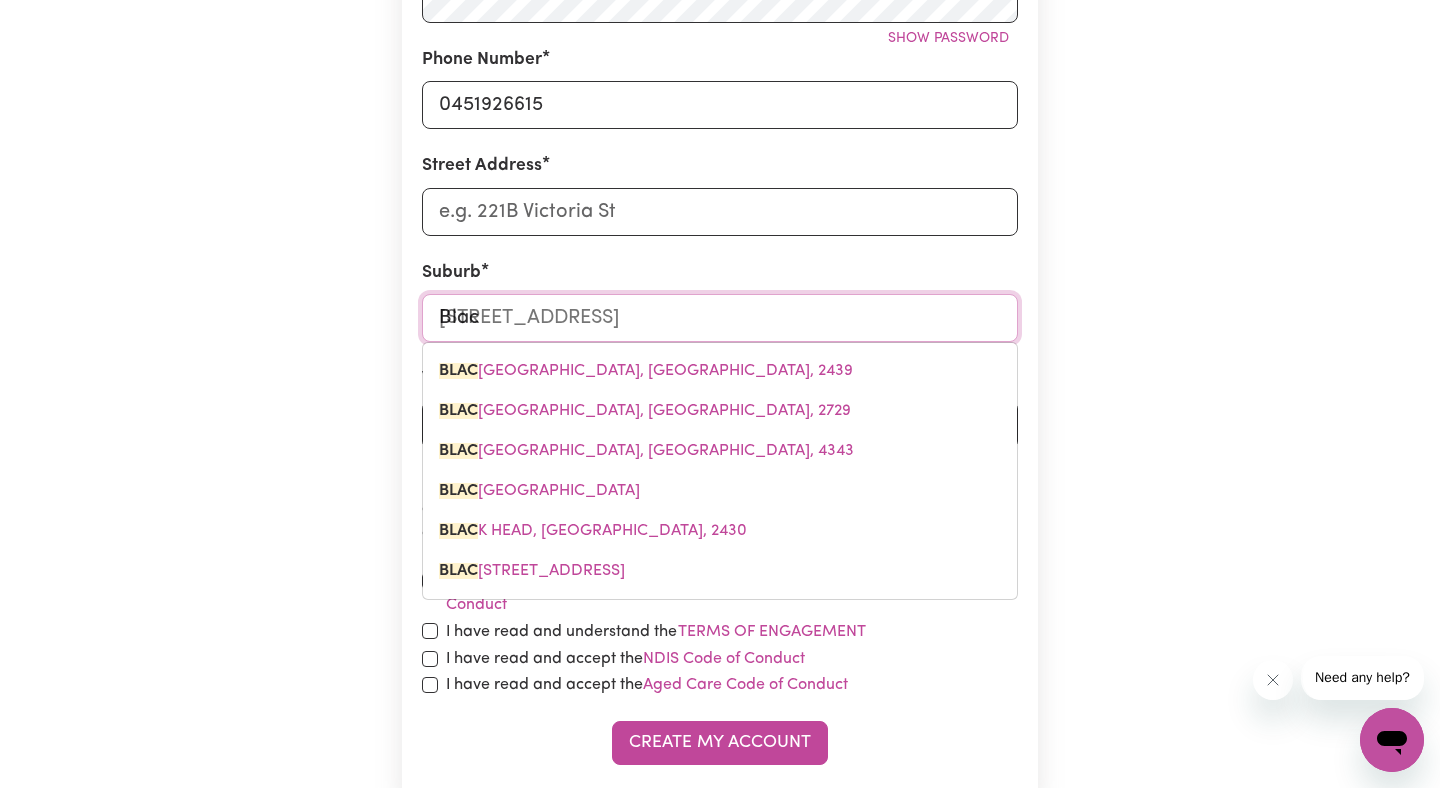 type on "Black" 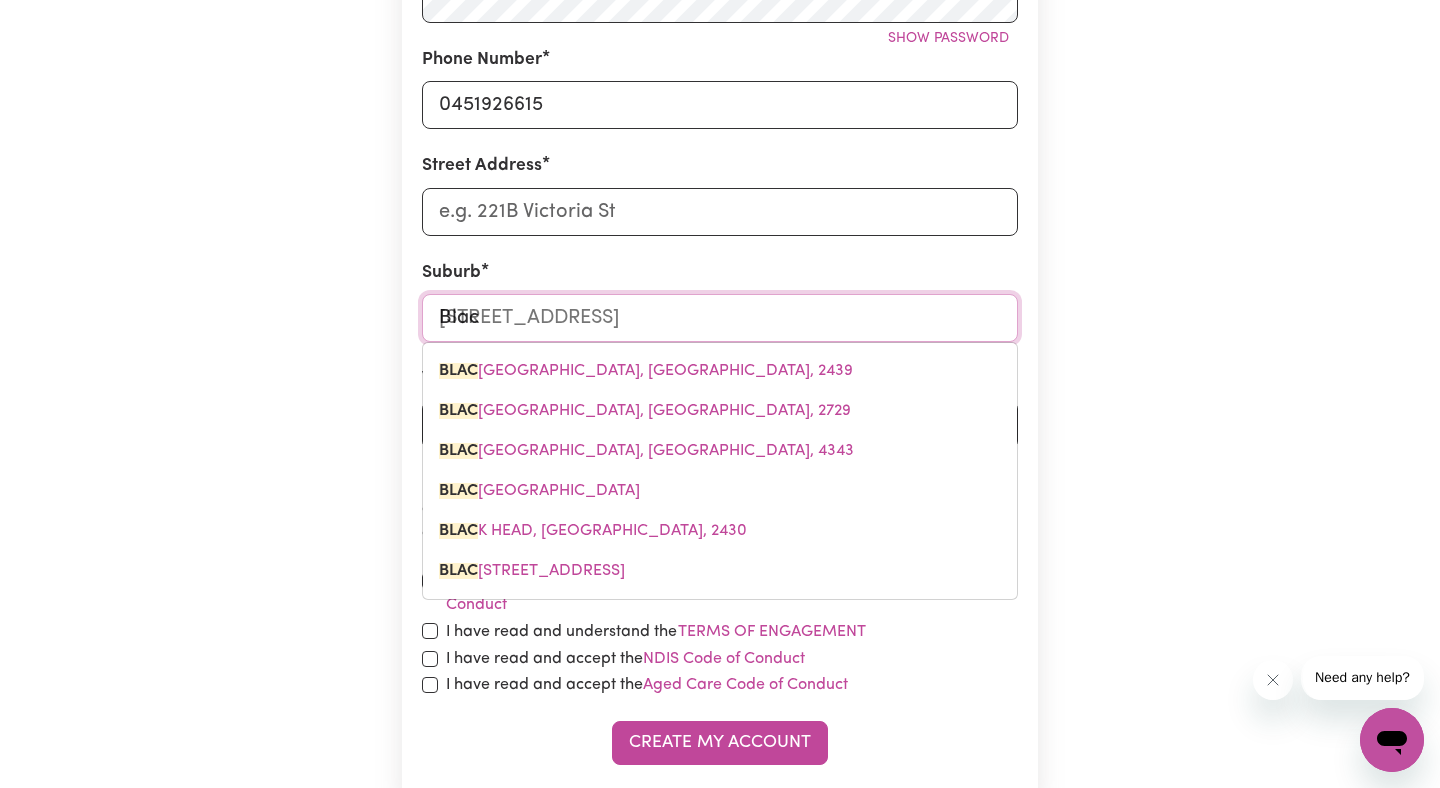 type on "[GEOGRAPHIC_DATA], [GEOGRAPHIC_DATA], 2439" 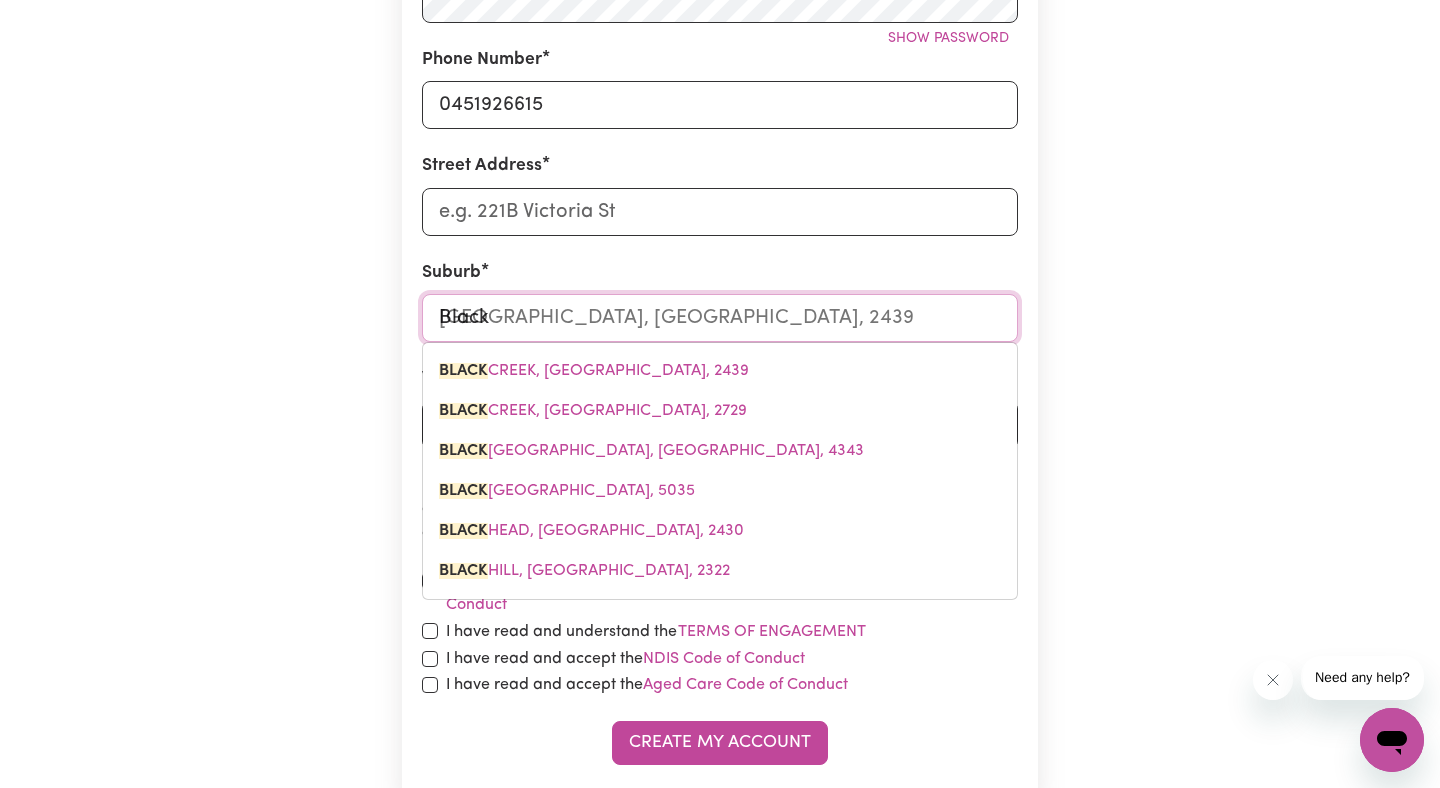 type on "Blackt" 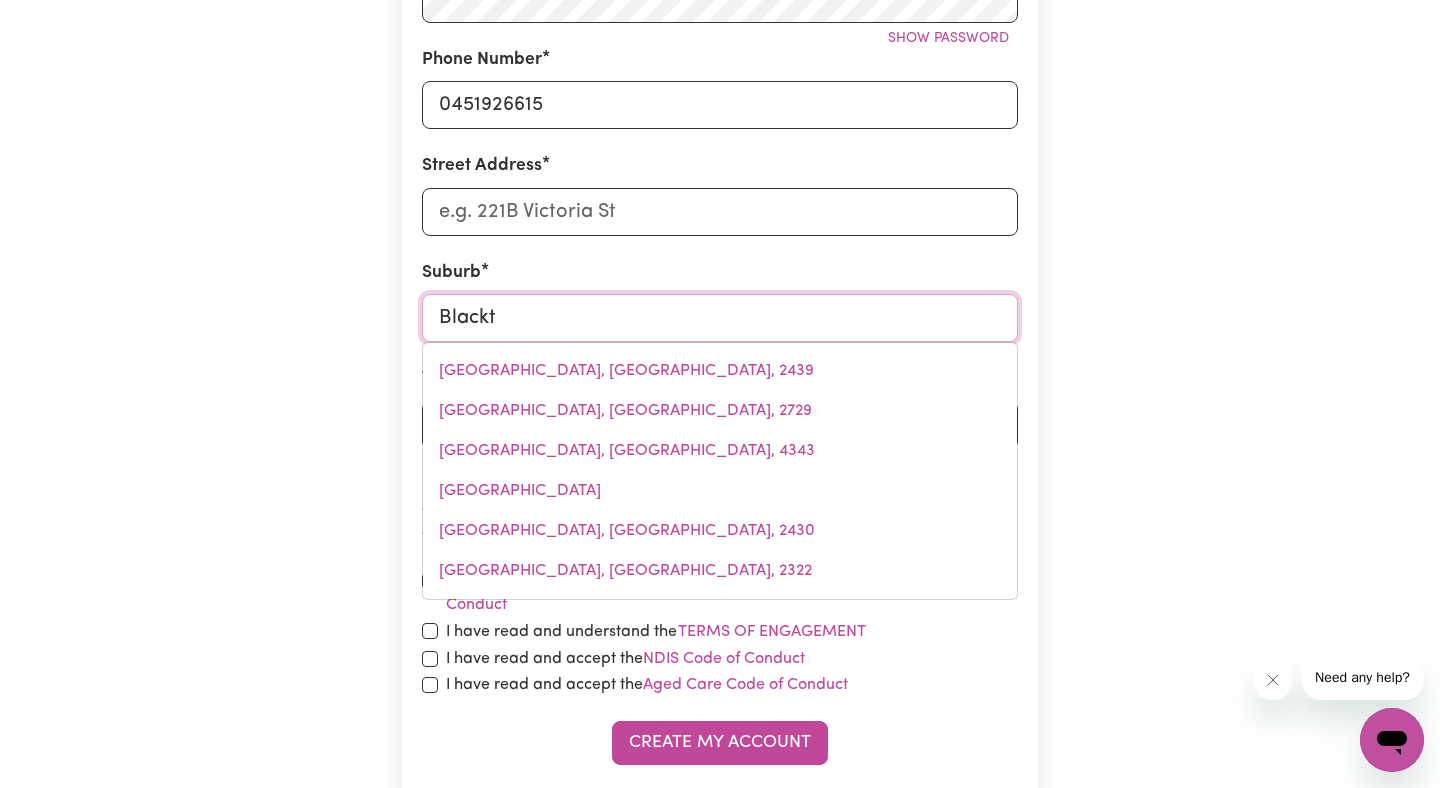 type on "BlacktOWN, [GEOGRAPHIC_DATA], 2148" 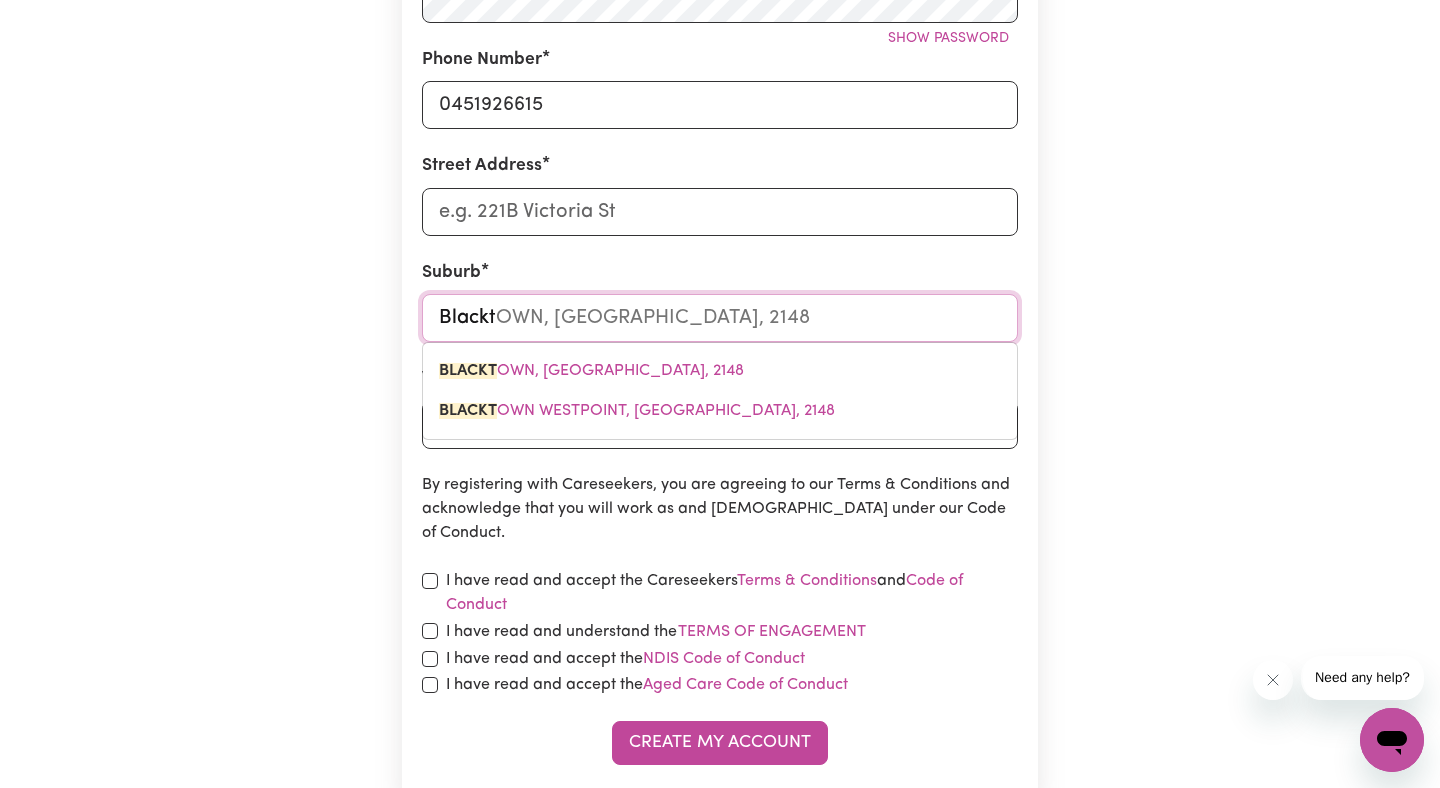 type on "Blackto" 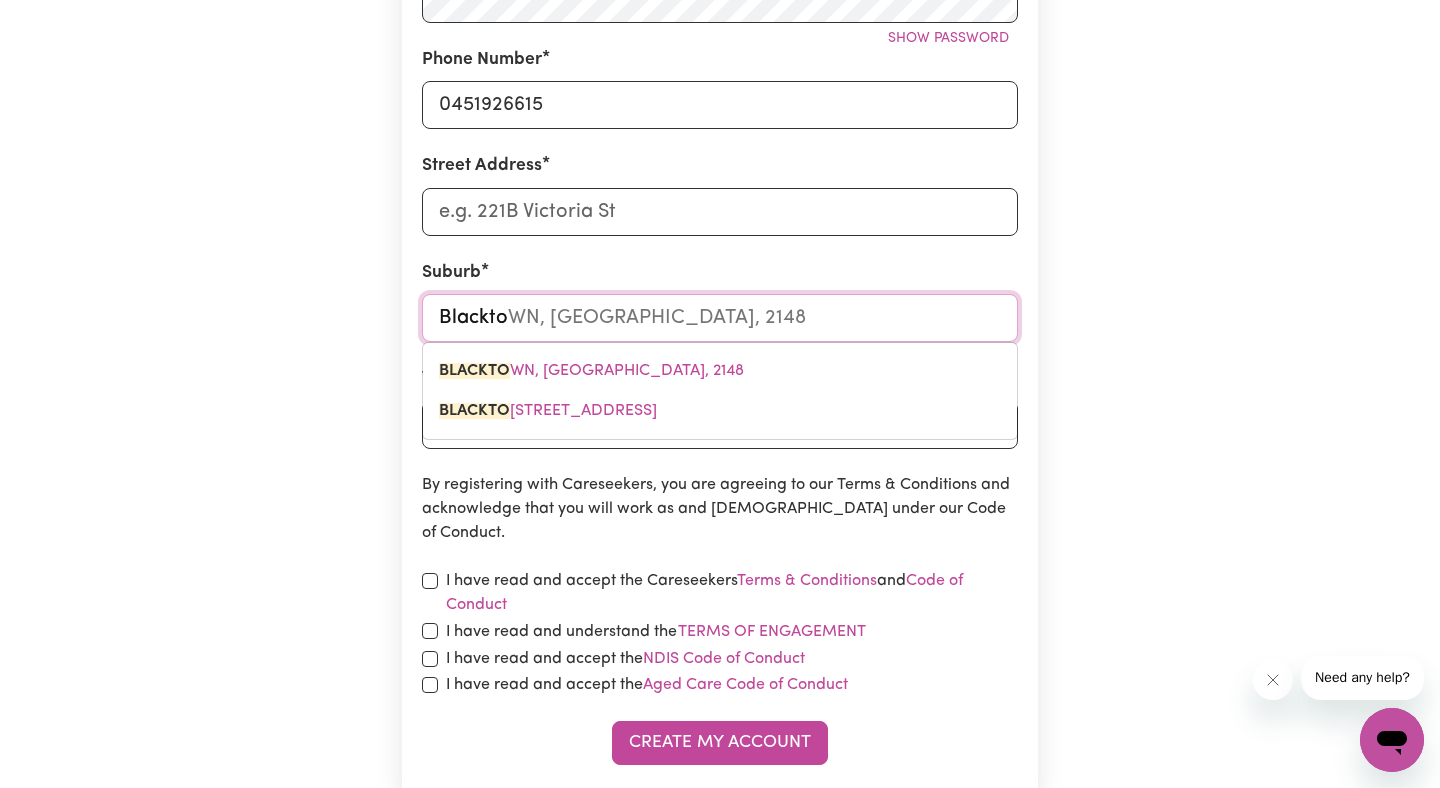 type on "Blacktow" 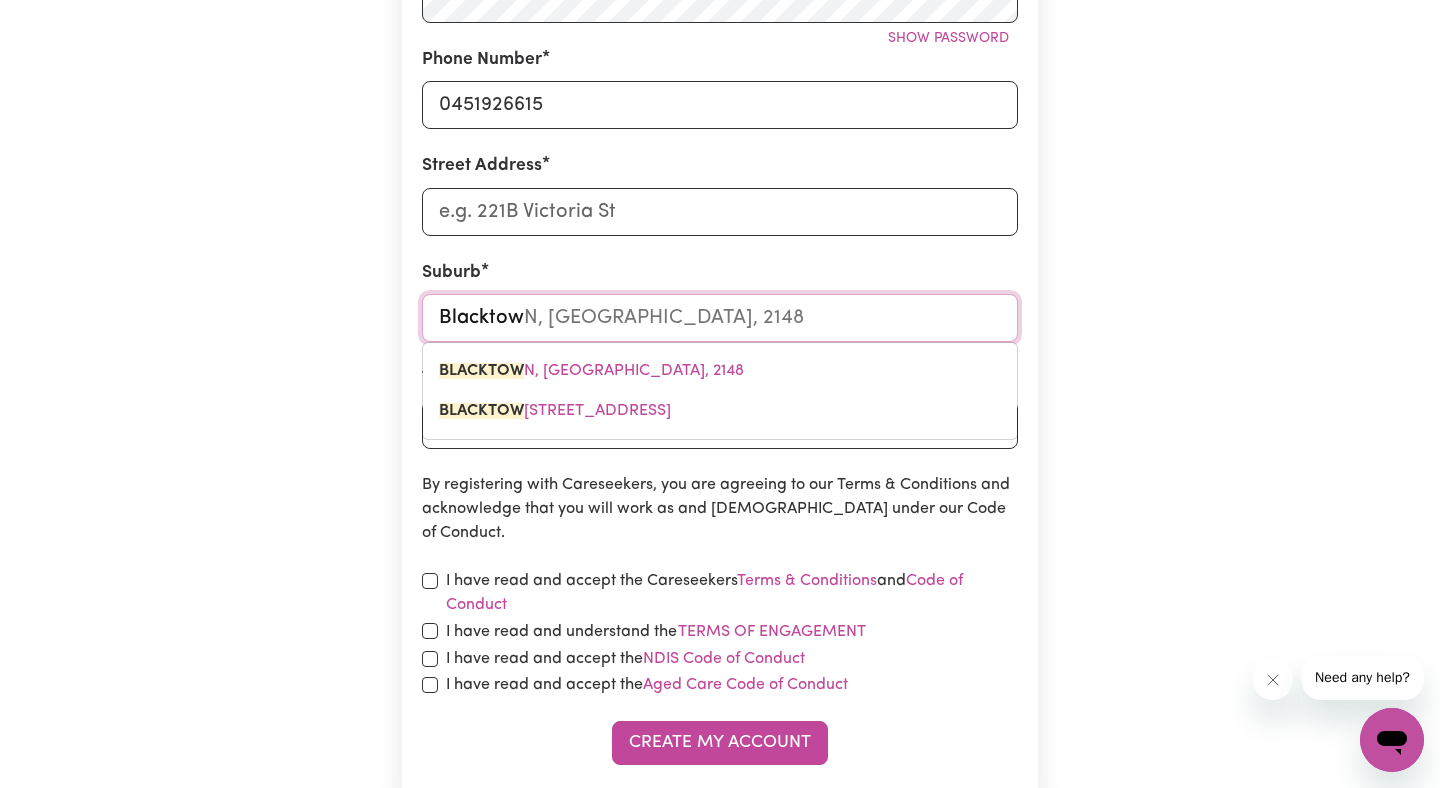 type on "[GEOGRAPHIC_DATA]" 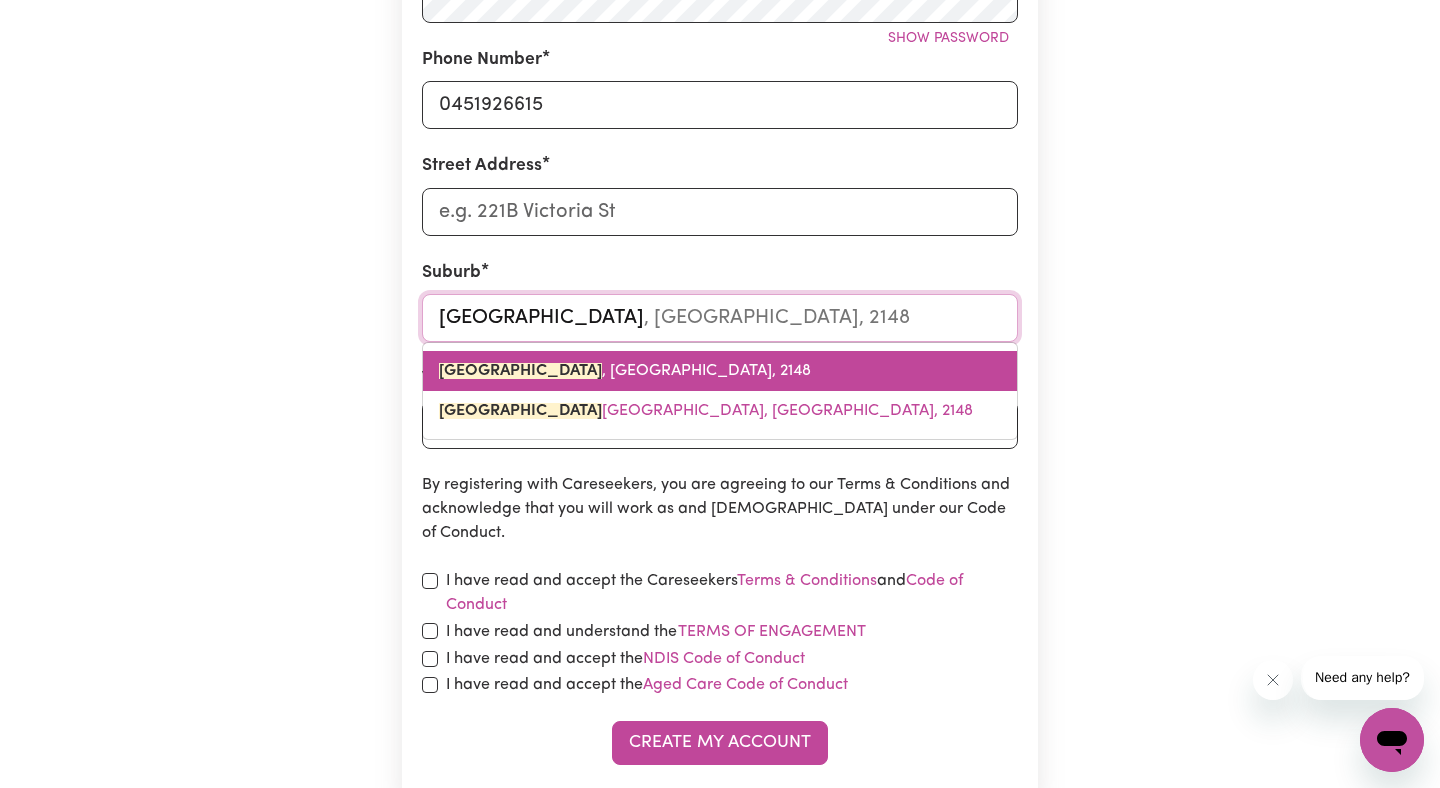 click on "[GEOGRAPHIC_DATA] , [GEOGRAPHIC_DATA], 2148" at bounding box center (720, 371) 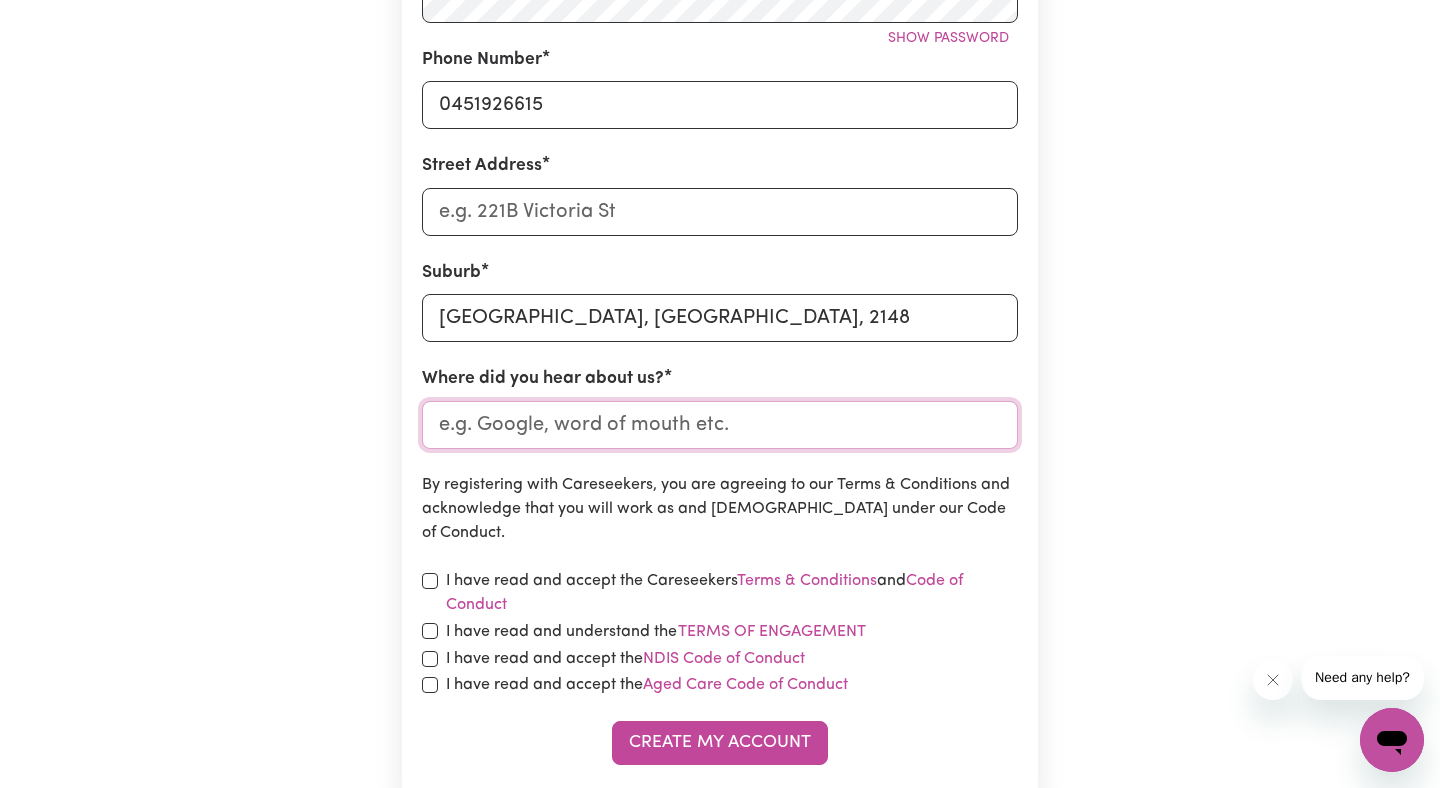 click on "Where did you hear about us?" at bounding box center [720, 425] 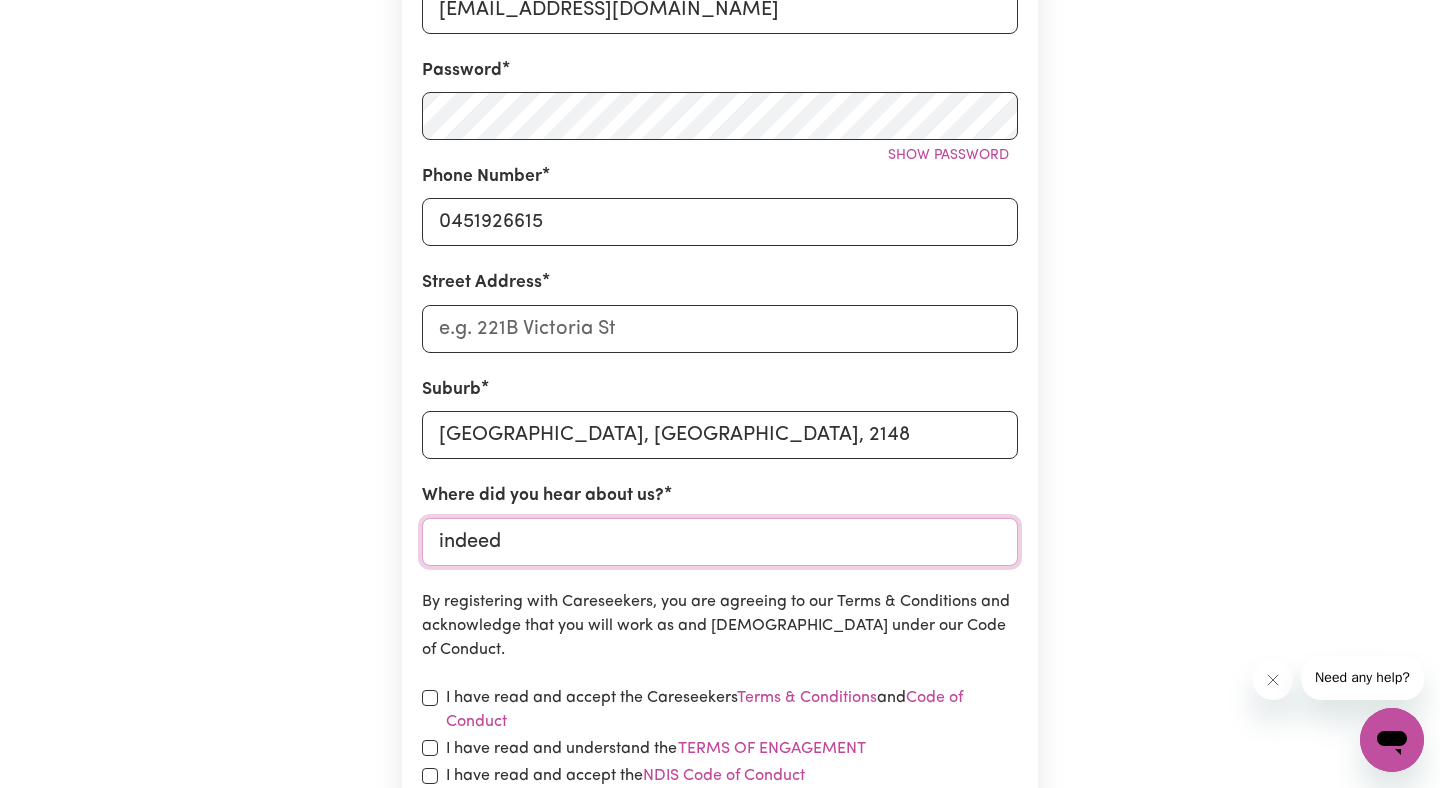 scroll, scrollTop: 513, scrollLeft: 0, axis: vertical 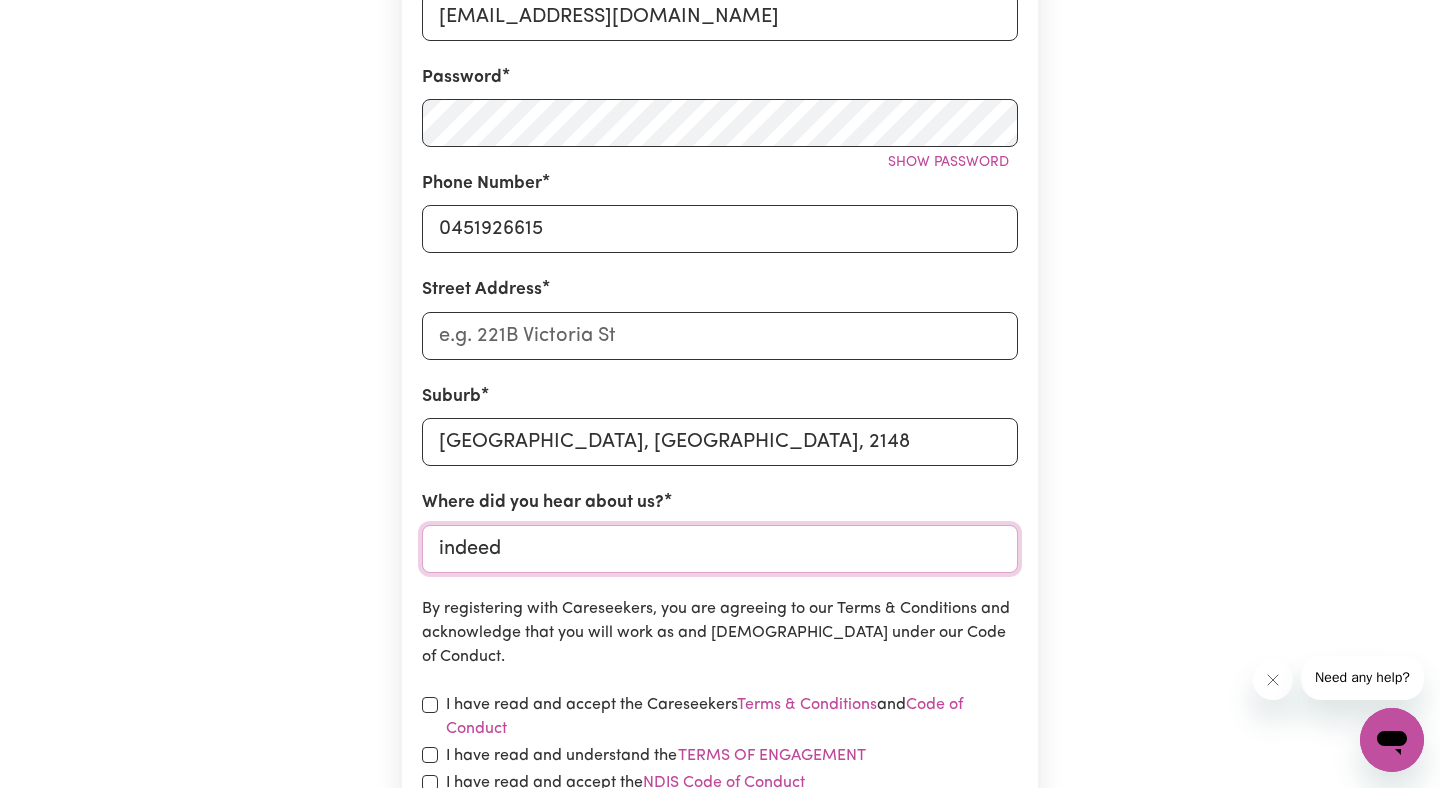 type on "indeed" 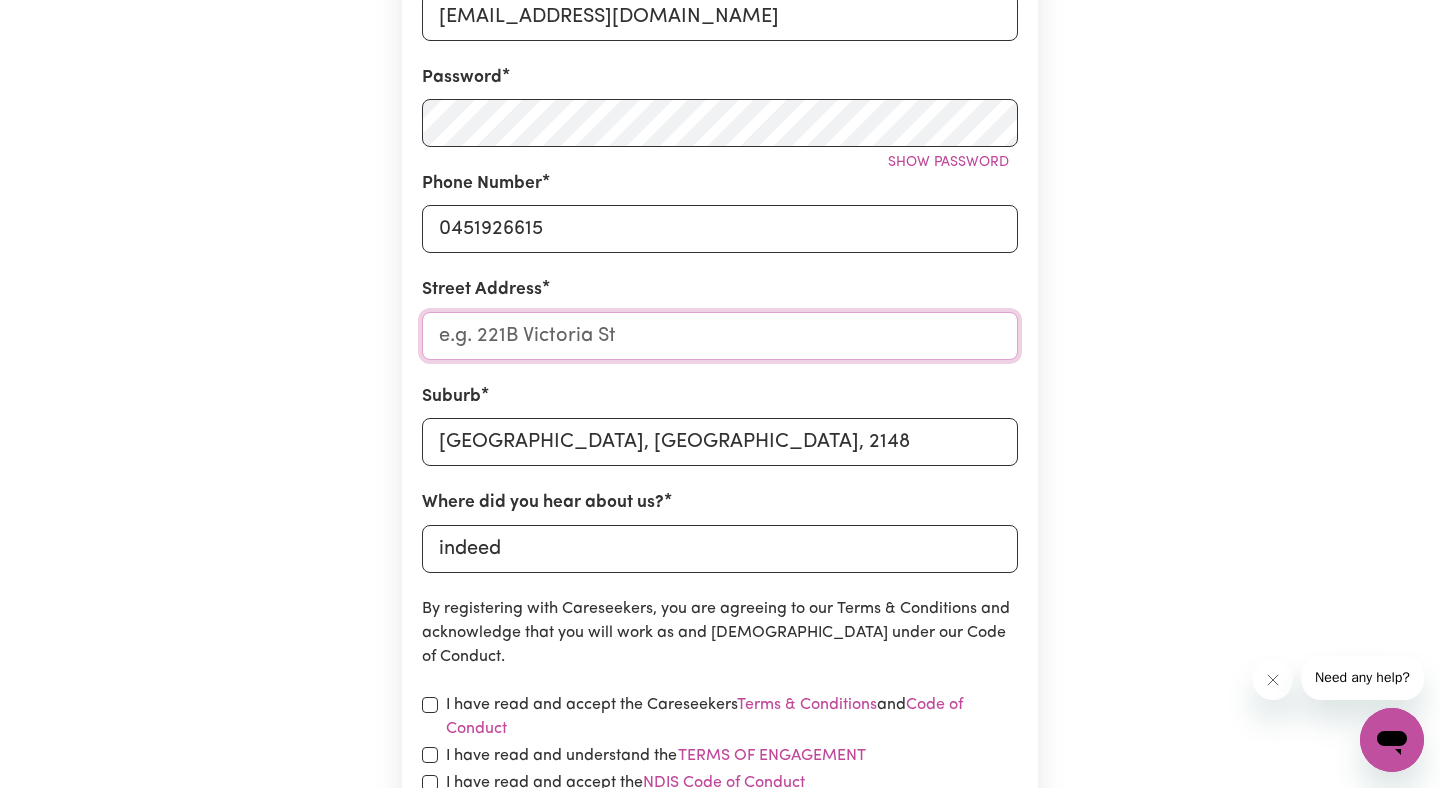click on "Street Address" at bounding box center (720, 336) 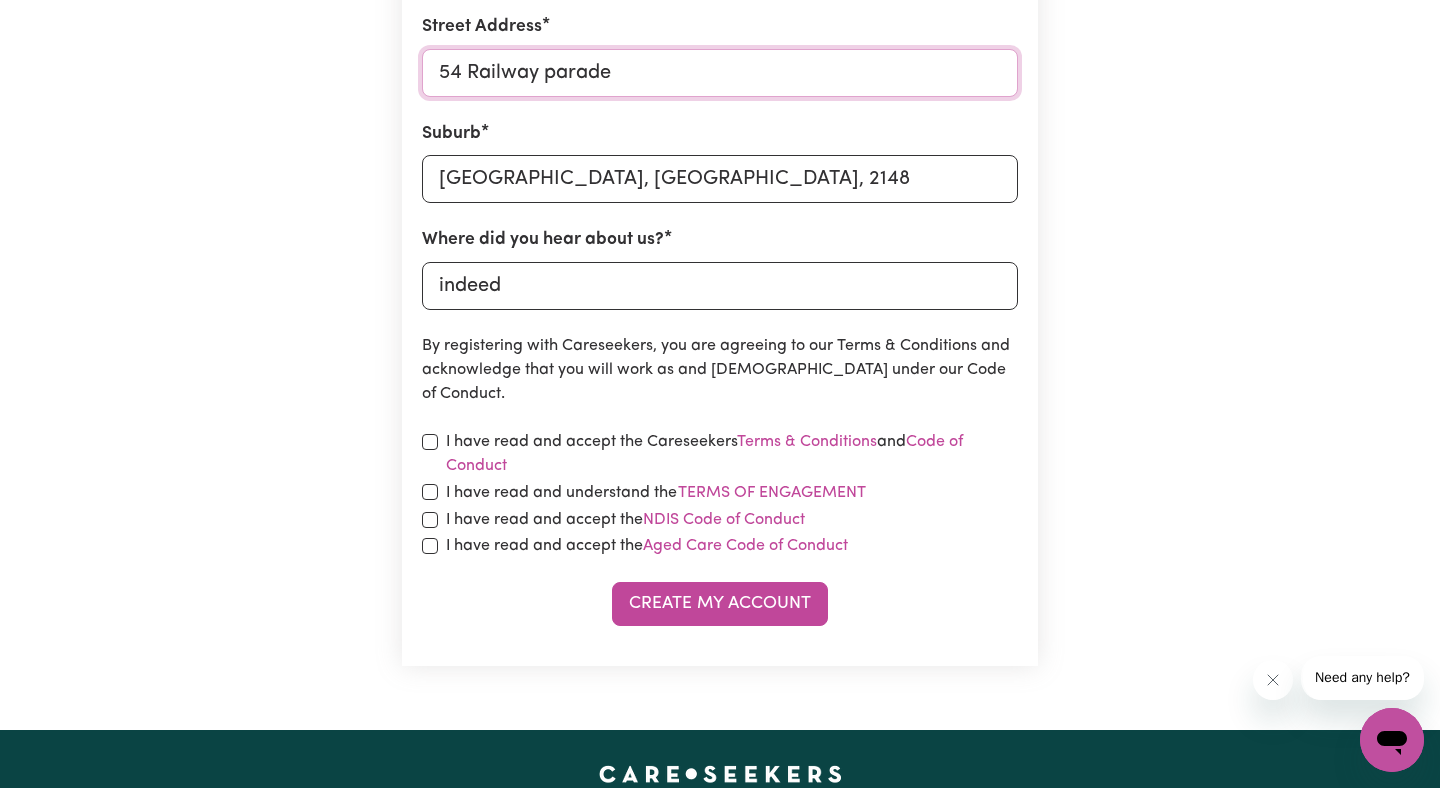 scroll, scrollTop: 782, scrollLeft: 0, axis: vertical 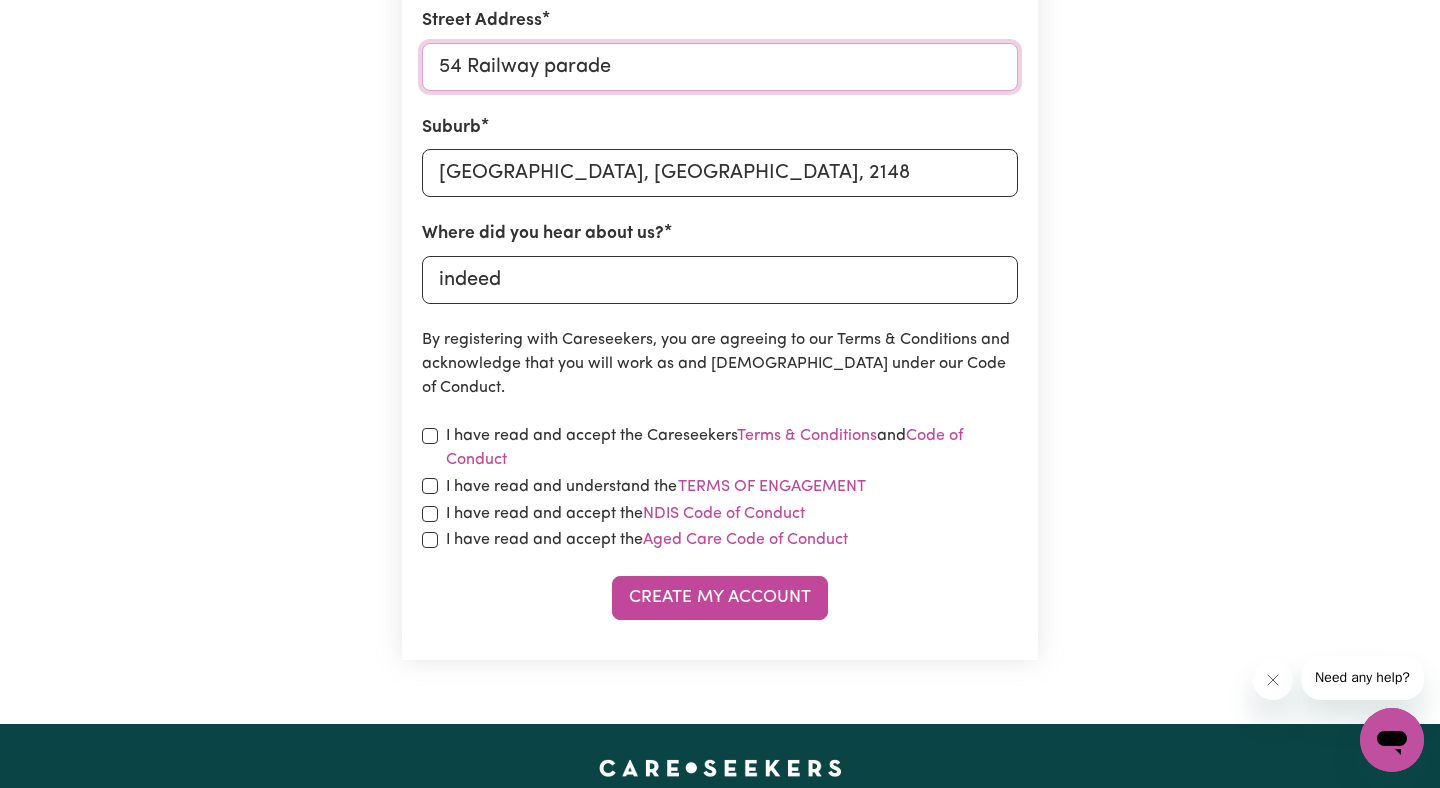 type on "54 Railway parade" 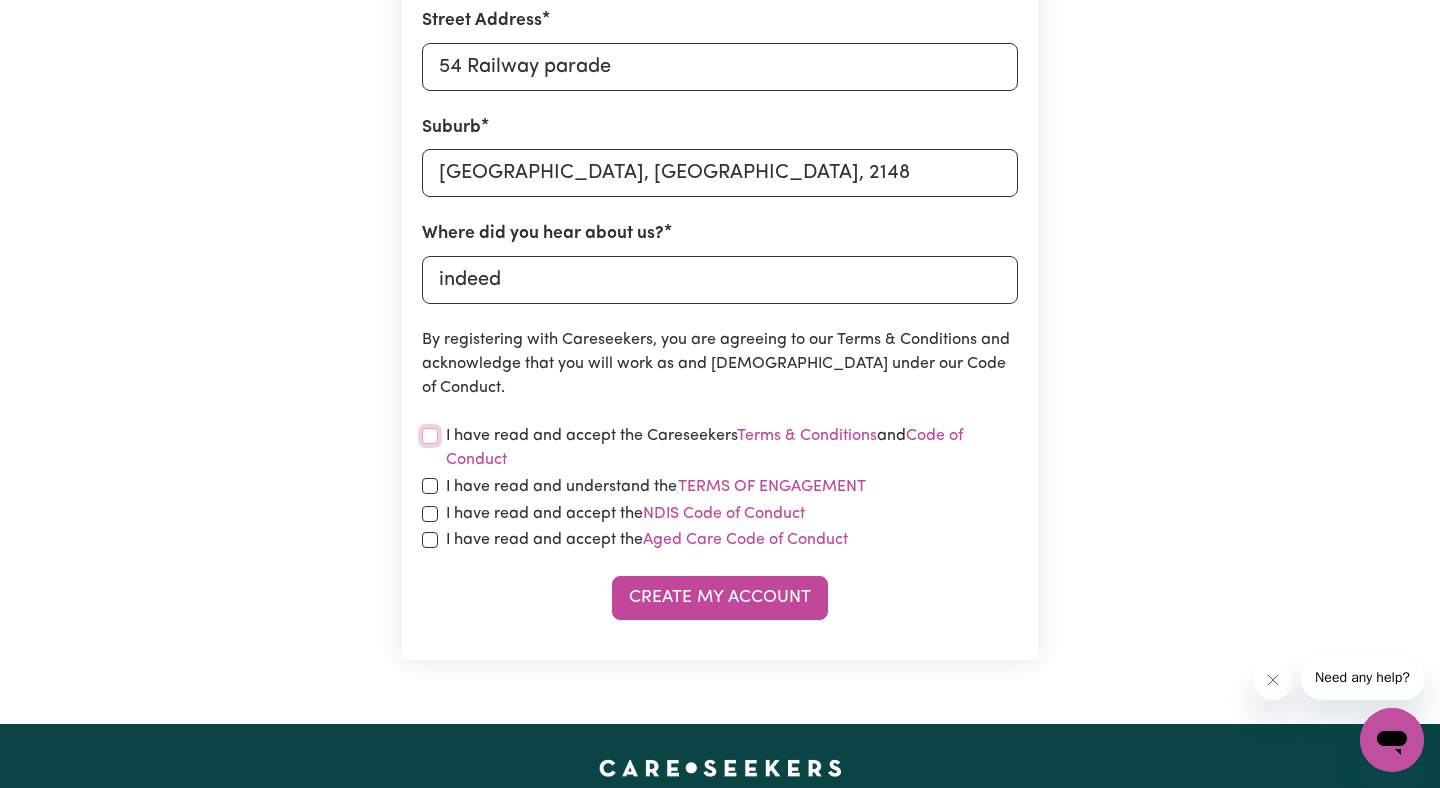 click at bounding box center [430, 436] 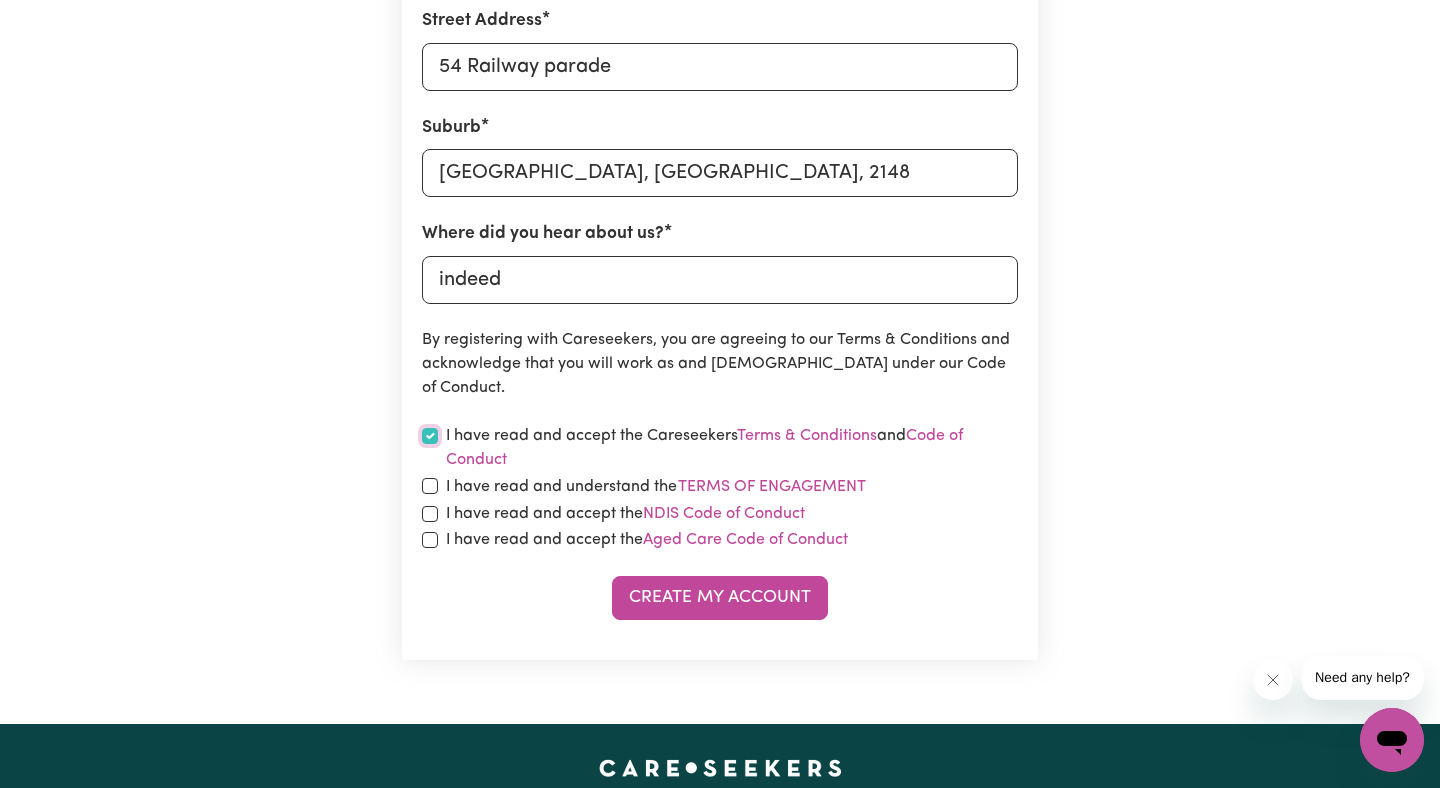 checkbox on "true" 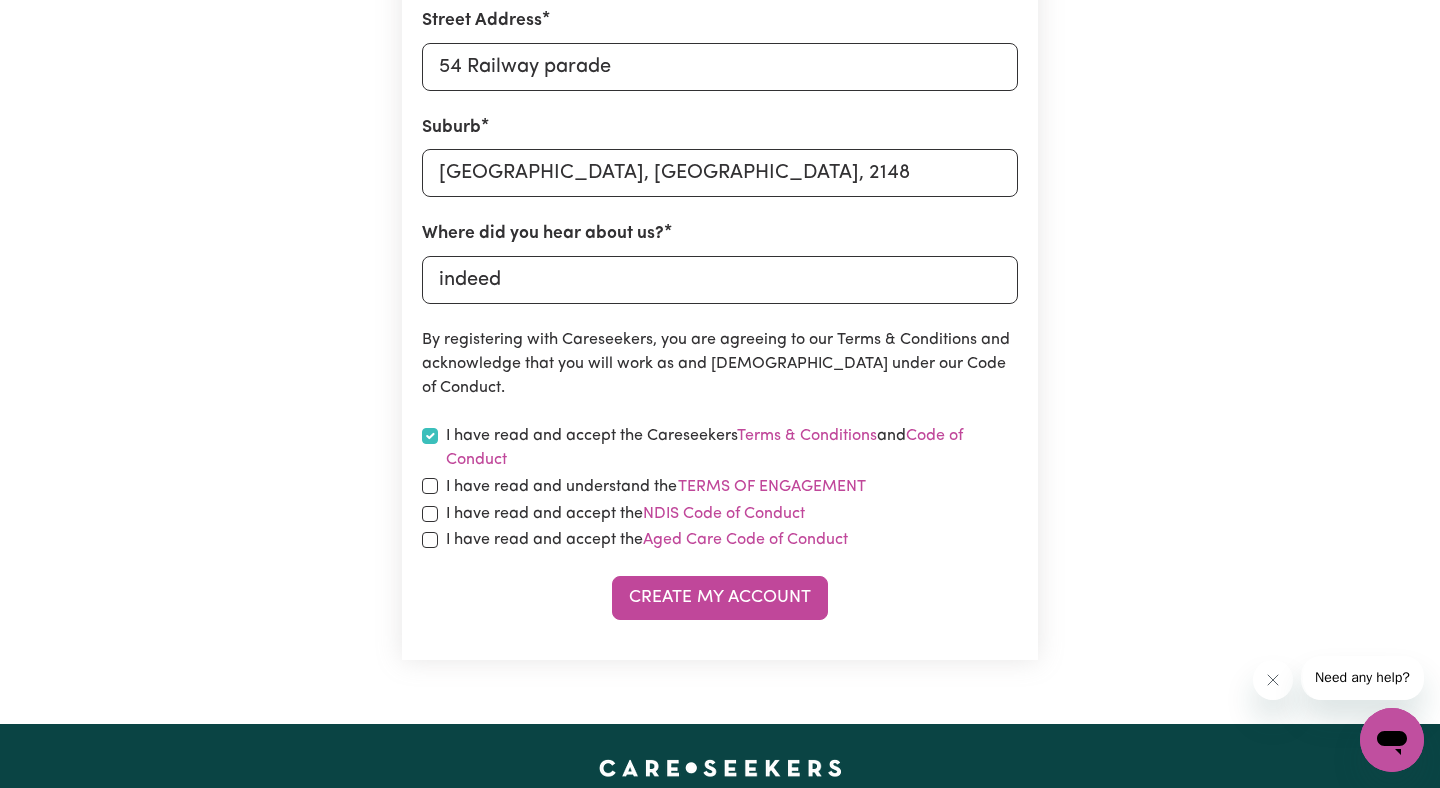 click on "I have read and understand the  Terms of Engagement" at bounding box center (720, 487) 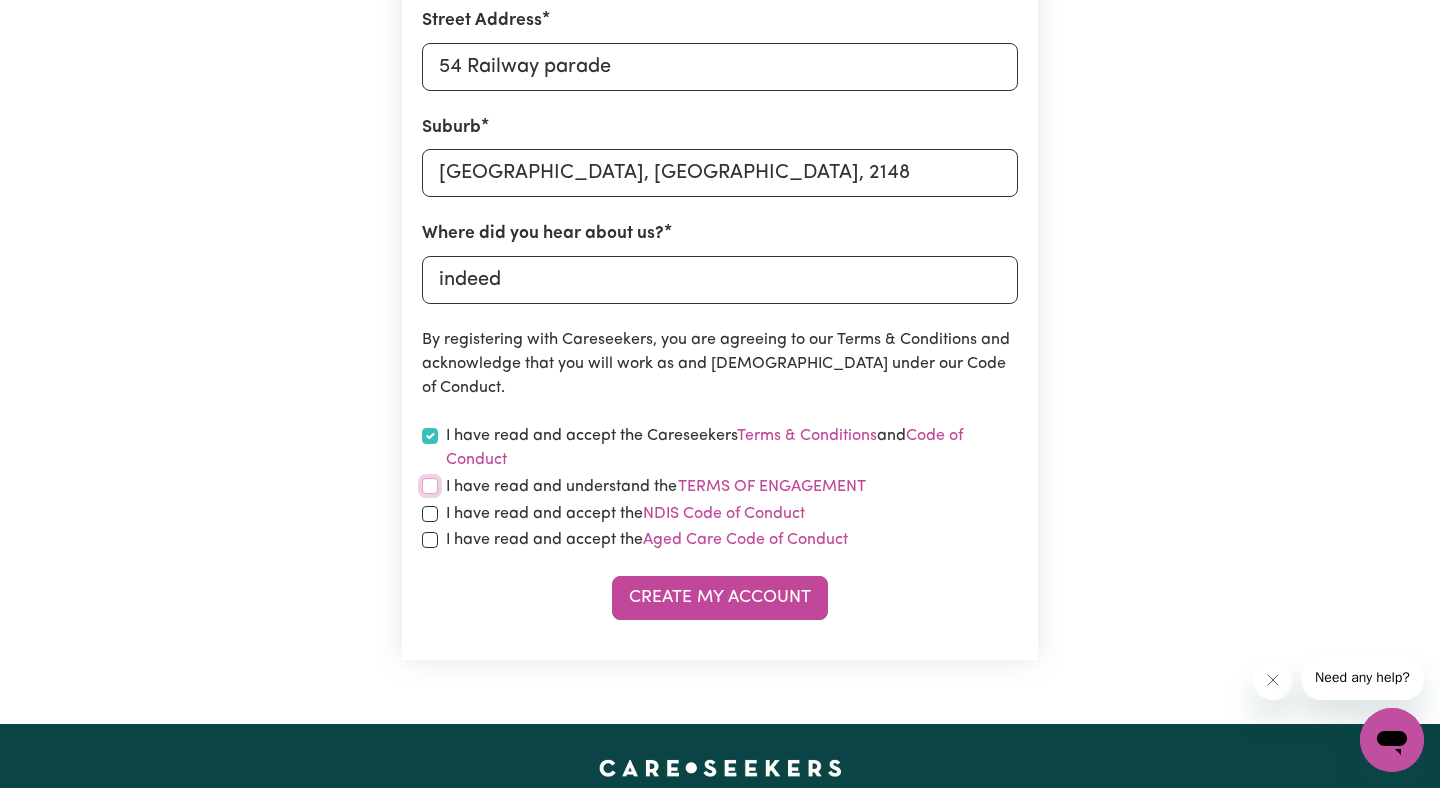 click at bounding box center [430, 486] 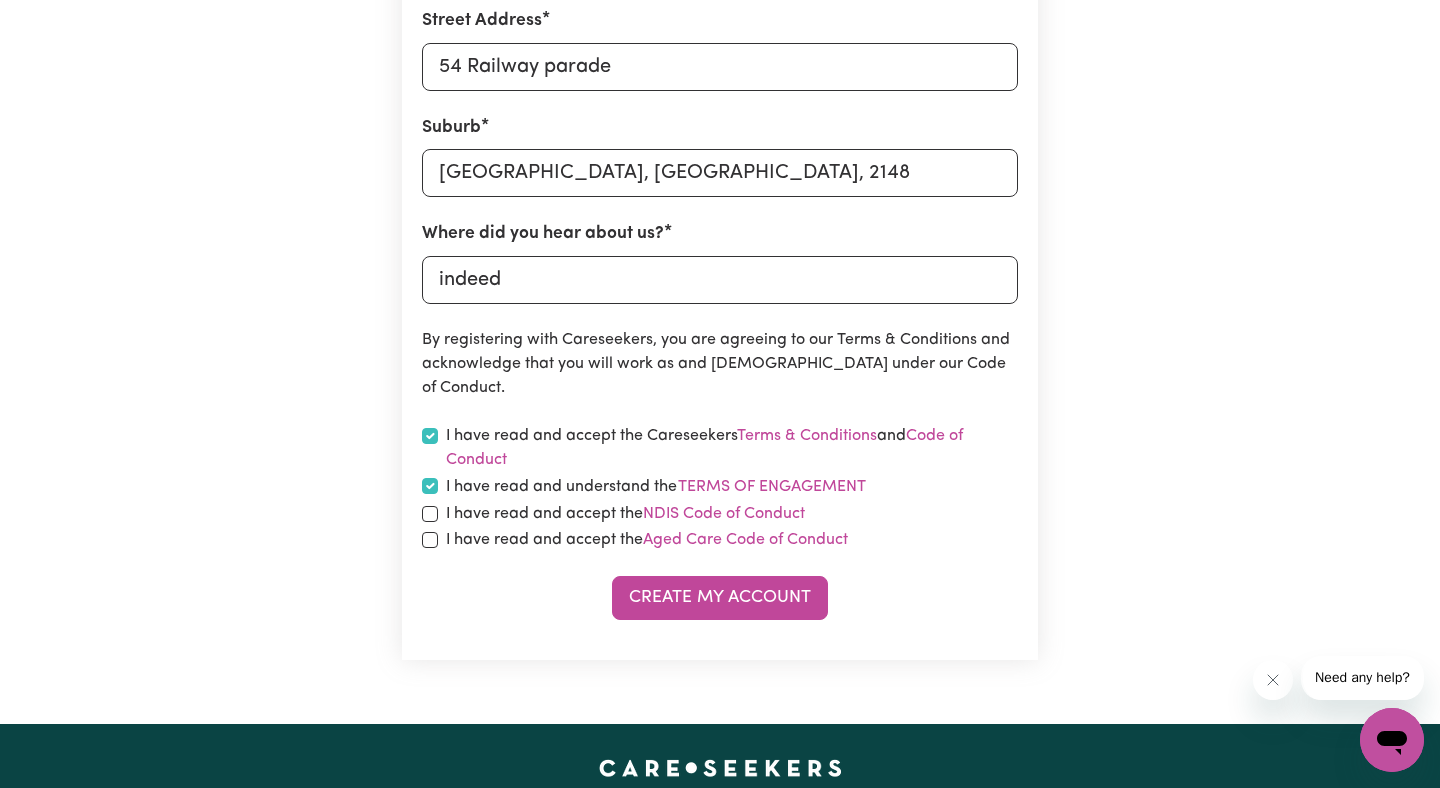 checkbox on "true" 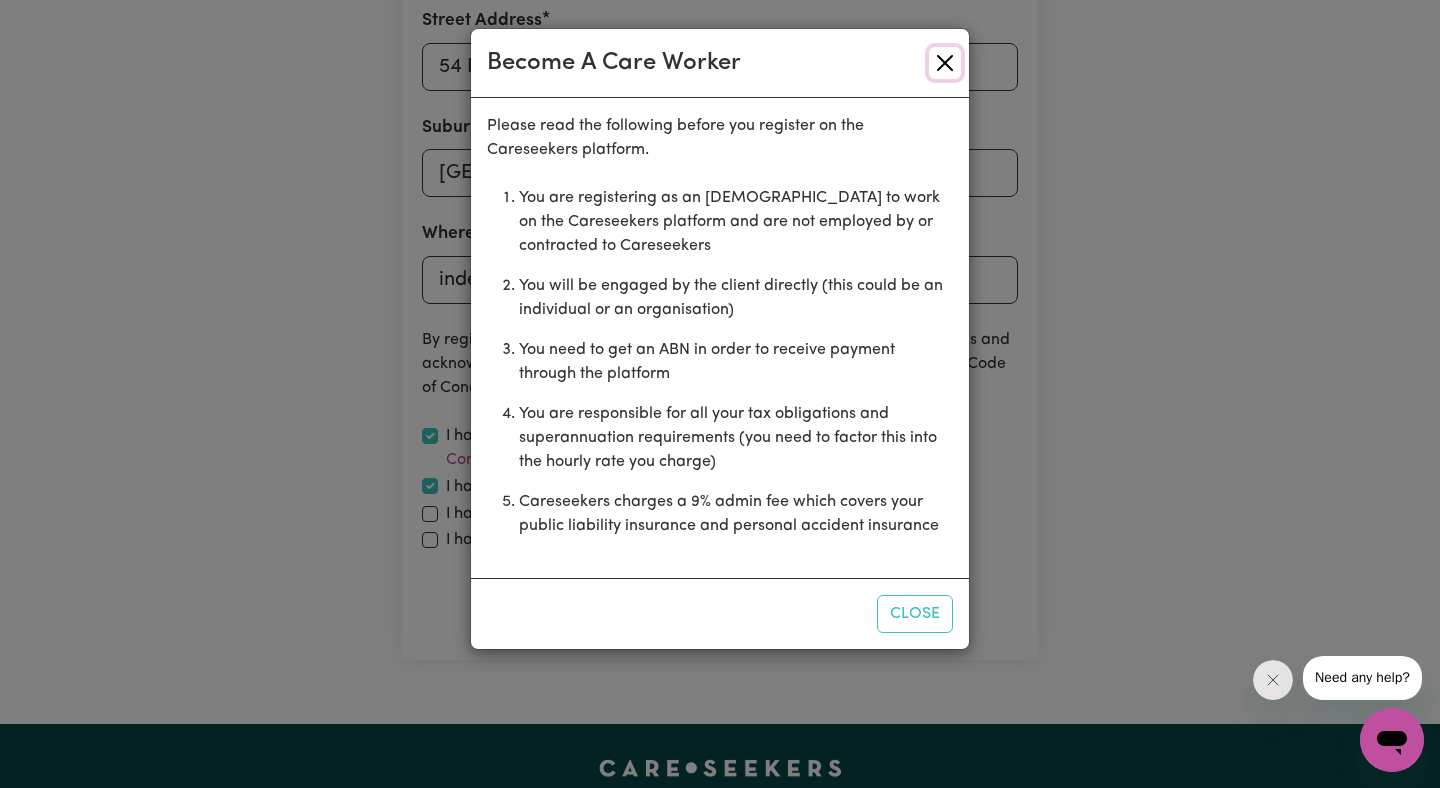 click at bounding box center [945, 63] 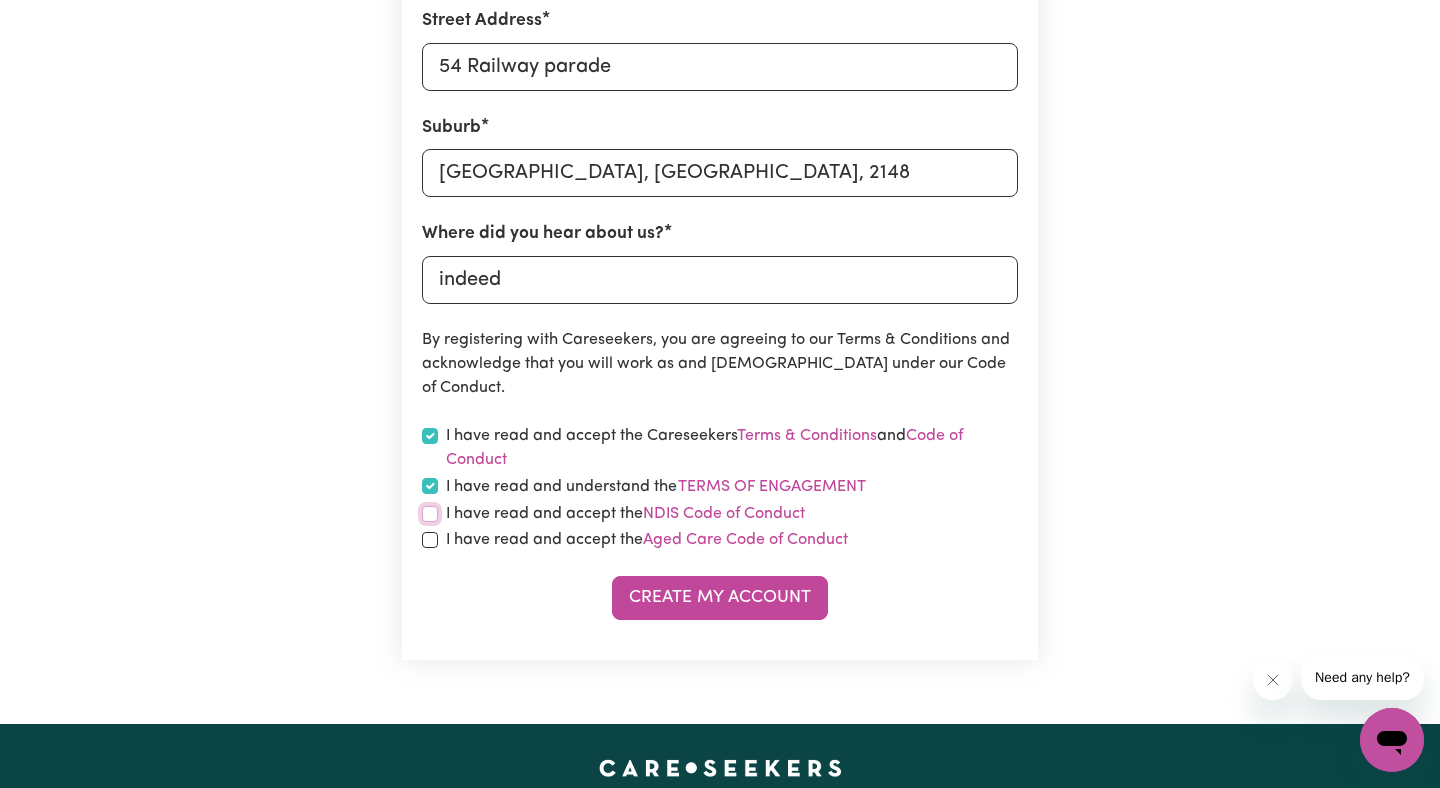 click at bounding box center [430, 514] 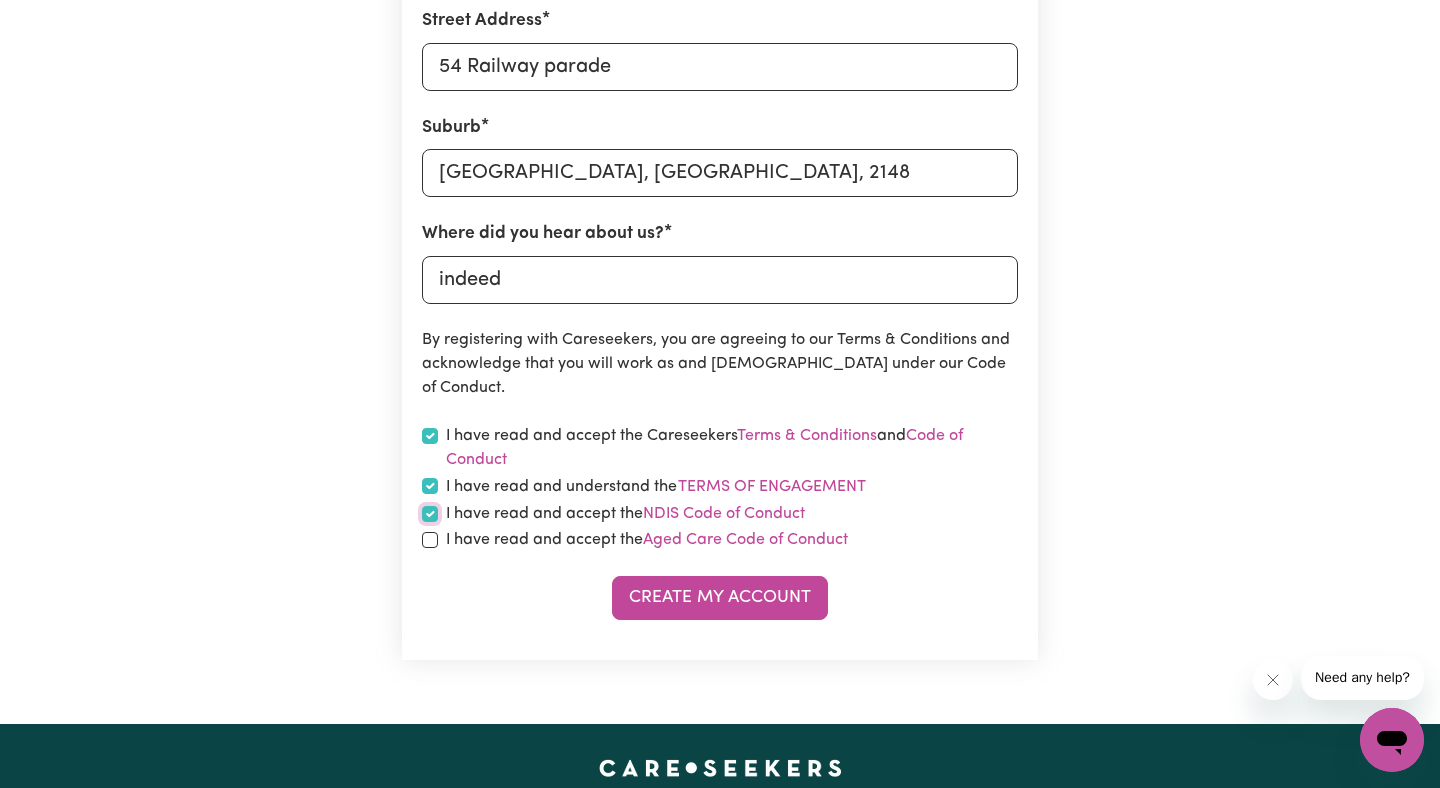 checkbox on "true" 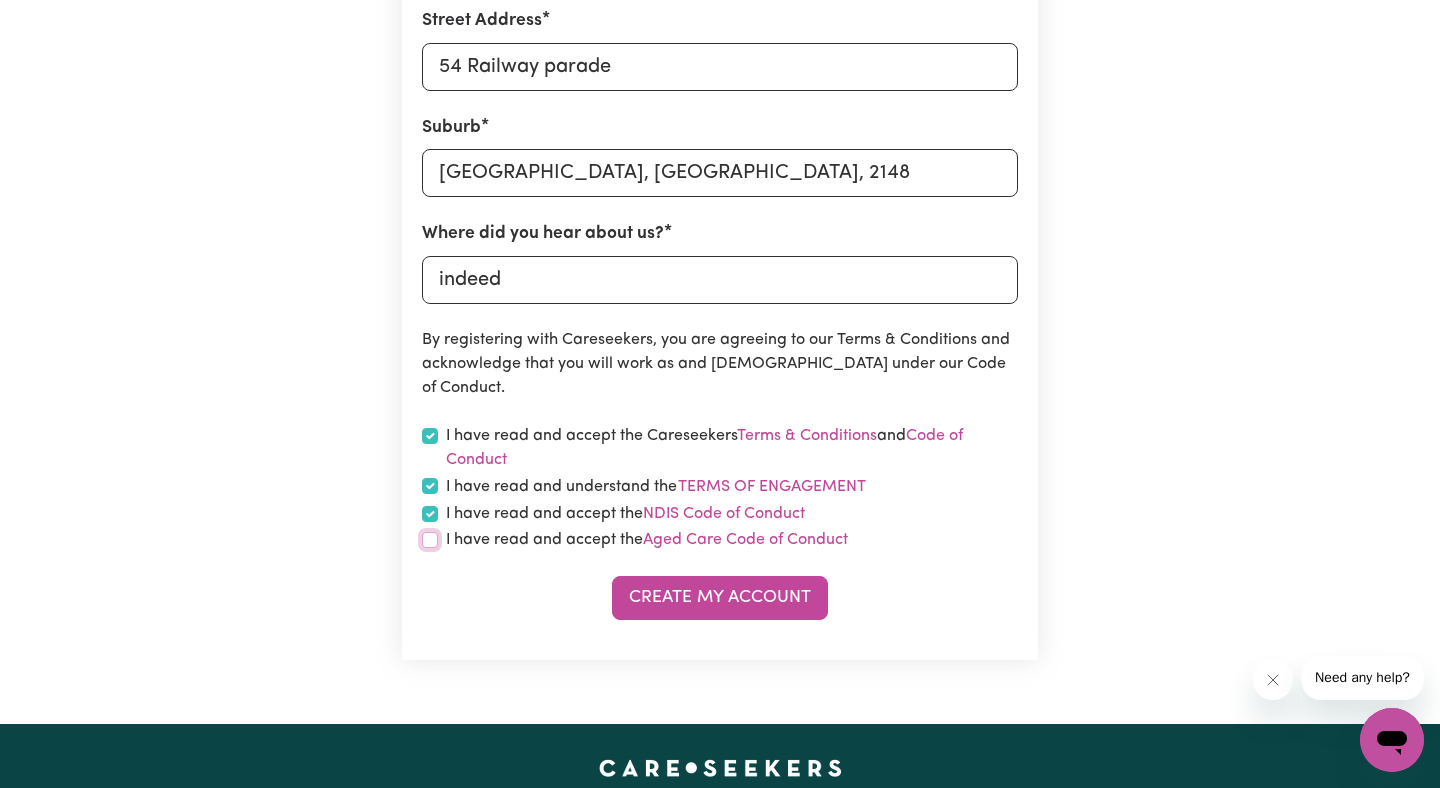 click at bounding box center [430, 540] 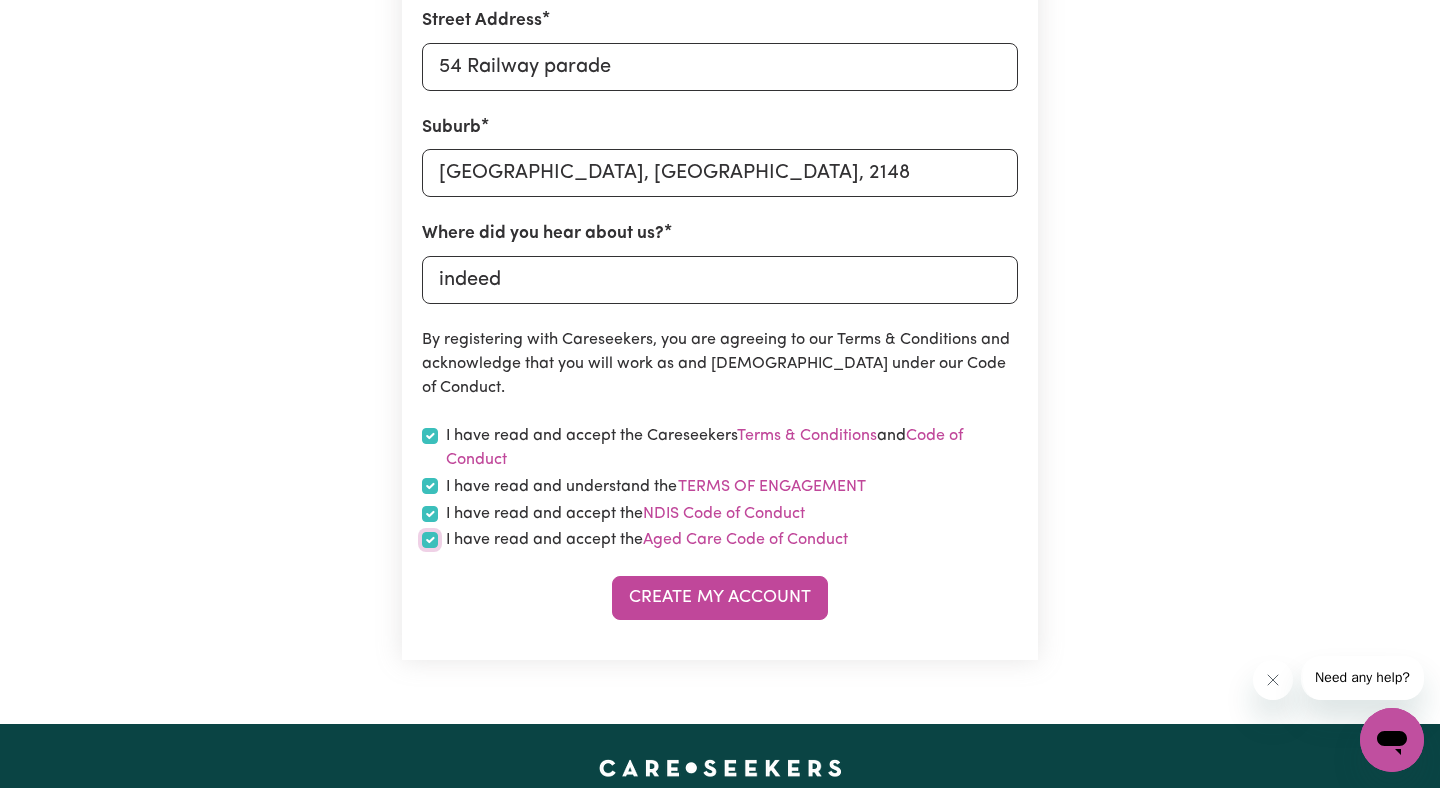 checkbox on "true" 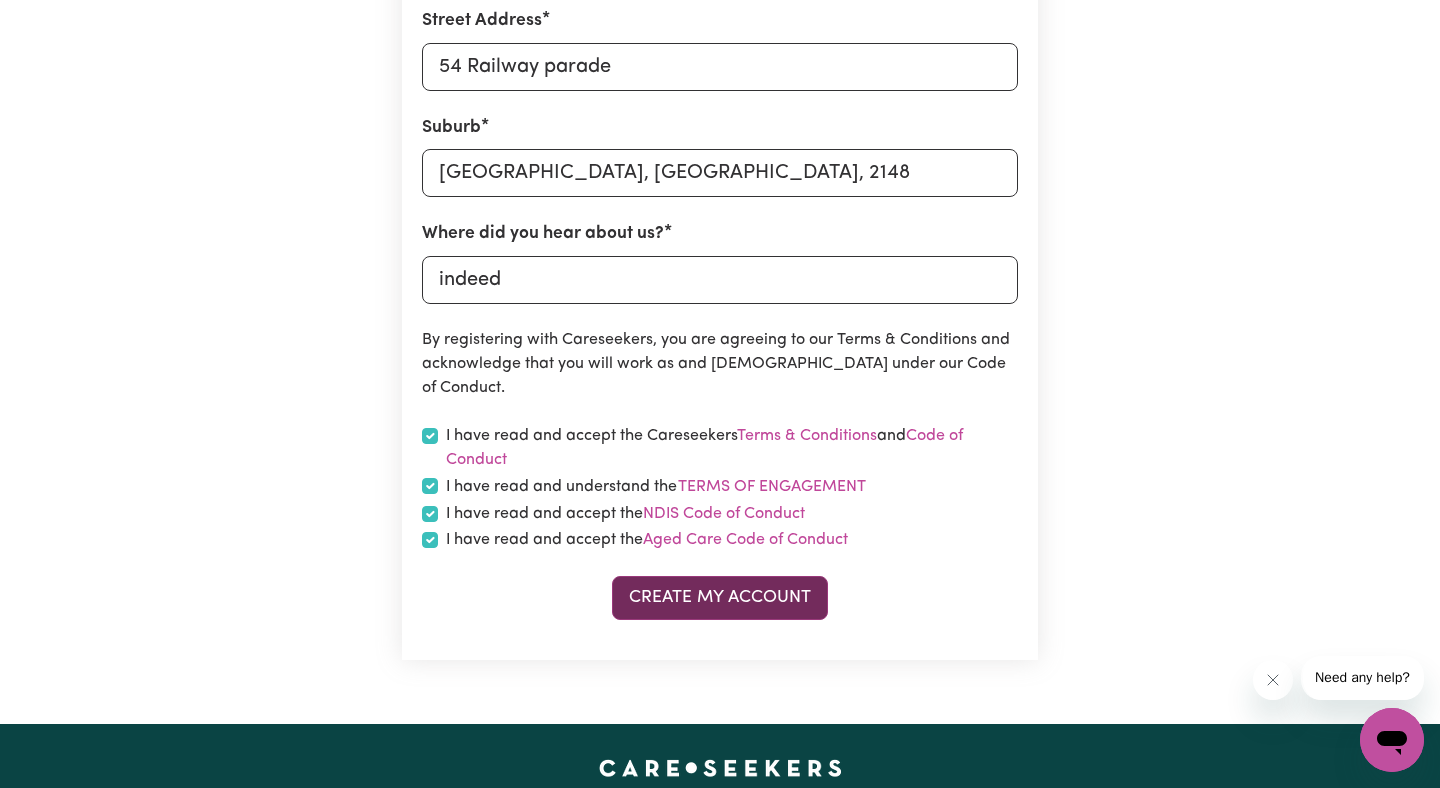click on "Create My Account" at bounding box center (720, 598) 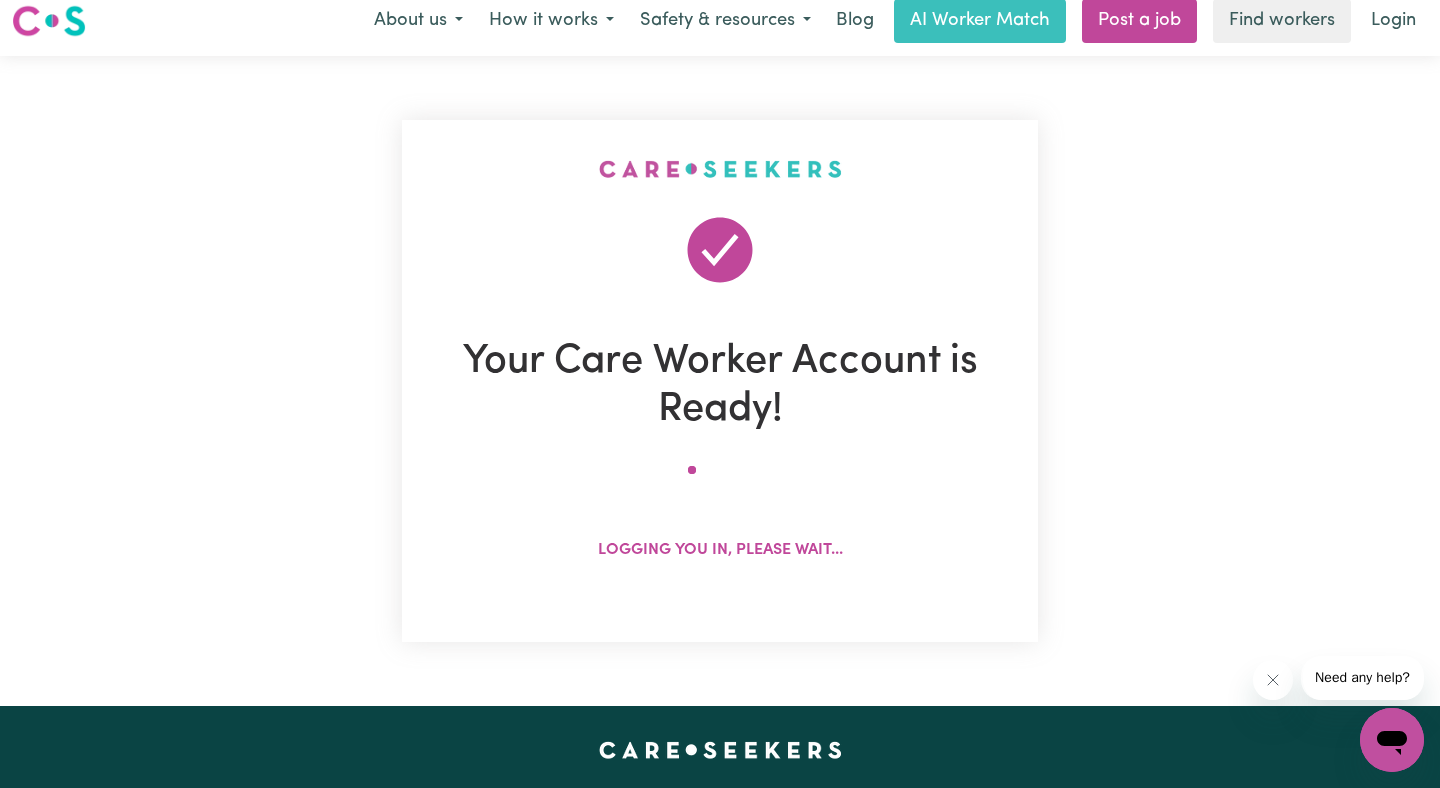 scroll, scrollTop: 0, scrollLeft: 0, axis: both 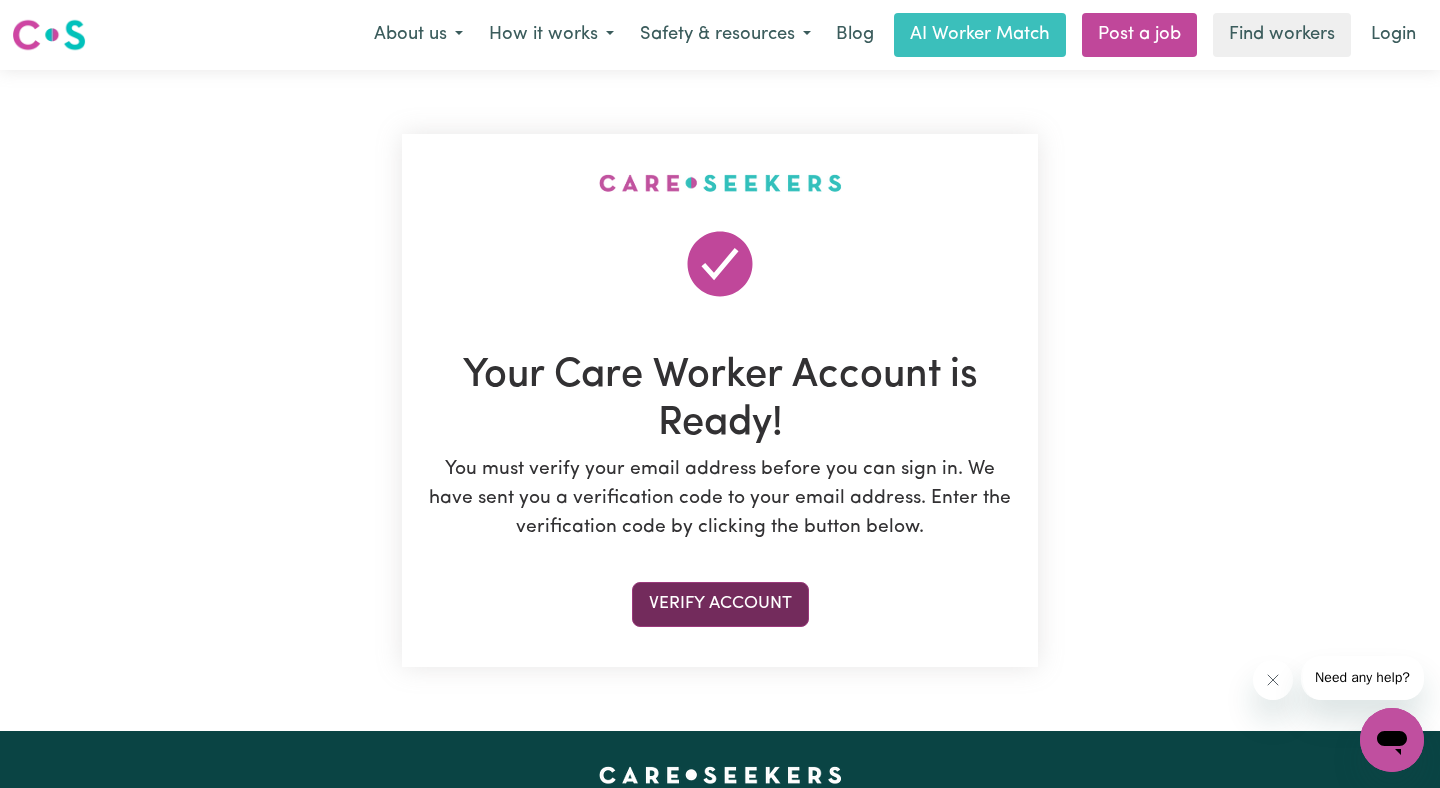 click on "Verify Account" at bounding box center (720, 604) 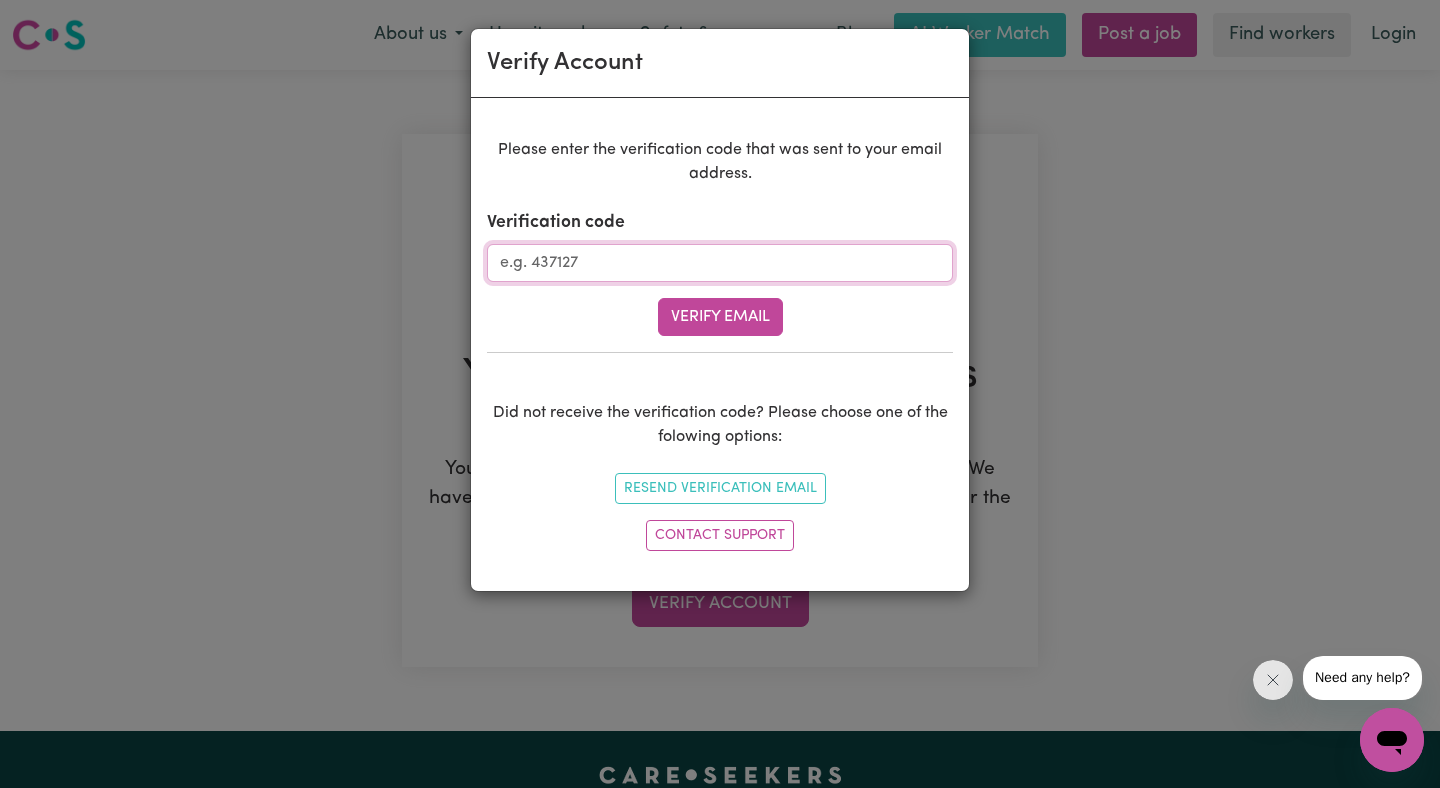 click on "Verification code" at bounding box center (720, 263) 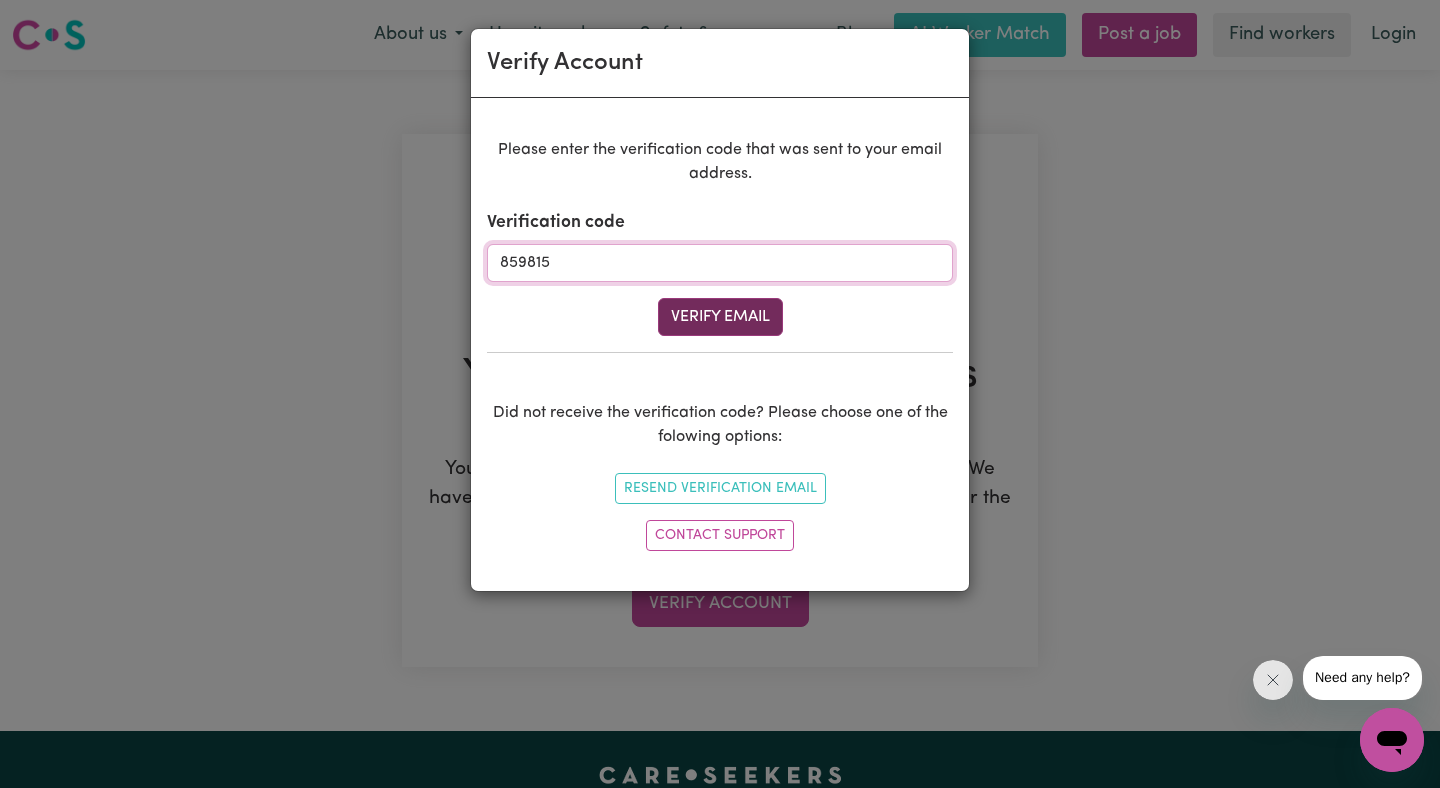 type on "859815" 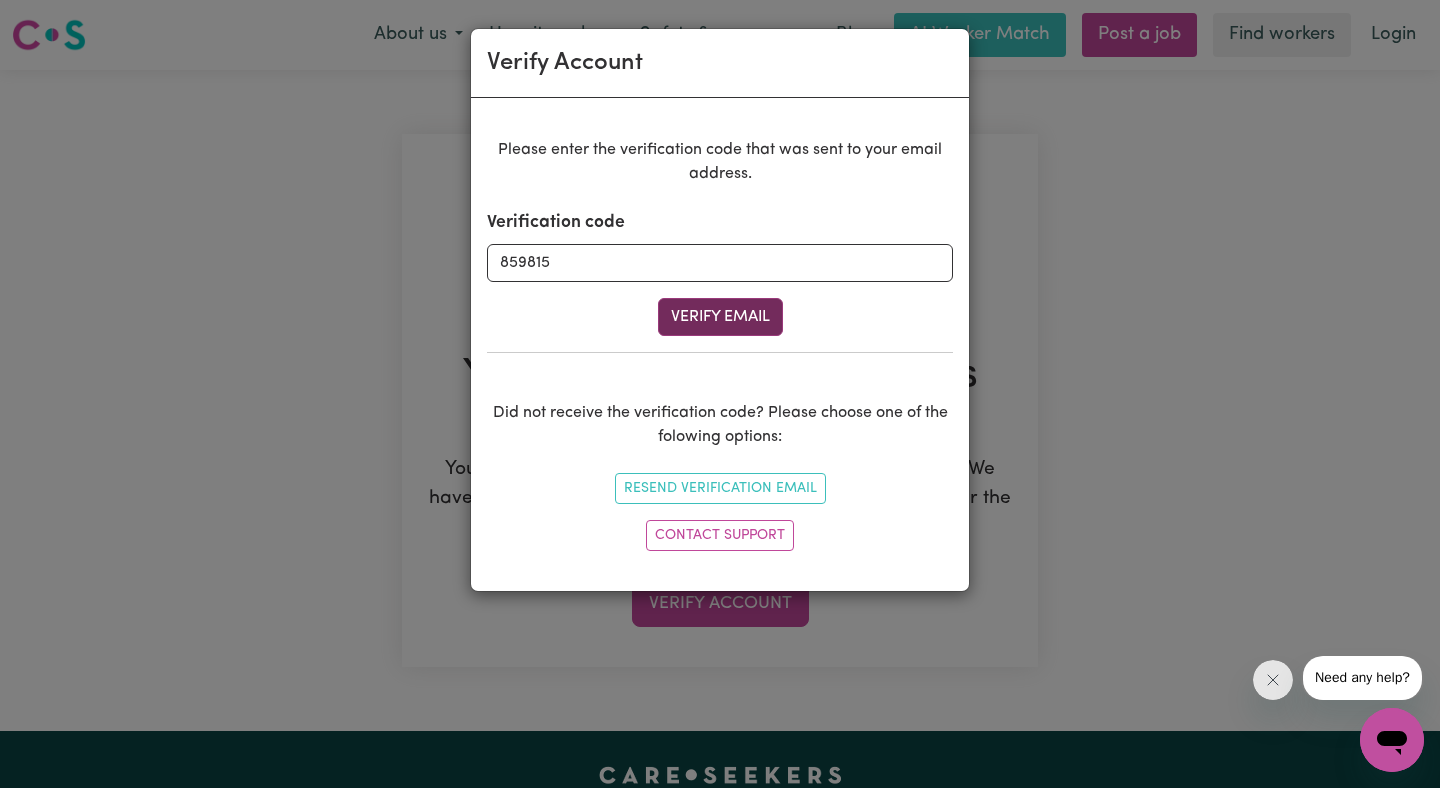 click on "Verify Email" at bounding box center [720, 317] 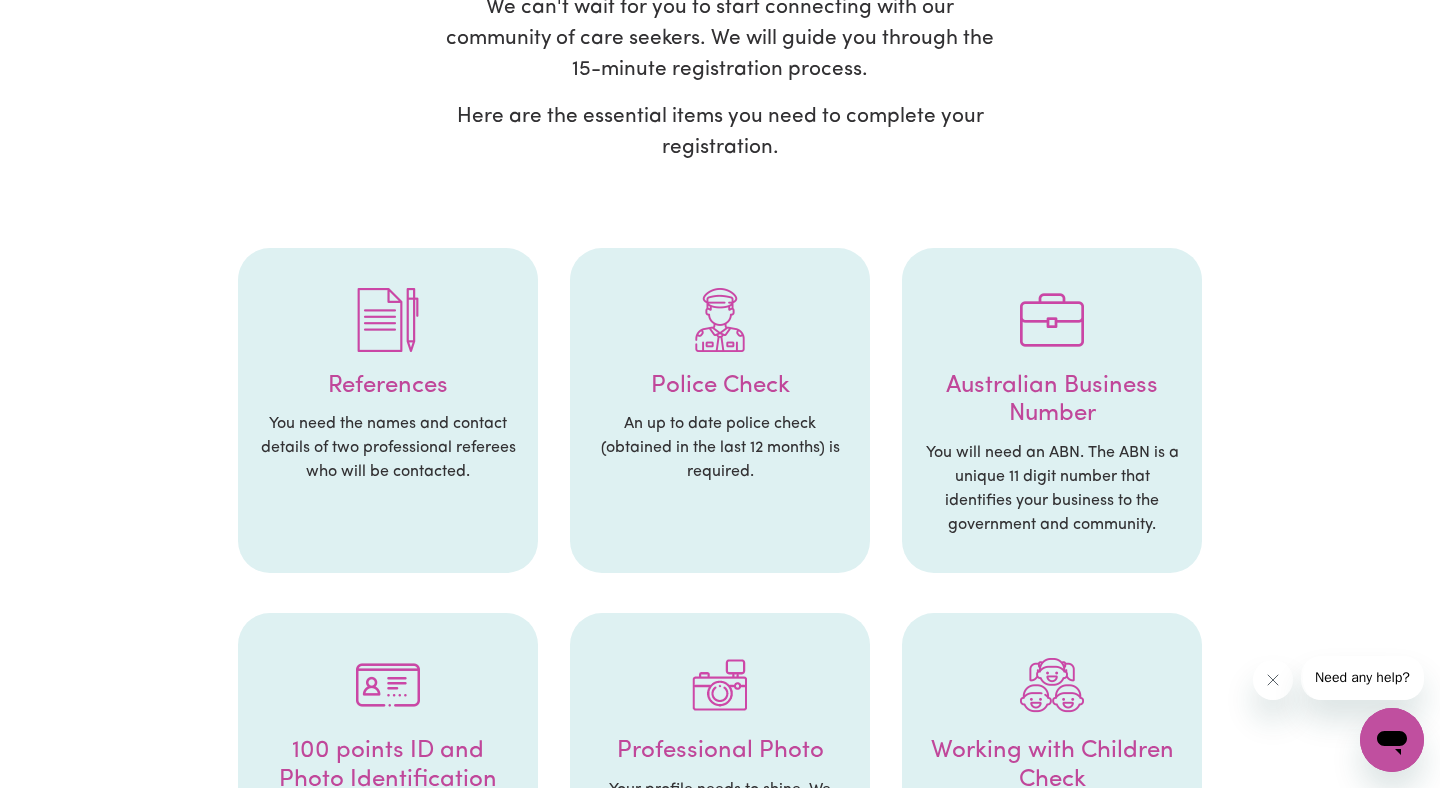 scroll, scrollTop: 268, scrollLeft: 0, axis: vertical 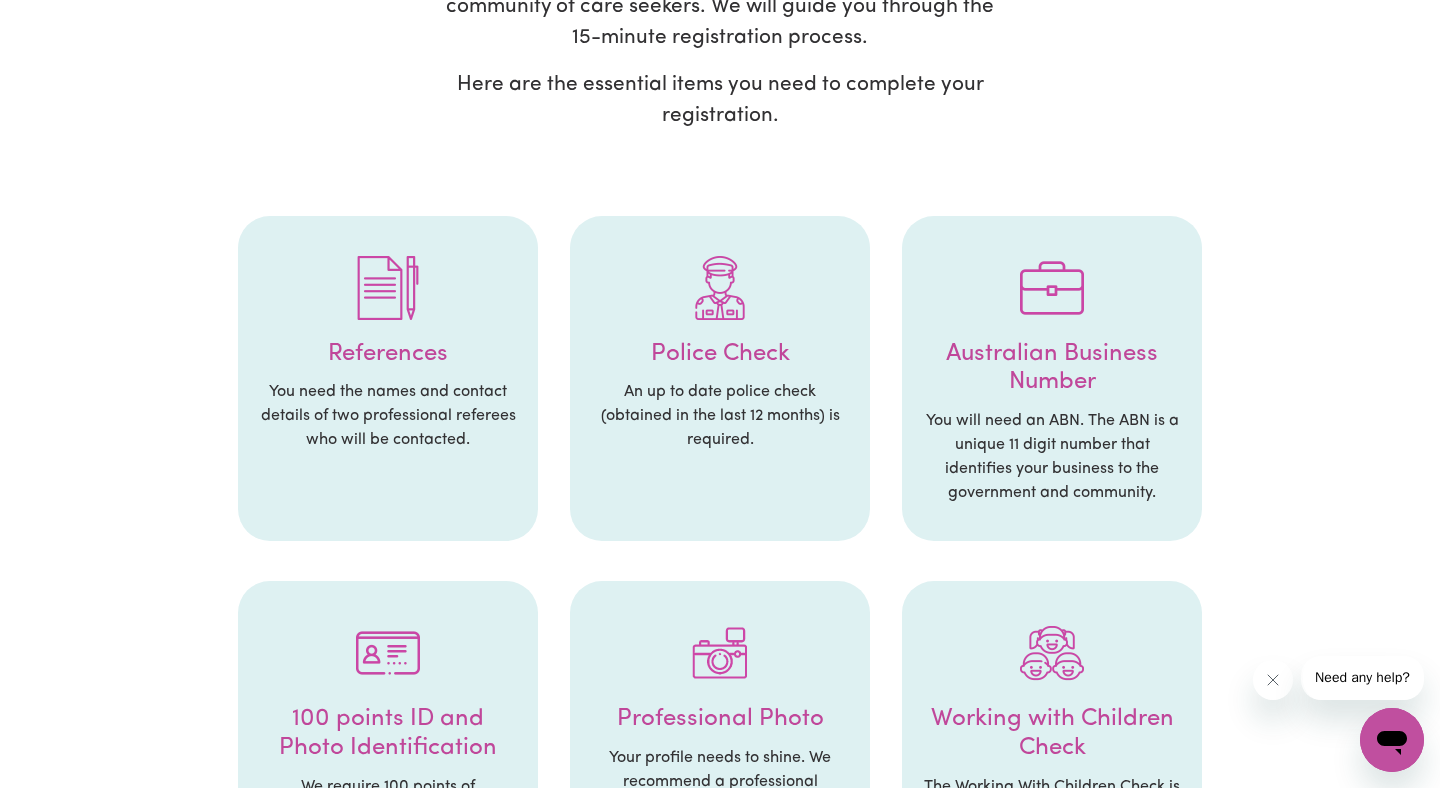 click on "Police Check" at bounding box center [720, 354] 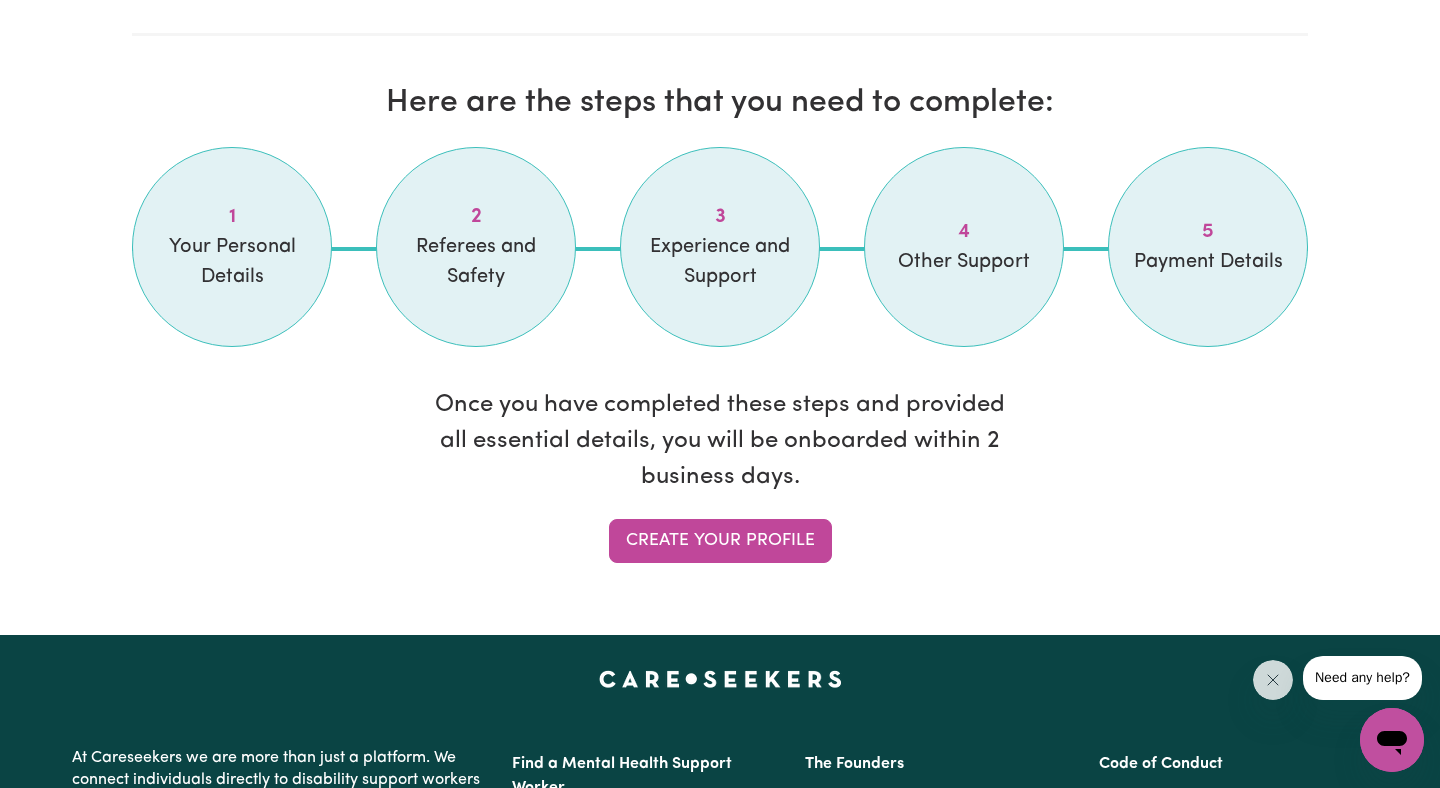scroll, scrollTop: 1640, scrollLeft: 0, axis: vertical 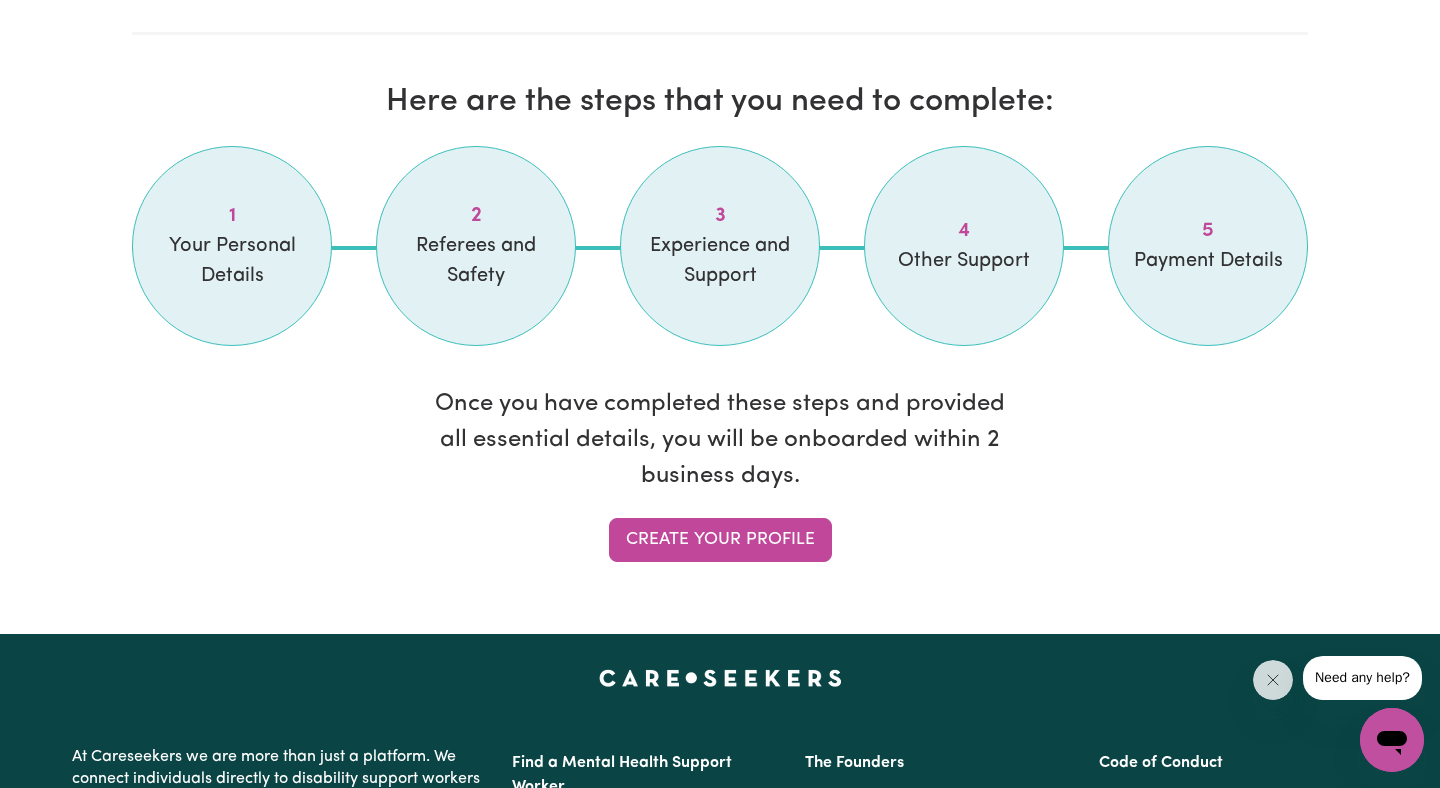click on "1" at bounding box center (232, 216) 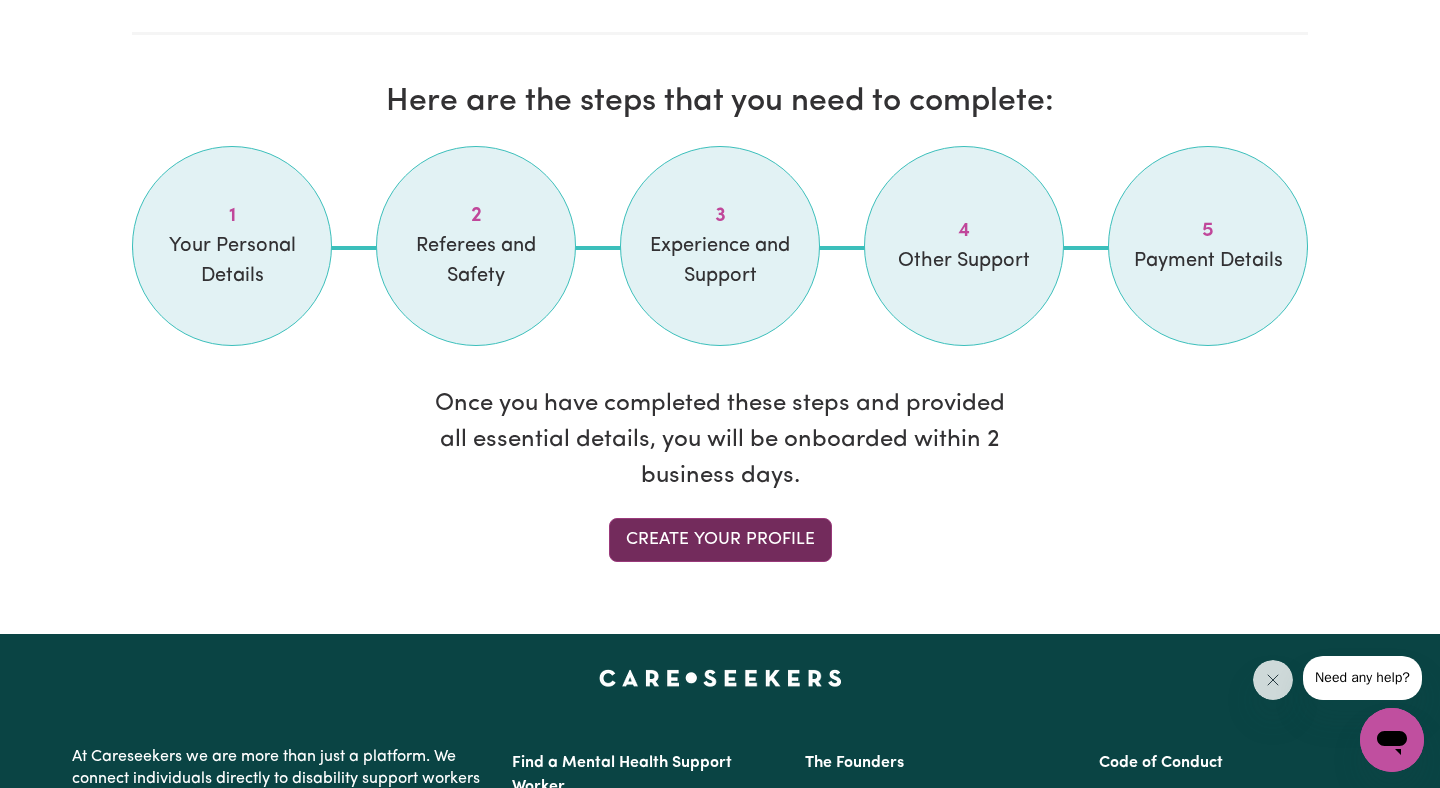 click on "Create your profile" at bounding box center (720, 540) 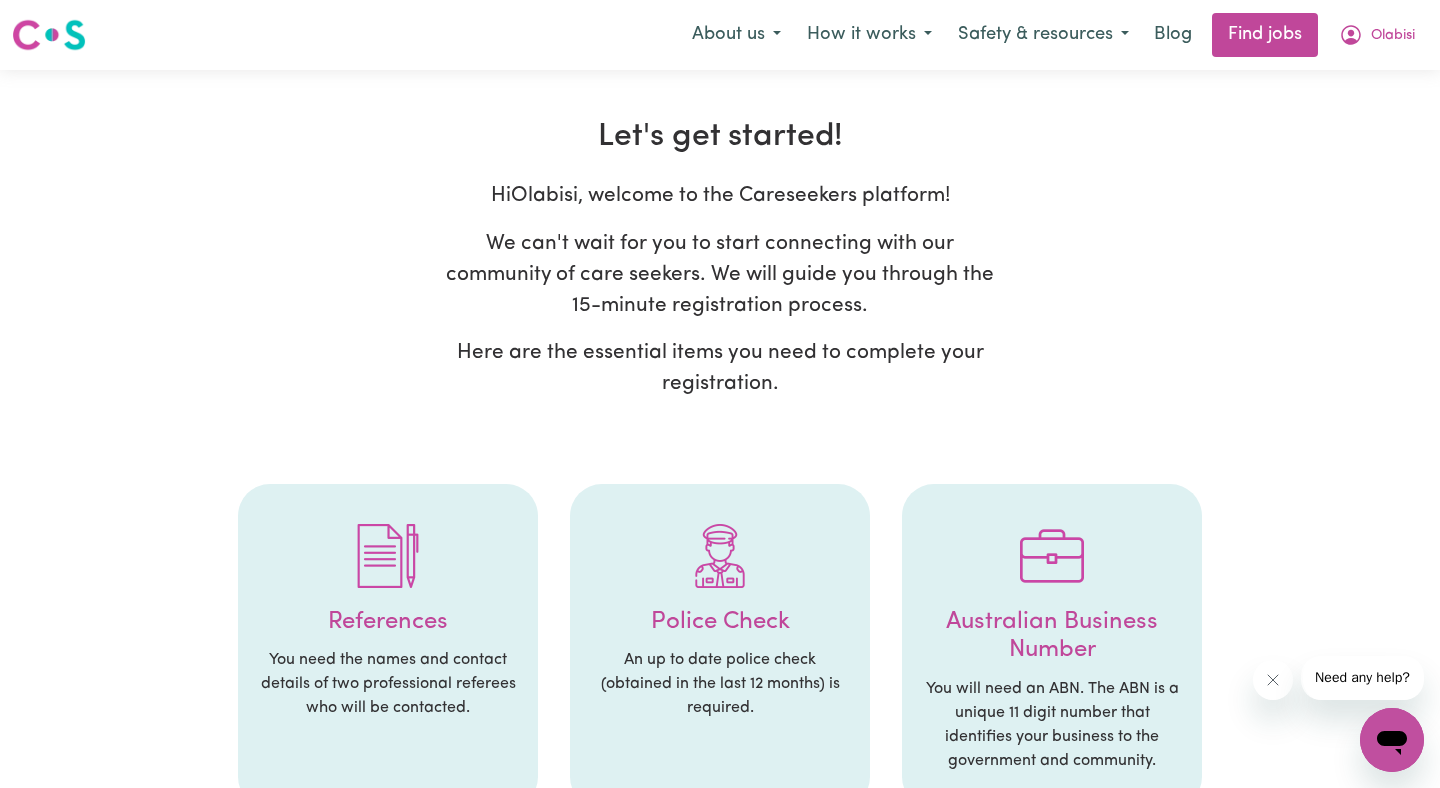select on "Studying a healthcare related degree or qualification" 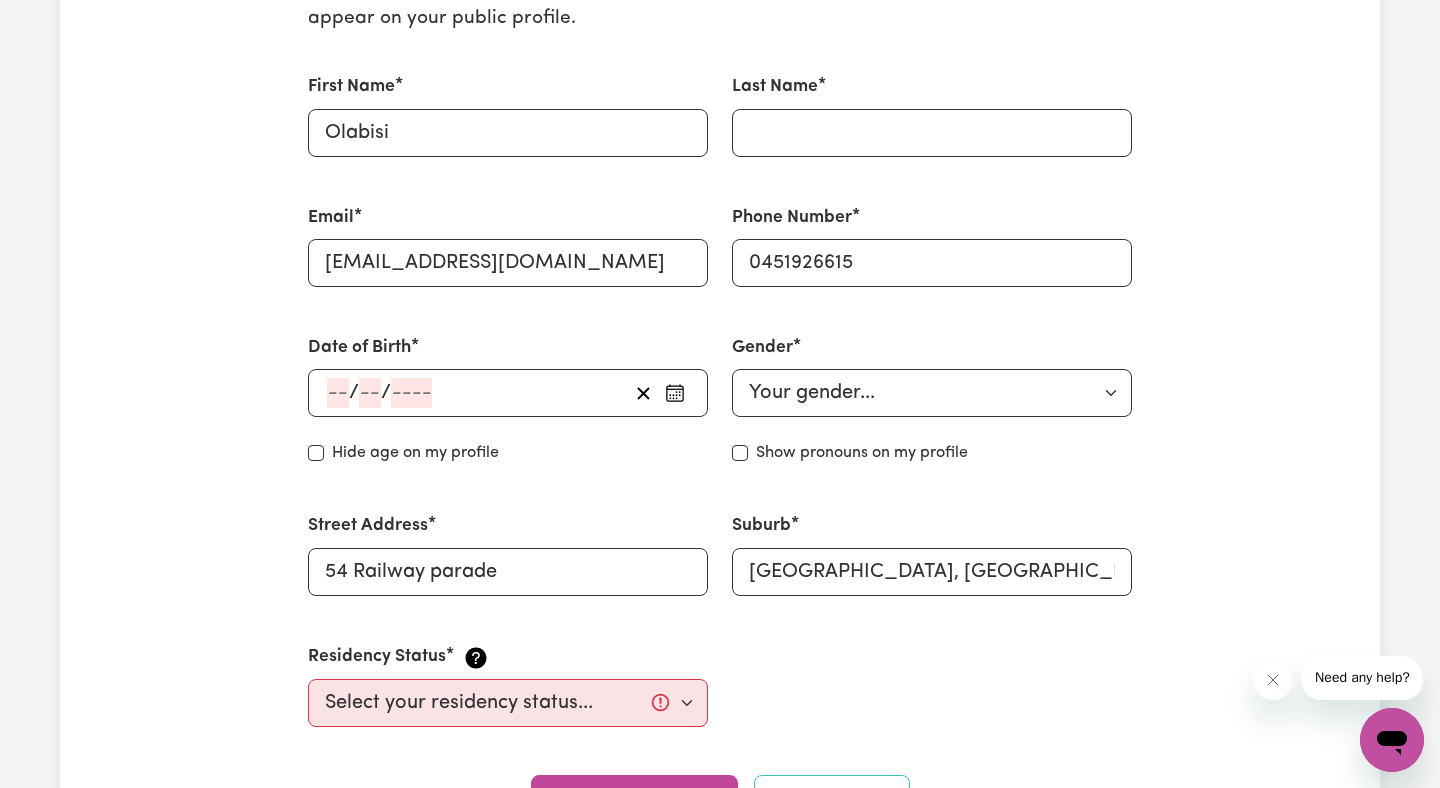 scroll, scrollTop: 572, scrollLeft: 0, axis: vertical 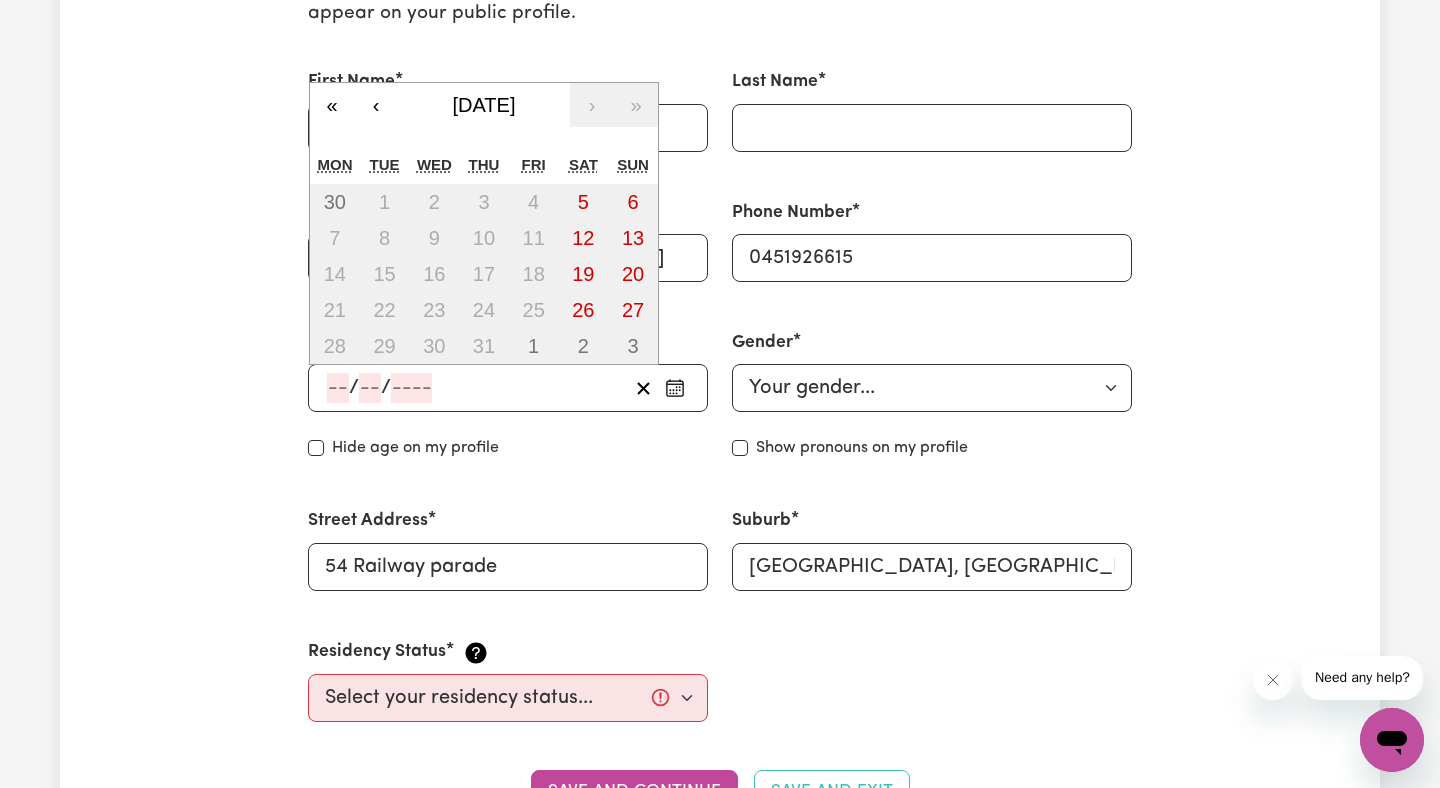 click 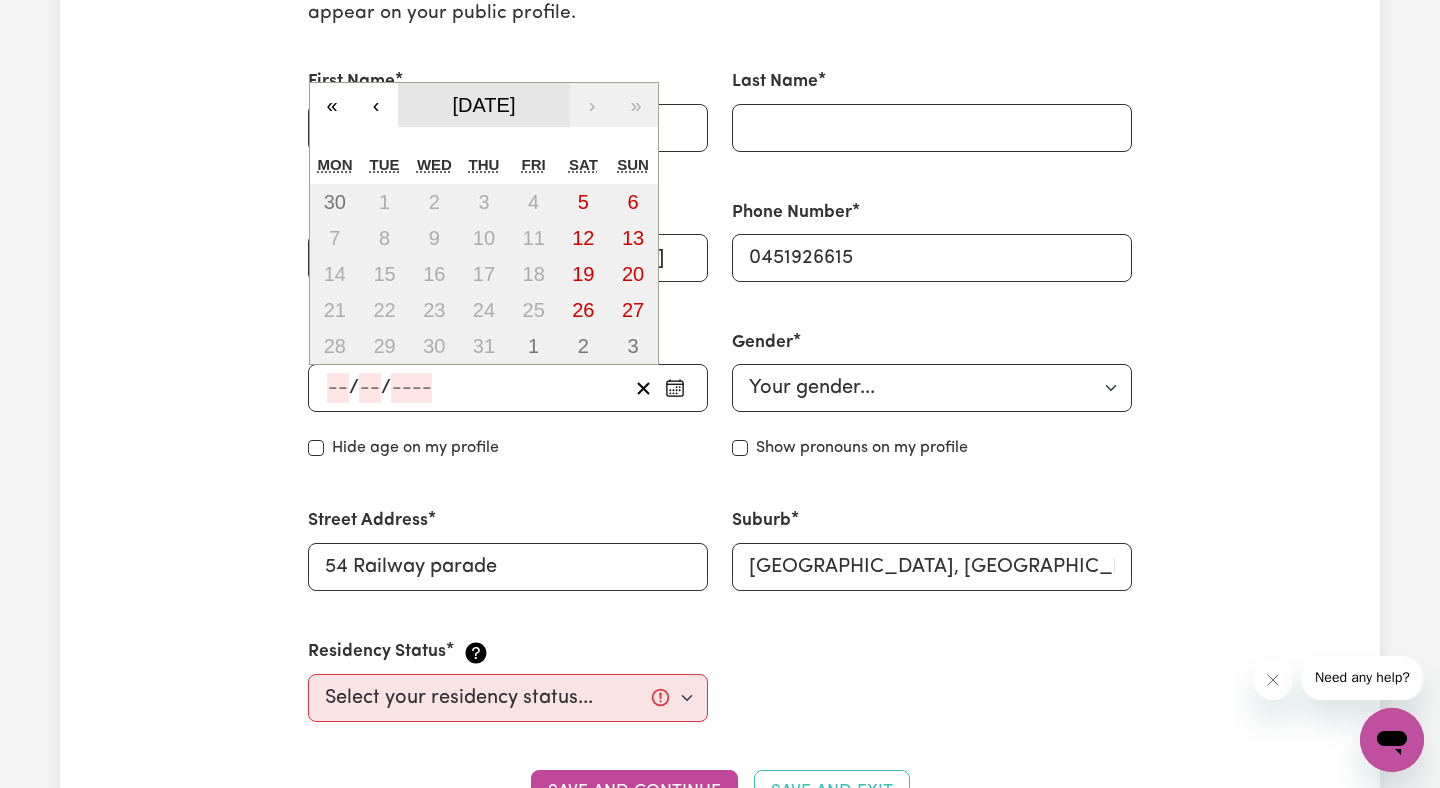 click on "[DATE]" at bounding box center [484, 105] 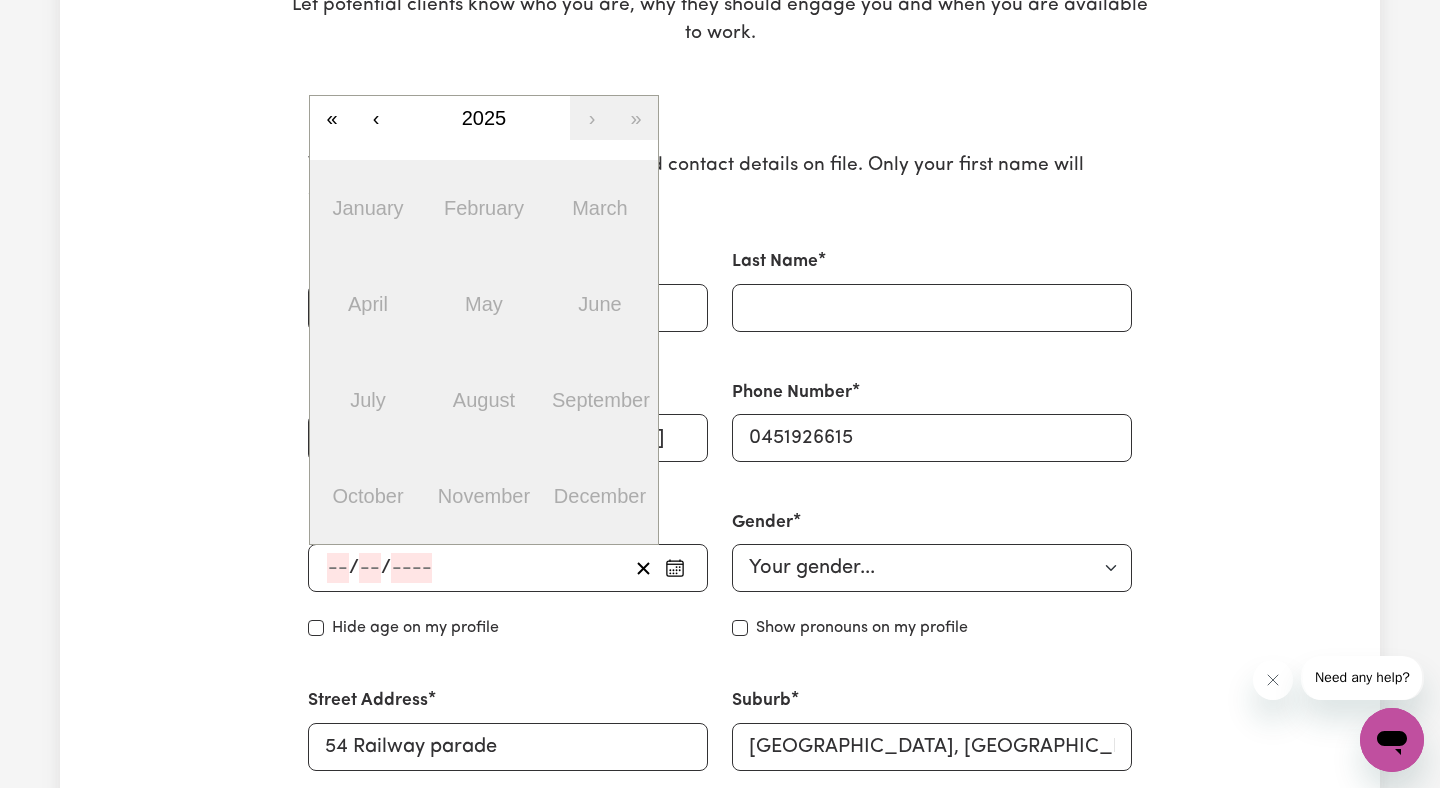 scroll, scrollTop: 400, scrollLeft: 0, axis: vertical 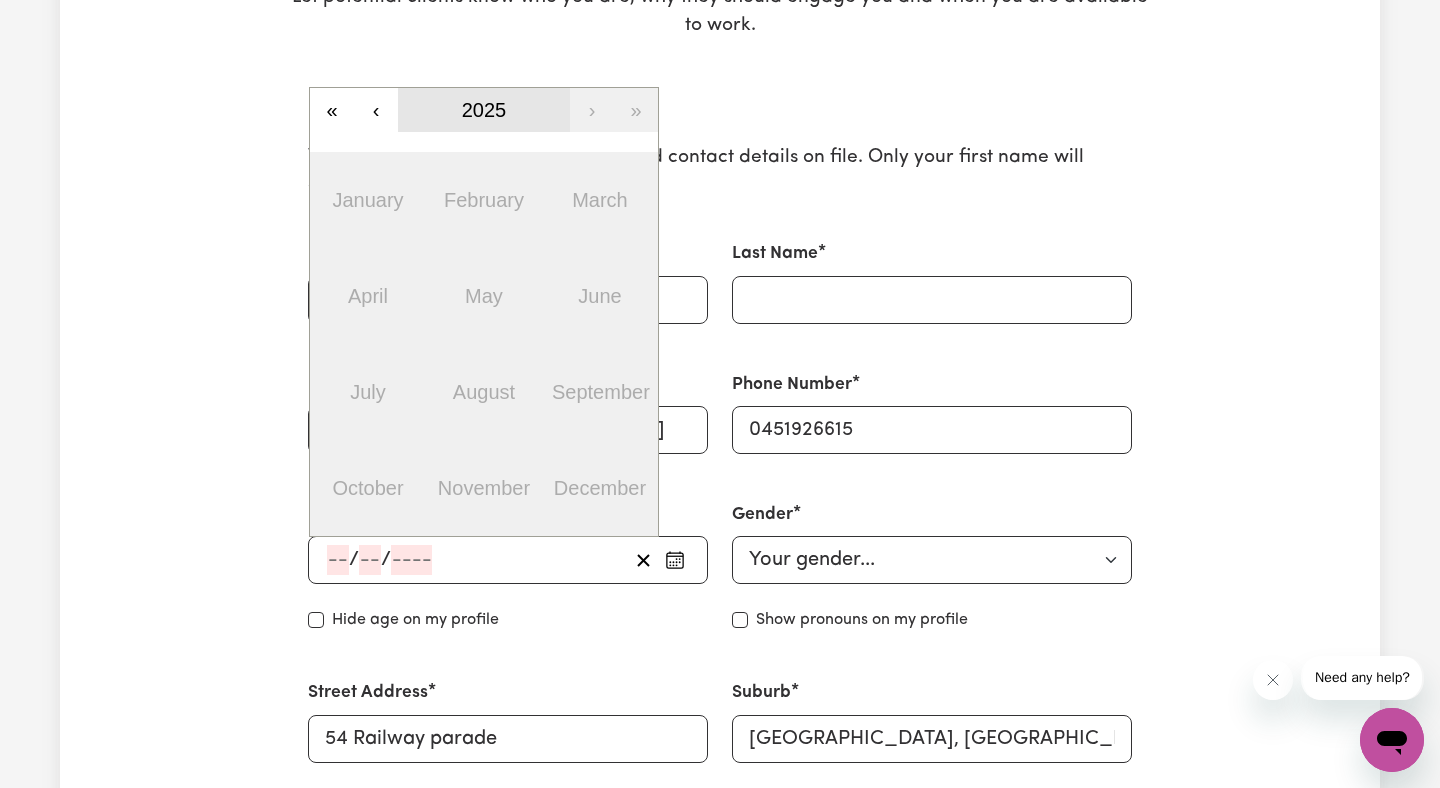 click on "2025" at bounding box center (484, 110) 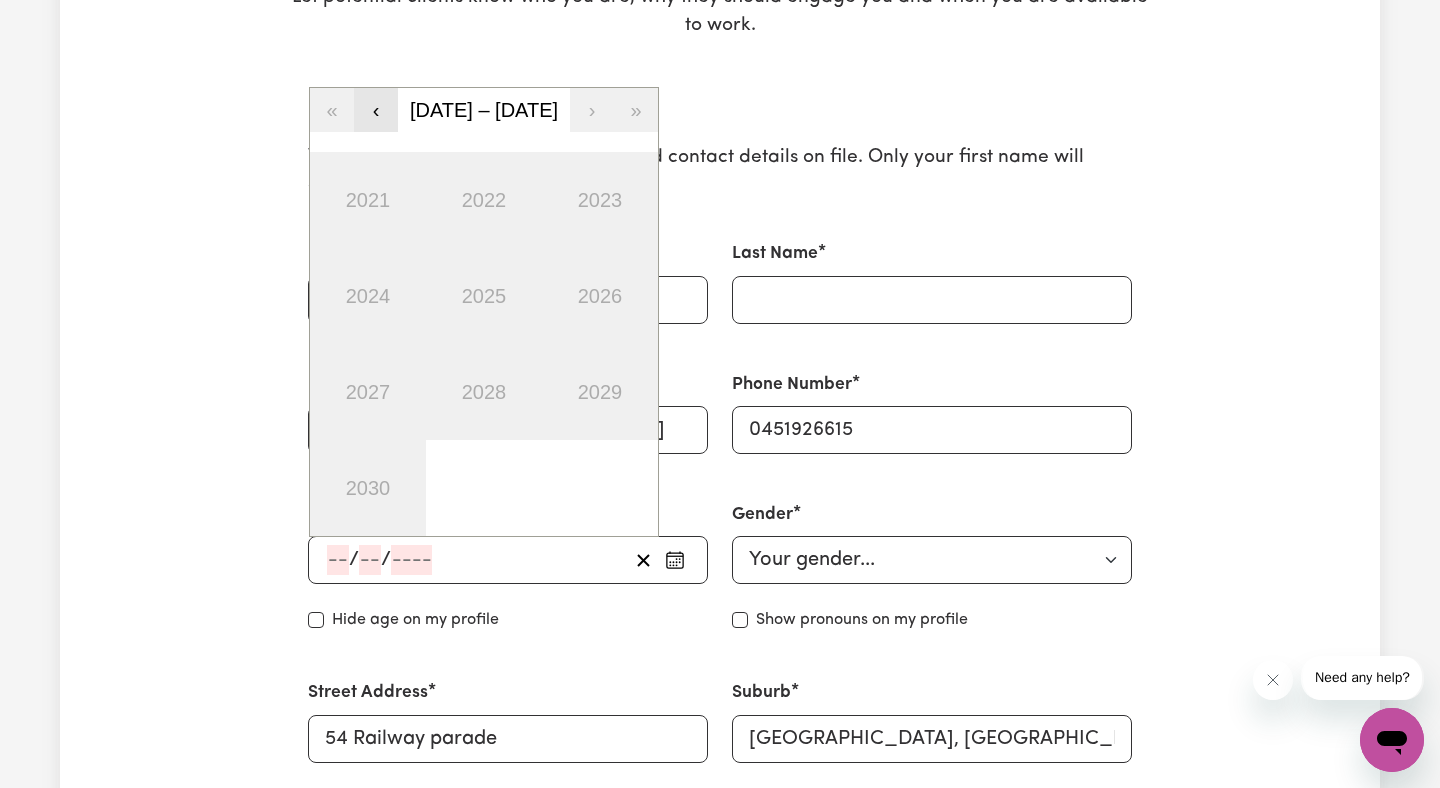 click on "‹" at bounding box center (376, 110) 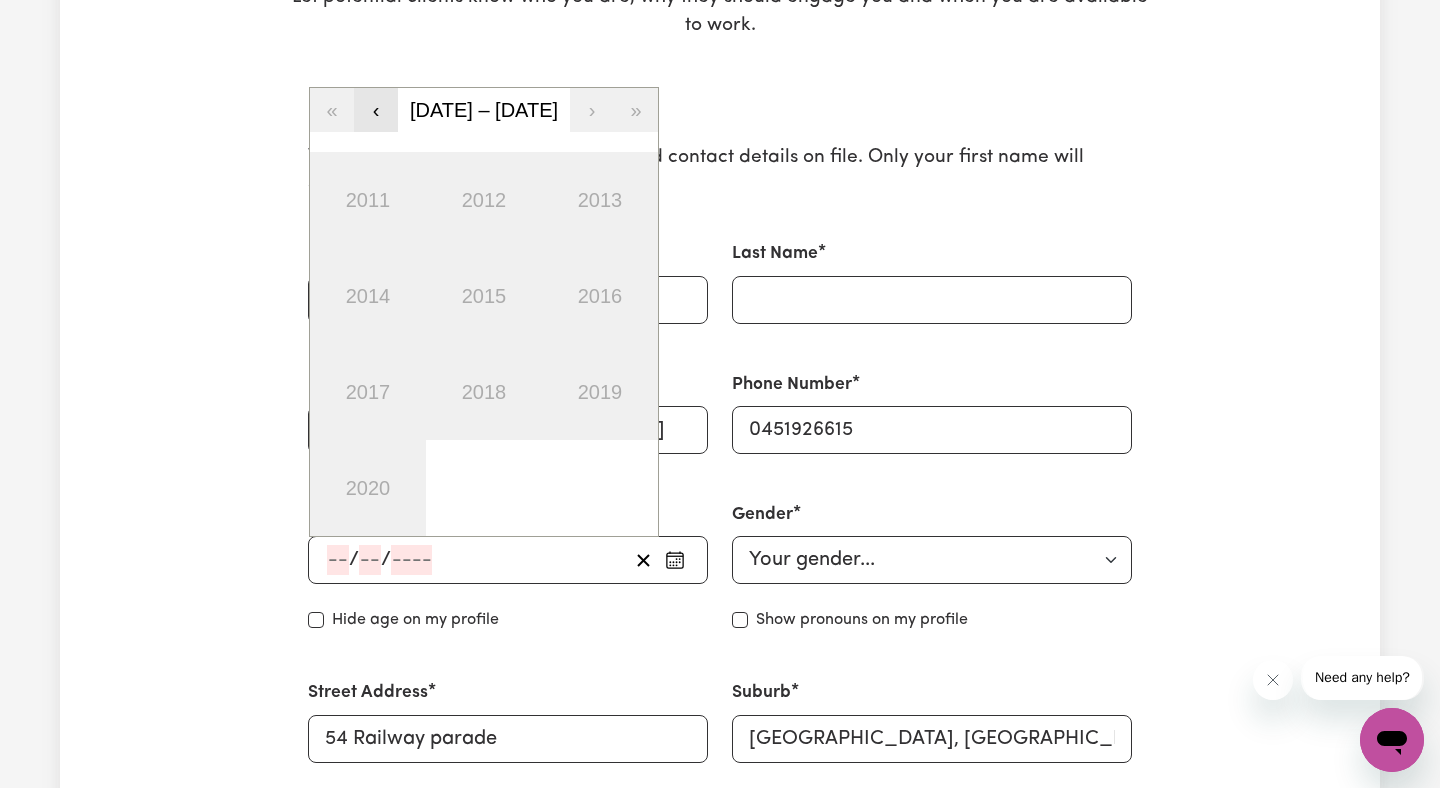 click on "‹" at bounding box center [376, 110] 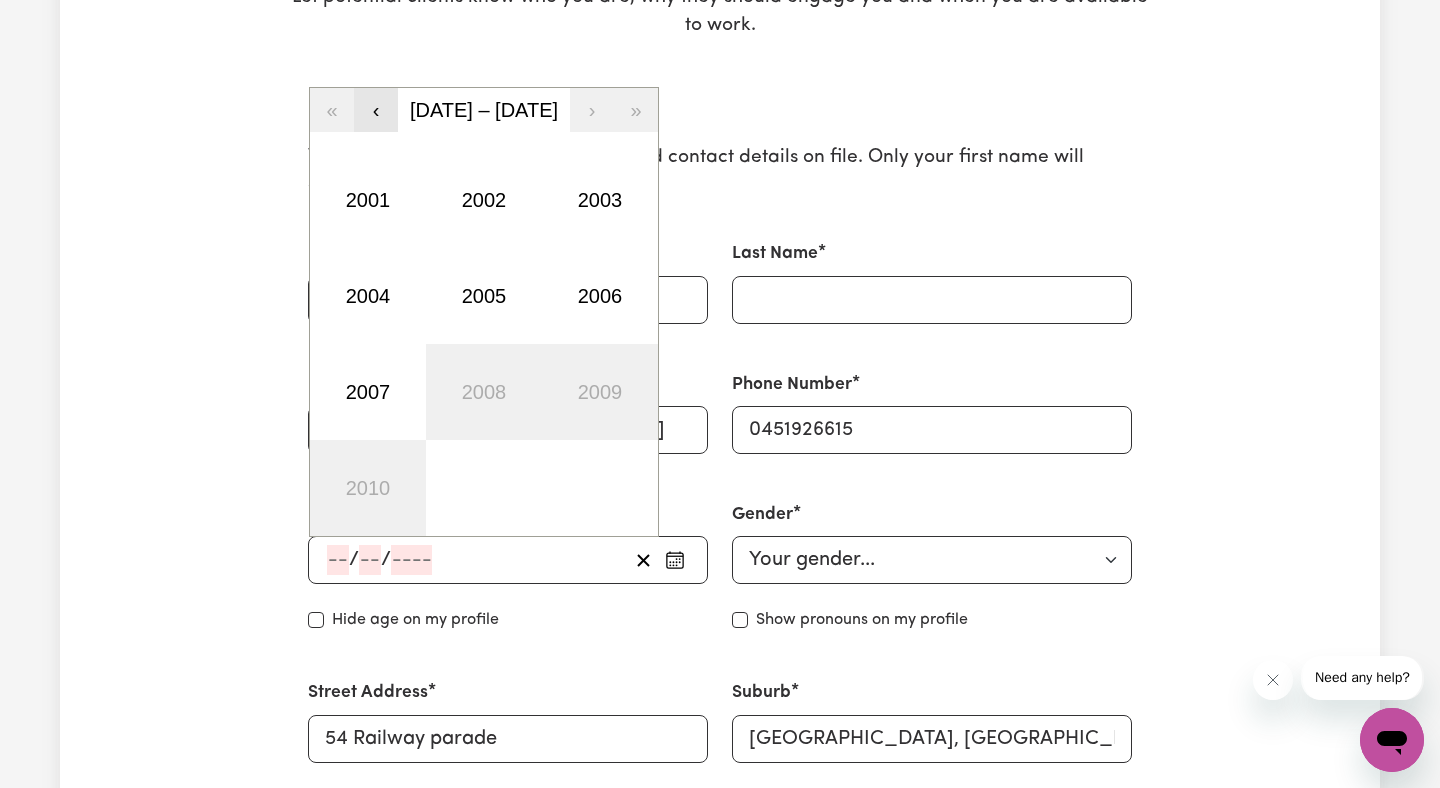 click on "‹" at bounding box center (376, 110) 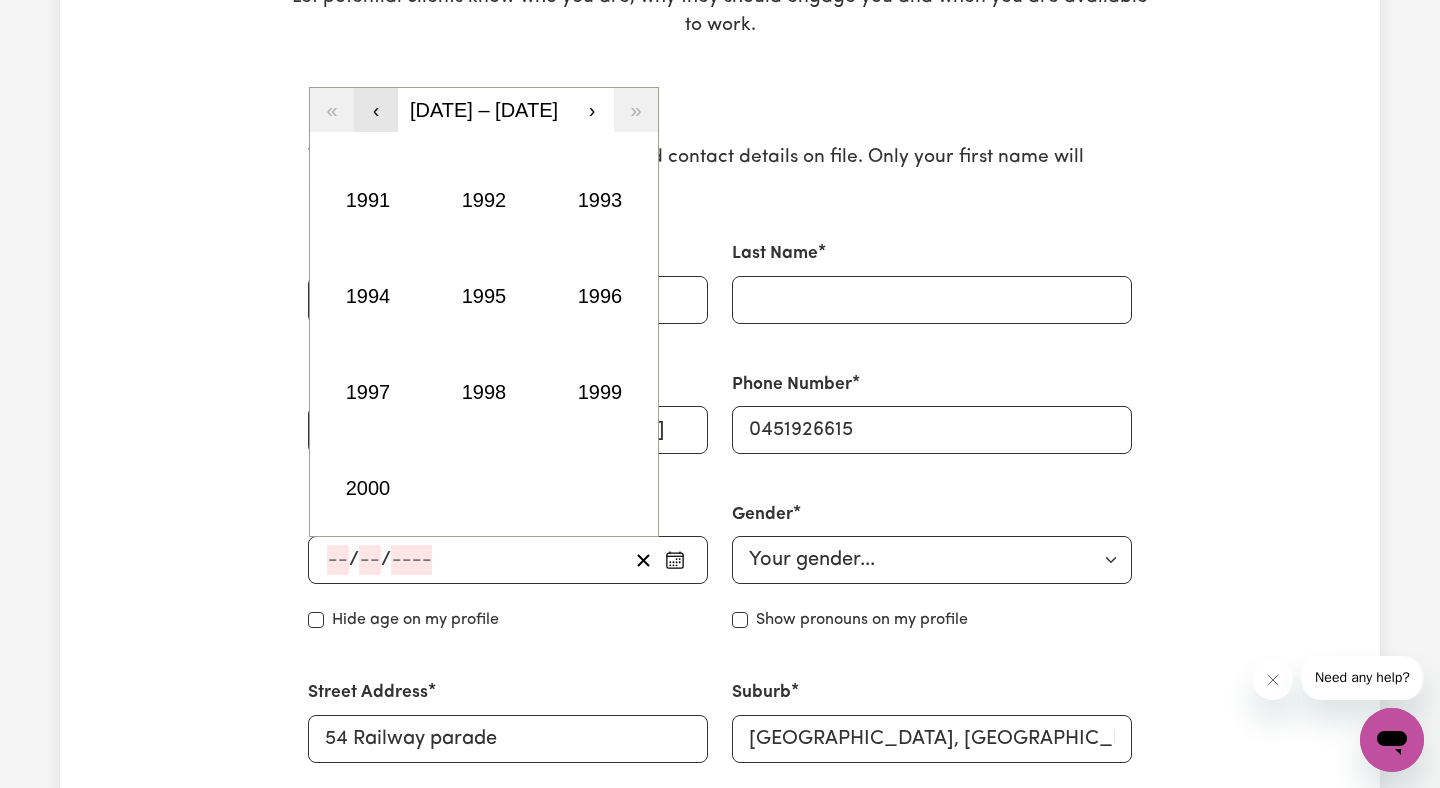 click on "‹" at bounding box center [376, 110] 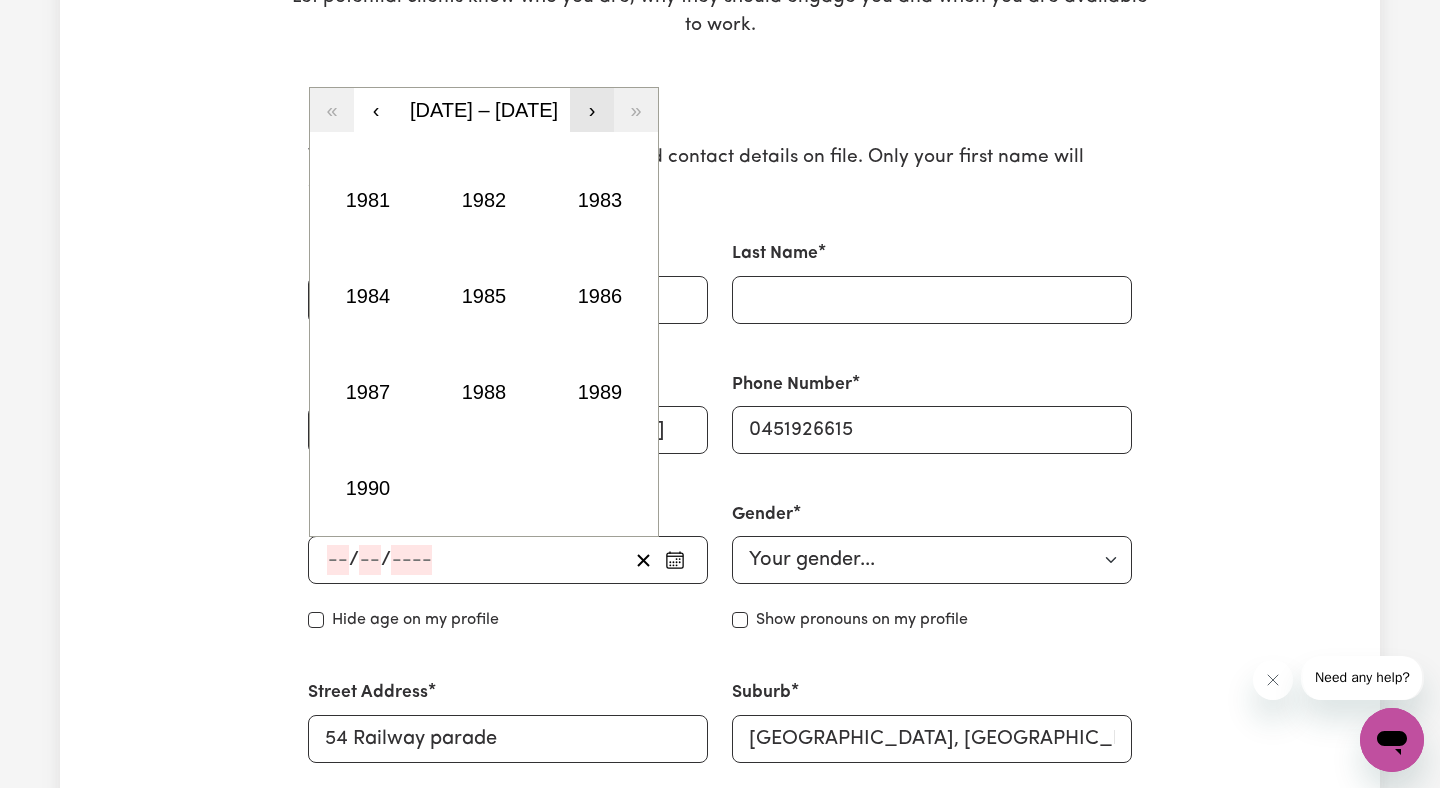 click on "›" at bounding box center (592, 110) 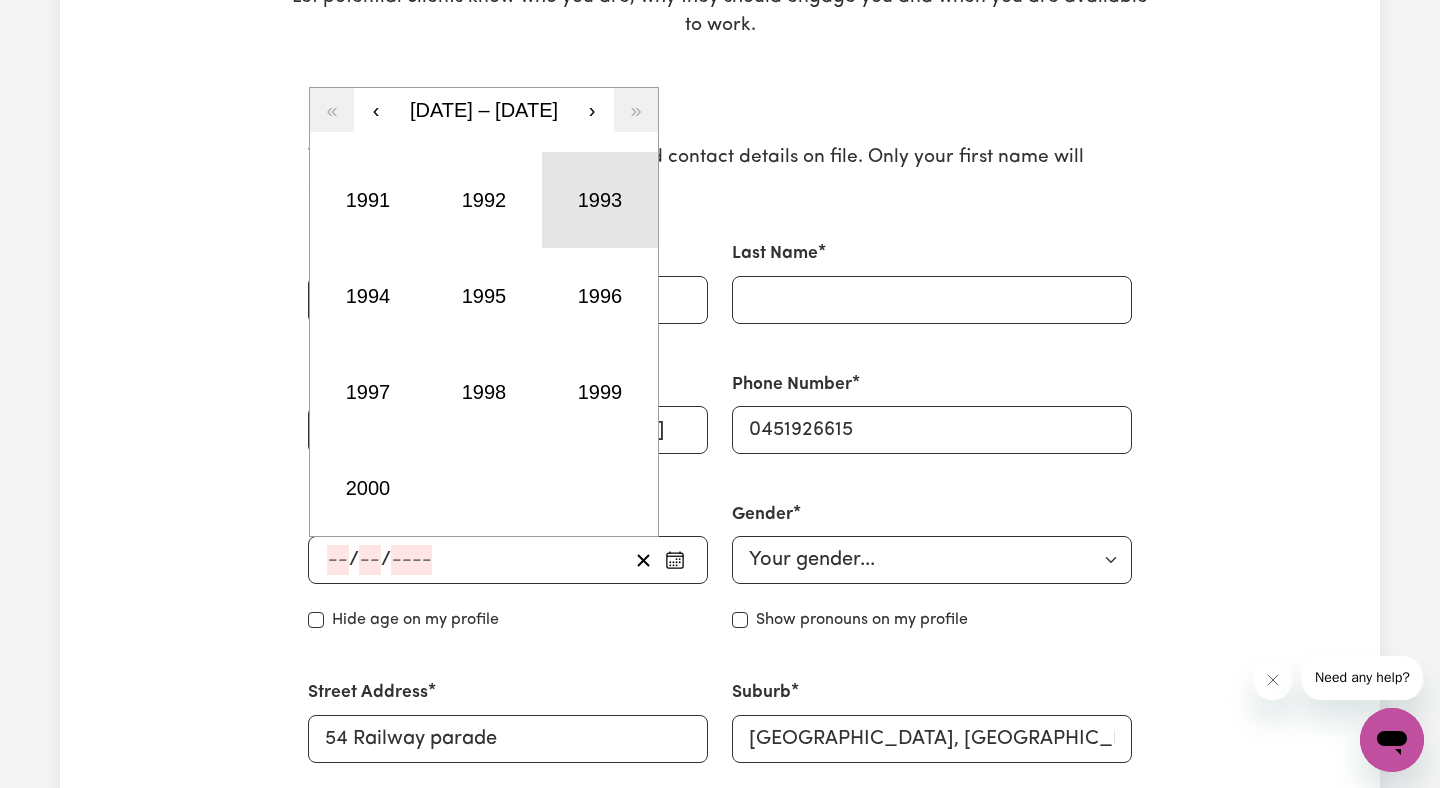 click on "1993" at bounding box center [600, 200] 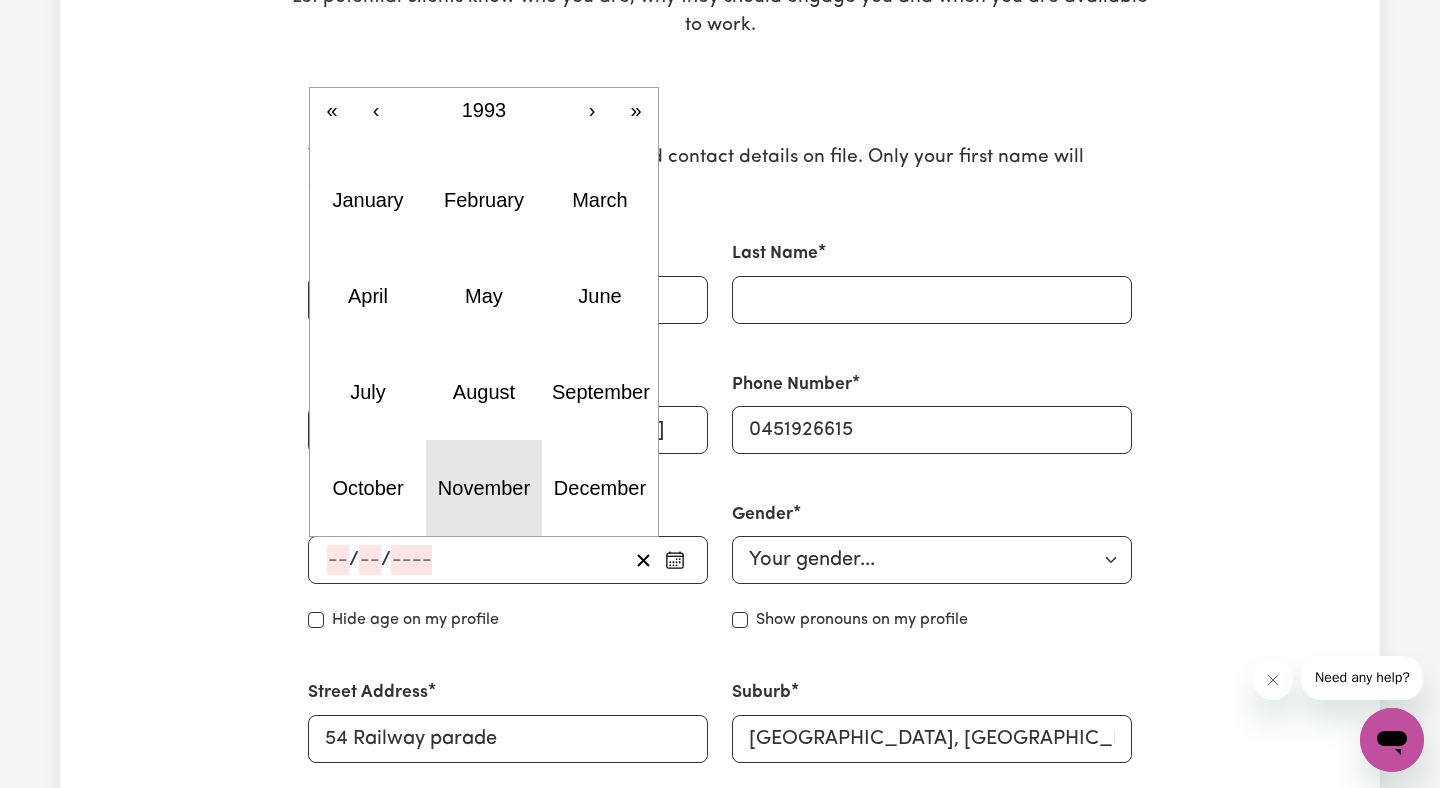 click on "November" at bounding box center (484, 488) 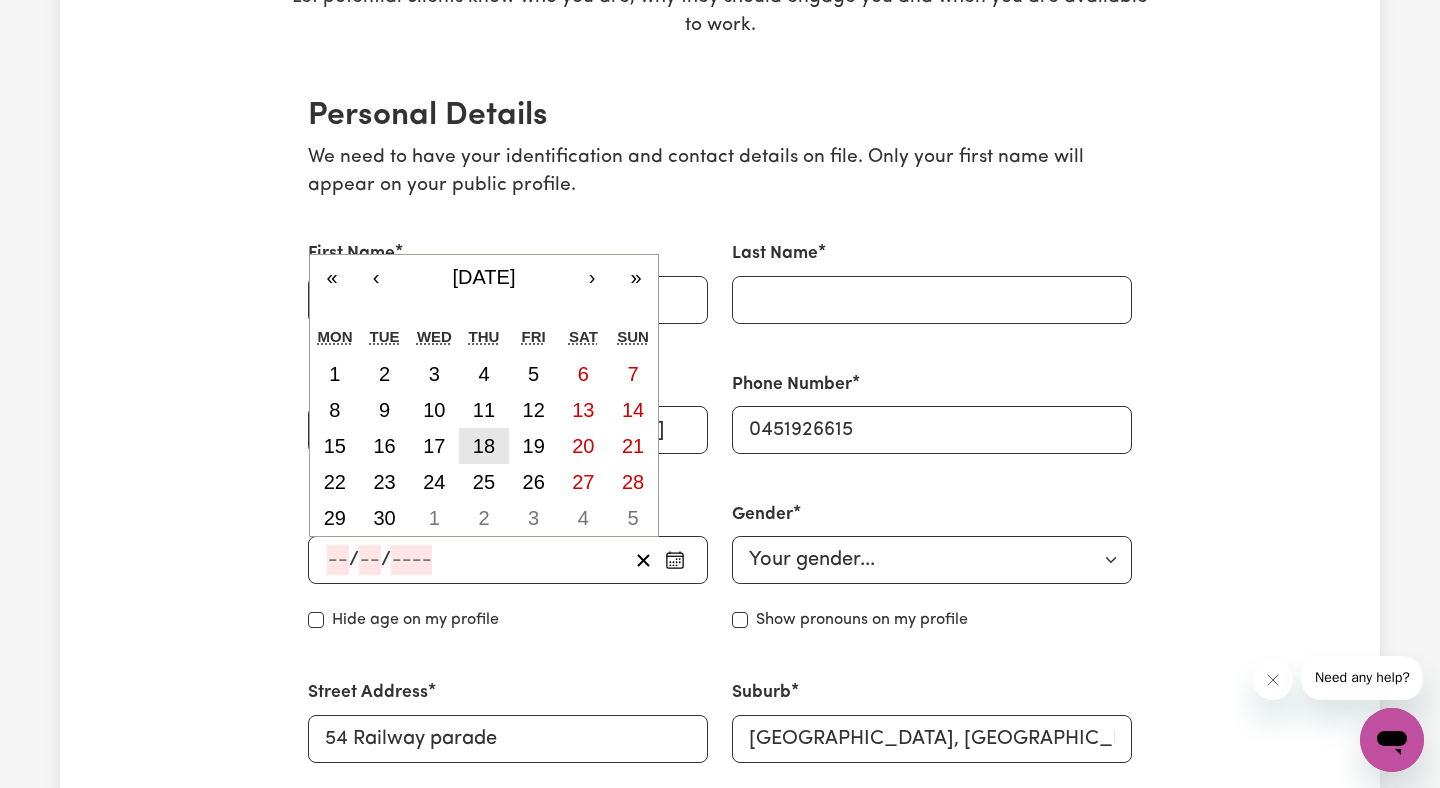 click on "18" at bounding box center [484, 446] 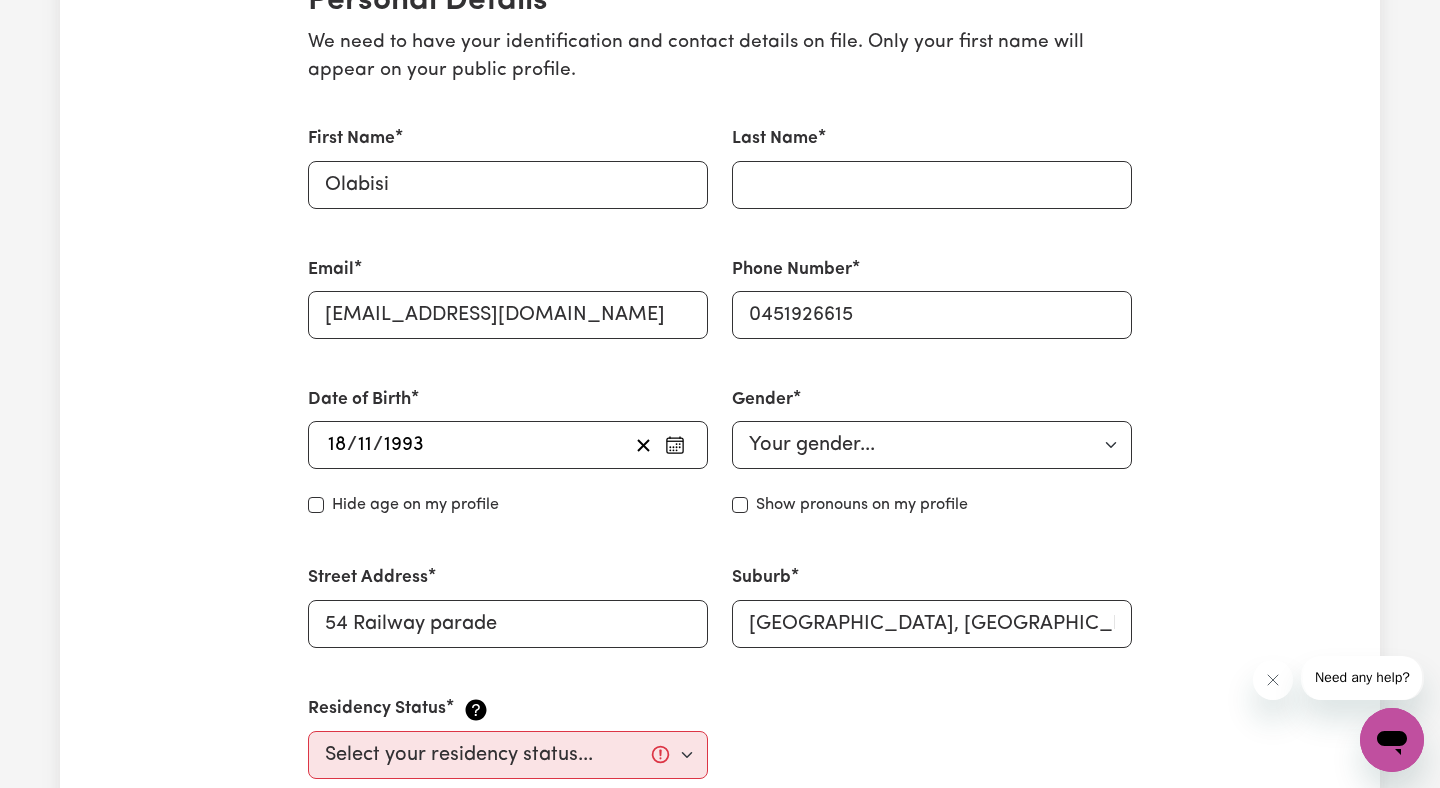 scroll, scrollTop: 519, scrollLeft: 0, axis: vertical 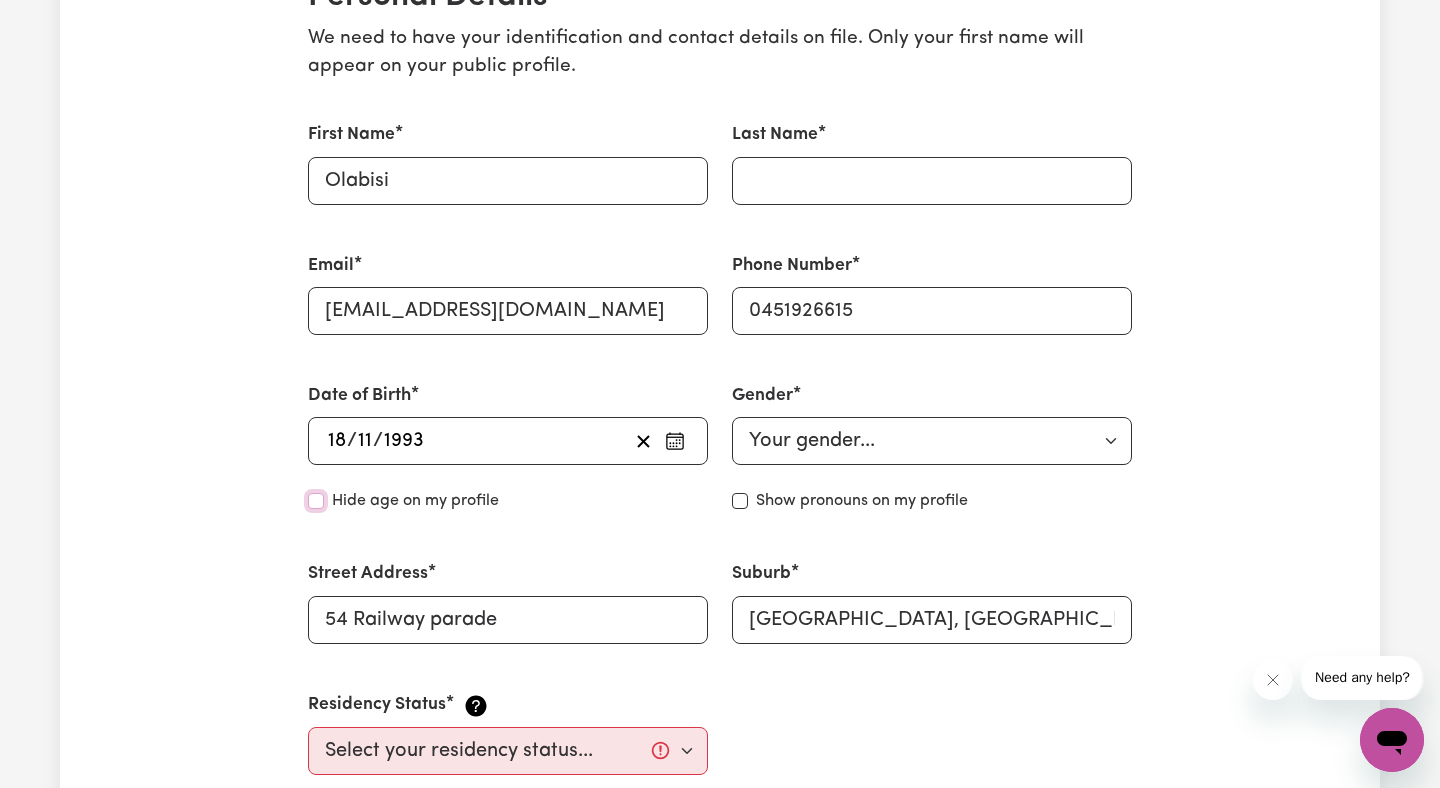 click on "Hide age" at bounding box center [316, 501] 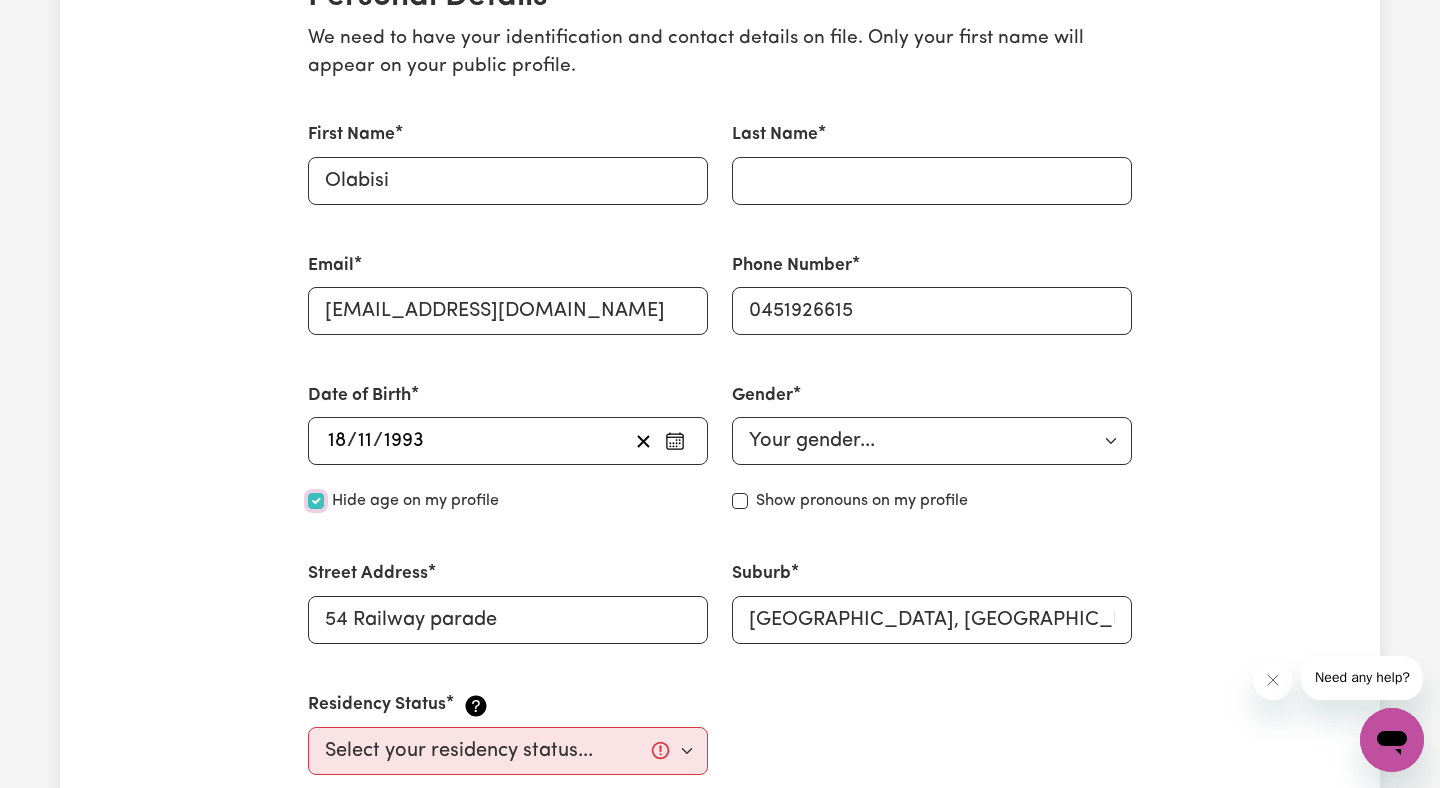 checkbox on "true" 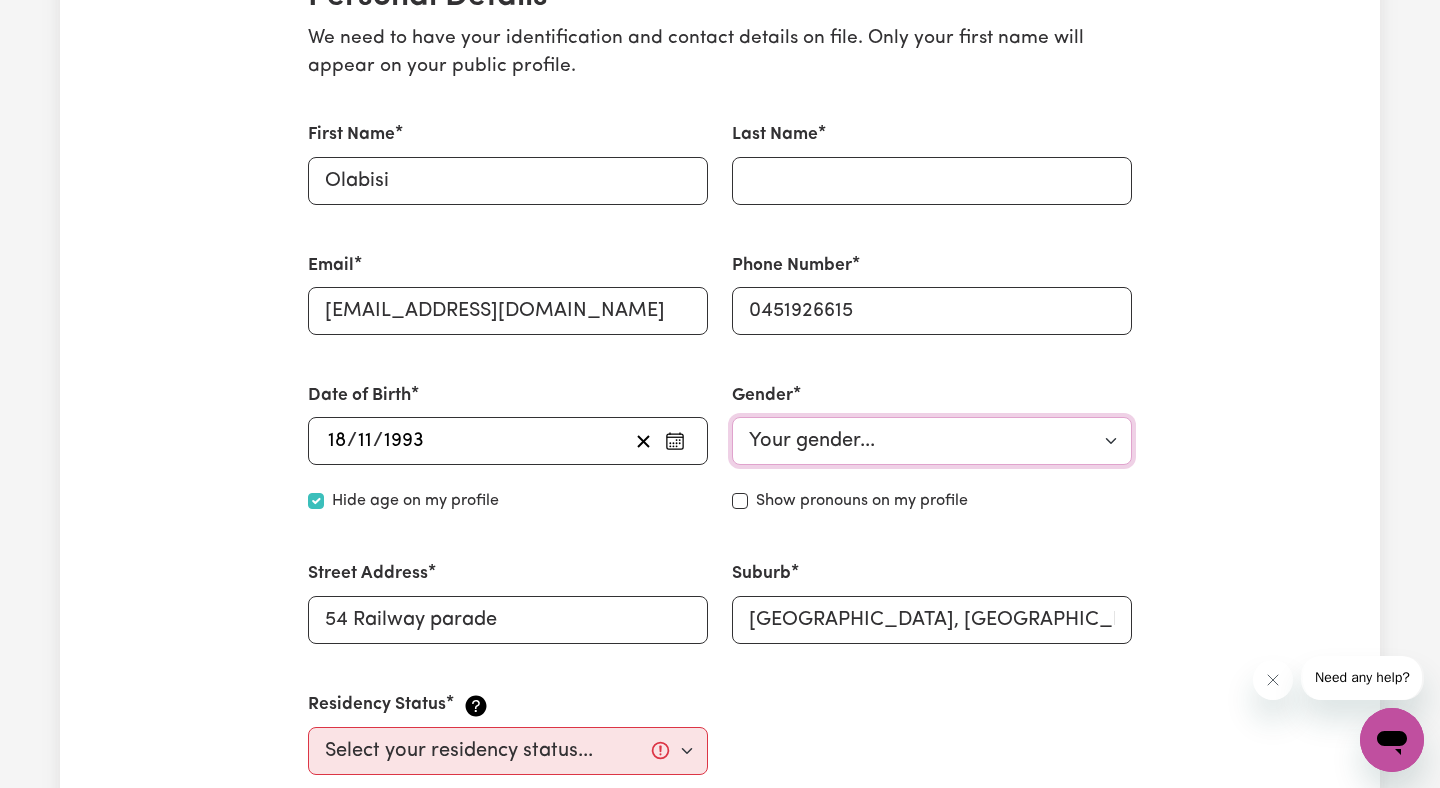 click on "Your gender... [DEMOGRAPHIC_DATA] [DEMOGRAPHIC_DATA] [DEMOGRAPHIC_DATA] Other Prefer not to say" at bounding box center [932, 441] 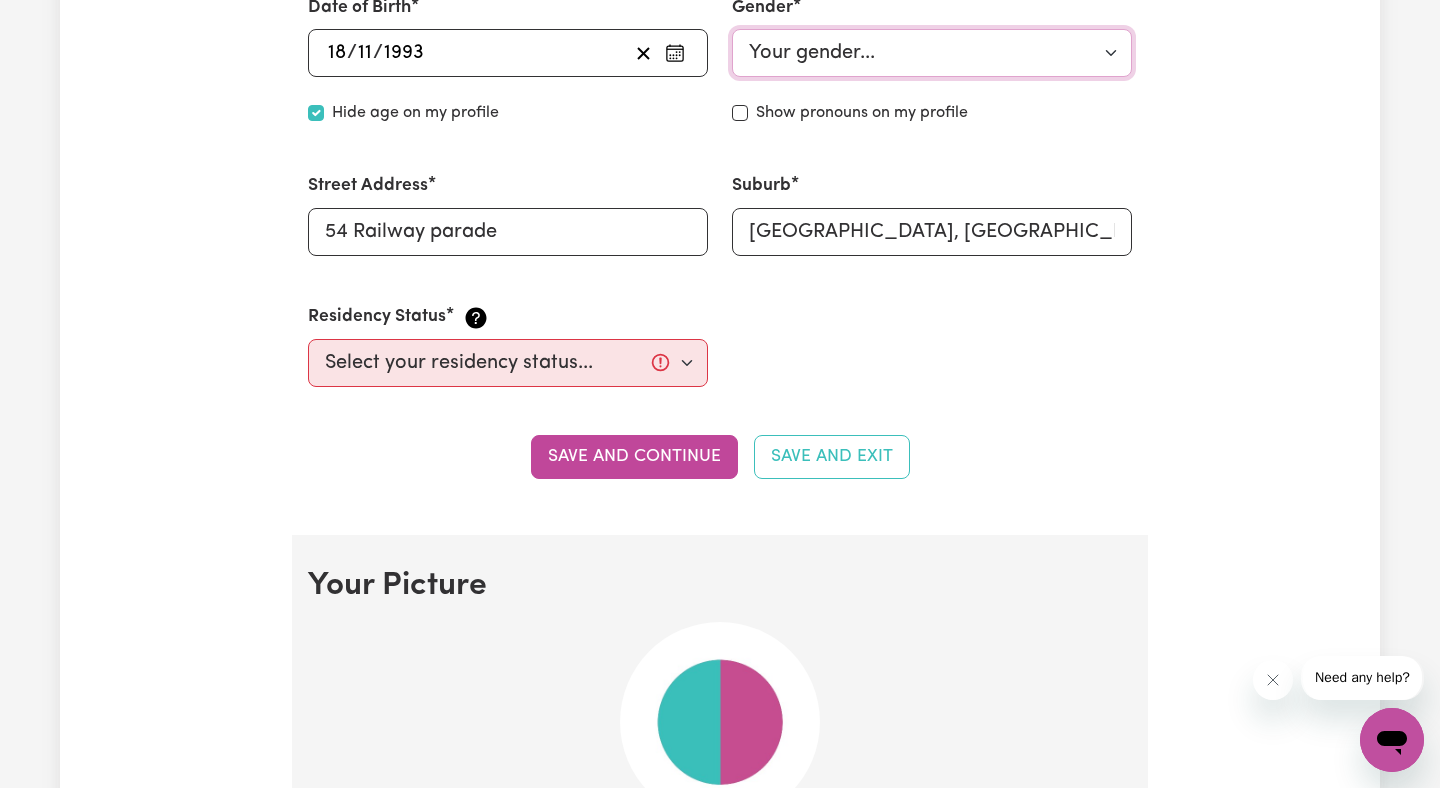 scroll, scrollTop: 909, scrollLeft: 0, axis: vertical 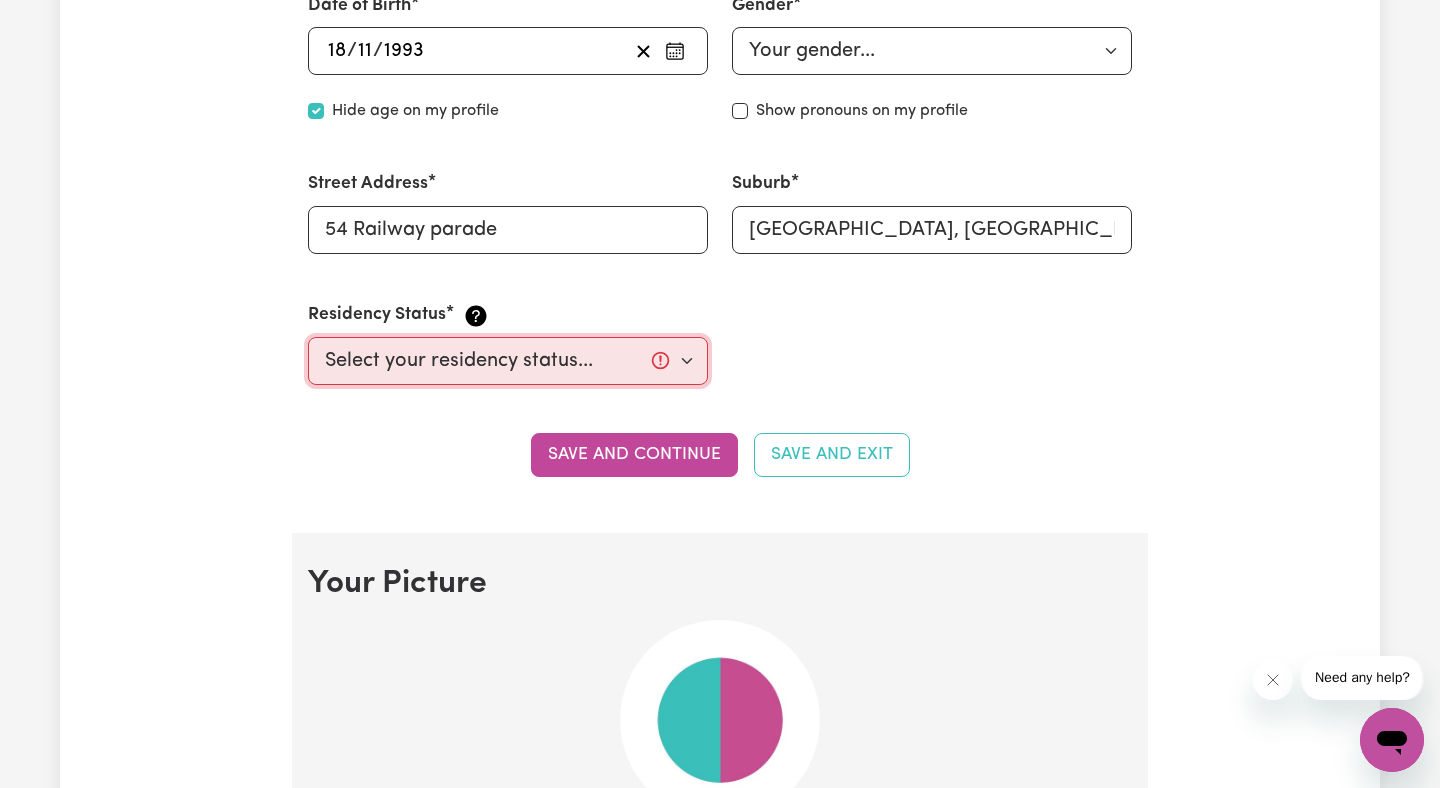 click on "Select your residency status... [DEMOGRAPHIC_DATA] citizen Australian PR [DEMOGRAPHIC_DATA] Work Visa Student Visa" at bounding box center [508, 361] 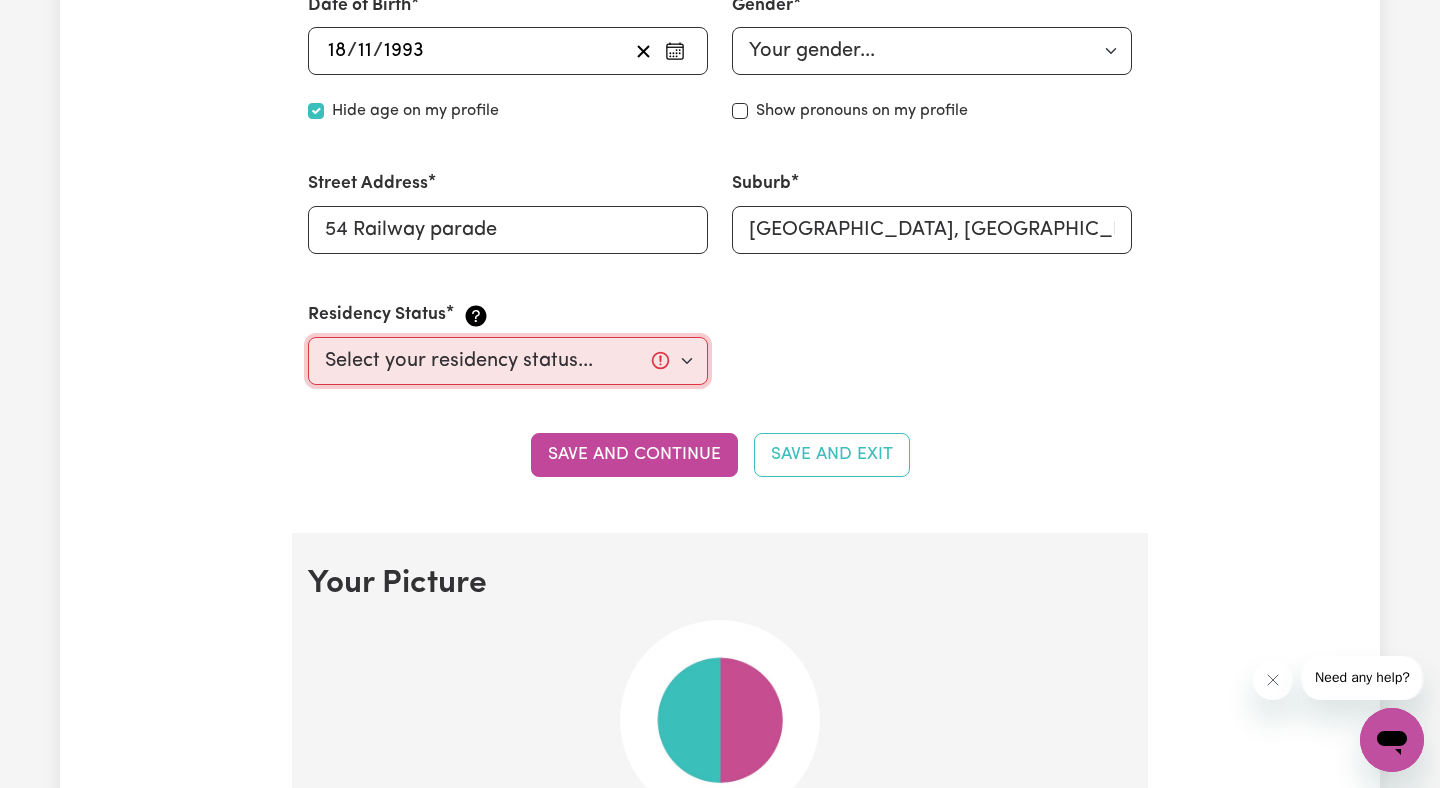 select on "Student Visa" 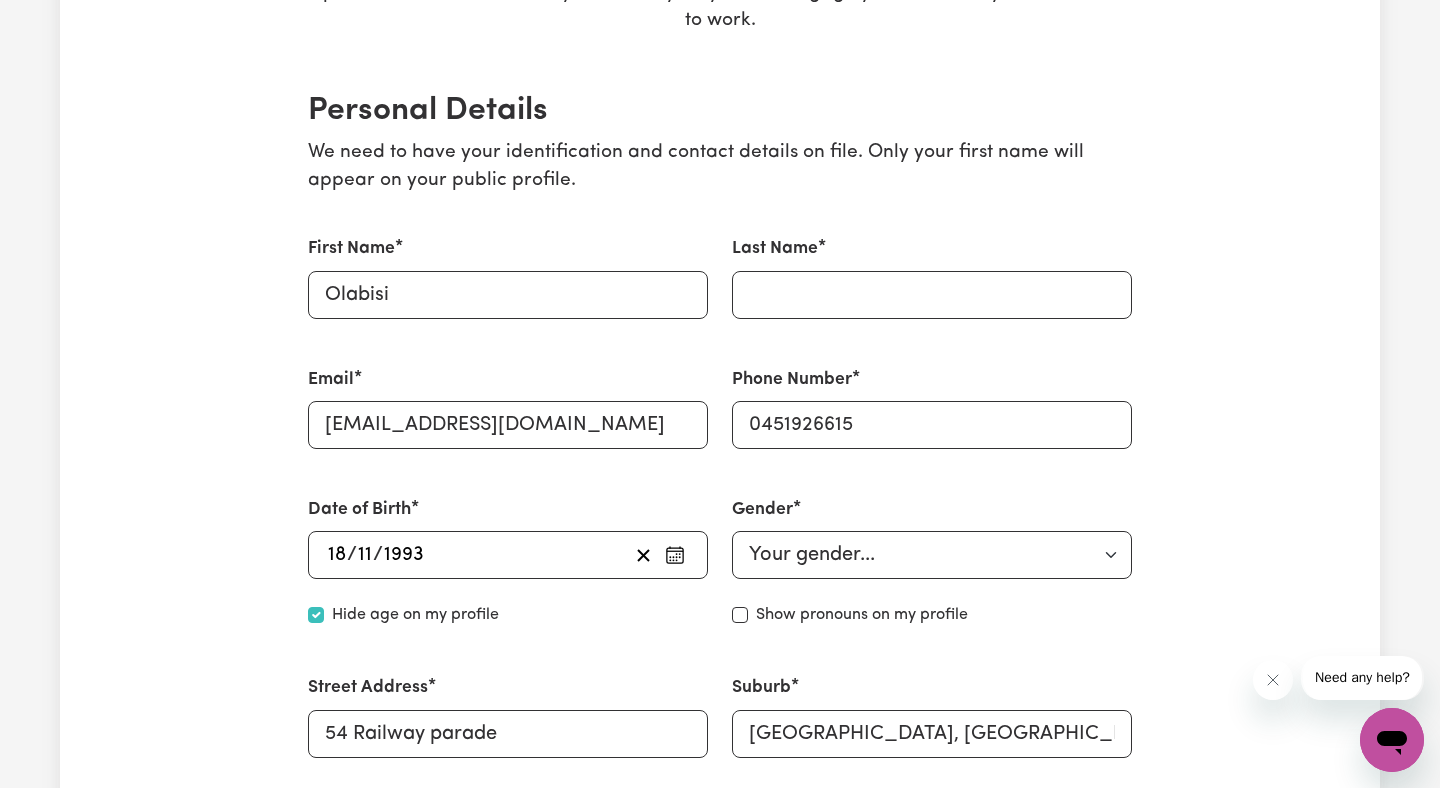 scroll, scrollTop: 416, scrollLeft: 0, axis: vertical 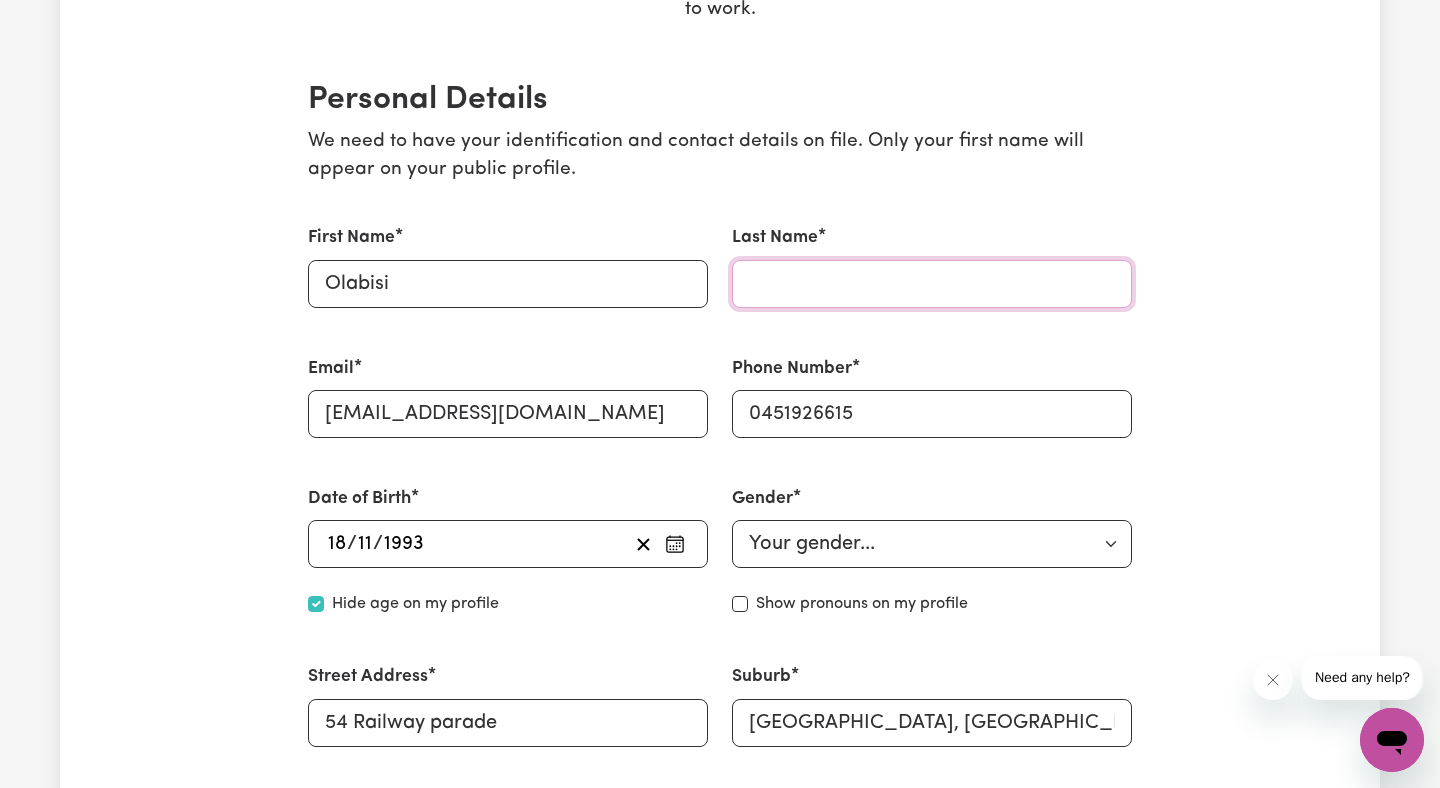 click on "Last Name" at bounding box center (932, 284) 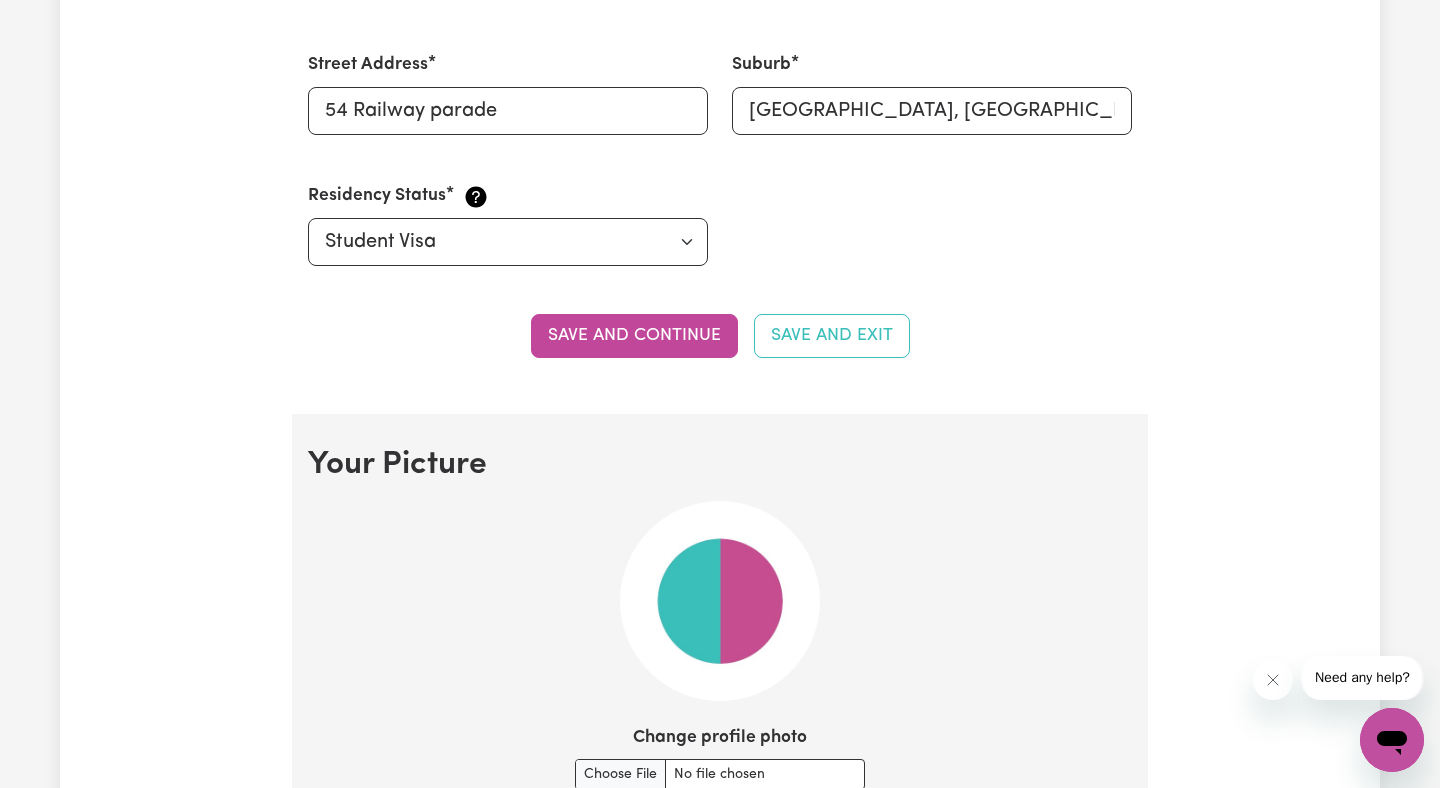 scroll, scrollTop: 1033, scrollLeft: 0, axis: vertical 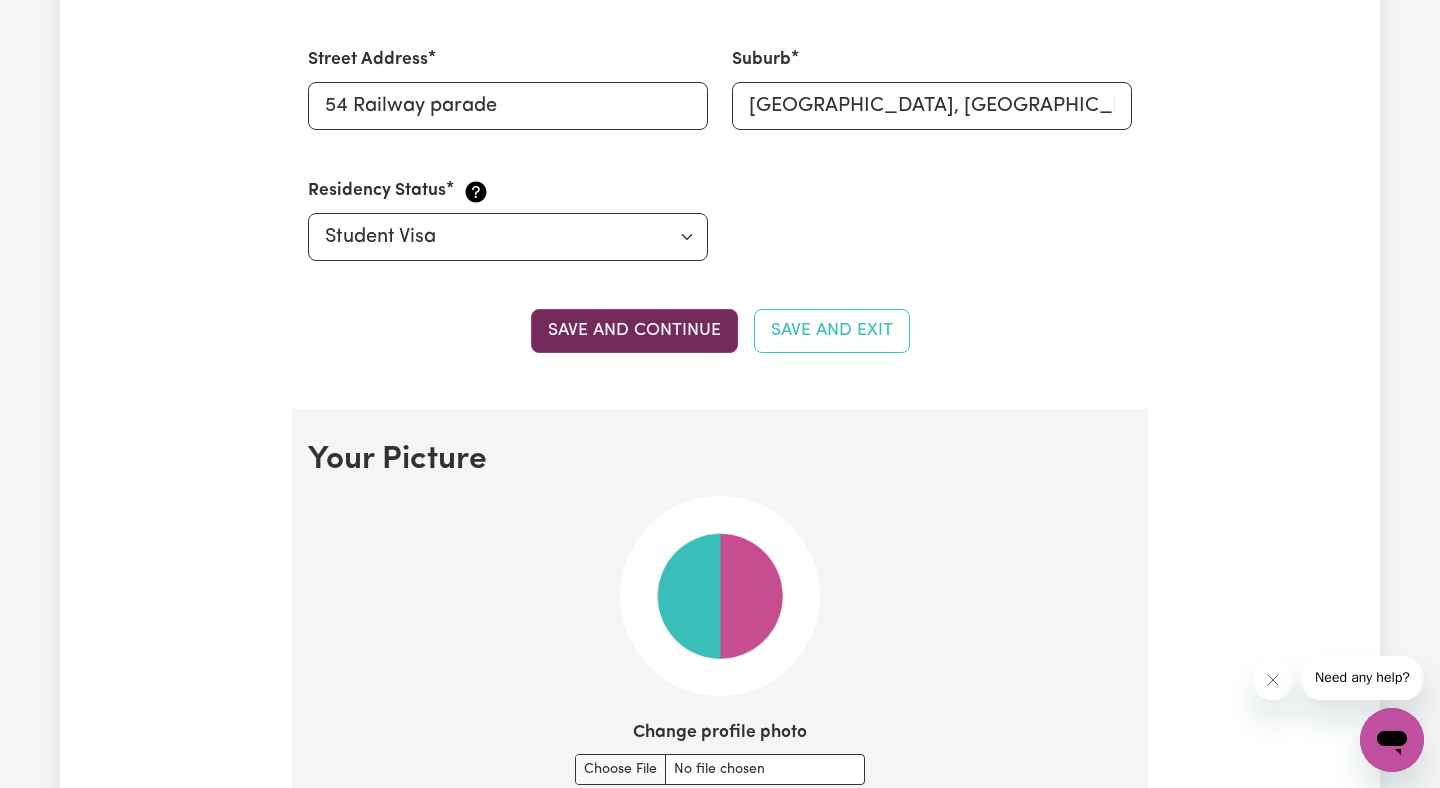 click on "Save and continue" at bounding box center [634, 331] 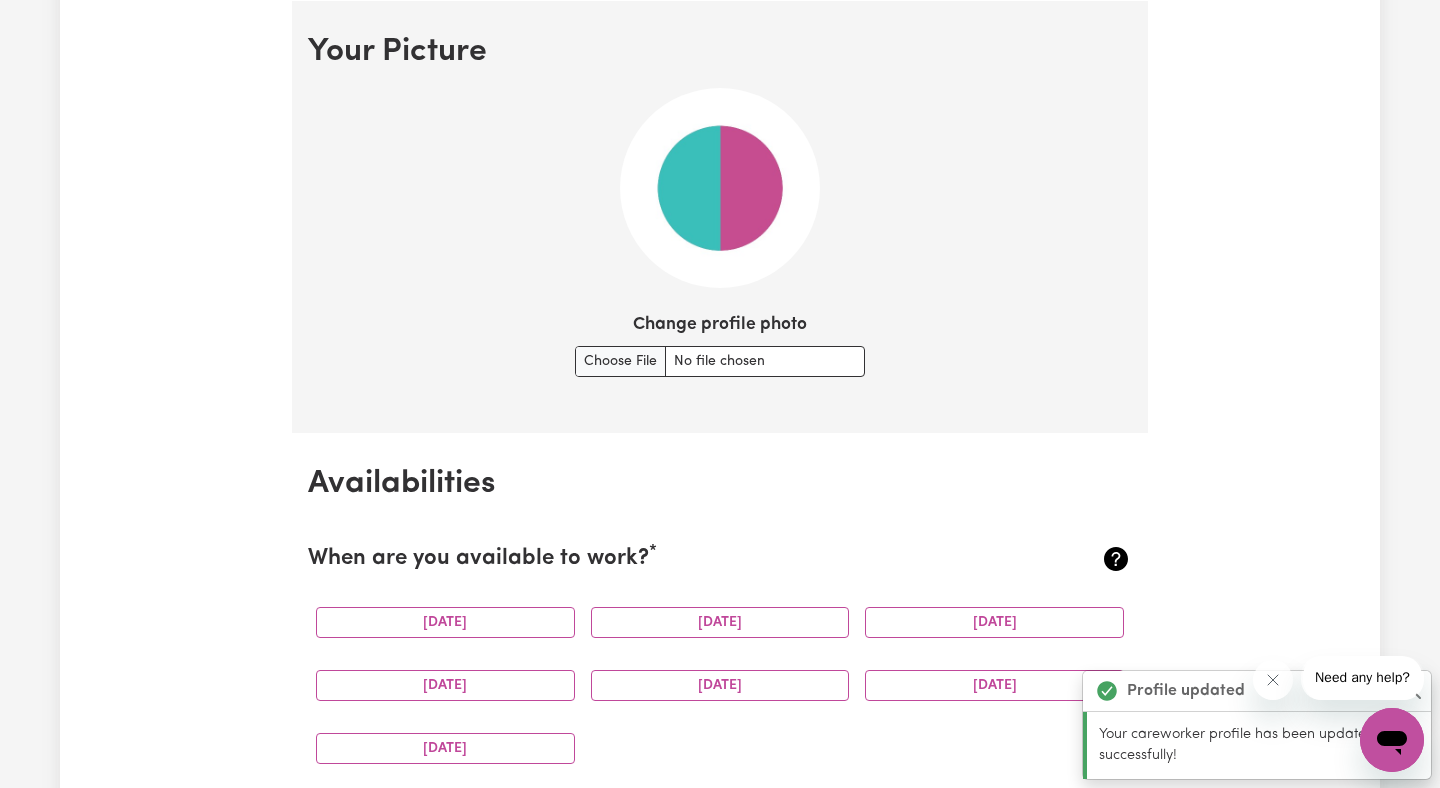 scroll, scrollTop: 1442, scrollLeft: 0, axis: vertical 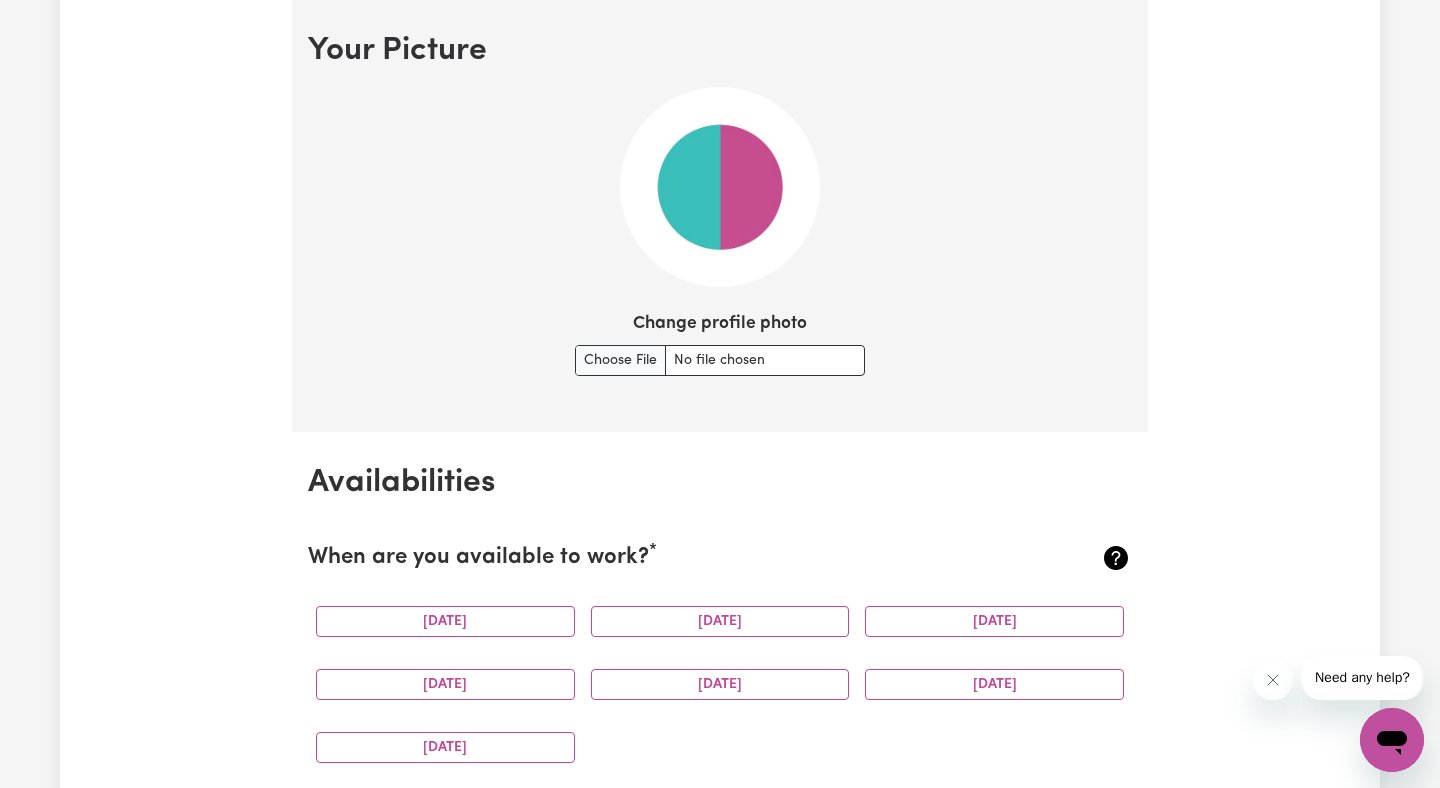 click at bounding box center (720, 187) 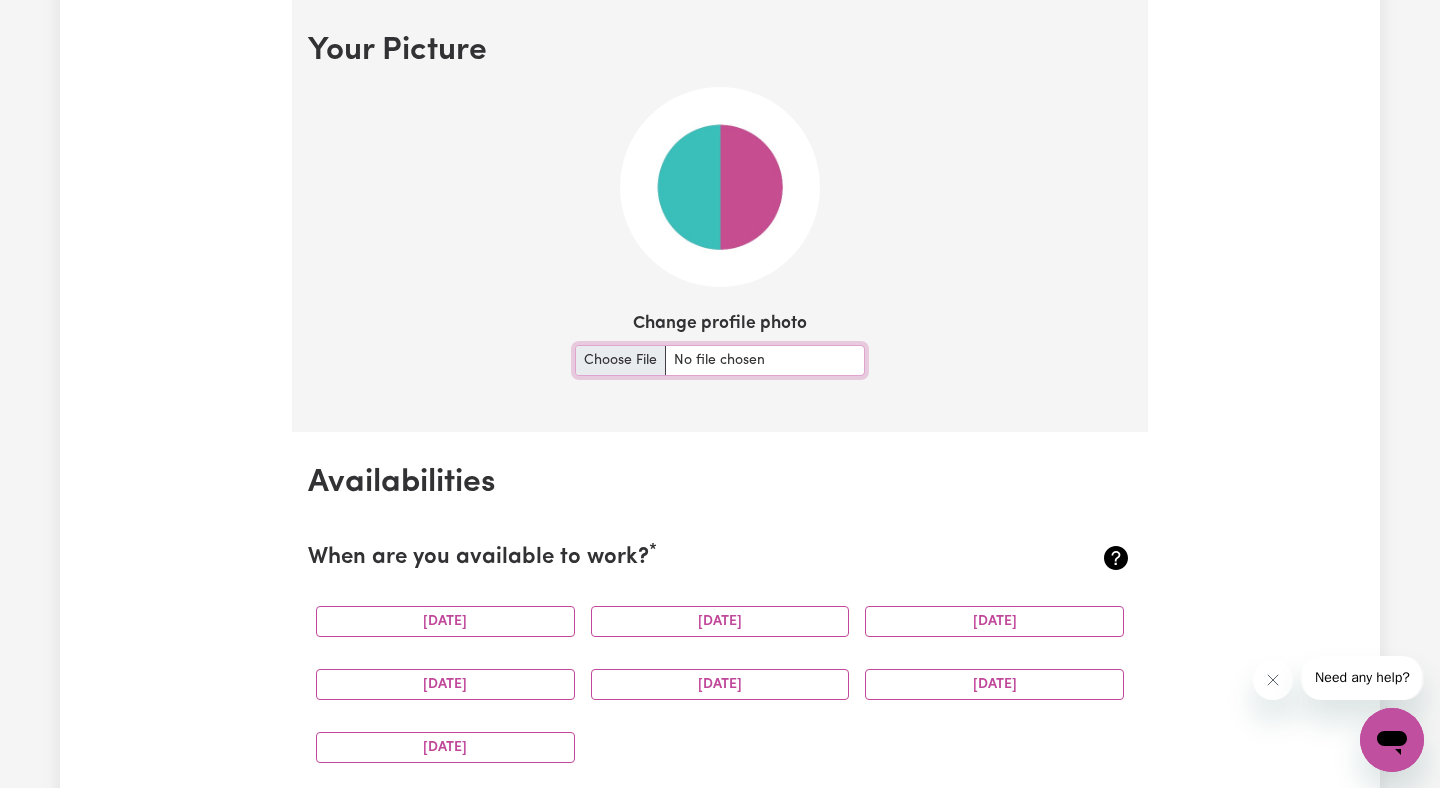click on "Change profile photo" at bounding box center (720, 360) 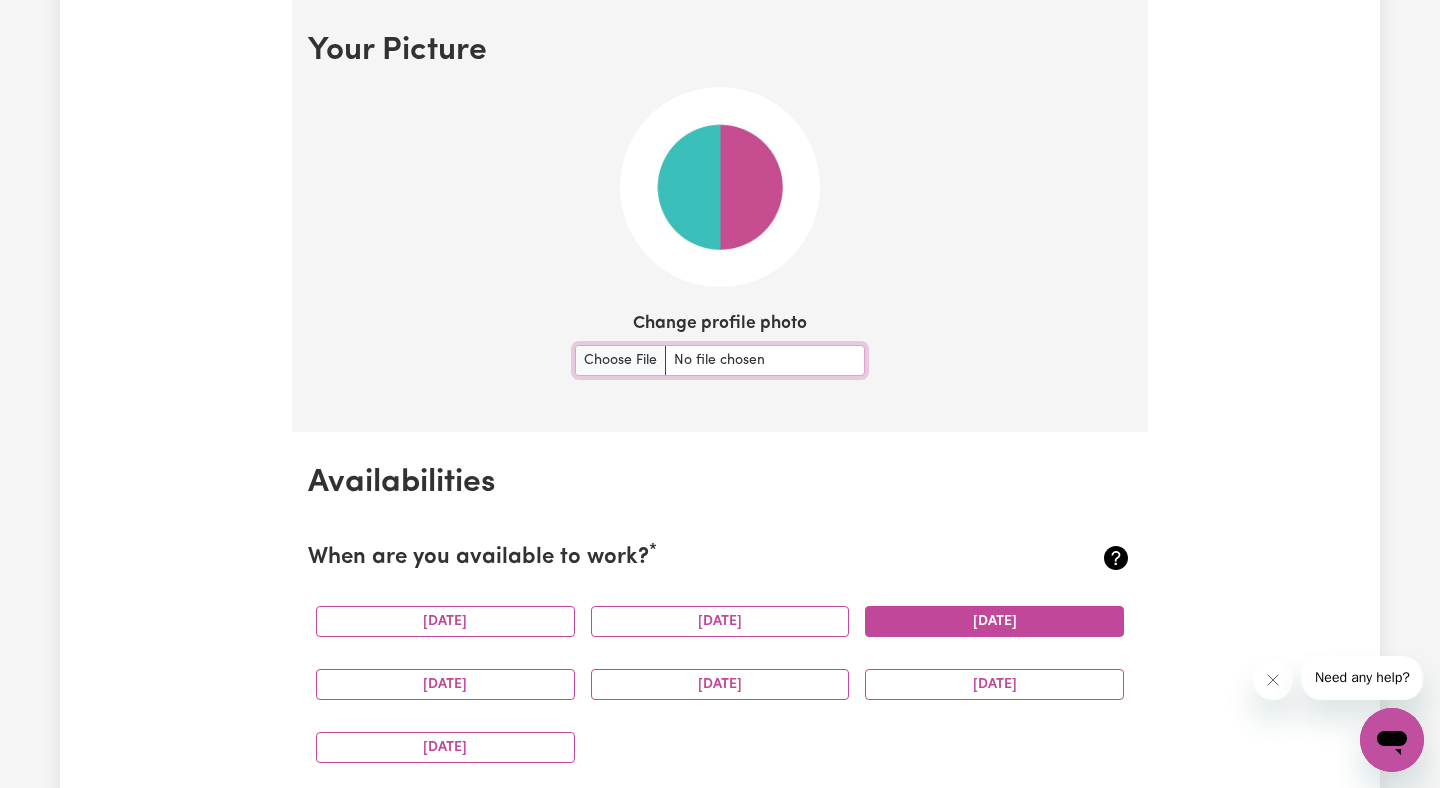 type on "C:\fakepath\IMG_3749.JPG" 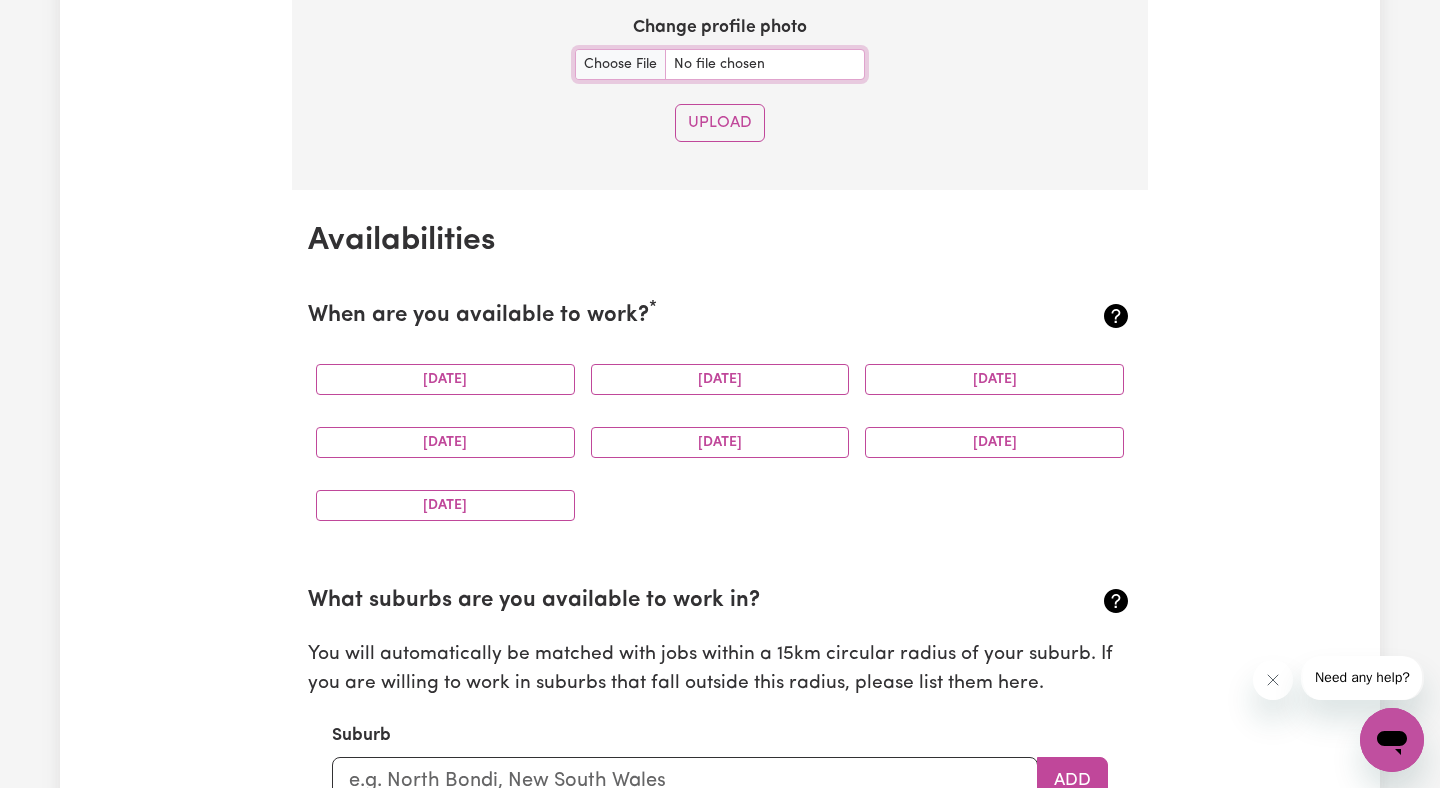 scroll, scrollTop: 2435, scrollLeft: 0, axis: vertical 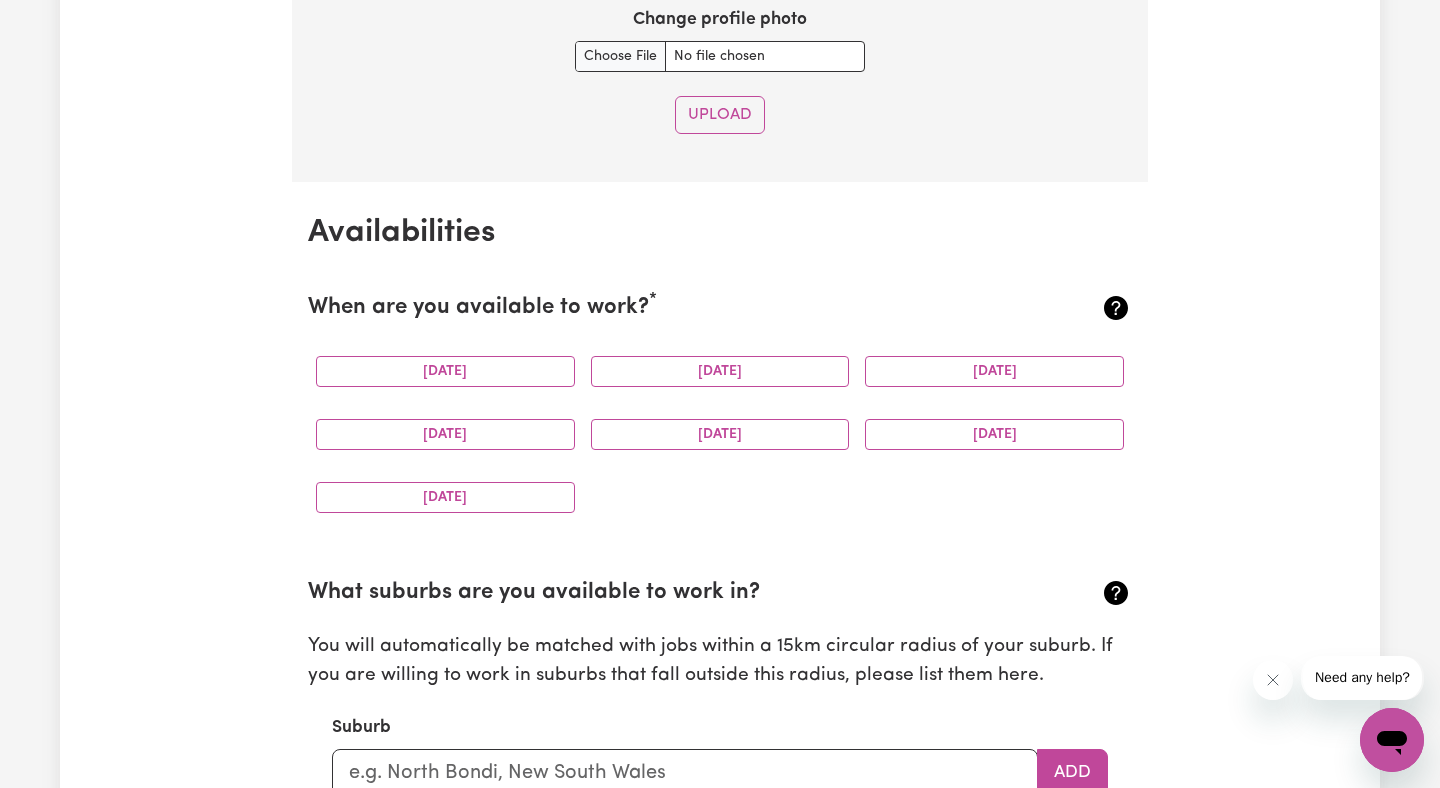 click on "[DATE]" at bounding box center [720, 371] 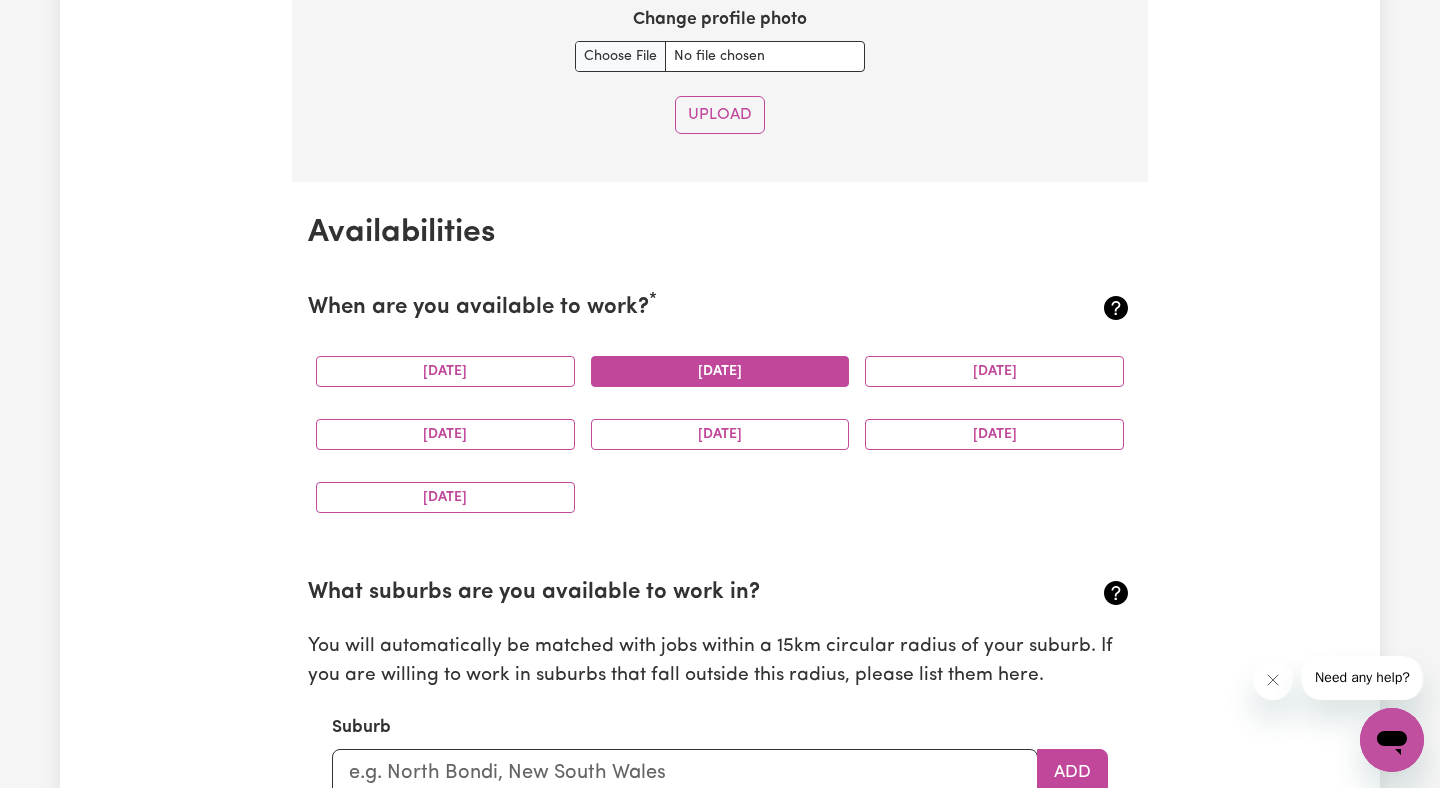 click on "[DATE]" at bounding box center (720, 371) 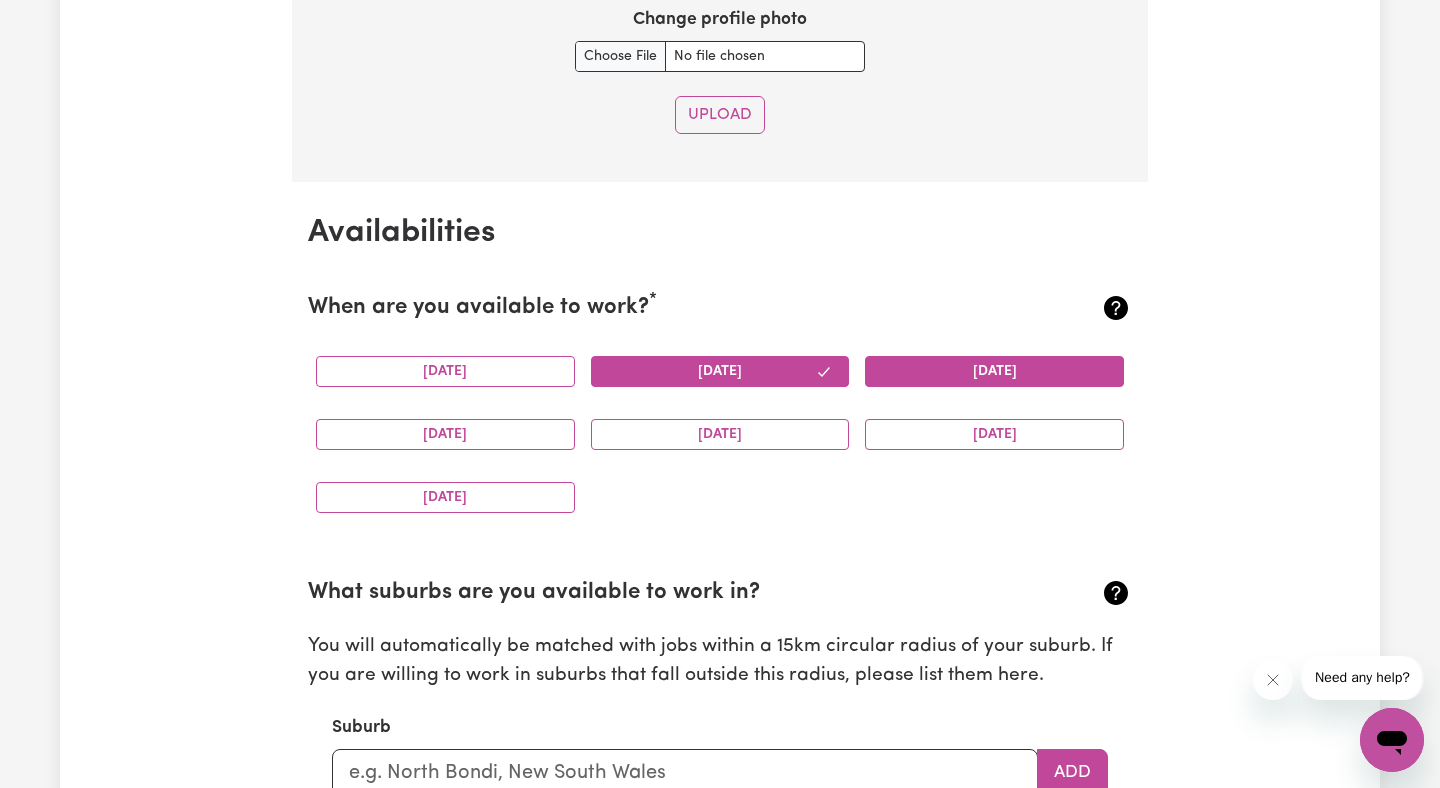 click on "[DATE]" at bounding box center [994, 371] 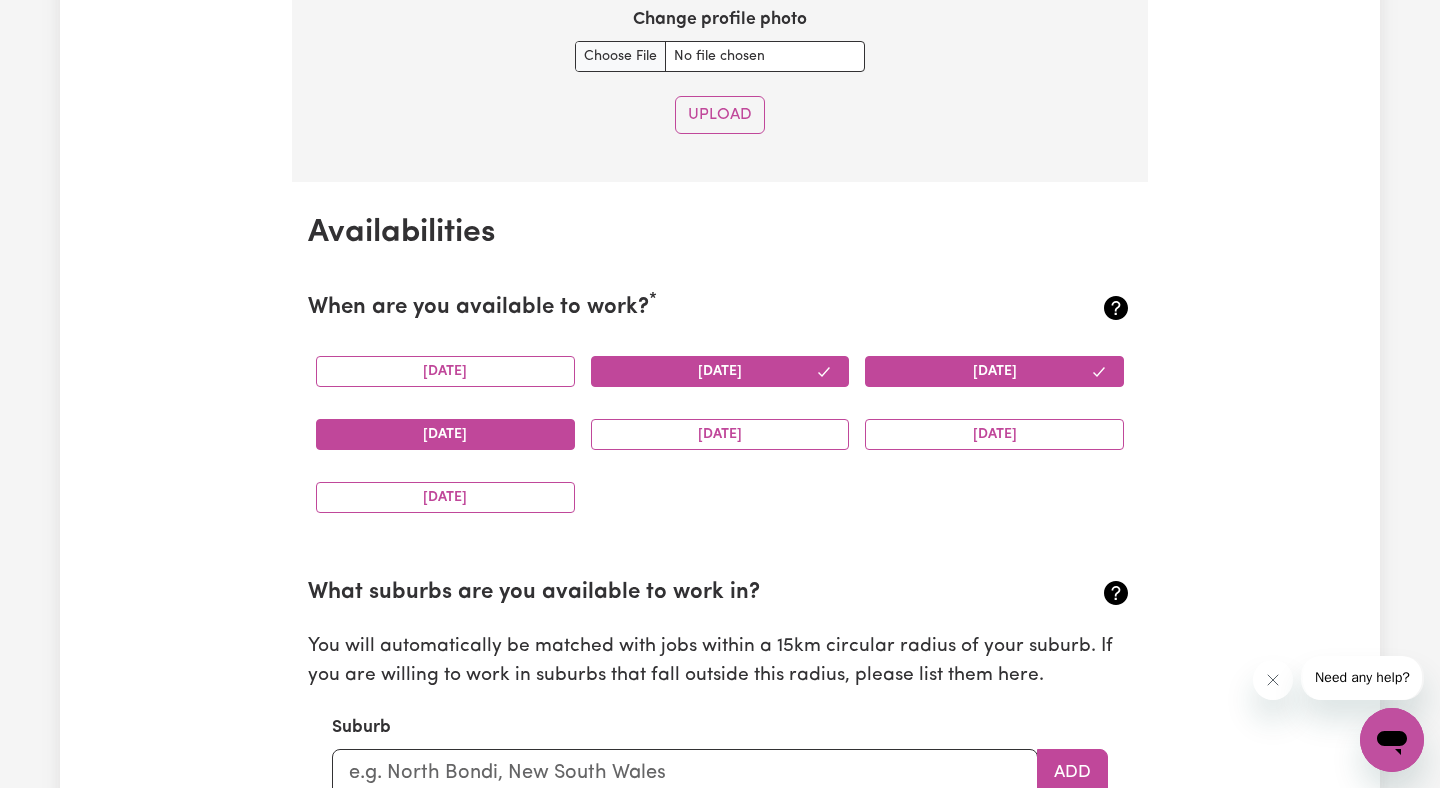 click on "[DATE]" at bounding box center [445, 434] 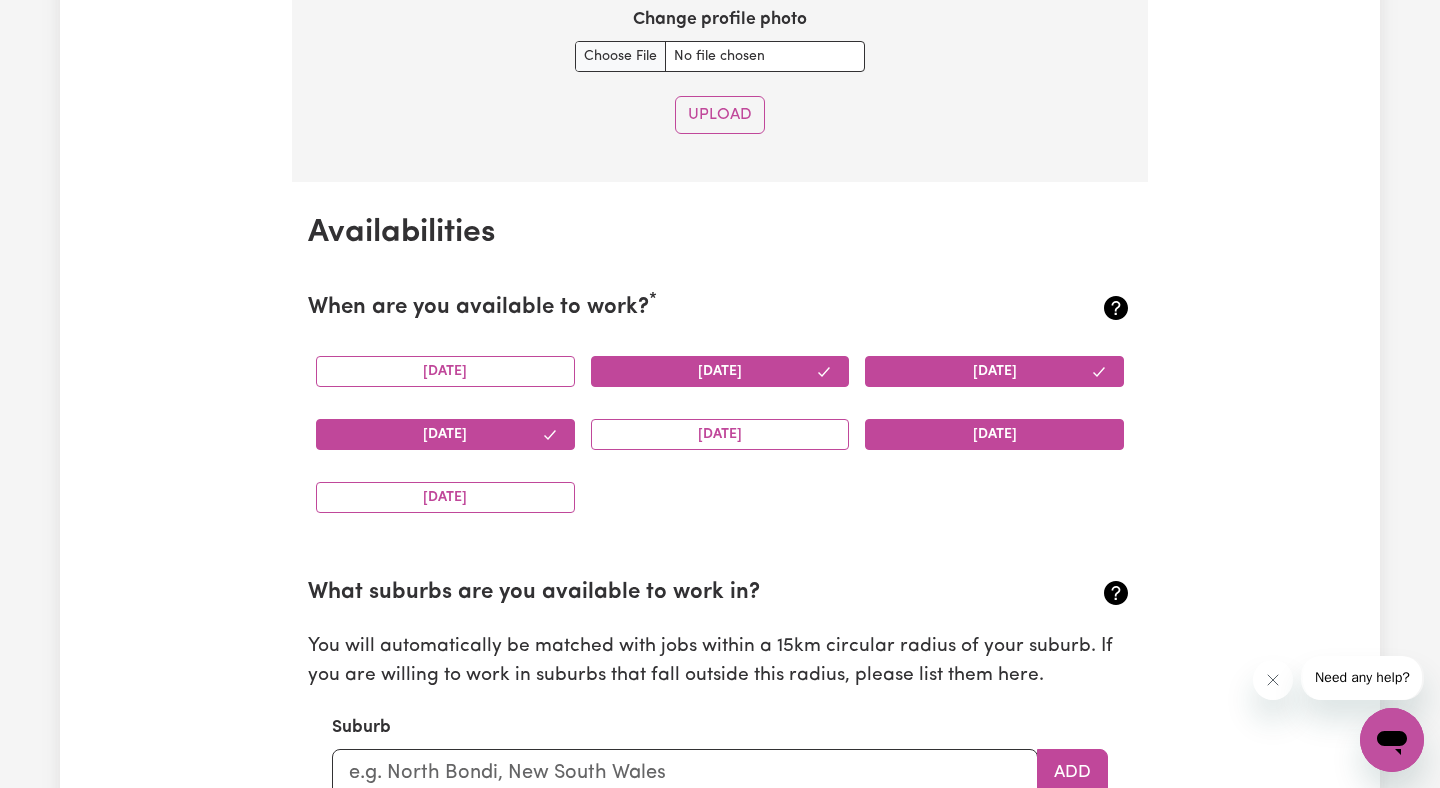 click on "[DATE]" at bounding box center (994, 434) 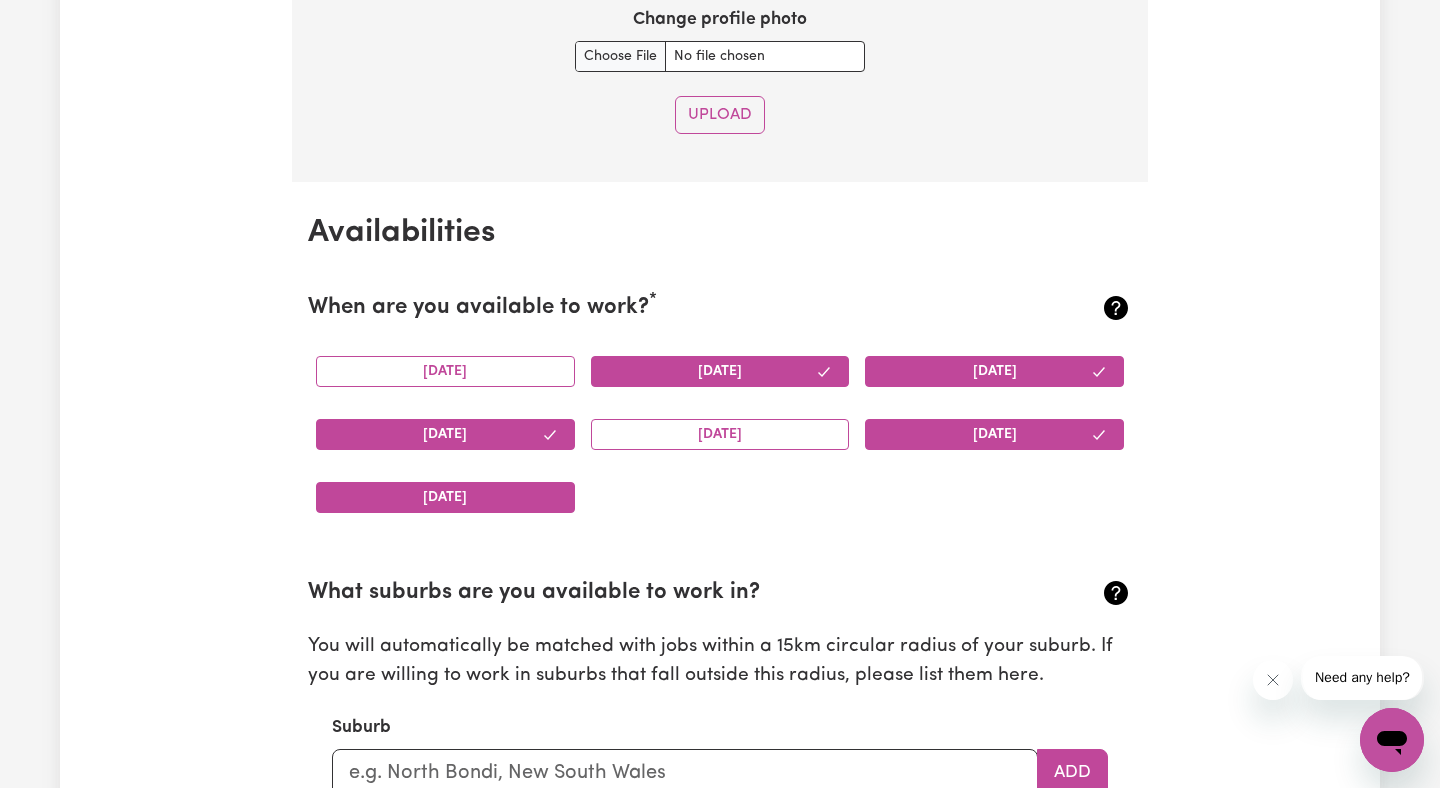 click on "[DATE]" at bounding box center (445, 497) 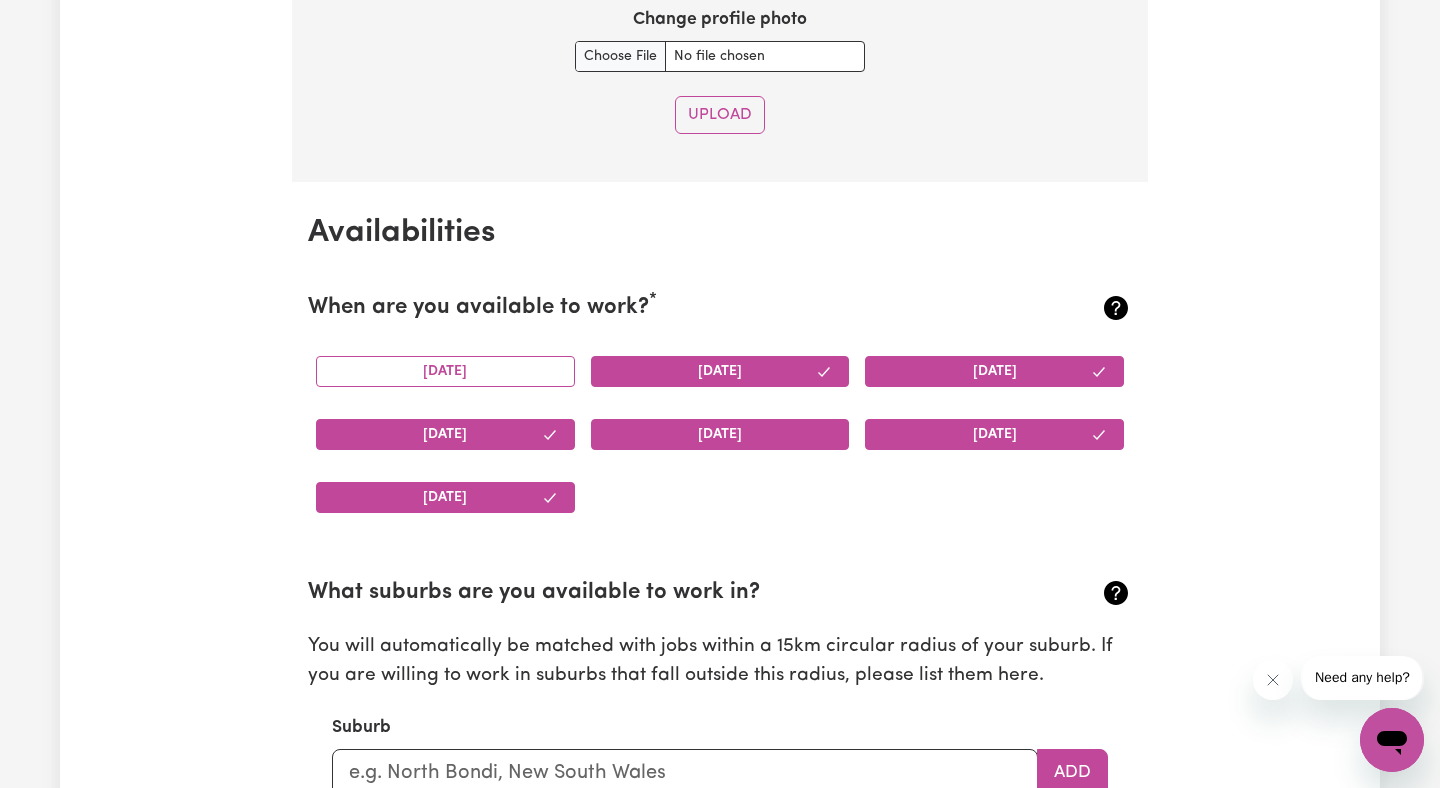 click on "[DATE]" at bounding box center [720, 434] 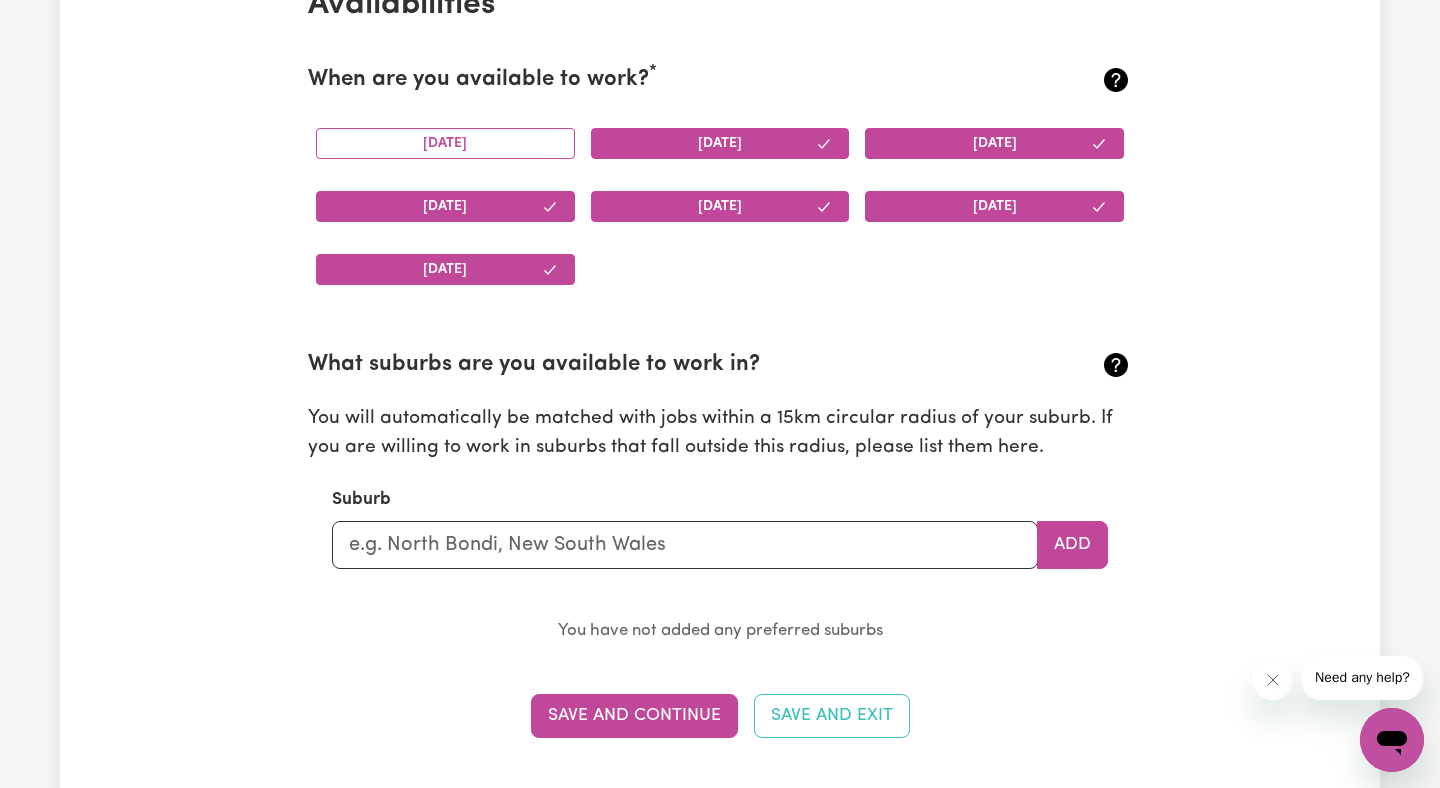 scroll, scrollTop: 2666, scrollLeft: 0, axis: vertical 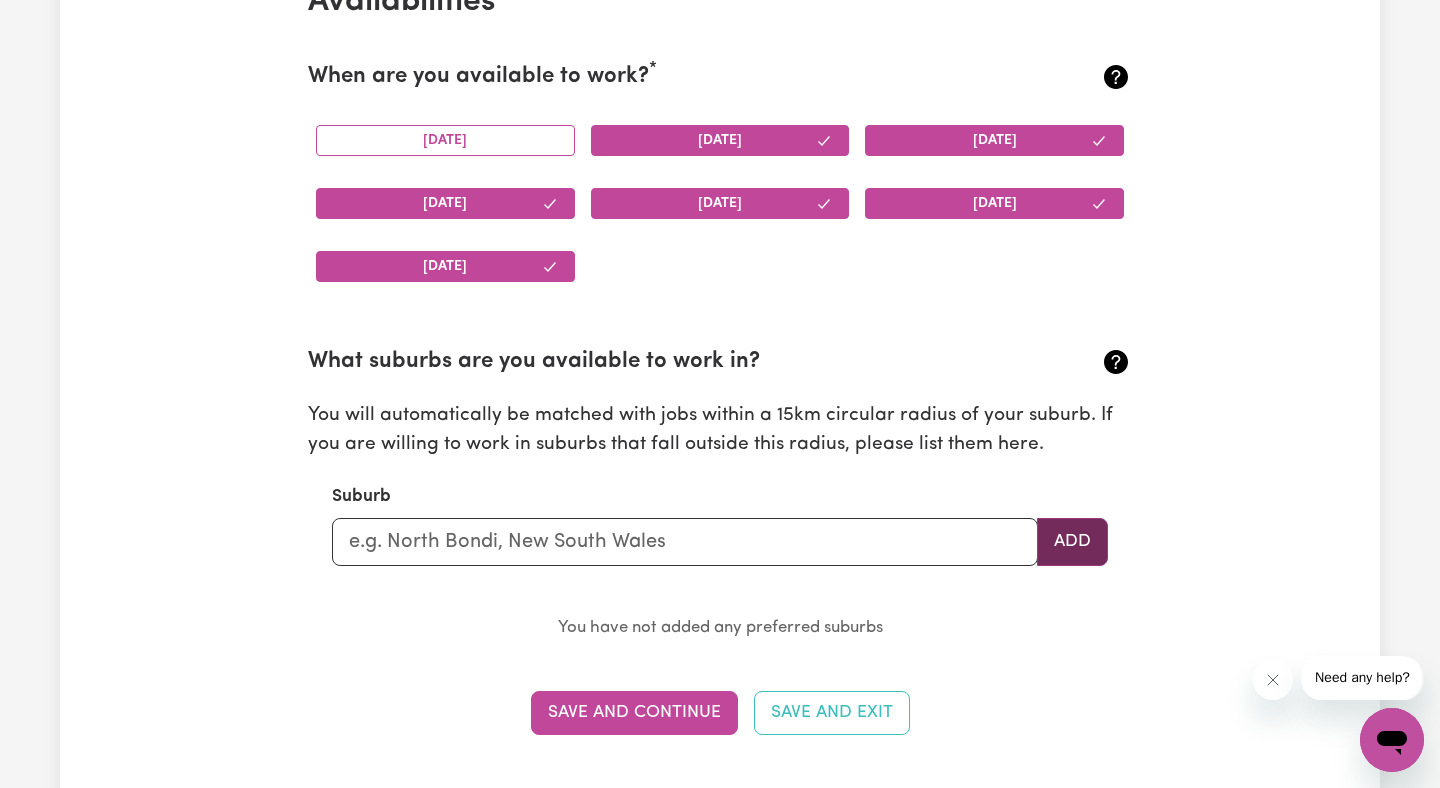 click on "Add" at bounding box center [1072, 542] 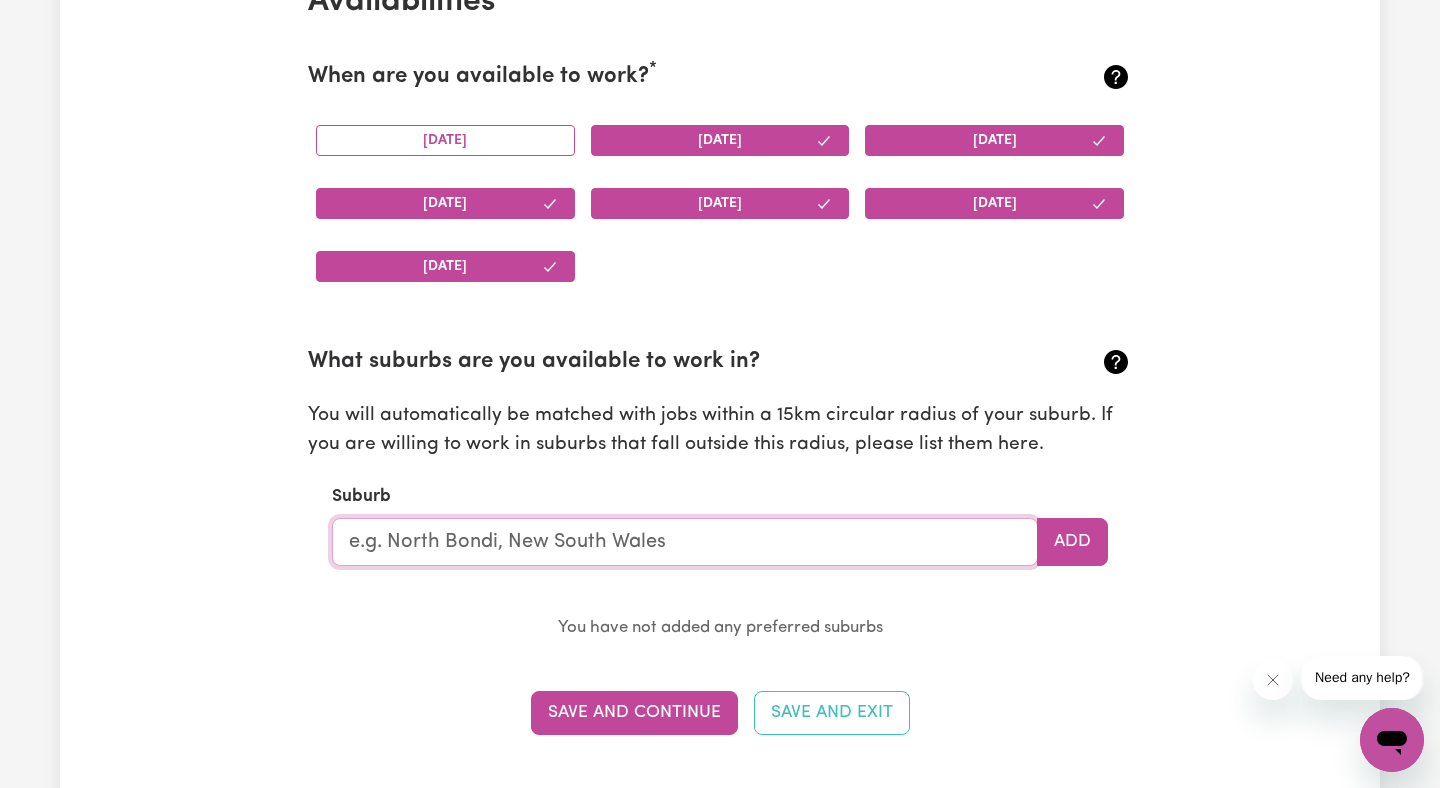 click at bounding box center (685, 542) 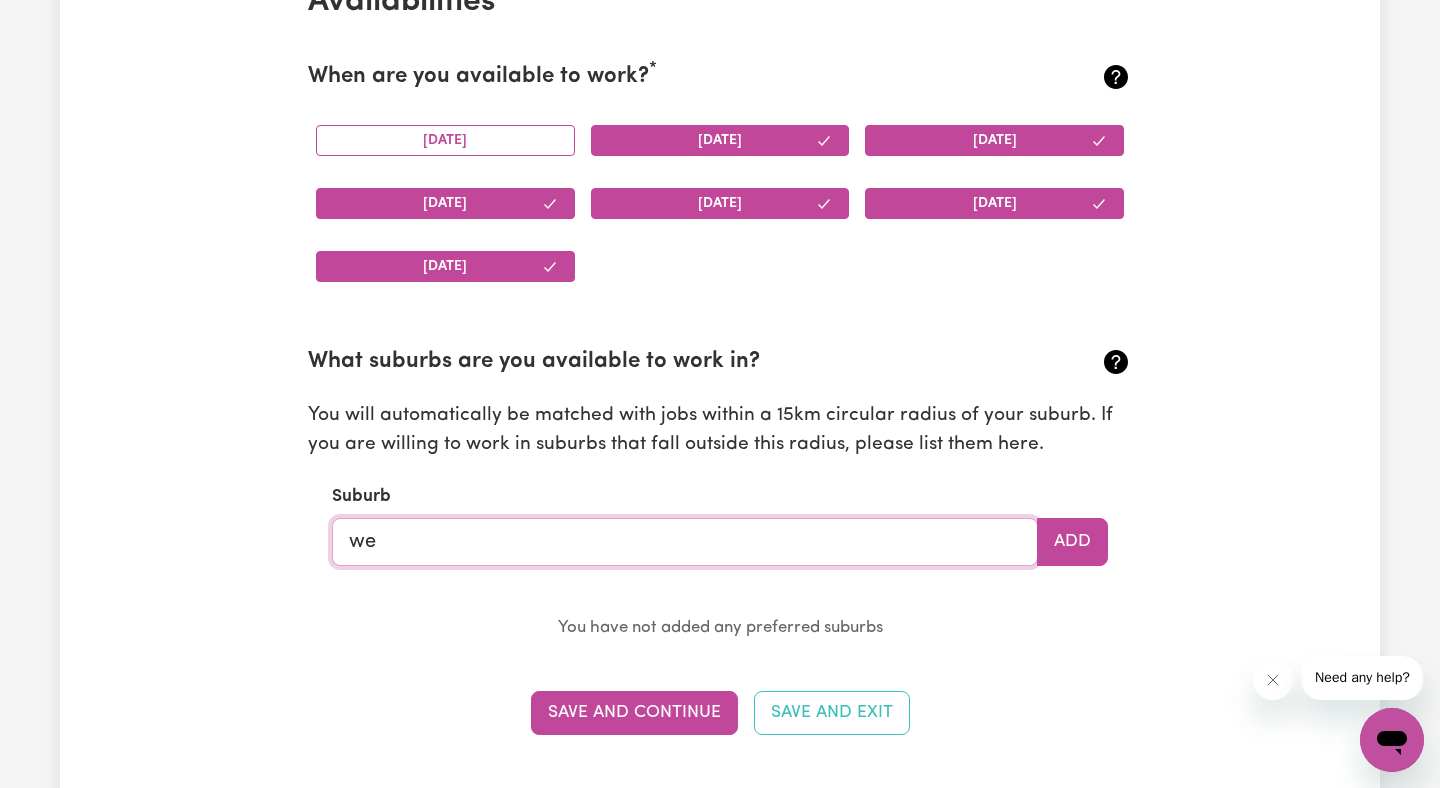 type on "wen" 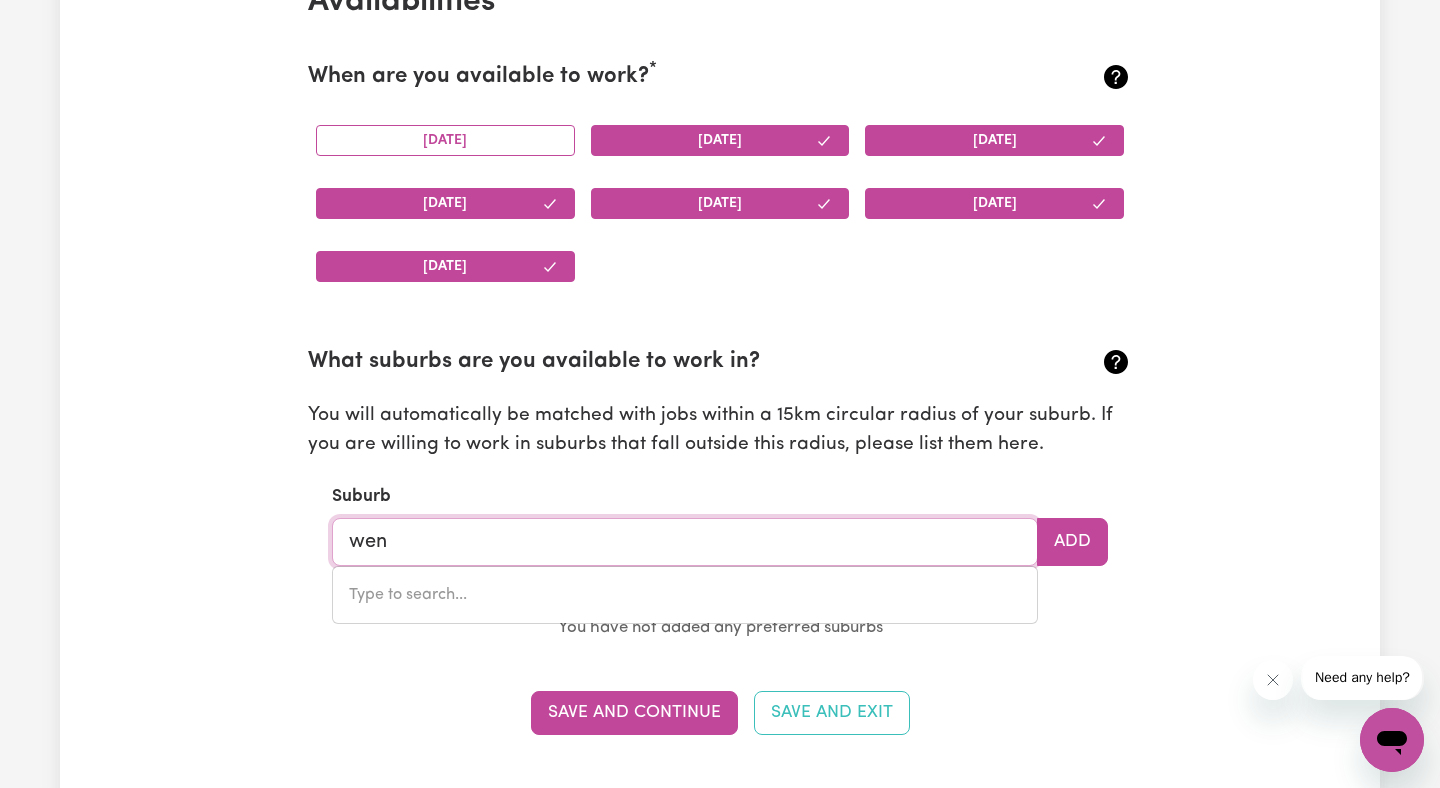 type on "[GEOGRAPHIC_DATA], [GEOGRAPHIC_DATA], 2250" 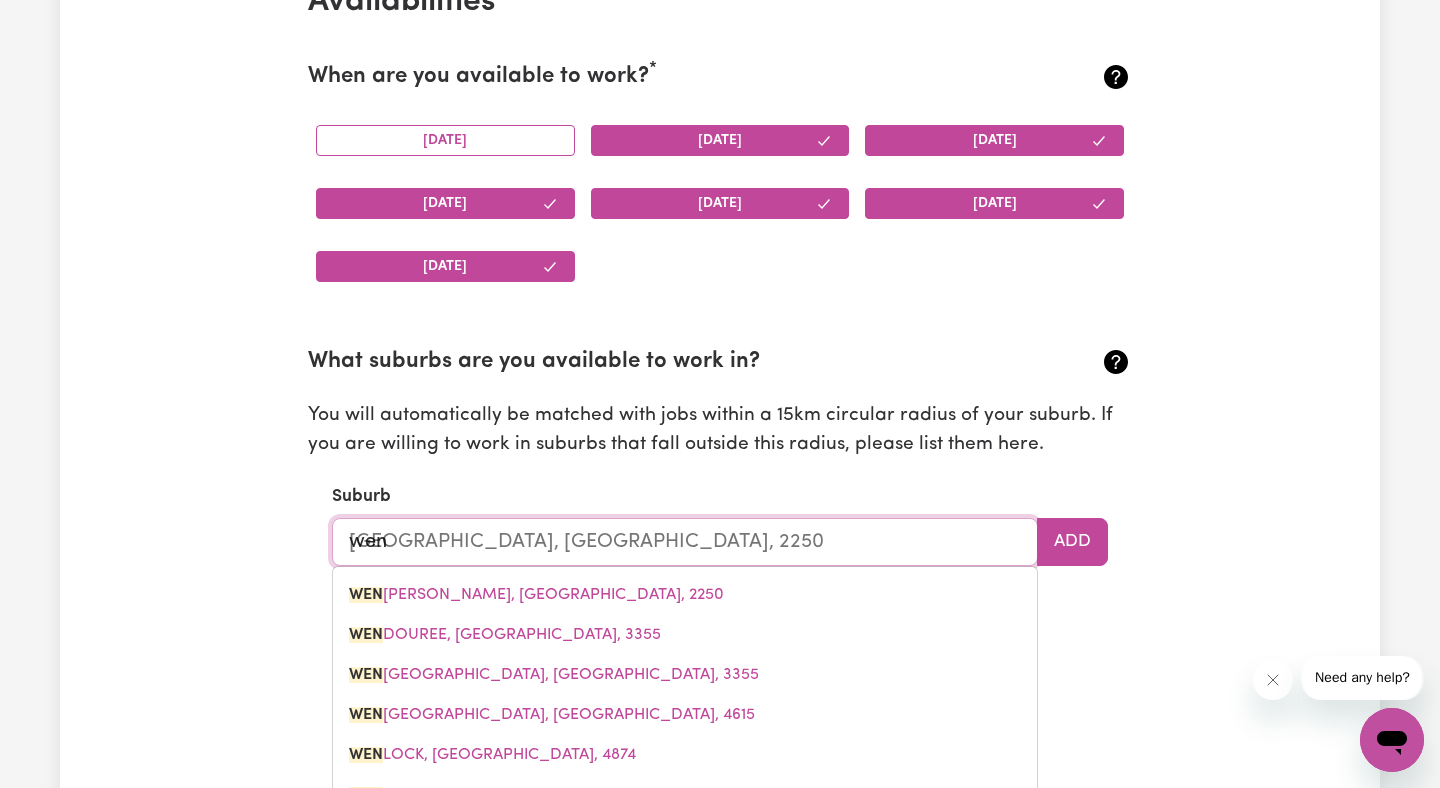 type on "went" 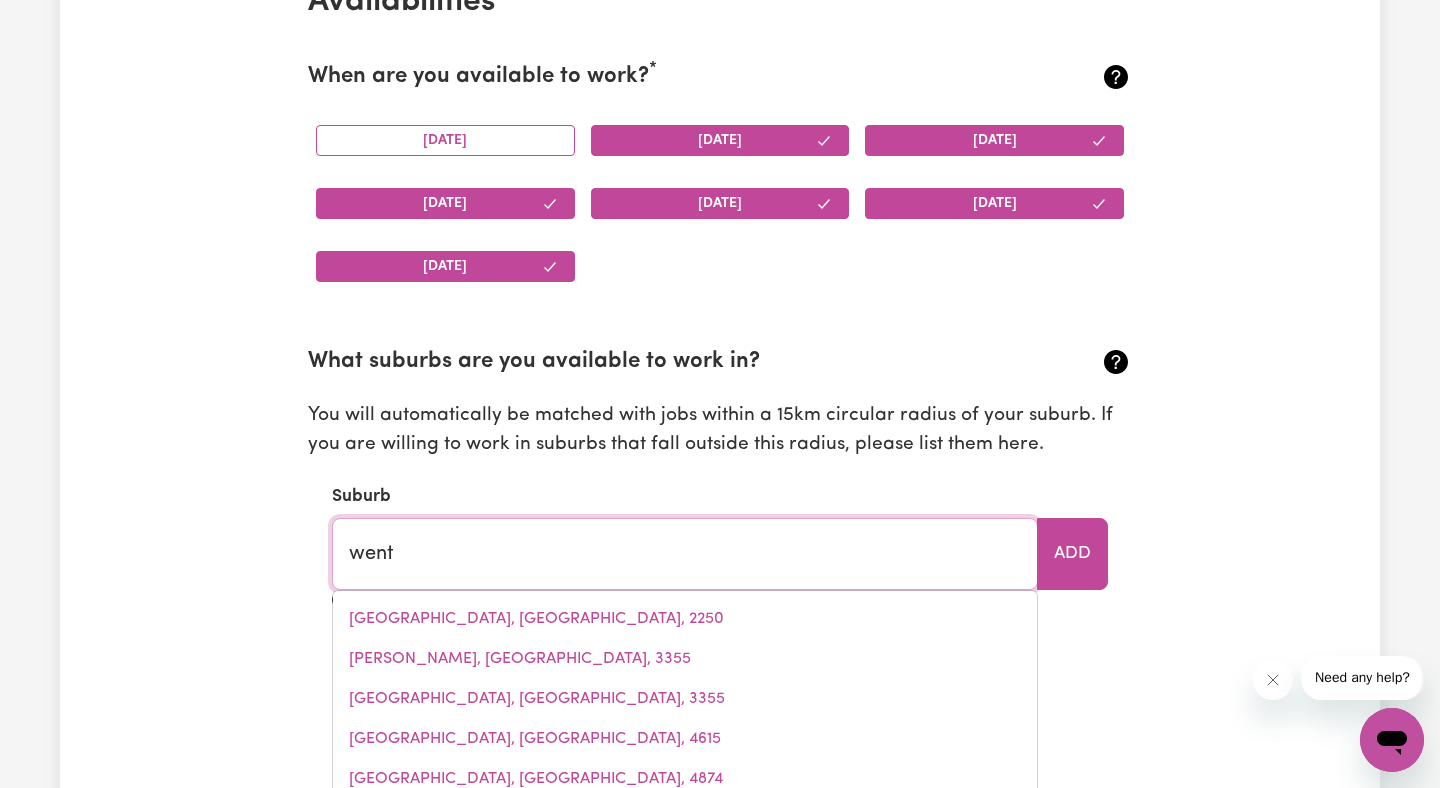 type on "wentWORTH, [GEOGRAPHIC_DATA], 2648" 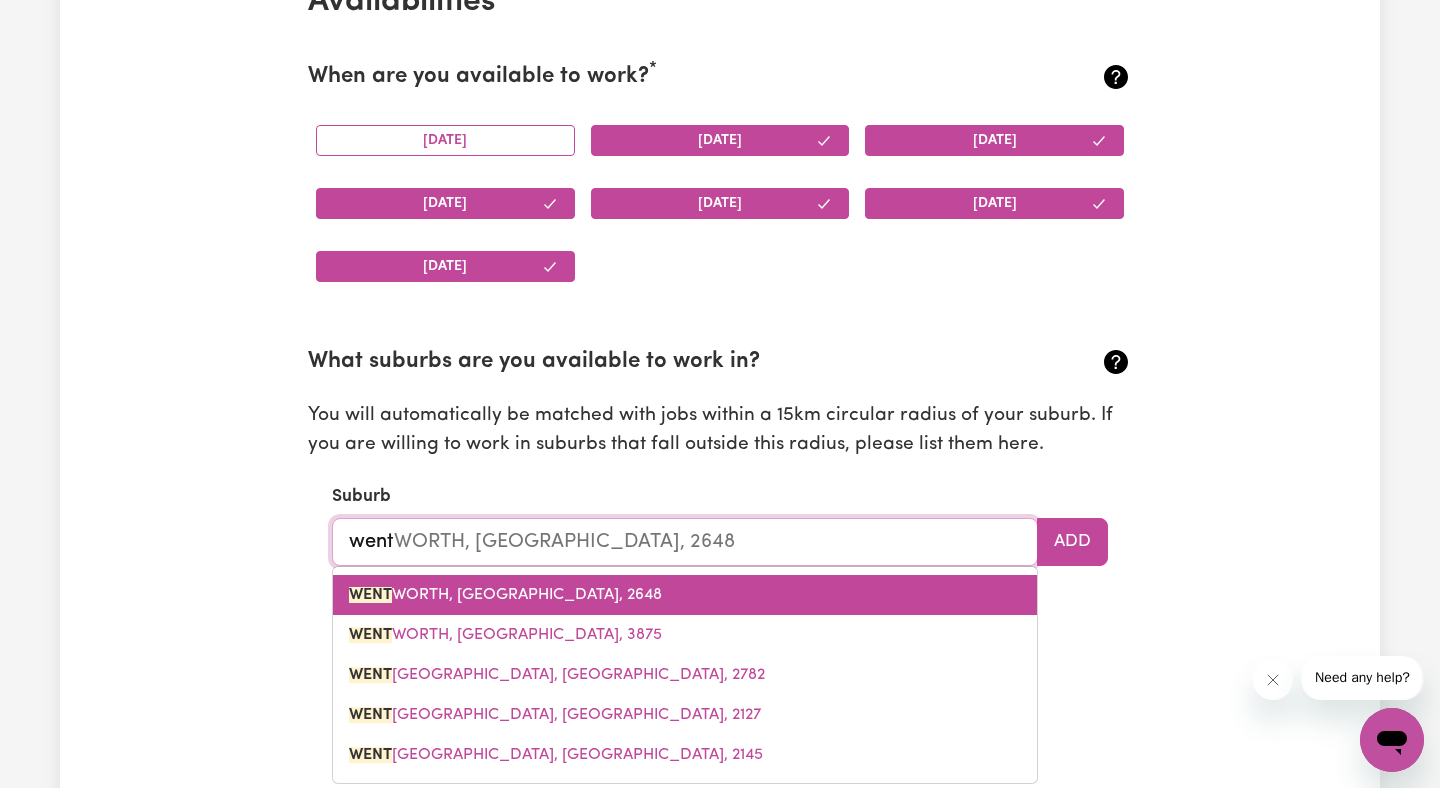 click on "WENT WORTH, [GEOGRAPHIC_DATA], 2648" at bounding box center [505, 595] 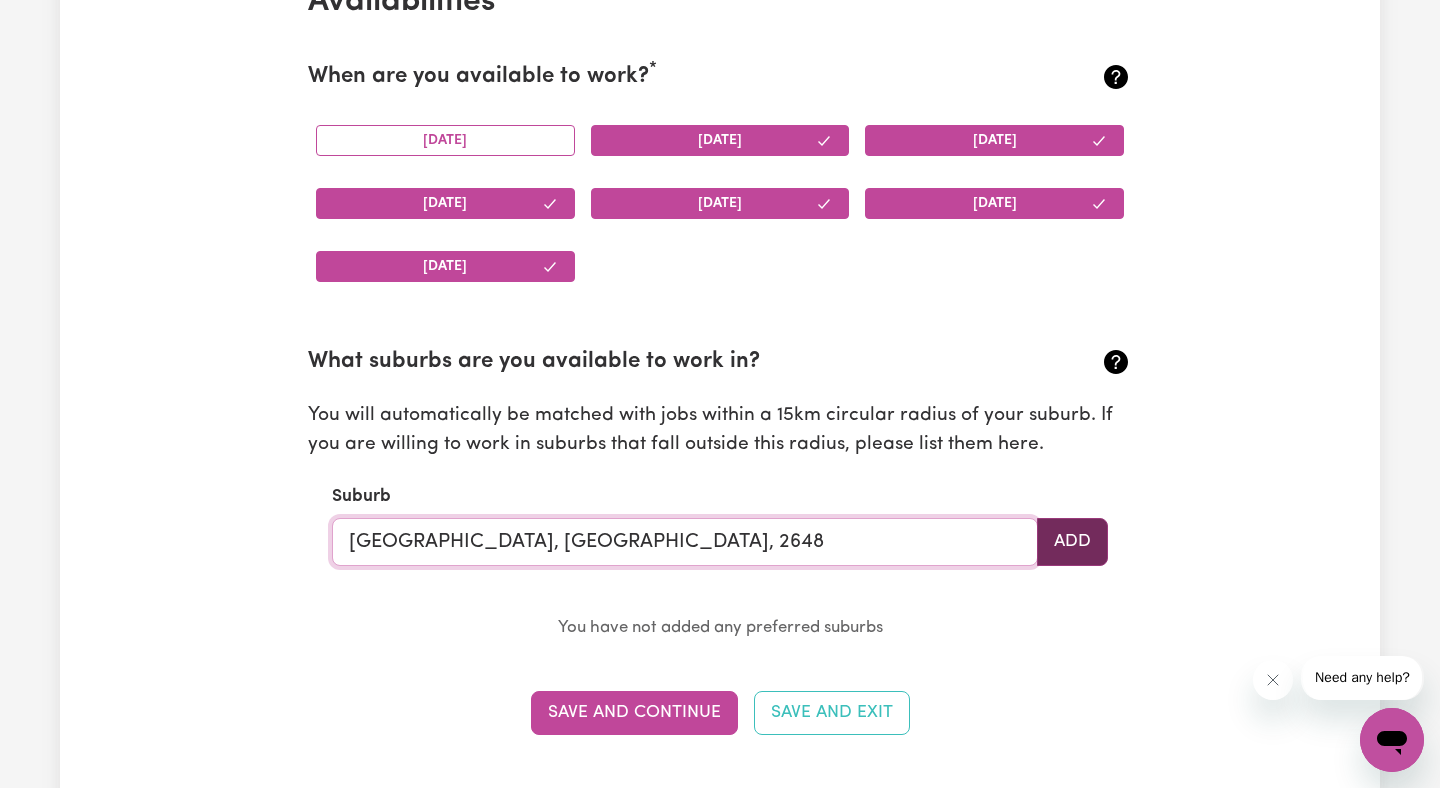 type on "[GEOGRAPHIC_DATA], [GEOGRAPHIC_DATA], 2648" 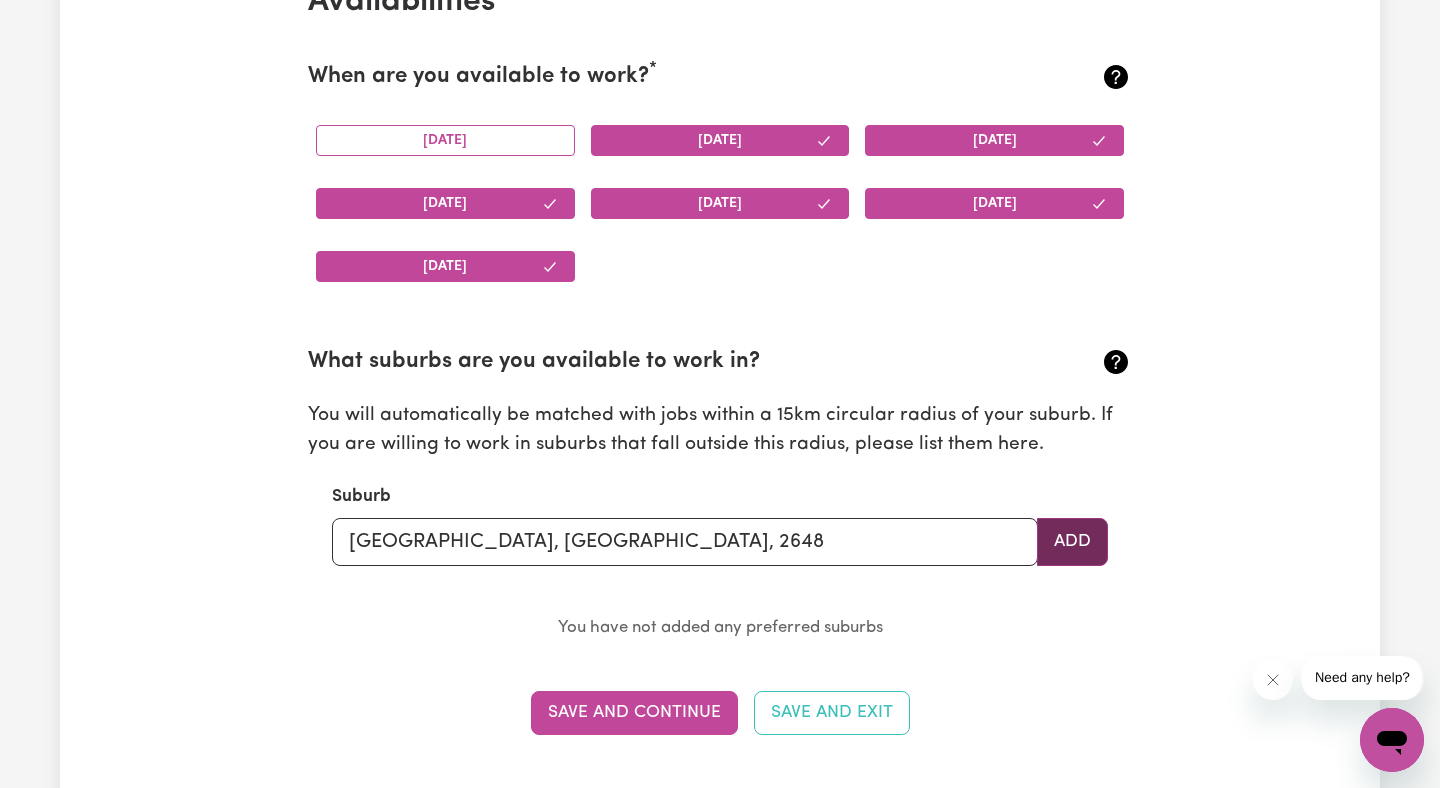 click on "Add" at bounding box center (1072, 542) 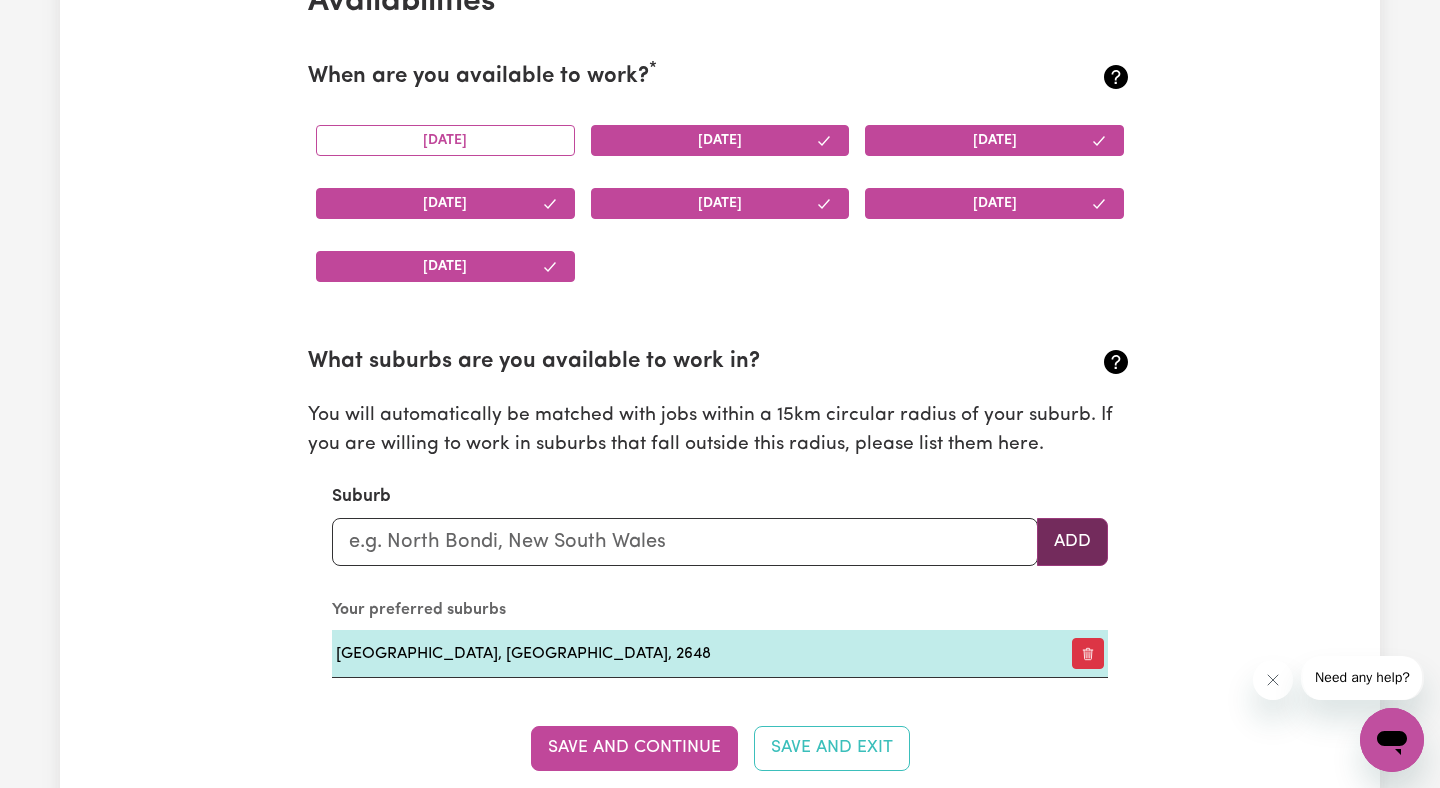 click on "Add" at bounding box center [1072, 542] 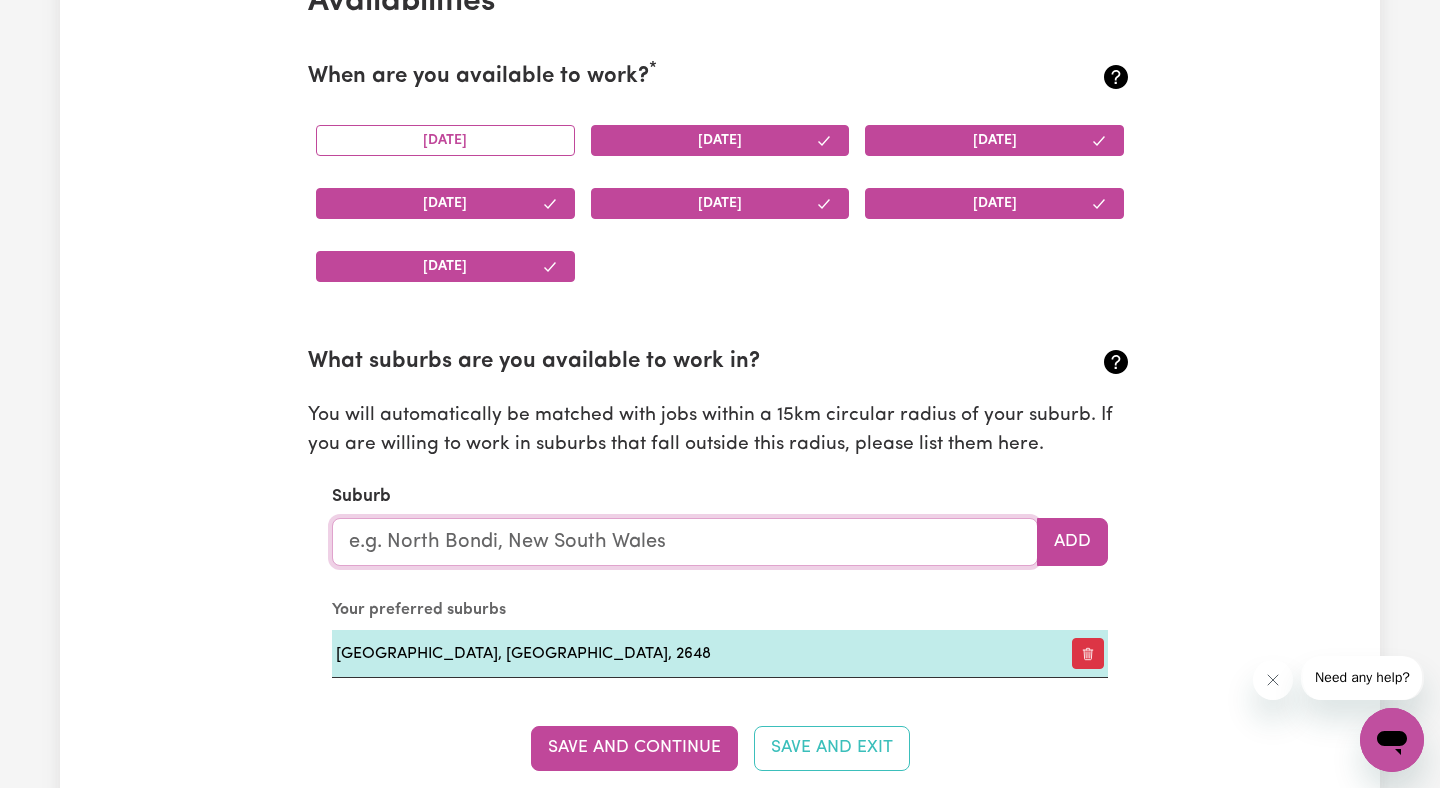 click at bounding box center (685, 542) 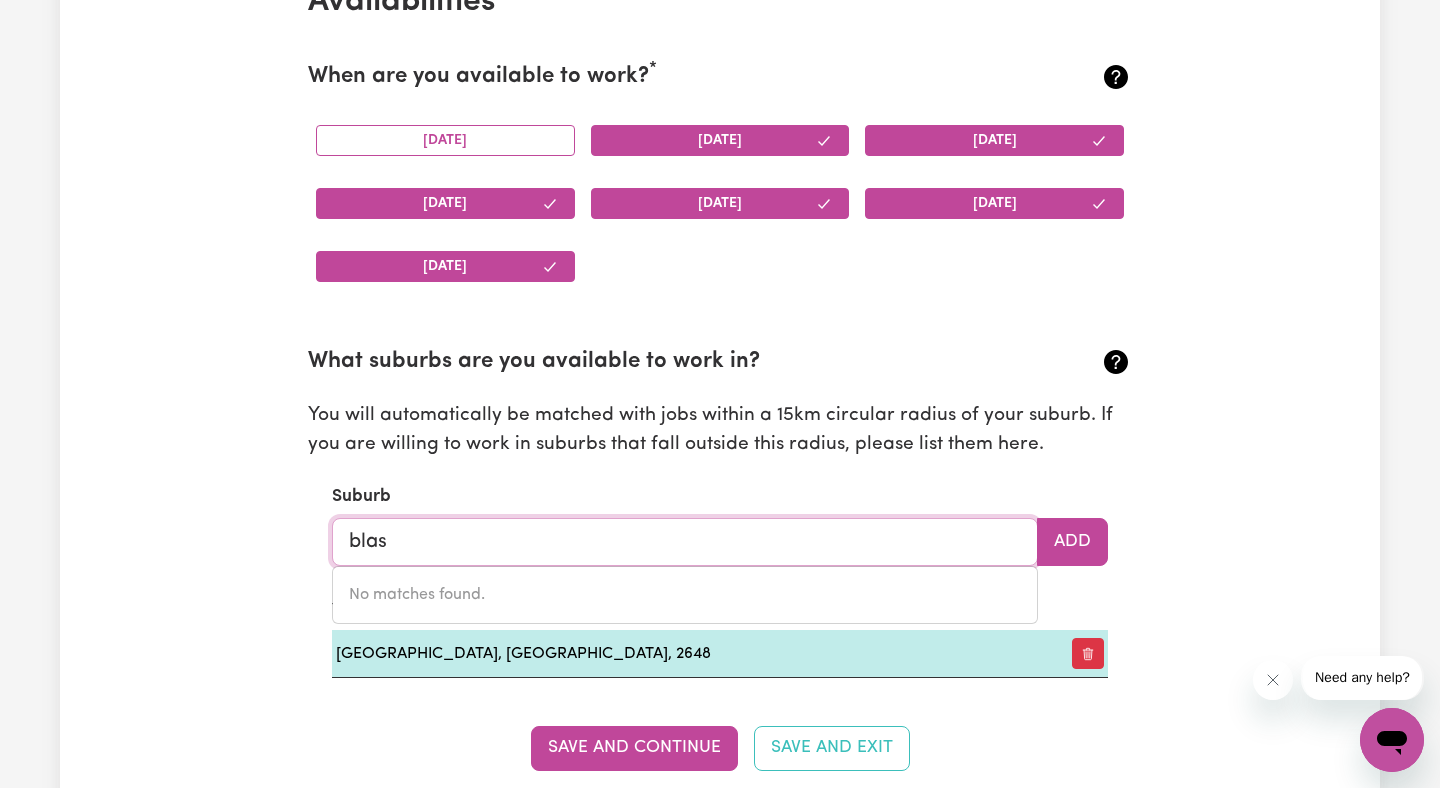 type on "bla" 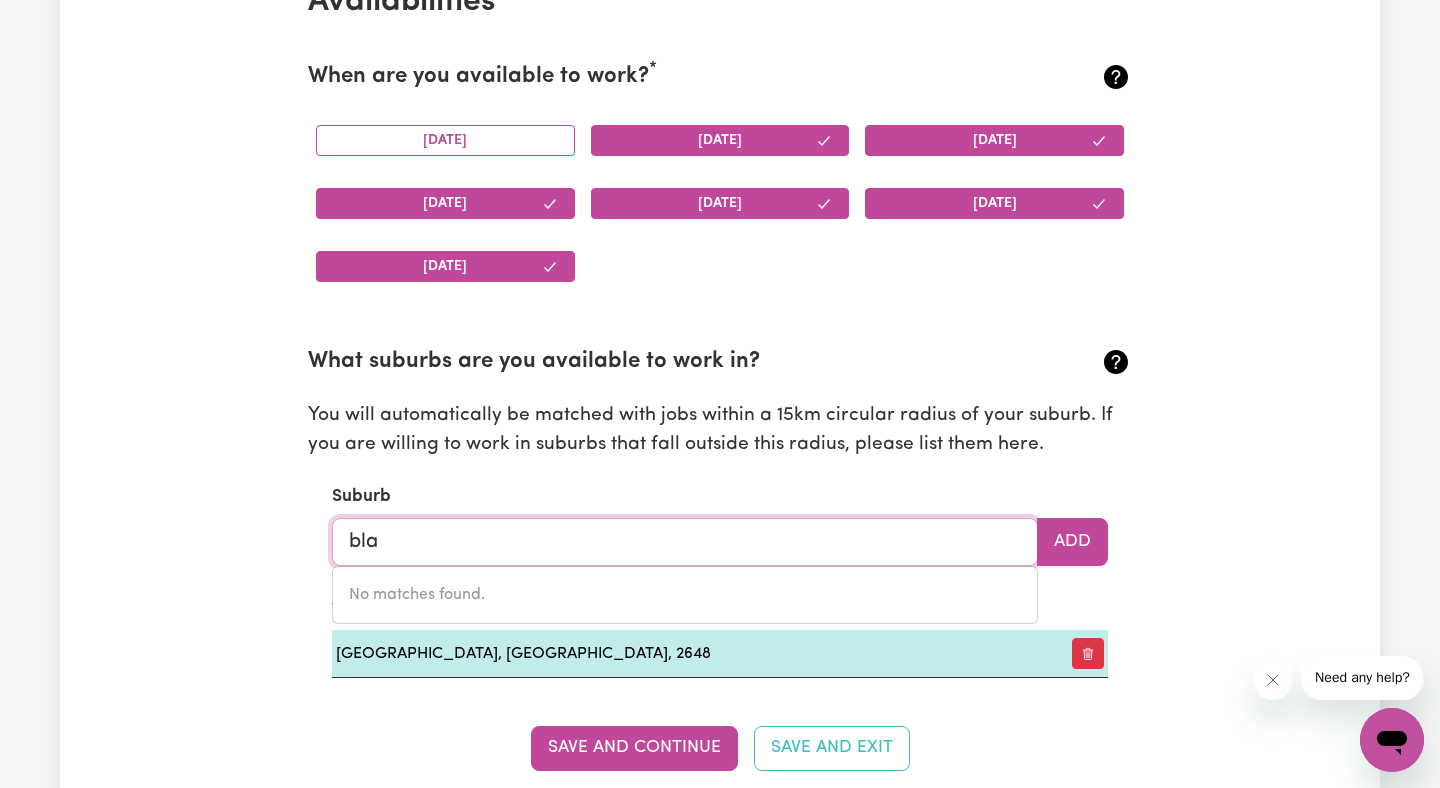 type on "[GEOGRAPHIC_DATA], [GEOGRAPHIC_DATA], 2439" 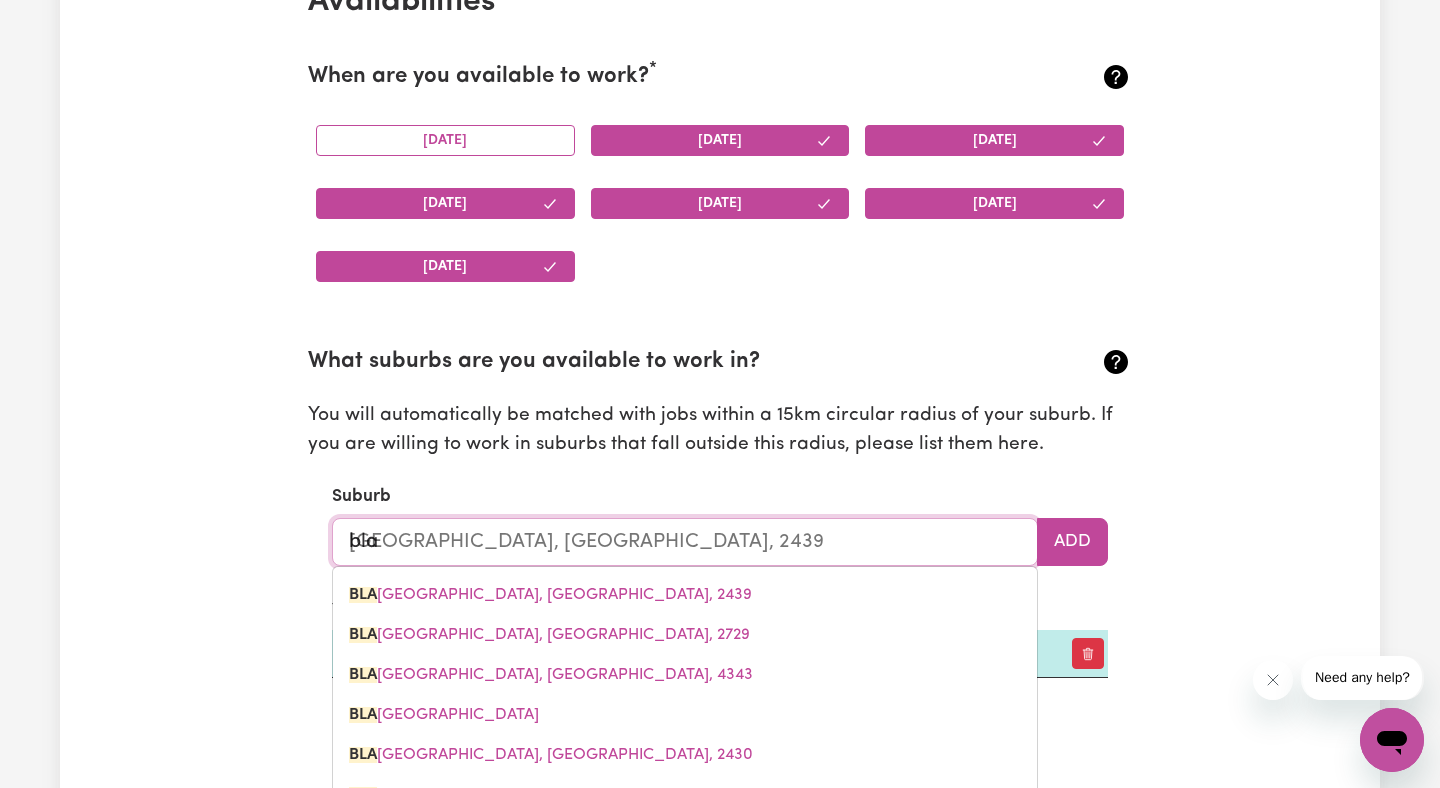 type on "blac" 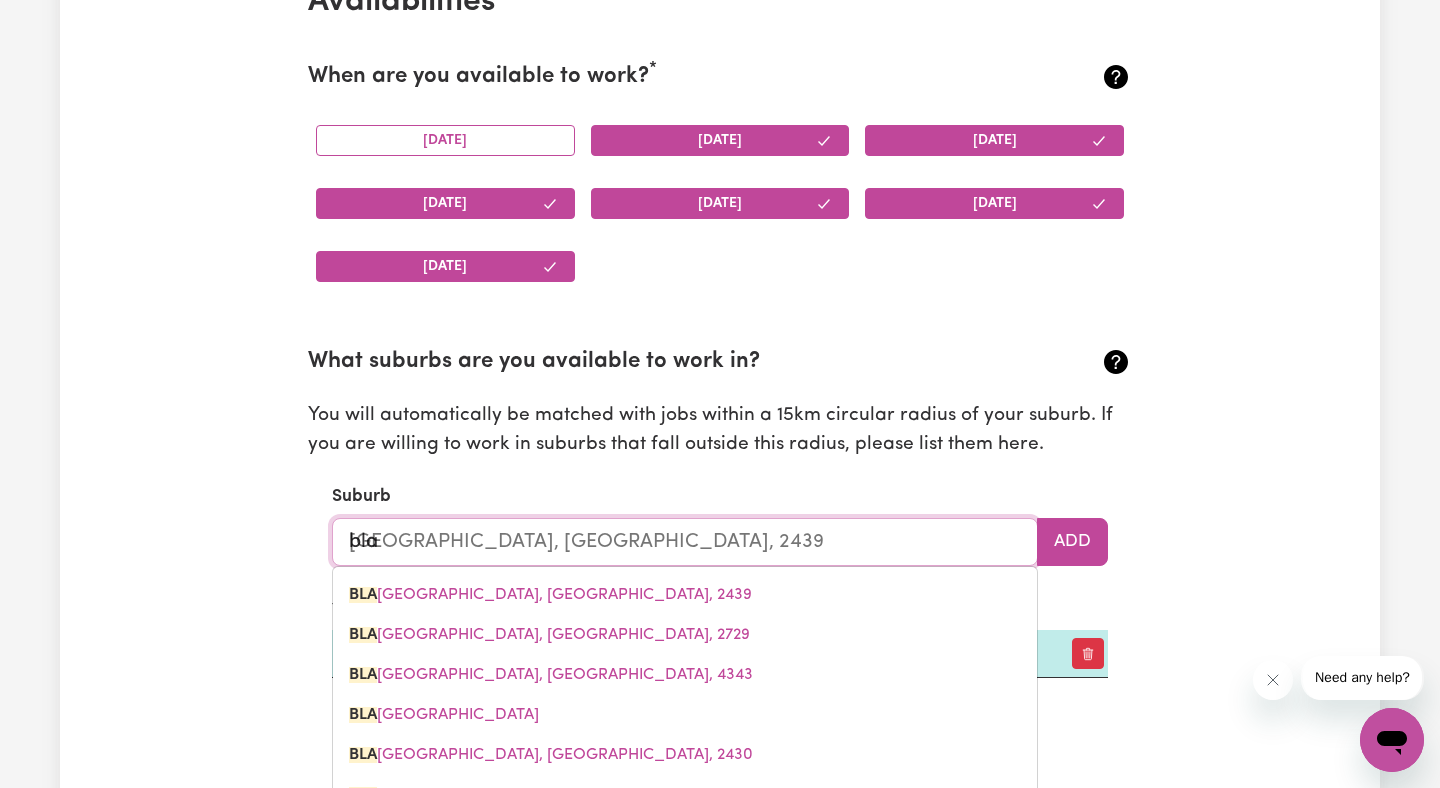 type on "[STREET_ADDRESS]" 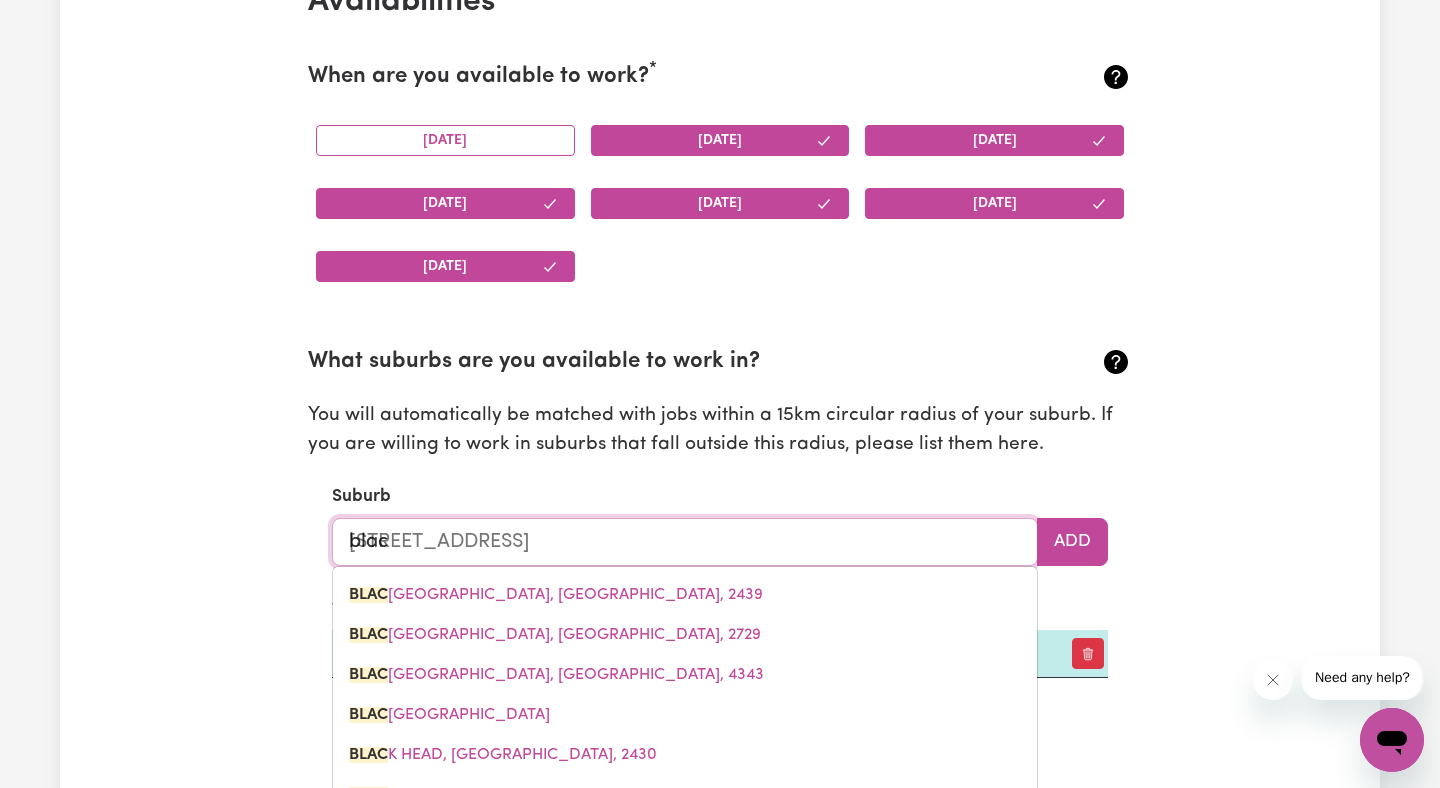 type on "black" 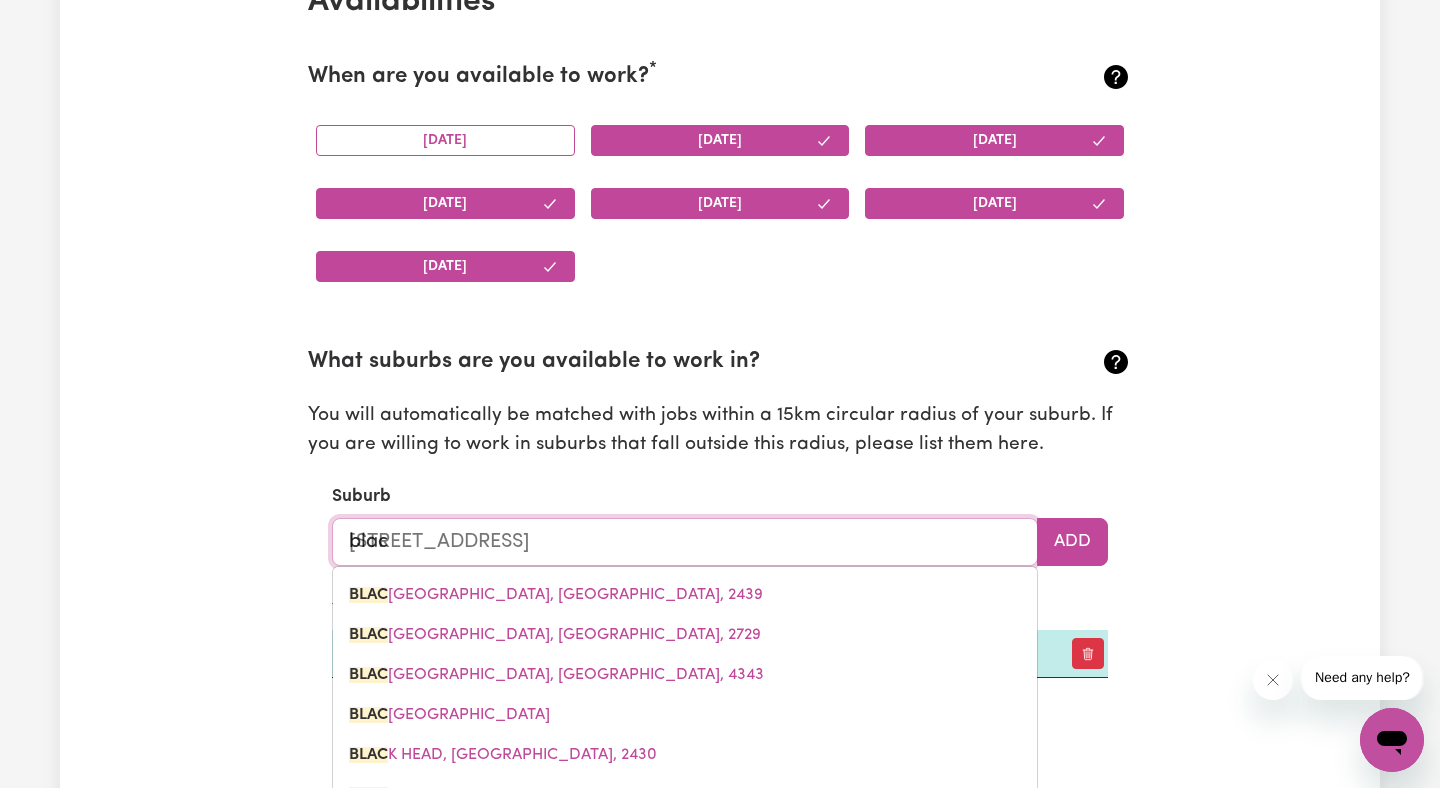 type on "[GEOGRAPHIC_DATA], [GEOGRAPHIC_DATA], 2439" 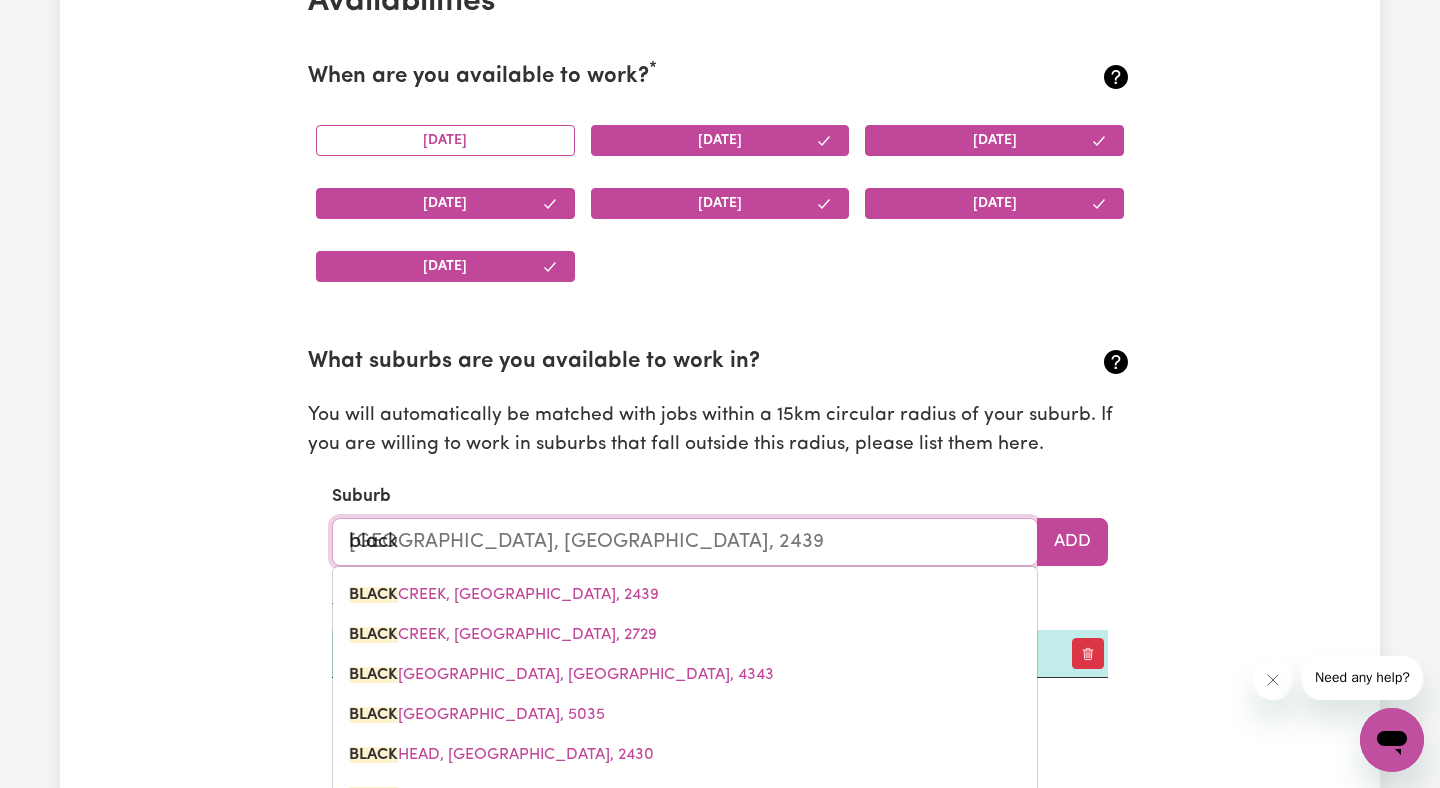 type on "black t" 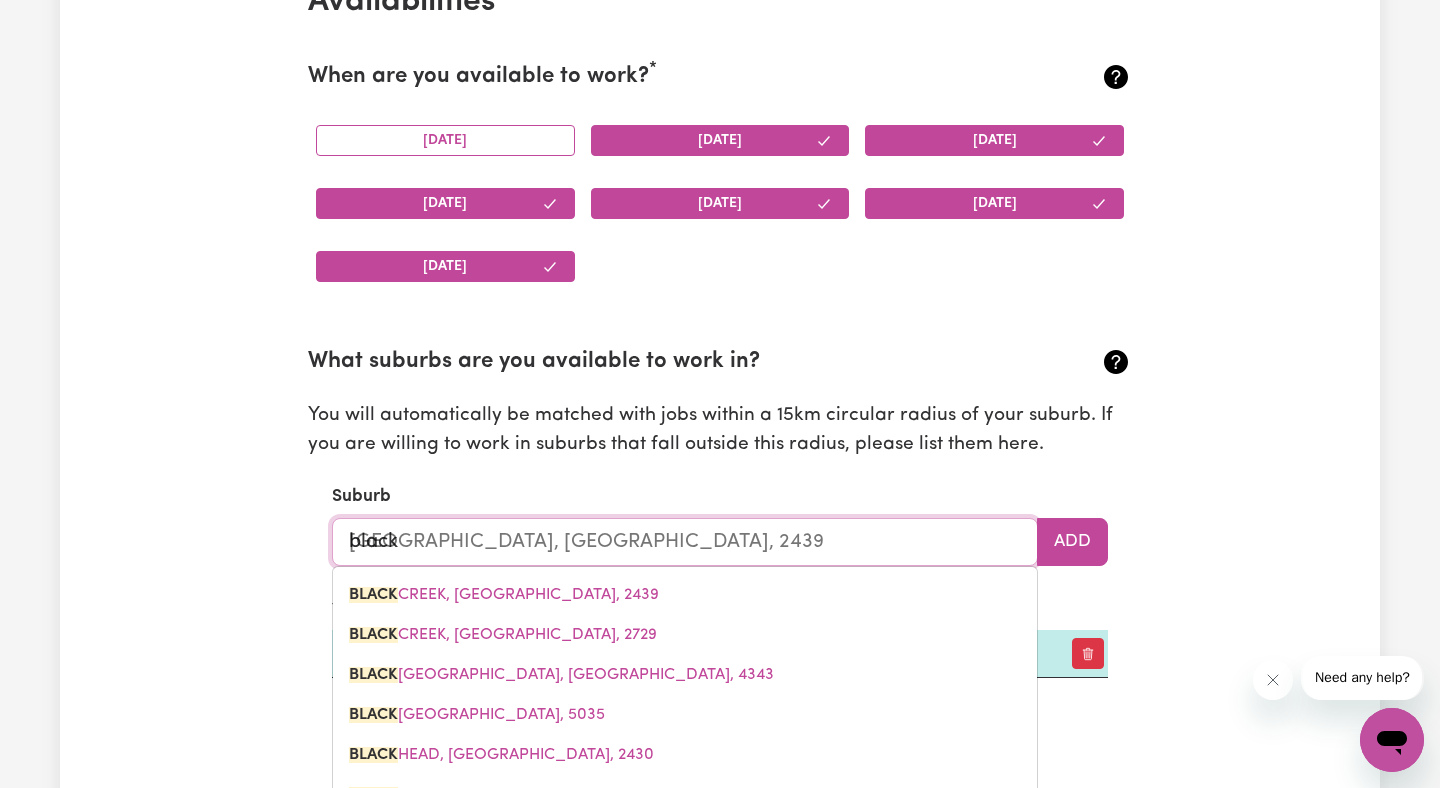 type 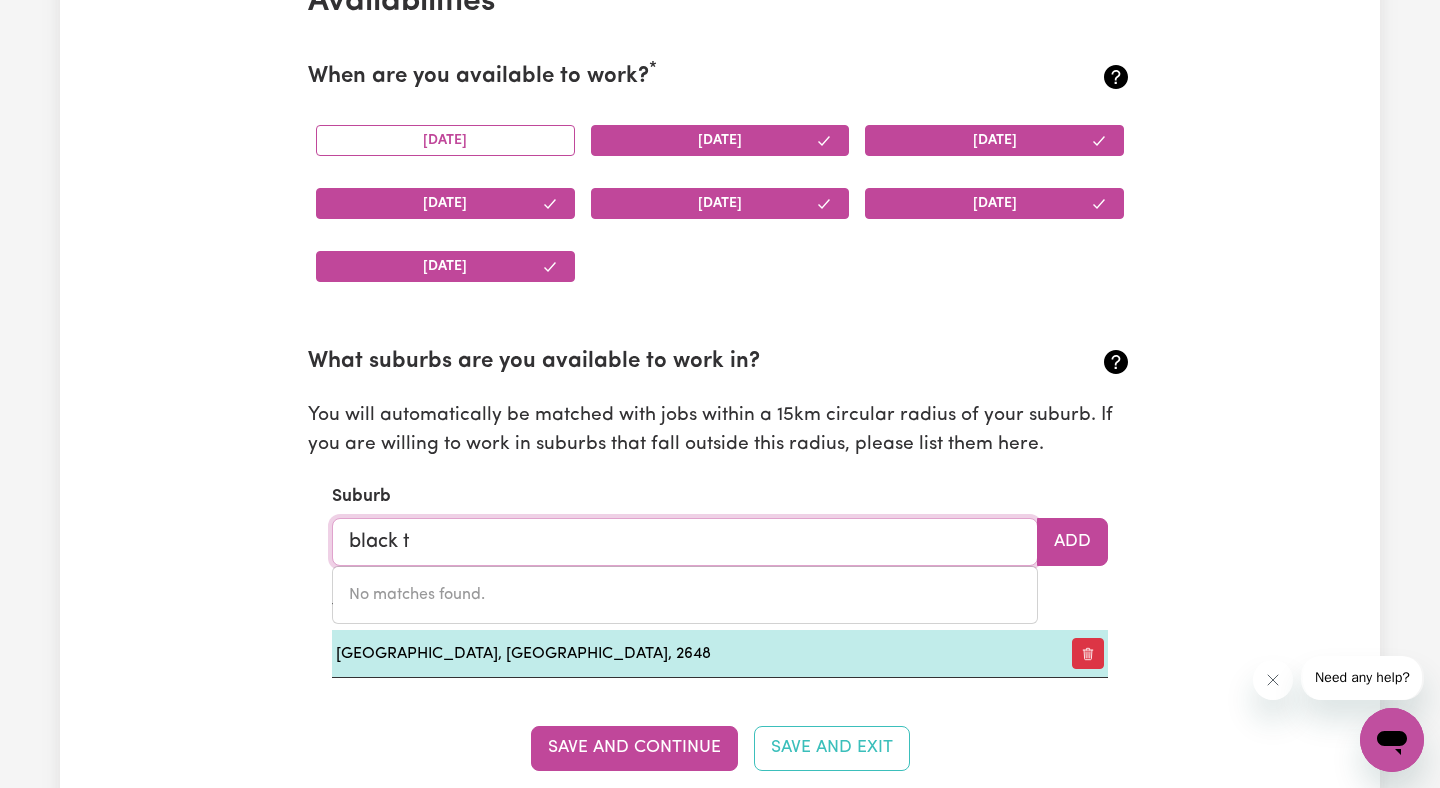 type on "black" 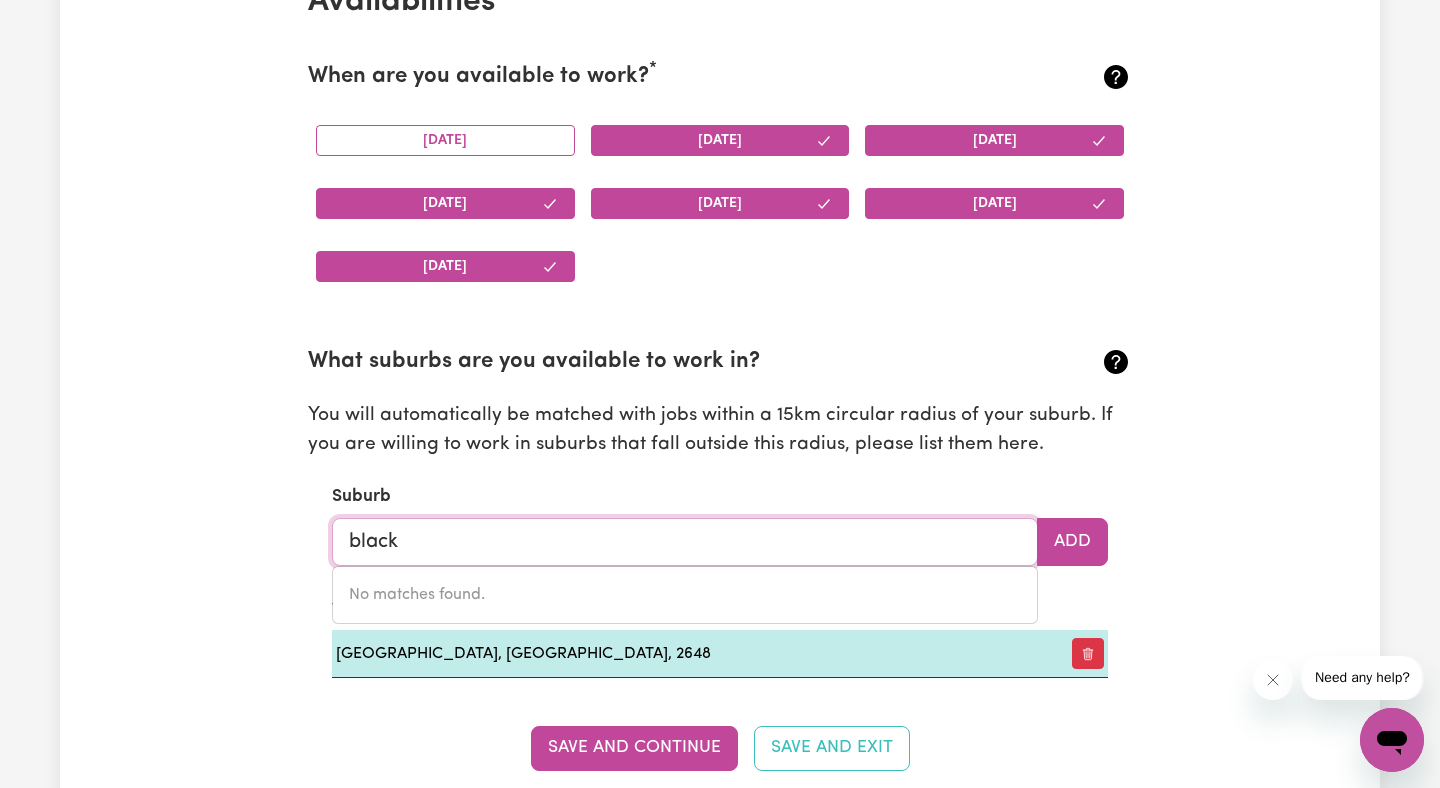 type on "[GEOGRAPHIC_DATA], [GEOGRAPHIC_DATA], 2439" 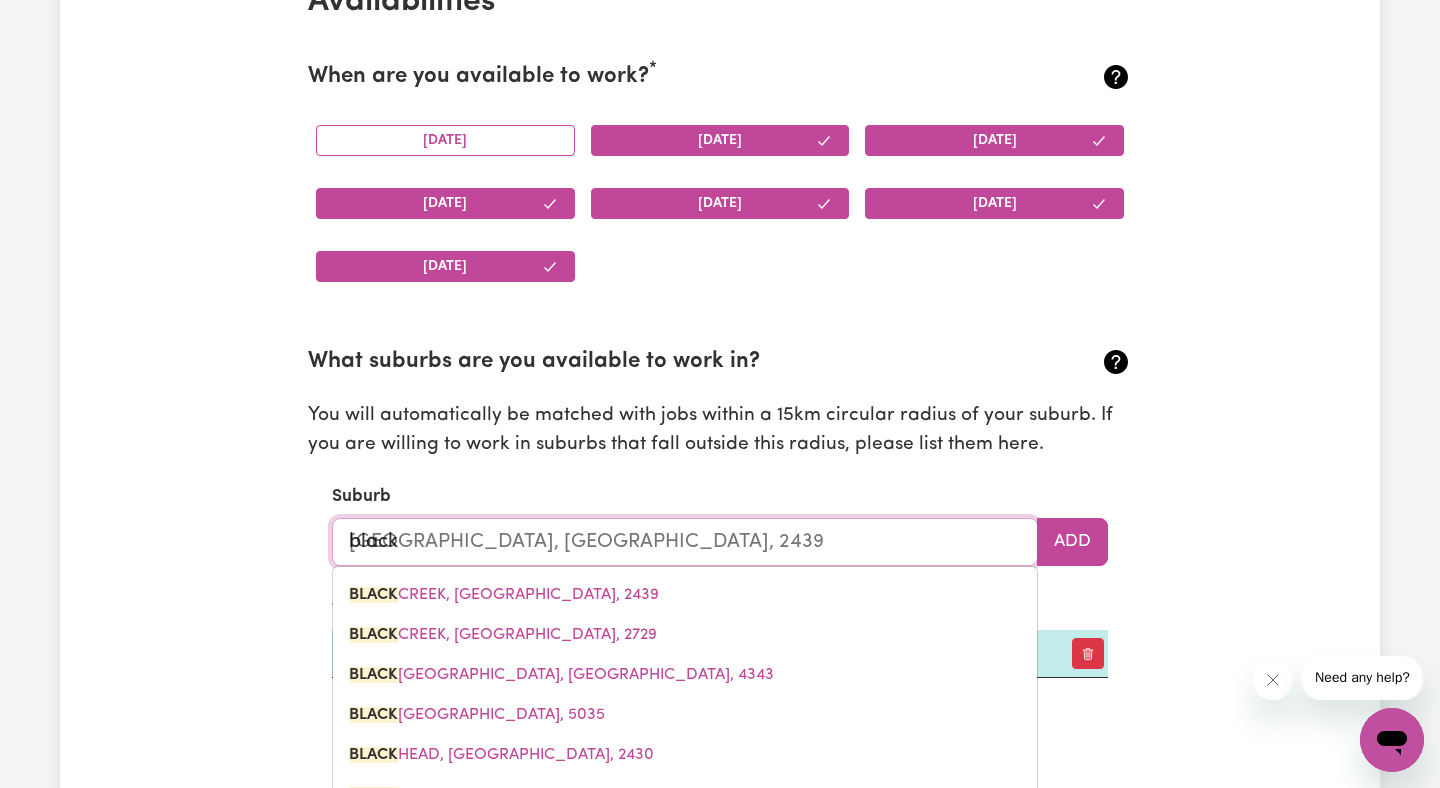 type on "blac" 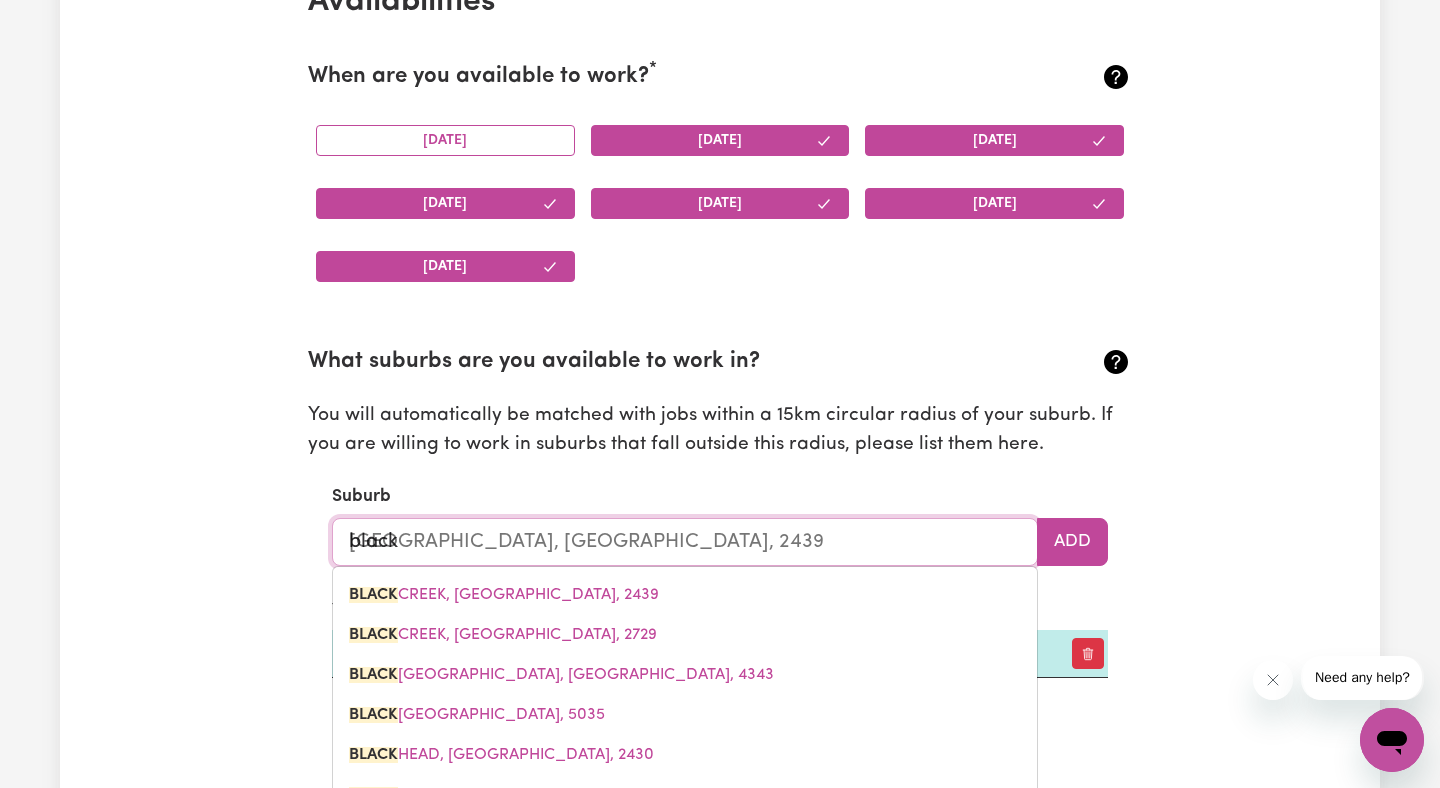 type on "[STREET_ADDRESS]" 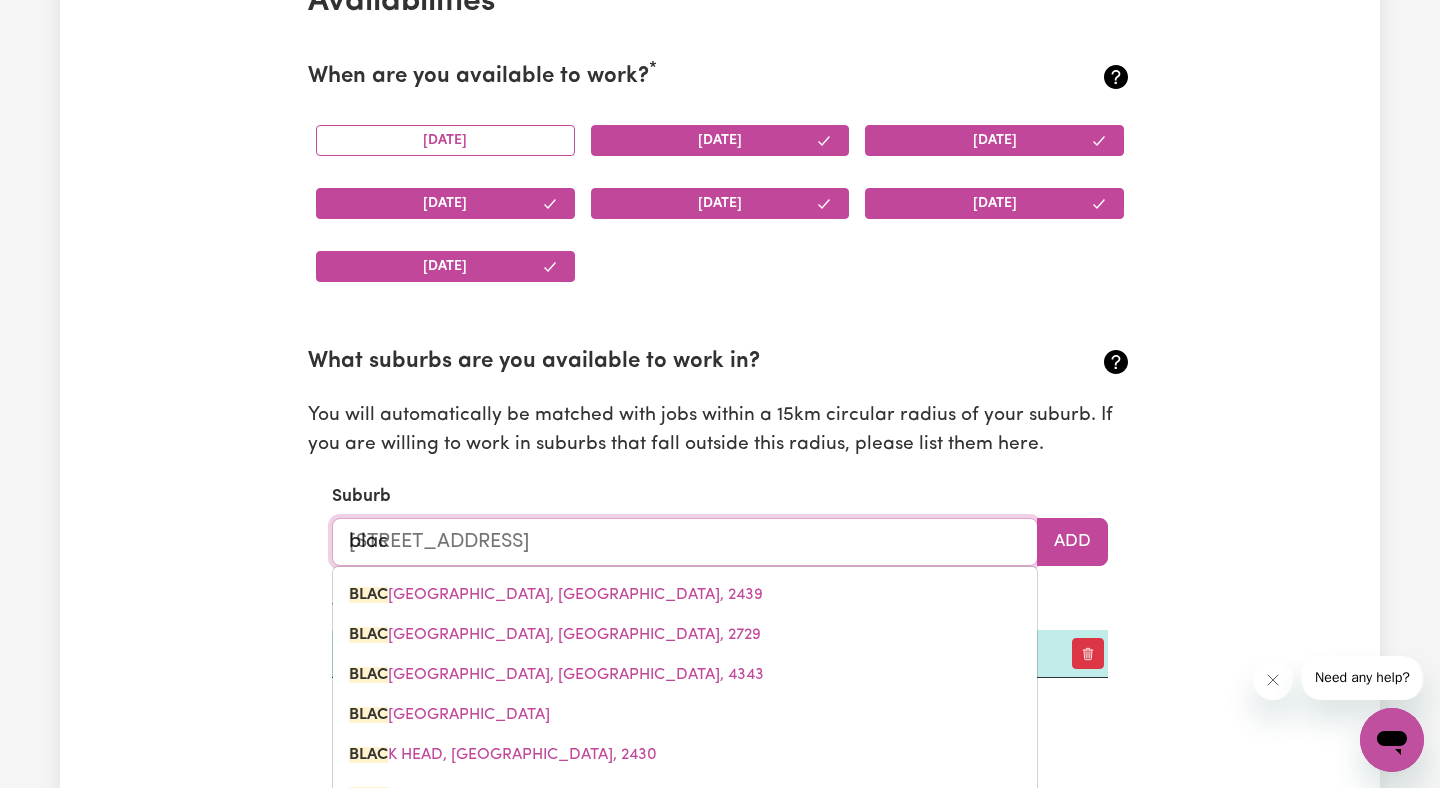 type on "bla" 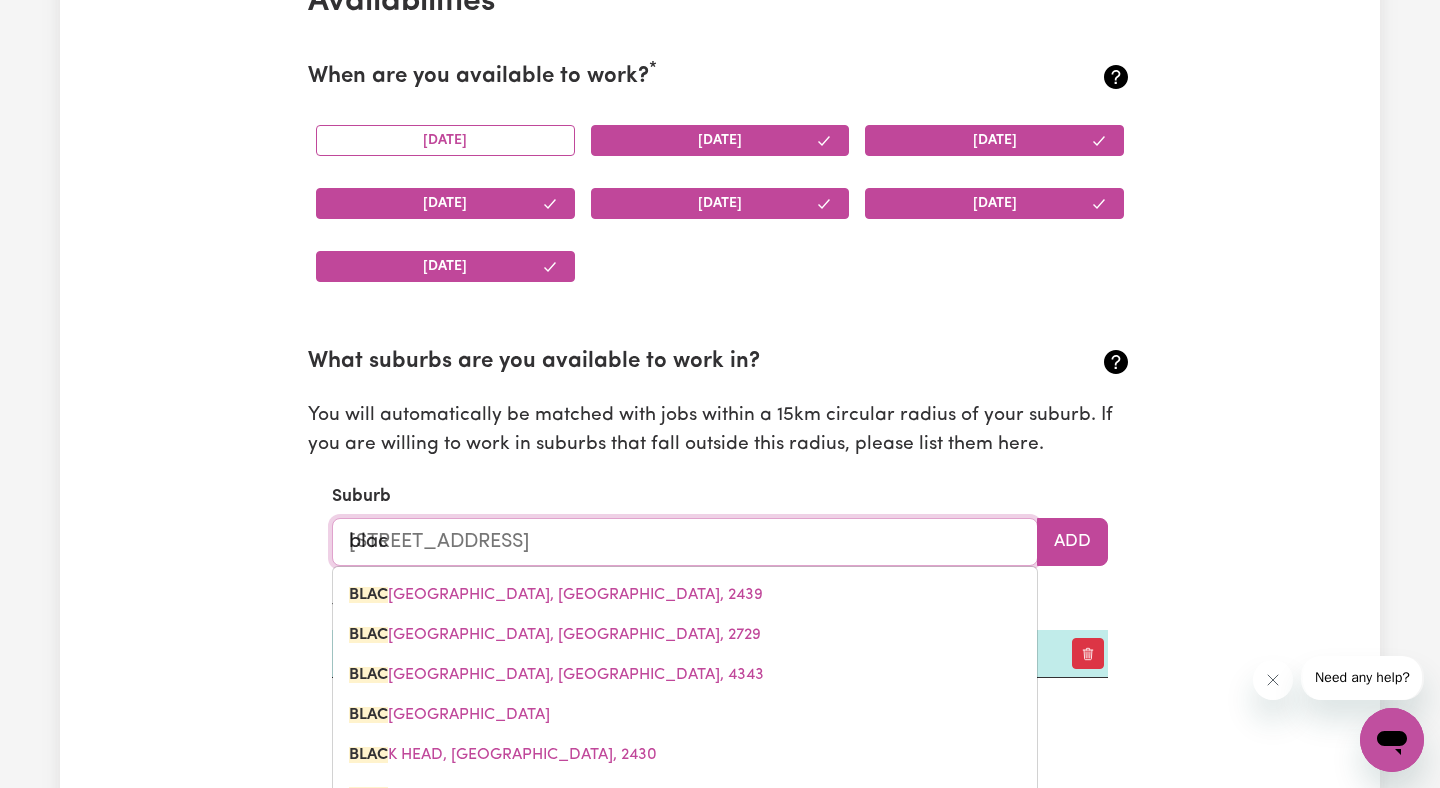 type on "[GEOGRAPHIC_DATA], [GEOGRAPHIC_DATA], 2439" 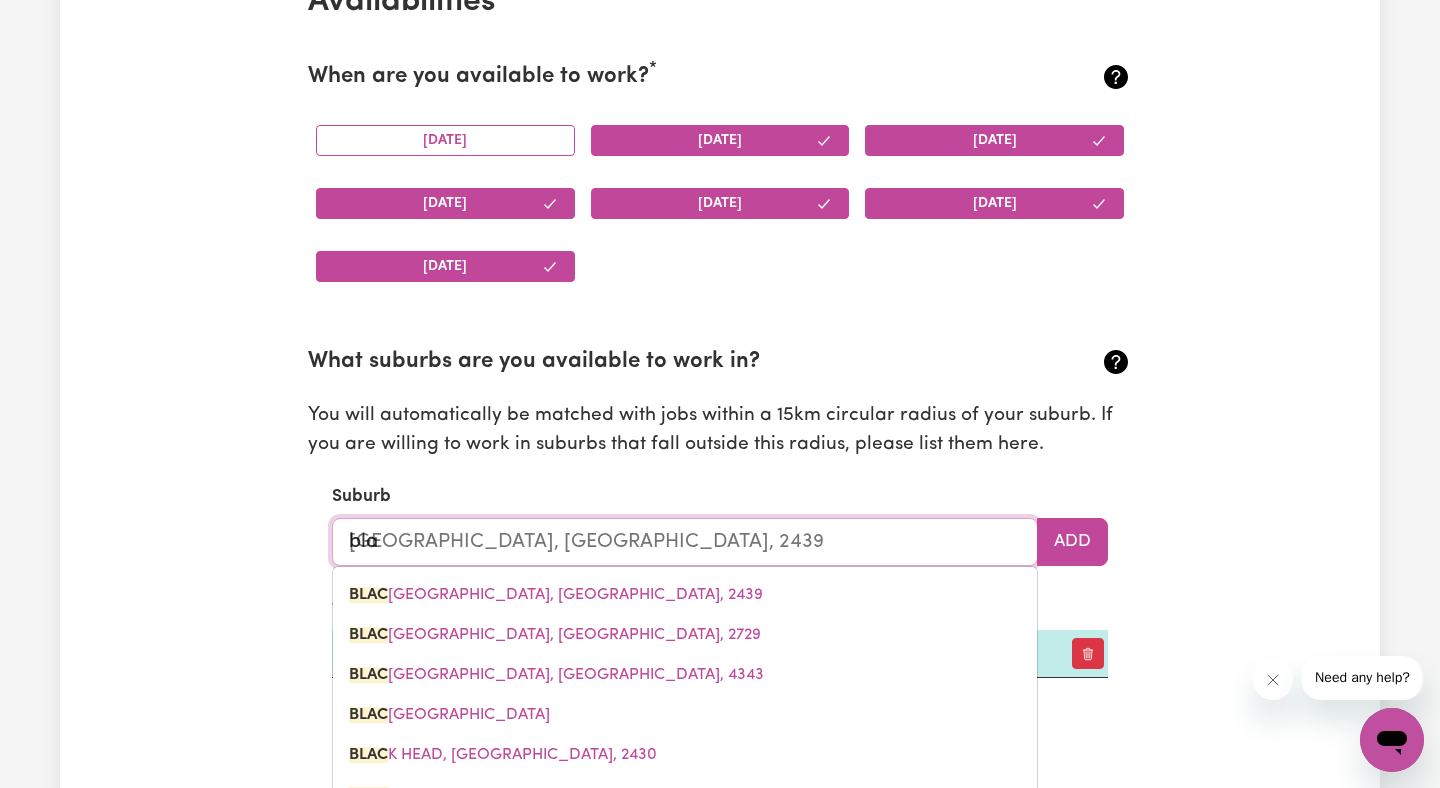 type on "bl" 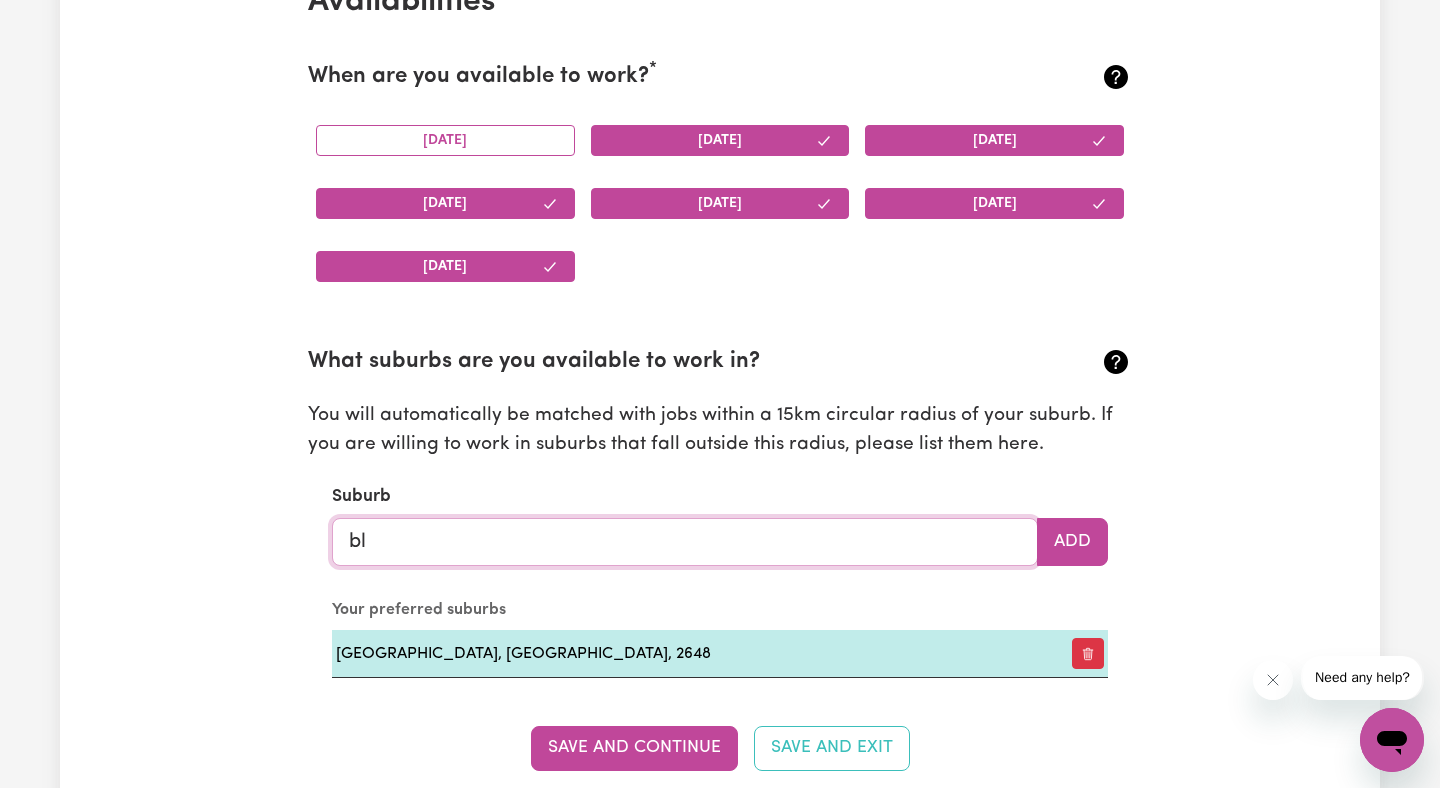 type on "b" 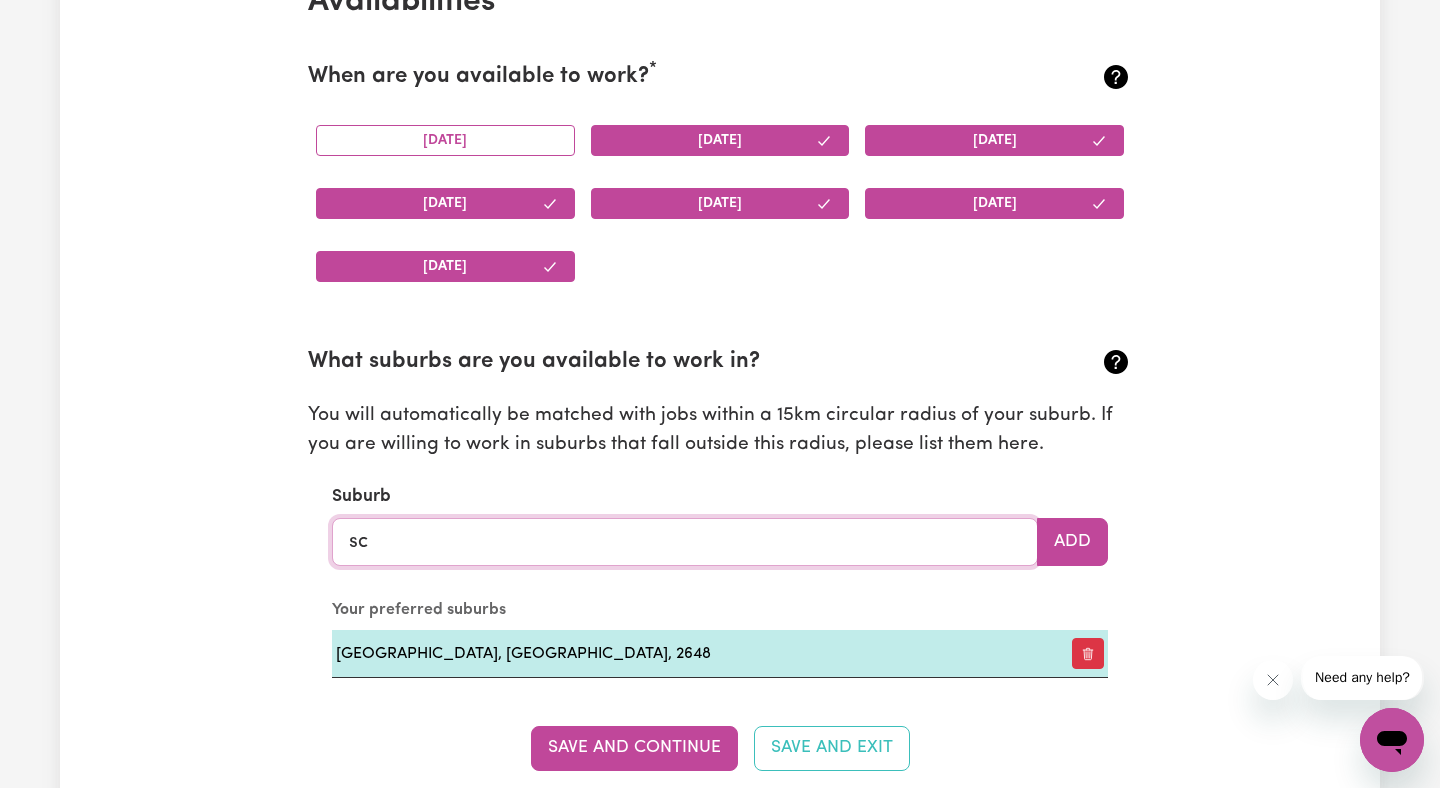 type on "sch" 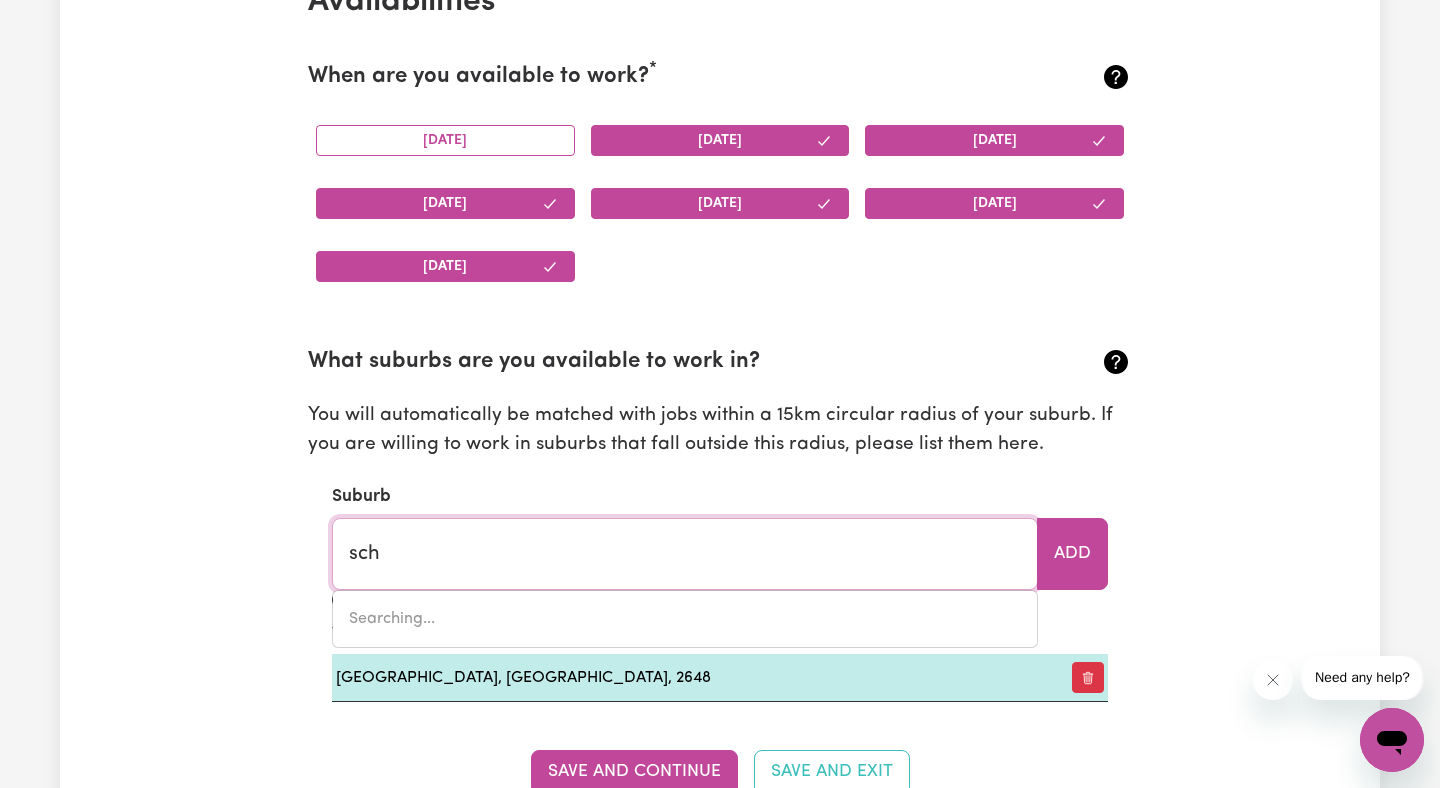 type on "[PERSON_NAME] WELL, [GEOGRAPHIC_DATA]" 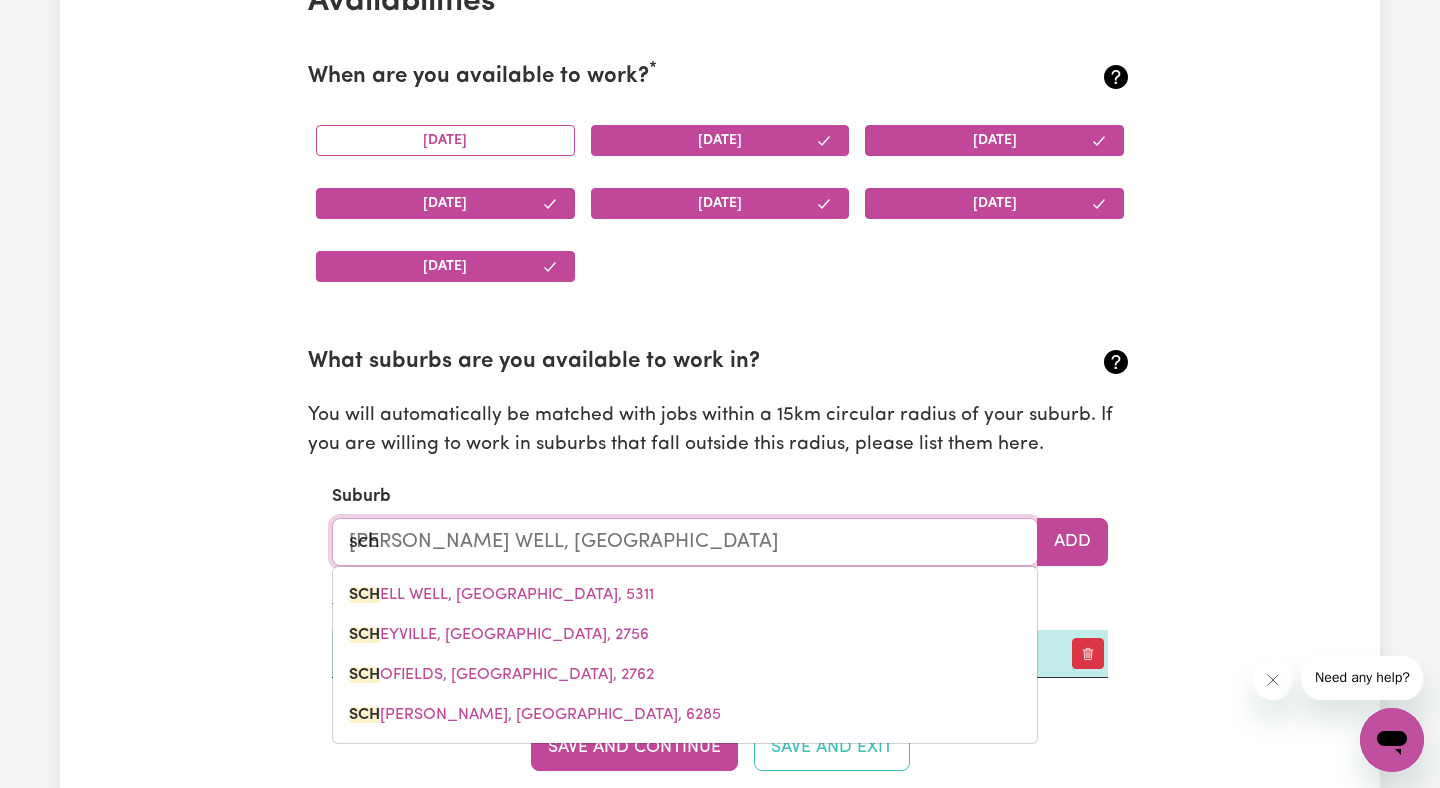 type on "scho" 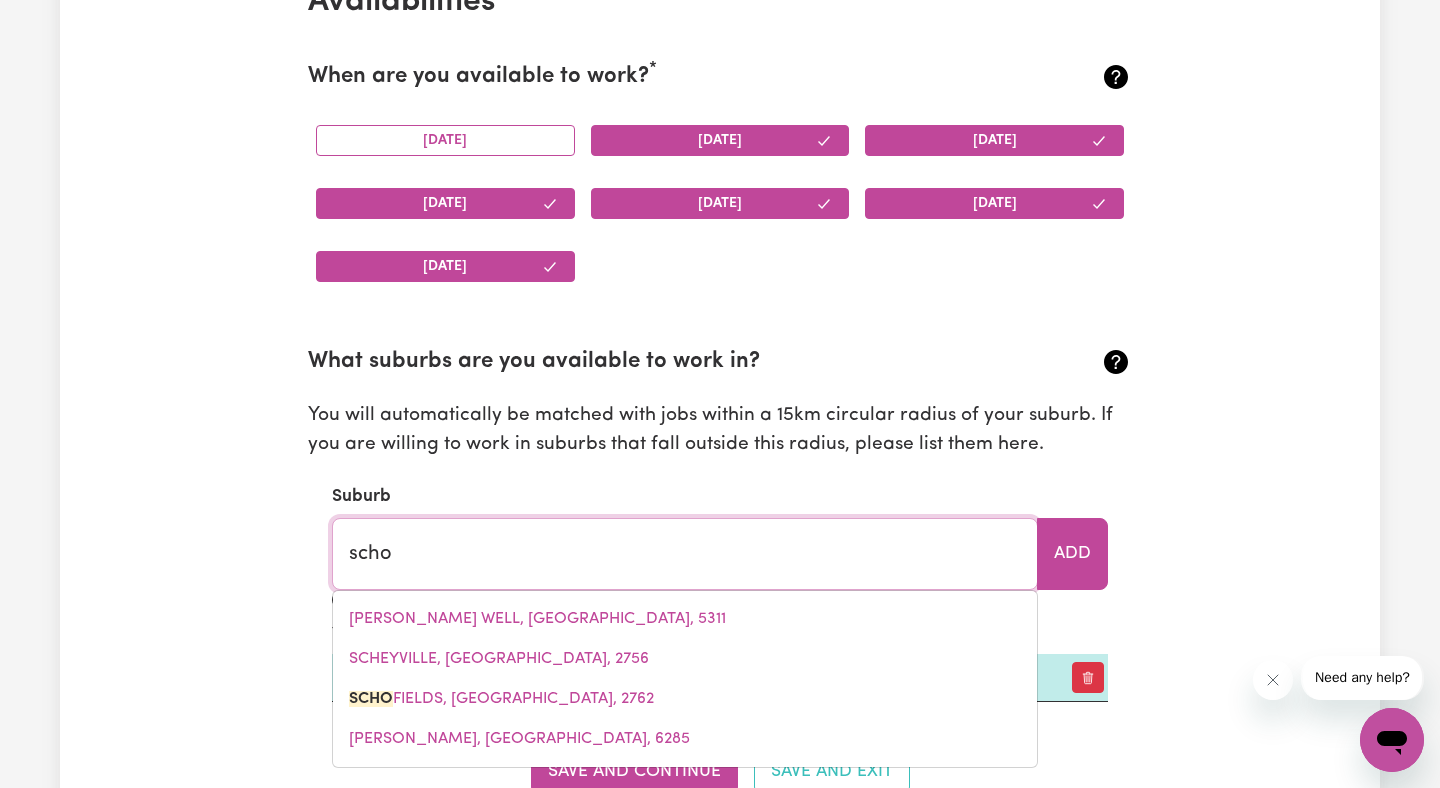 type on "schoFIELDS, [GEOGRAPHIC_DATA], 2762" 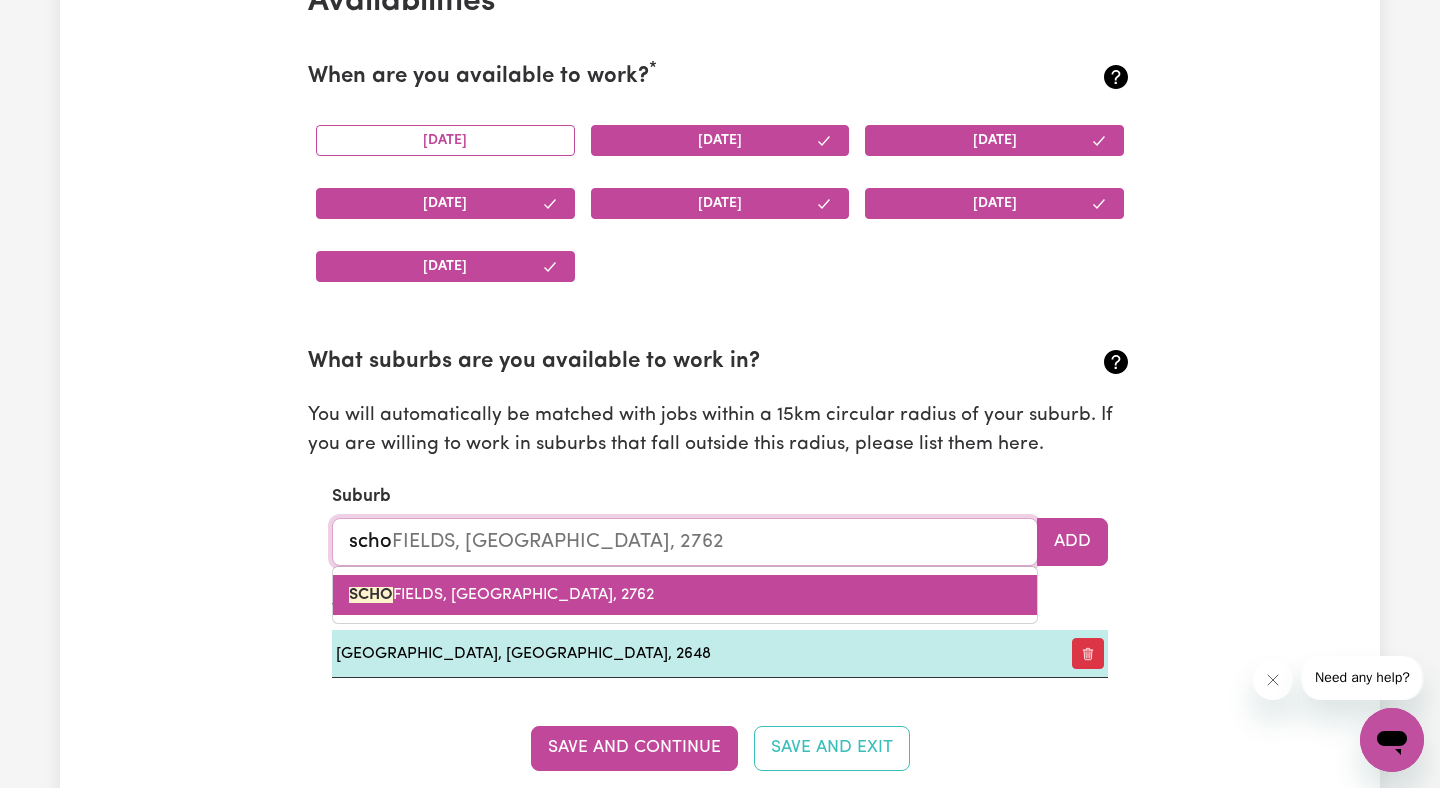 click on "SCHO FIELDS, [GEOGRAPHIC_DATA], 2762" at bounding box center (685, 595) 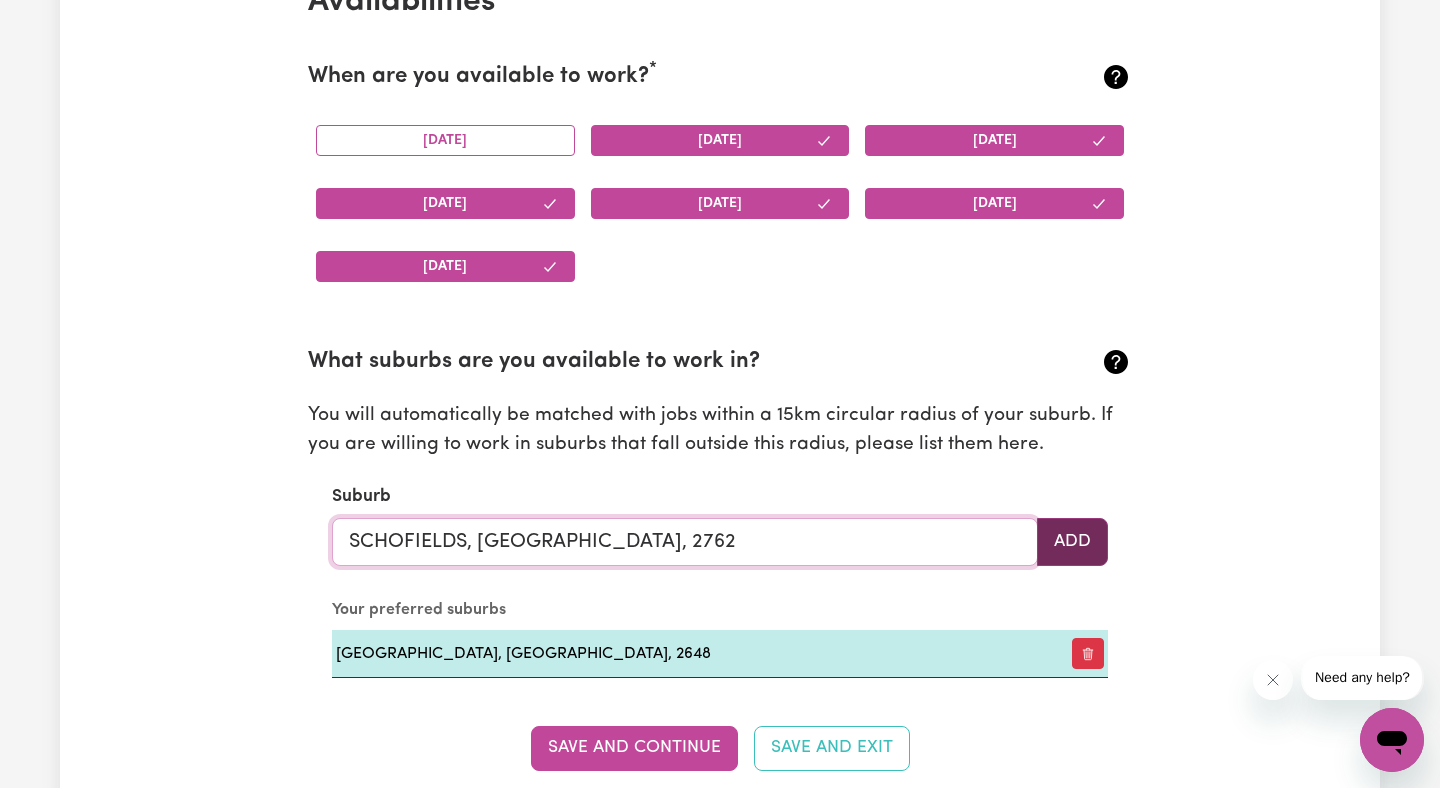 type on "SCHOFIELDS, [GEOGRAPHIC_DATA], 2762" 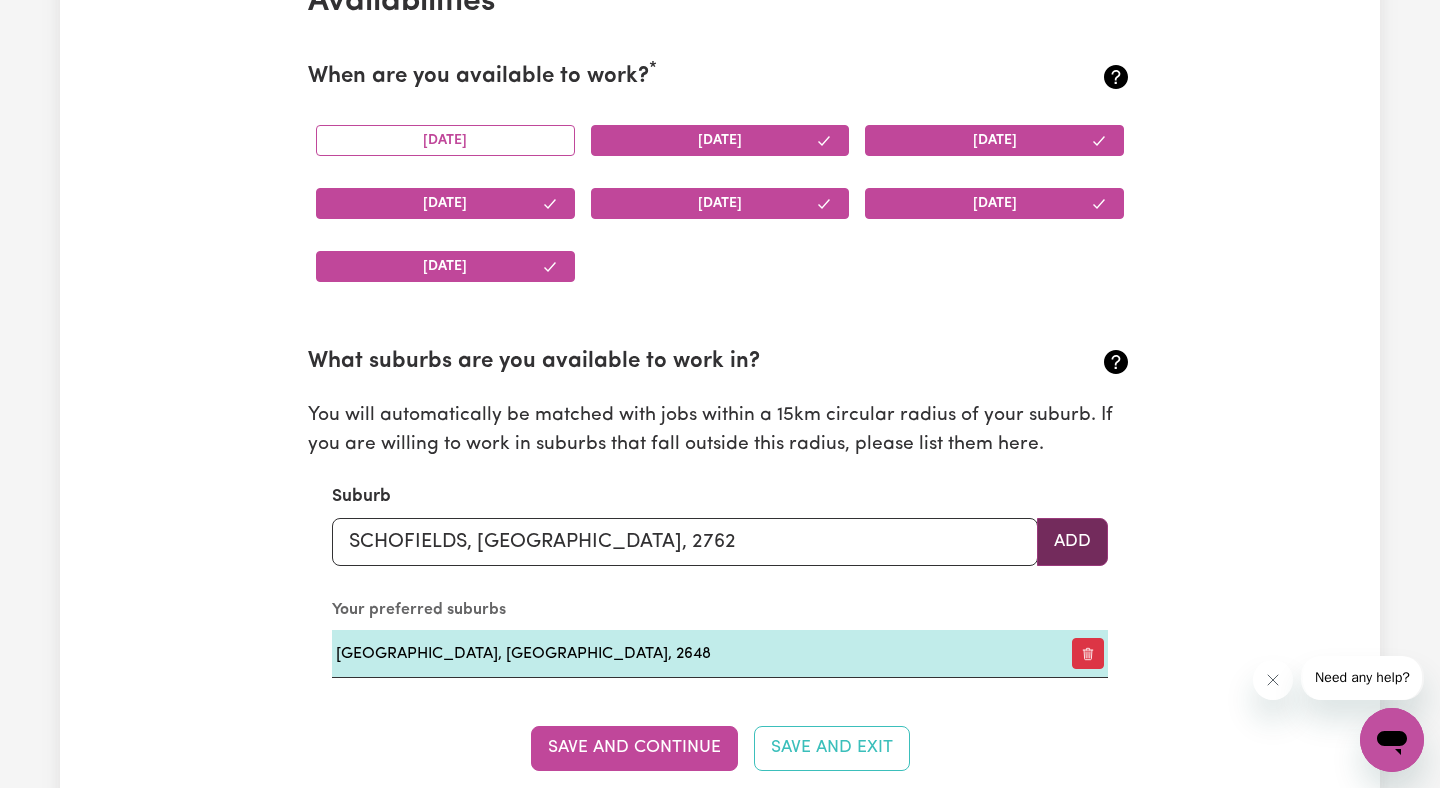 click on "Add" at bounding box center (1072, 542) 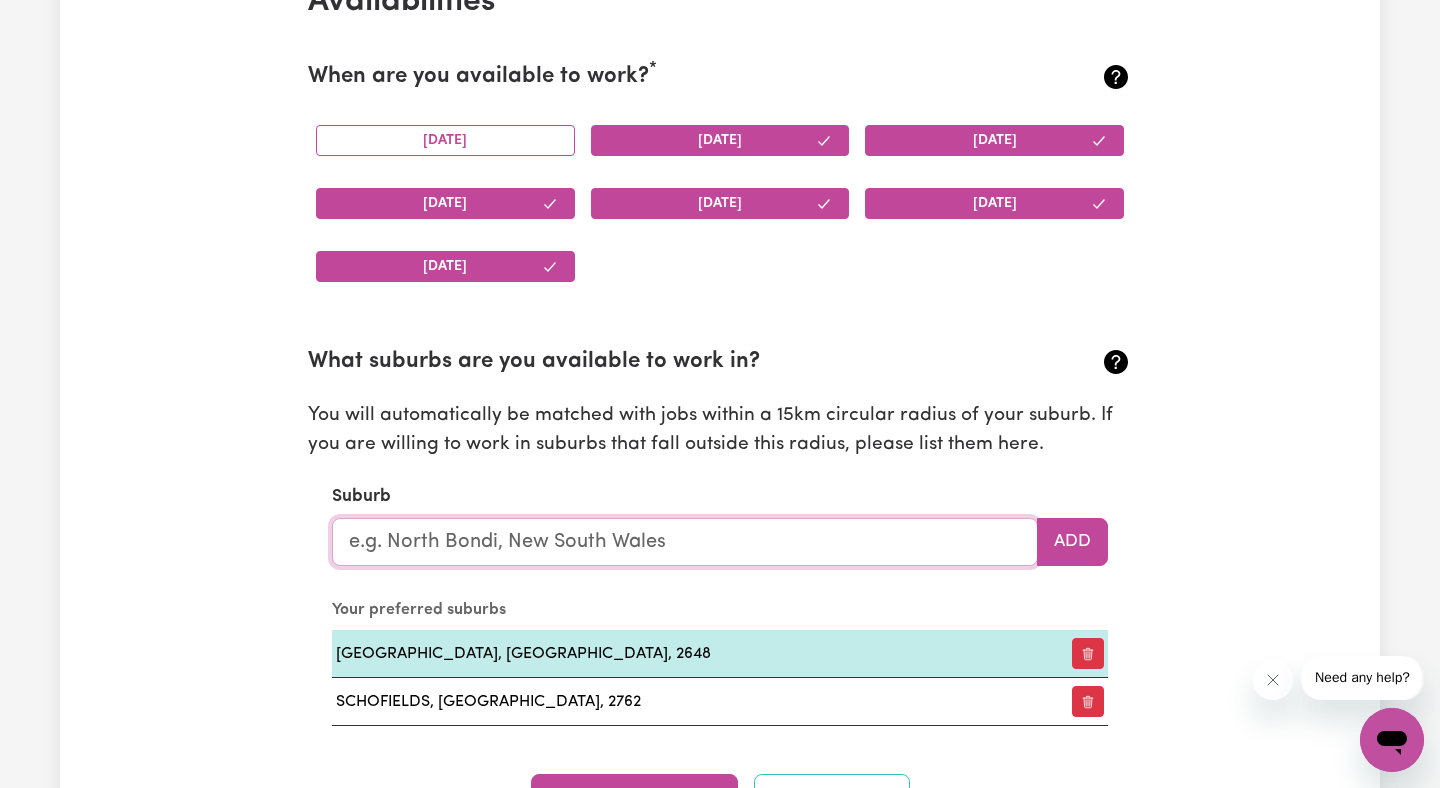 click at bounding box center (685, 542) 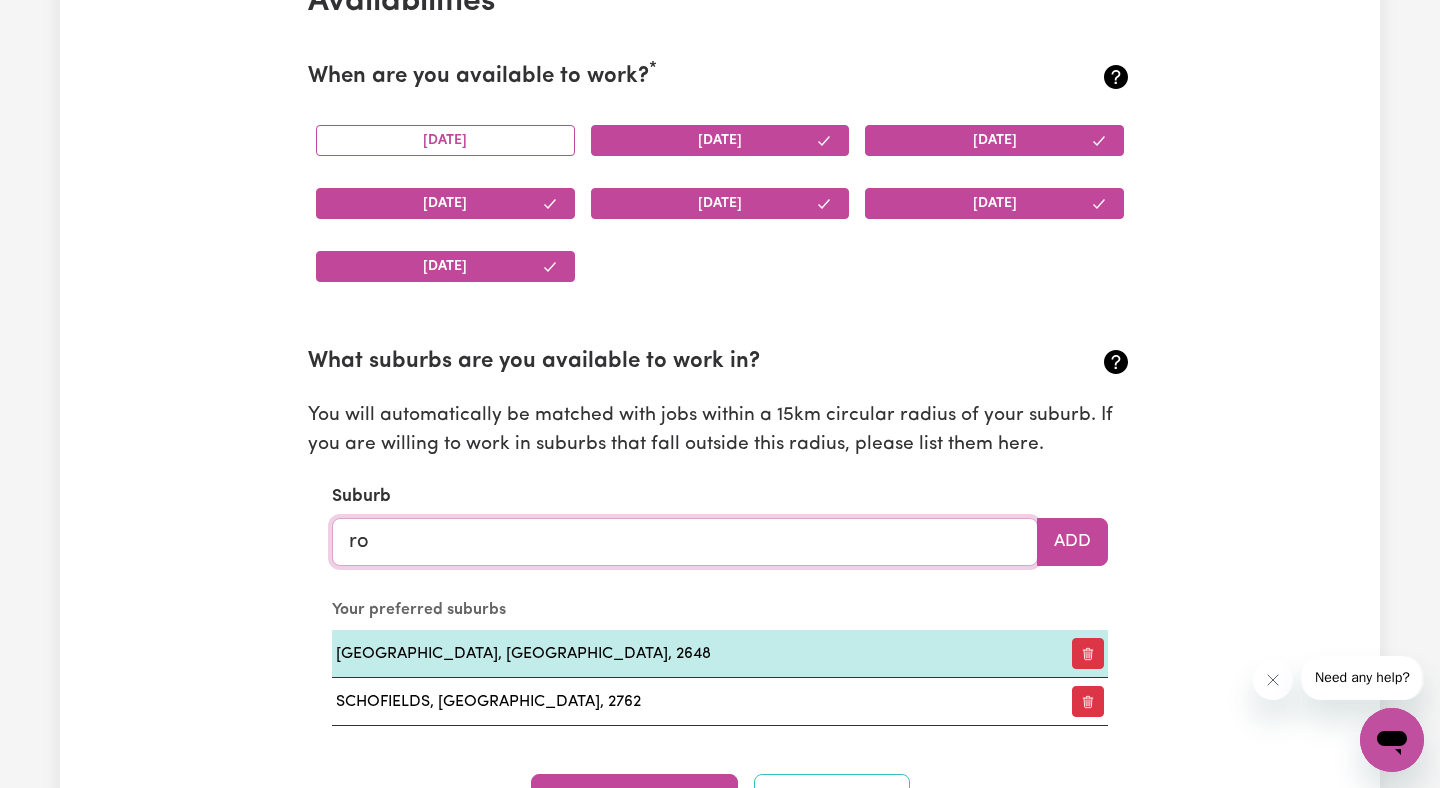 type on "rou" 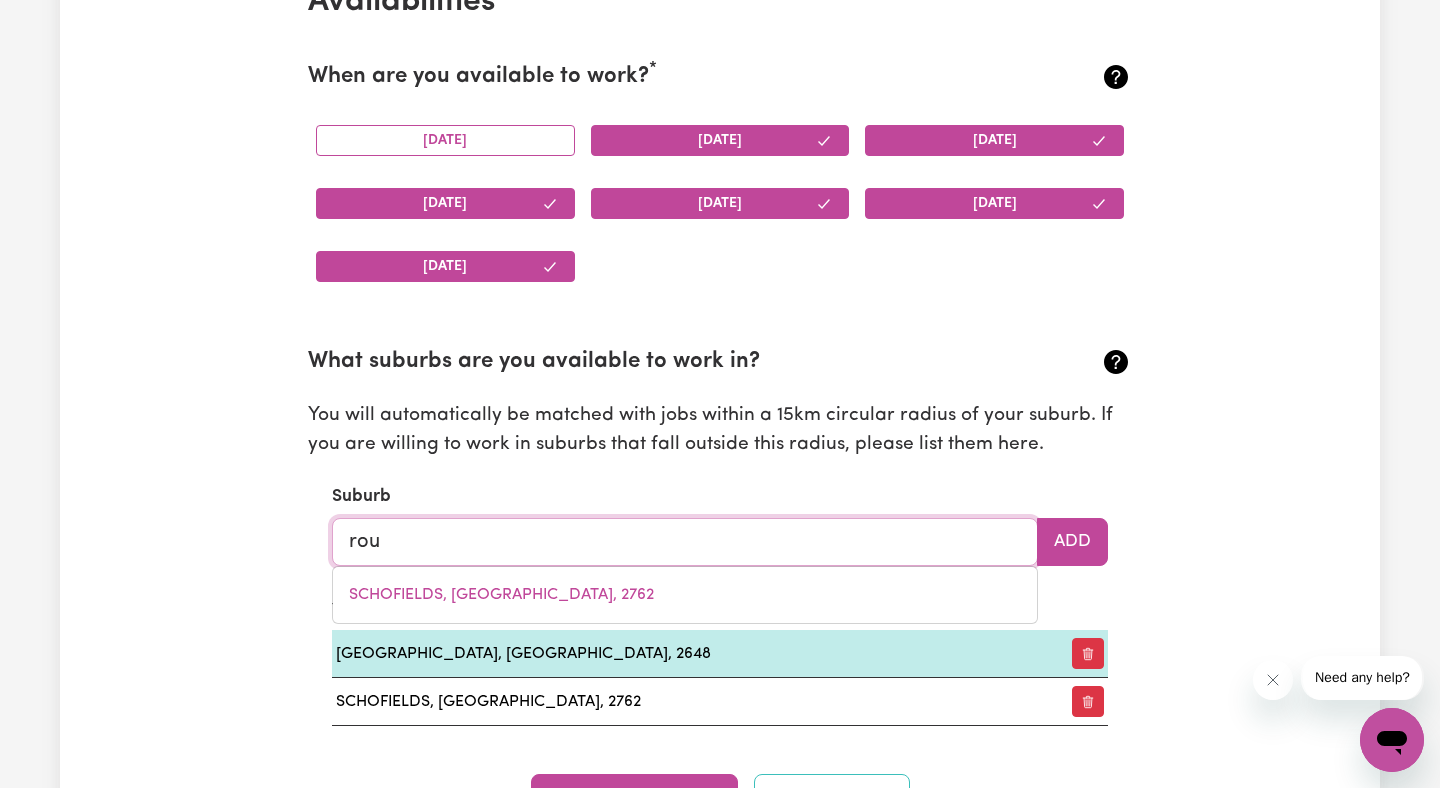 type on "rouCHEL, [GEOGRAPHIC_DATA], 2336" 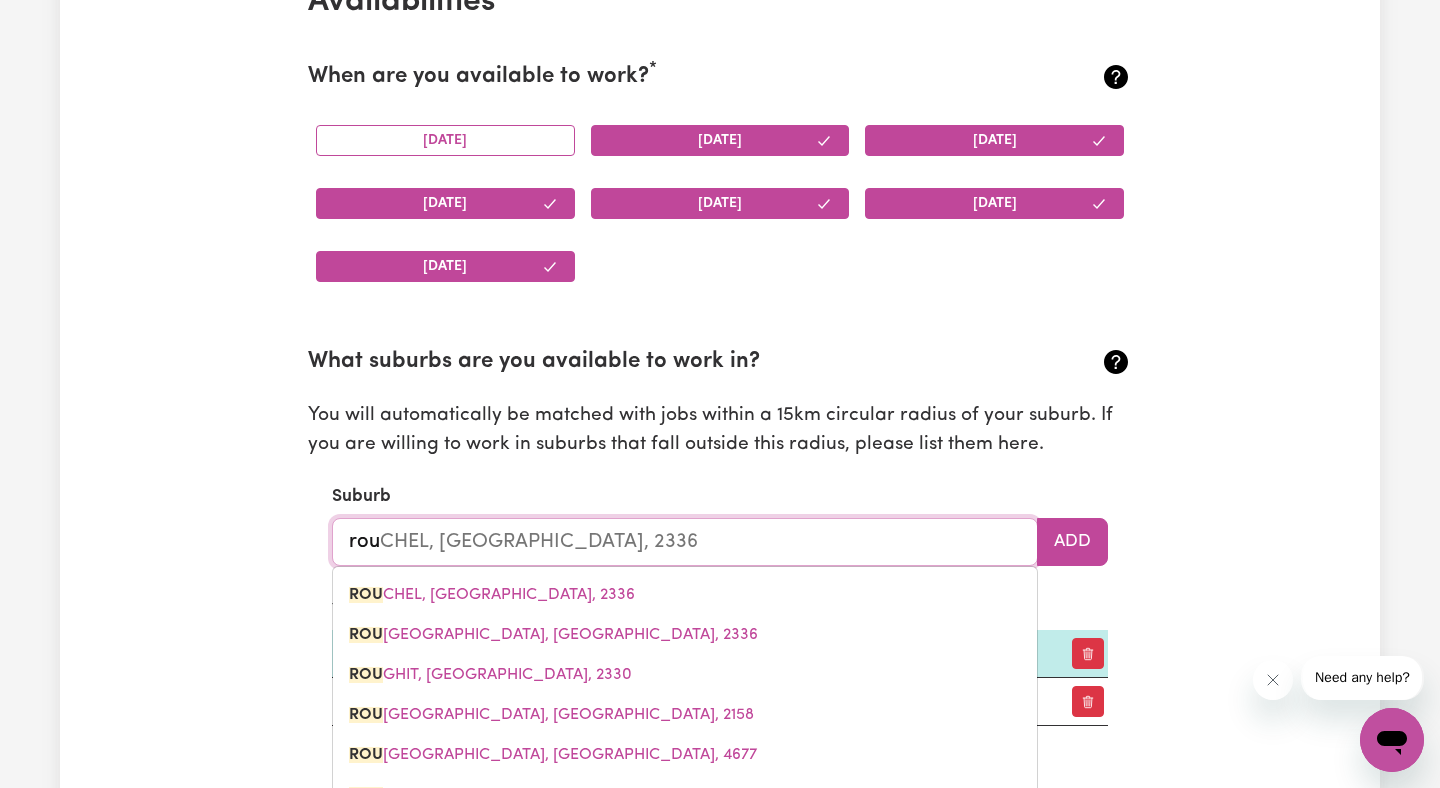 type on "rous" 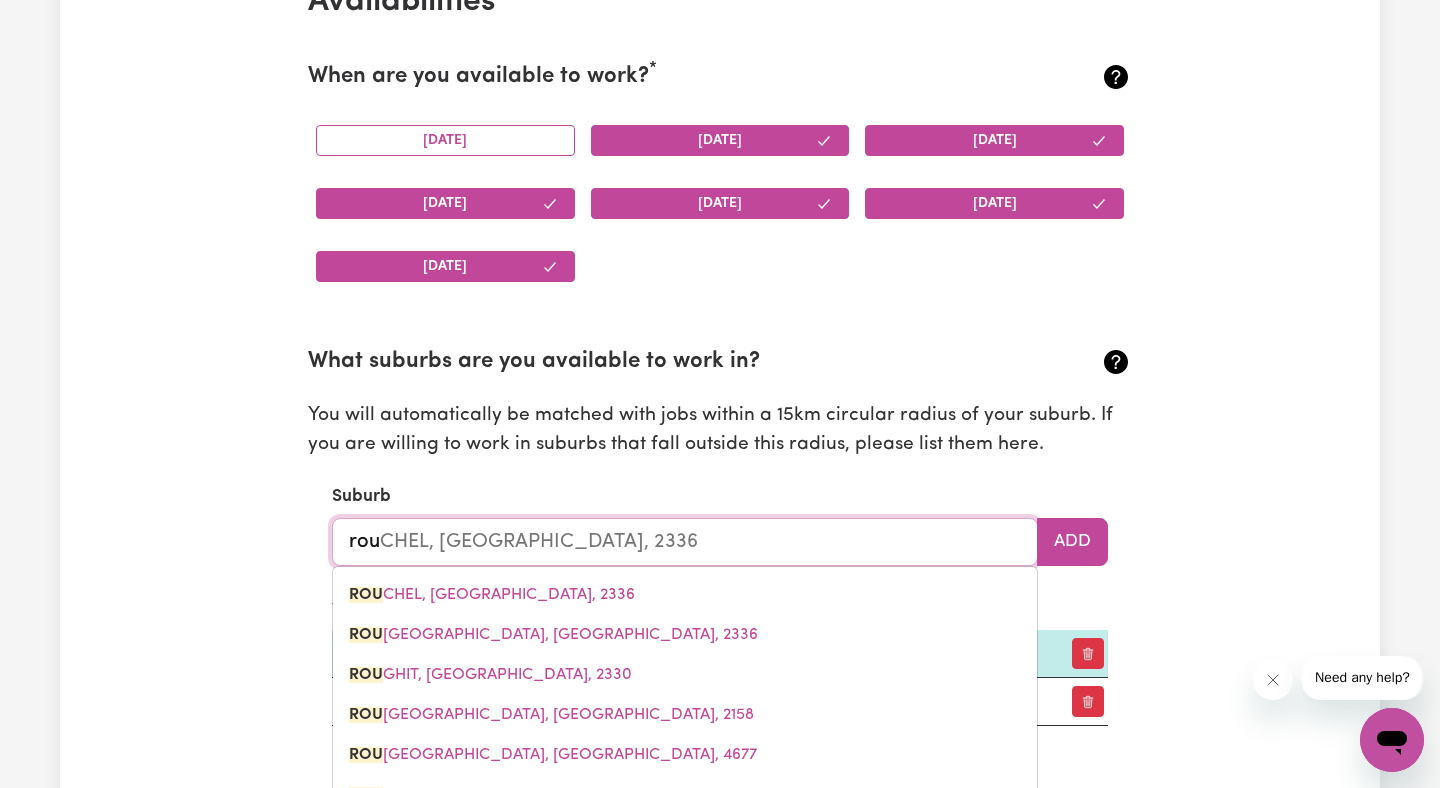 type 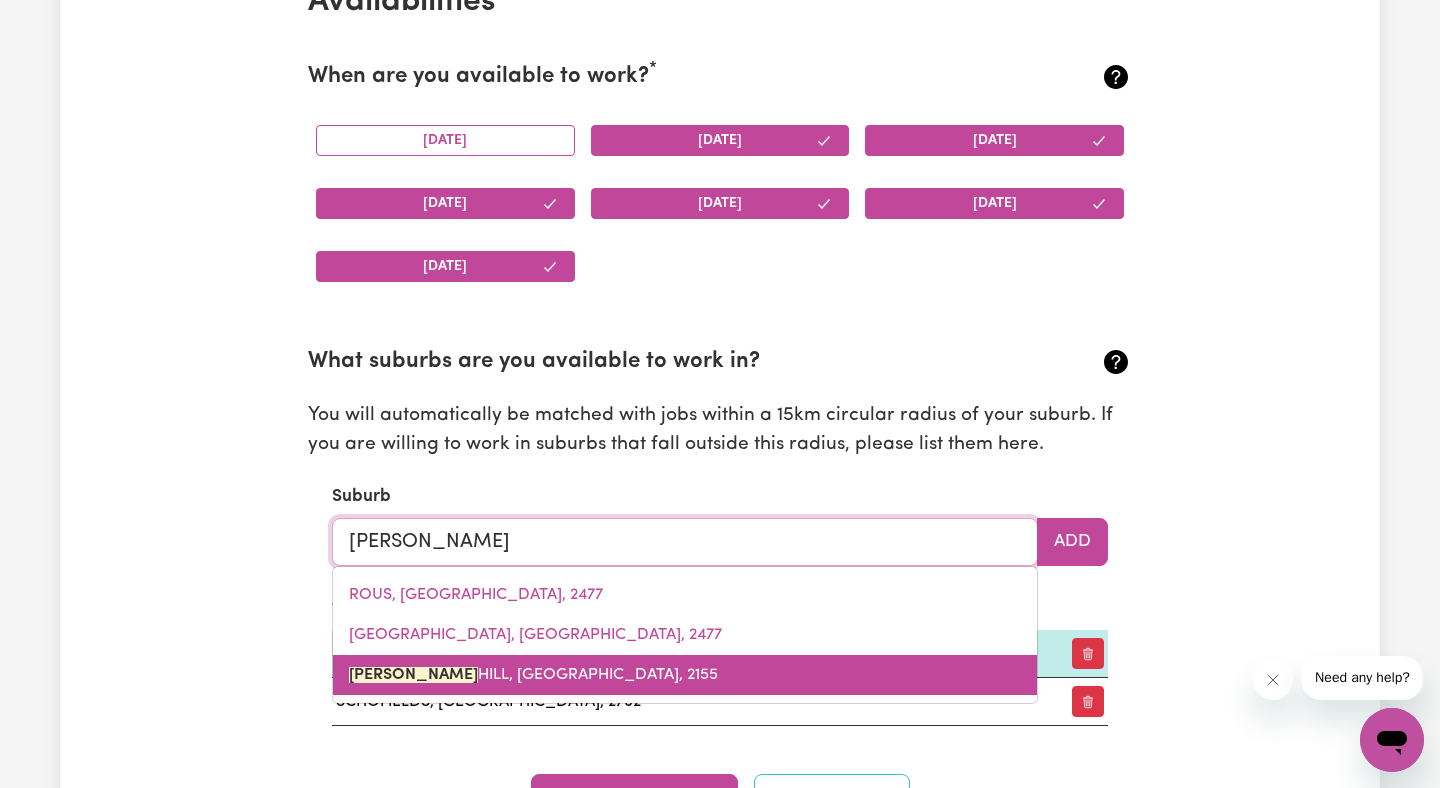 click on "[PERSON_NAME][GEOGRAPHIC_DATA][PERSON_NAME], [GEOGRAPHIC_DATA], 2155" at bounding box center [533, 675] 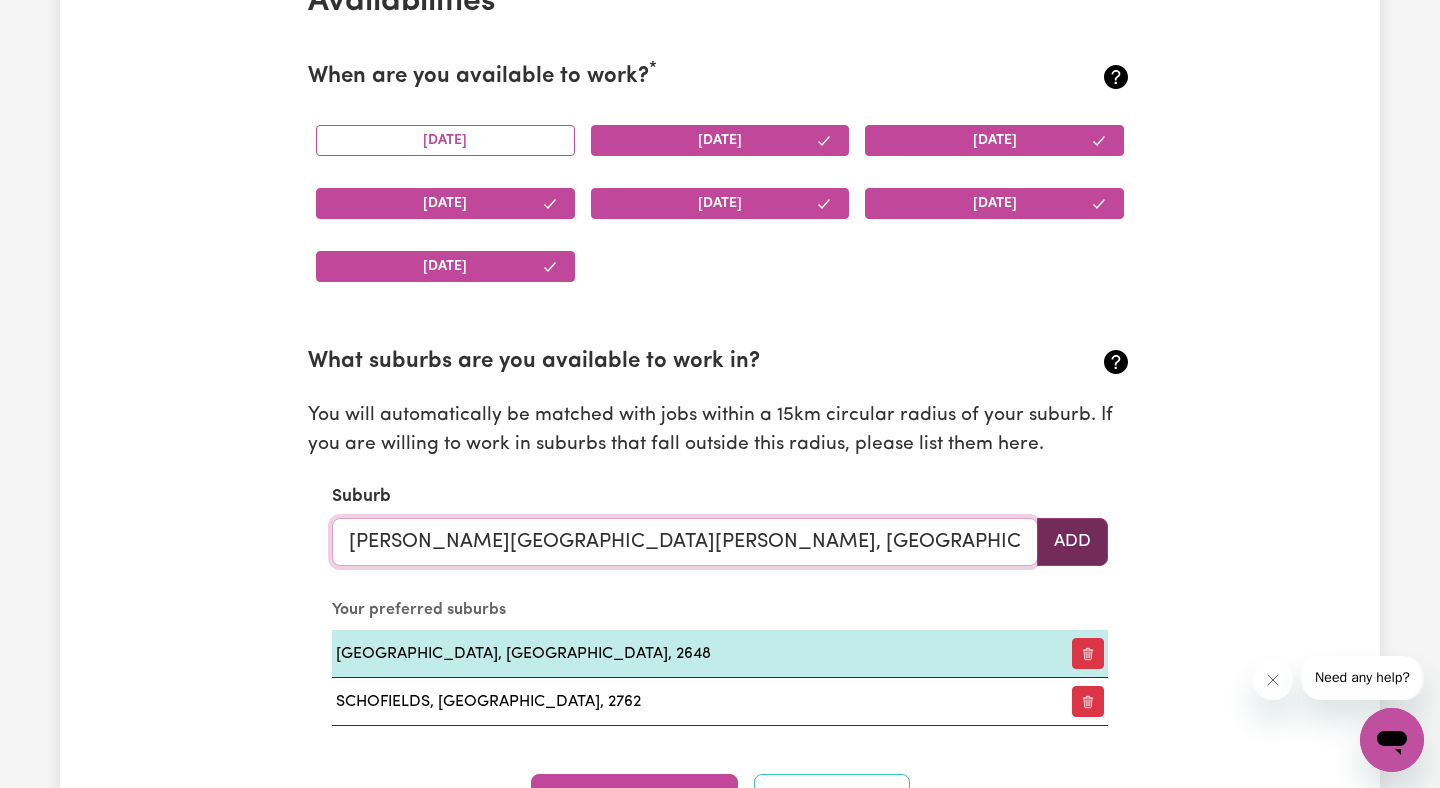 type on "[PERSON_NAME][GEOGRAPHIC_DATA][PERSON_NAME], [GEOGRAPHIC_DATA], 2155" 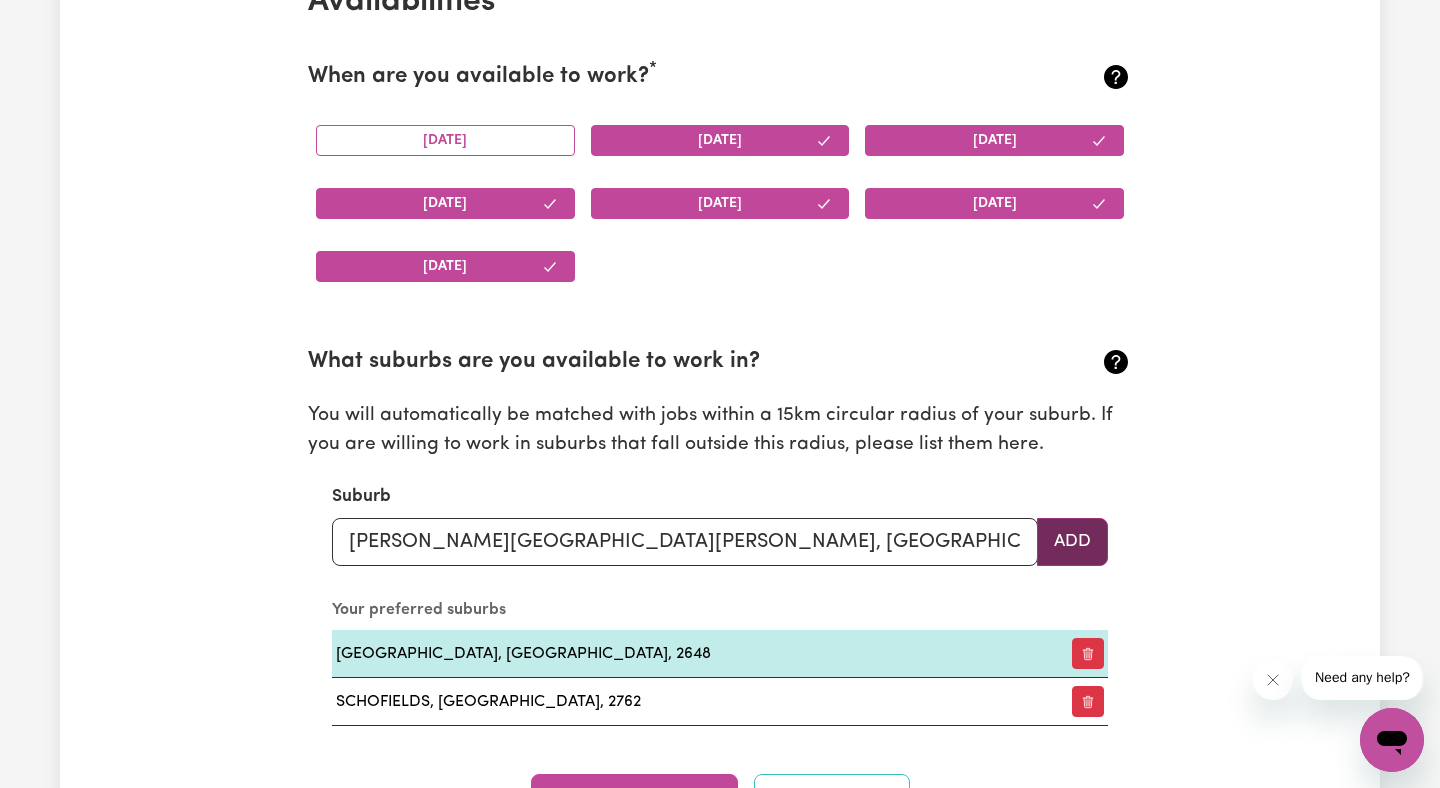 click on "Add" at bounding box center [1072, 542] 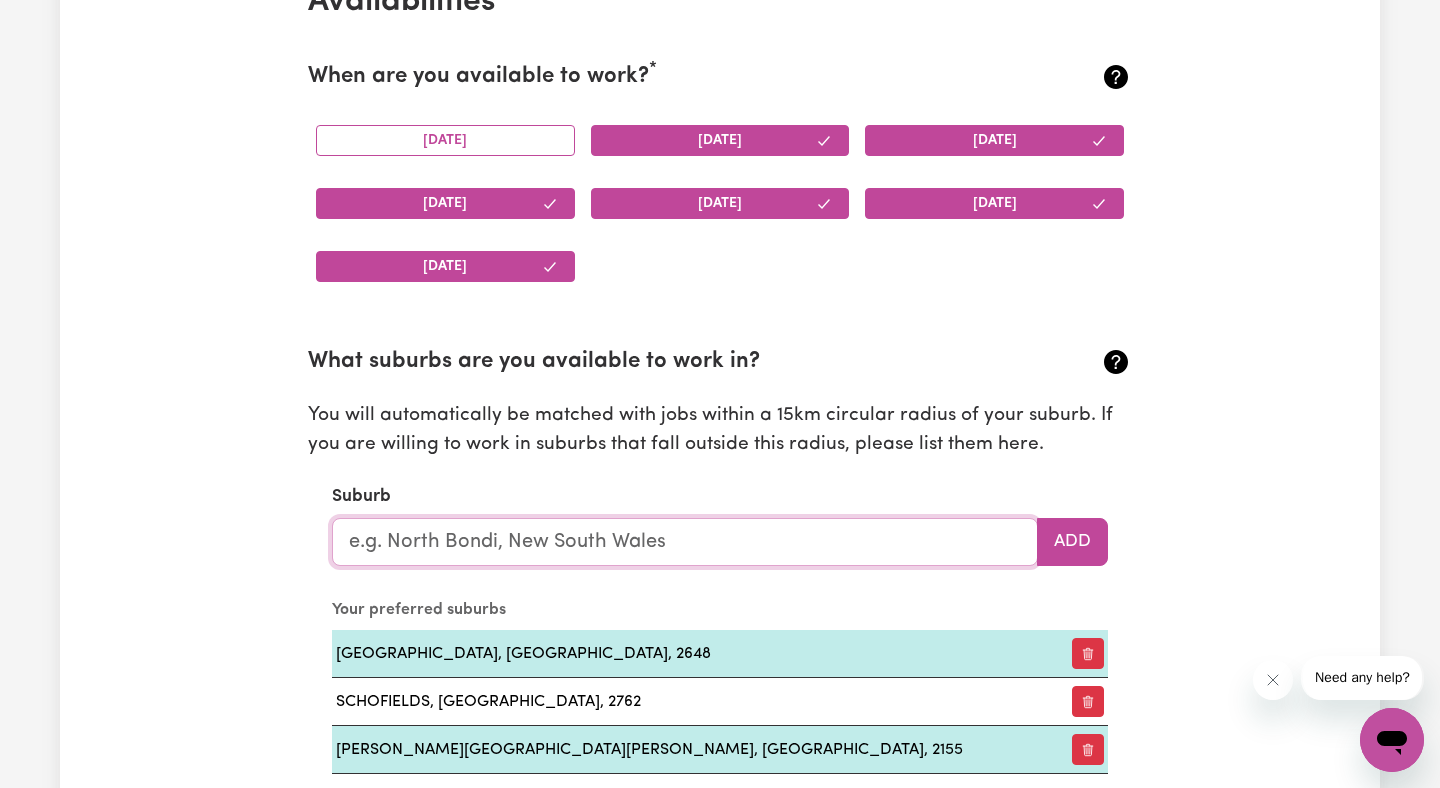 click at bounding box center (685, 542) 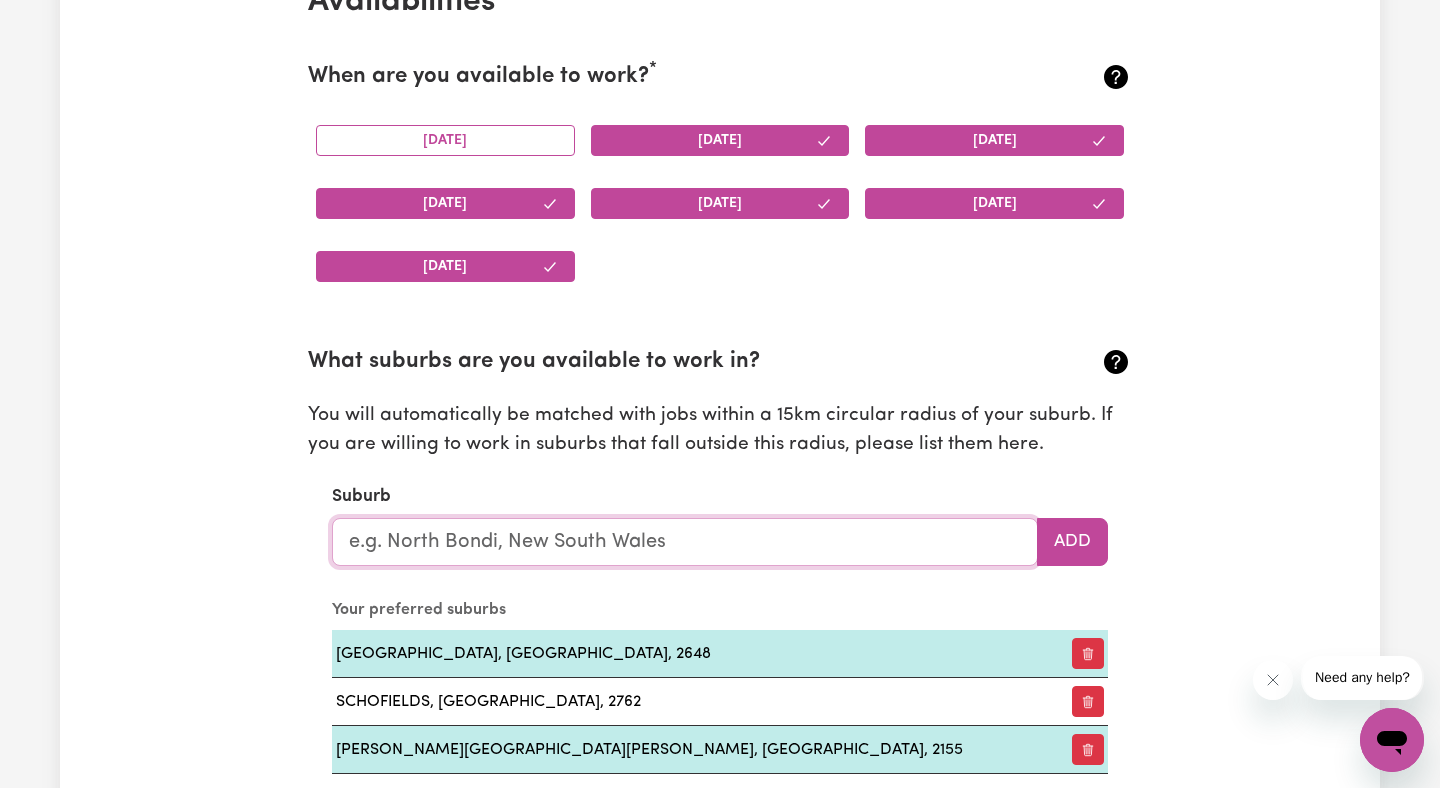 type on "r" 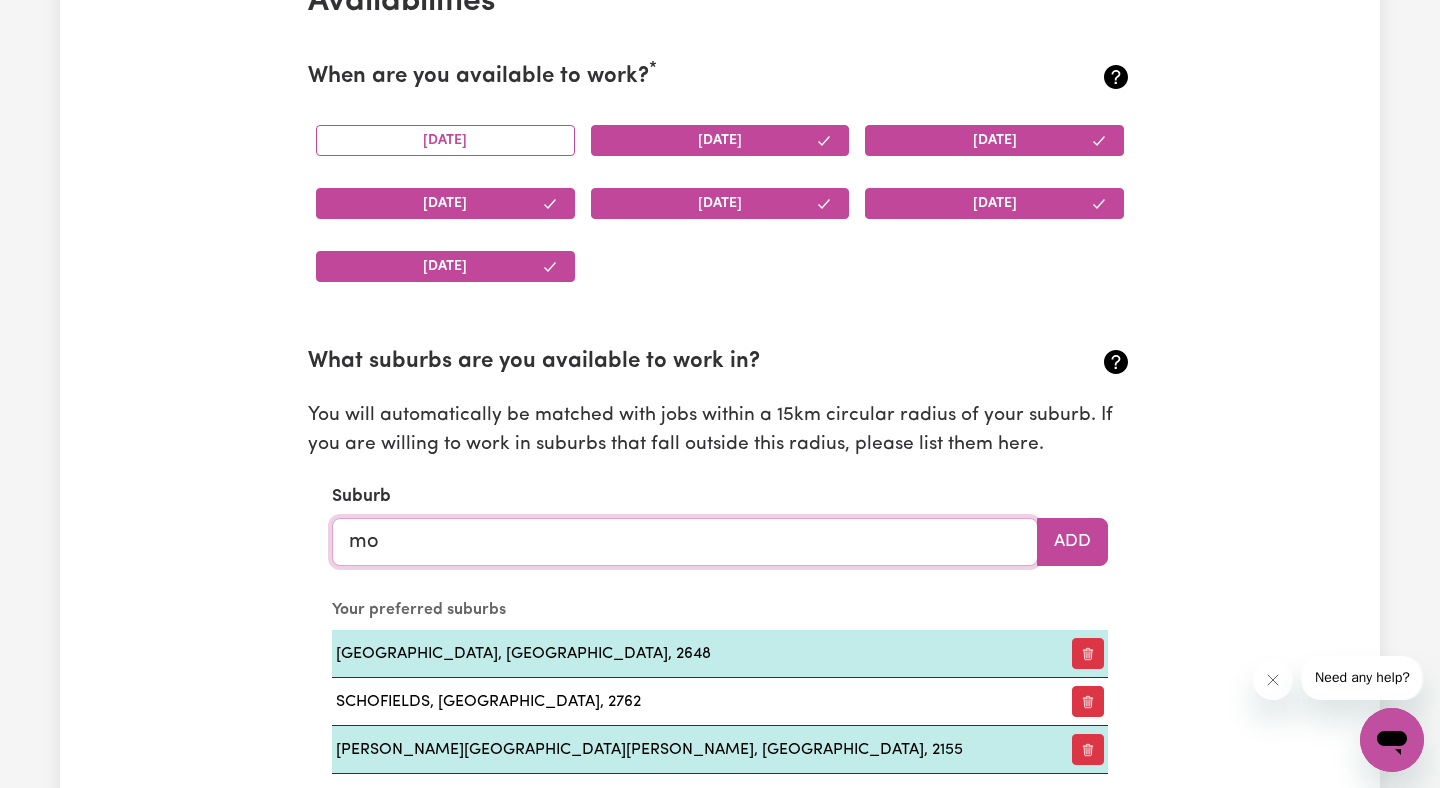 type on "mou" 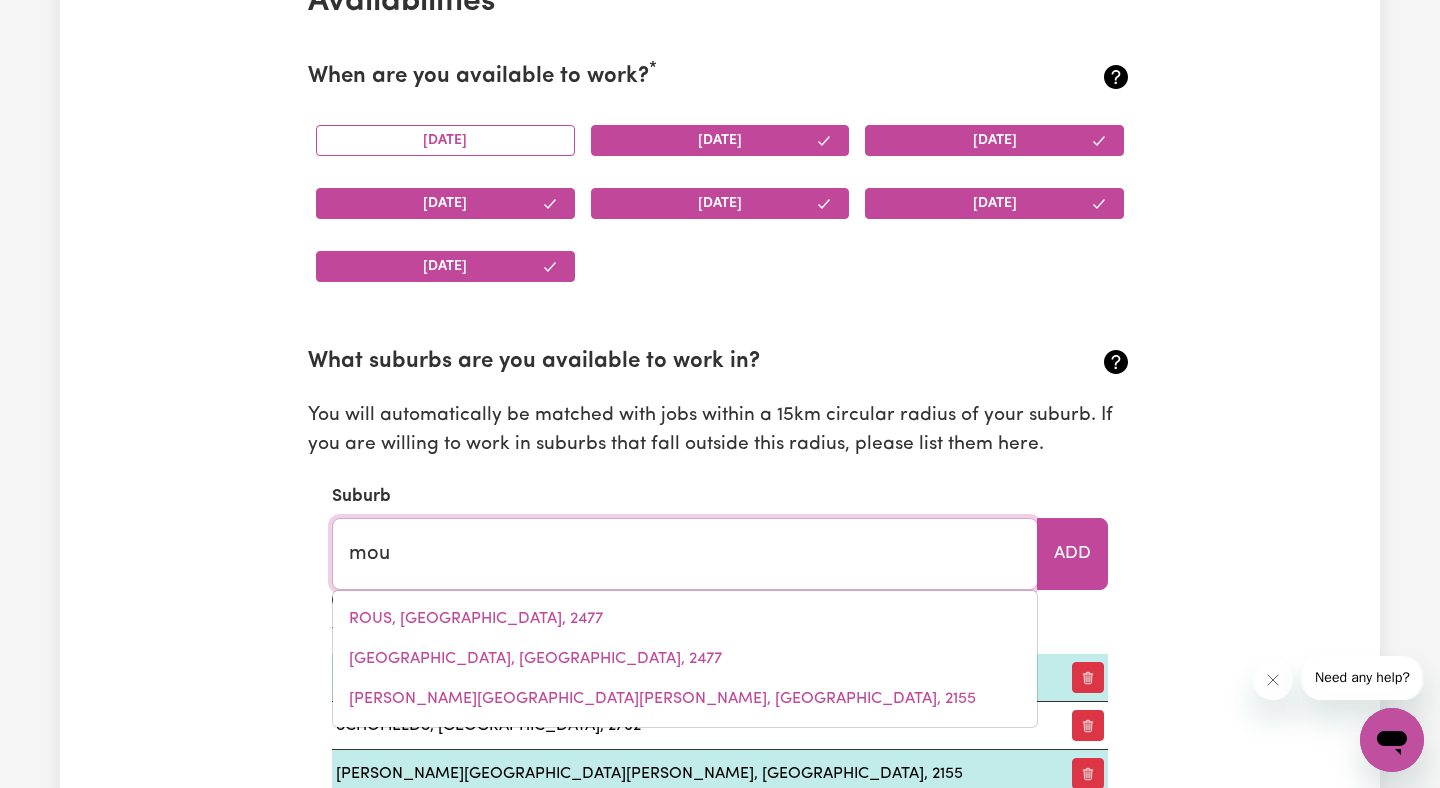 type on "mouLAMEIN, [GEOGRAPHIC_DATA], 2733" 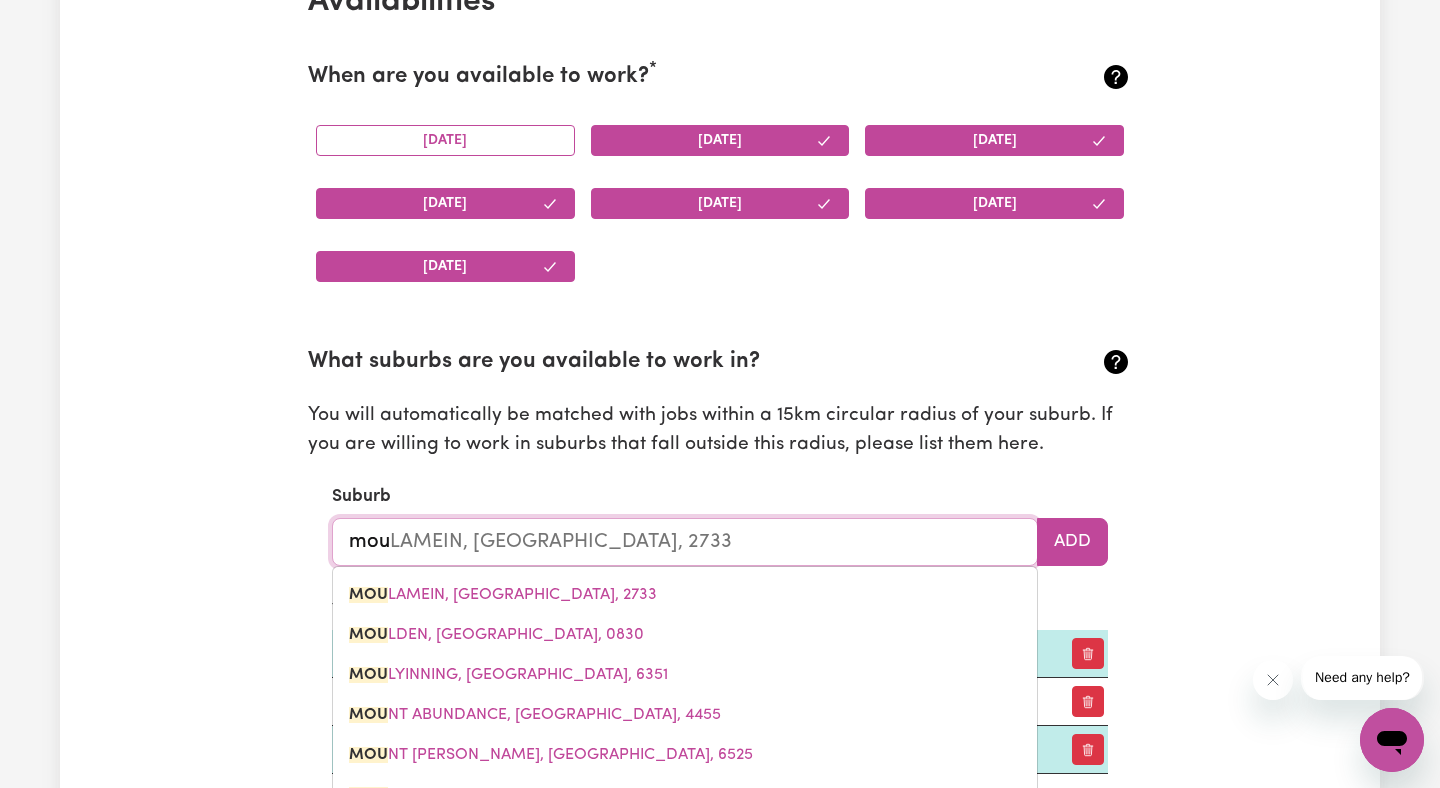 type on "mout" 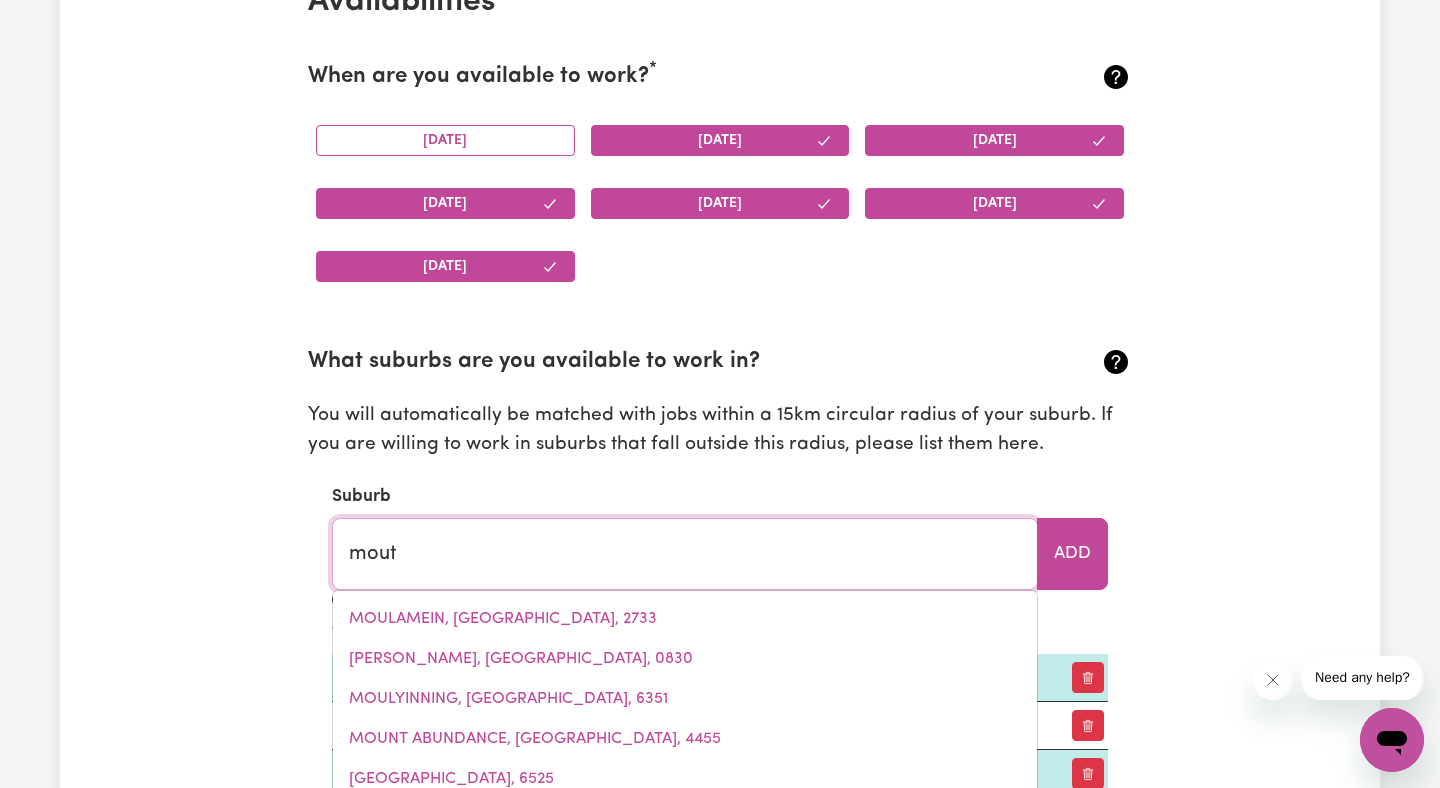 type on "moutAJUP, [GEOGRAPHIC_DATA], 3294" 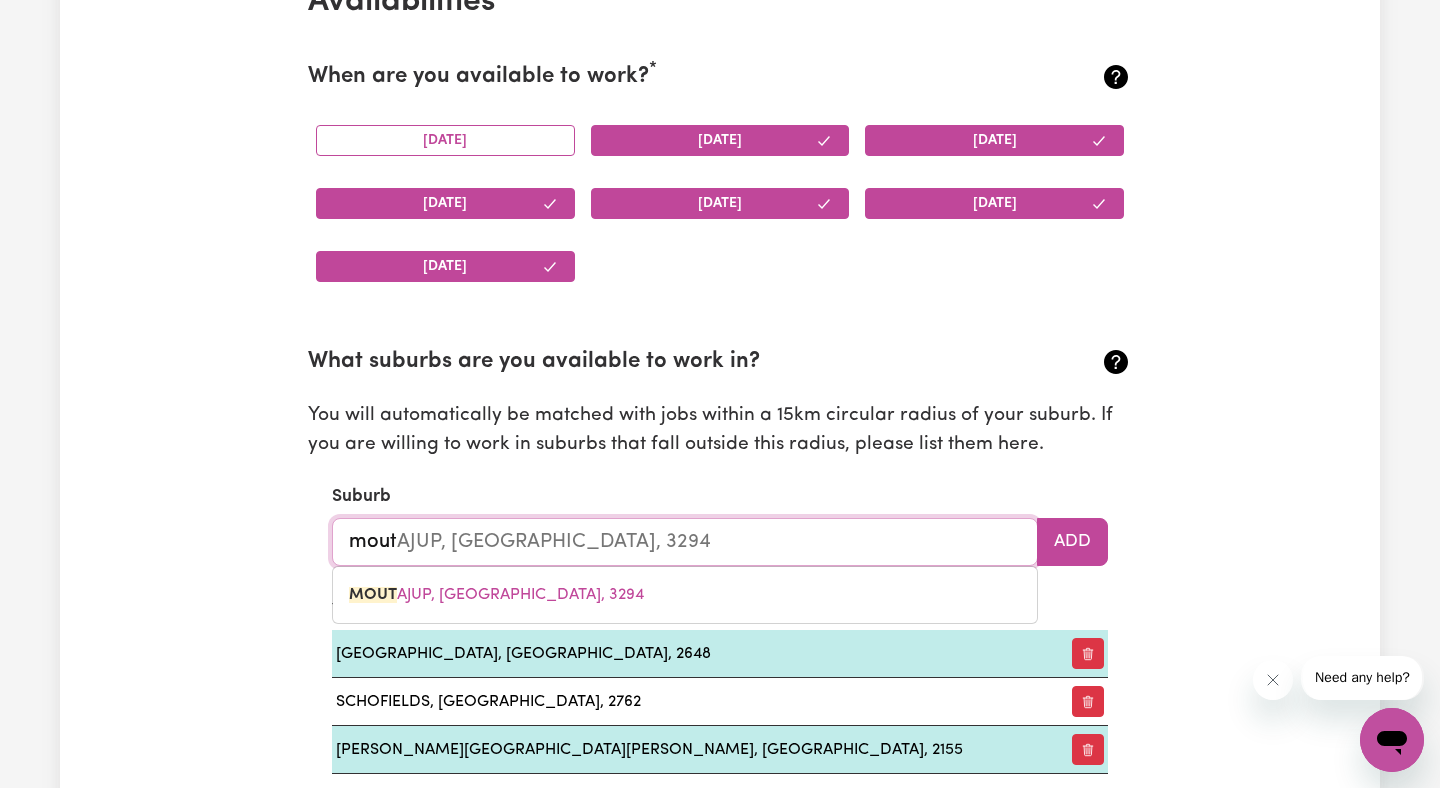 type on "moutt" 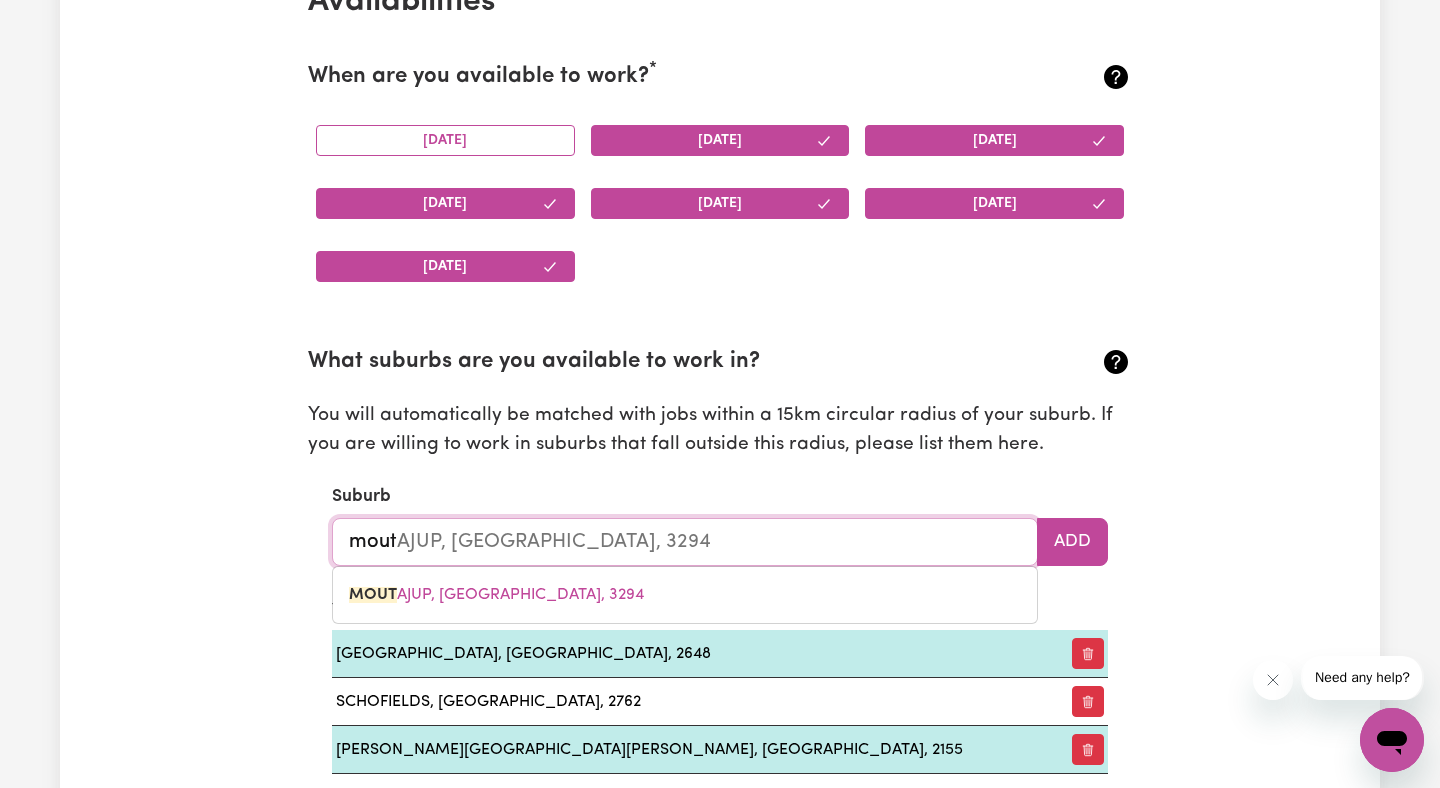 type 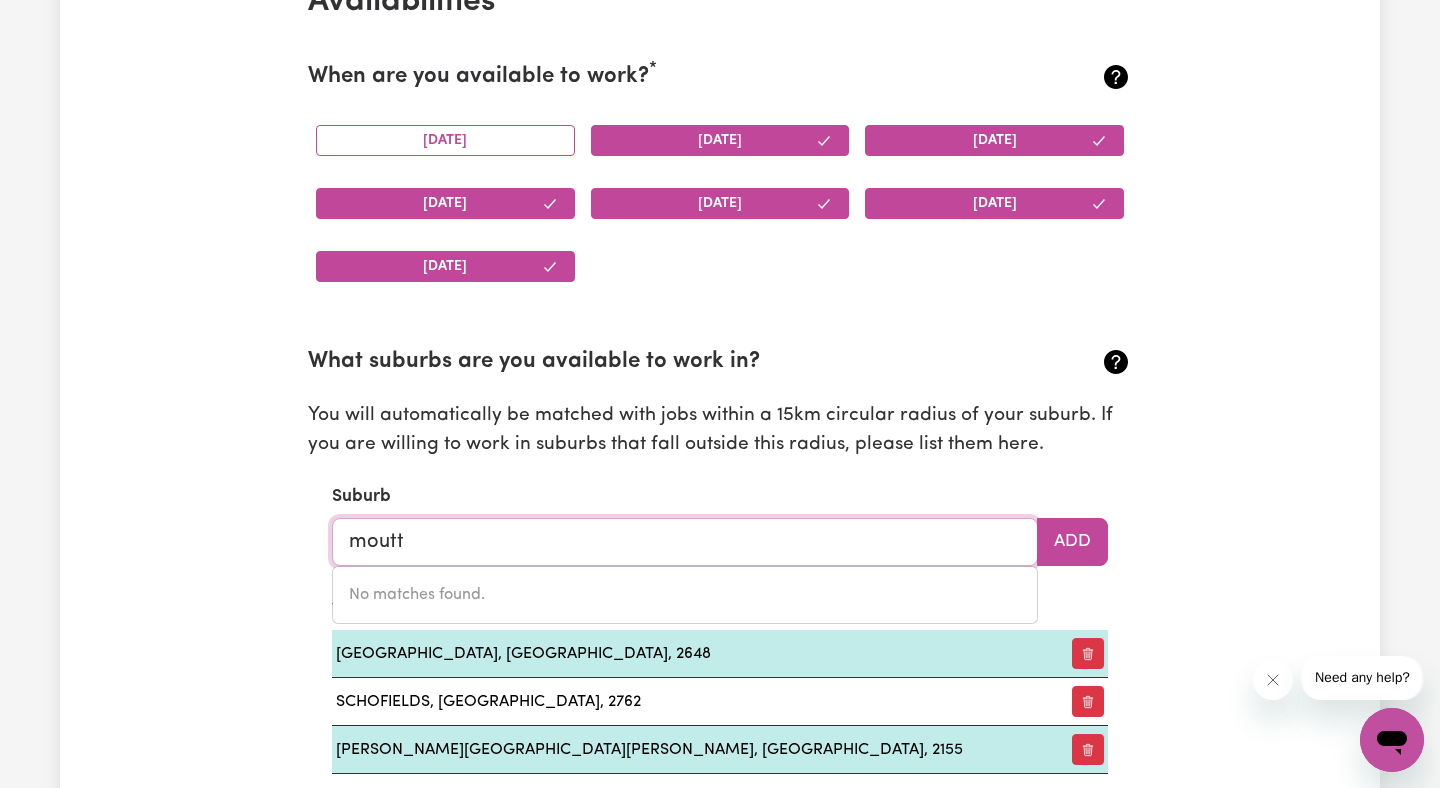 type on "mout" 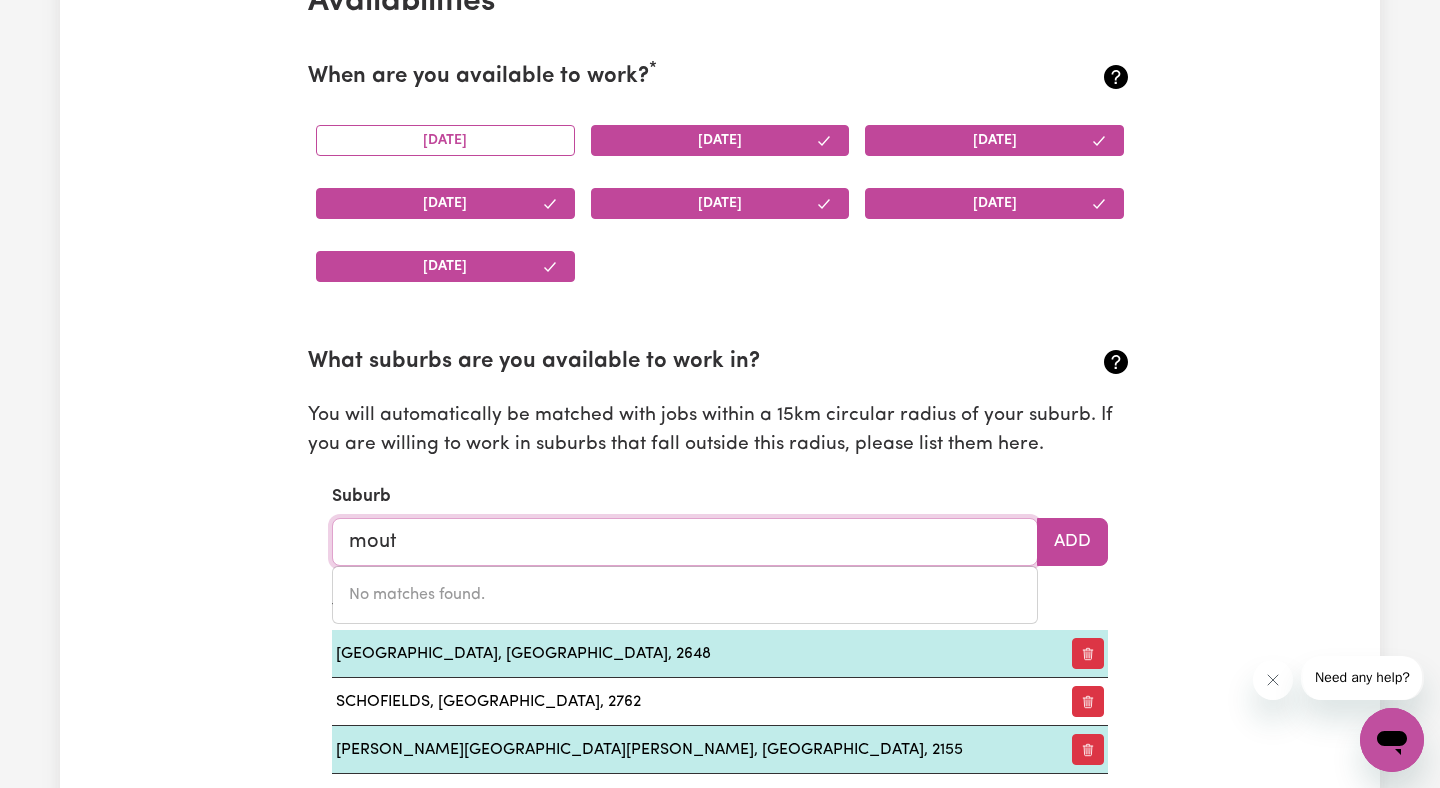 type on "moutAJUP, [GEOGRAPHIC_DATA], 3294" 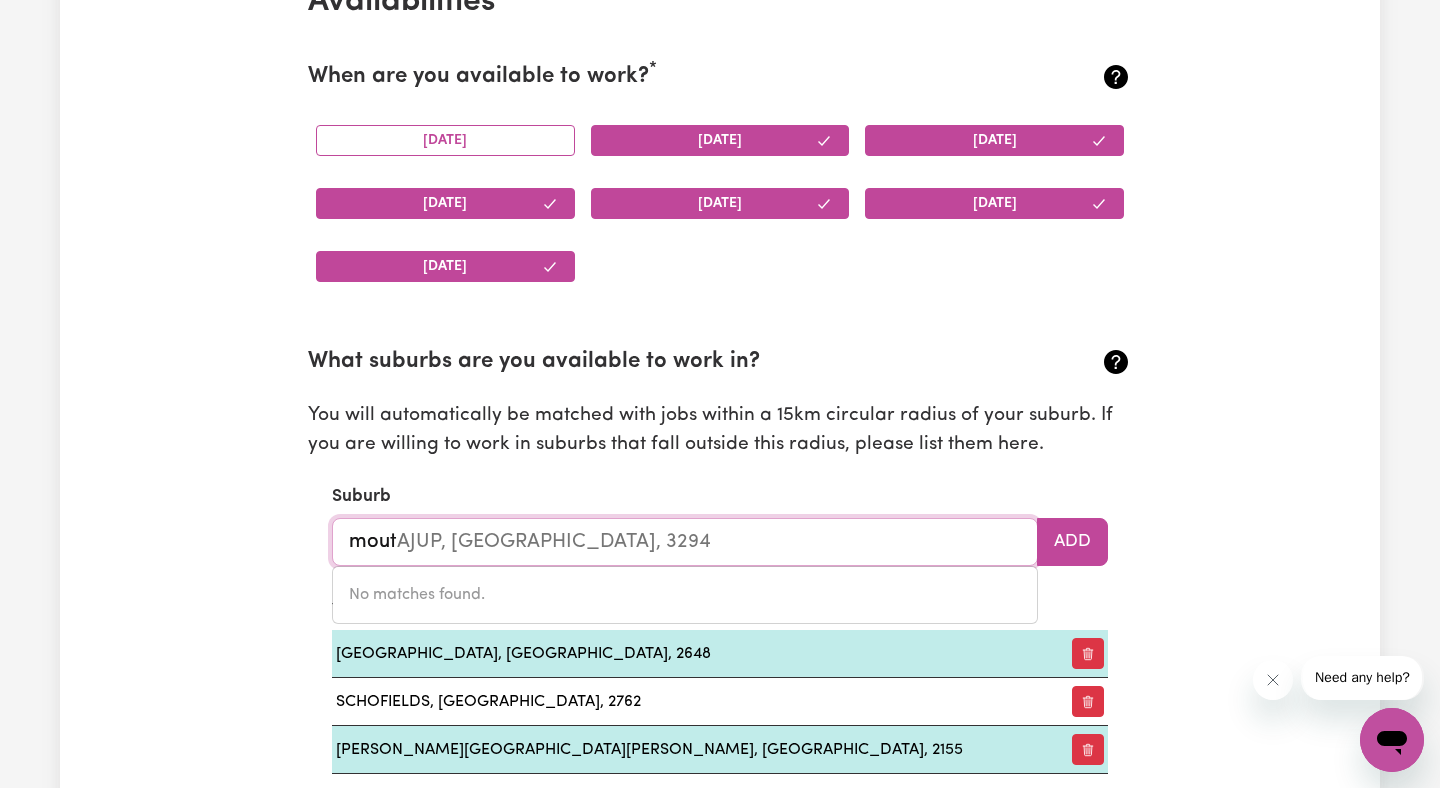 type on "mou" 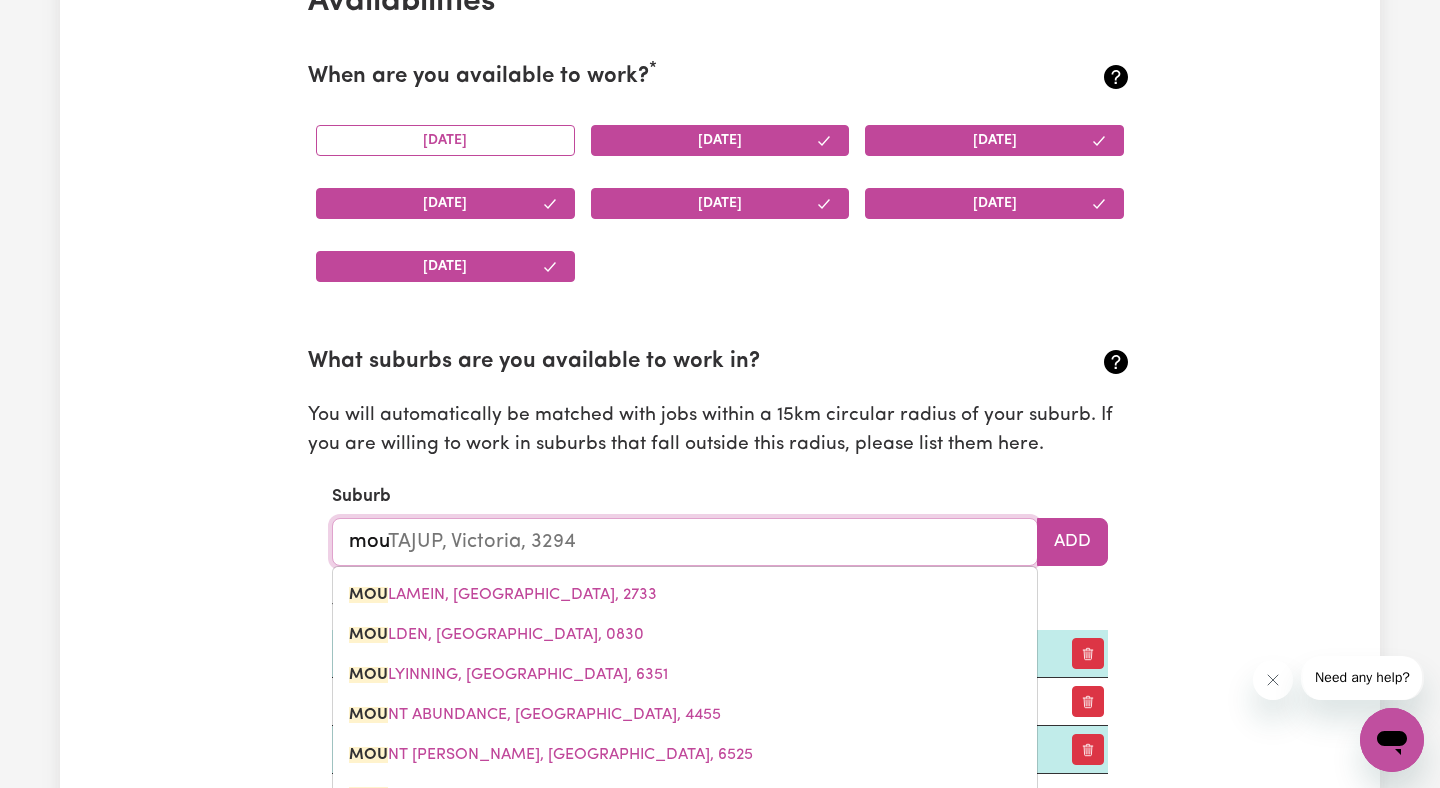 type on "mouLAMEIN, [GEOGRAPHIC_DATA], 2733" 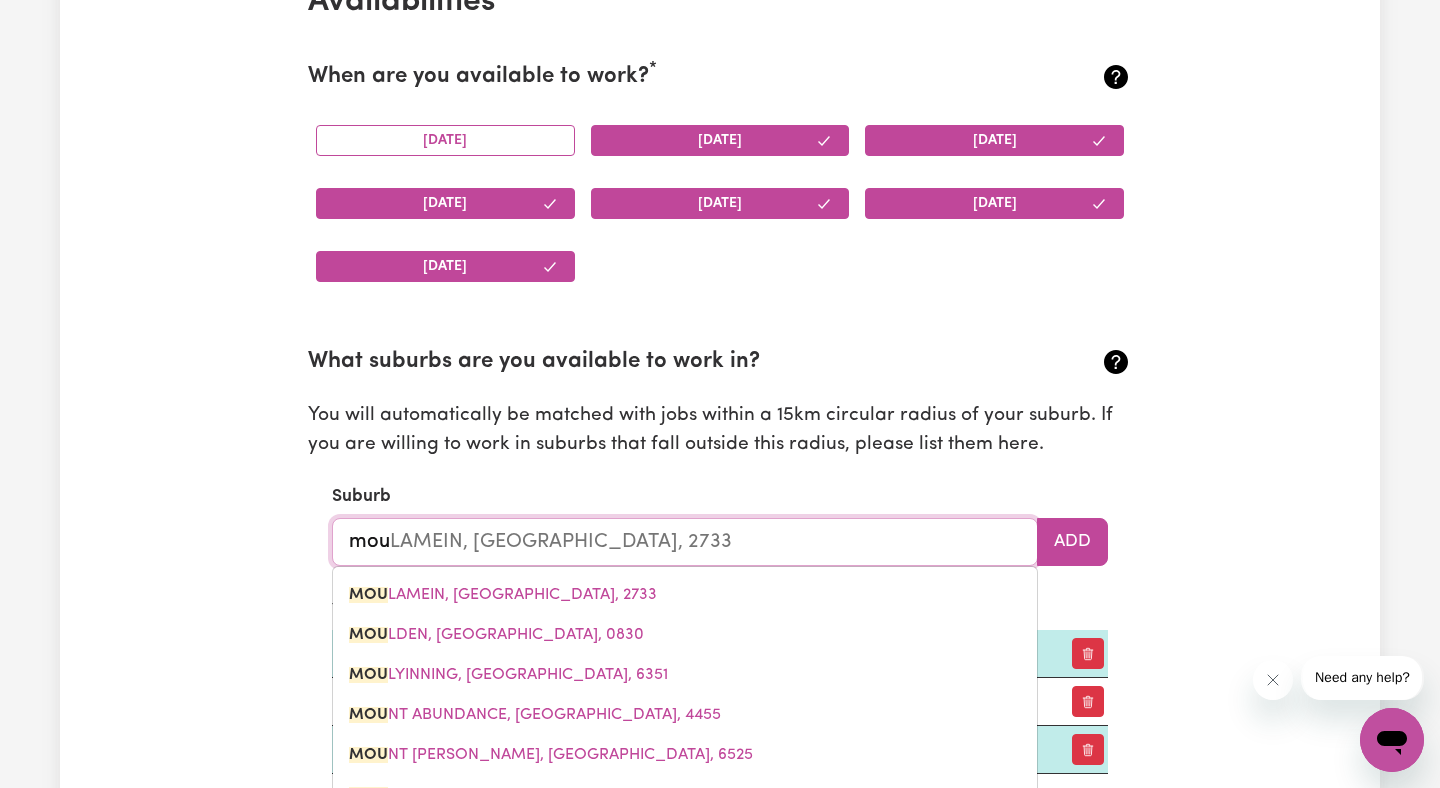 type on "moun" 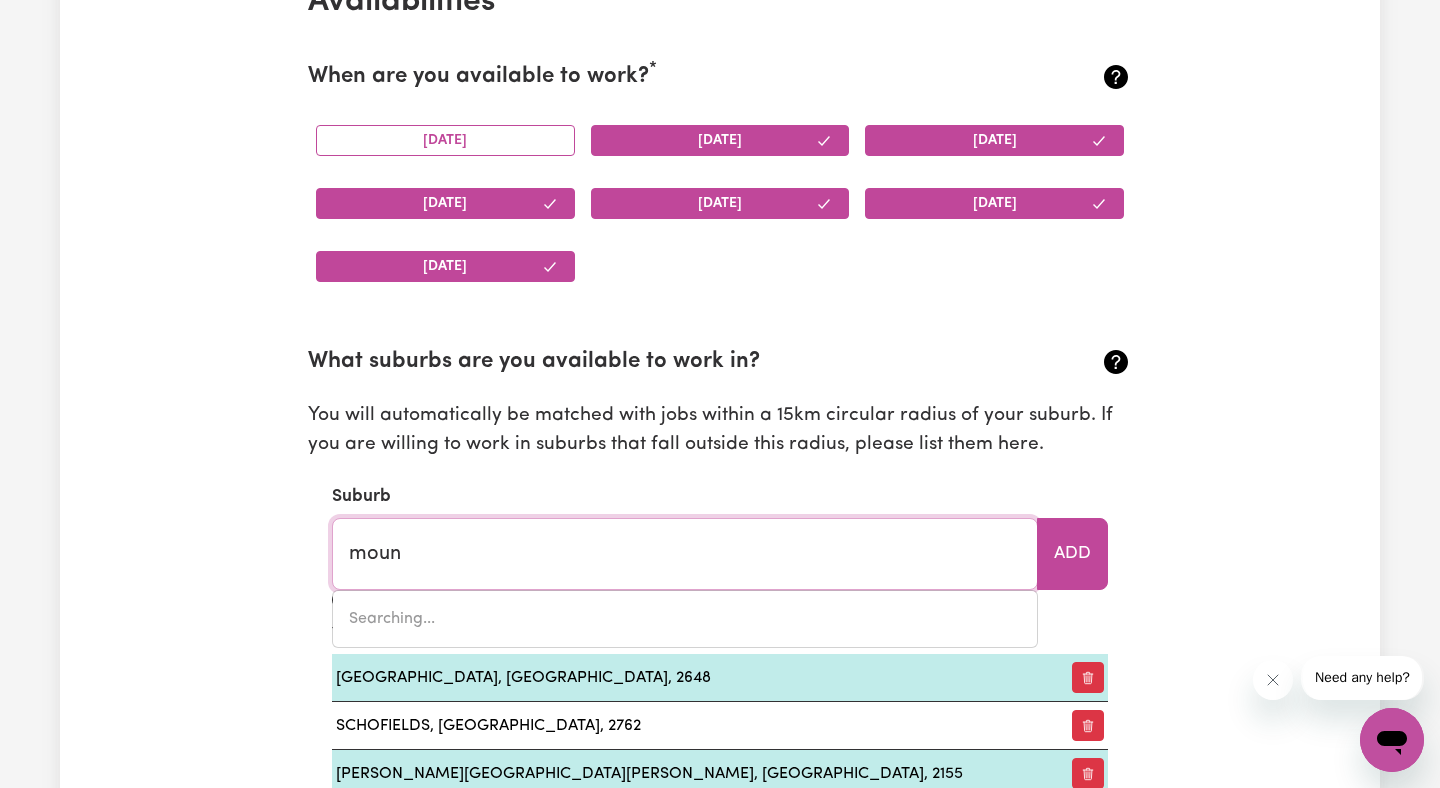 type on "mounT ABUNDANCE, [GEOGRAPHIC_DATA], 4455" 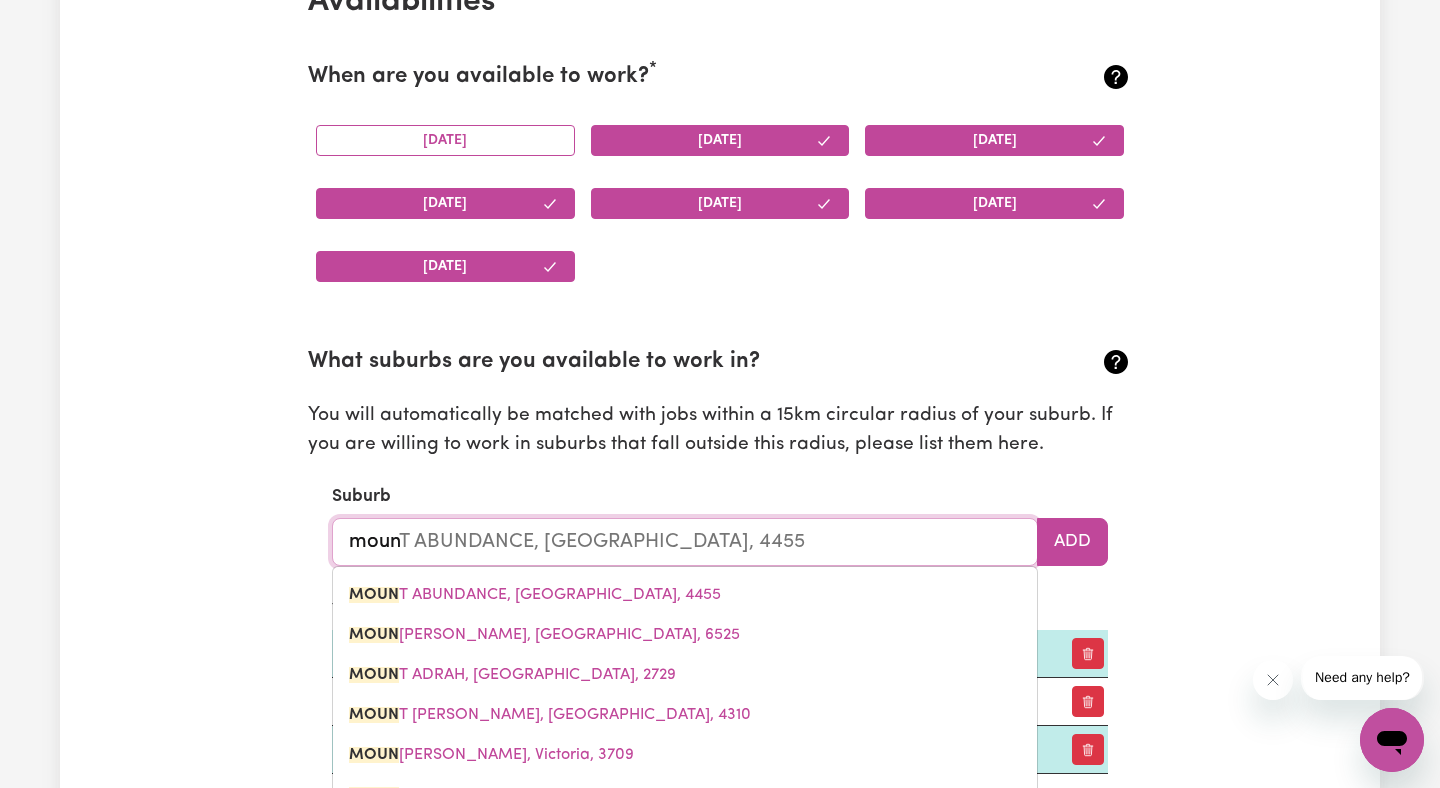 type on "mount" 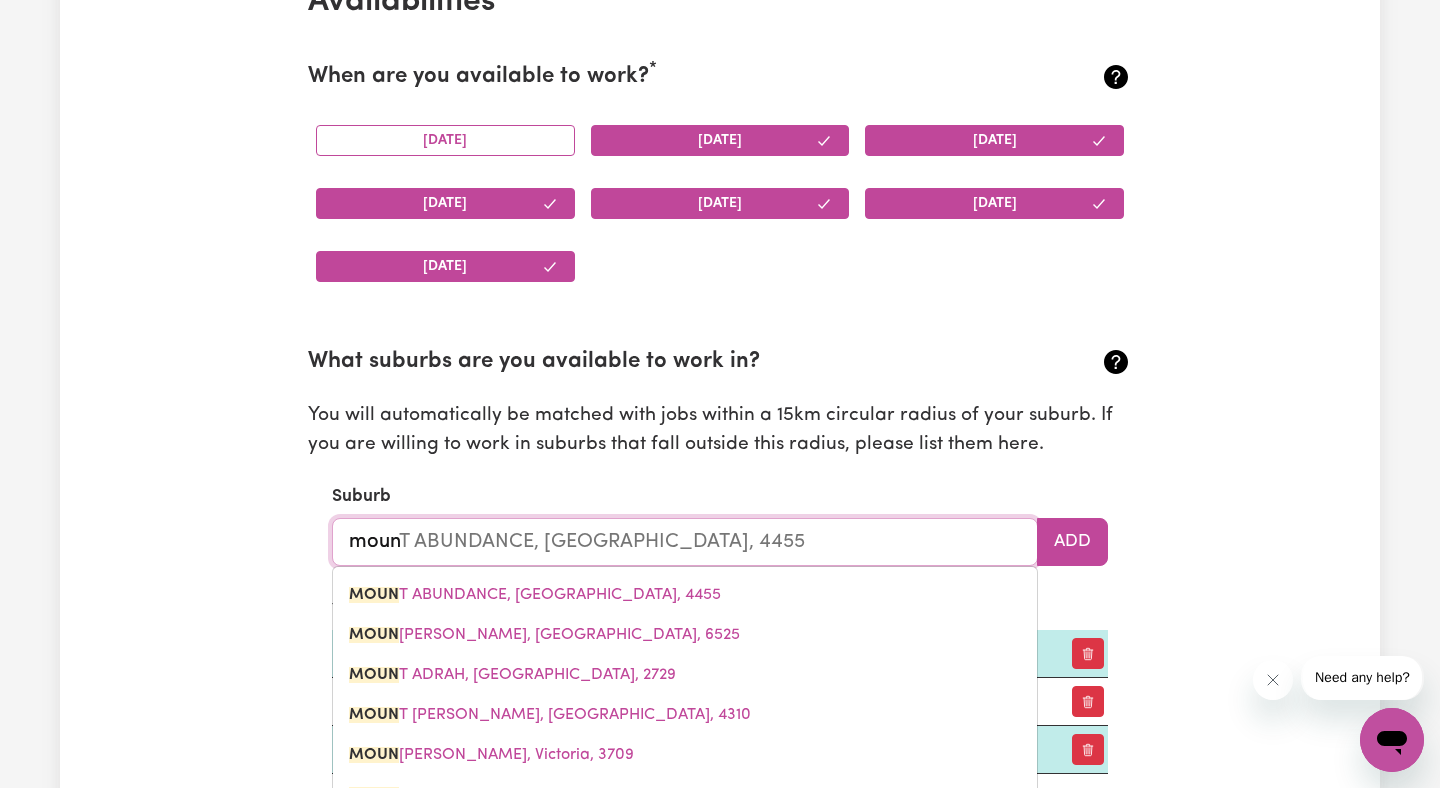 type on "mount ABUNDANCE, [GEOGRAPHIC_DATA], 4455" 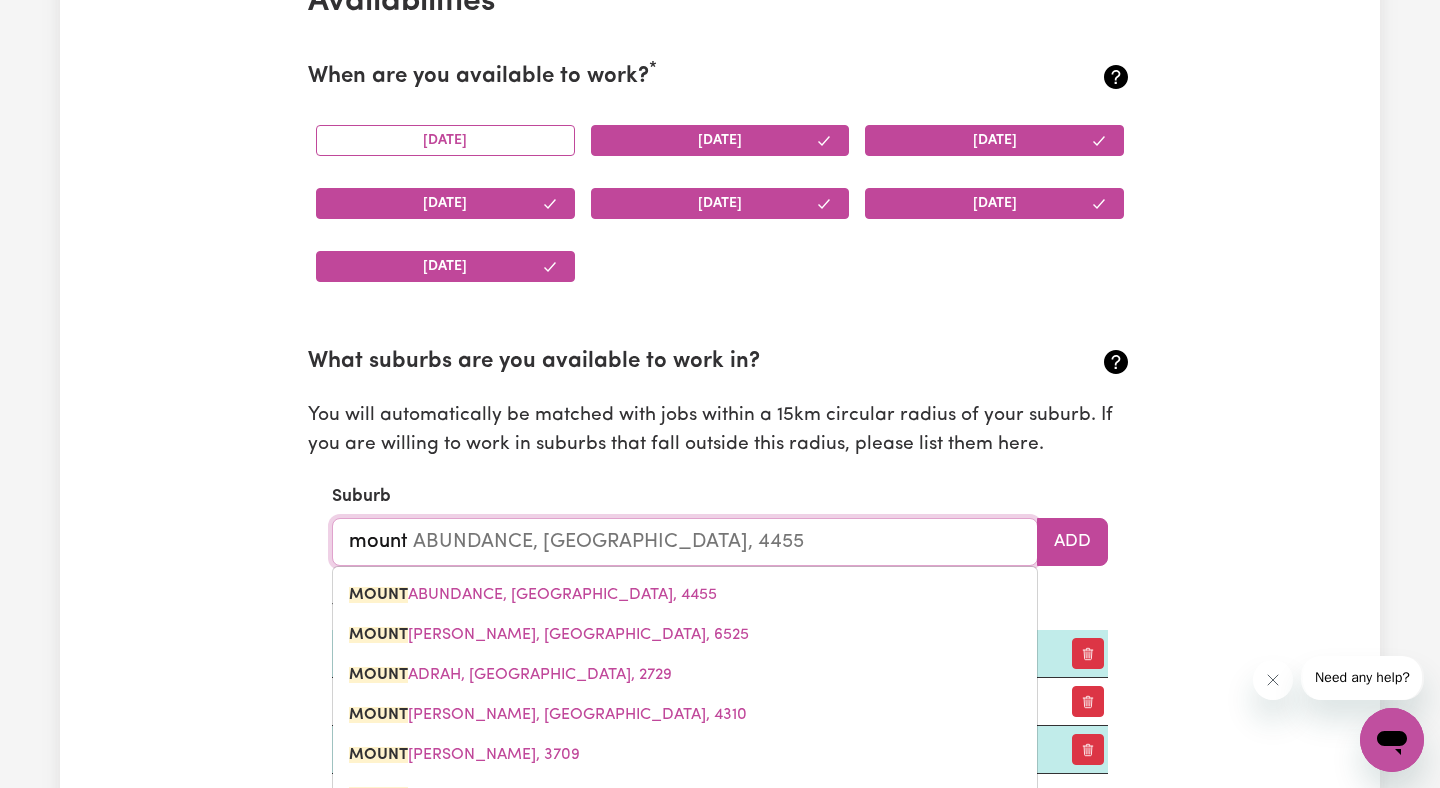 type on "mount d" 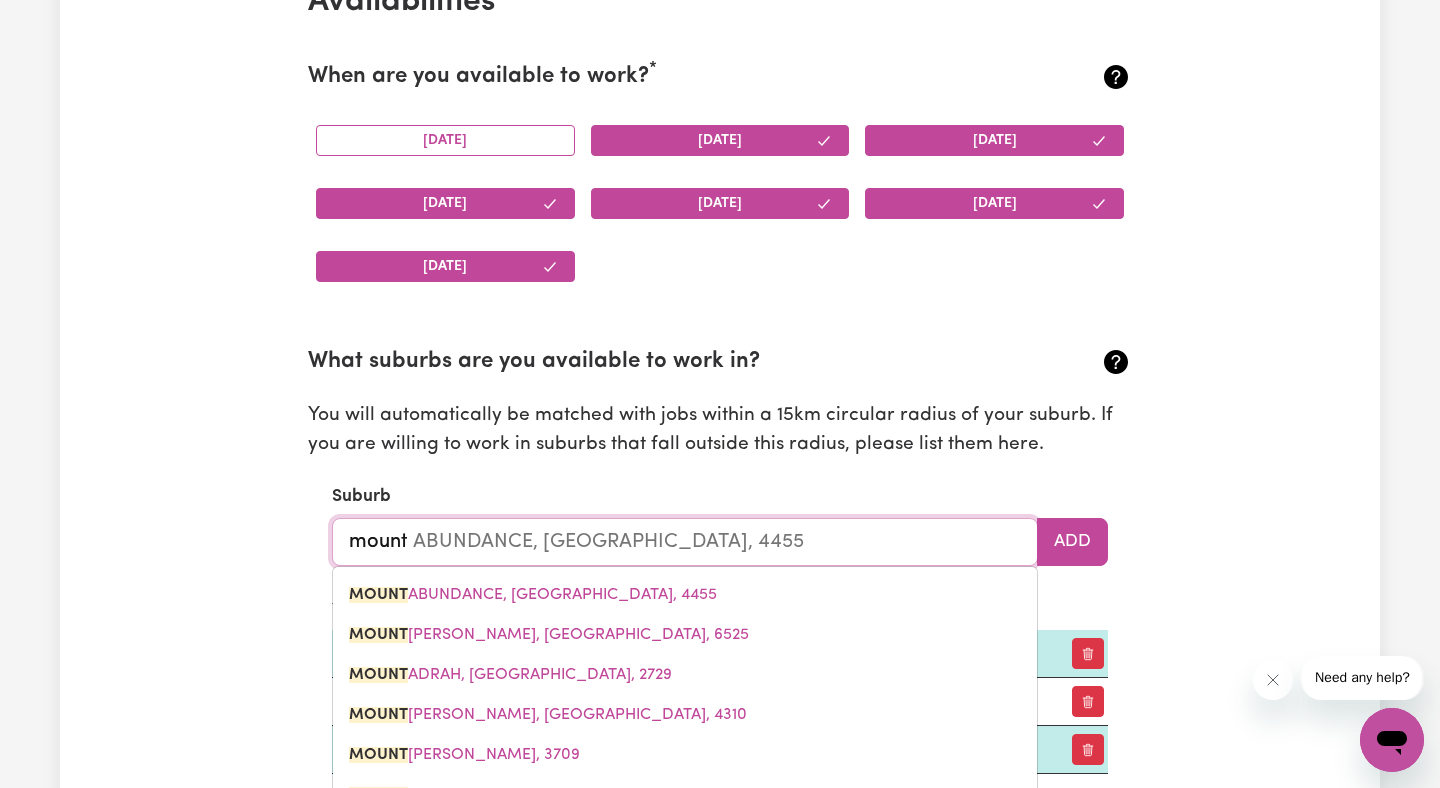 type 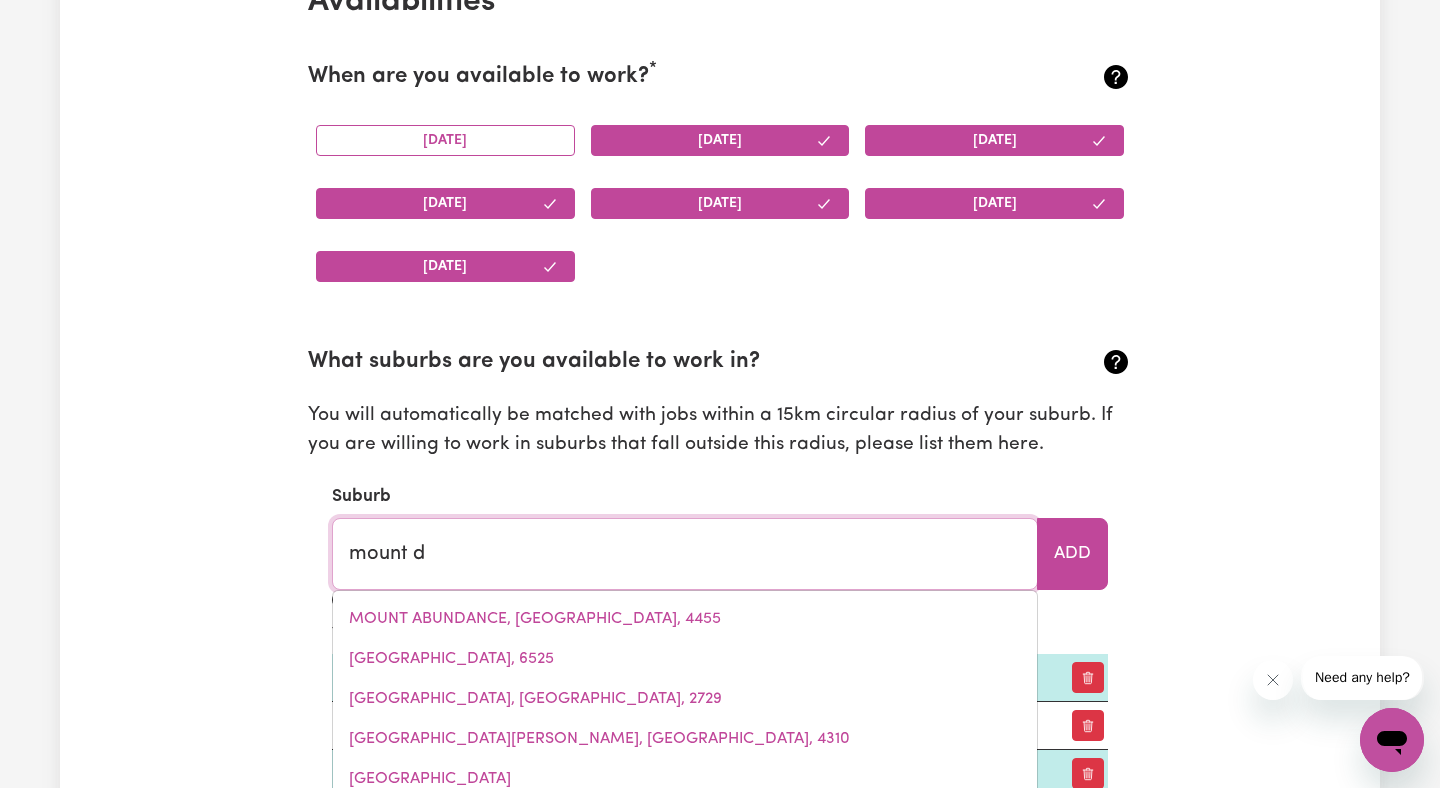 type on "mount dr" 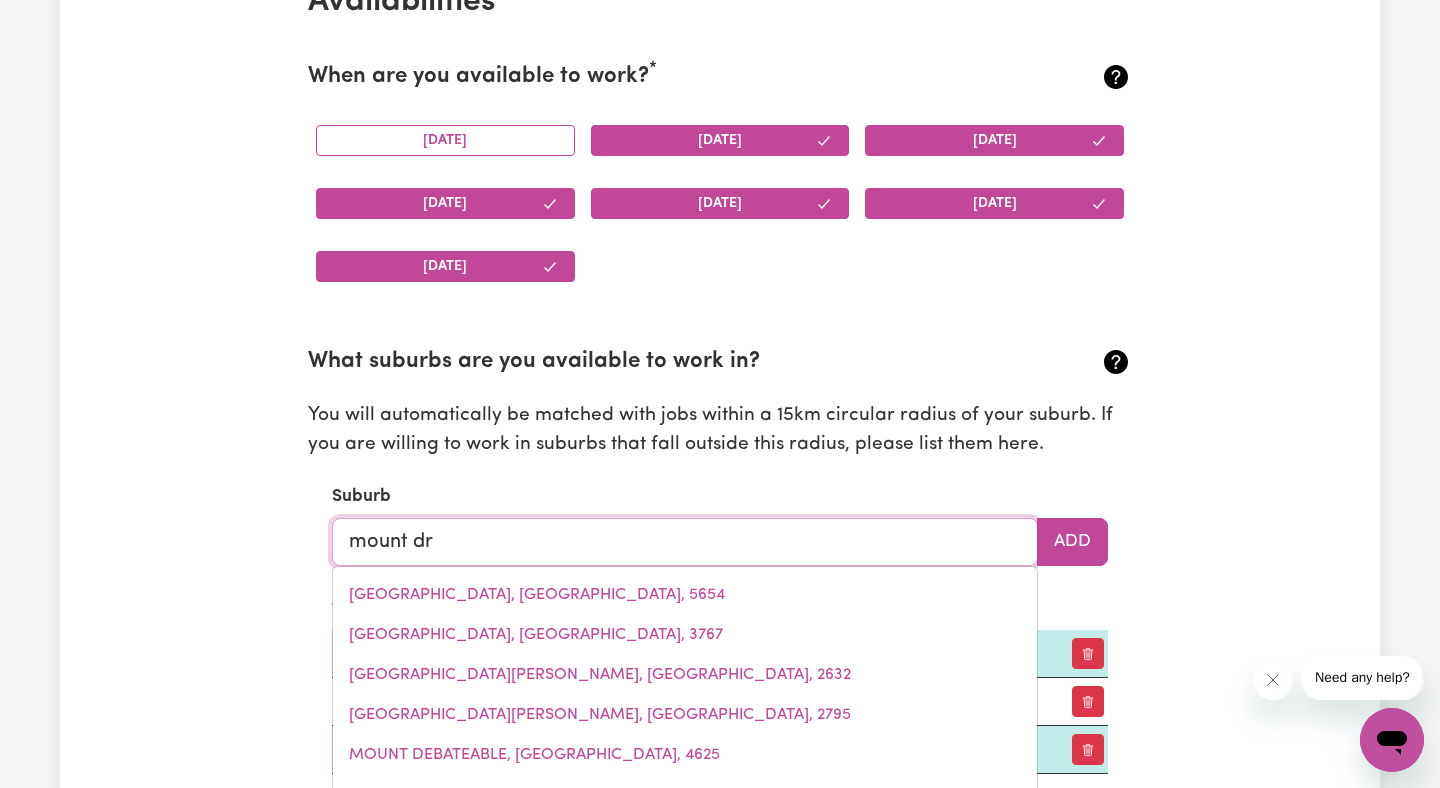 type on "[GEOGRAPHIC_DATA], [GEOGRAPHIC_DATA], 2770" 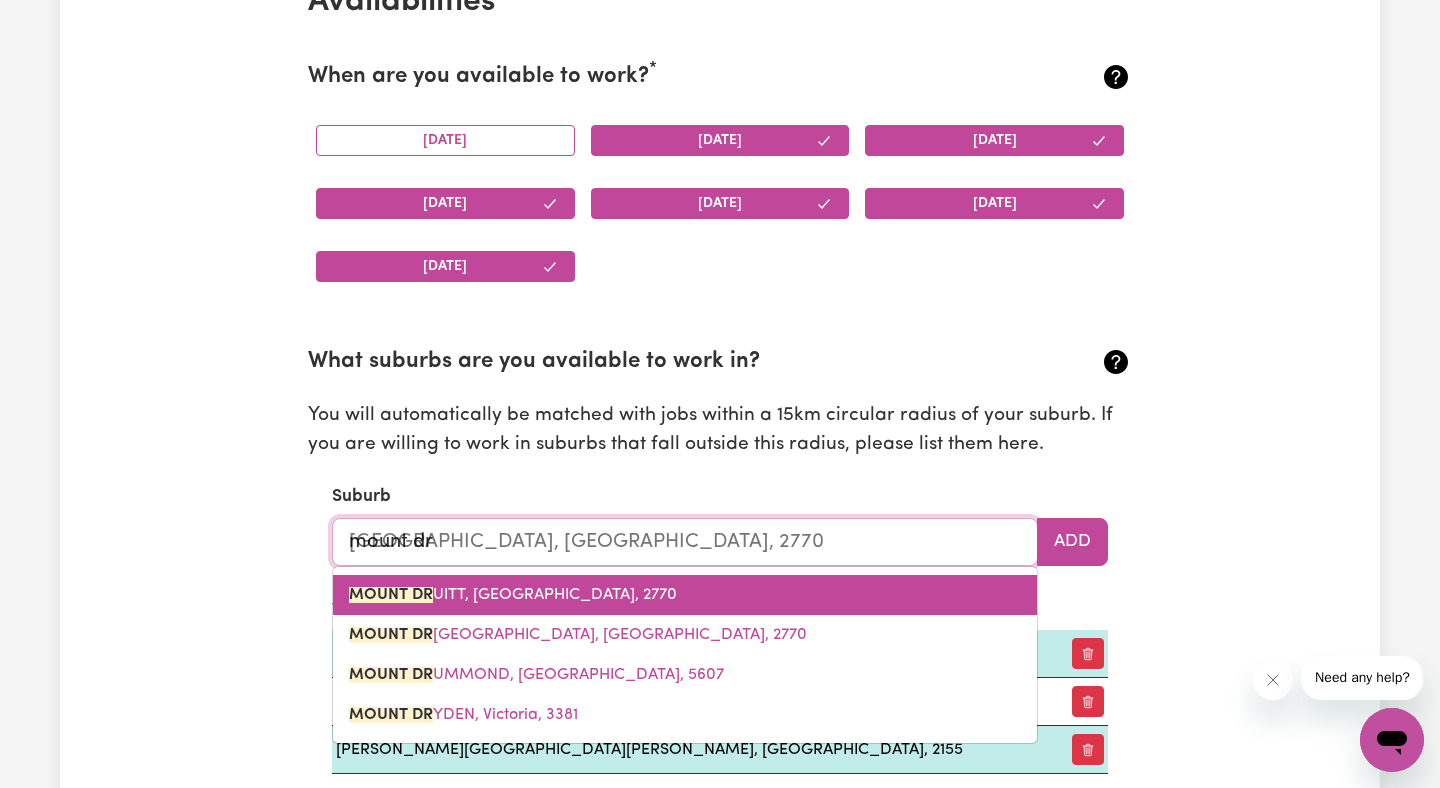 click on "[GEOGRAPHIC_DATA], [GEOGRAPHIC_DATA], 2770" at bounding box center (685, 595) 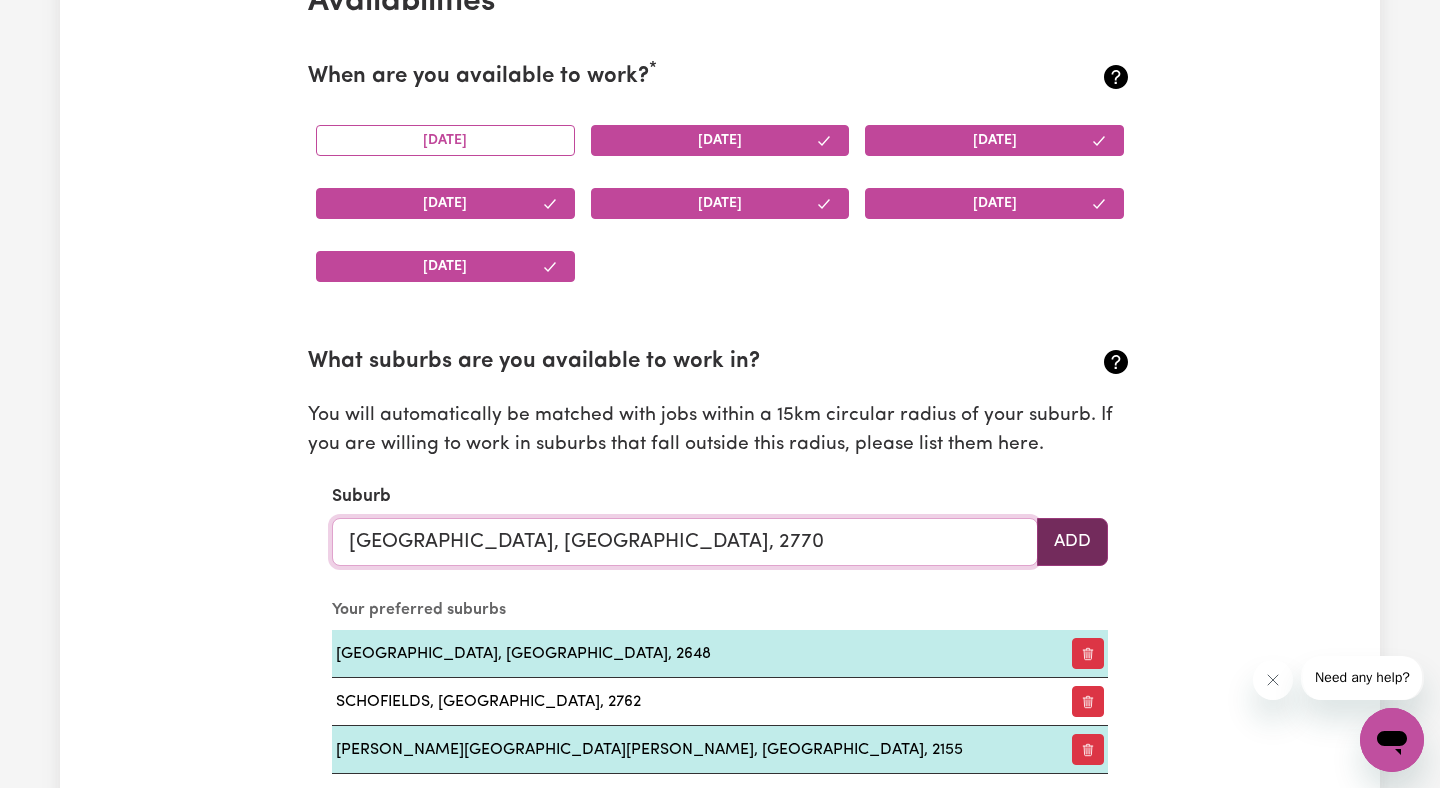 type on "[GEOGRAPHIC_DATA], [GEOGRAPHIC_DATA], 2770" 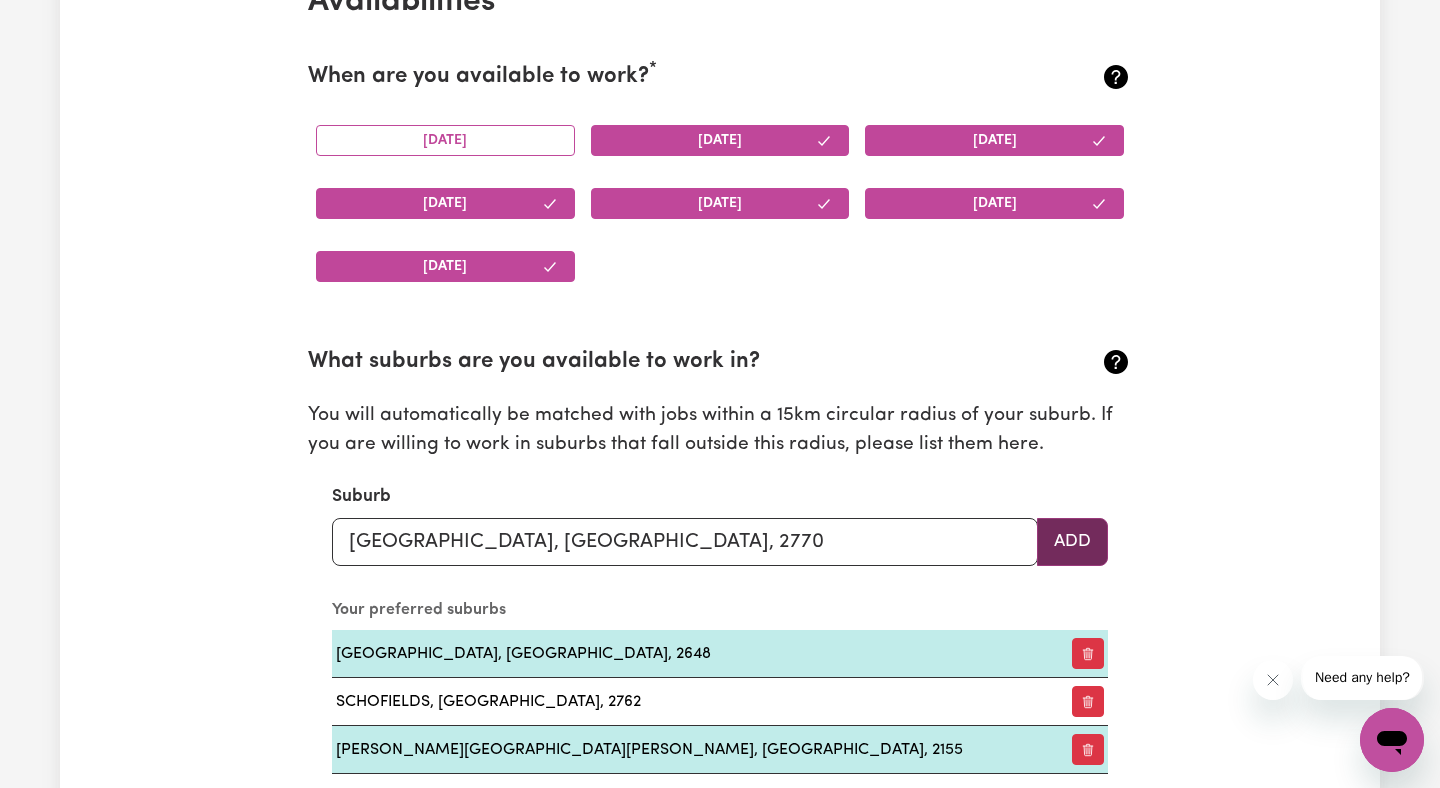 click on "Add" at bounding box center (1072, 542) 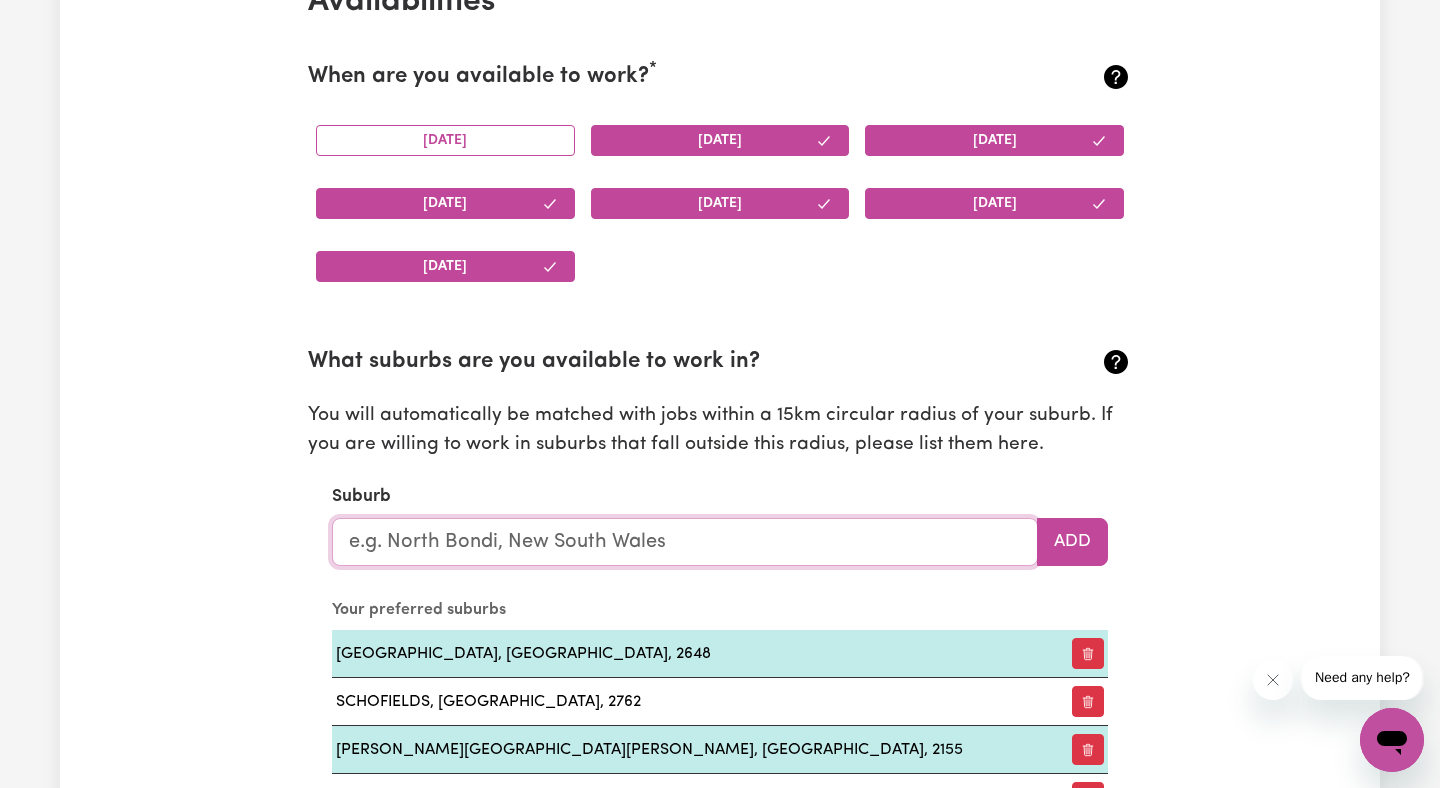 click at bounding box center [685, 542] 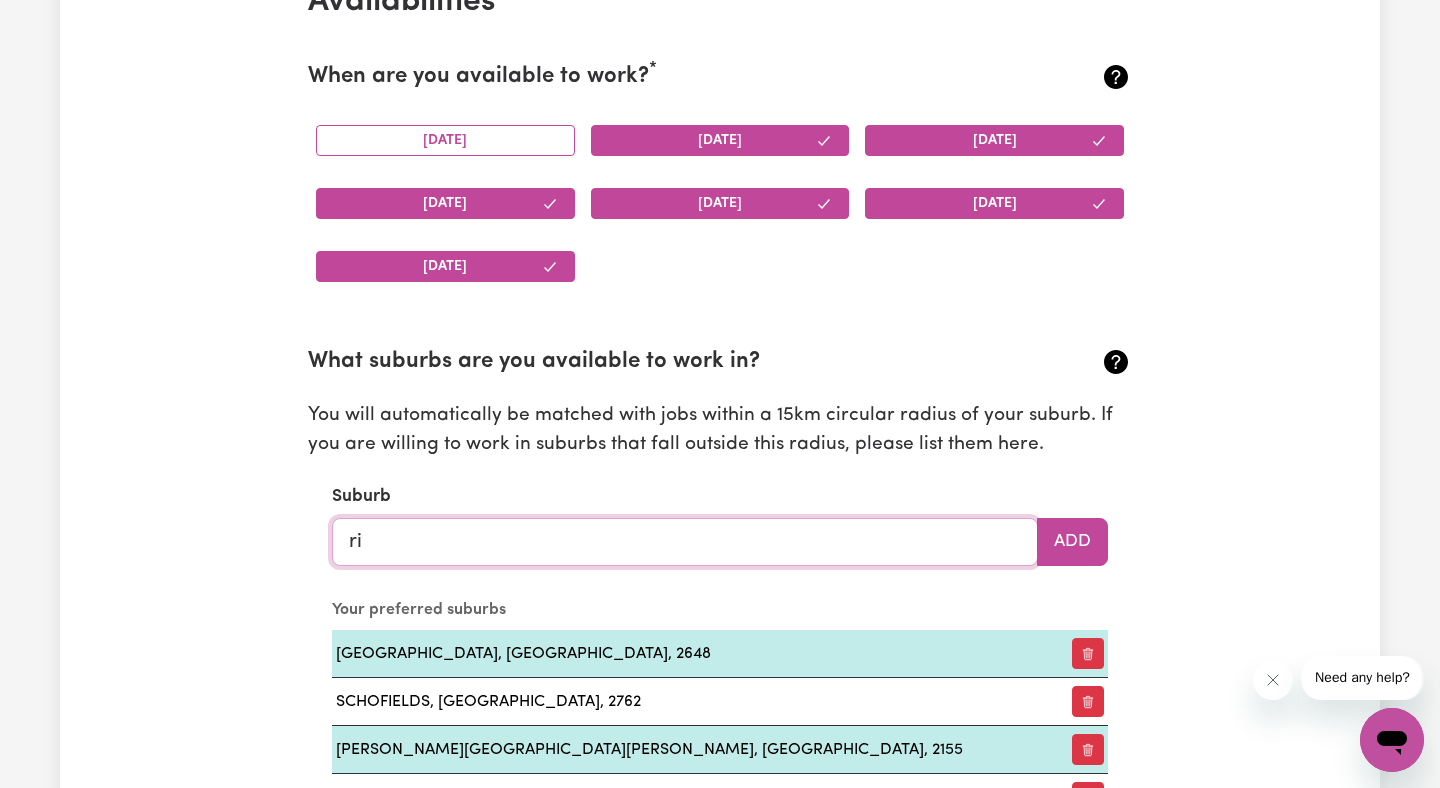type on "riv" 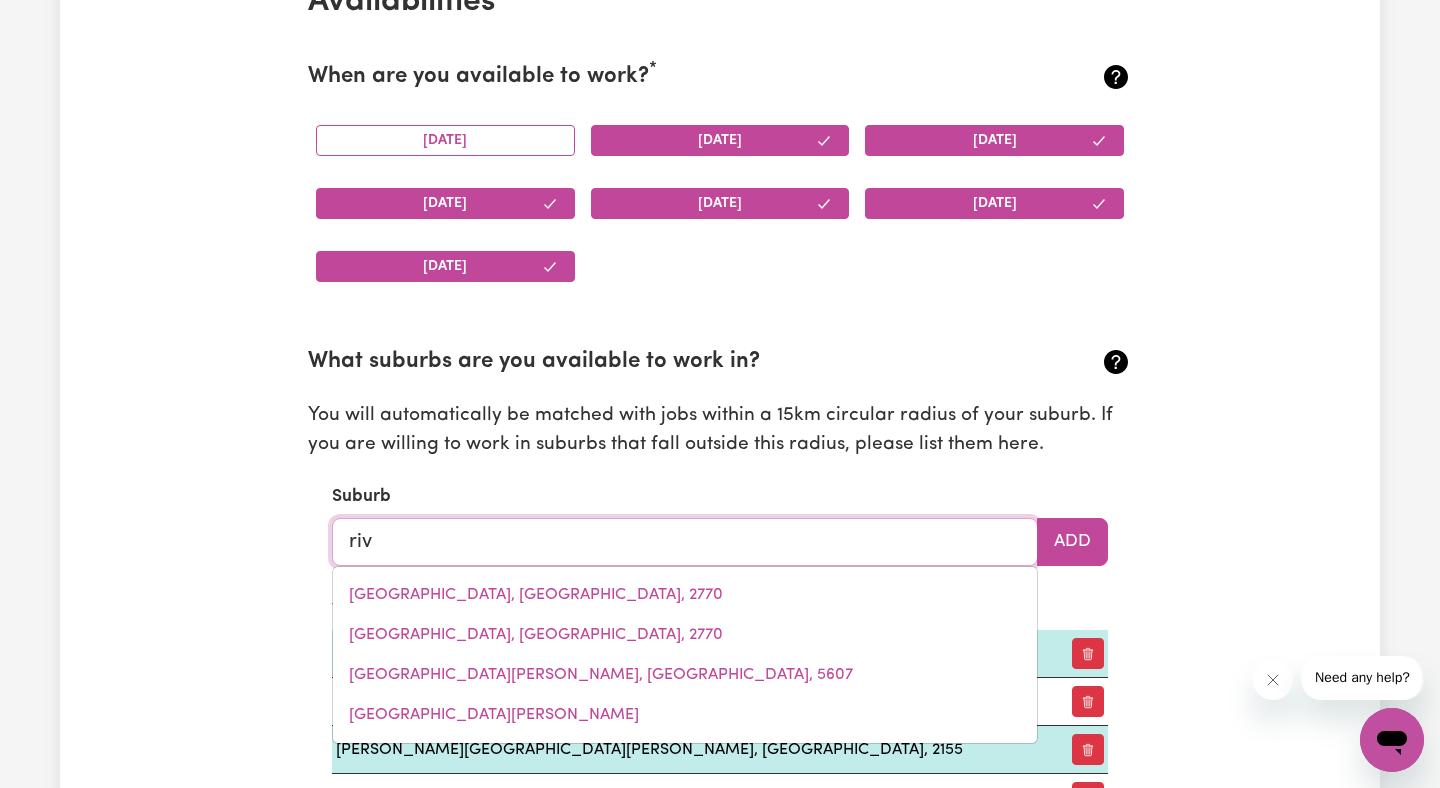 type on "rivER HEADS, [GEOGRAPHIC_DATA], 4655" 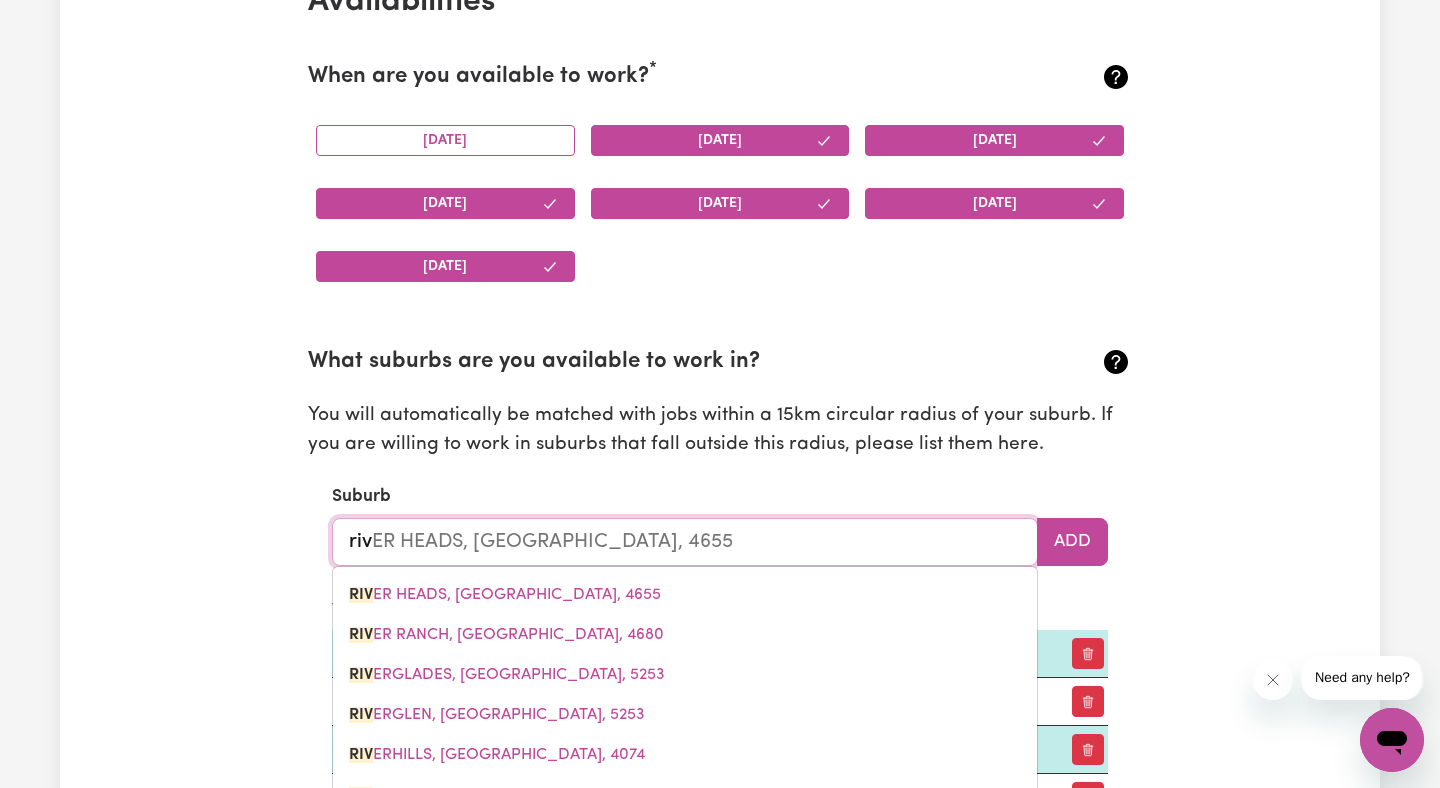 type on "rive" 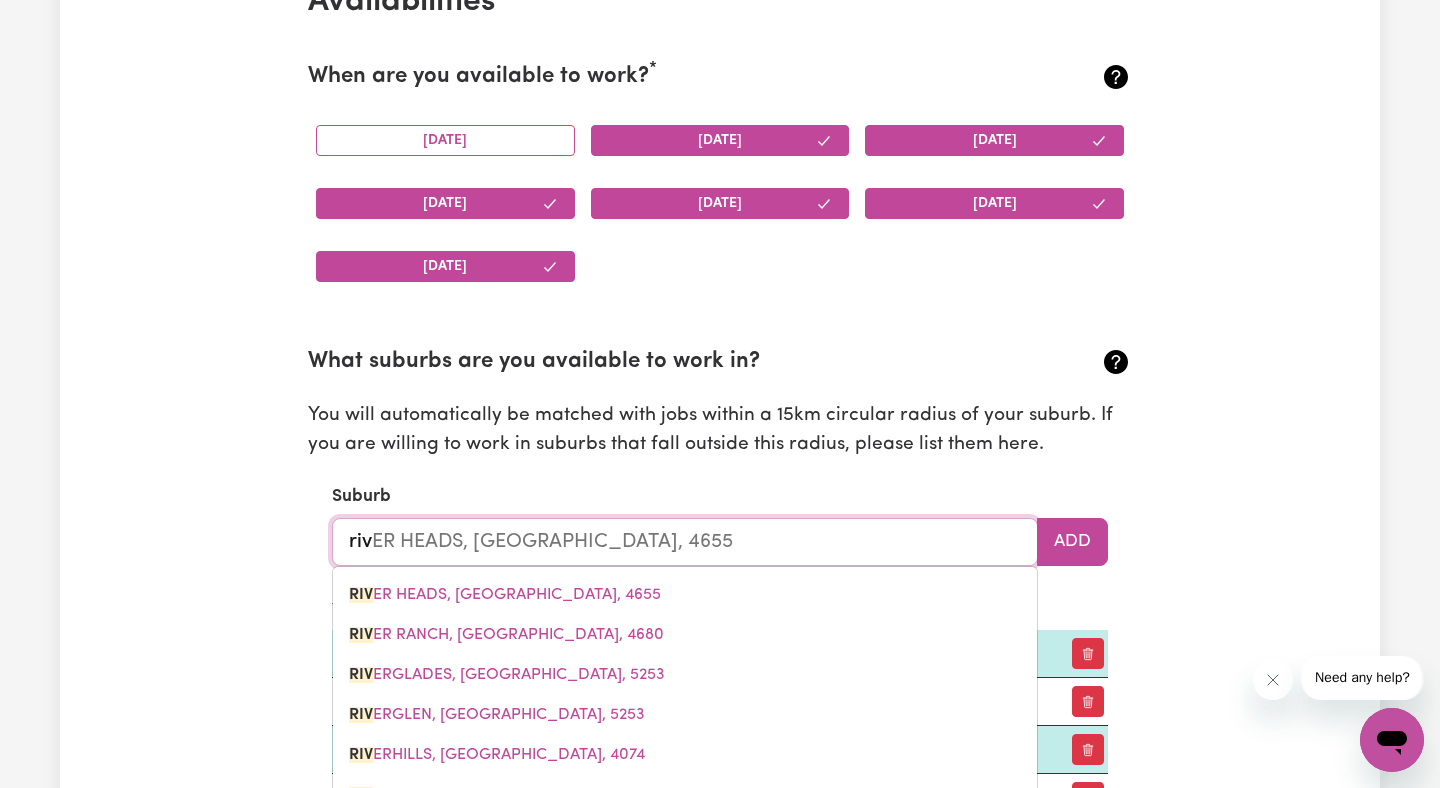type on "riveR HEADS, [GEOGRAPHIC_DATA], 4655" 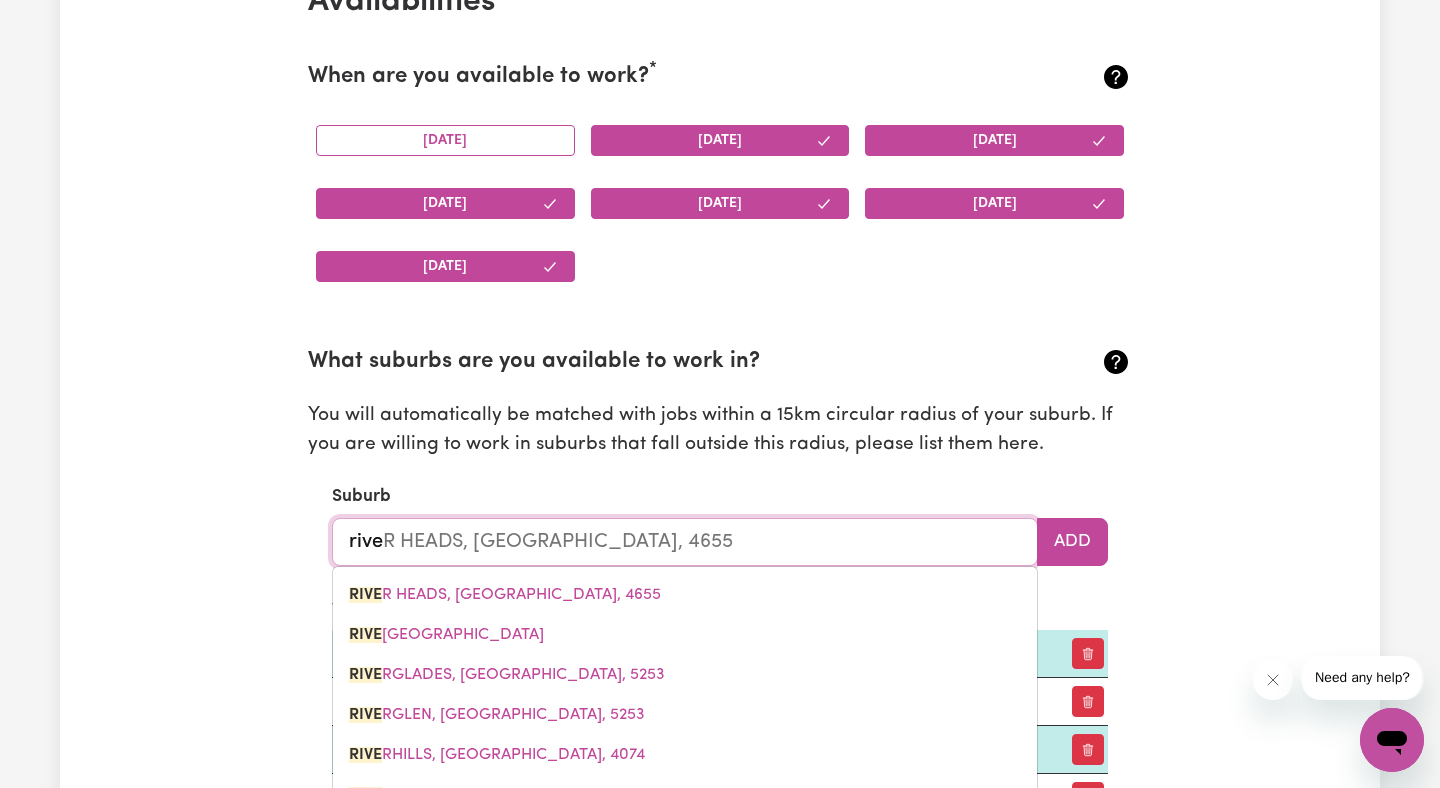 type on "river" 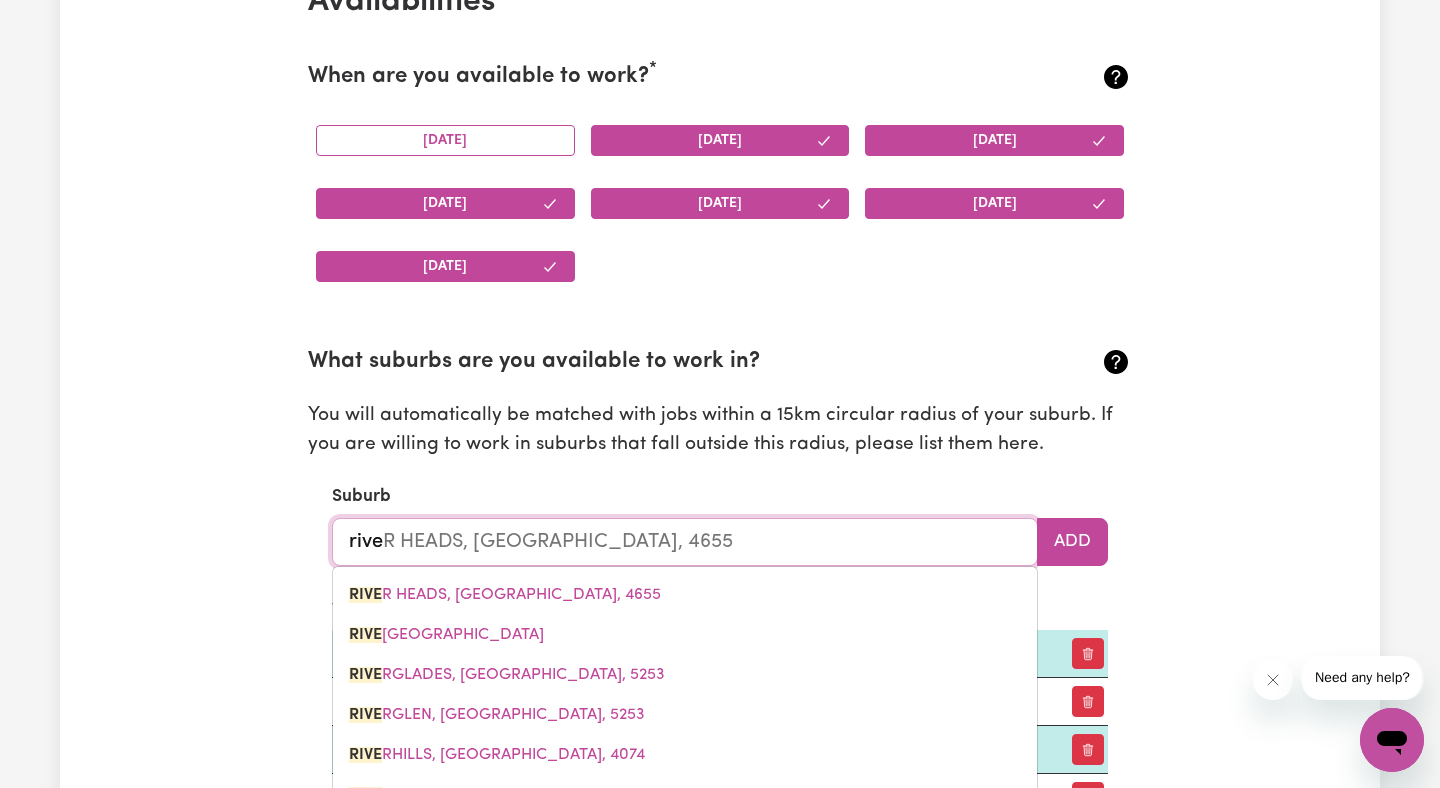 type on "river HEADS, [GEOGRAPHIC_DATA], 4655" 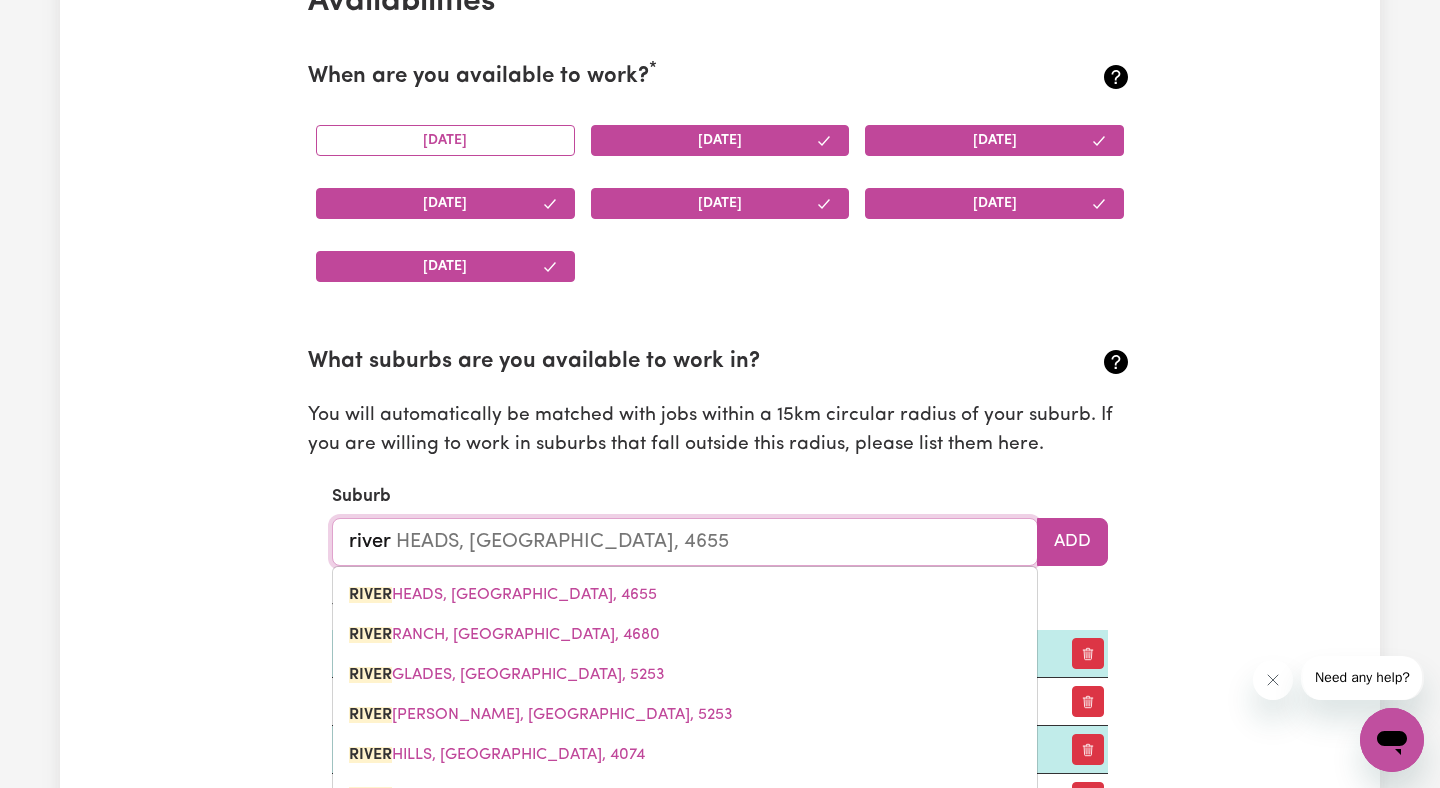 type on "rivers" 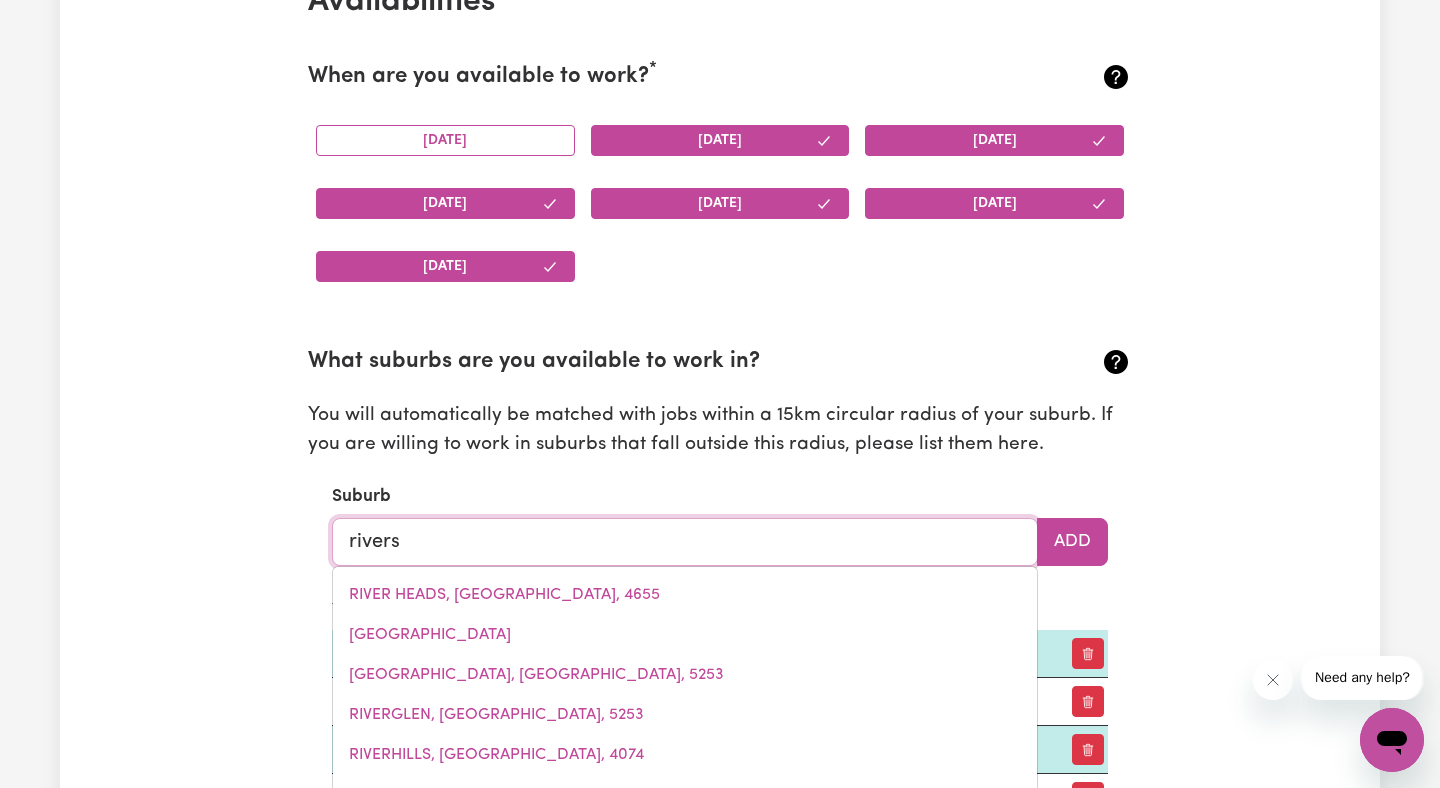 type on "riversIDE, [GEOGRAPHIC_DATA], 2444" 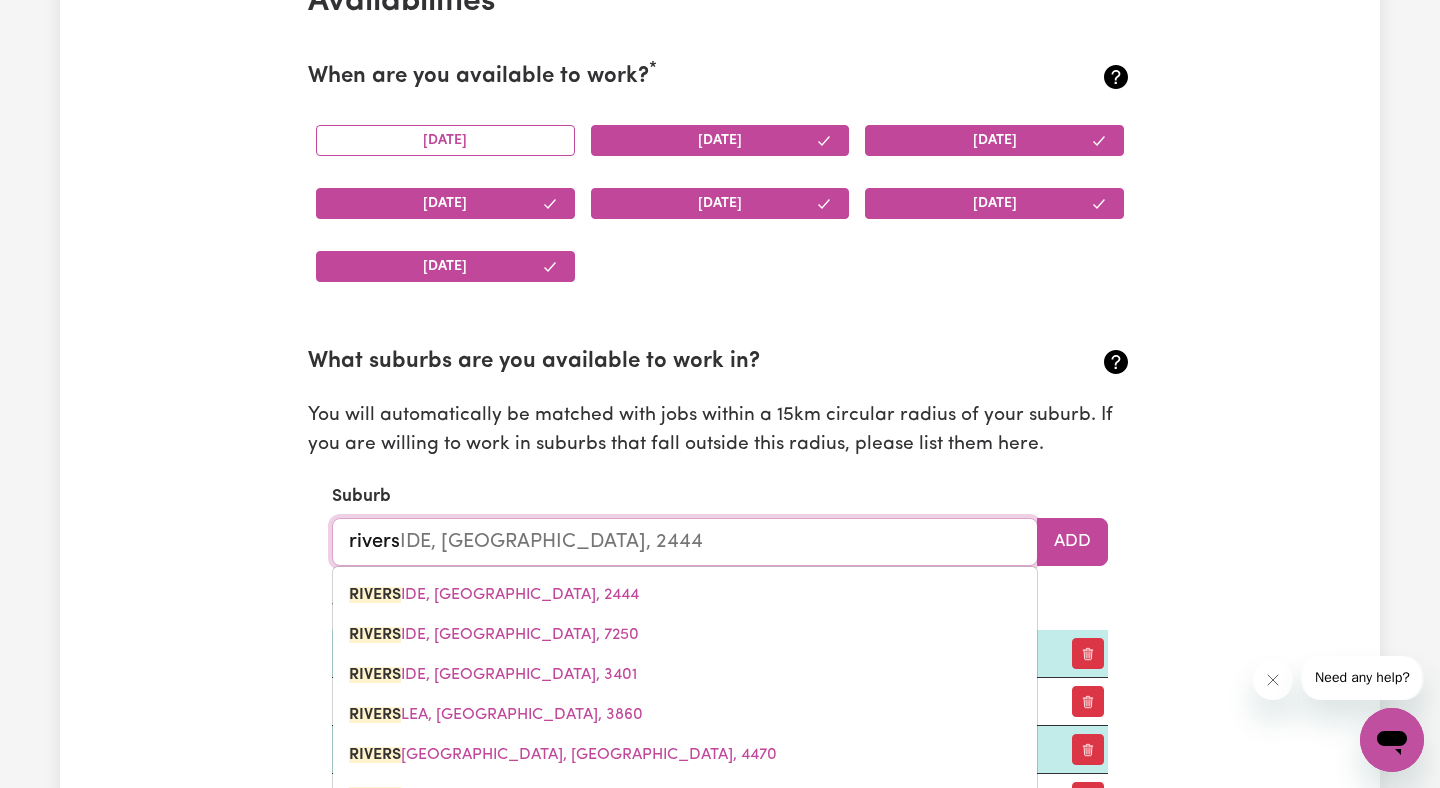 type on "riverst" 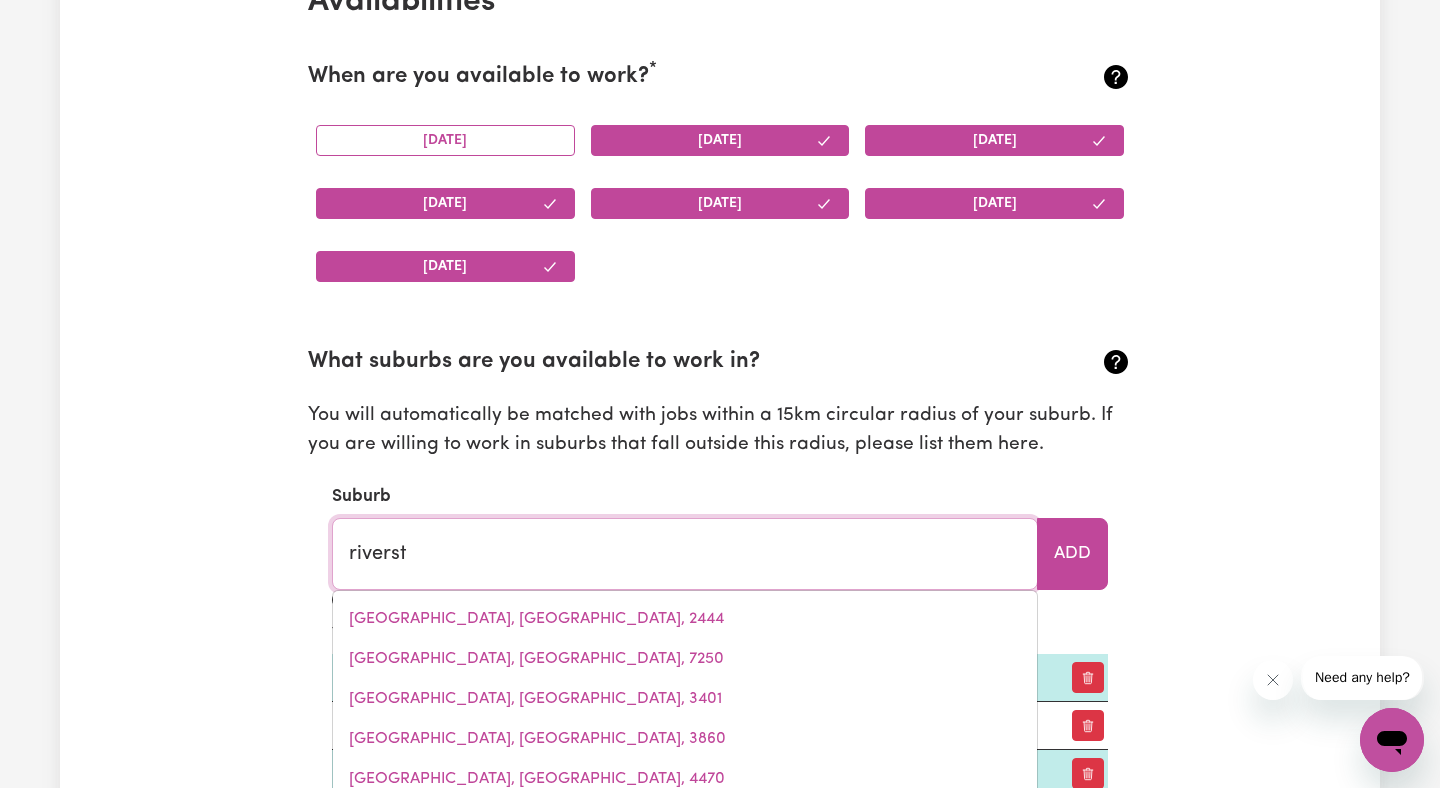 type on "riverstONE, [GEOGRAPHIC_DATA], 2765" 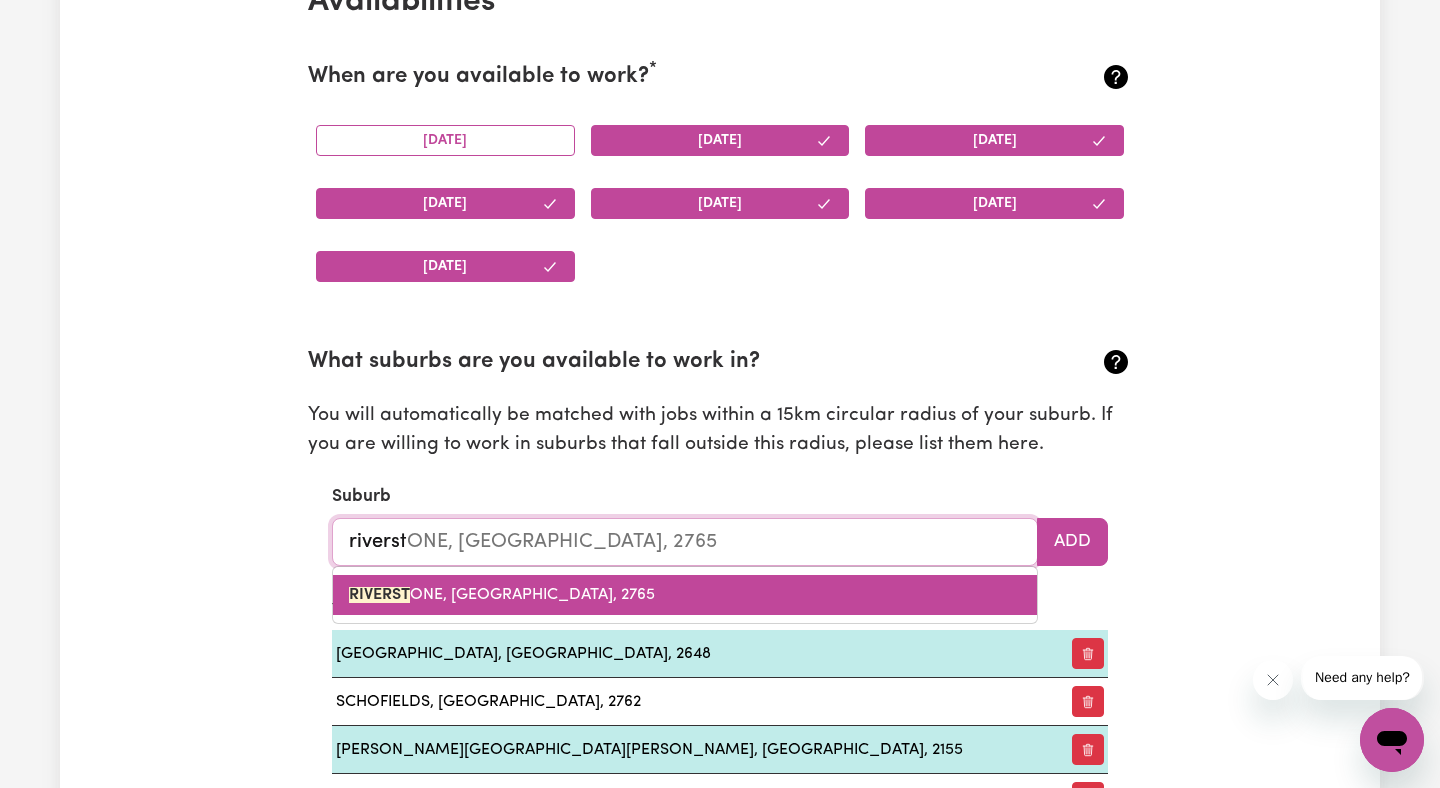 click on "RIVERST ONE, [GEOGRAPHIC_DATA], 2765" at bounding box center [685, 595] 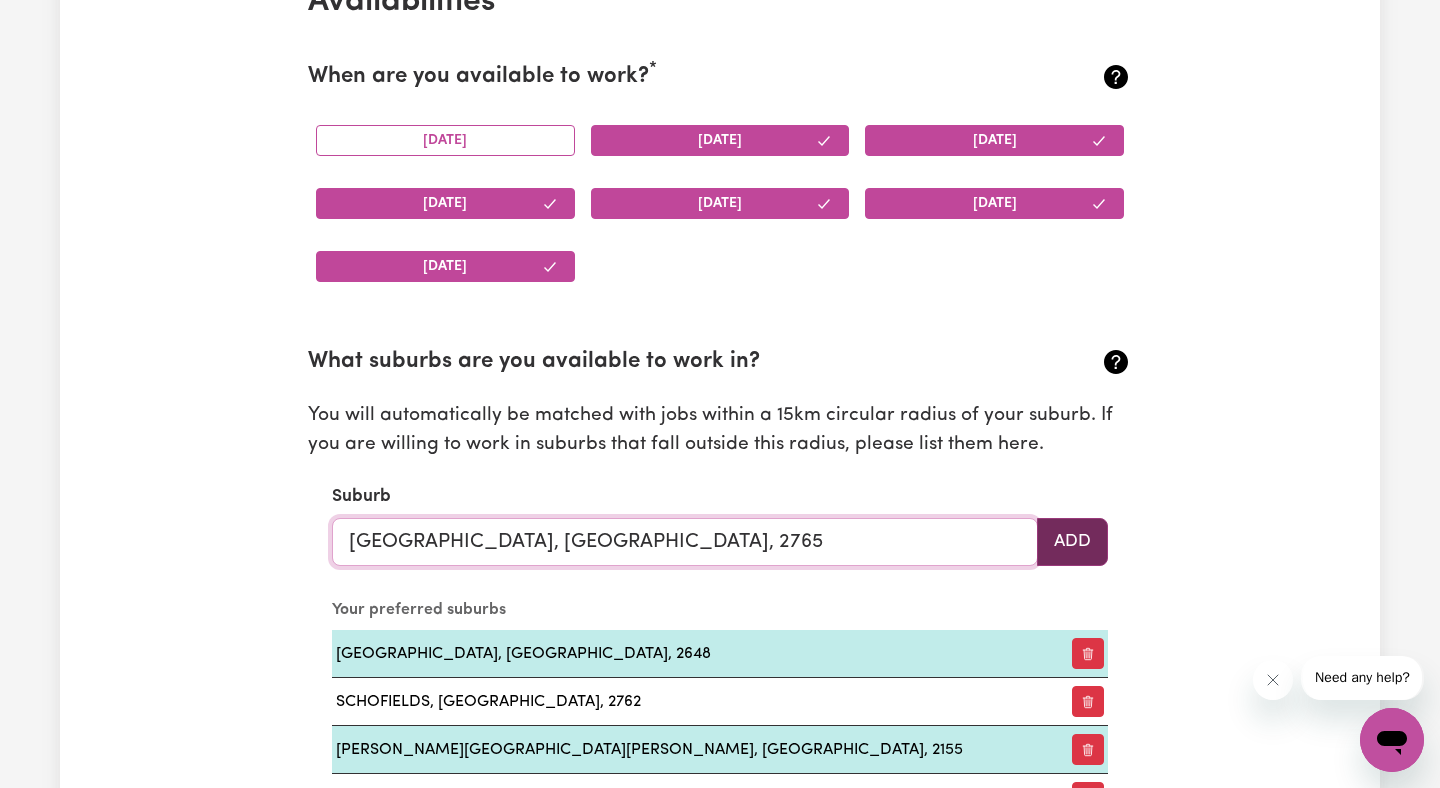 type on "[GEOGRAPHIC_DATA], [GEOGRAPHIC_DATA], 2765" 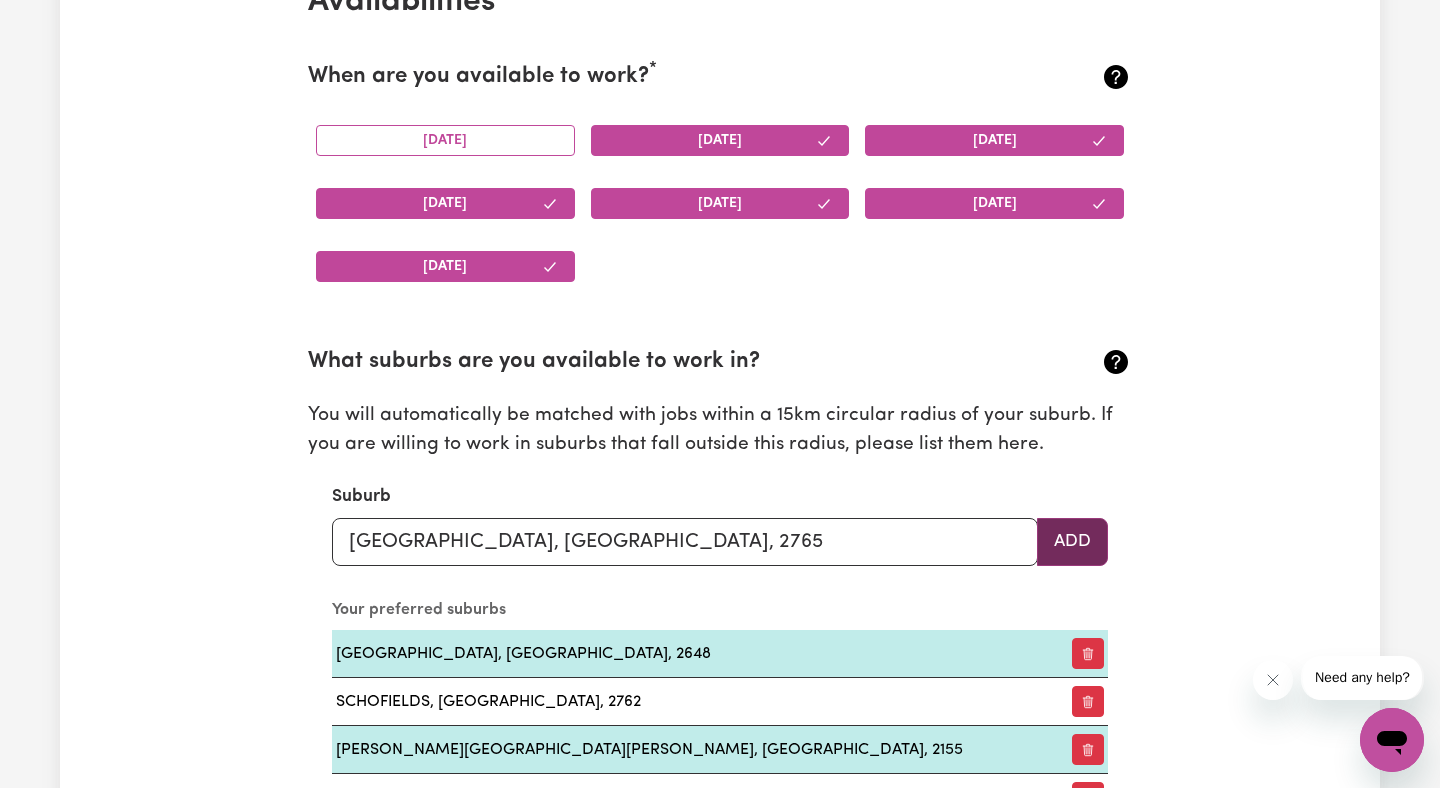 click on "Add" at bounding box center (1072, 542) 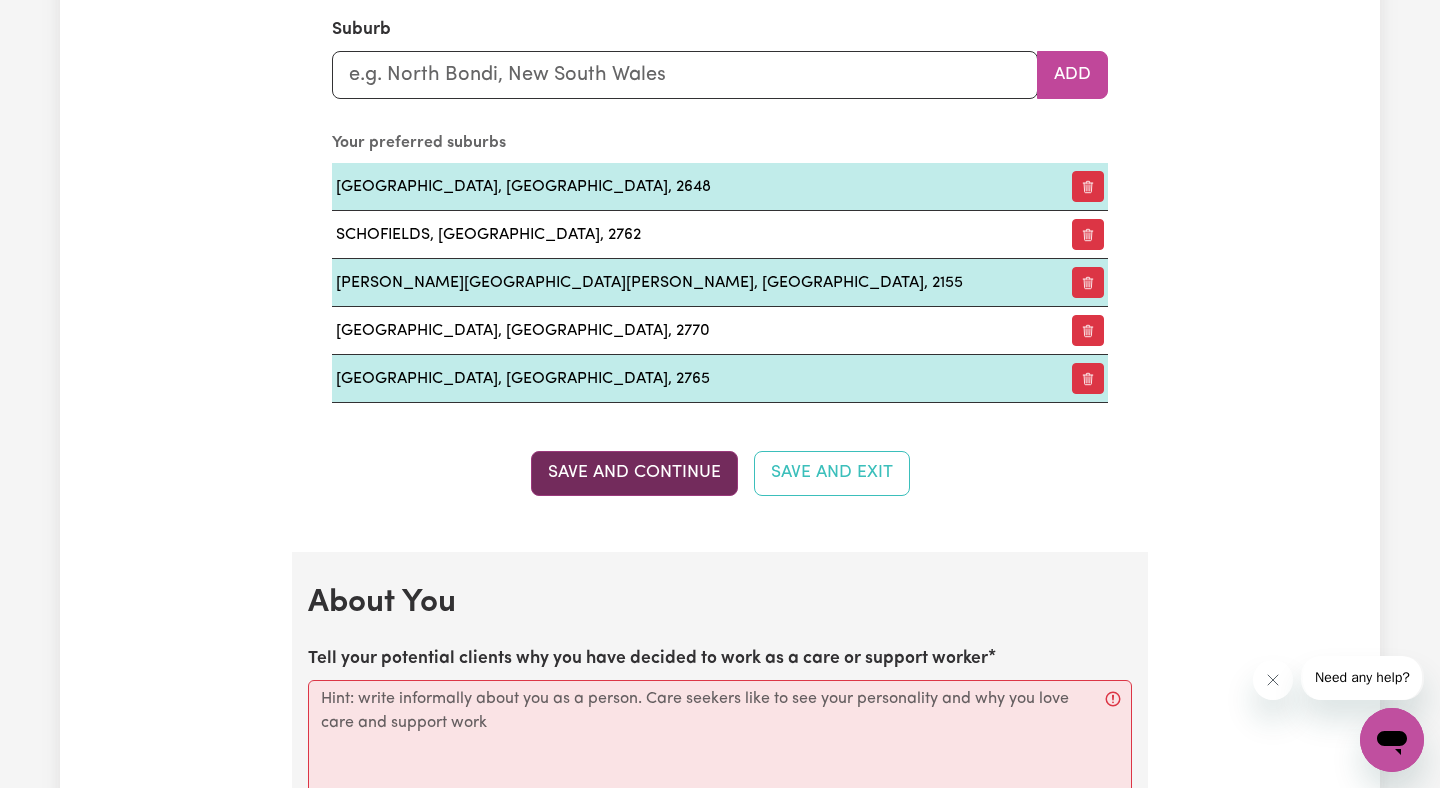 scroll, scrollTop: 3164, scrollLeft: 0, axis: vertical 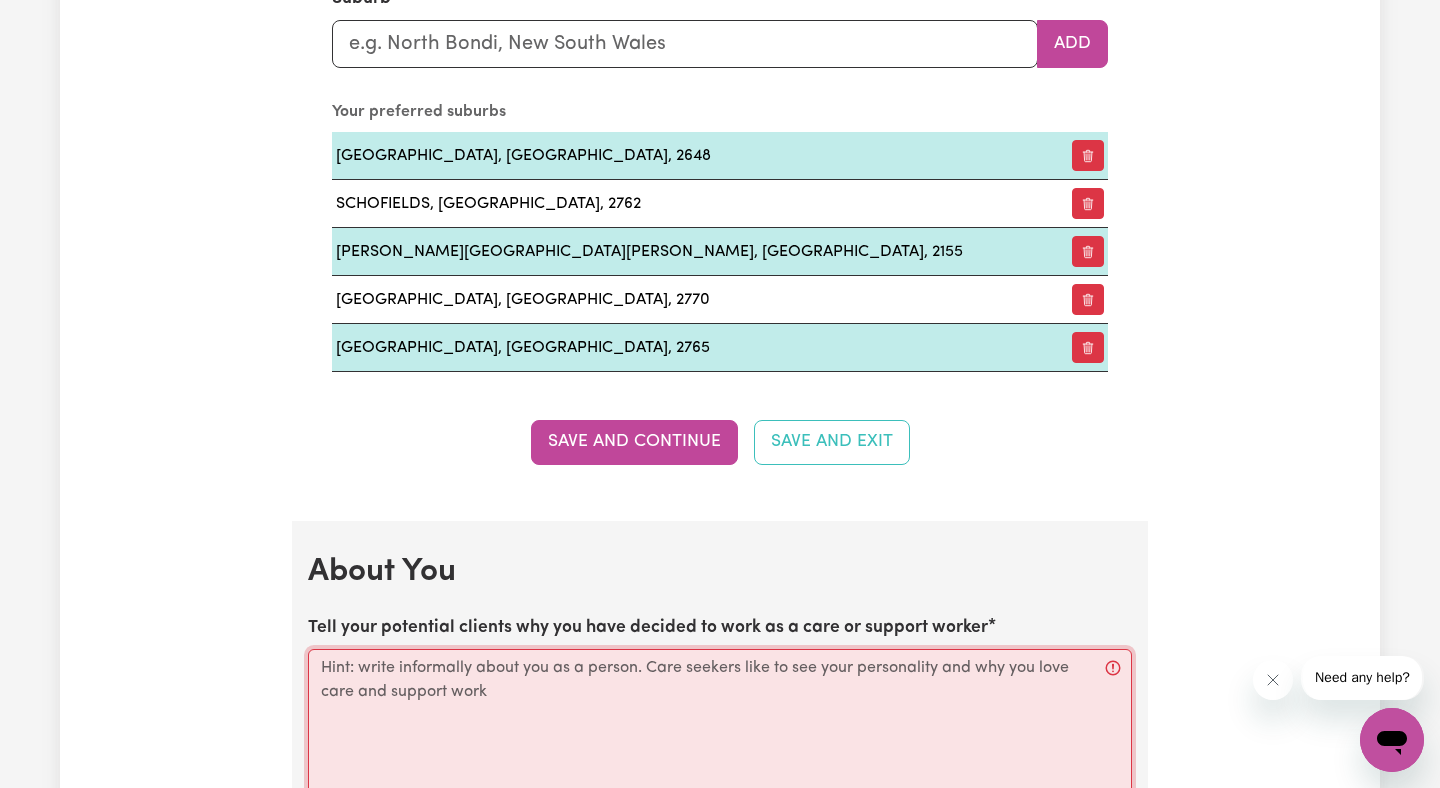 click on "Tell your potential clients why you have decided to work as a care or support worker" at bounding box center (720, 749) 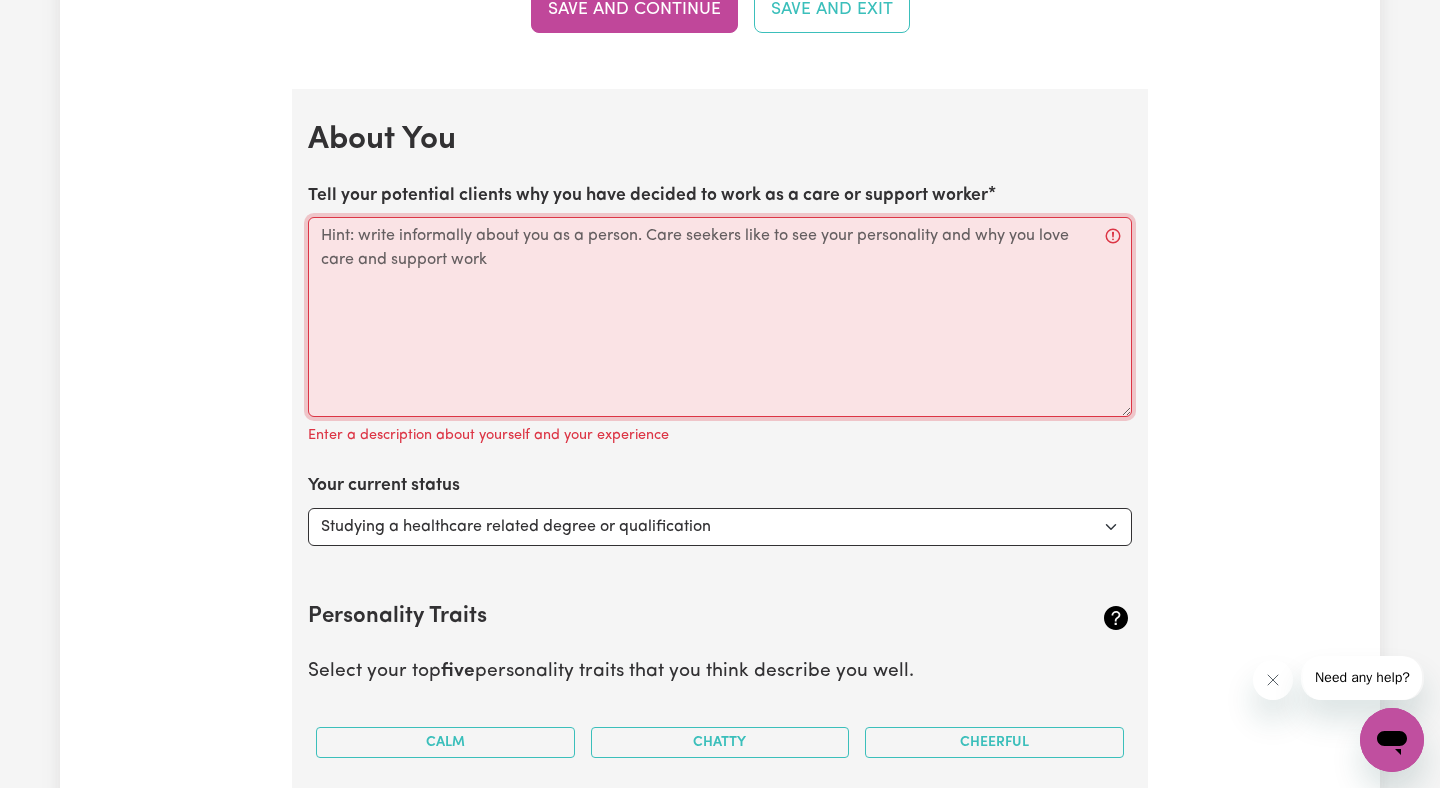 scroll, scrollTop: 3598, scrollLeft: 0, axis: vertical 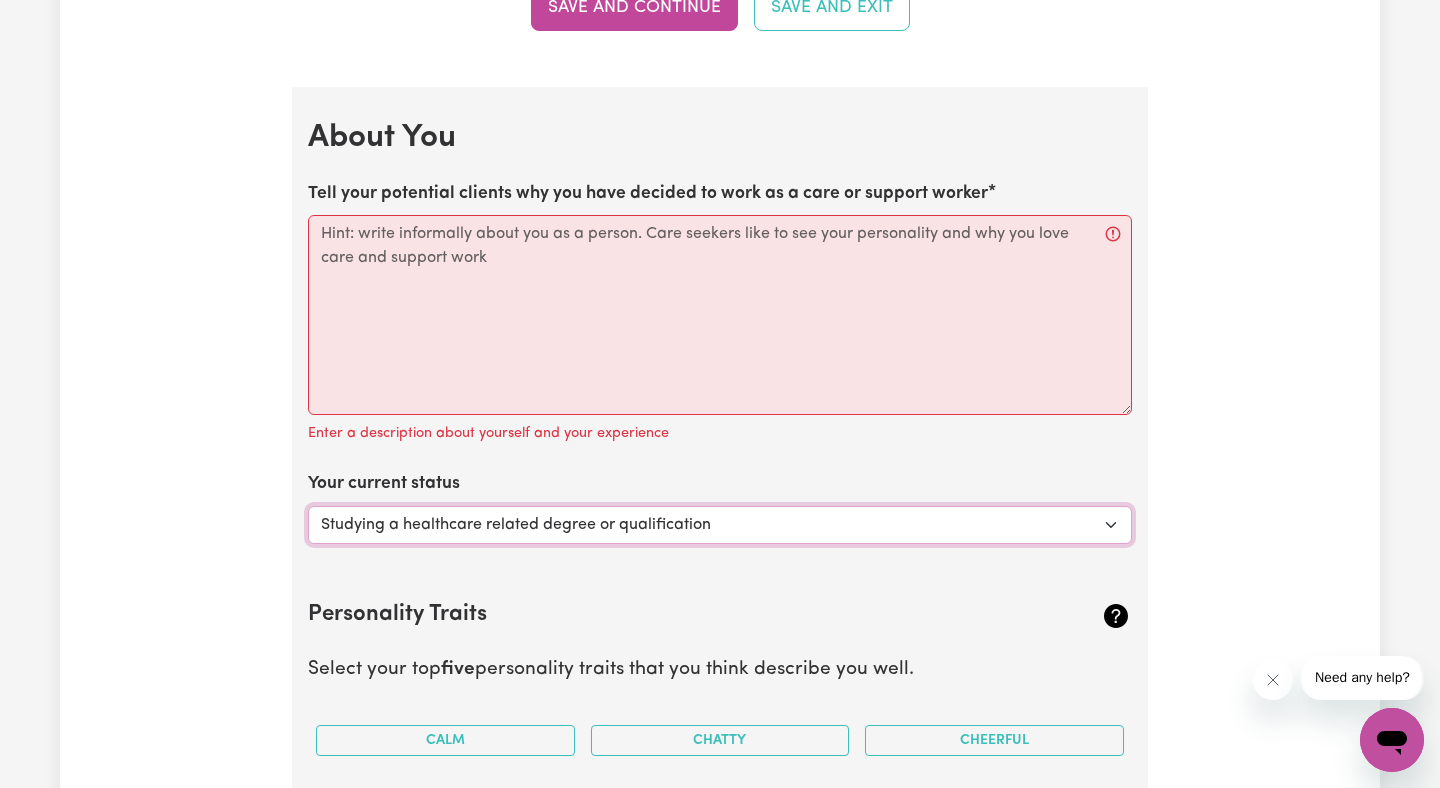 click on "Select... Studying a healthcare related degree or qualification Studying a non-healthcare related degree or qualification Looking for work - I just graduated Looking for extra work to fill my week and/or weekends Embarking on a career change into the care industry" at bounding box center [720, 525] 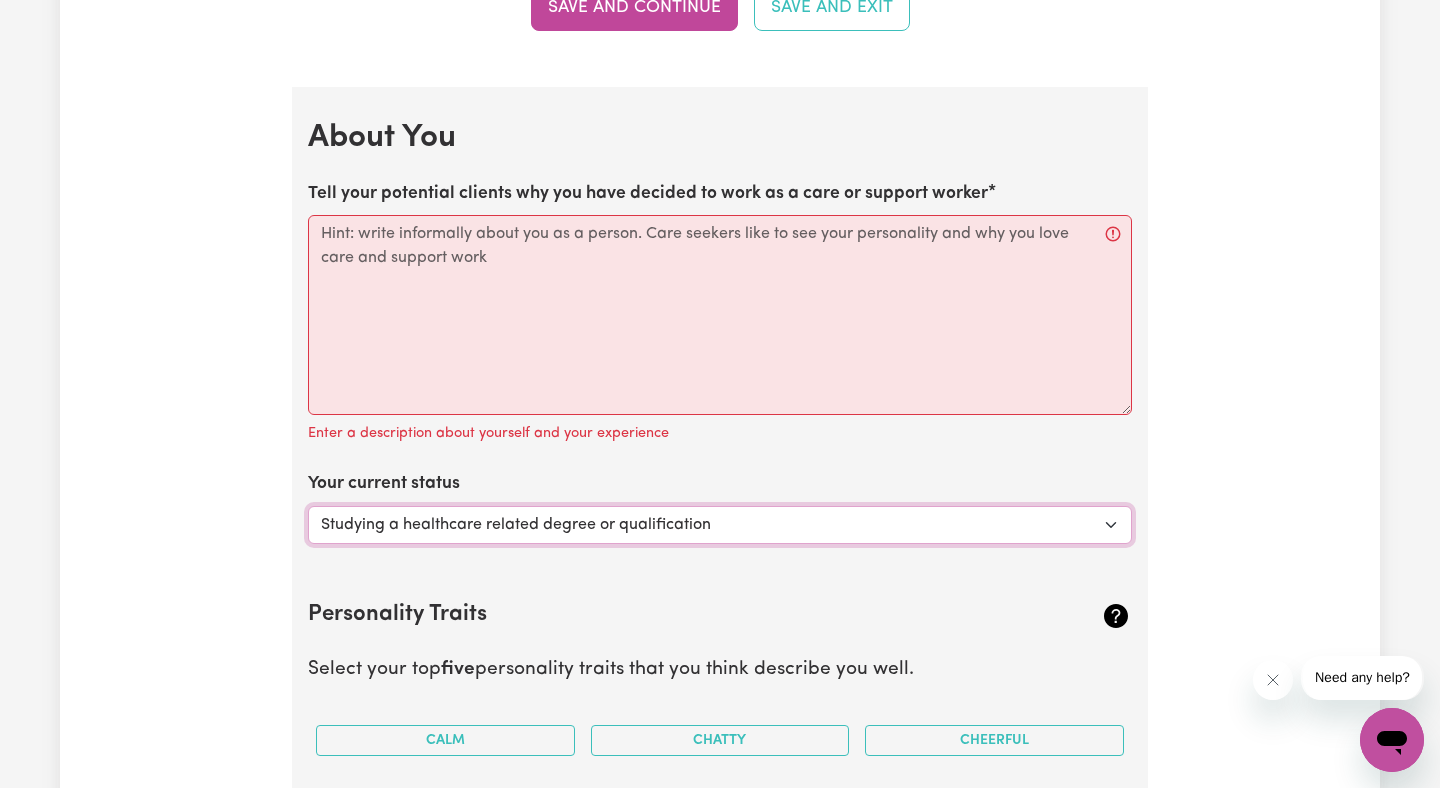 select on "Studying a non-healthcare related degree or qualification" 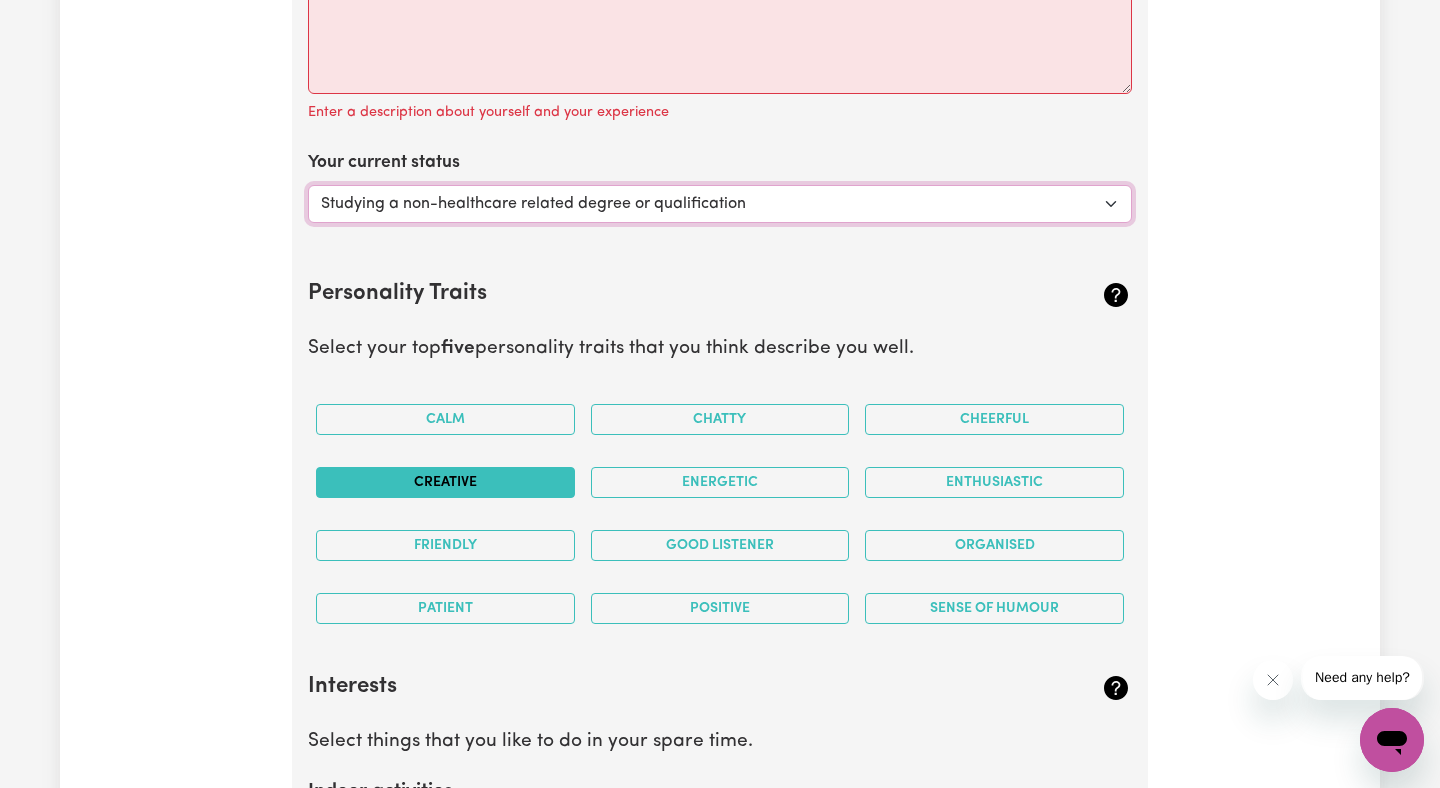 scroll, scrollTop: 3936, scrollLeft: 0, axis: vertical 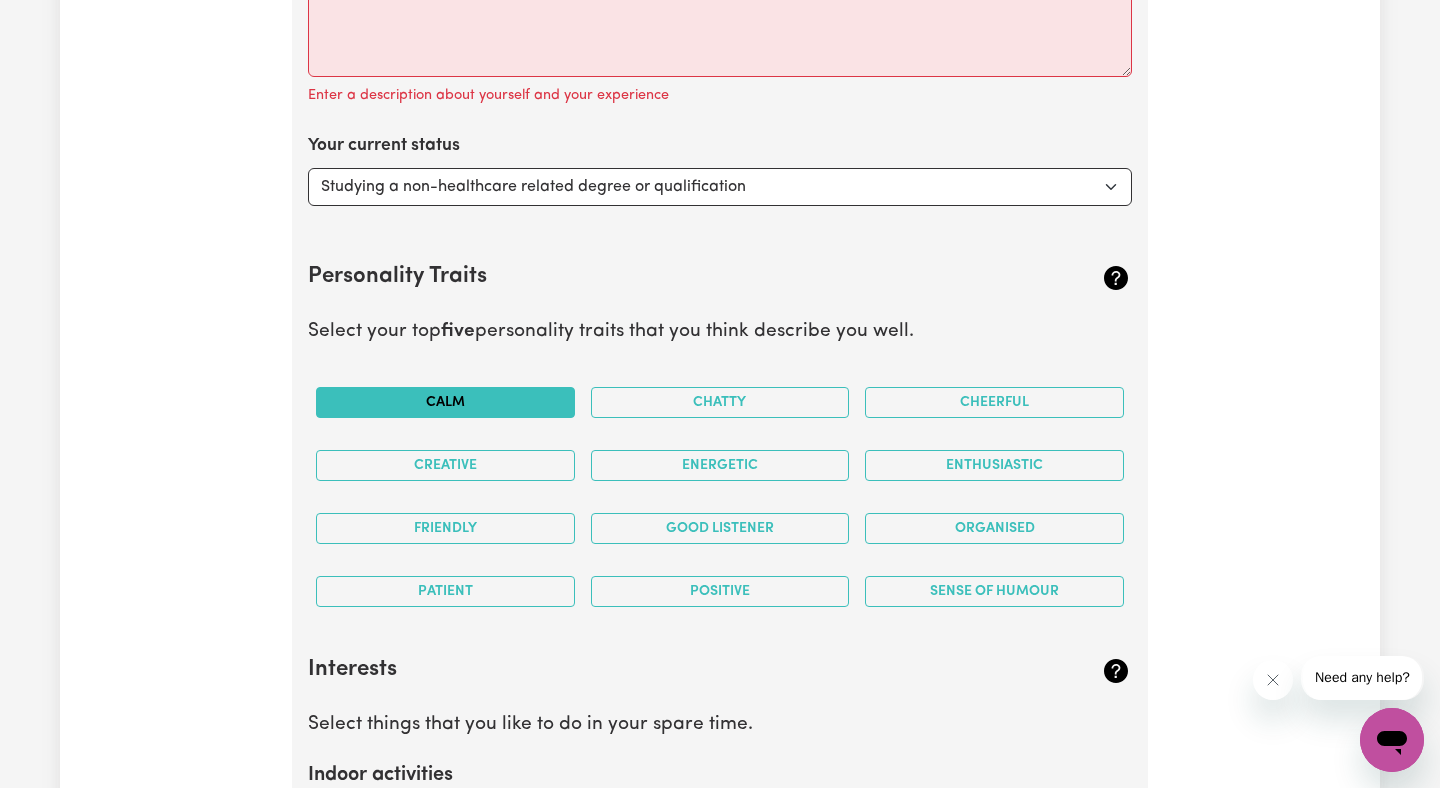 click on "Calm" at bounding box center [445, 402] 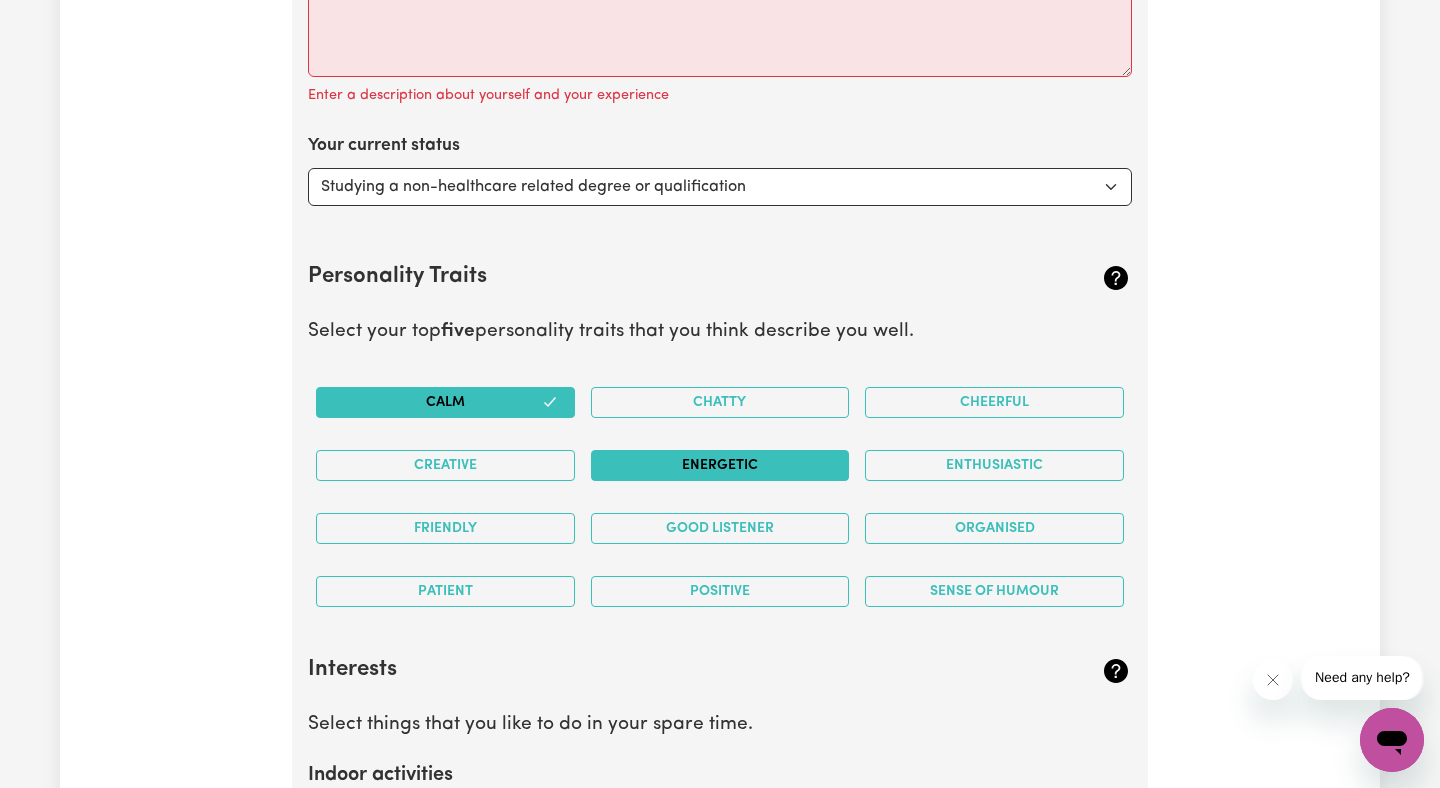 click on "Energetic" at bounding box center (720, 465) 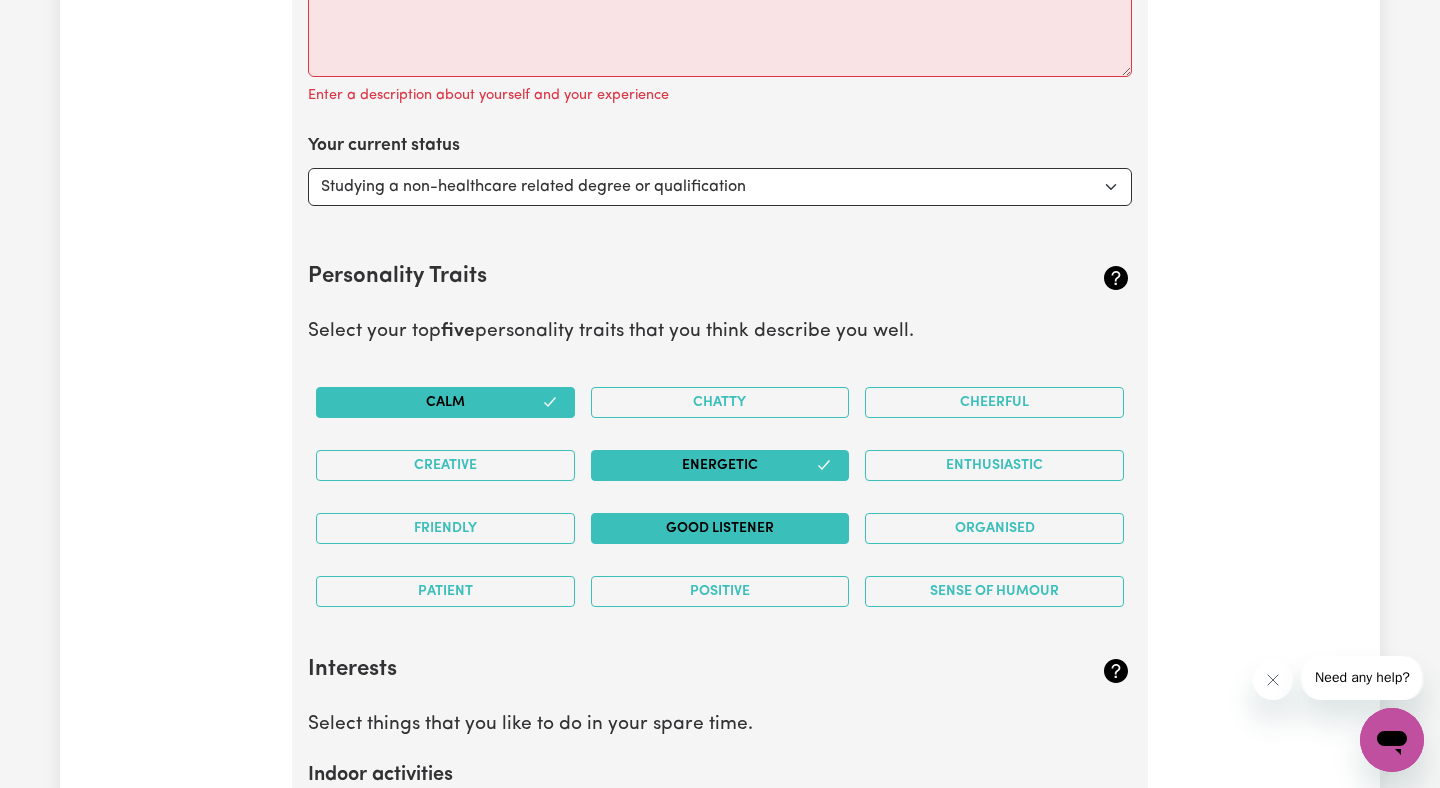click on "Good Listener" at bounding box center [720, 528] 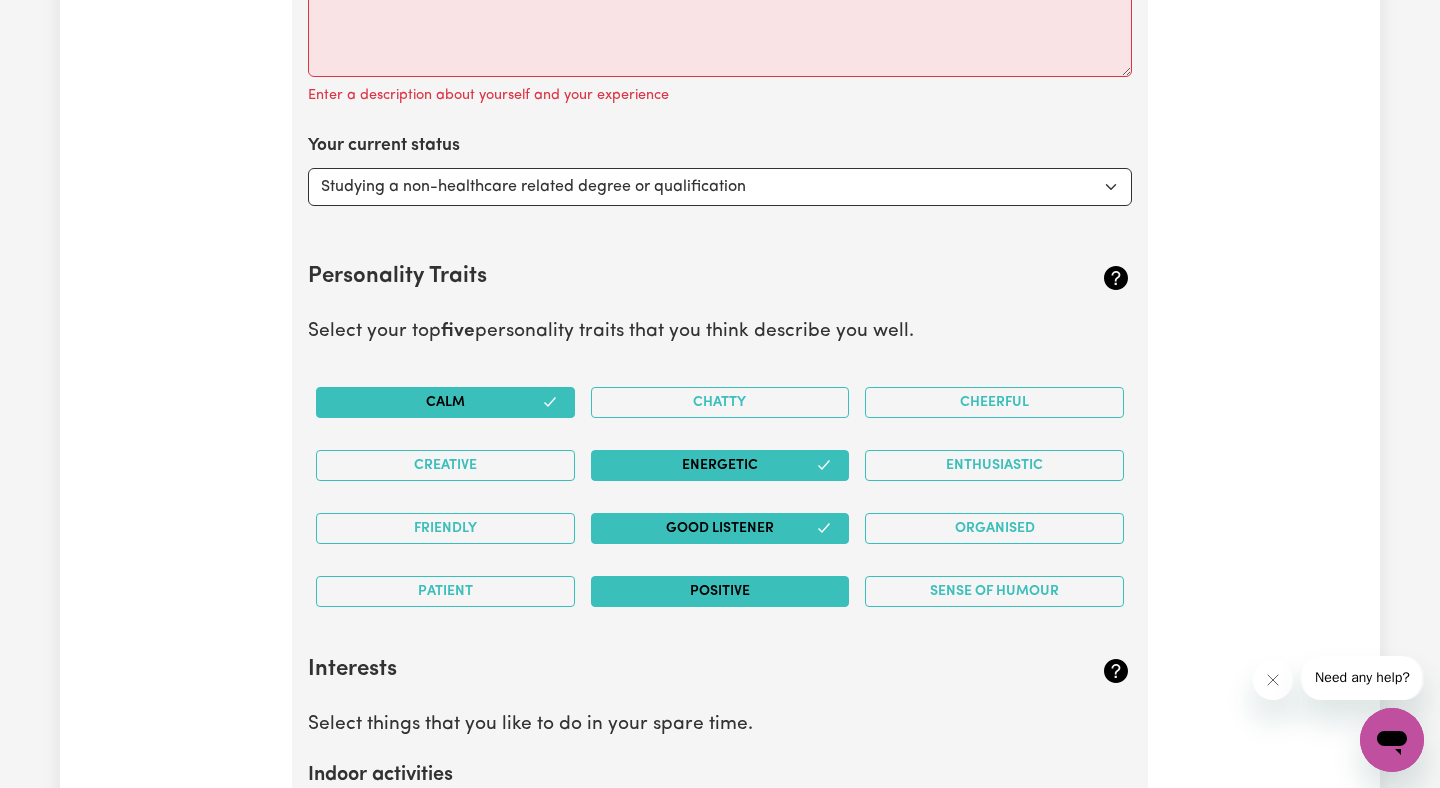click on "Positive" at bounding box center [720, 591] 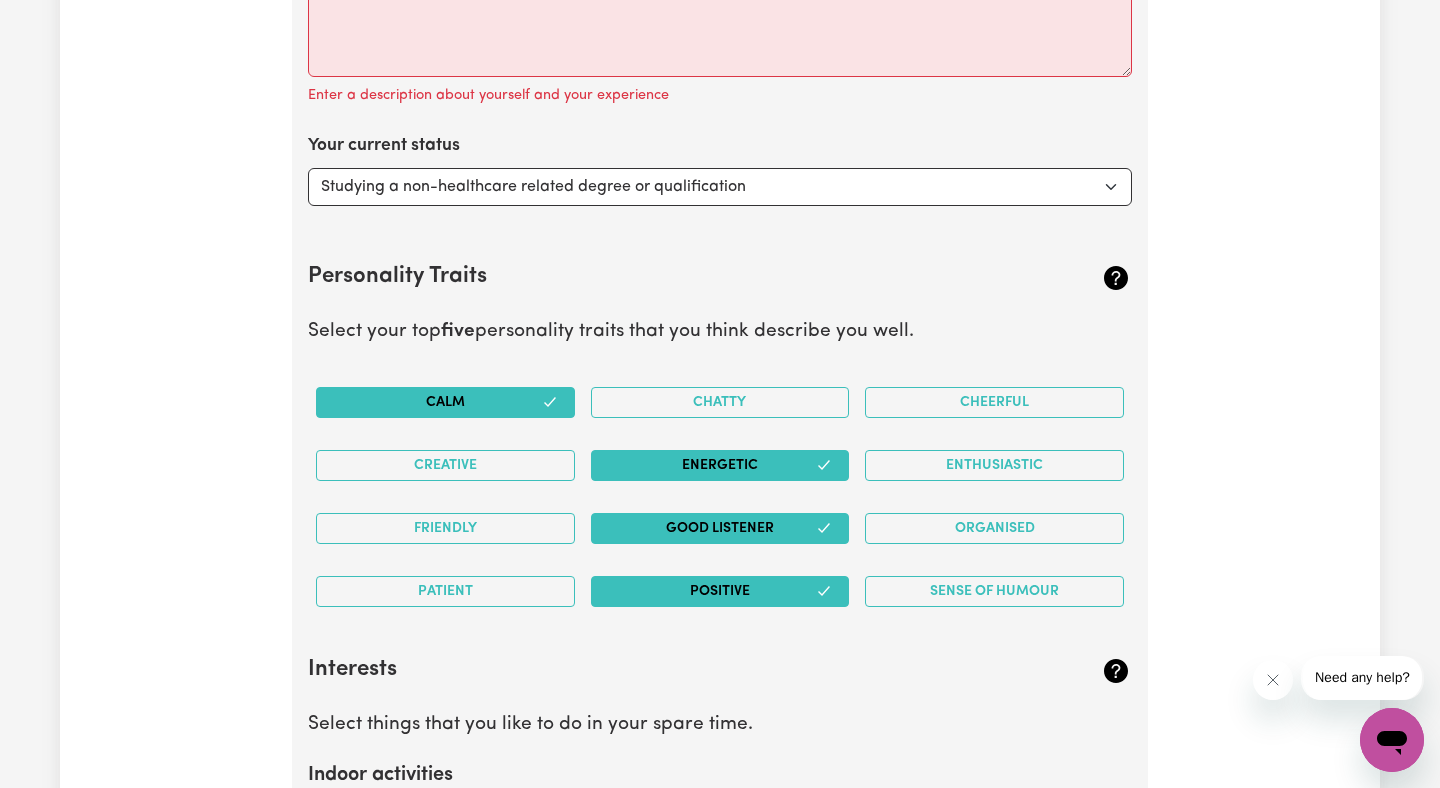 click on "Calm" at bounding box center [445, 402] 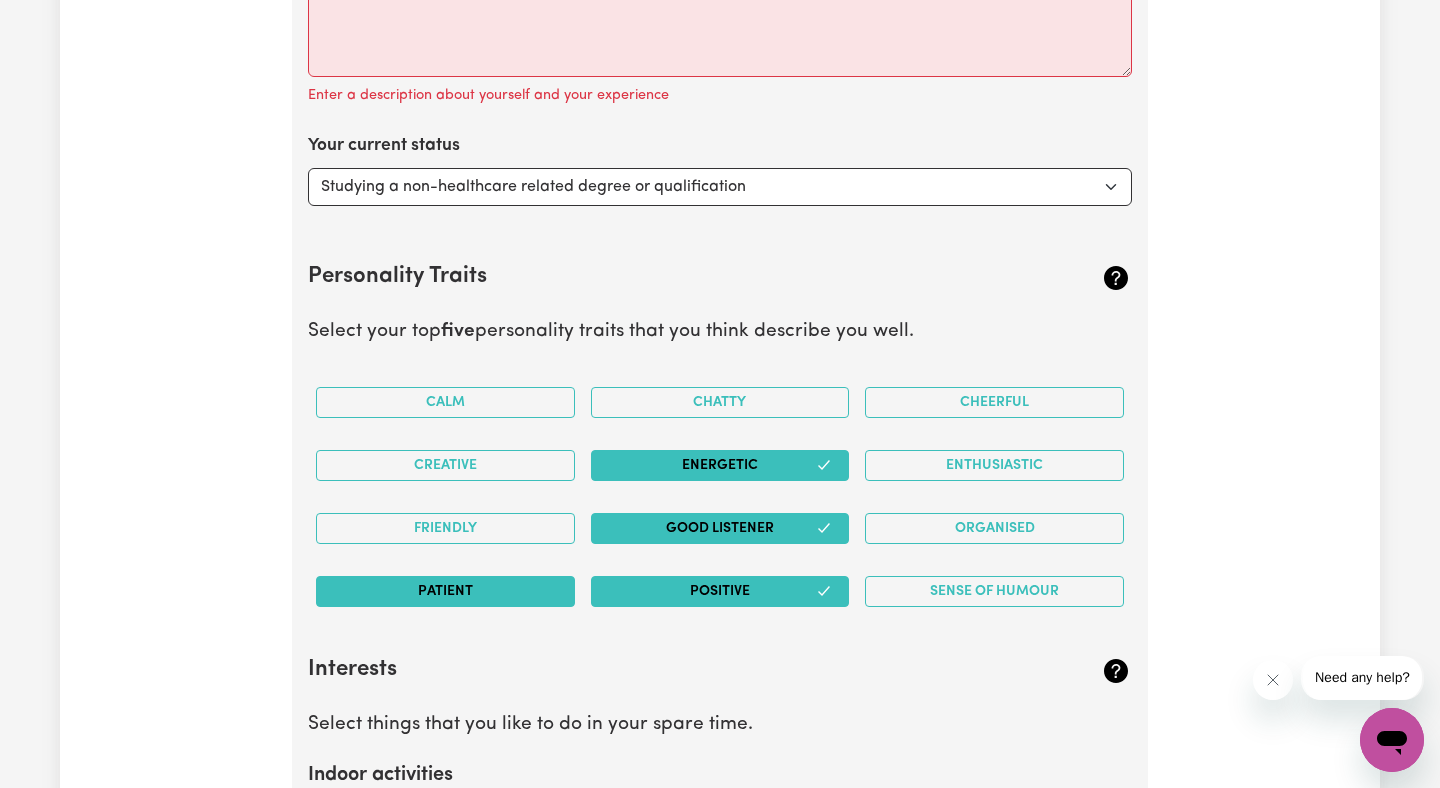 click on "Patient" at bounding box center (445, 591) 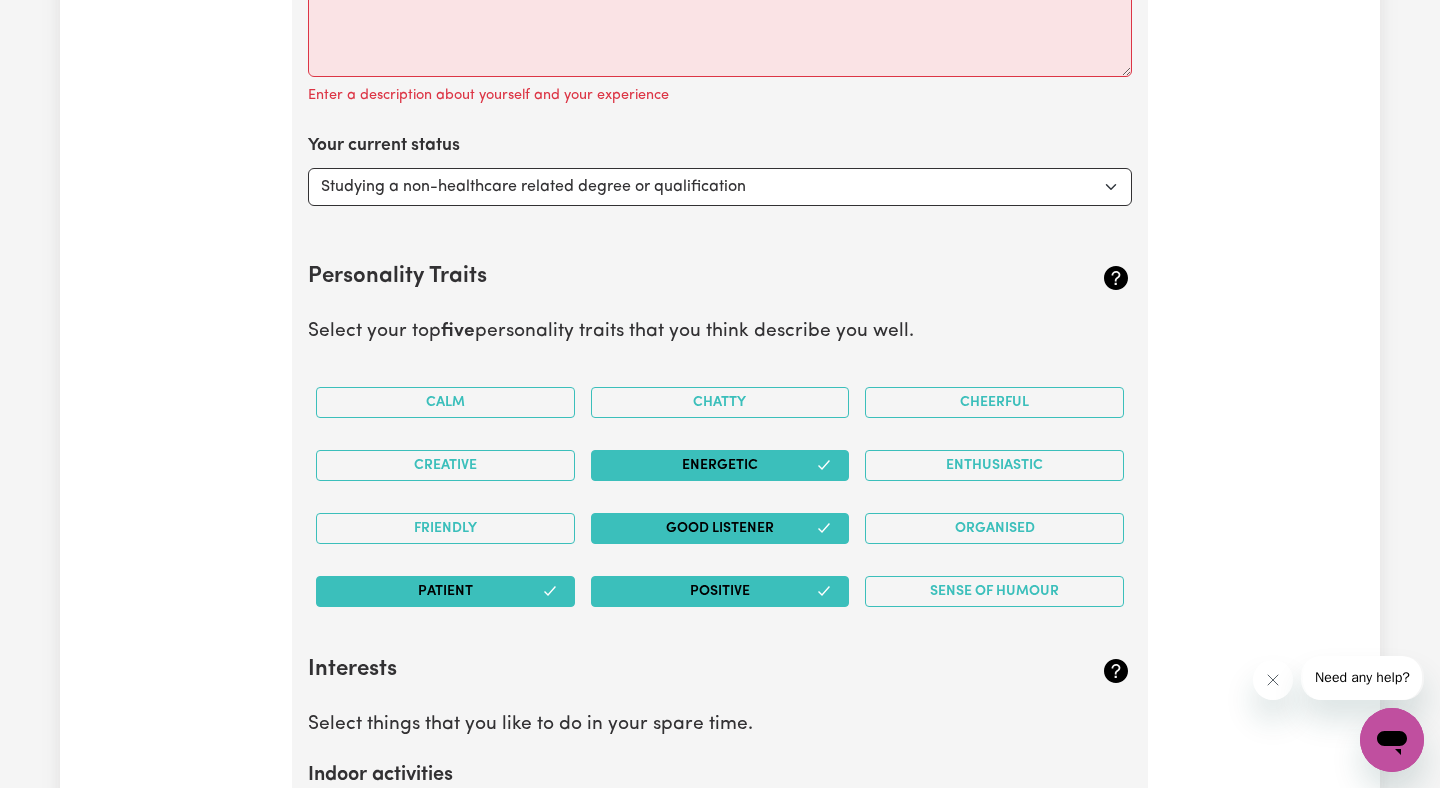 click on "Positive" at bounding box center (720, 591) 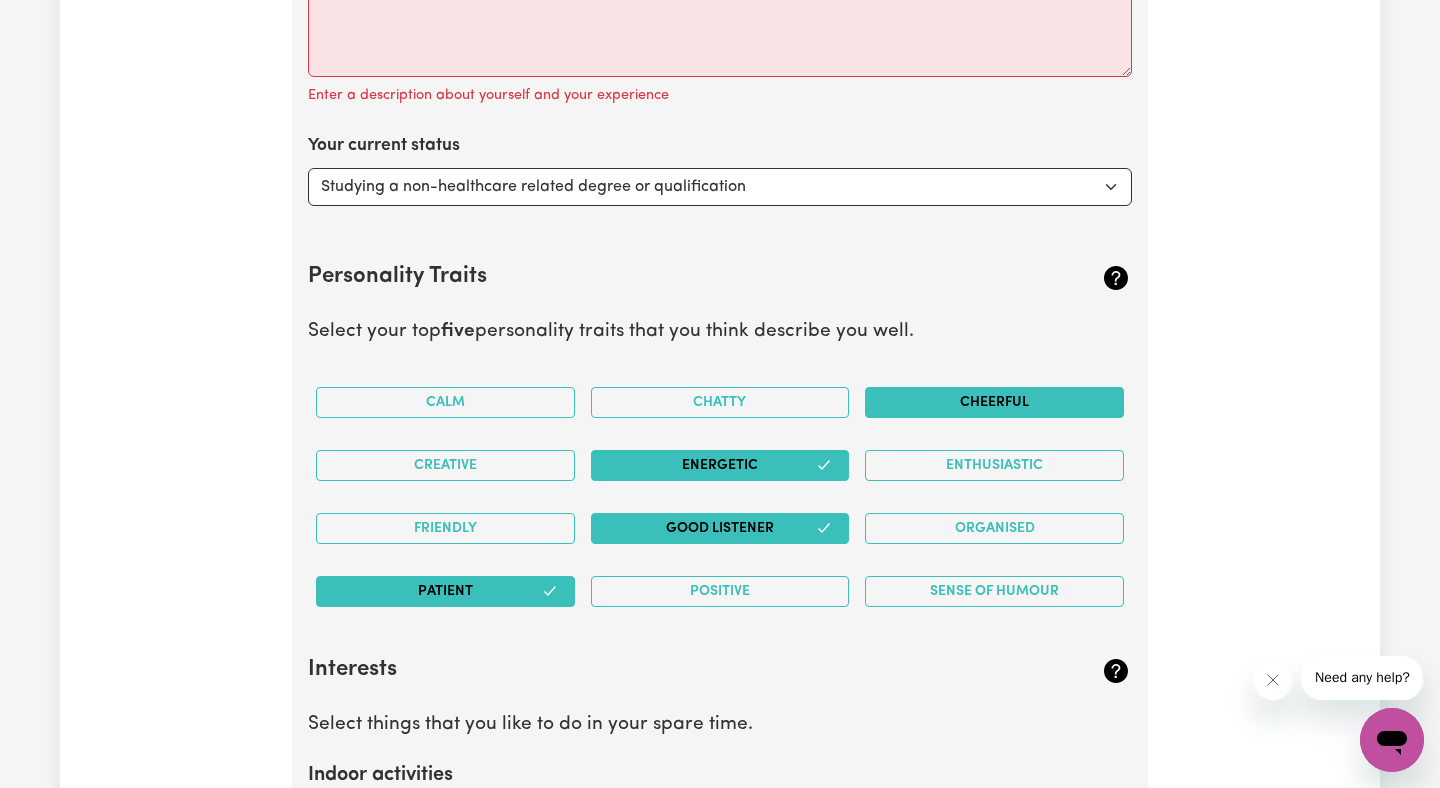 click on "Cheerful" at bounding box center [994, 402] 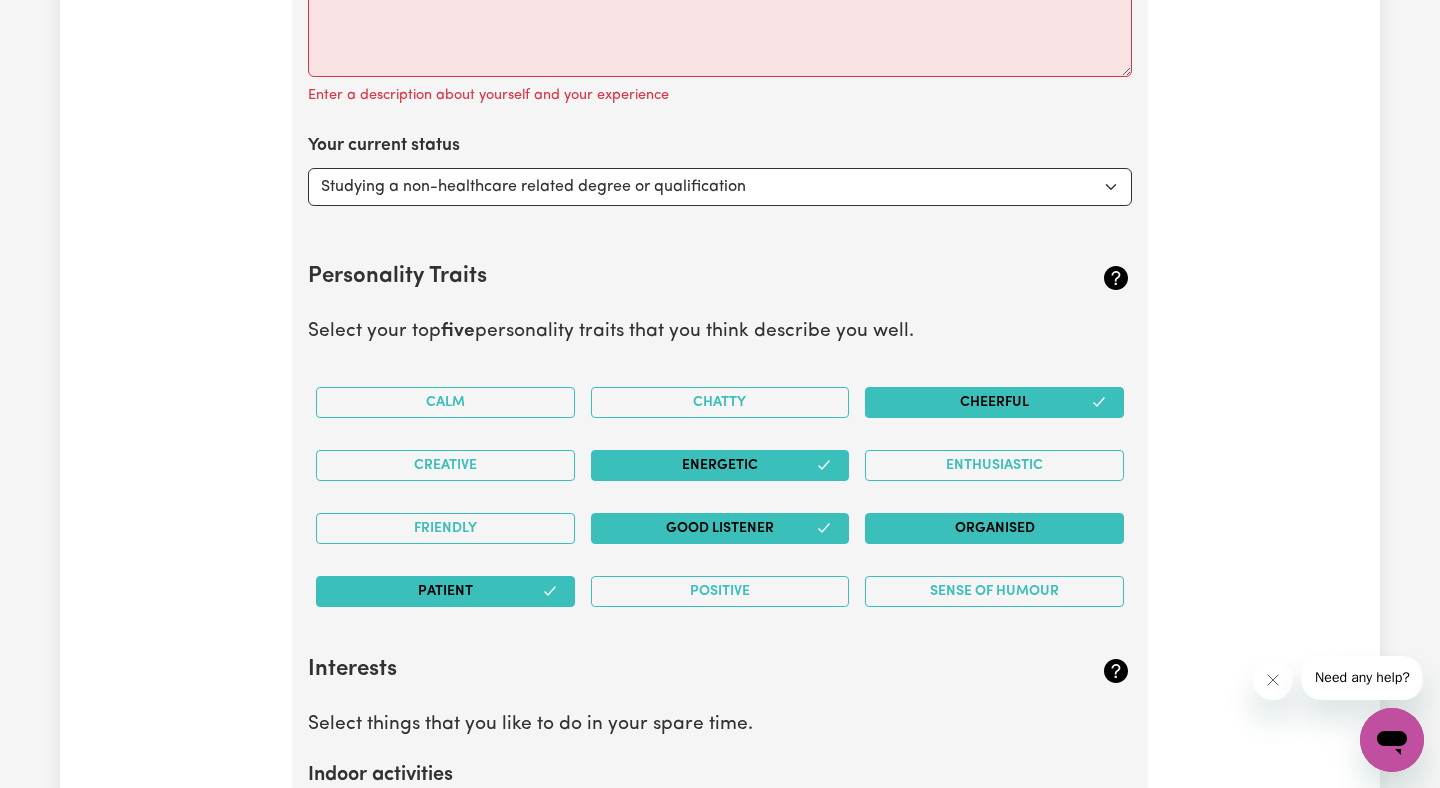 click on "Organised" at bounding box center (994, 528) 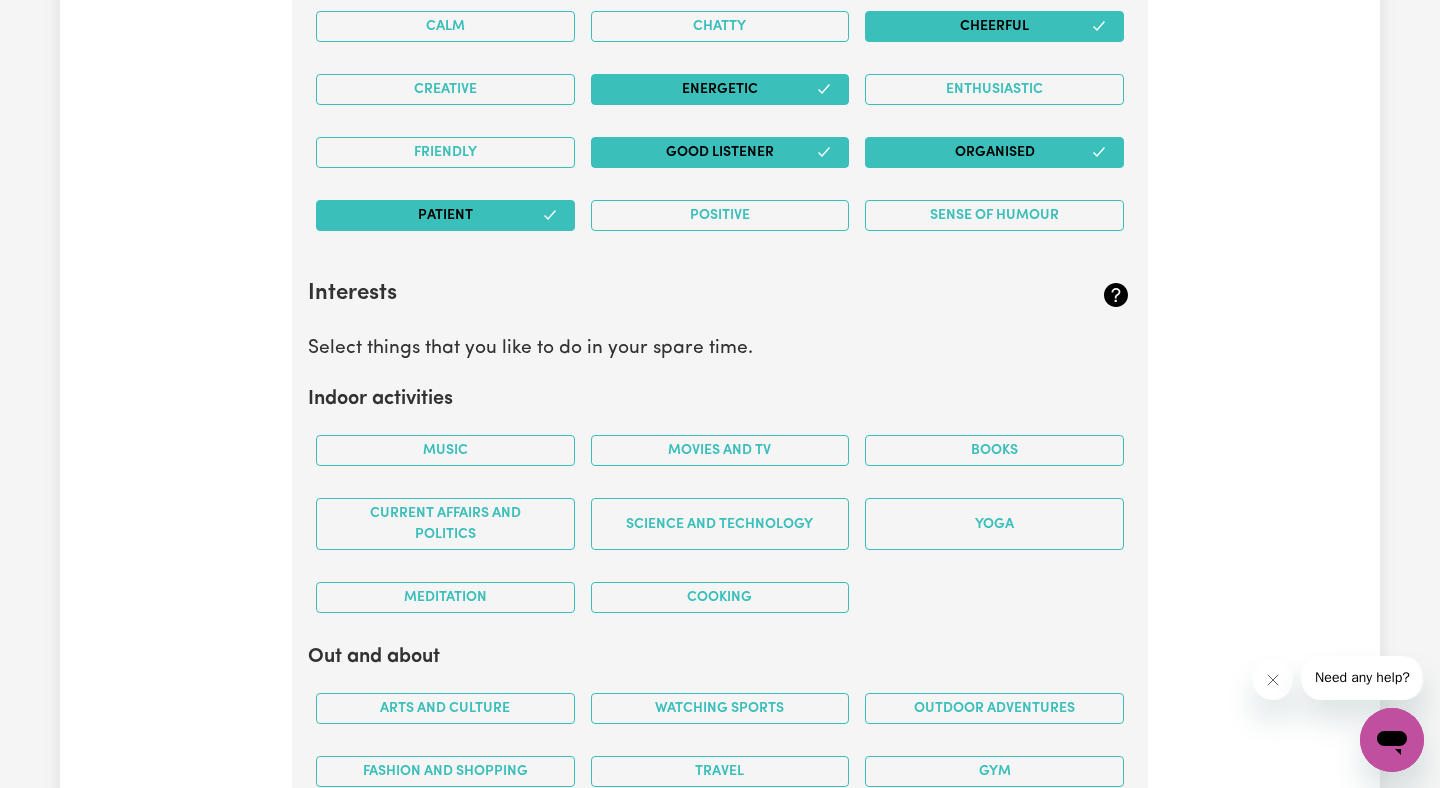 scroll, scrollTop: 4317, scrollLeft: 0, axis: vertical 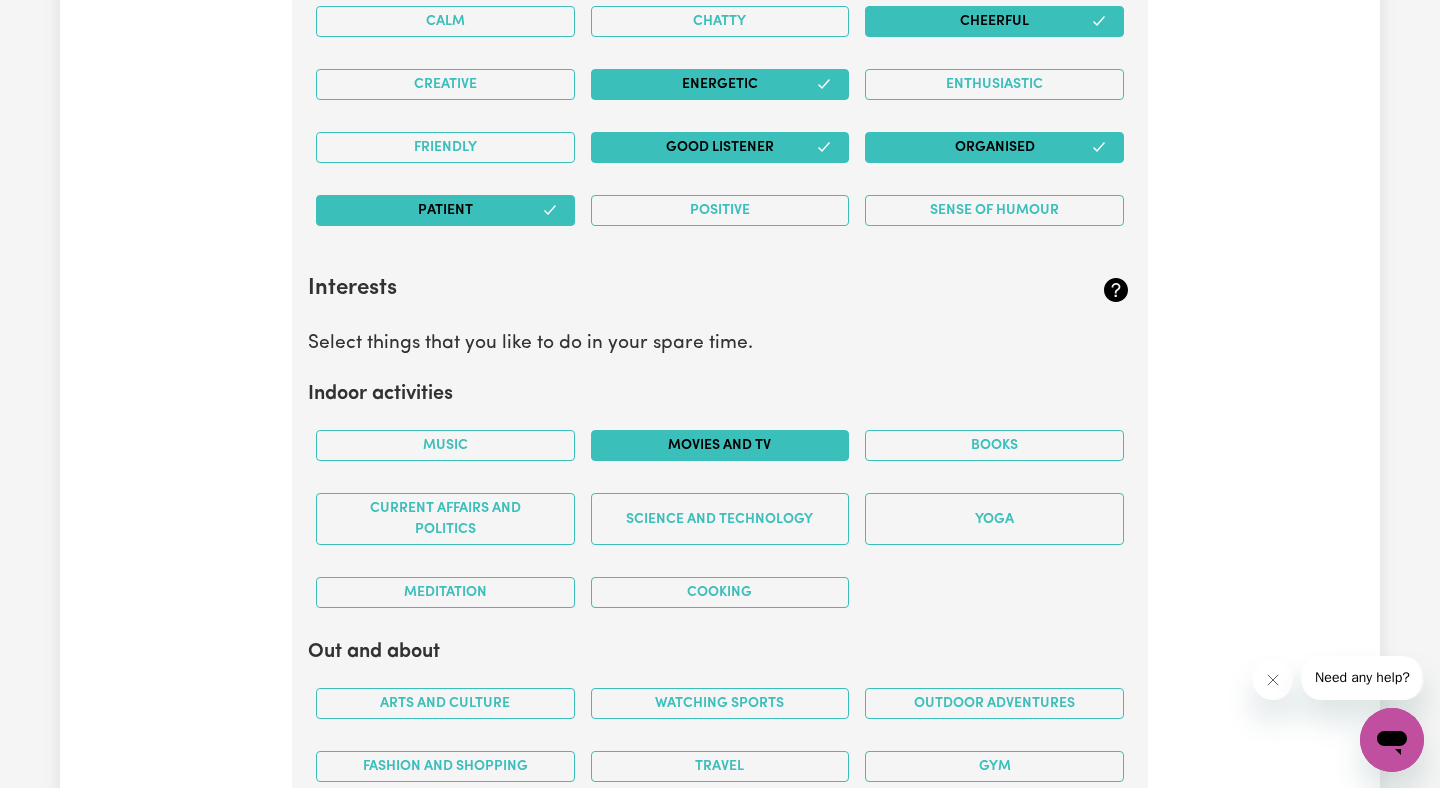 click on "Movies and TV" at bounding box center [720, 445] 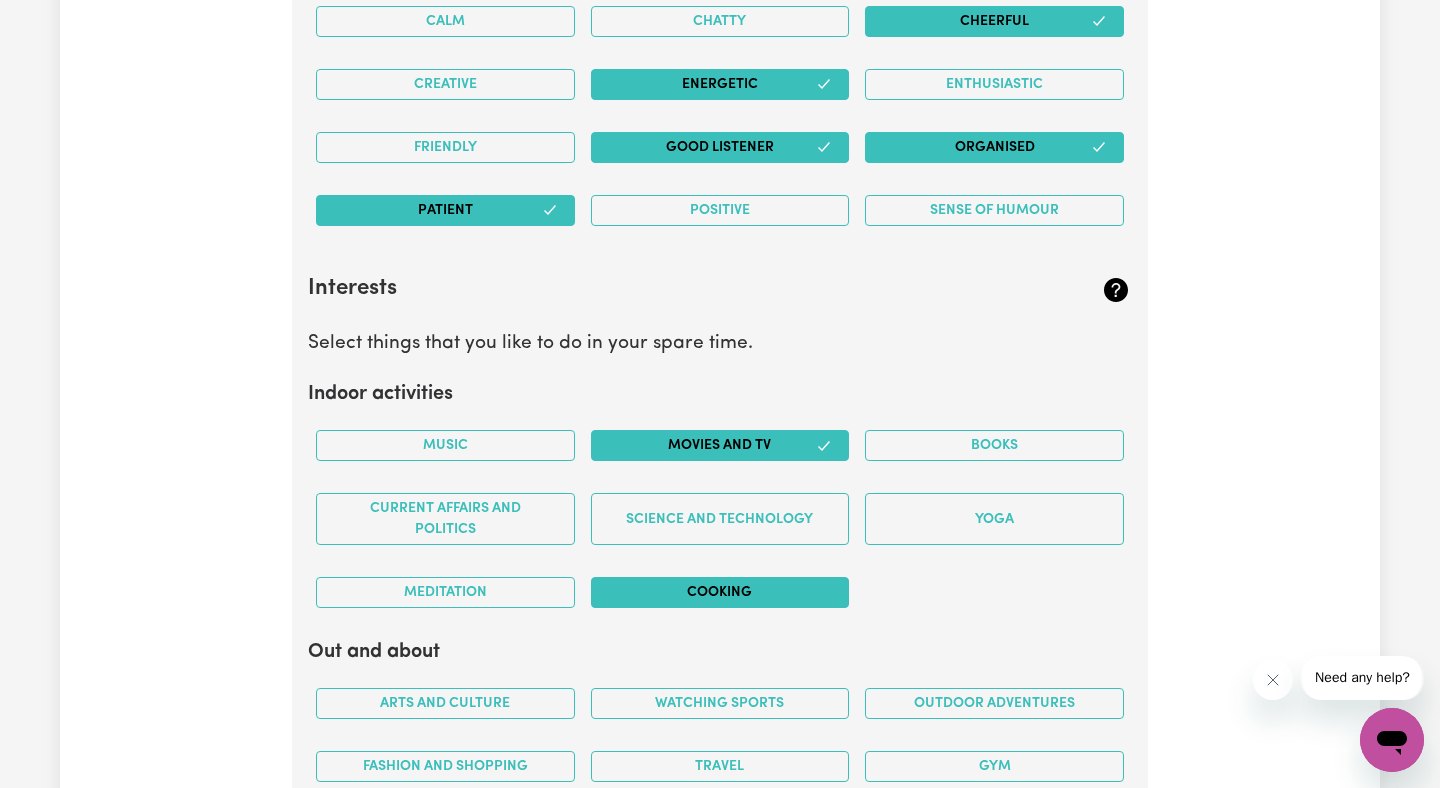 click on "Cooking" at bounding box center (720, 592) 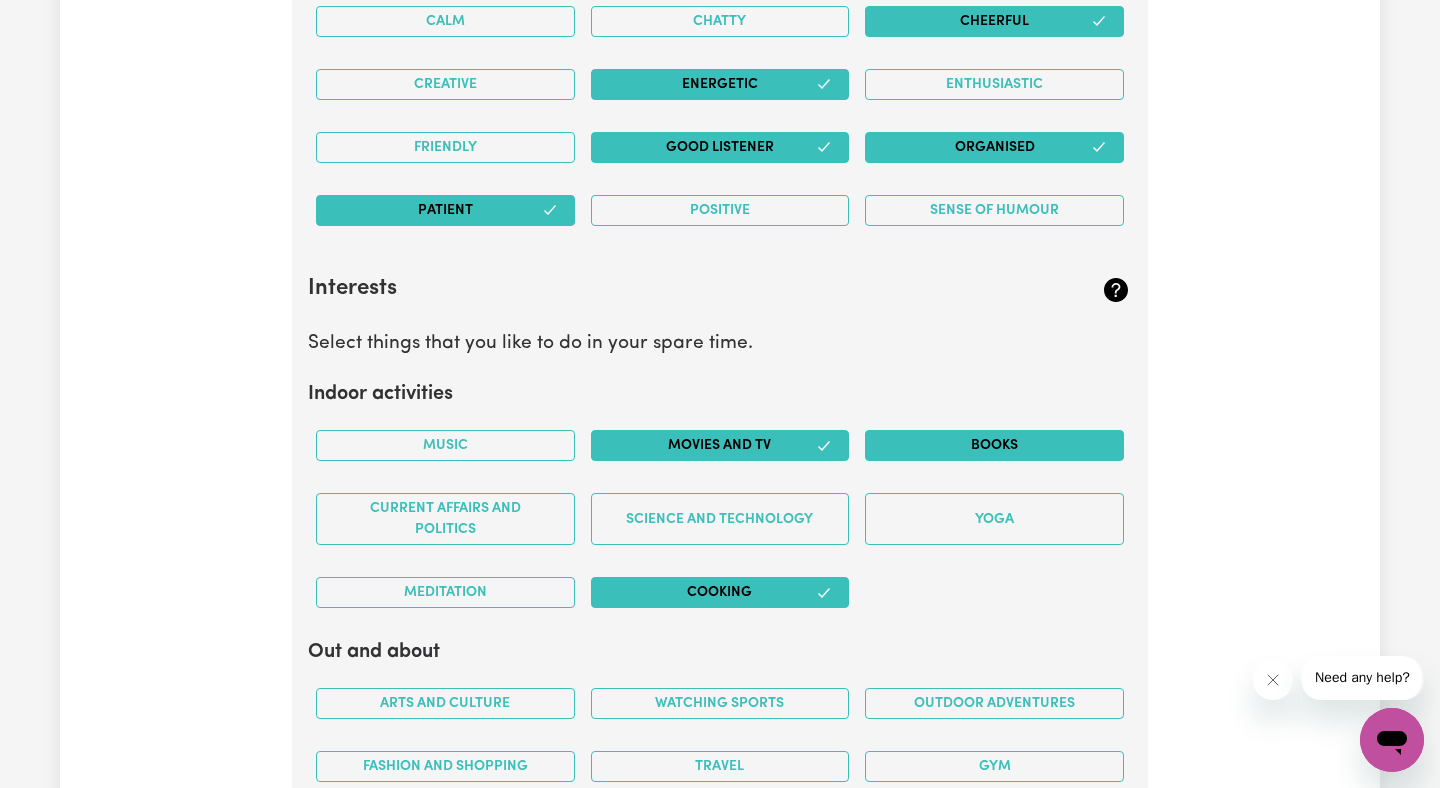 click on "Books" at bounding box center (994, 445) 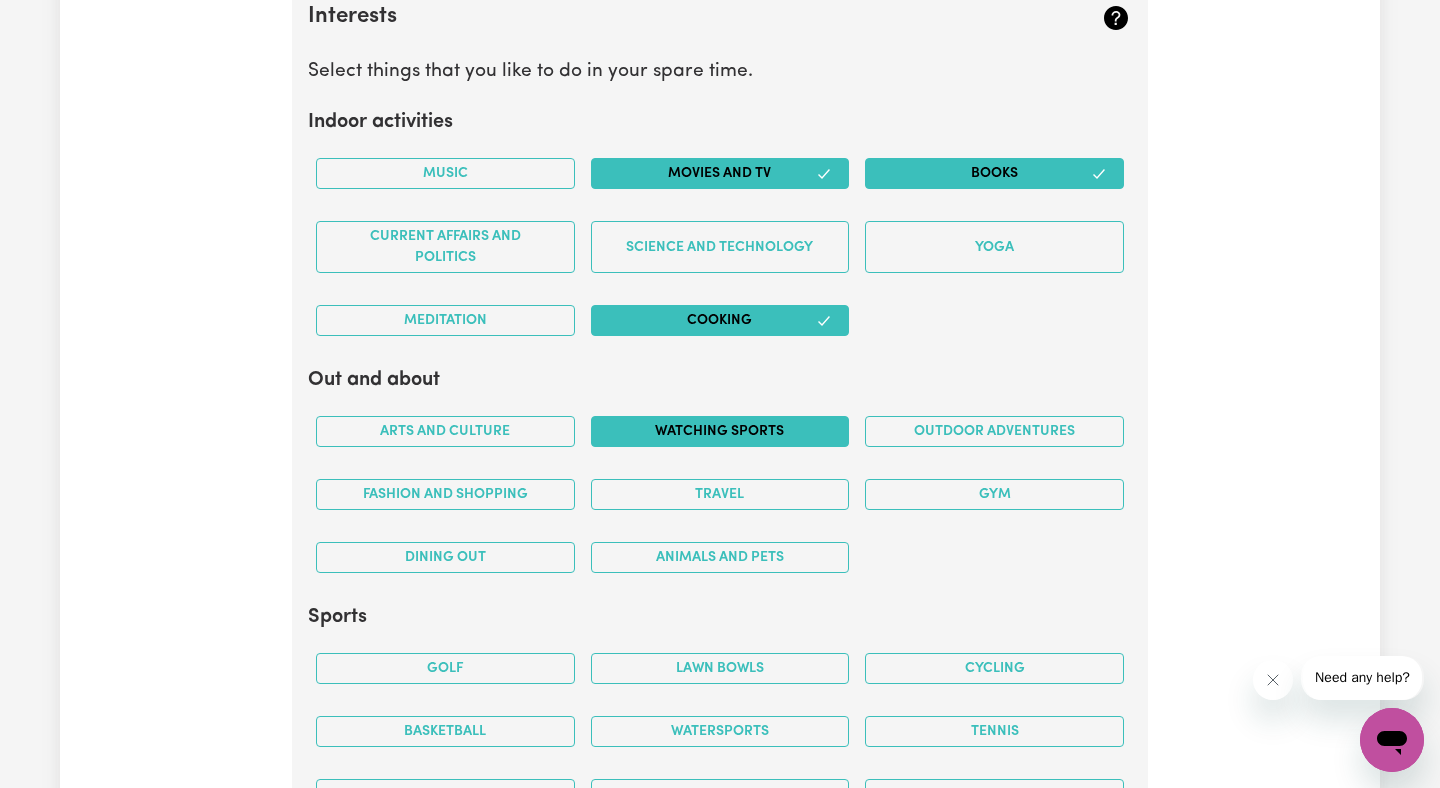 scroll, scrollTop: 4595, scrollLeft: 0, axis: vertical 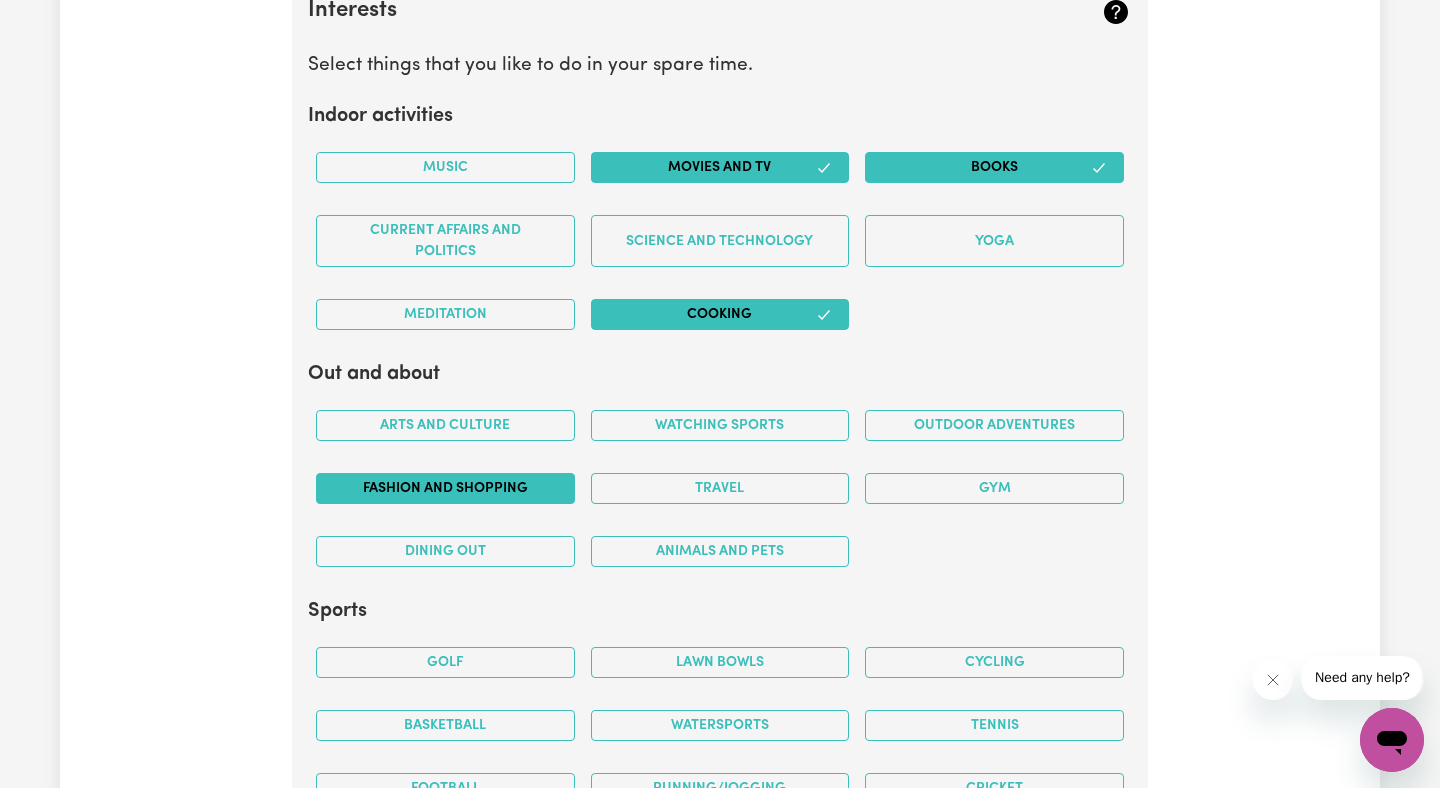 click on "Fashion and shopping" at bounding box center (445, 488) 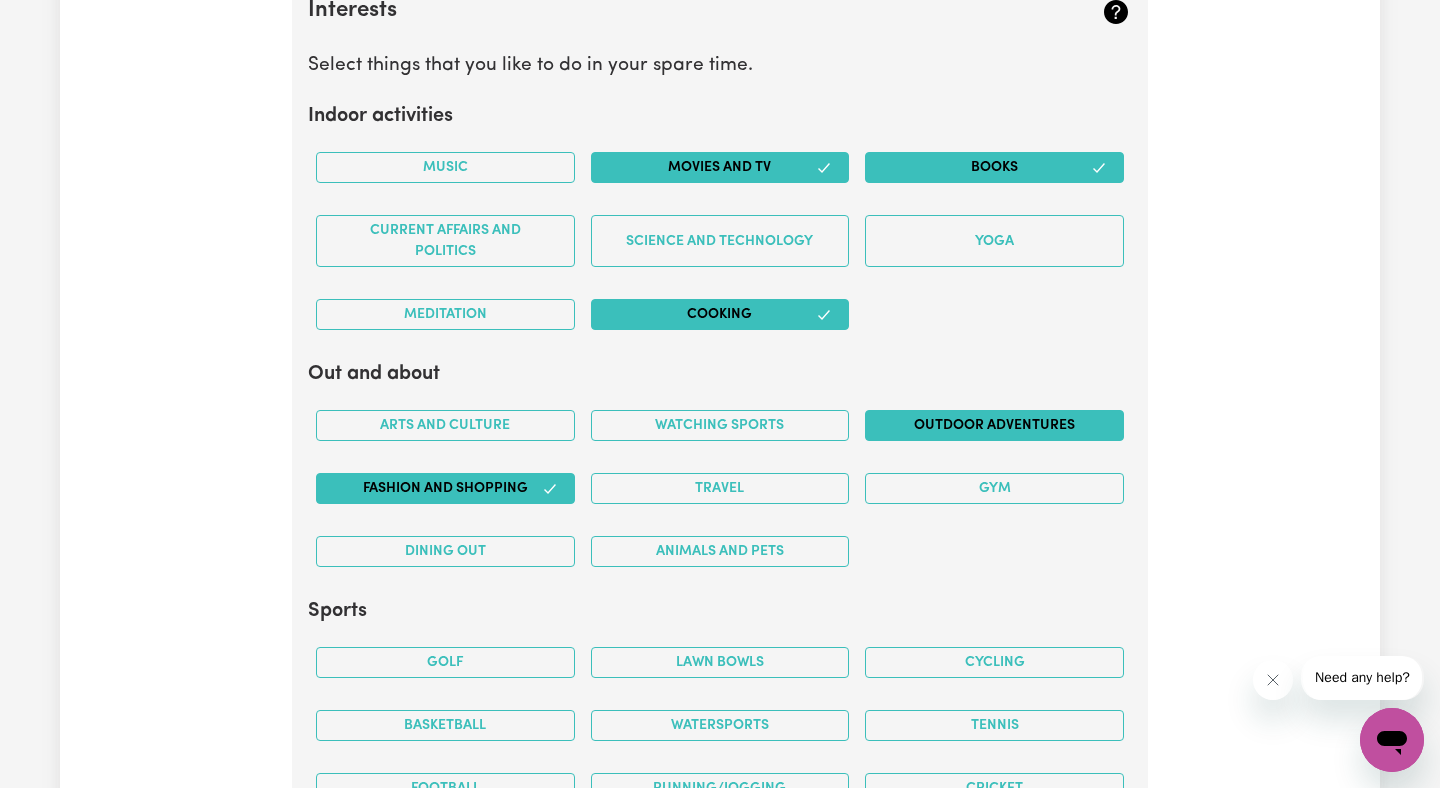 click on "Outdoor adventures" at bounding box center [994, 425] 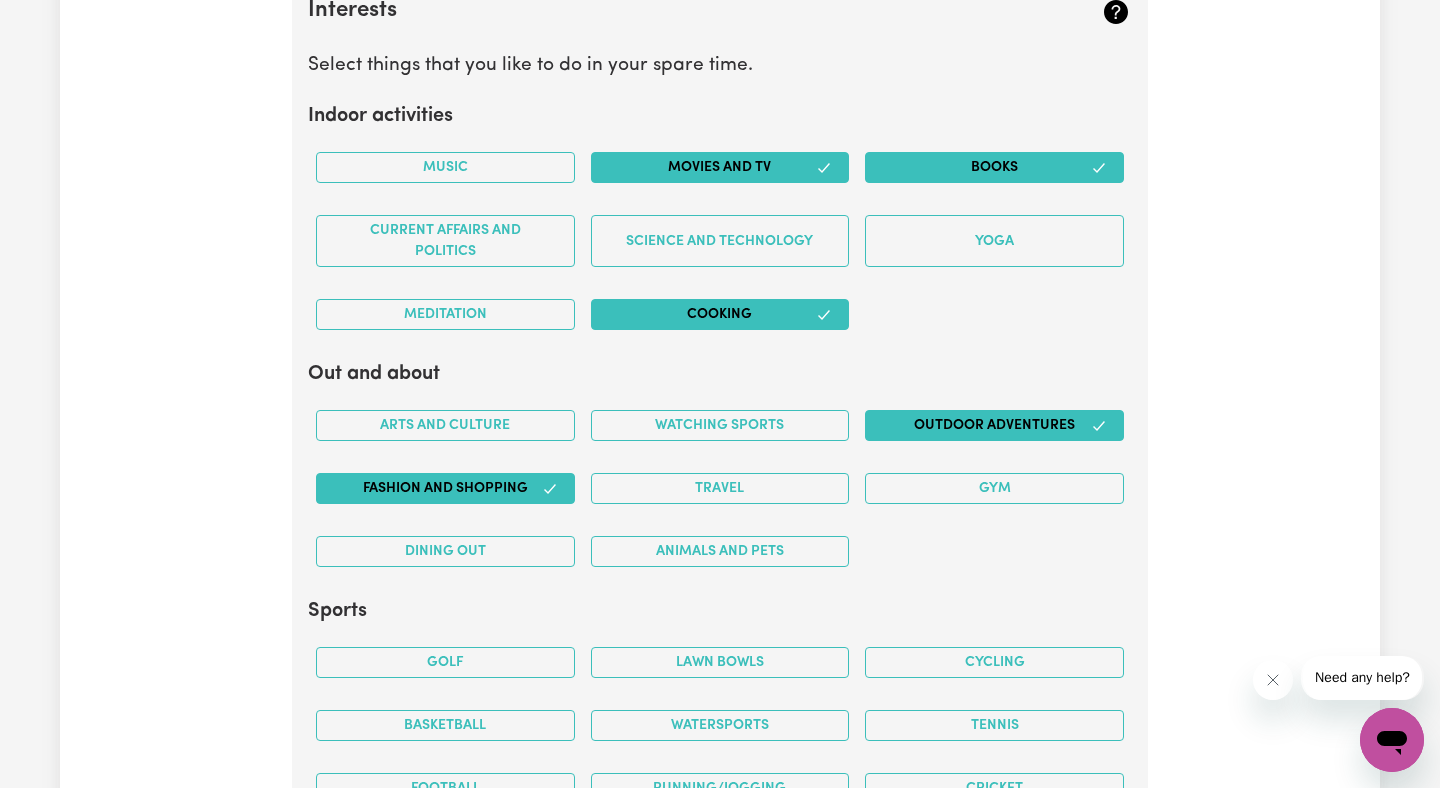 click on "Dining out" at bounding box center [445, 551] 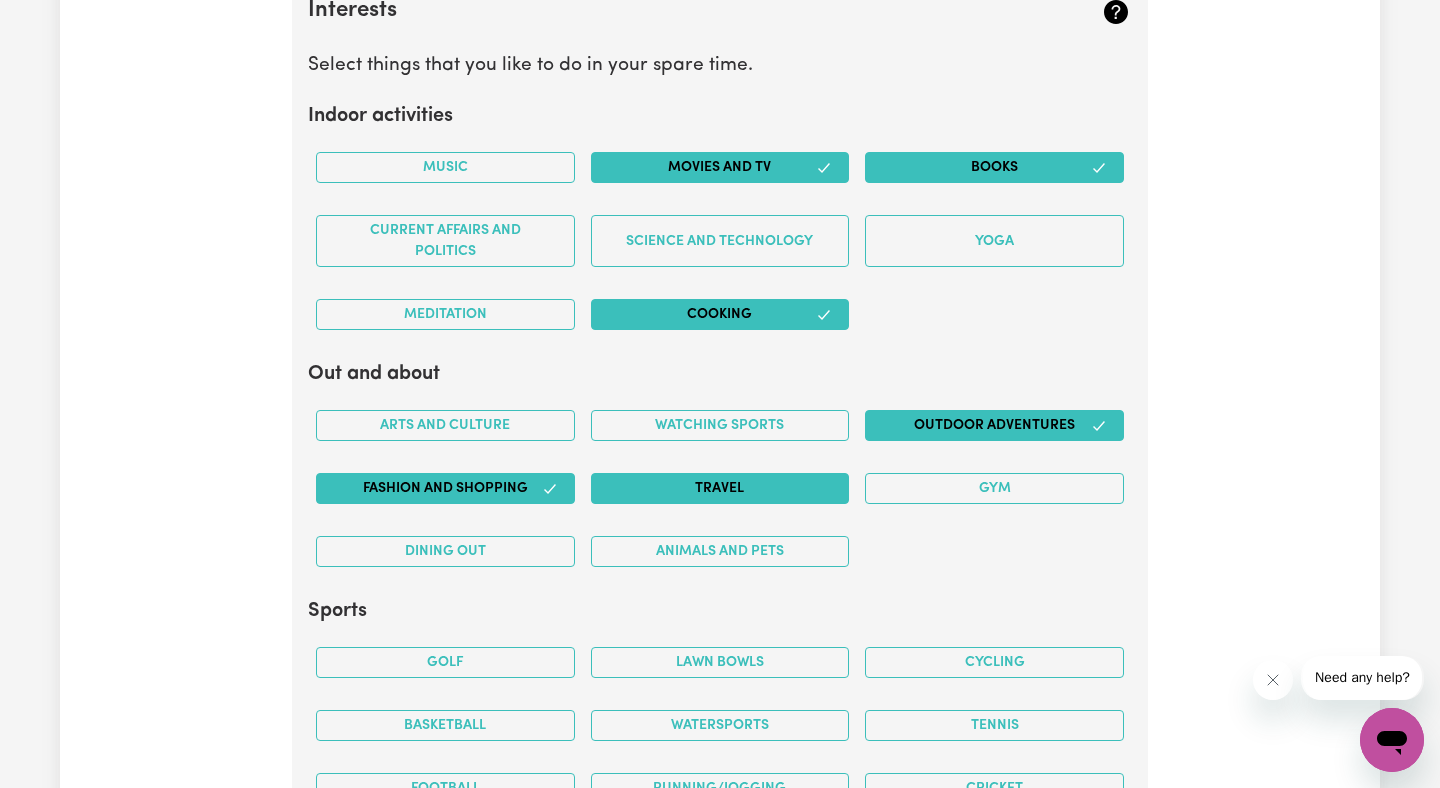 click on "Travel" at bounding box center [720, 488] 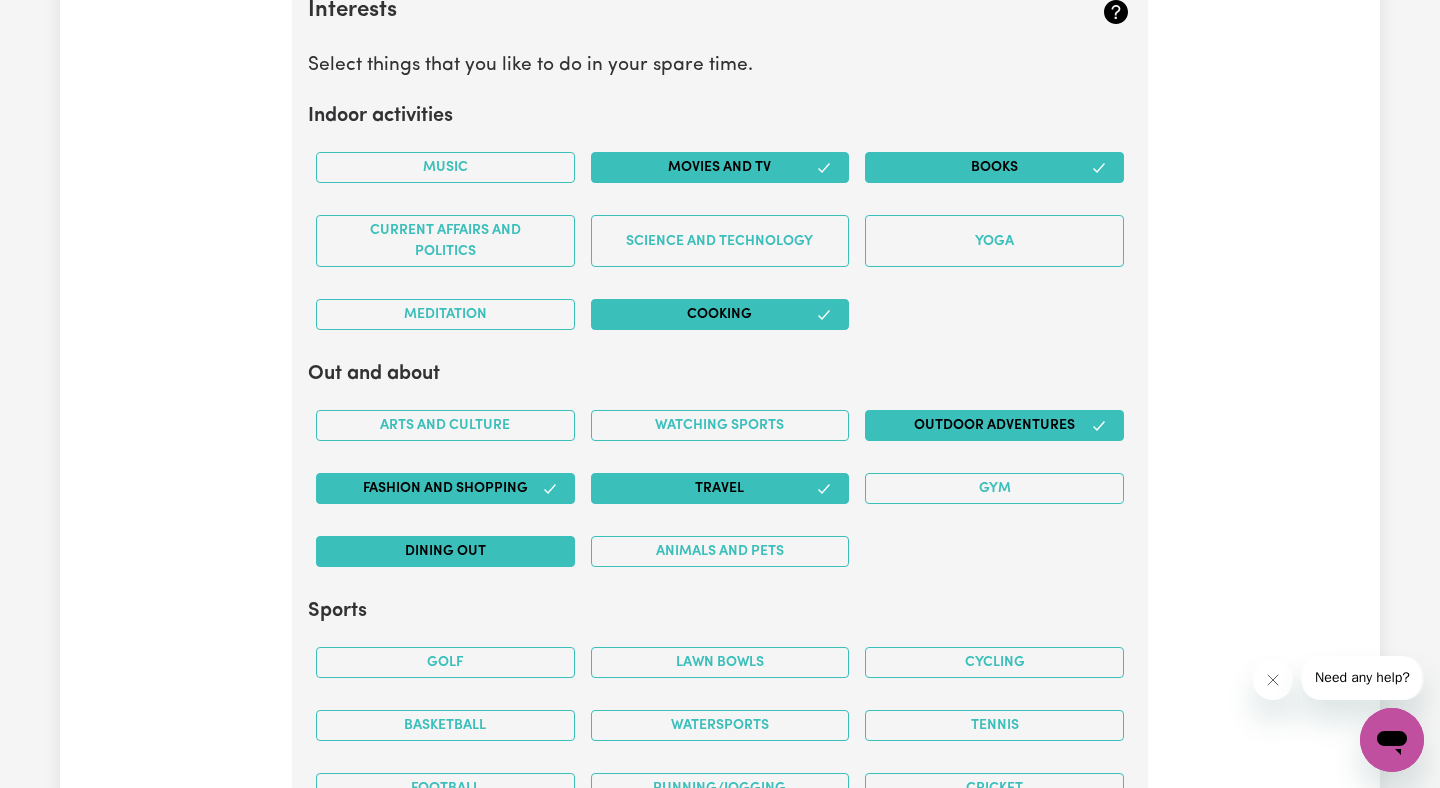 click on "Dining out" at bounding box center [445, 551] 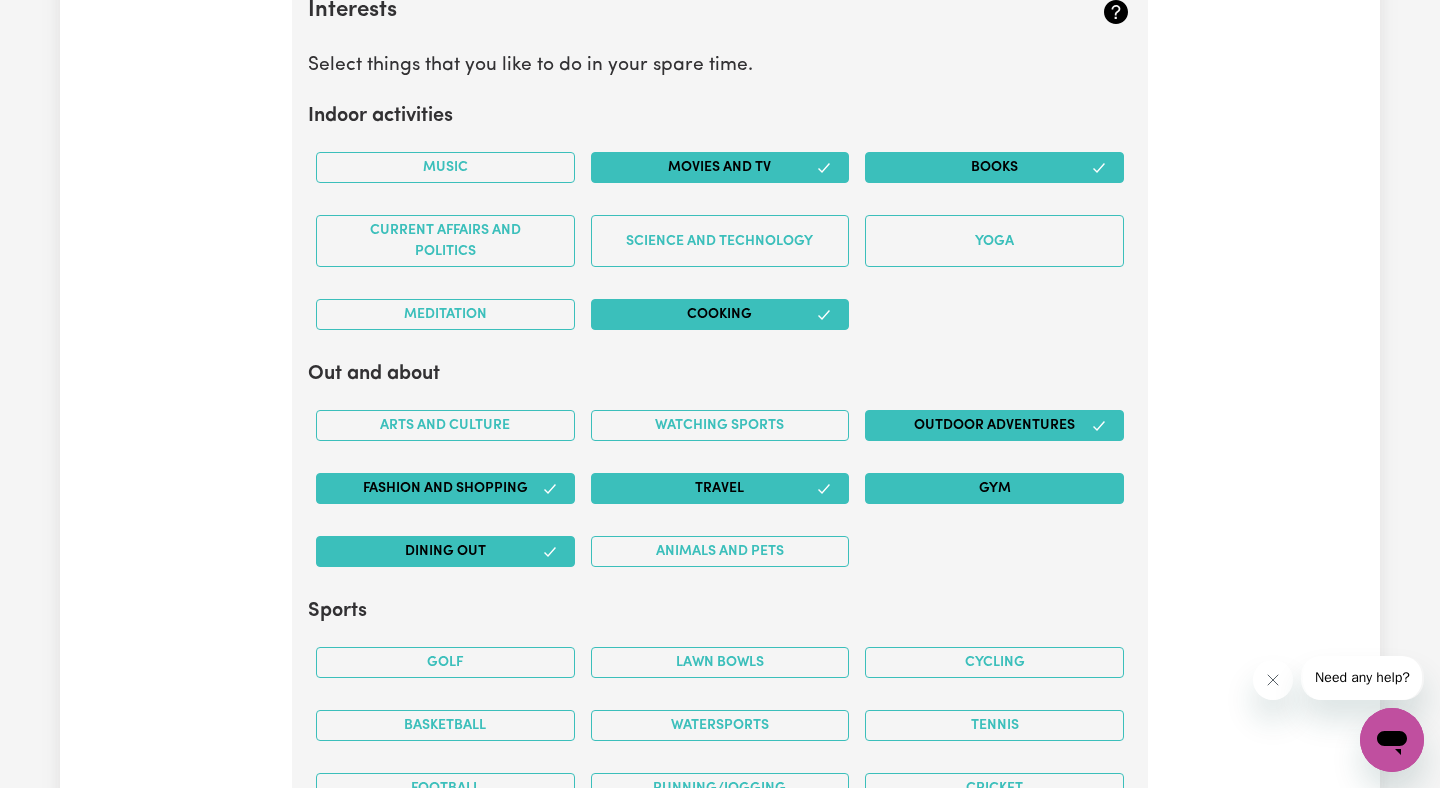 click on "Gym" at bounding box center [994, 488] 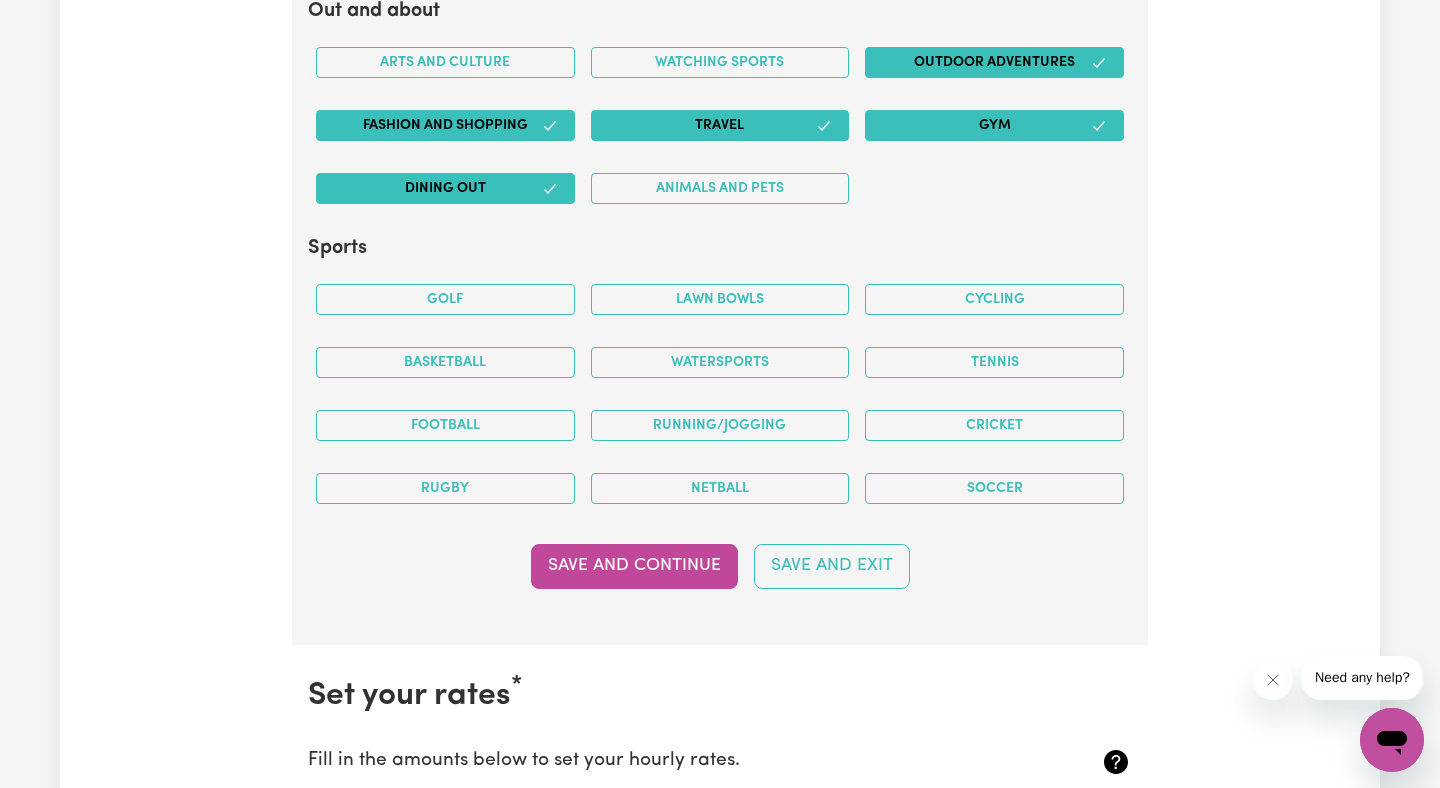 scroll, scrollTop: 4972, scrollLeft: 0, axis: vertical 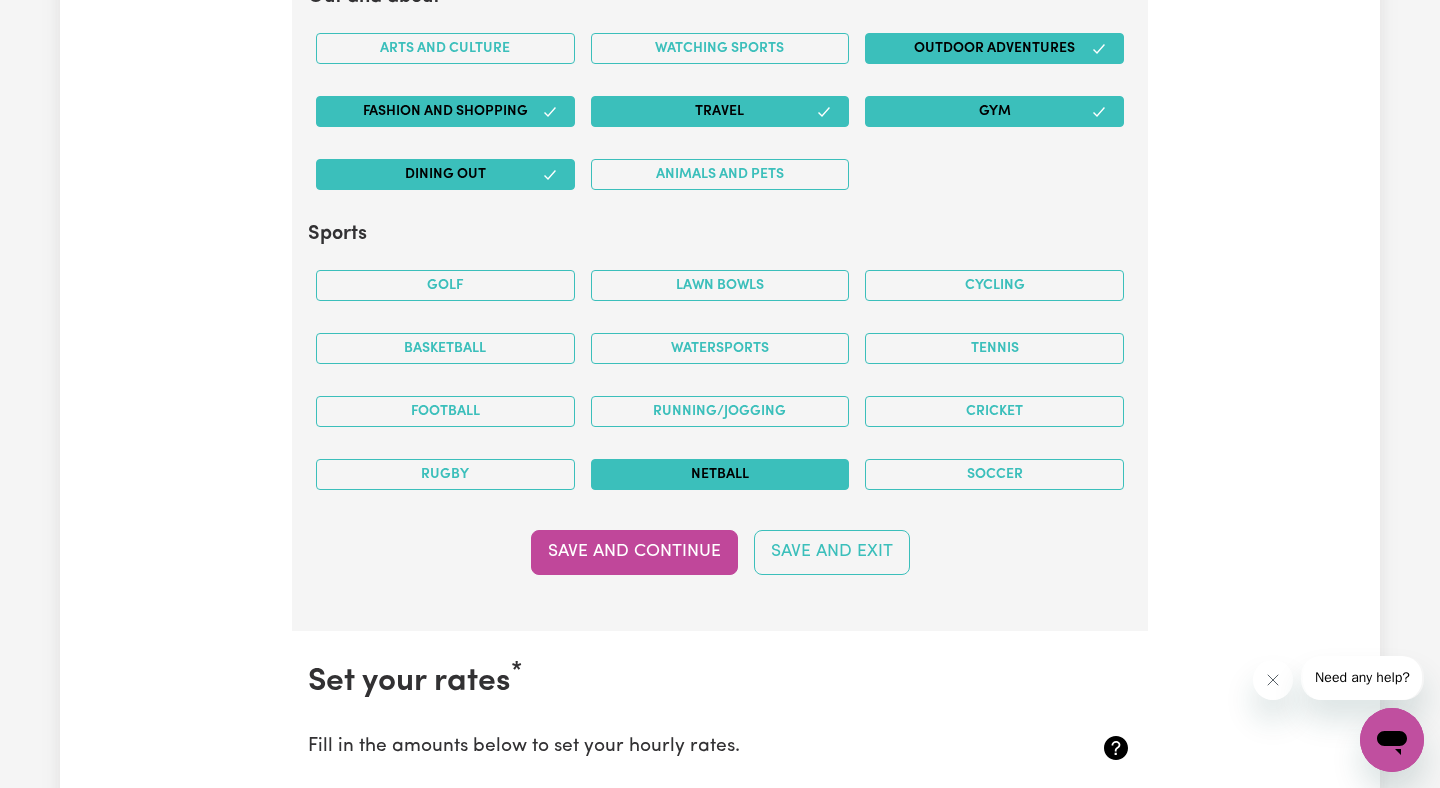 click on "Netball" at bounding box center (720, 474) 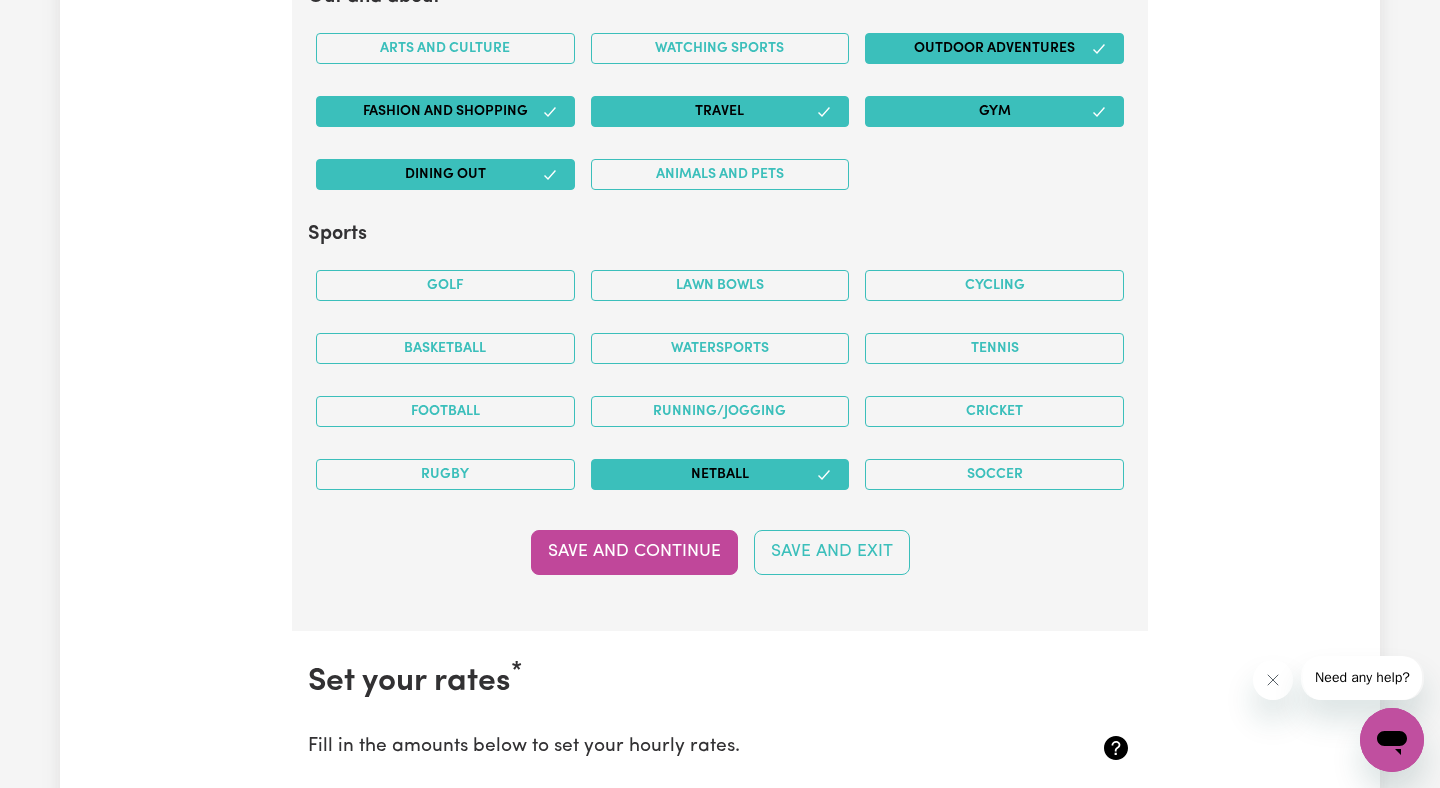 click on "Netball" at bounding box center [720, 474] 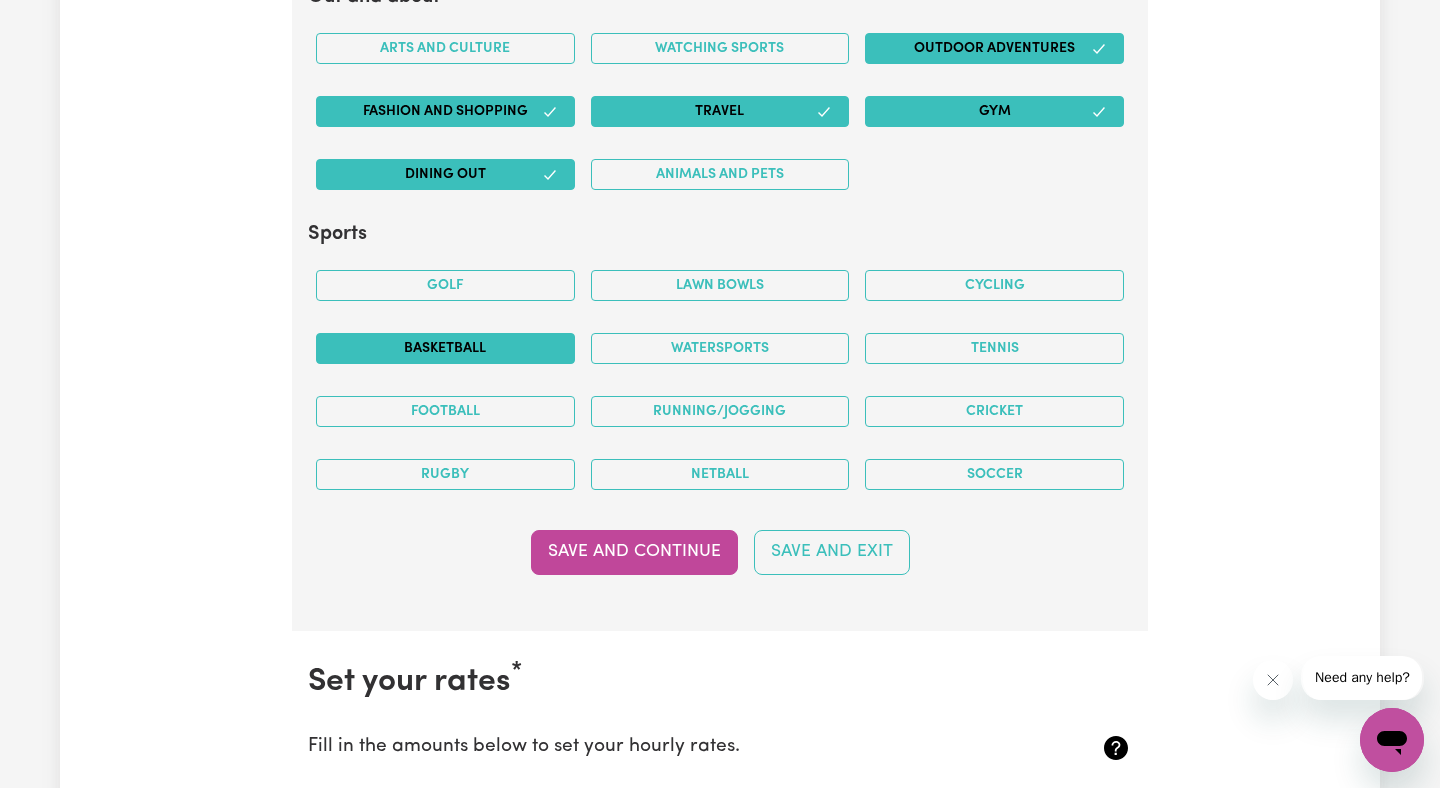 click on "Basketball" at bounding box center [445, 348] 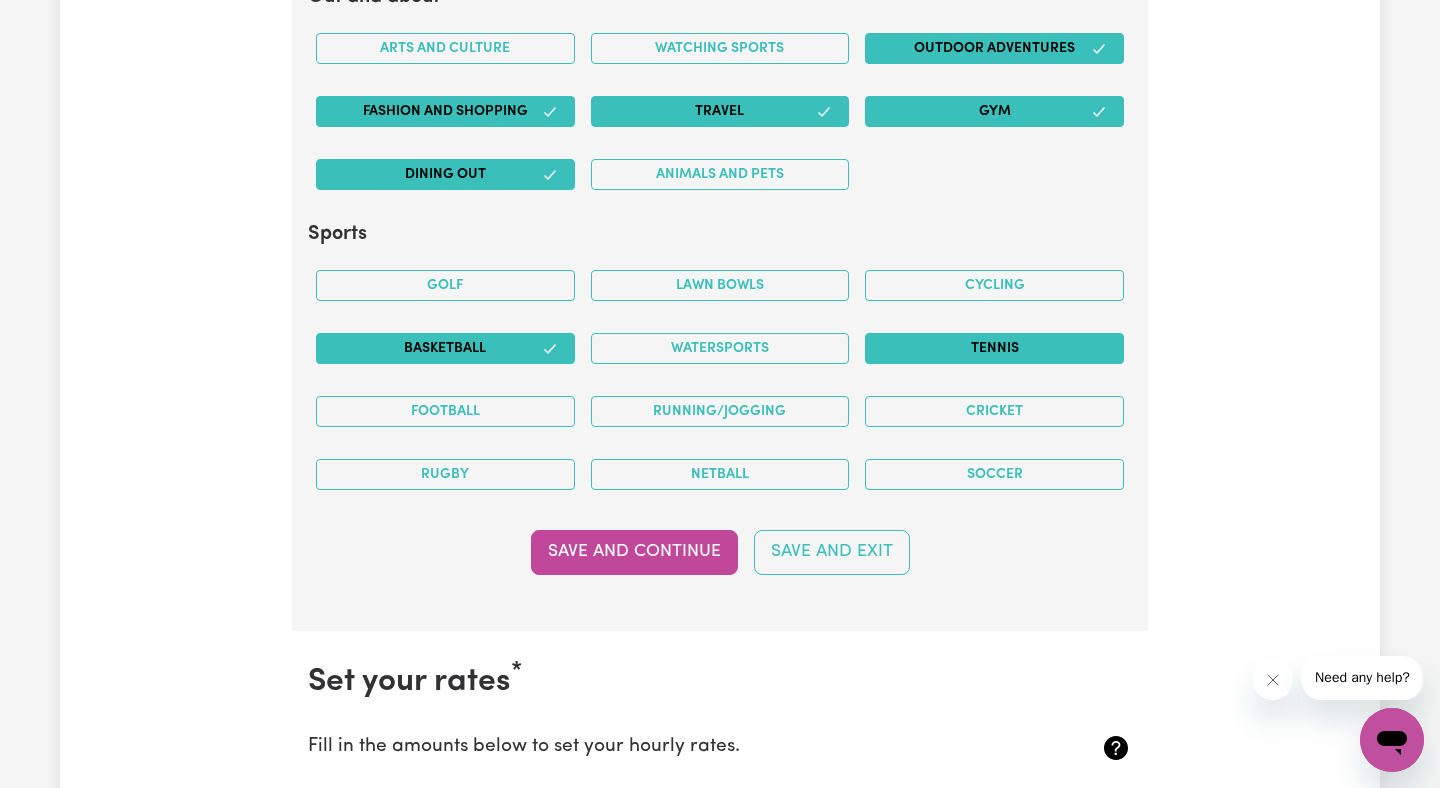 click on "Tennis" at bounding box center [994, 348] 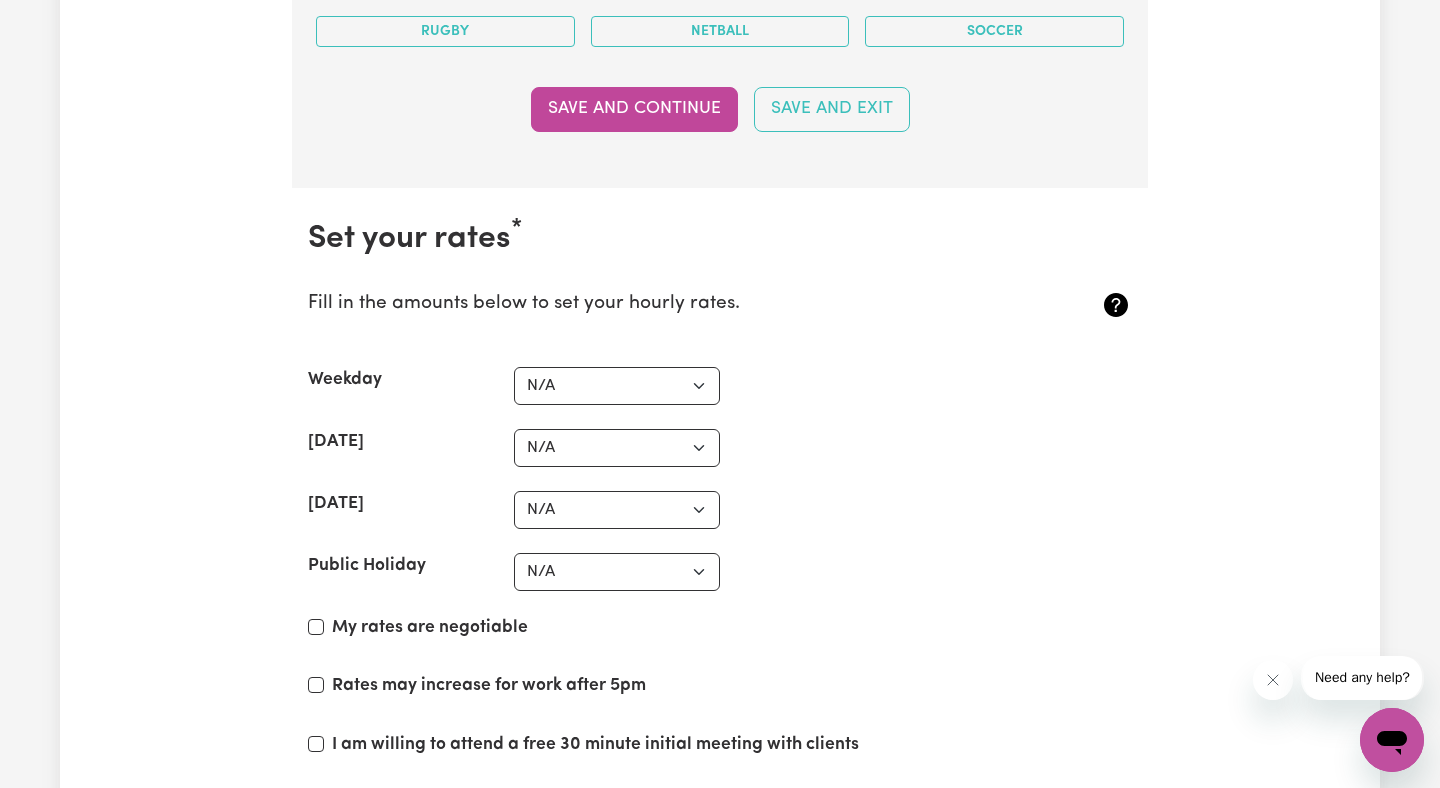 scroll, scrollTop: 5420, scrollLeft: 0, axis: vertical 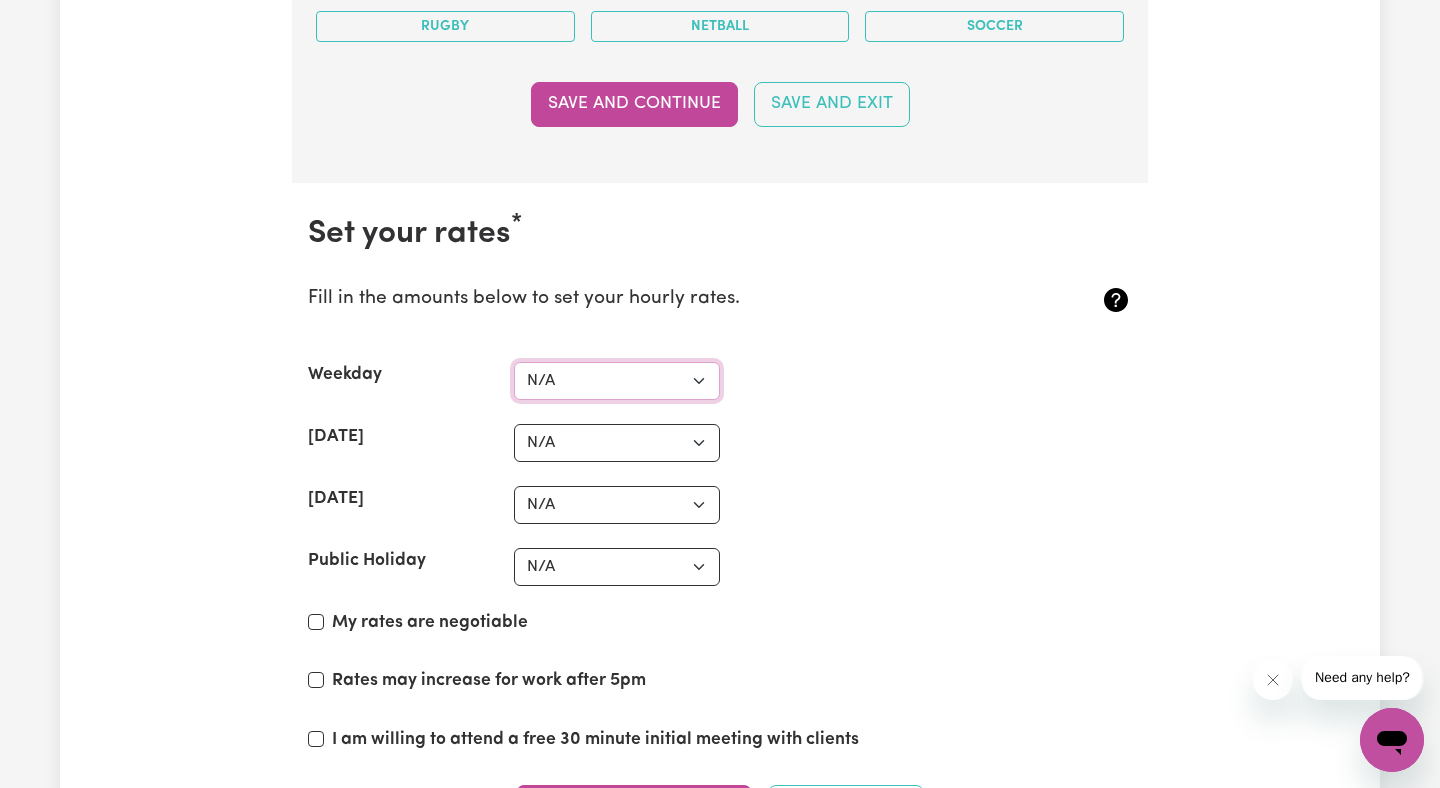 click on "N/A $37 $38 $39 $40 $41 $42 $43 $44 $45 $46 $47 $48 $49 $50 $51 $52 $53 $54 $55 $56 $57 $58 $59 $60 $61 $62 $63 $64 $65 $66 $67 $68 $69 $70 $71 $72 $73 $74 $75 $76 $77 $78 $79 $80 $81 $82 $83 $84 $85 $86 $87 $88 $89 $90 $91 $92 $93 $94 $95 $96 $97 $98 $99 $100 $101 $102 $103 $104 $105 $106 $107 $108 $109 $110 $111 $112 $113 $114 $115 $116 $117 $118 $119 $120 $121 $122 $123 $124 $125 $126 $127 $128 $129 $130 $131 $132 $133 $134 $135 $136 $137 $138 $139 $140 $141 $142 $143 $144 $145 $146 $147 $148 $149 $150 $151 $152 $153 $154 $155 $156 $157 $158 $159 $160 $161 $162" at bounding box center [617, 381] 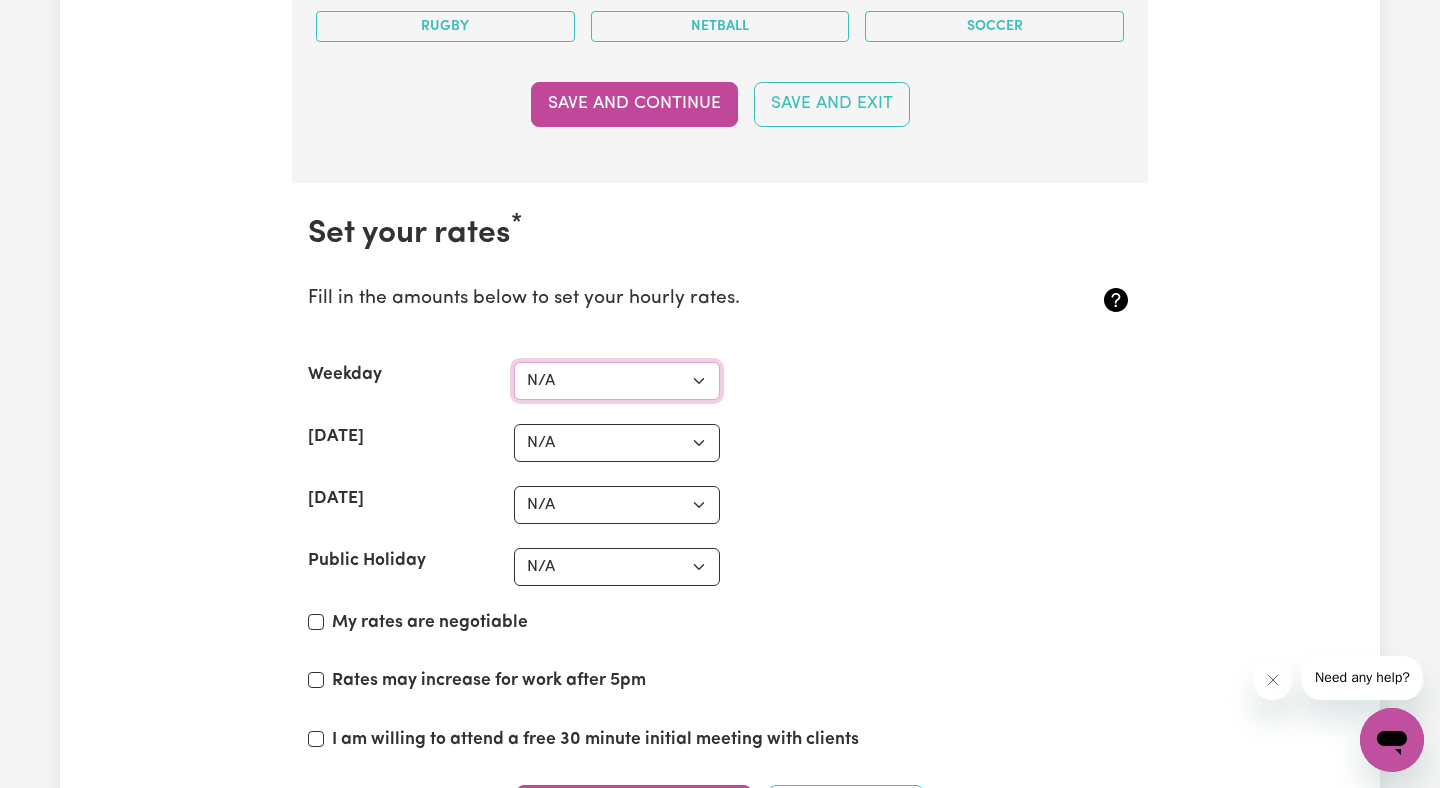 select on "37" 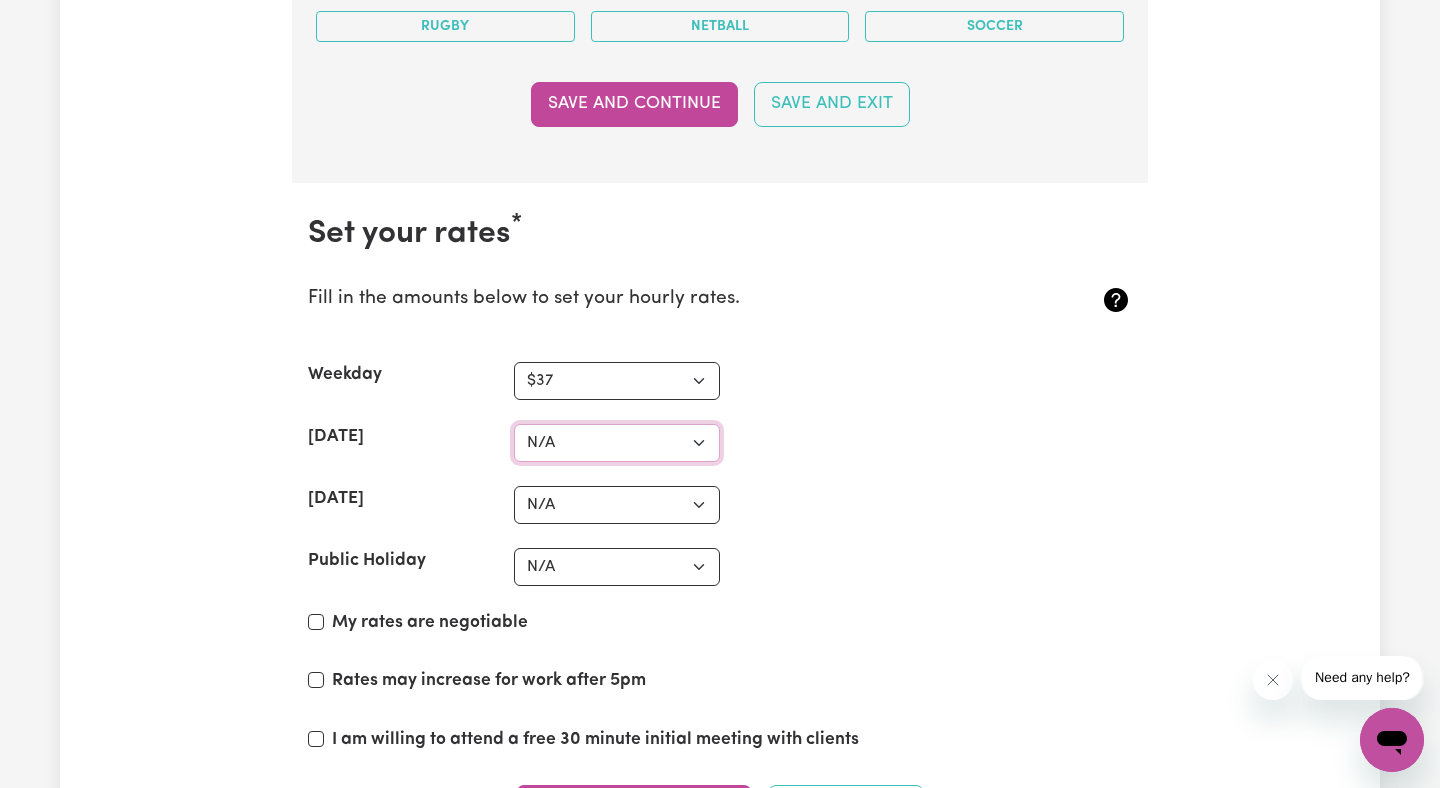 click on "N/A $37 $38 $39 $40 $41 $42 $43 $44 $45 $46 $47 $48 $49 $50 $51 $52 $53 $54 $55 $56 $57 $58 $59 $60 $61 $62 $63 $64 $65 $66 $67 $68 $69 $70 $71 $72 $73 $74 $75 $76 $77 $78 $79 $80 $81 $82 $83 $84 $85 $86 $87 $88 $89 $90 $91 $92 $93 $94 $95 $96 $97 $98 $99 $100 $101 $102 $103 $104 $105 $106 $107 $108 $109 $110 $111 $112 $113 $114 $115 $116 $117 $118 $119 $120 $121 $122 $123 $124 $125 $126 $127 $128 $129 $130 $131 $132 $133 $134 $135 $136 $137 $138 $139 $140 $141 $142 $143 $144 $145 $146 $147 $148 $149 $150 $151 $152 $153 $154 $155 $156 $157 $158 $159 $160 $161 $162" at bounding box center [617, 443] 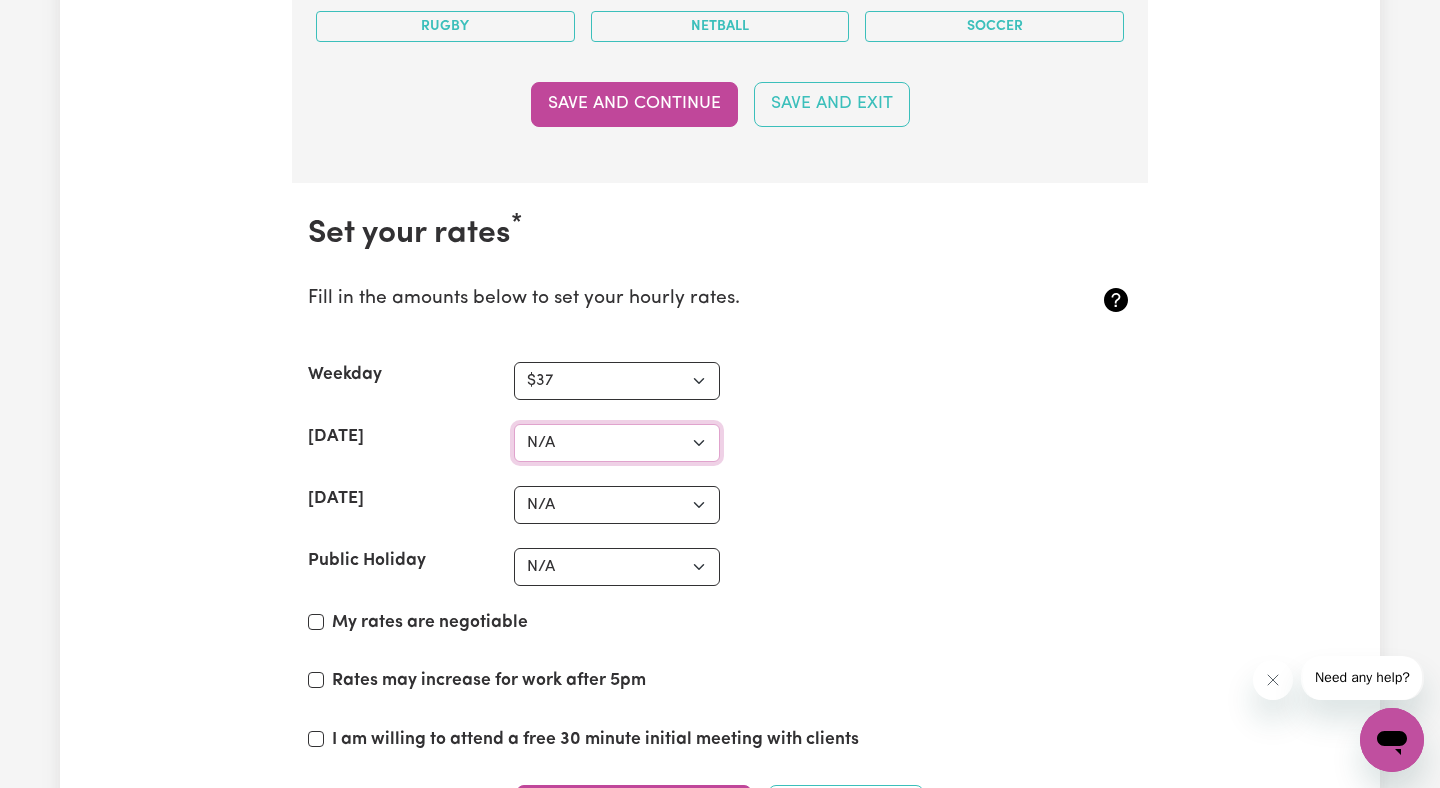 select on "55" 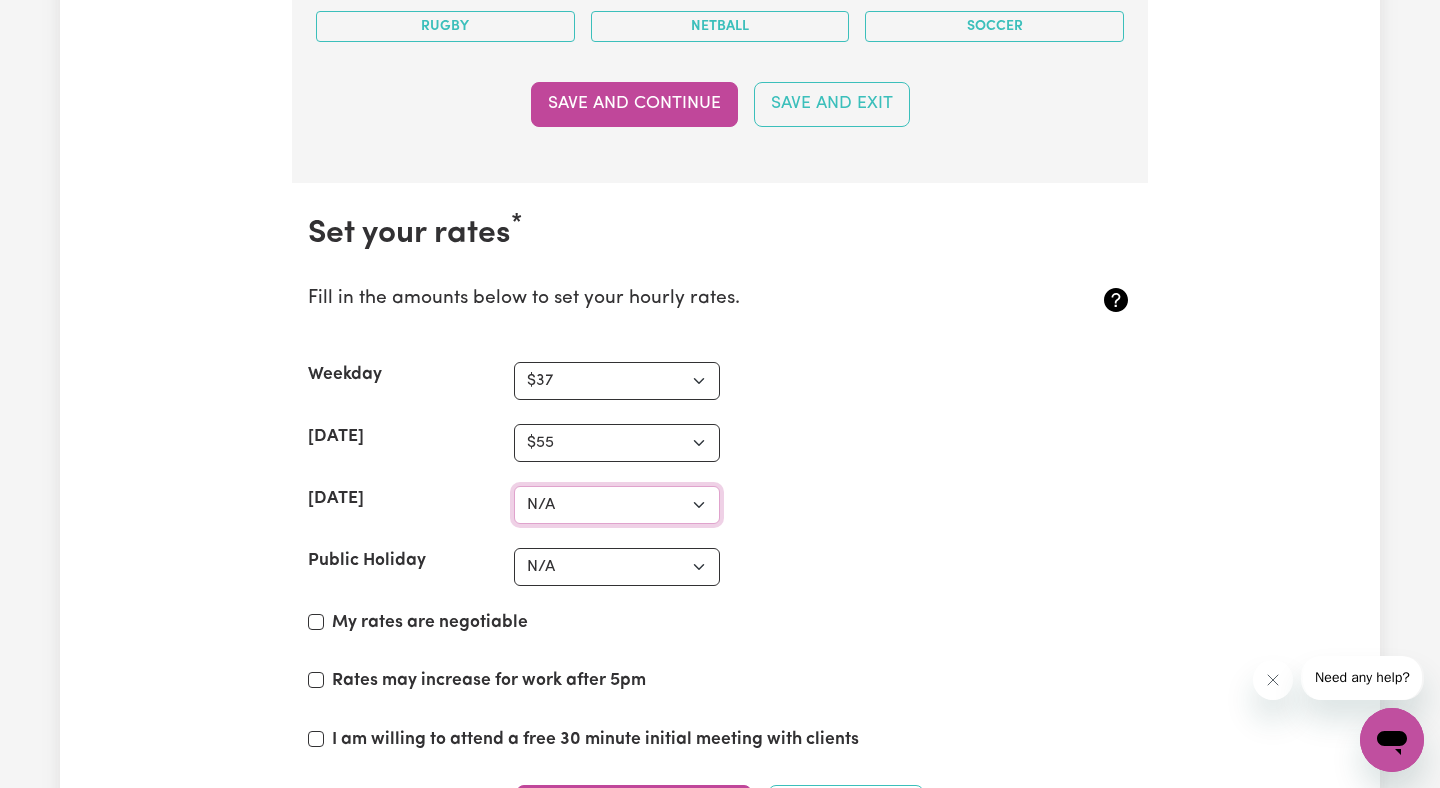 click on "N/A $37 $38 $39 $40 $41 $42 $43 $44 $45 $46 $47 $48 $49 $50 $51 $52 $53 $54 $55 $56 $57 $58 $59 $60 $61 $62 $63 $64 $65 $66 $67 $68 $69 $70 $71 $72 $73 $74 $75 $76 $77 $78 $79 $80 $81 $82 $83 $84 $85 $86 $87 $88 $89 $90 $91 $92 $93 $94 $95 $96 $97 $98 $99 $100 $101 $102 $103 $104 $105 $106 $107 $108 $109 $110 $111 $112 $113 $114 $115 $116 $117 $118 $119 $120 $121 $122 $123 $124 $125 $126 $127 $128 $129 $130 $131 $132 $133 $134 $135 $136 $137 $138 $139 $140 $141 $142 $143 $144 $145 $146 $147 $148 $149 $150 $151 $152 $153 $154 $155 $156 $157 $158 $159 $160 $161 $162" at bounding box center [617, 505] 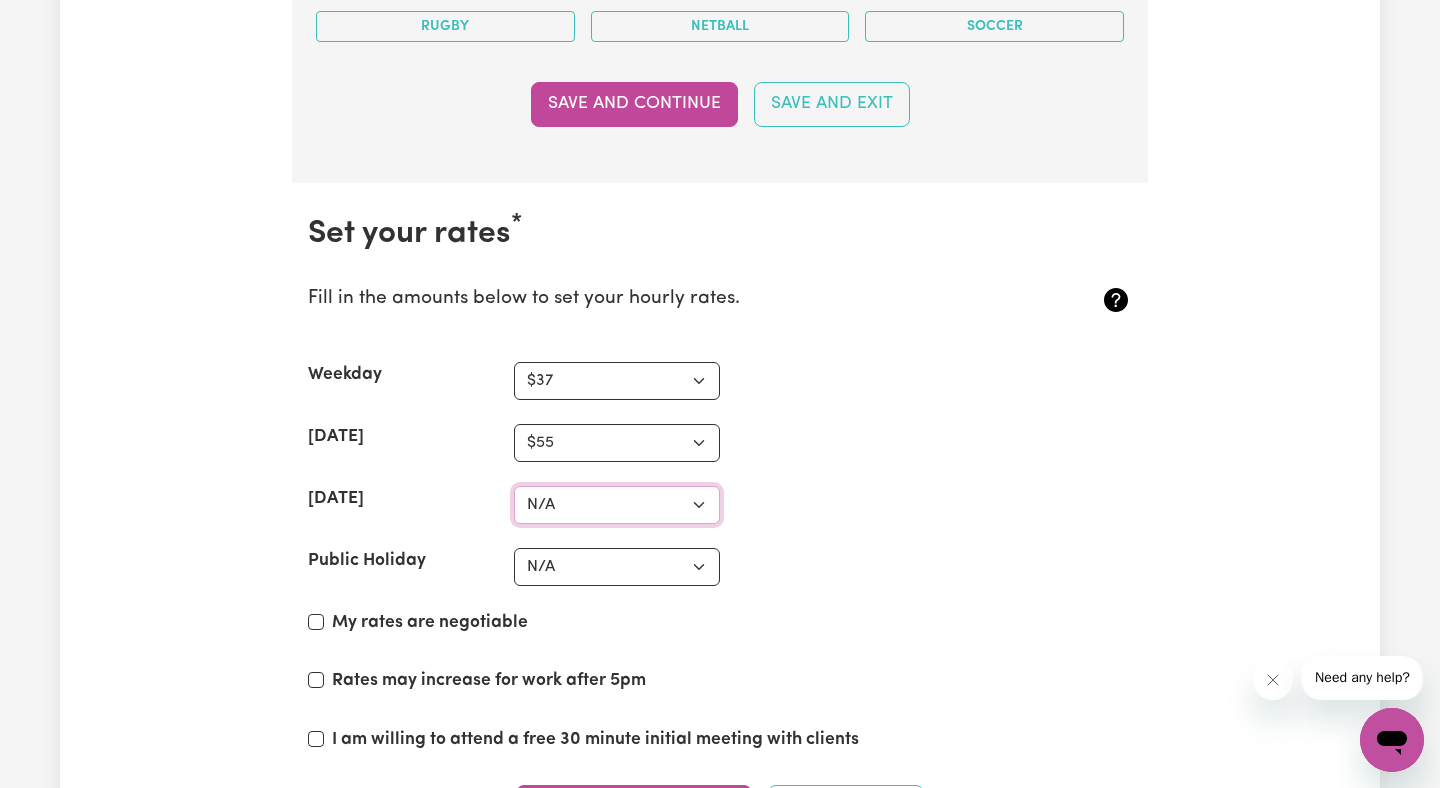select on "70" 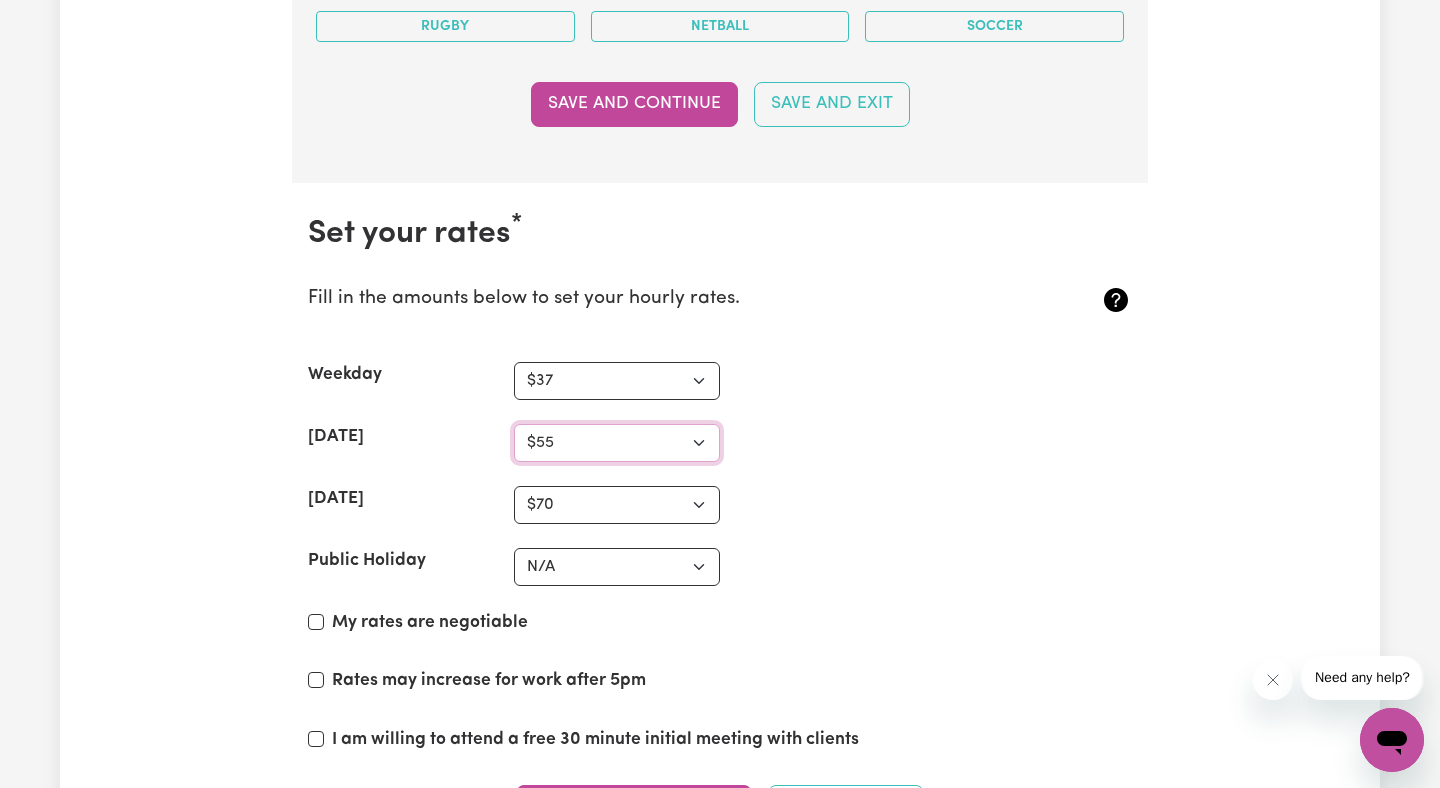 click on "N/A $37 $38 $39 $40 $41 $42 $43 $44 $45 $46 $47 $48 $49 $50 $51 $52 $53 $54 $55 $56 $57 $58 $59 $60 $61 $62 $63 $64 $65 $66 $67 $68 $69 $70 $71 $72 $73 $74 $75 $76 $77 $78 $79 $80 $81 $82 $83 $84 $85 $86 $87 $88 $89 $90 $91 $92 $93 $94 $95 $96 $97 $98 $99 $100 $101 $102 $103 $104 $105 $106 $107 $108 $109 $110 $111 $112 $113 $114 $115 $116 $117 $118 $119 $120 $121 $122 $123 $124 $125 $126 $127 $128 $129 $130 $131 $132 $133 $134 $135 $136 $137 $138 $139 $140 $141 $142 $143 $144 $145 $146 $147 $148 $149 $150 $151 $152 $153 $154 $155 $156 $157 $158 $159 $160 $161 $162" at bounding box center (617, 443) 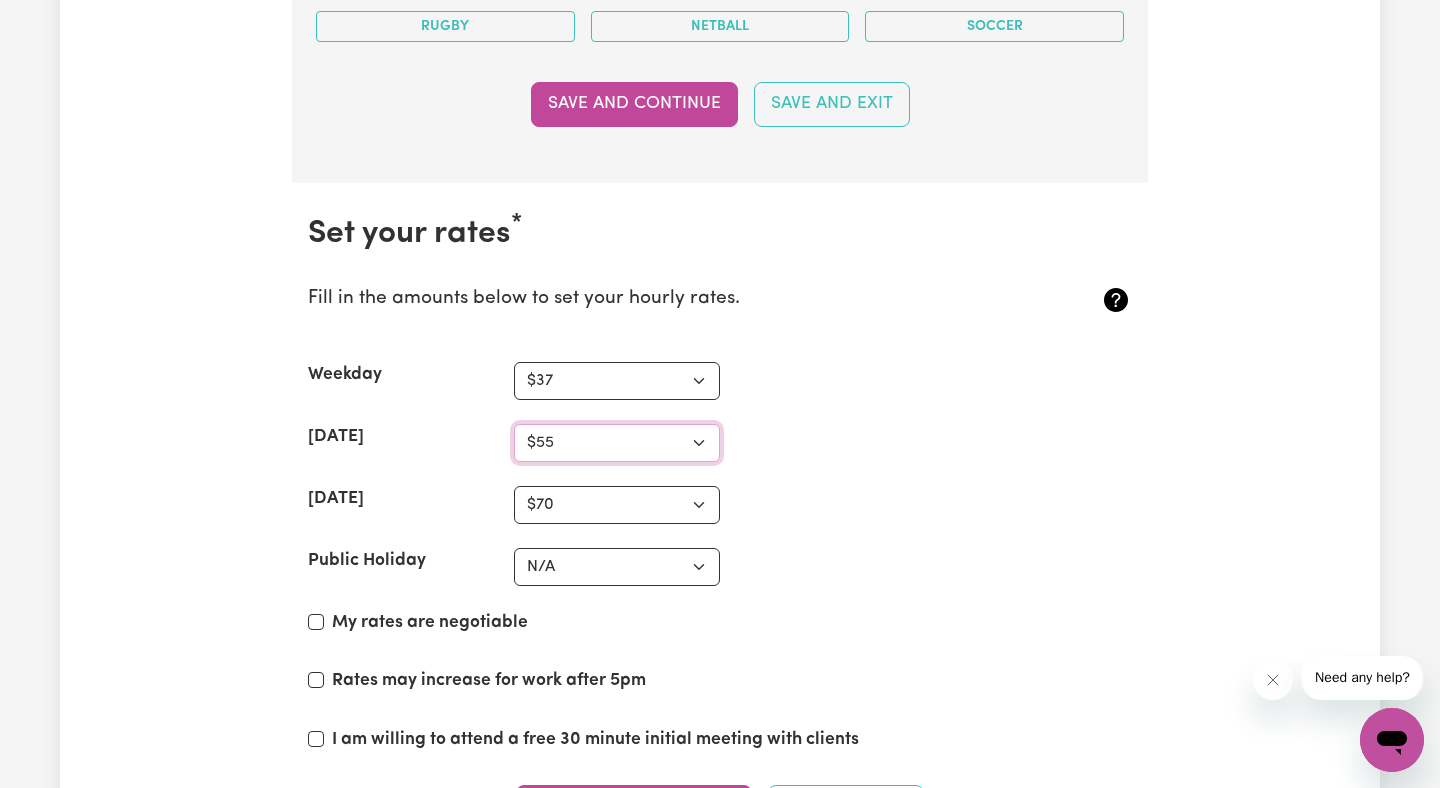 select on "70" 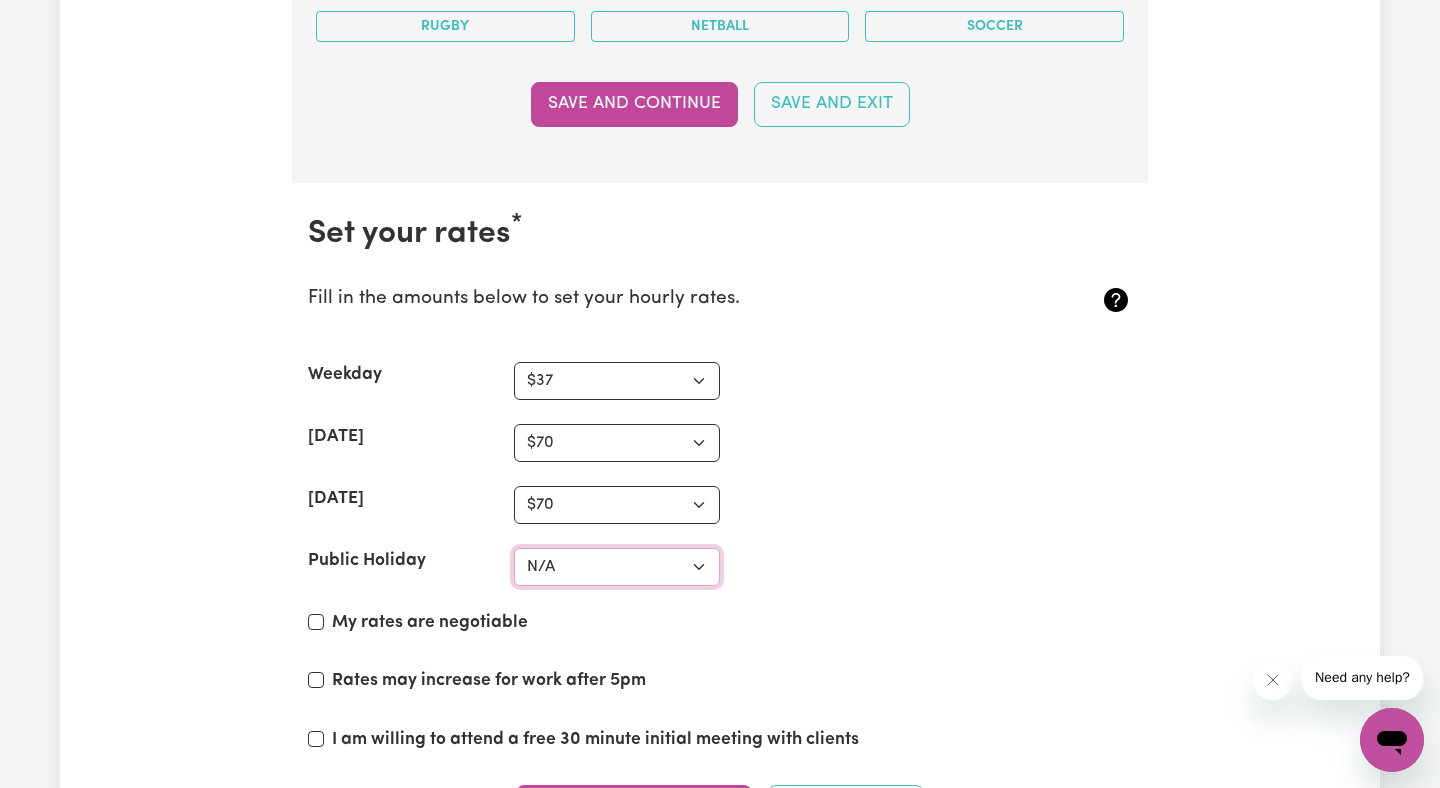 click on "N/A $37 $38 $39 $40 $41 $42 $43 $44 $45 $46 $47 $48 $49 $50 $51 $52 $53 $54 $55 $56 $57 $58 $59 $60 $61 $62 $63 $64 $65 $66 $67 $68 $69 $70 $71 $72 $73 $74 $75 $76 $77 $78 $79 $80 $81 $82 $83 $84 $85 $86 $87 $88 $89 $90 $91 $92 $93 $94 $95 $96 $97 $98 $99 $100 $101 $102 $103 $104 $105 $106 $107 $108 $109 $110 $111 $112 $113 $114 $115 $116 $117 $118 $119 $120 $121 $122 $123 $124 $125 $126 $127 $128 $129 $130 $131 $132 $133 $134 $135 $136 $137 $138 $139 $140 $141 $142 $143 $144 $145 $146 $147 $148 $149 $150 $151 $152 $153 $154 $155 $156 $157 $158 $159 $160 $161 $162" at bounding box center [617, 567] 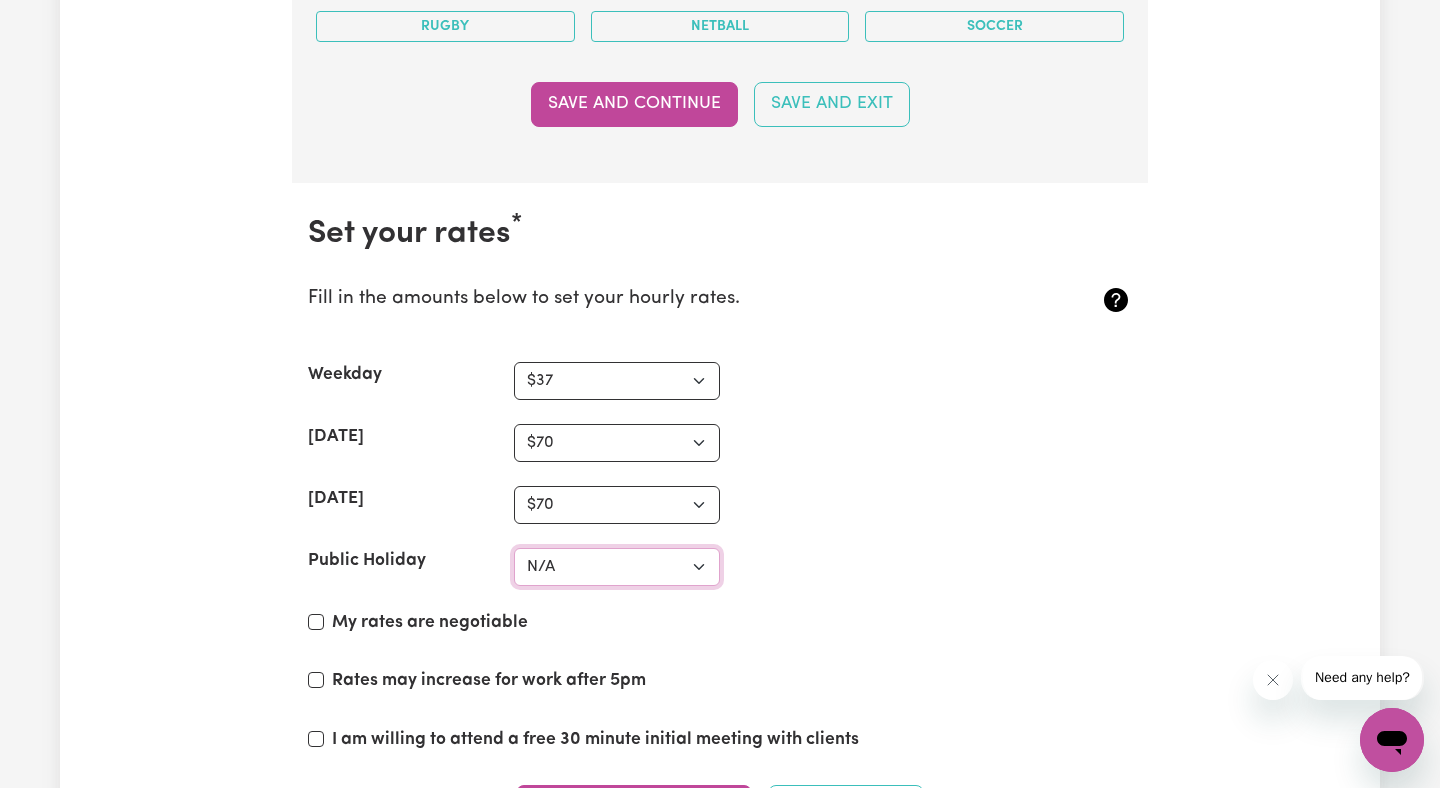 select on "75" 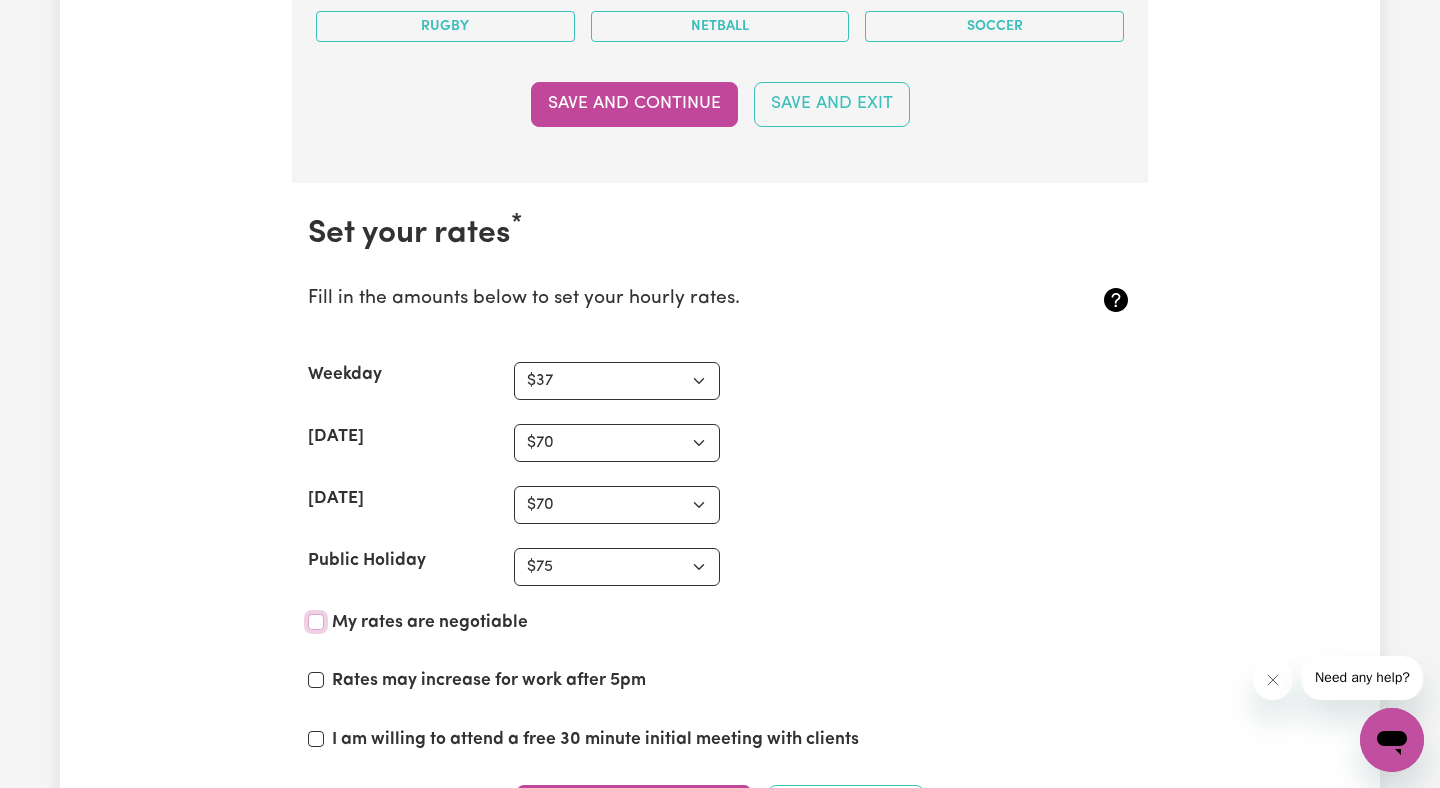 click on "My rates are negotiable" at bounding box center [316, 622] 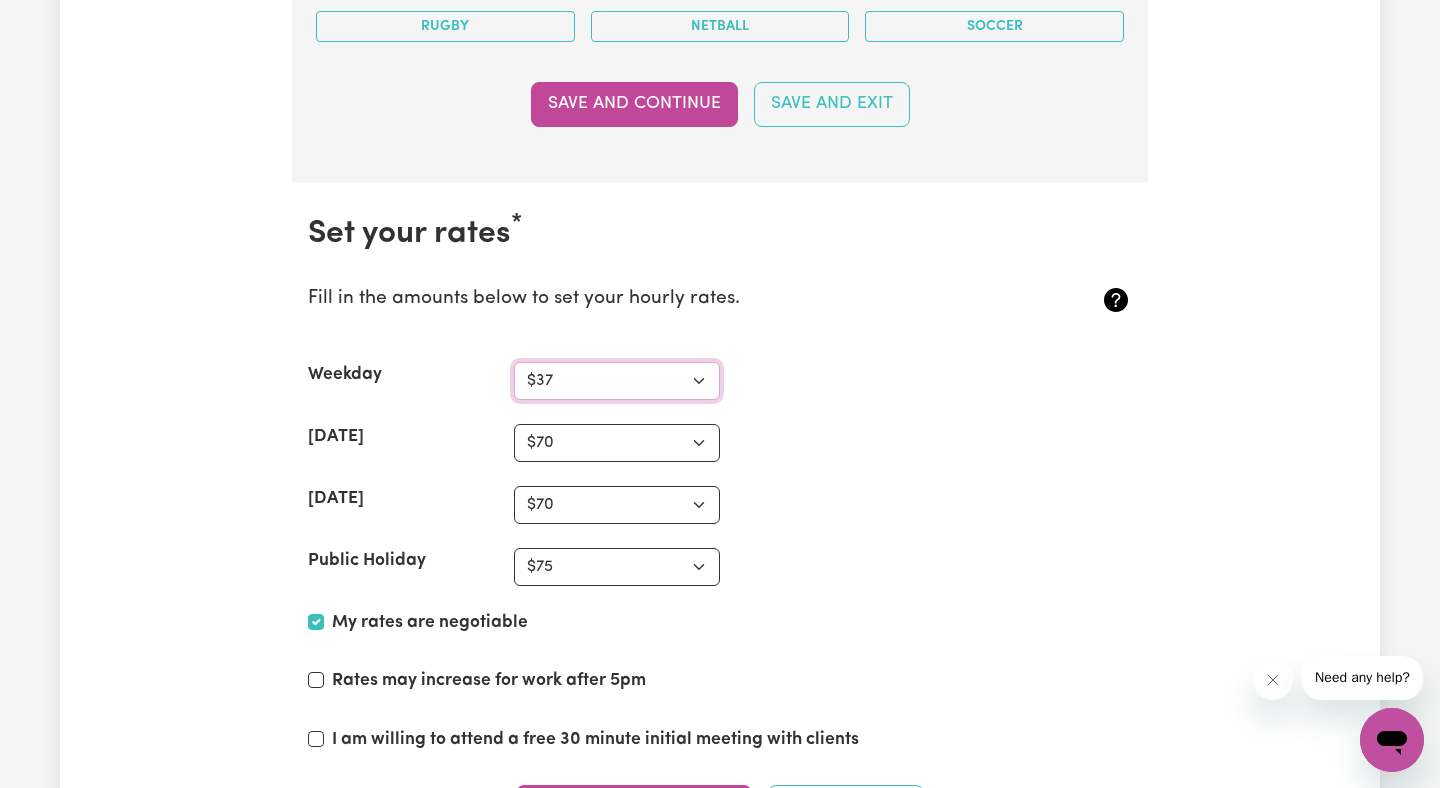 click on "N/A $37 $38 $39 $40 $41 $42 $43 $44 $45 $46 $47 $48 $49 $50 $51 $52 $53 $54 $55 $56 $57 $58 $59 $60 $61 $62 $63 $64 $65 $66 $67 $68 $69 $70 $71 $72 $73 $74 $75 $76 $77 $78 $79 $80 $81 $82 $83 $84 $85 $86 $87 $88 $89 $90 $91 $92 $93 $94 $95 $96 $97 $98 $99 $100 $101 $102 $103 $104 $105 $106 $107 $108 $109 $110 $111 $112 $113 $114 $115 $116 $117 $118 $119 $120 $121 $122 $123 $124 $125 $126 $127 $128 $129 $130 $131 $132 $133 $134 $135 $136 $137 $138 $139 $140 $141 $142 $143 $144 $145 $146 $147 $148 $149 $150 $151 $152 $153 $154 $155 $156 $157 $158 $159 $160 $161 $162" at bounding box center [617, 381] 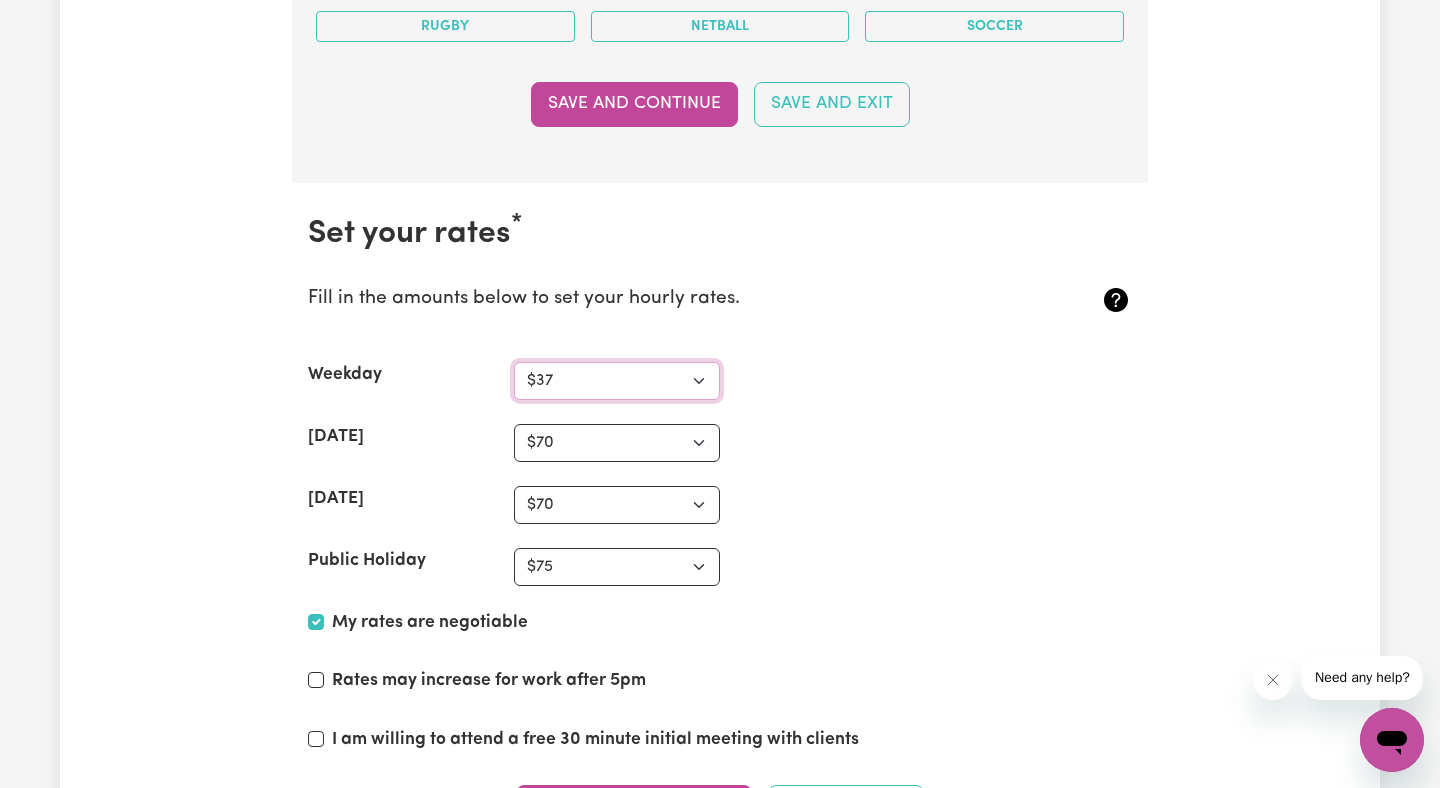 select on "40" 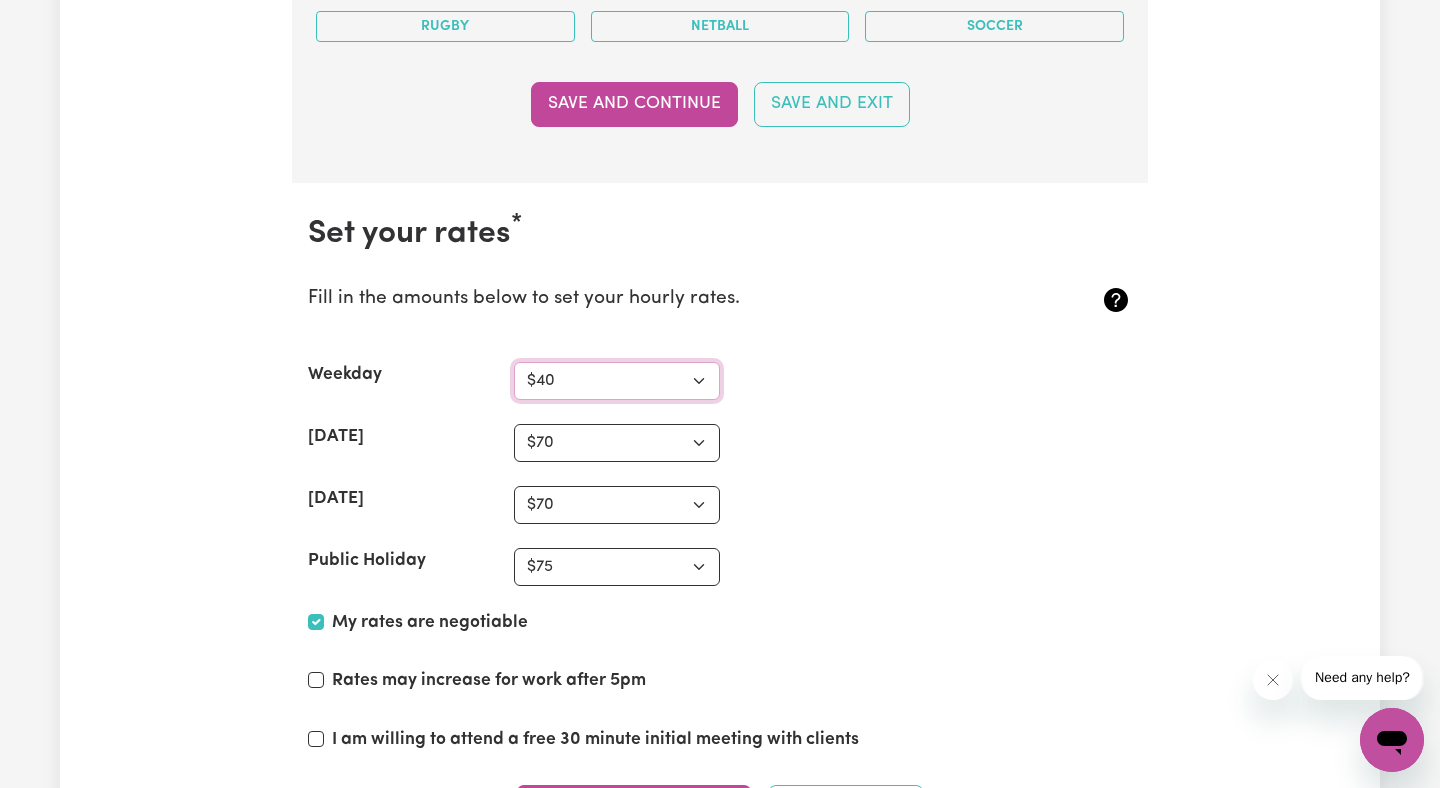 click on "N/A $37 $38 $39 $40 $41 $42 $43 $44 $45 $46 $47 $48 $49 $50 $51 $52 $53 $54 $55 $56 $57 $58 $59 $60 $61 $62 $63 $64 $65 $66 $67 $68 $69 $70 $71 $72 $73 $74 $75 $76 $77 $78 $79 $80 $81 $82 $83 $84 $85 $86 $87 $88 $89 $90 $91 $92 $93 $94 $95 $96 $97 $98 $99 $100 $101 $102 $103 $104 $105 $106 $107 $108 $109 $110 $111 $112 $113 $114 $115 $116 $117 $118 $119 $120 $121 $122 $123 $124 $125 $126 $127 $128 $129 $130 $131 $132 $133 $134 $135 $136 $137 $138 $139 $140 $141 $142 $143 $144 $145 $146 $147 $148 $149 $150 $151 $152 $153 $154 $155 $156 $157 $158 $159 $160 $161 $162" at bounding box center [617, 381] 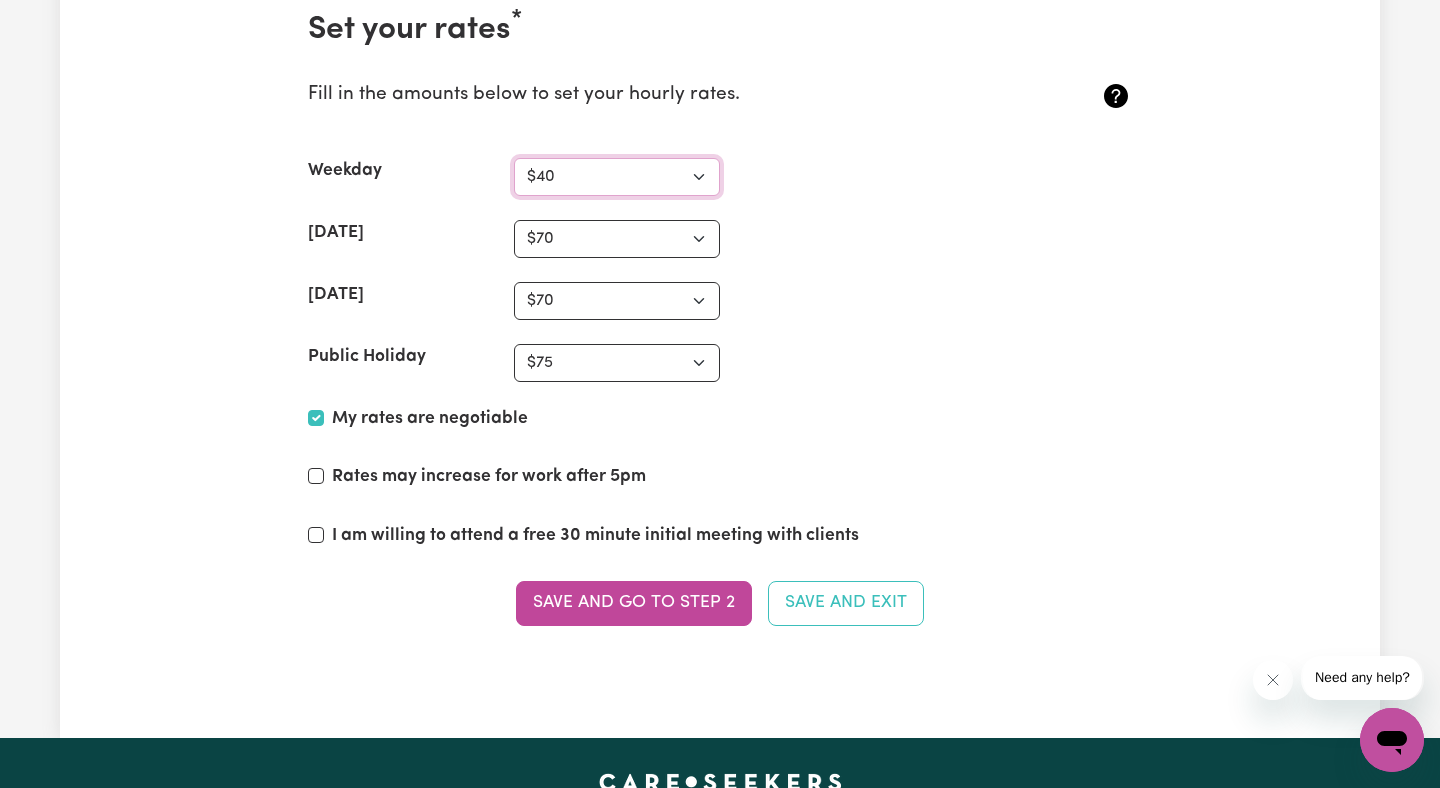 scroll, scrollTop: 5626, scrollLeft: 0, axis: vertical 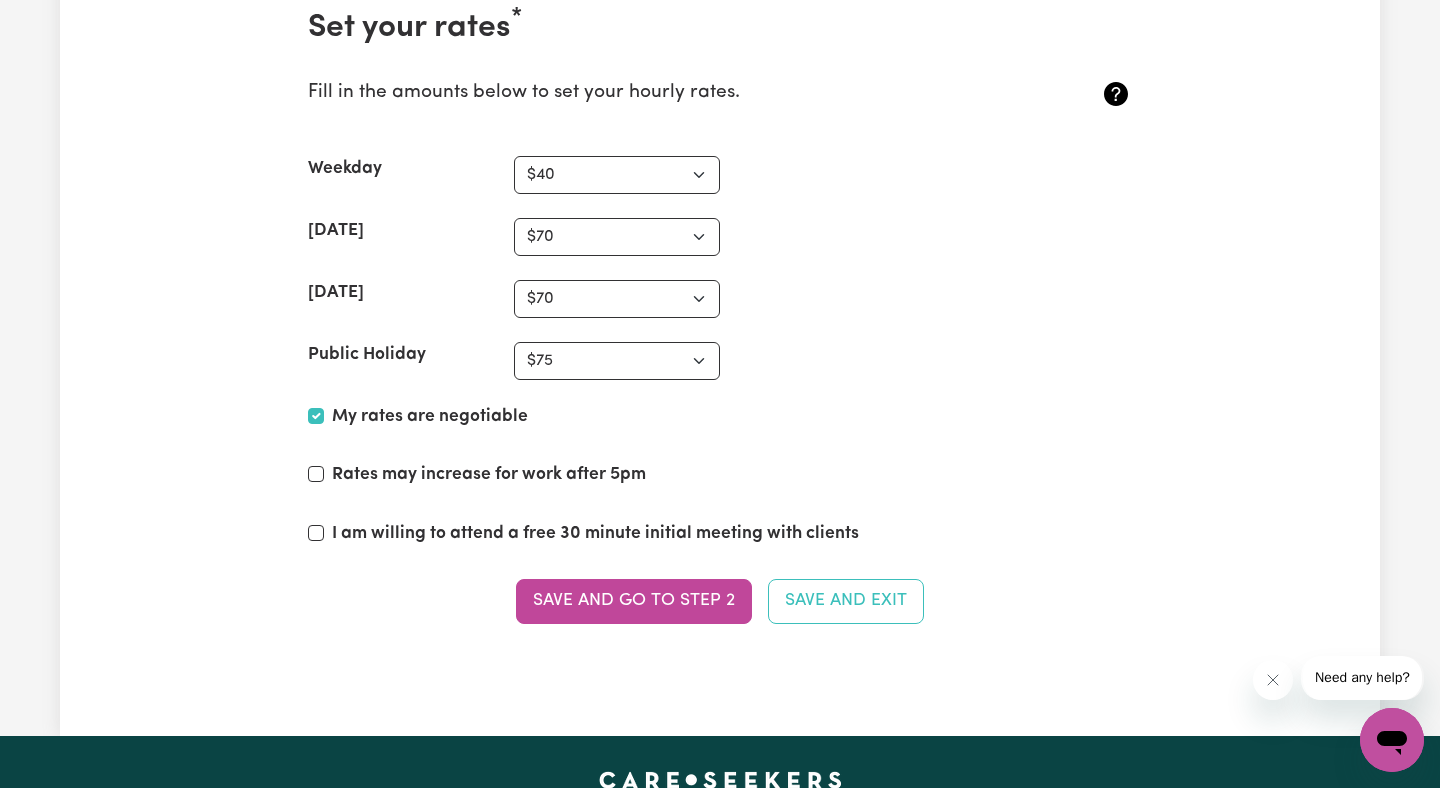 click on "I am willing to attend a free 30 minute initial meeting with clients" at bounding box center [720, 538] 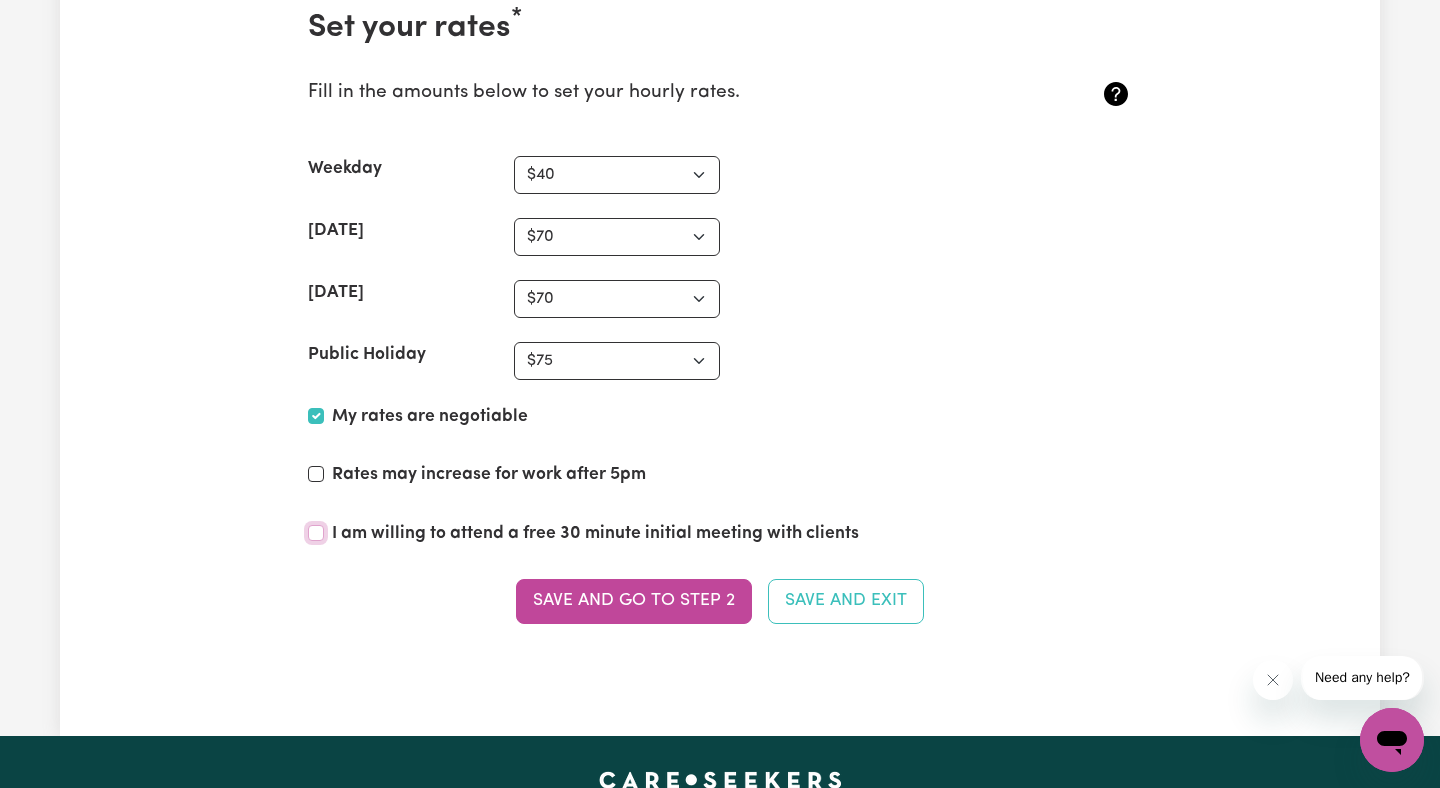 click on "I am willing to attend a free 30 minute initial meeting with clients" at bounding box center [316, 533] 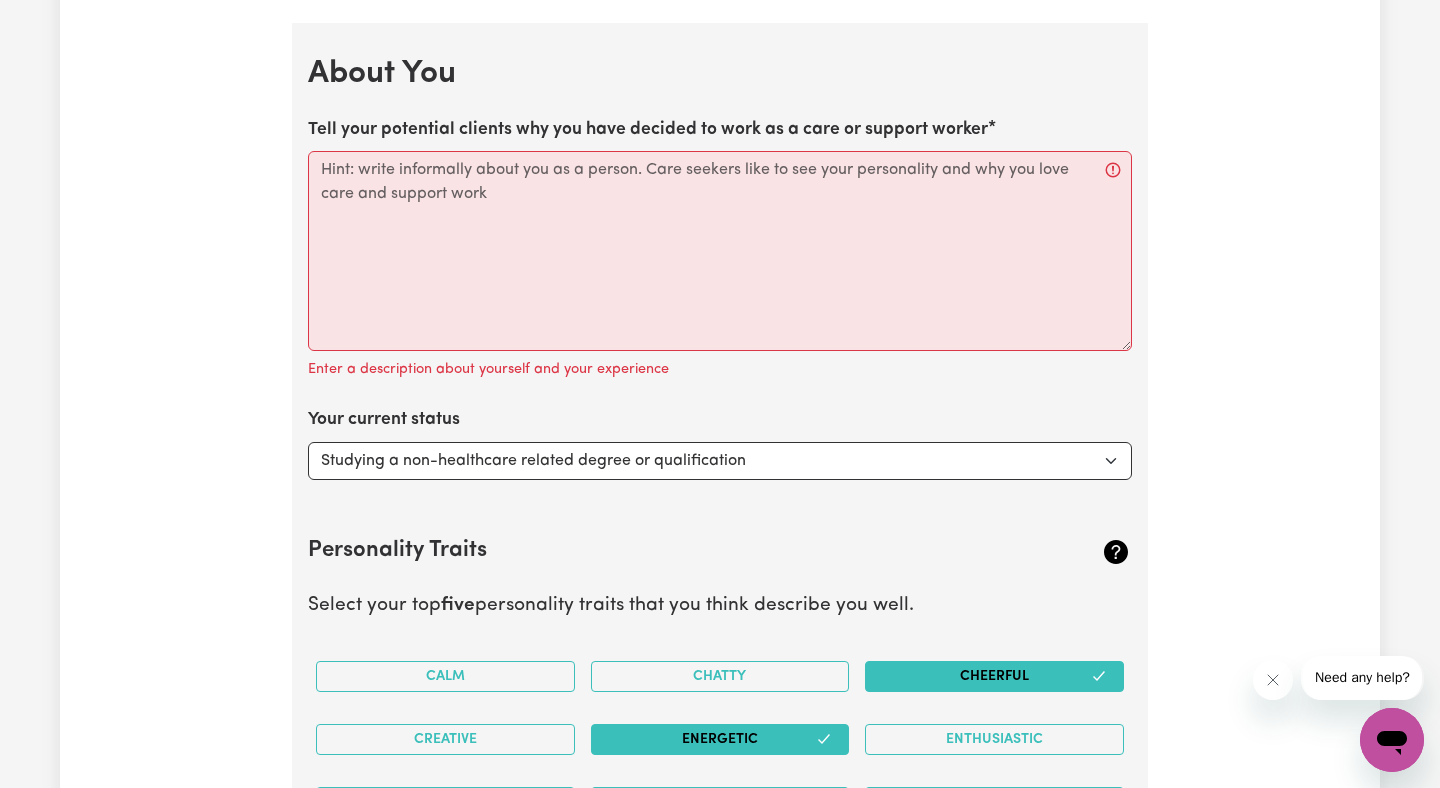 scroll, scrollTop: 3650, scrollLeft: 0, axis: vertical 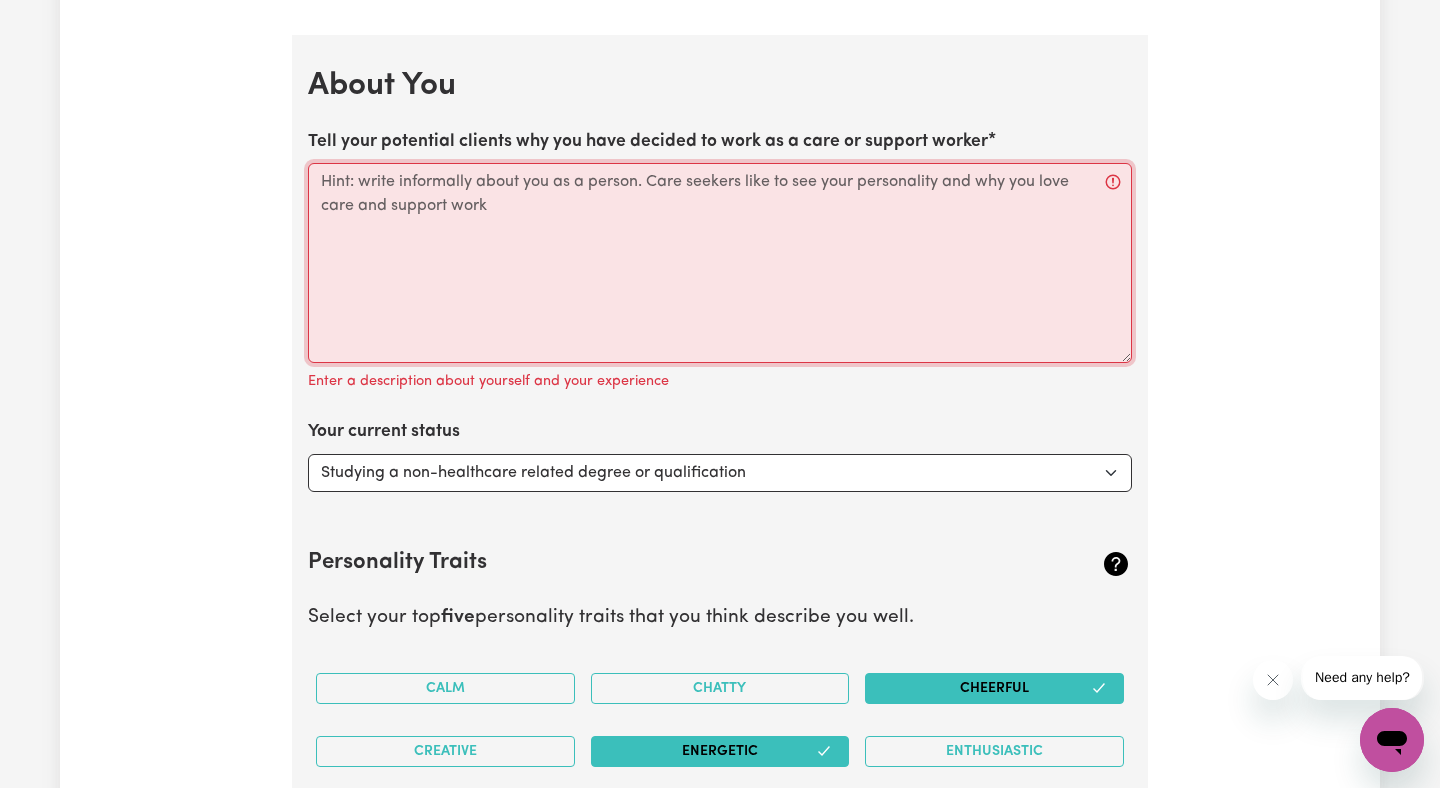 click on "Tell your potential clients why you have decided to work as a care or support worker" at bounding box center [720, 263] 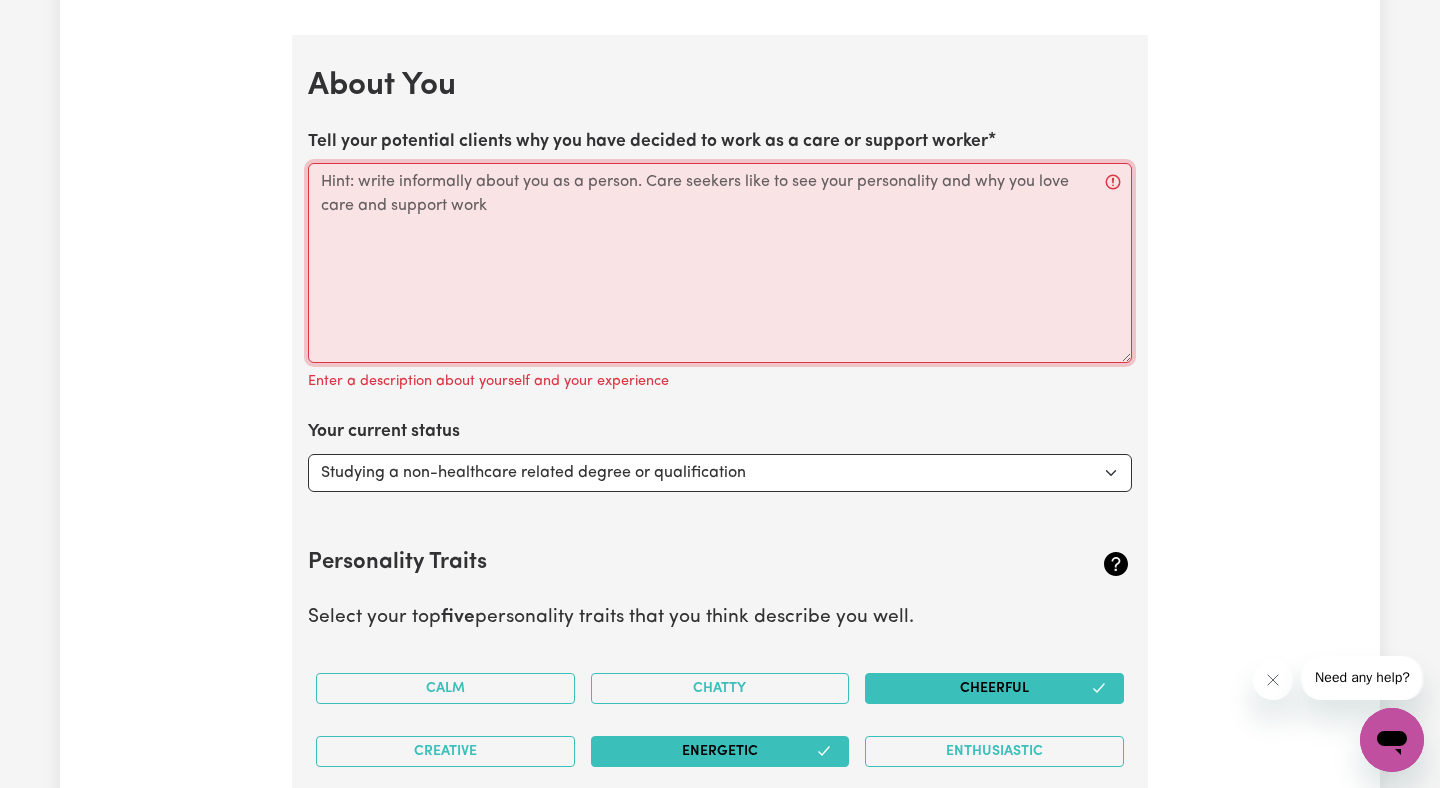 paste on "Caring isn’t just what I do — it’s who I am. I chose to become a support worker because I believe everyone deserves dignity, respect, and a helping hand to live life to the fullest. Whether it’s offering a smile, a safe hand, or simply being there — I’m passionate about making a difference, one person at a time.”" 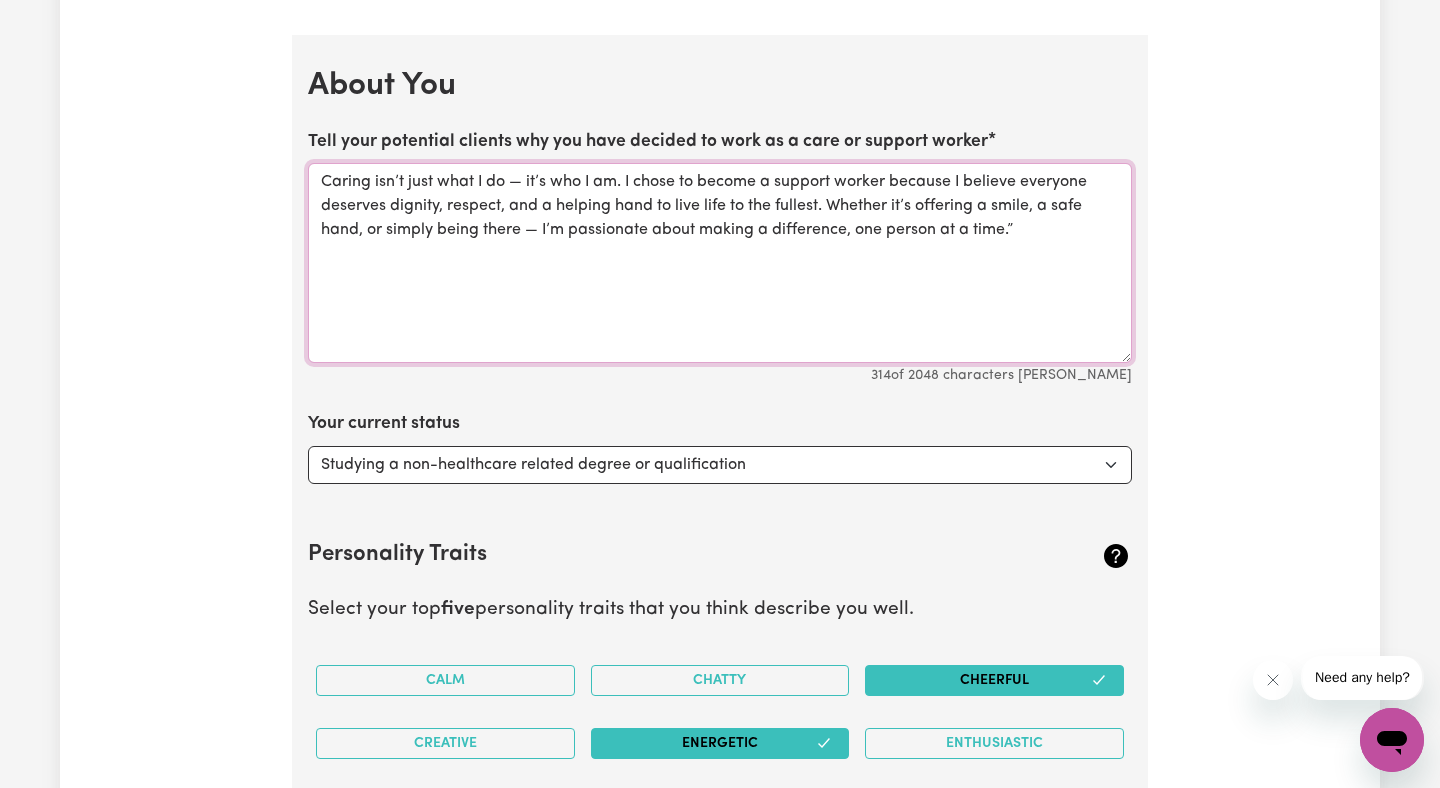 click on "Caring isn’t just what I do — it’s who I am. I chose to become a support worker because I believe everyone deserves dignity, respect, and a helping hand to live life to the fullest. Whether it’s offering a smile, a safe hand, or simply being there — I’m passionate about making a difference, one person at a time.”" at bounding box center (720, 263) 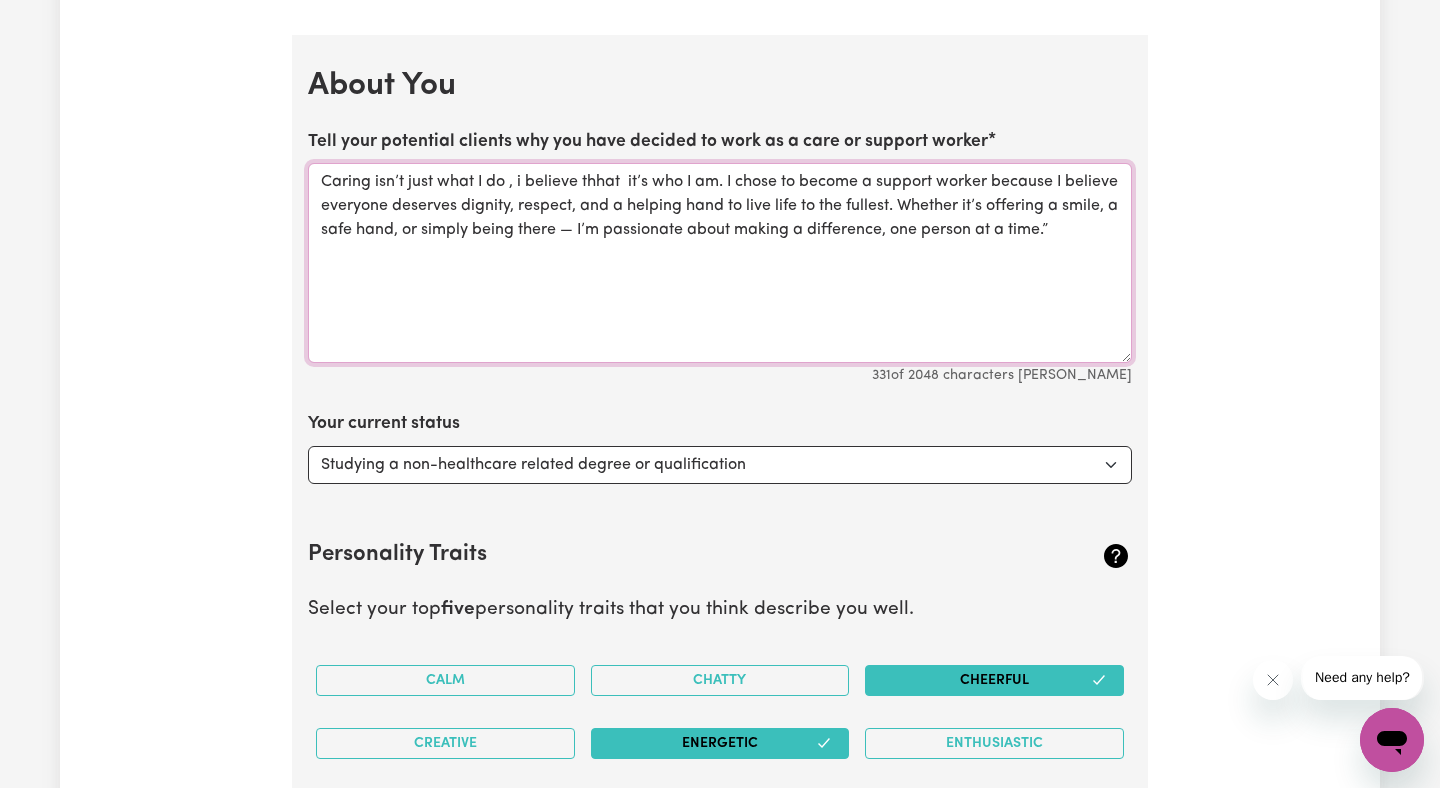 click on "Caring isn’t just what I do , i believe thhat  it’s who I am. I chose to become a support worker because I believe everyone deserves dignity, respect, and a helping hand to live life to the fullest. Whether it’s offering a smile, a safe hand, or simply being there — I’m passionate about making a difference, one person at a time.”" at bounding box center (720, 263) 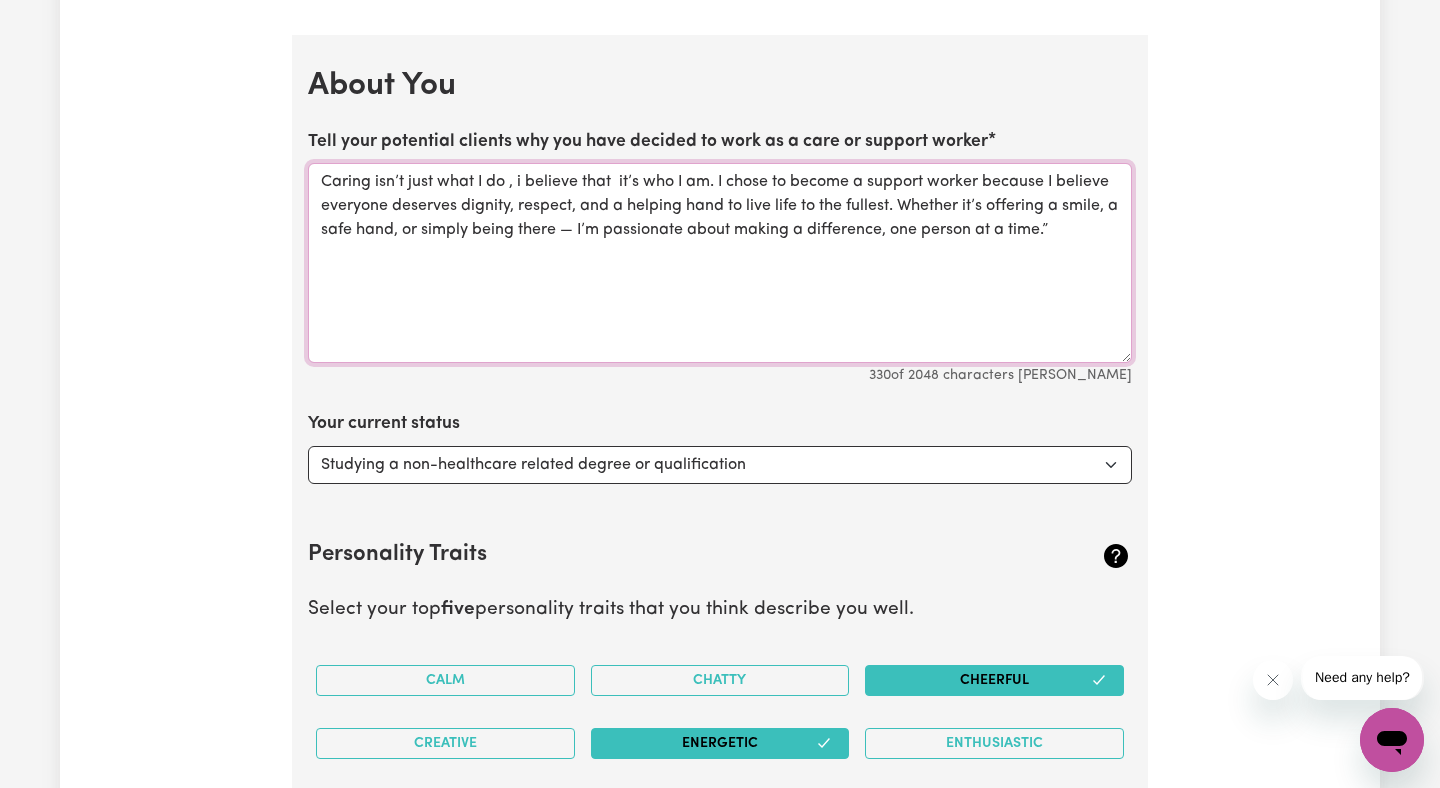 click on "Caring isn’t just what I do , i believe that  it’s who I am. I chose to become a support worker because I believe everyone deserves dignity, respect, and a helping hand to live life to the fullest. Whether it’s offering a smile, a safe hand, or simply being there — I’m passionate about making a difference, one person at a time.”" at bounding box center [720, 263] 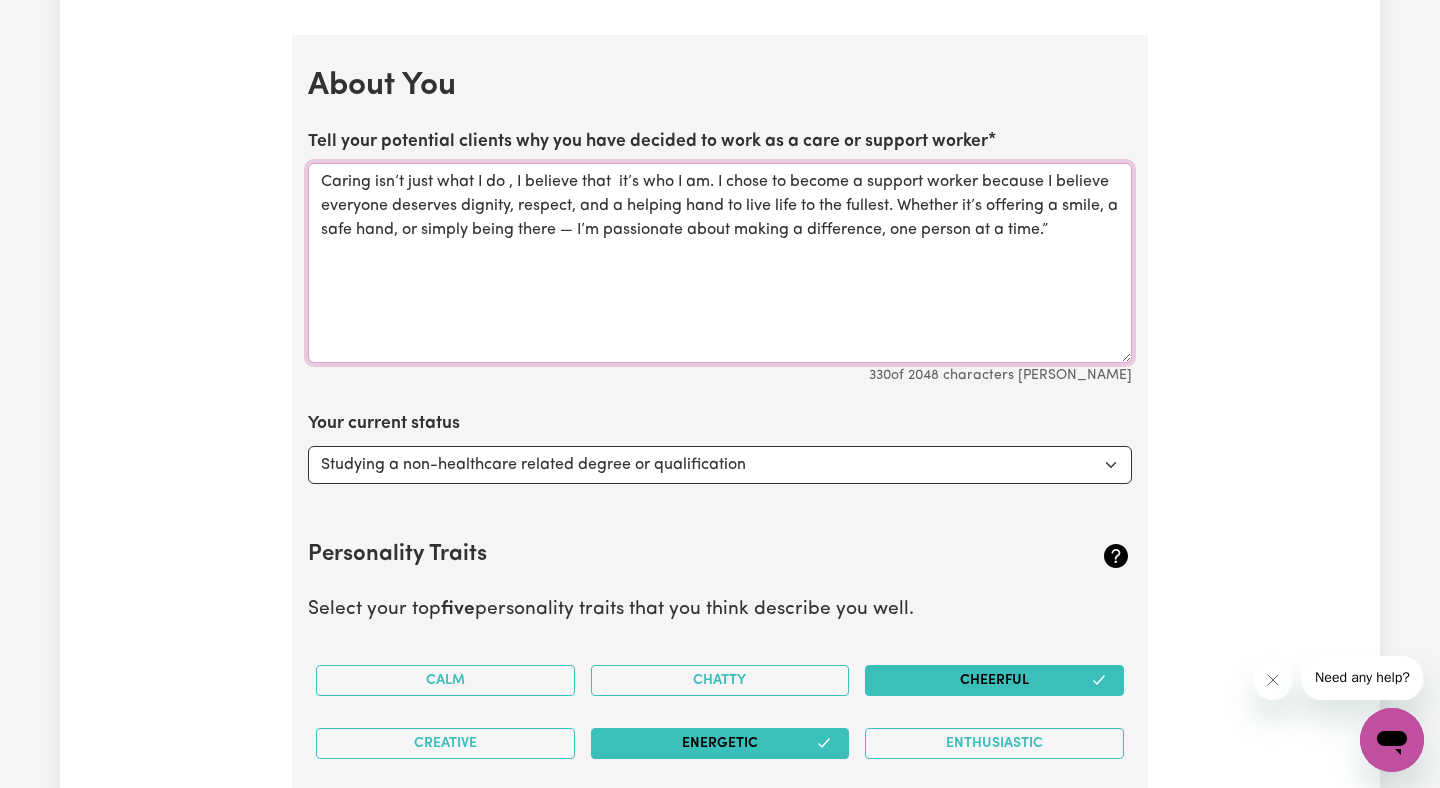 click on "Caring isn’t just what I do , I believe that  it’s who I am. I chose to become a support worker because I believe everyone deserves dignity, respect, and a helping hand to live life to the fullest. Whether it’s offering a smile, a safe hand, or simply being there — I’m passionate about making a difference, one person at a time.”" at bounding box center [720, 263] 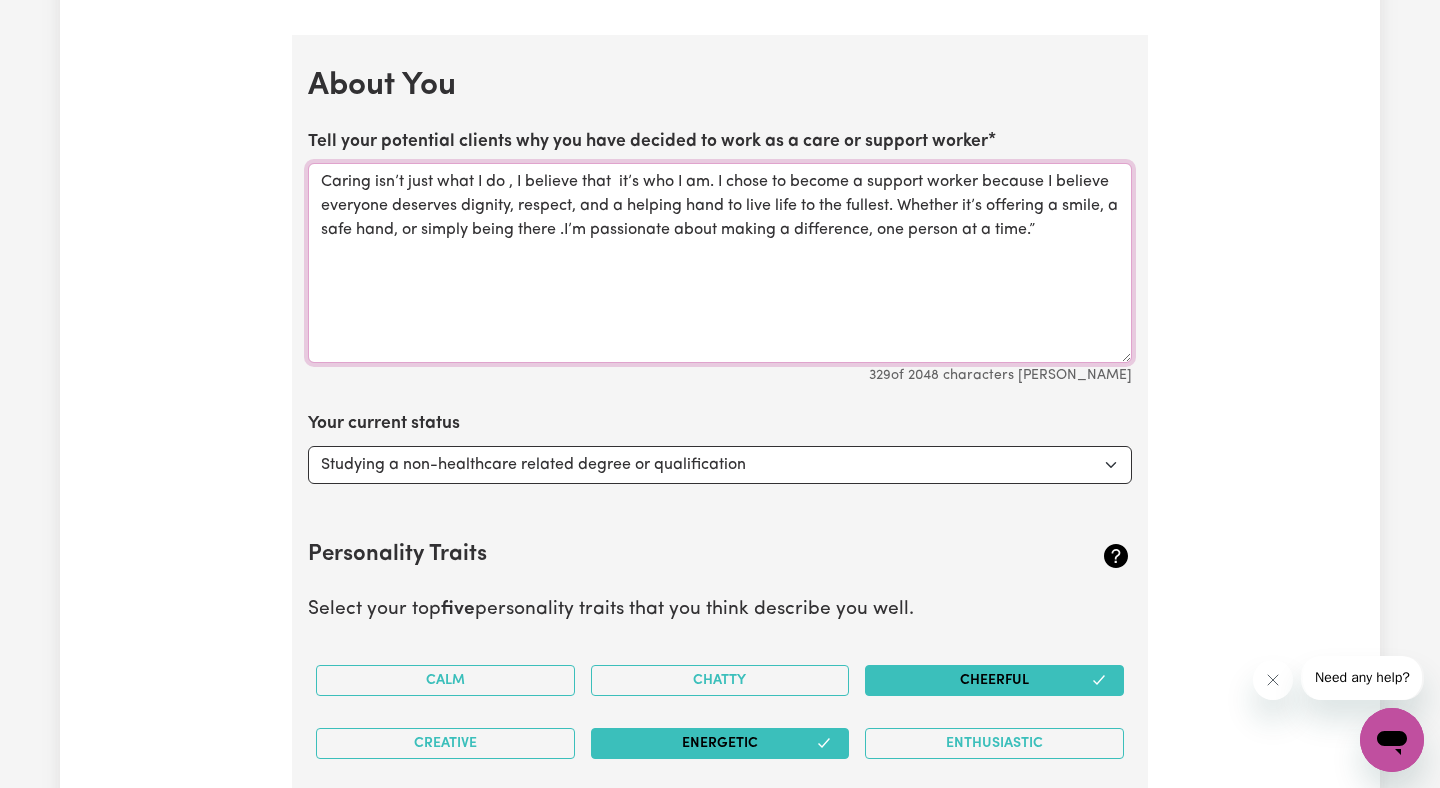 click on "Caring isn’t just what I do , I believe that  it’s who I am. I chose to become a support worker because I believe everyone deserves dignity, respect, and a helping hand to live life to the fullest. Whether it’s offering a smile, a safe hand, or simply being there .I’m passionate about making a difference, one person at a time.”" at bounding box center (720, 263) 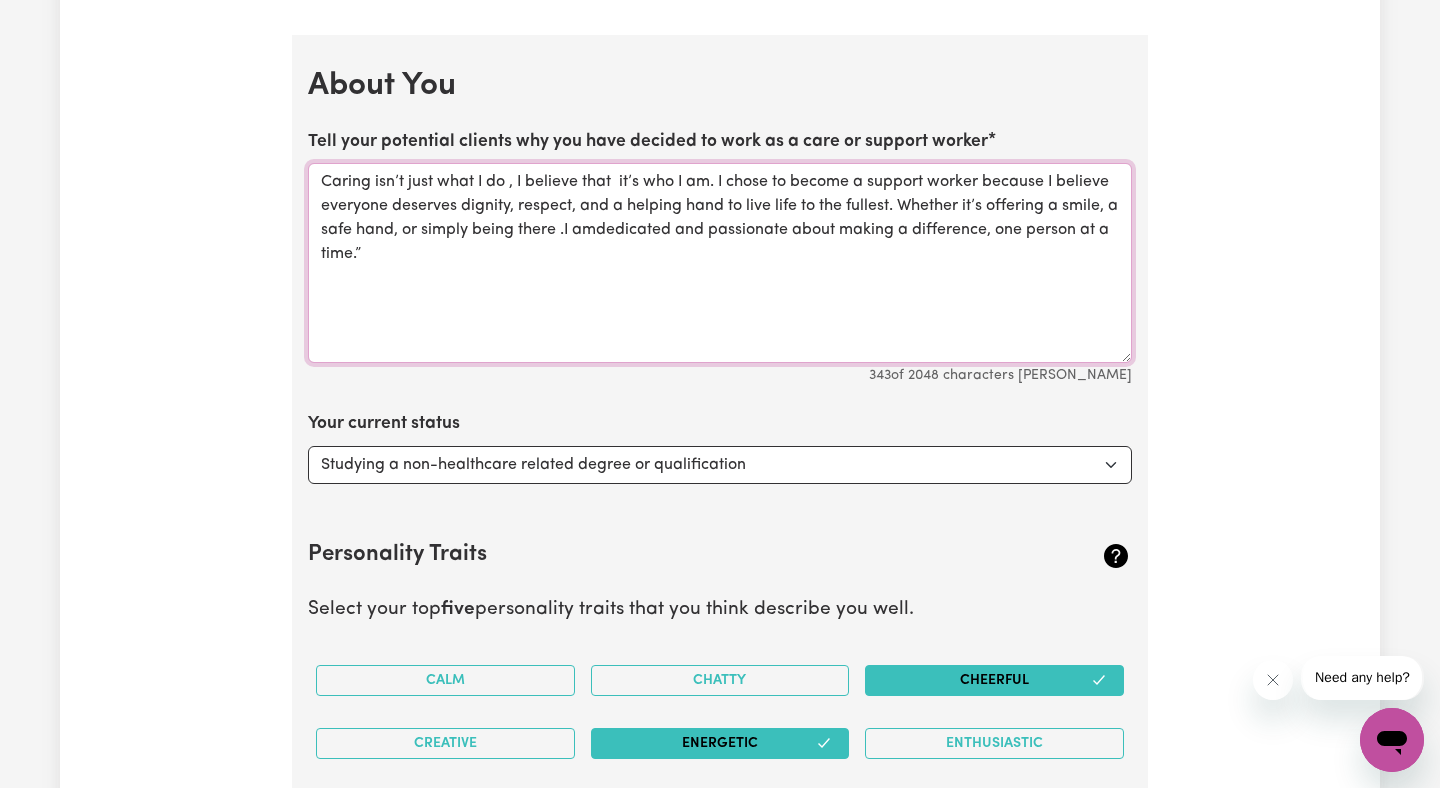 click on "Caring isn’t just what I do , I believe that  it’s who I am. I chose to become a support worker because I believe everyone deserves dignity, respect, and a helping hand to live life to the fullest. Whether it’s offering a smile, a safe hand, or simply being there .I amdedicated and passionate about making a difference, one person at a time.”" at bounding box center (720, 263) 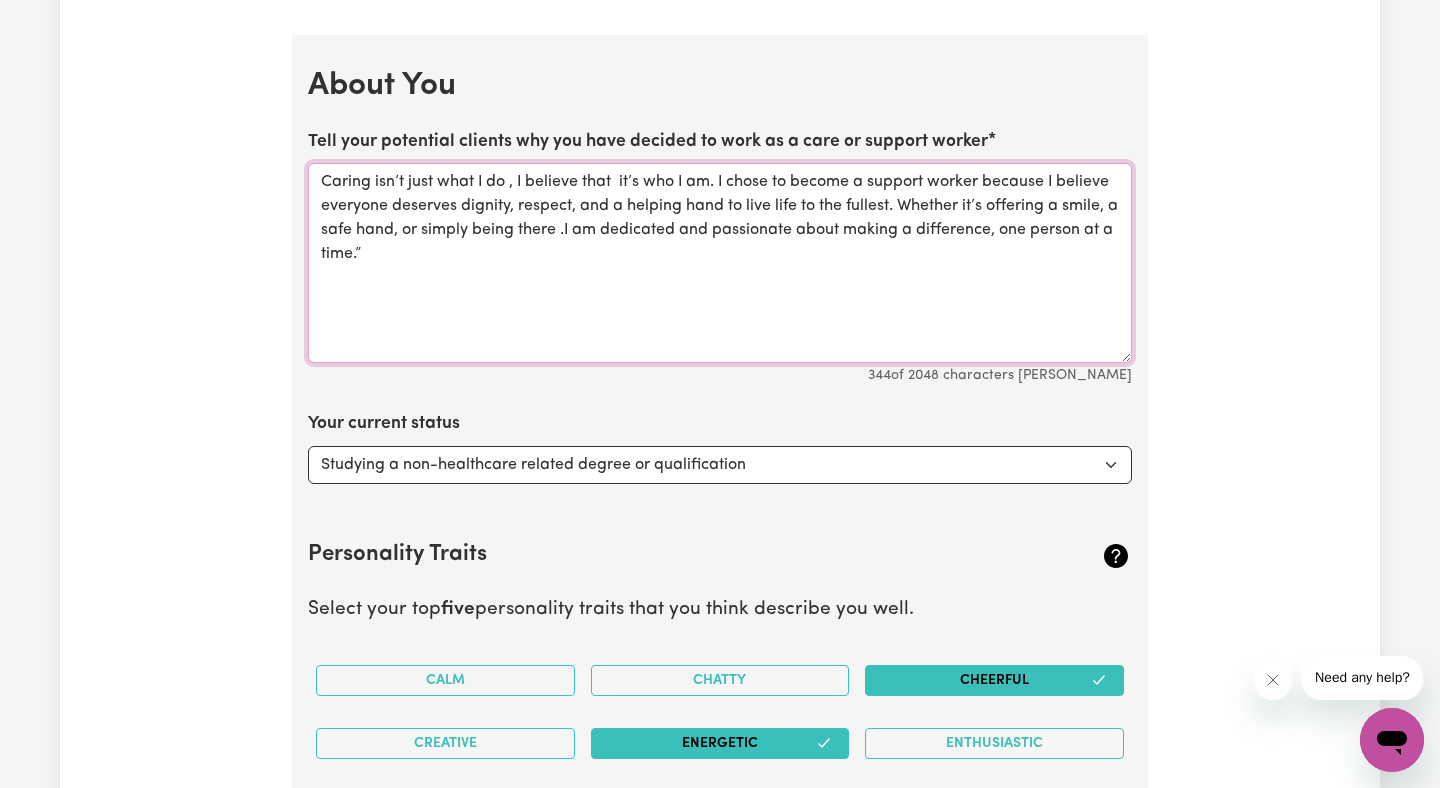click on "Caring isn’t just what I do , I believe that  it’s who I am. I chose to become a support worker because I believe everyone deserves dignity, respect, and a helping hand to live life to the fullest. Whether it’s offering a smile, a safe hand, or simply being there .I am dedicated and passionate about making a difference, one person at a time.”" at bounding box center [720, 263] 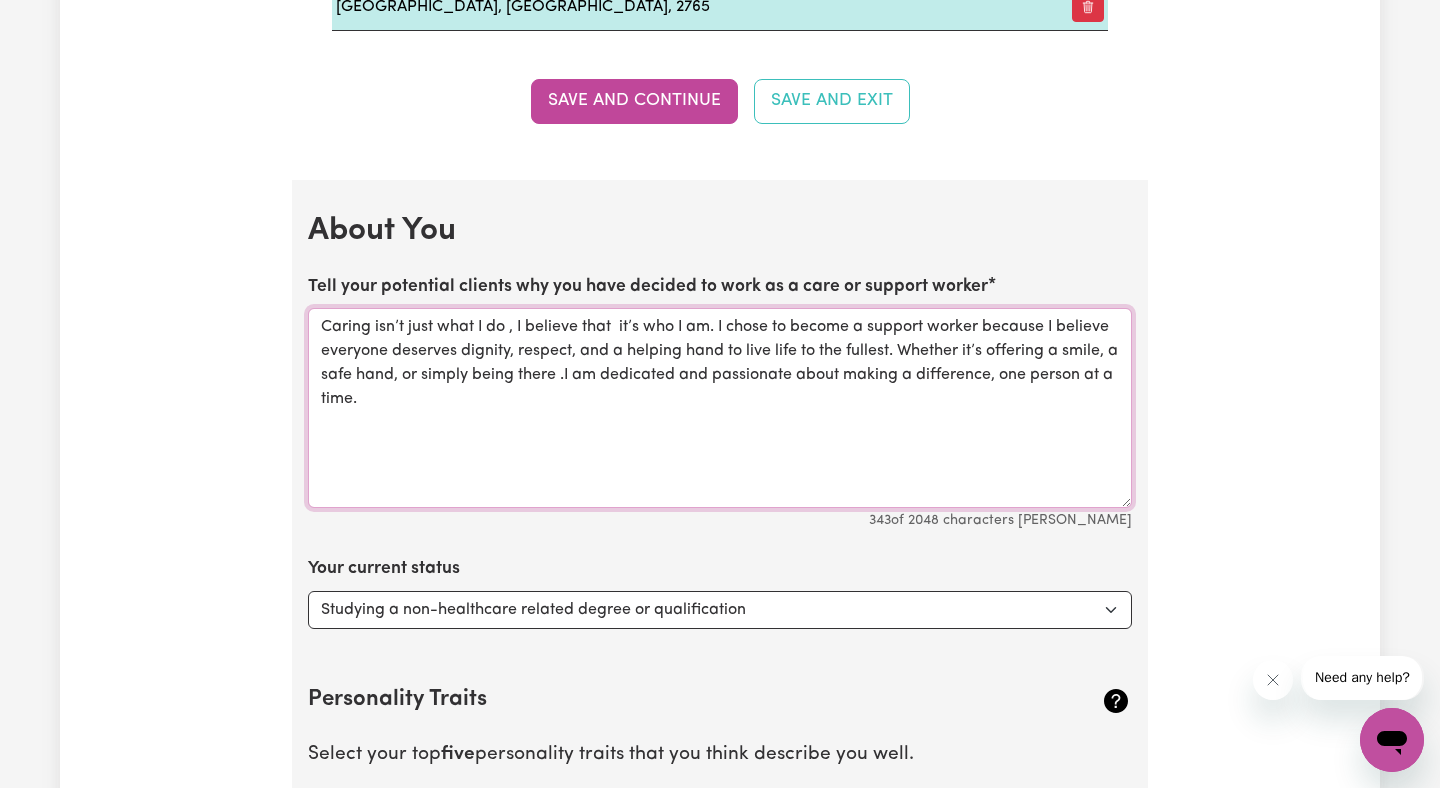 scroll, scrollTop: 3456, scrollLeft: 0, axis: vertical 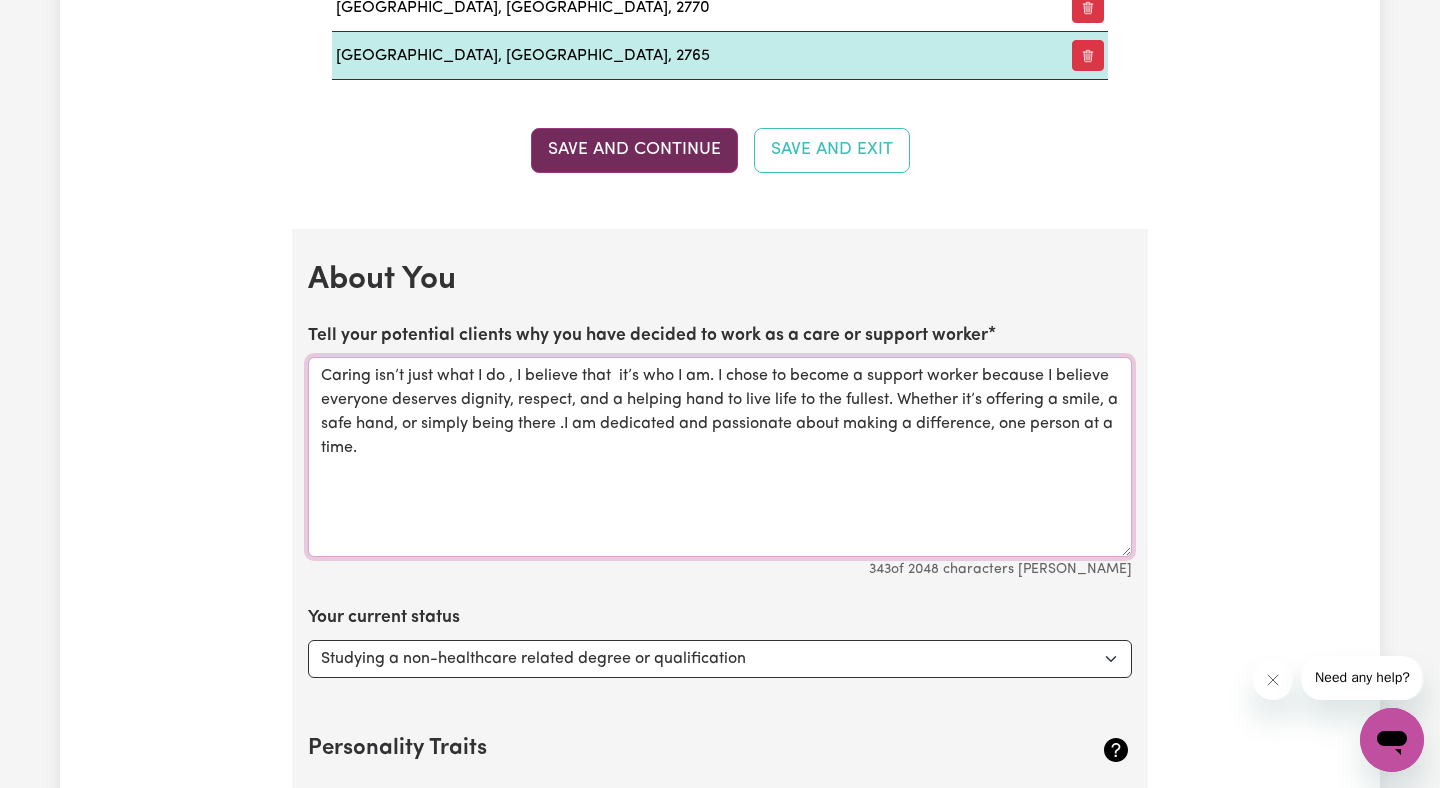 type on "Caring isn’t just what I do , I believe that  it’s who I am. I chose to become a support worker because I believe everyone deserves dignity, respect, and a helping hand to live life to the fullest. Whether it’s offering a smile, a safe hand, or simply being there .I am dedicated and passionate about making a difference, one person at a time." 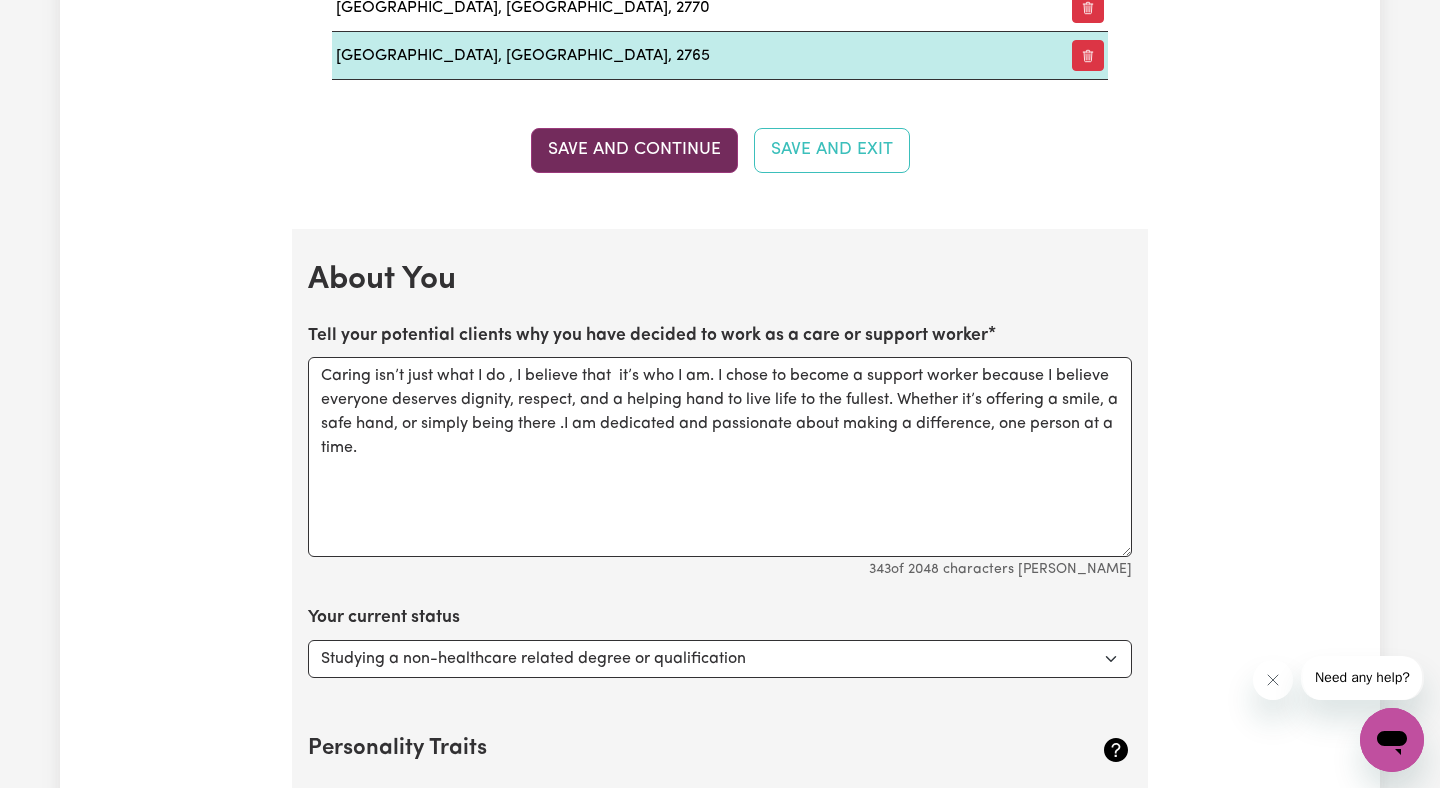 click on "Save and Continue" at bounding box center [634, 150] 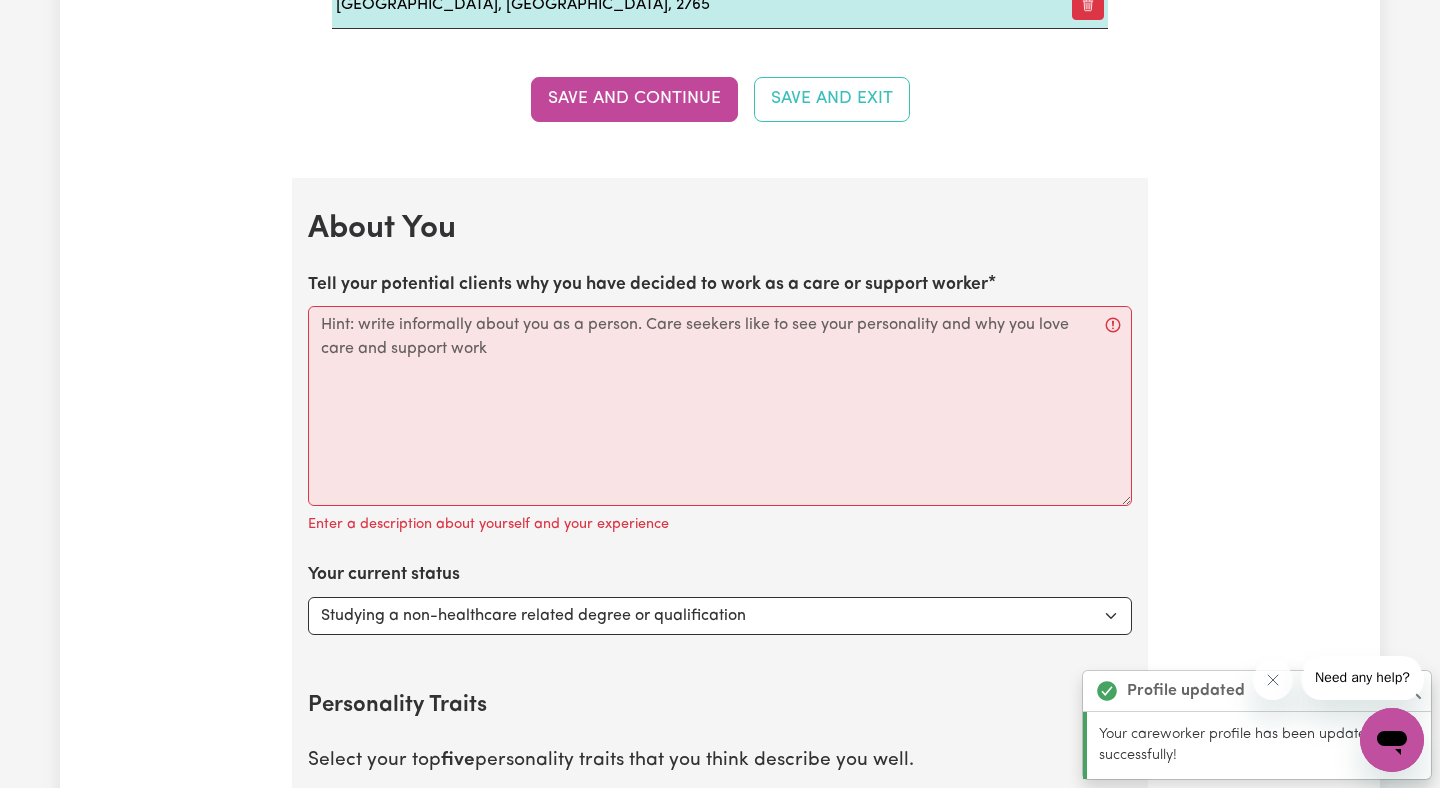 scroll, scrollTop: 3685, scrollLeft: 0, axis: vertical 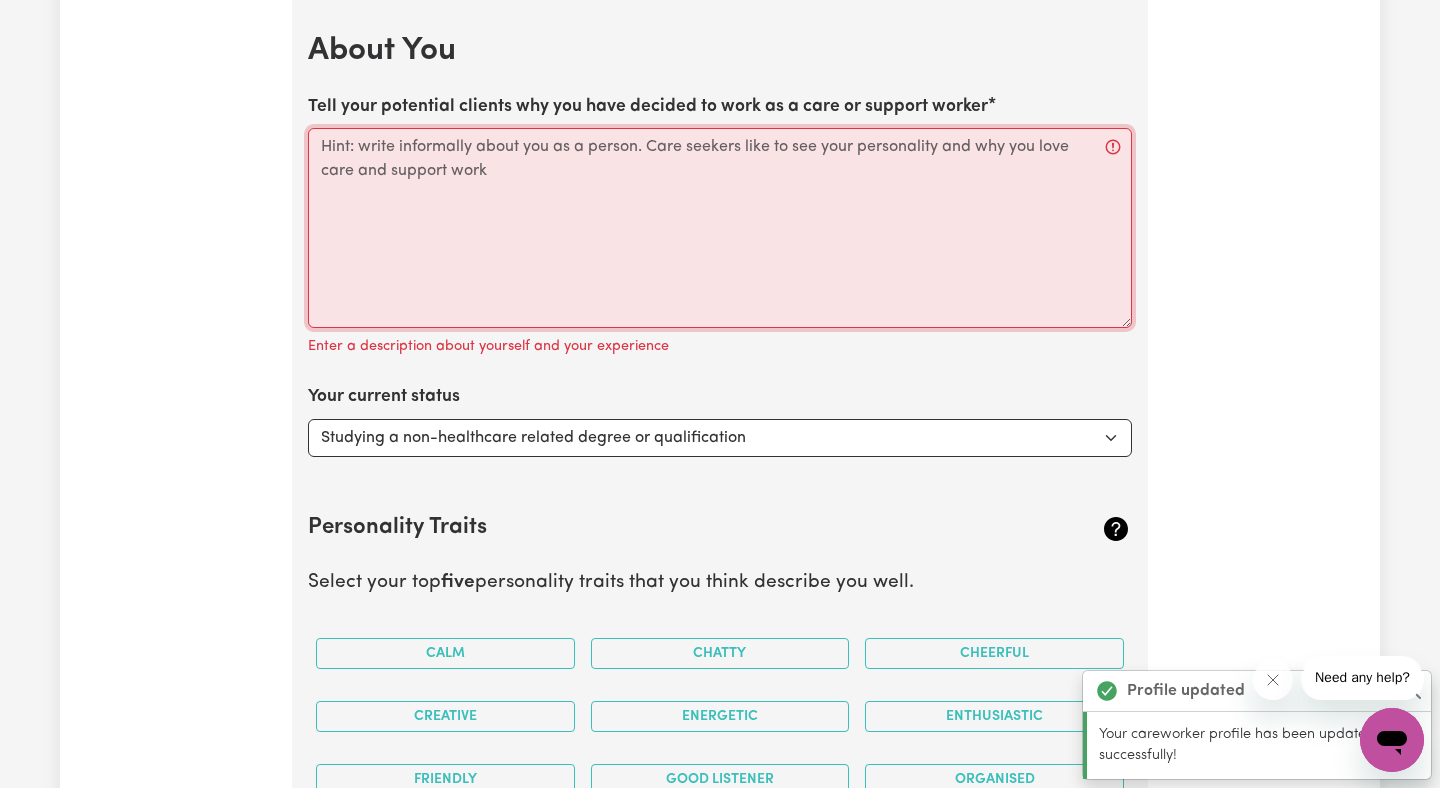 click on "Tell your potential clients why you have decided to work as a care or support worker" at bounding box center [720, 228] 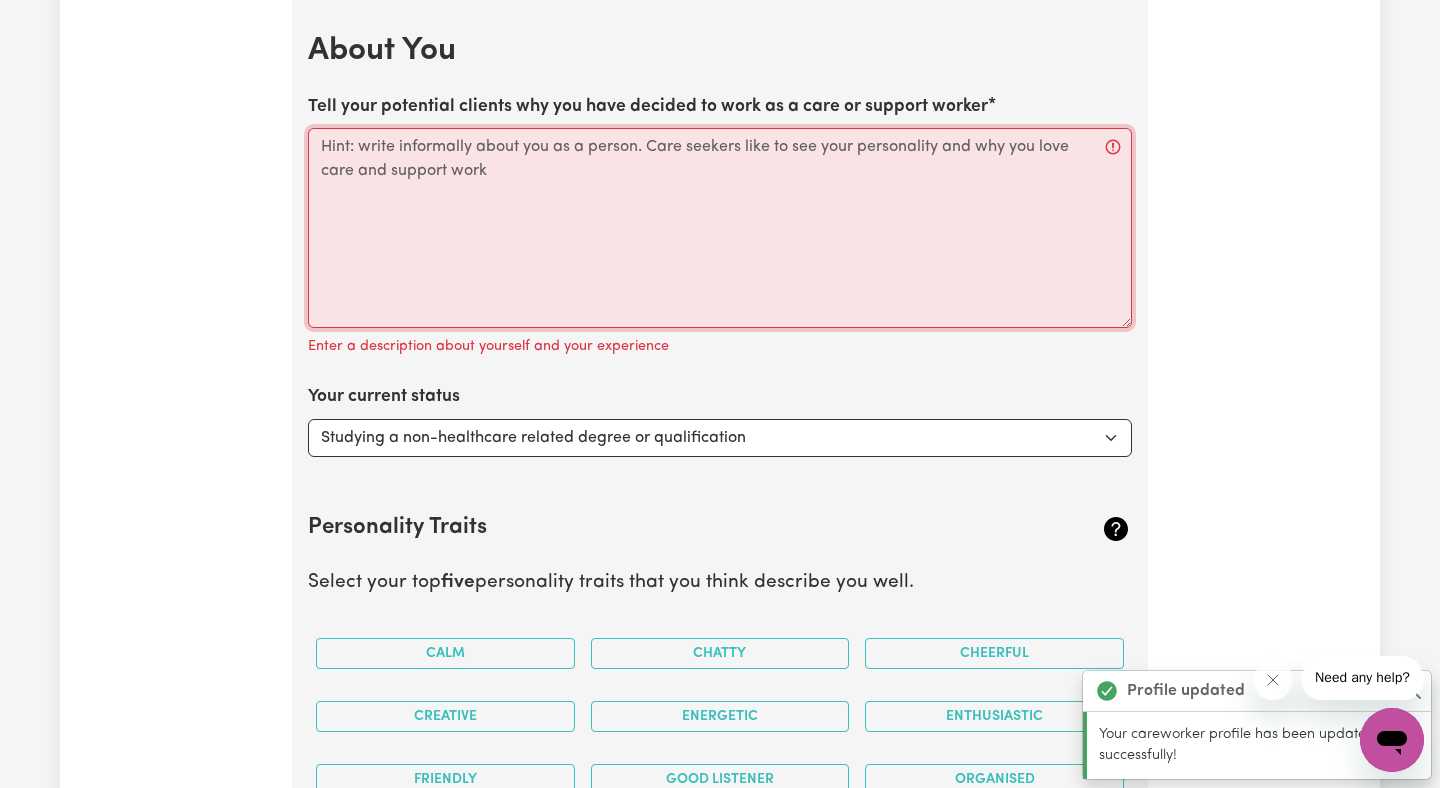 paste on "Caring isn’t just what I do — it’s who I am. I chose to become a support worker because I believe everyone deserves dignity, respect, and a helping hand to live life to the fullest. Whether it’s offering a smile, a safe hand, or simply being there — I’m passionate about making a difference, one person at a time.”" 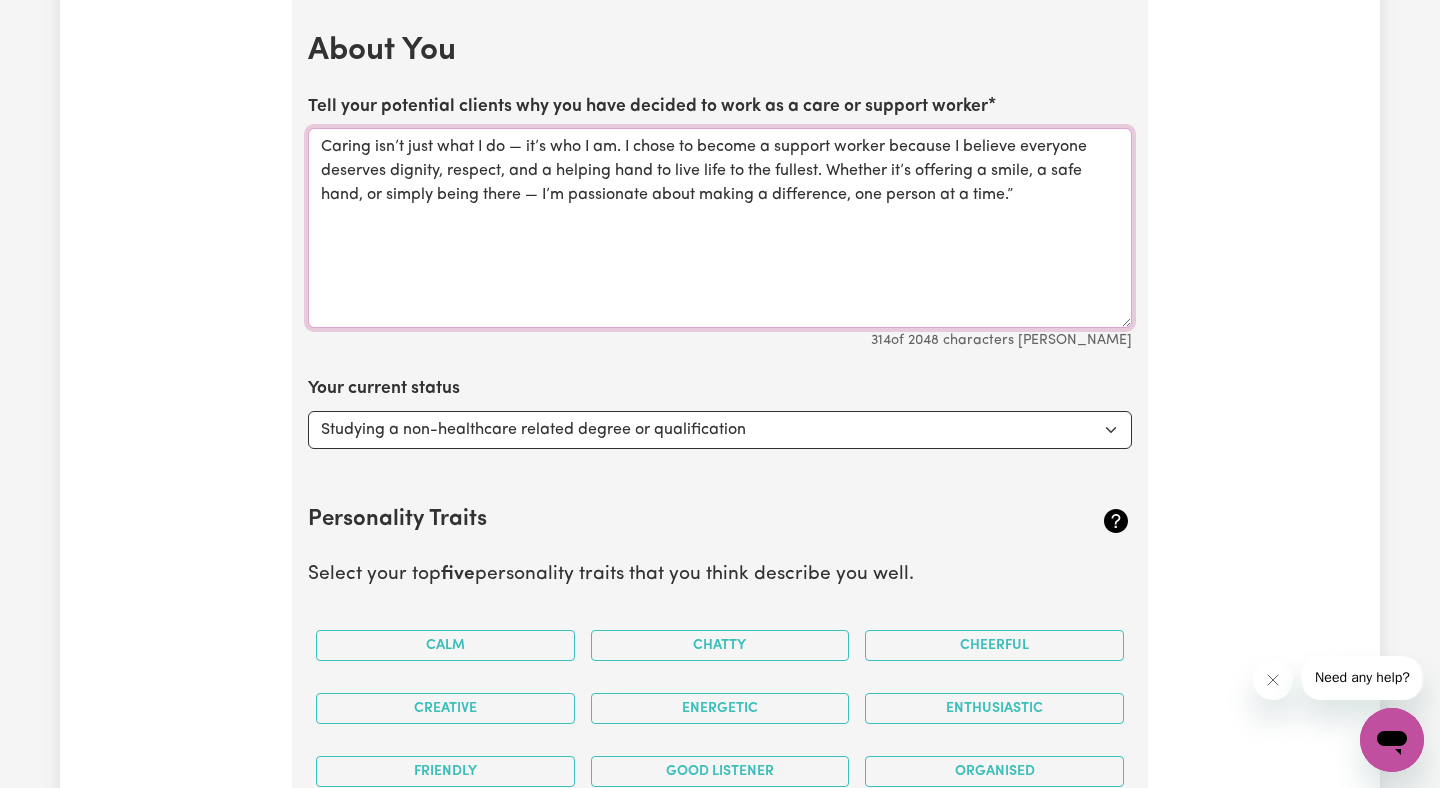 click on "Caring isn’t just what I do — it’s who I am. I chose to become a support worker because I believe everyone deserves dignity, respect, and a helping hand to live life to the fullest. Whether it’s offering a smile, a safe hand, or simply being there — I’m passionate about making a difference, one person at a time.”" at bounding box center (720, 228) 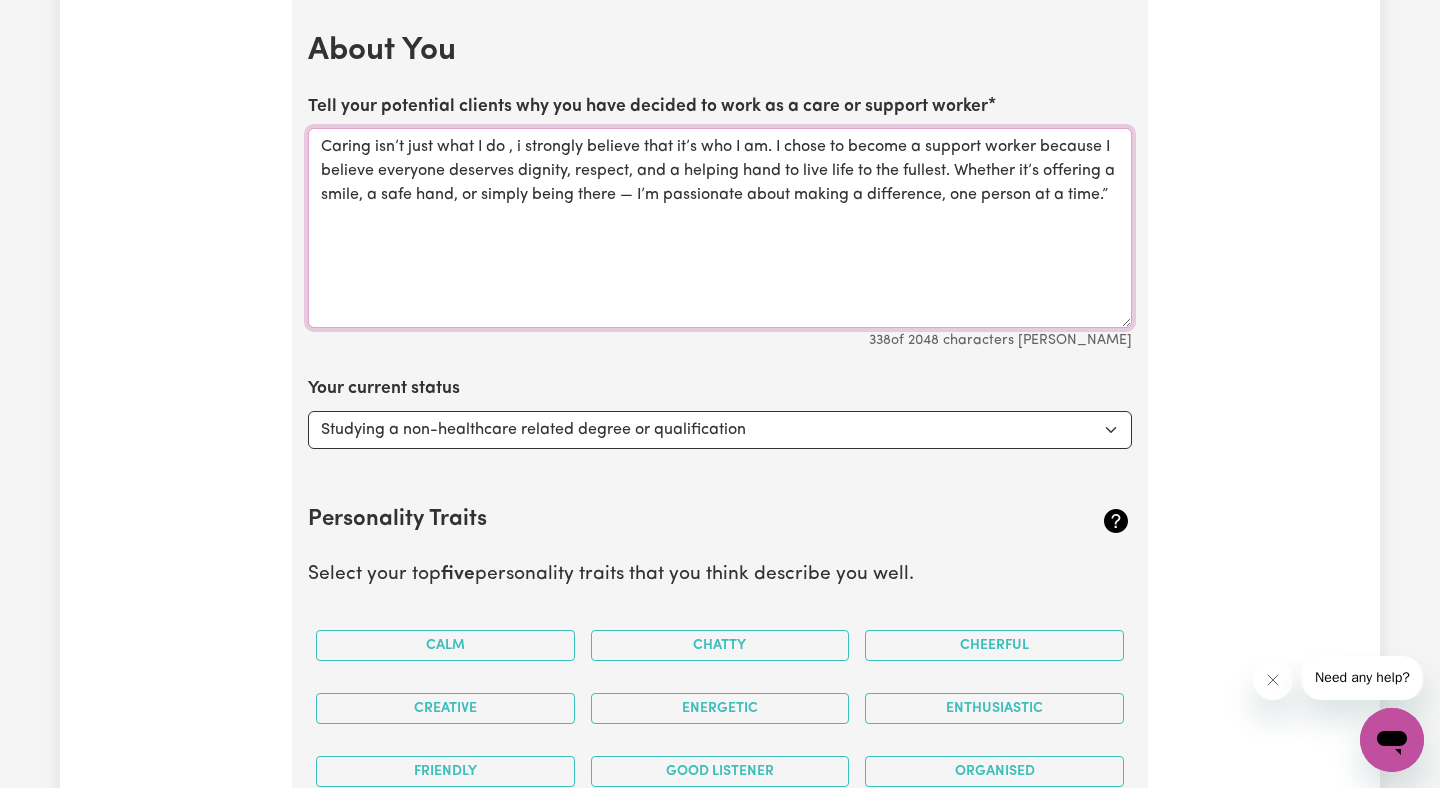 click on "Caring isn’t just what I do , i strongly believe that it’s who I am. I chose to become a support worker because I believe everyone deserves dignity, respect, and a helping hand to live life to the fullest. Whether it’s offering a smile, a safe hand, or simply being there — I’m passionate about making a difference, one person at a time.”" at bounding box center (720, 228) 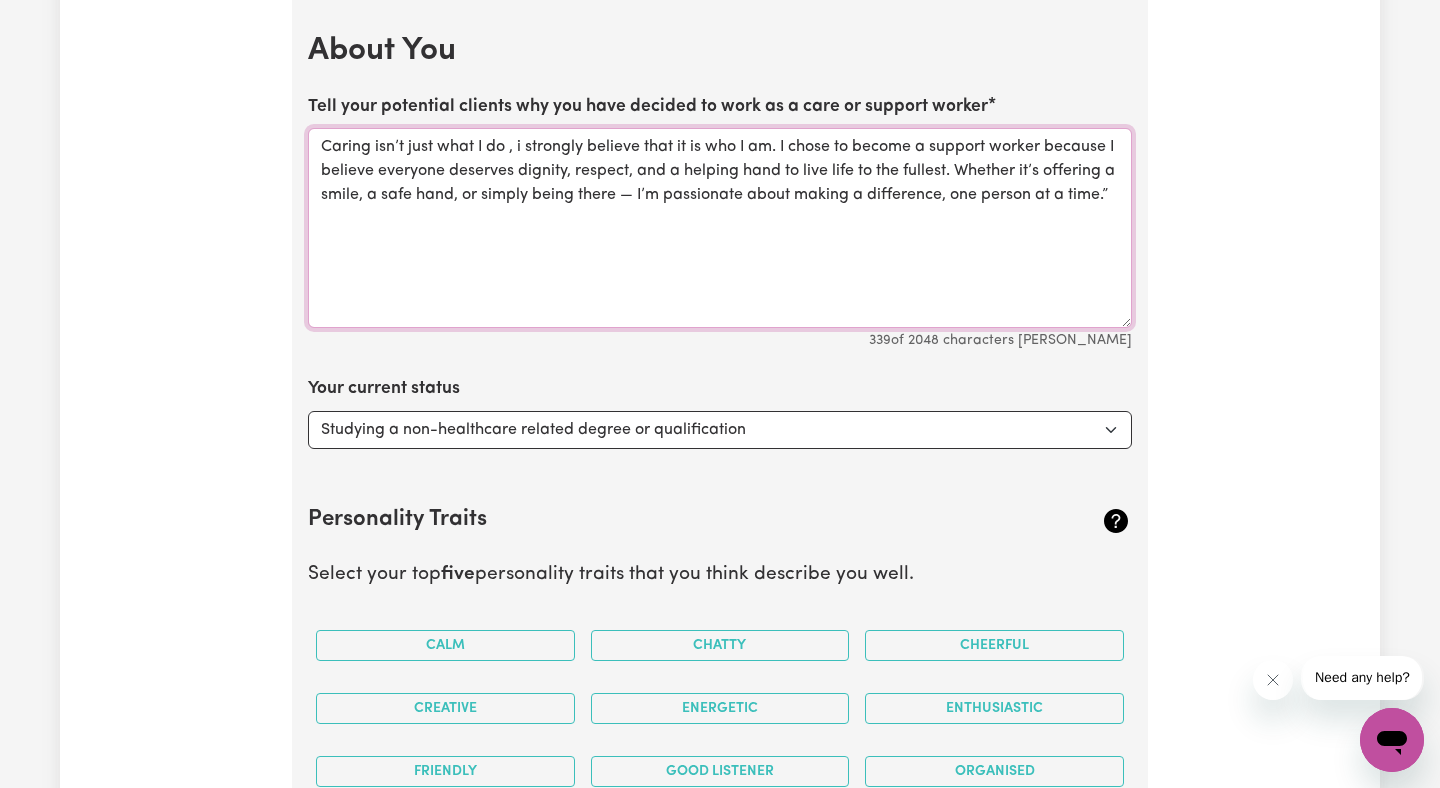 click on "Caring isn’t just what I do , i strongly believe that it is who I am. I chose to become a support worker because I believe everyone deserves dignity, respect, and a helping hand to live life to the fullest. Whether it’s offering a smile, a safe hand, or simply being there — I’m passionate about making a difference, one person at a time.”" at bounding box center [720, 228] 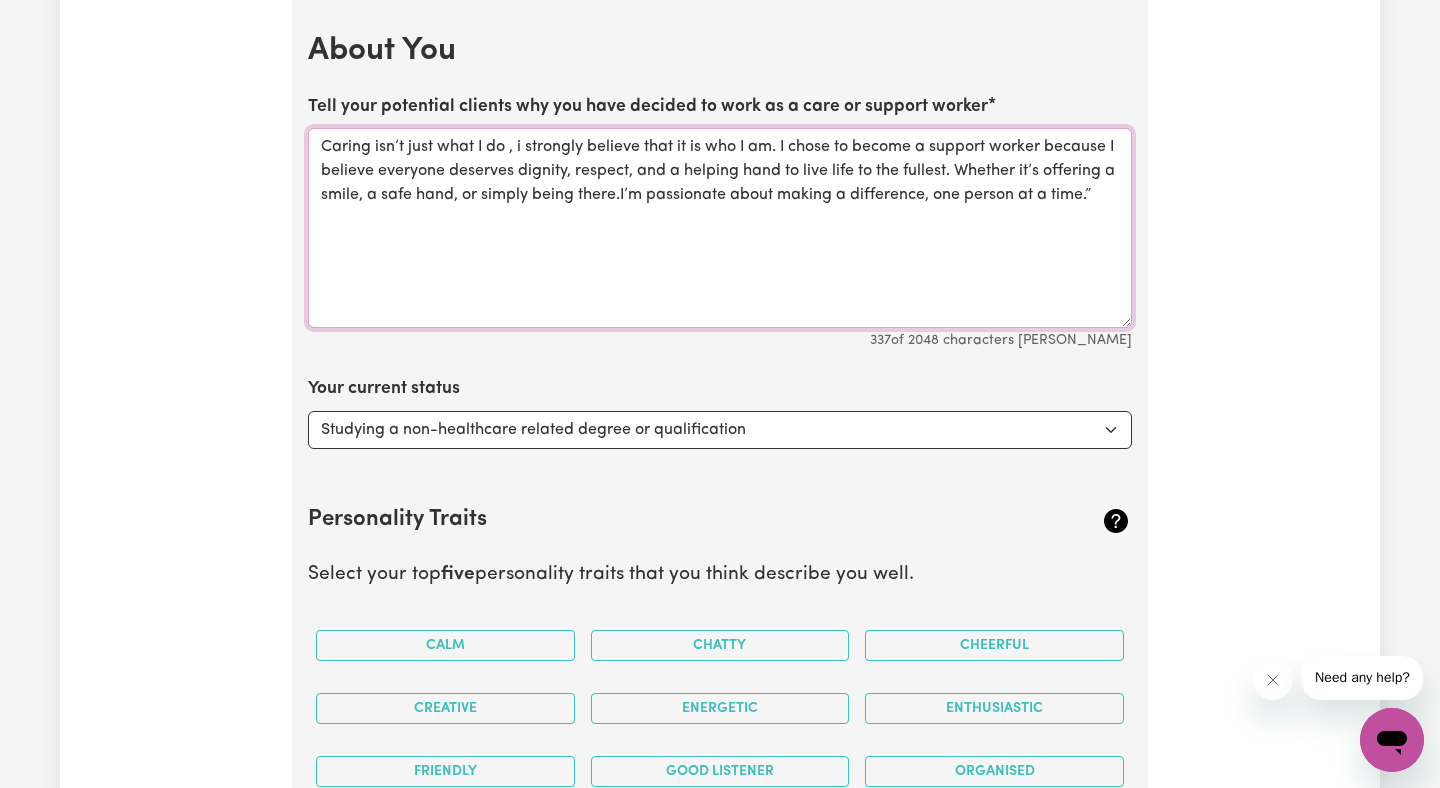 click on "Caring isn’t just what I do , i strongly believe that it is who I am. I chose to become a support worker because I believe everyone deserves dignity, respect, and a helping hand to live life to the fullest. Whether it’s offering a smile, a safe hand, or simply being there.I’m passionate about making a difference, one person at a time.”" at bounding box center (720, 228) 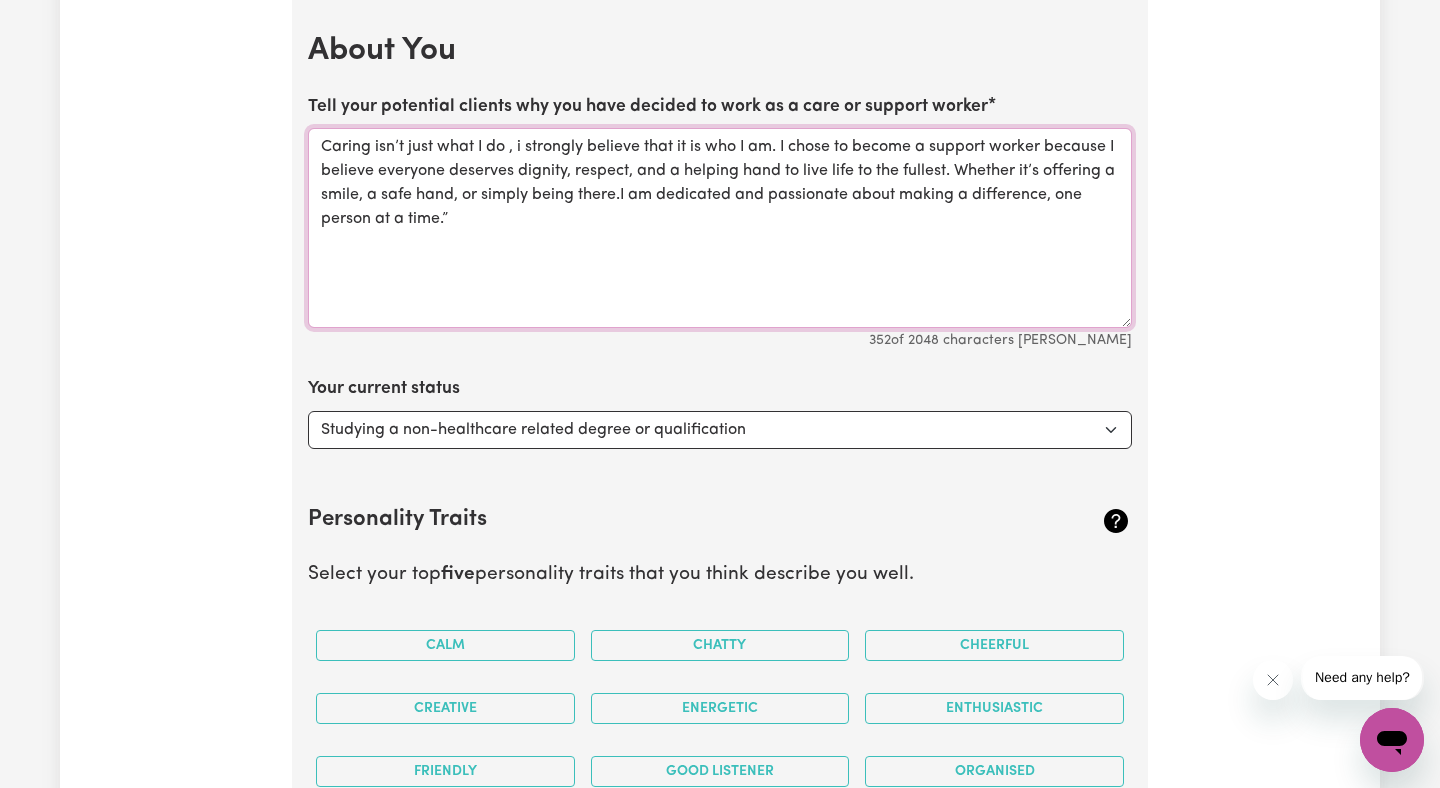 click on "Caring isn’t just what I do , i strongly believe that it is who I am. I chose to become a support worker because I believe everyone deserves dignity, respect, and a helping hand to live life to the fullest. Whether it’s offering a smile, a safe hand, or simply being there.I am dedicated and passionate about making a difference, one person at a time.”" at bounding box center (720, 228) 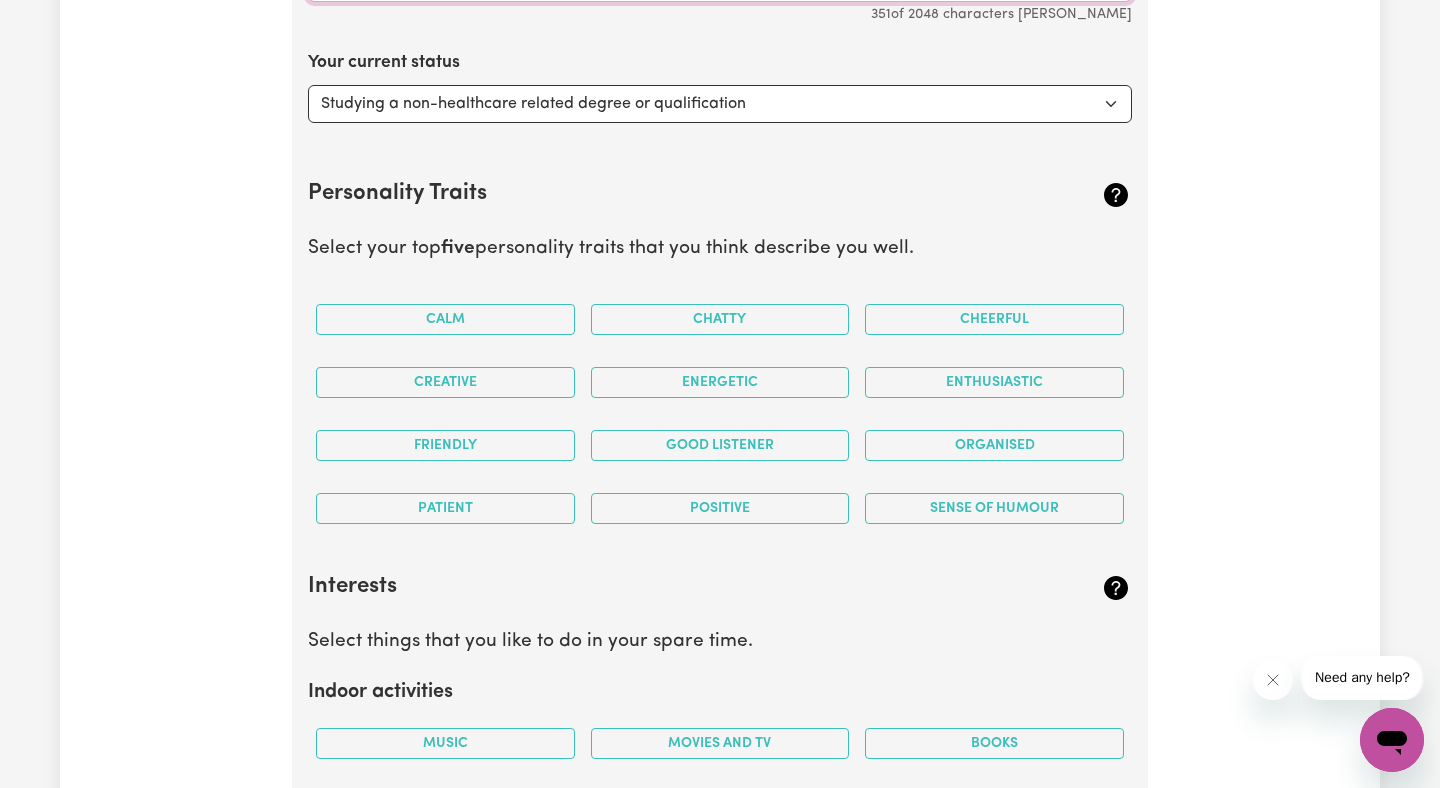 scroll, scrollTop: 4014, scrollLeft: 0, axis: vertical 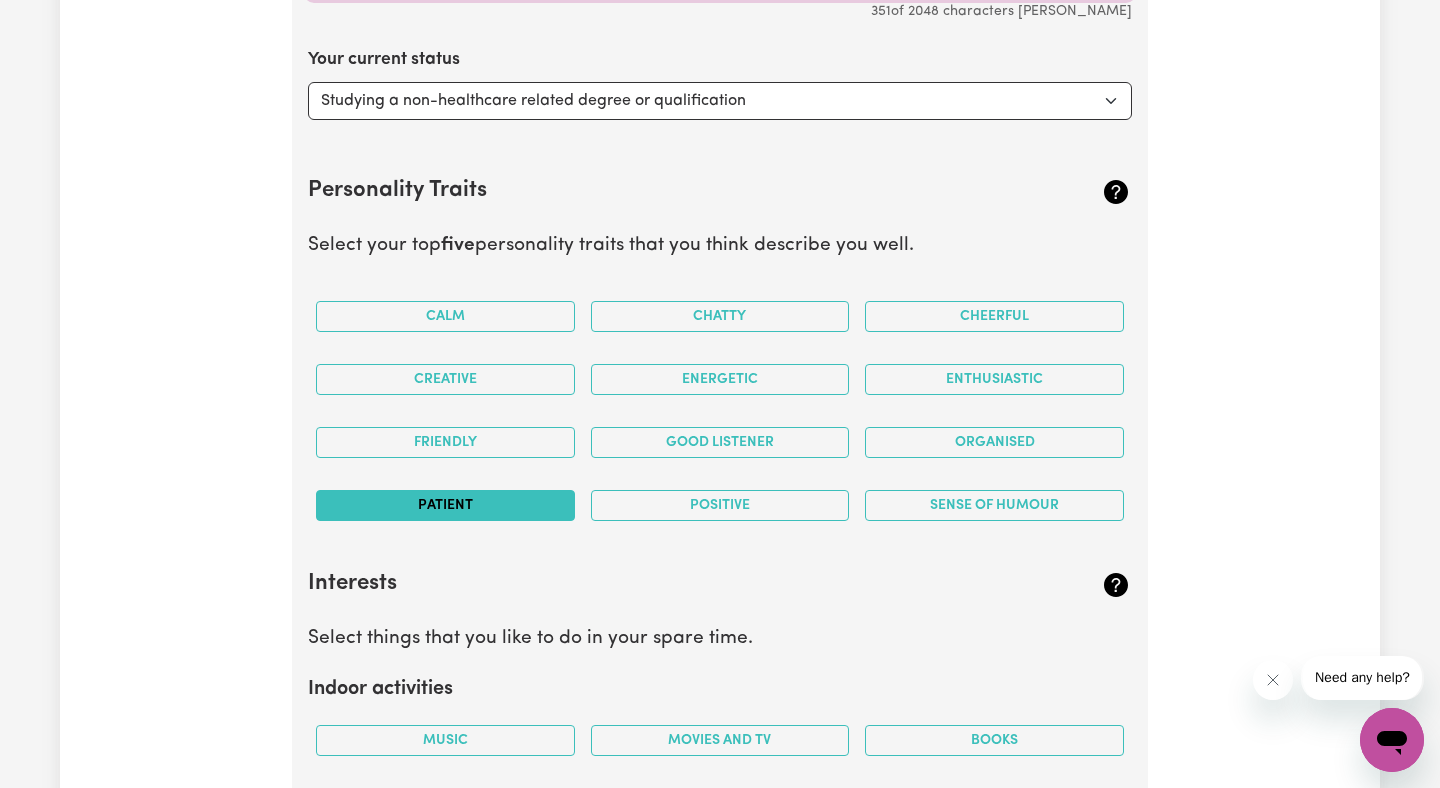 type on "Caring isn’t just what I do , i strongly believe that it is who I am. I chose to become a support worker because I believe everyone deserves dignity, respect, and a helping hand to live life to the fullest. Whether it’s offering a smile, a safe hand, or simply being there.I am dedicated and passionate about making a difference, one person at a time." 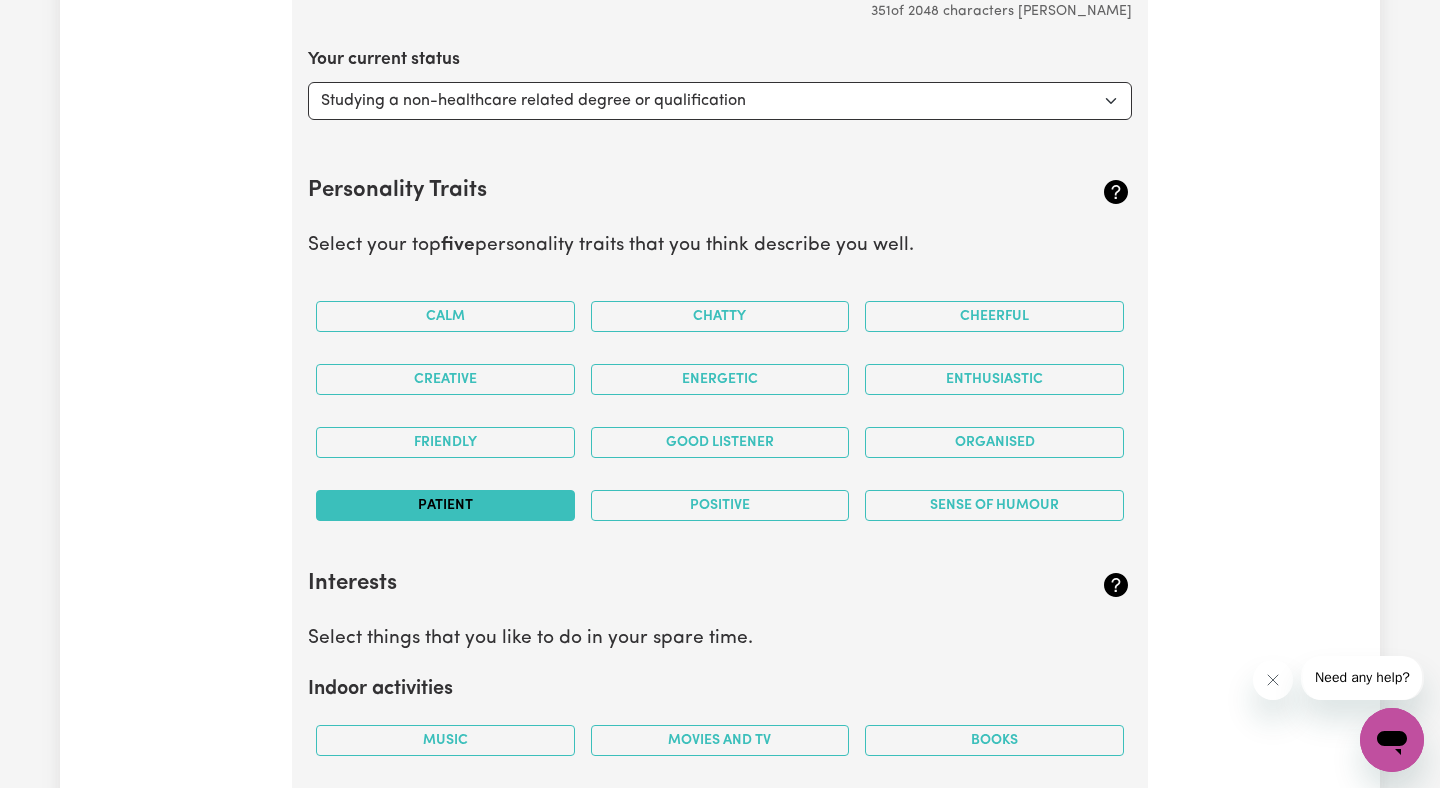 click on "Patient" at bounding box center (445, 505) 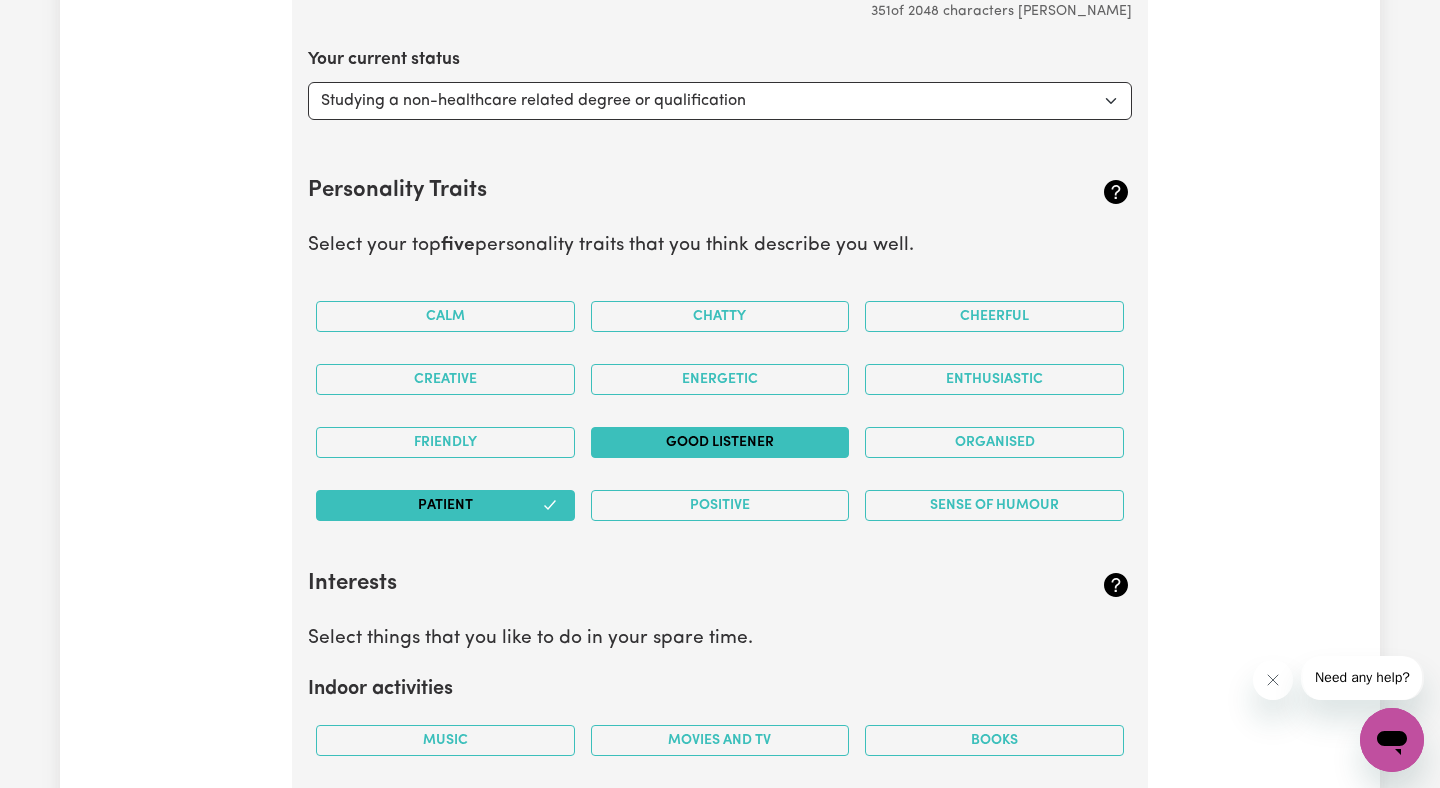 click on "Good Listener" at bounding box center (720, 442) 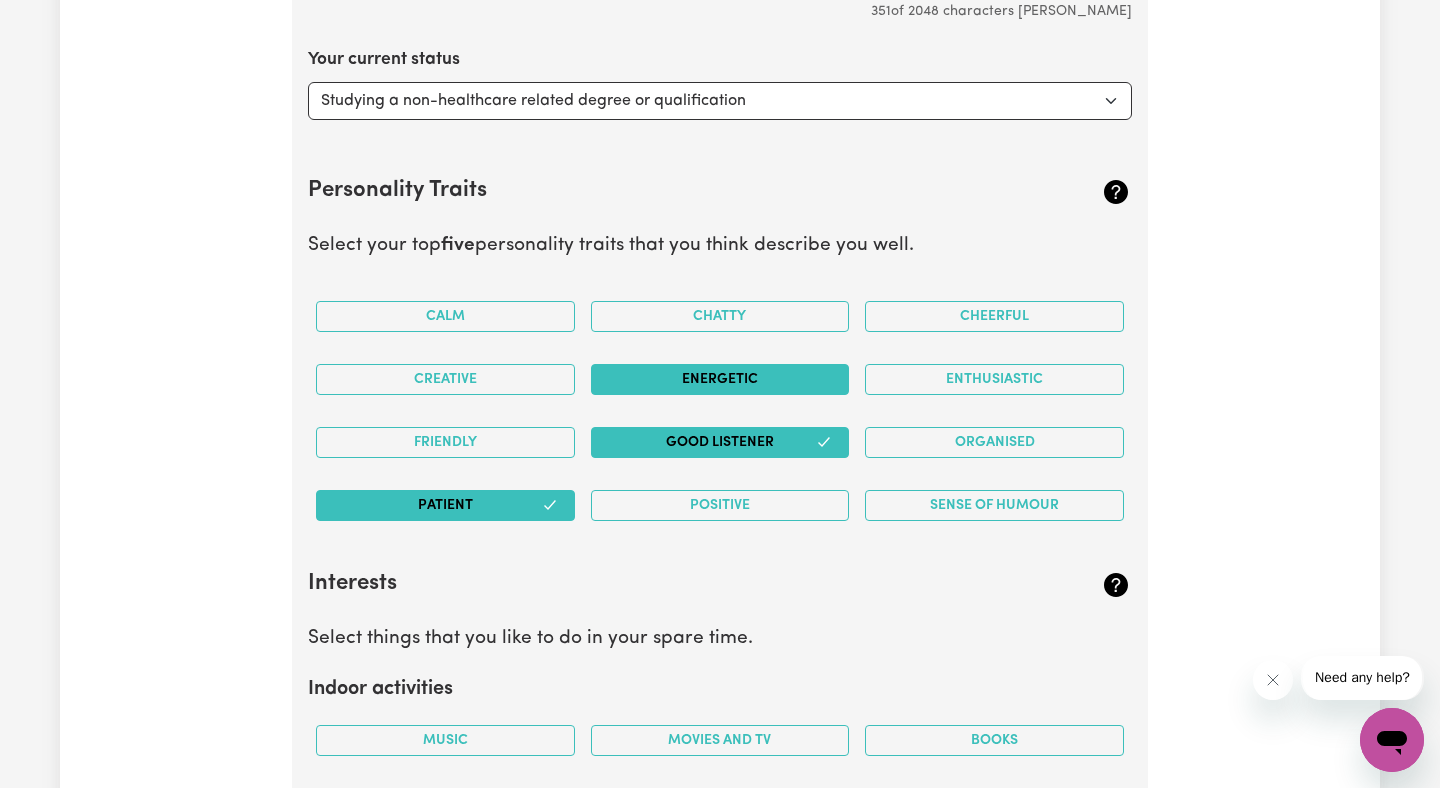 click on "Energetic" at bounding box center (720, 379) 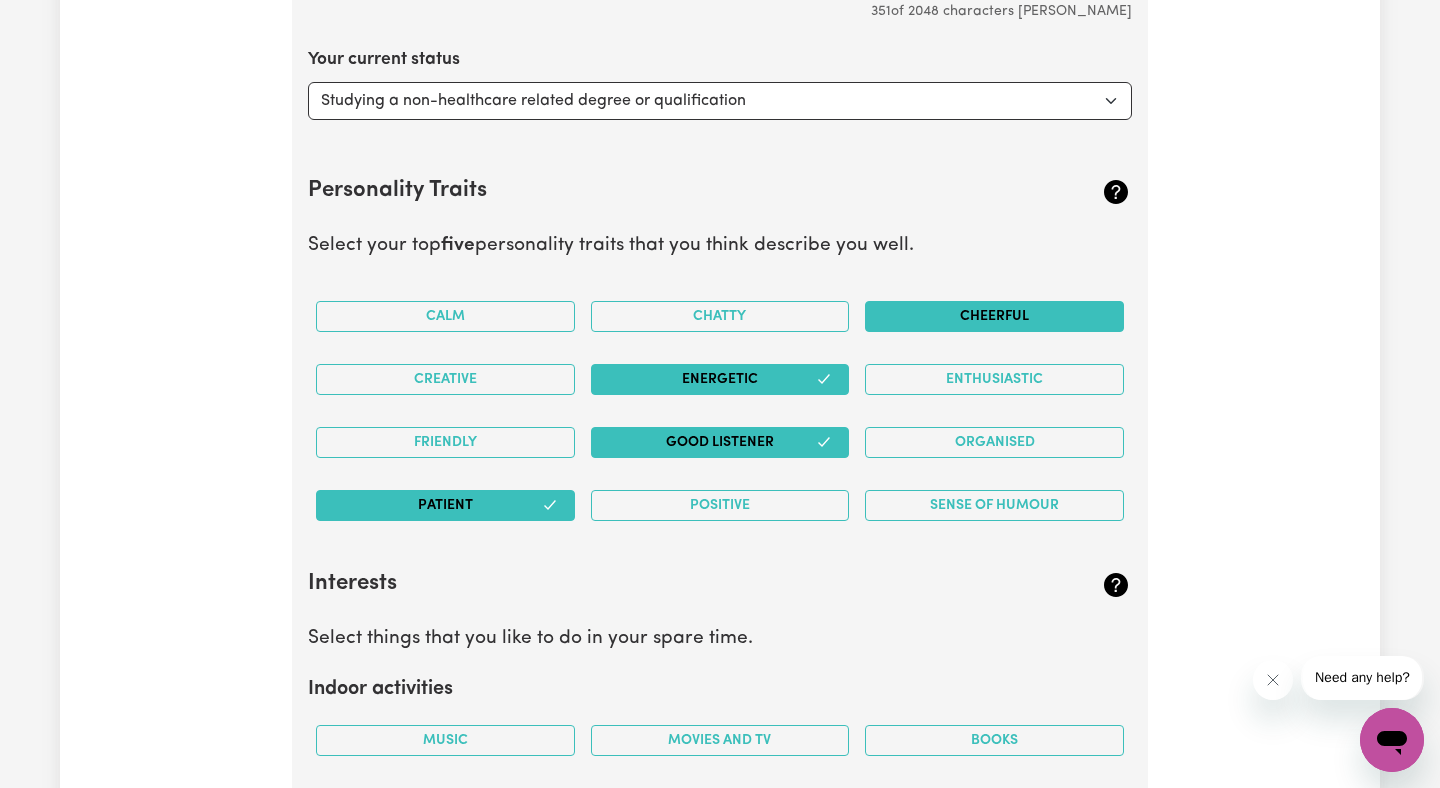 click on "Cheerful" at bounding box center [994, 316] 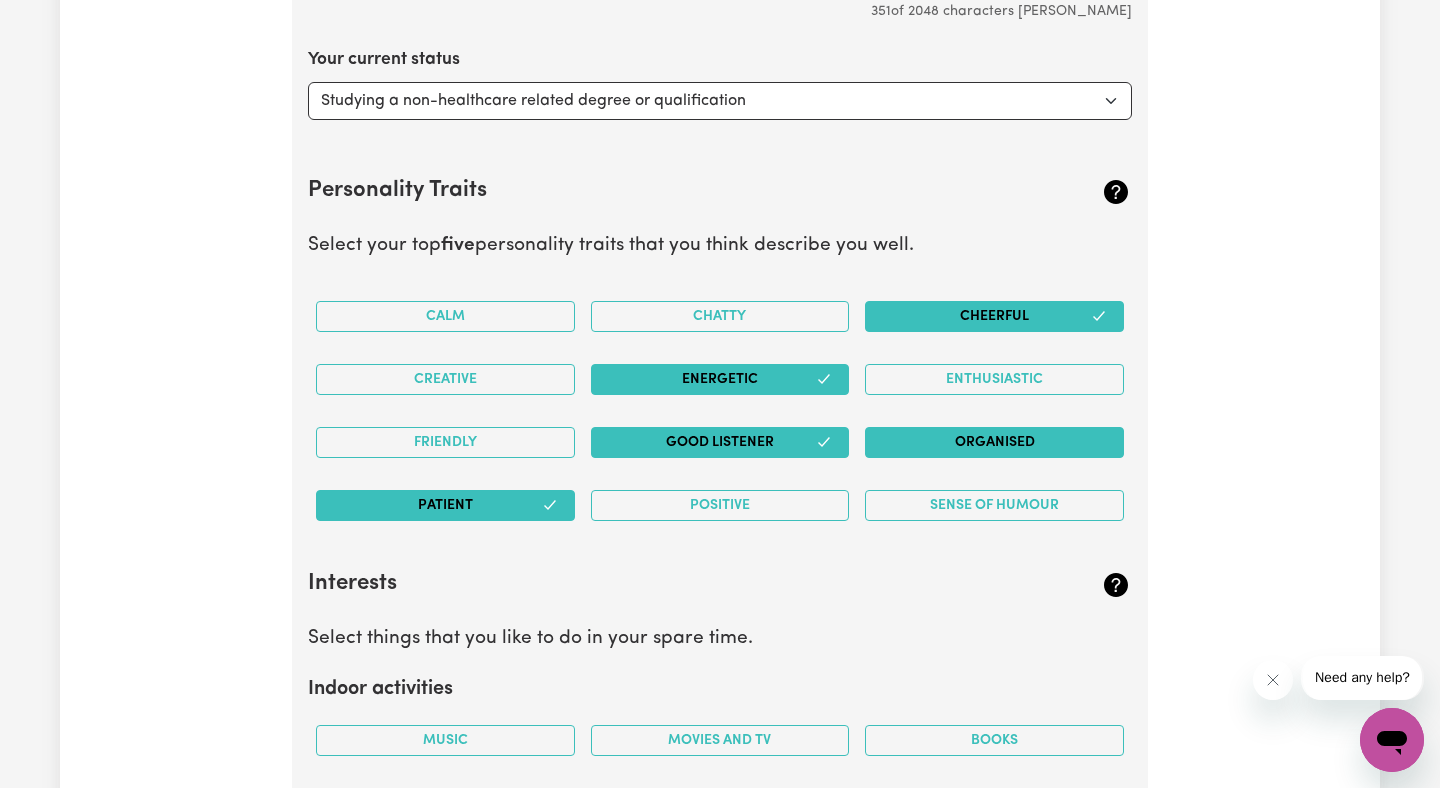 click on "Organised" at bounding box center [994, 442] 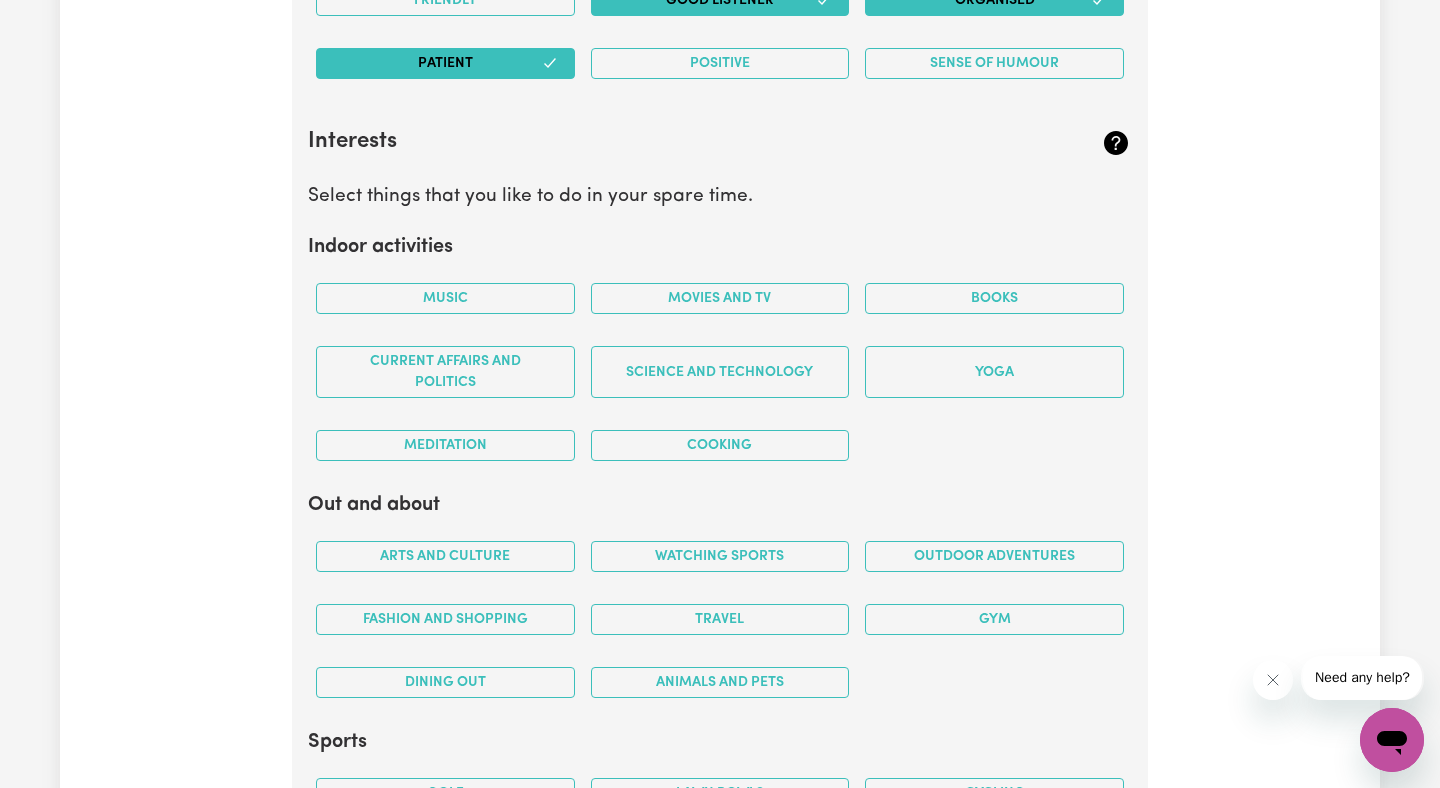 scroll, scrollTop: 4487, scrollLeft: 0, axis: vertical 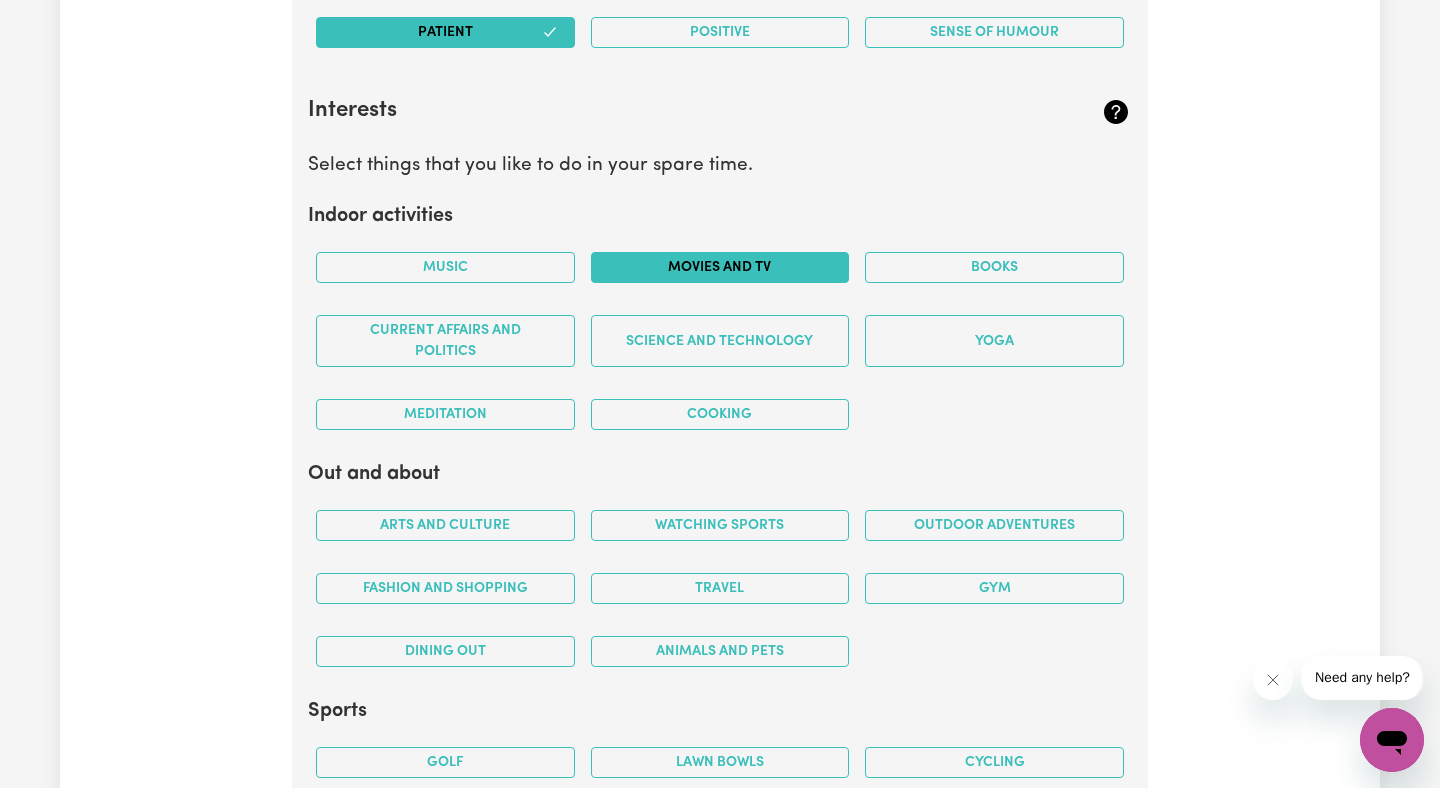 click on "Movies and TV" at bounding box center [720, 267] 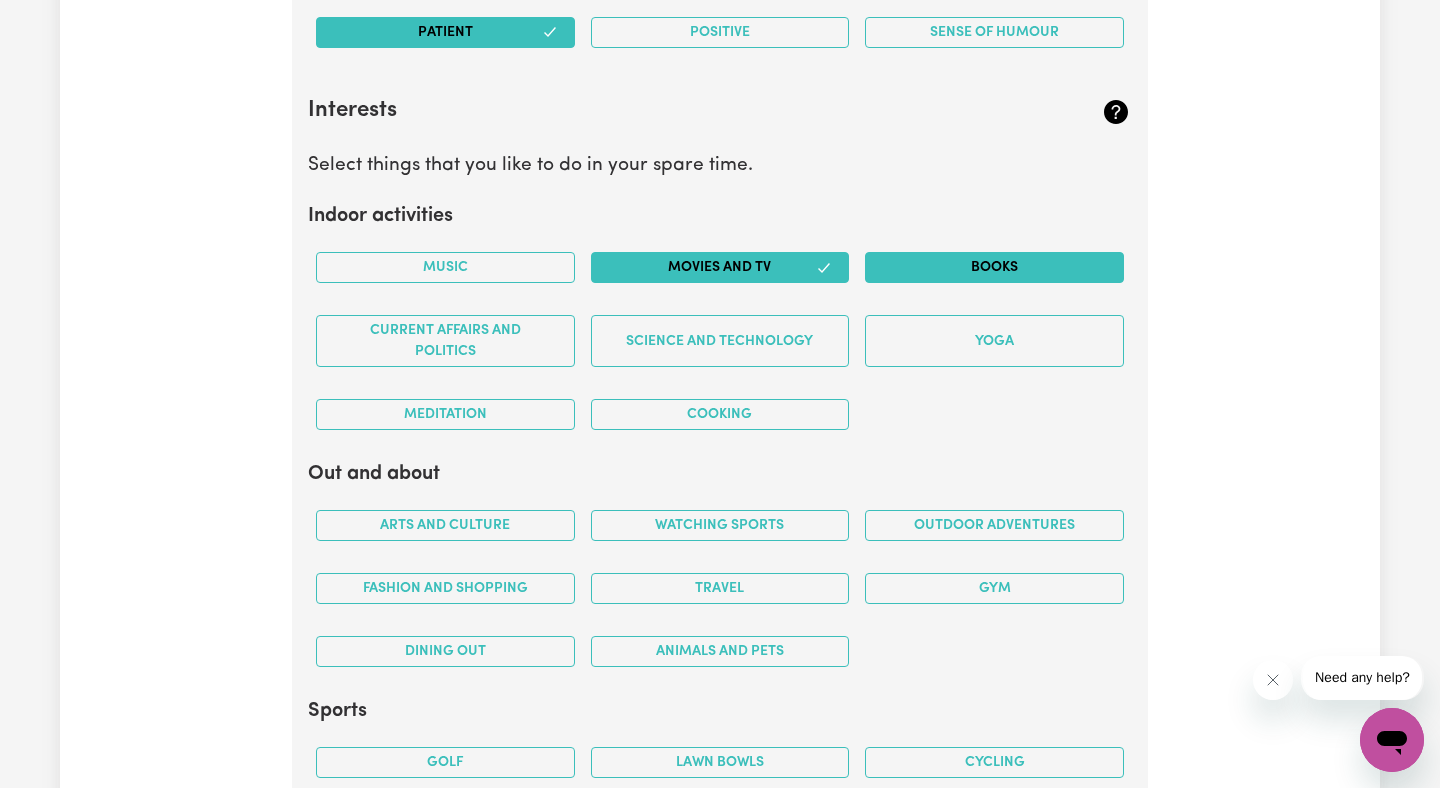 click on "Books" at bounding box center [994, 267] 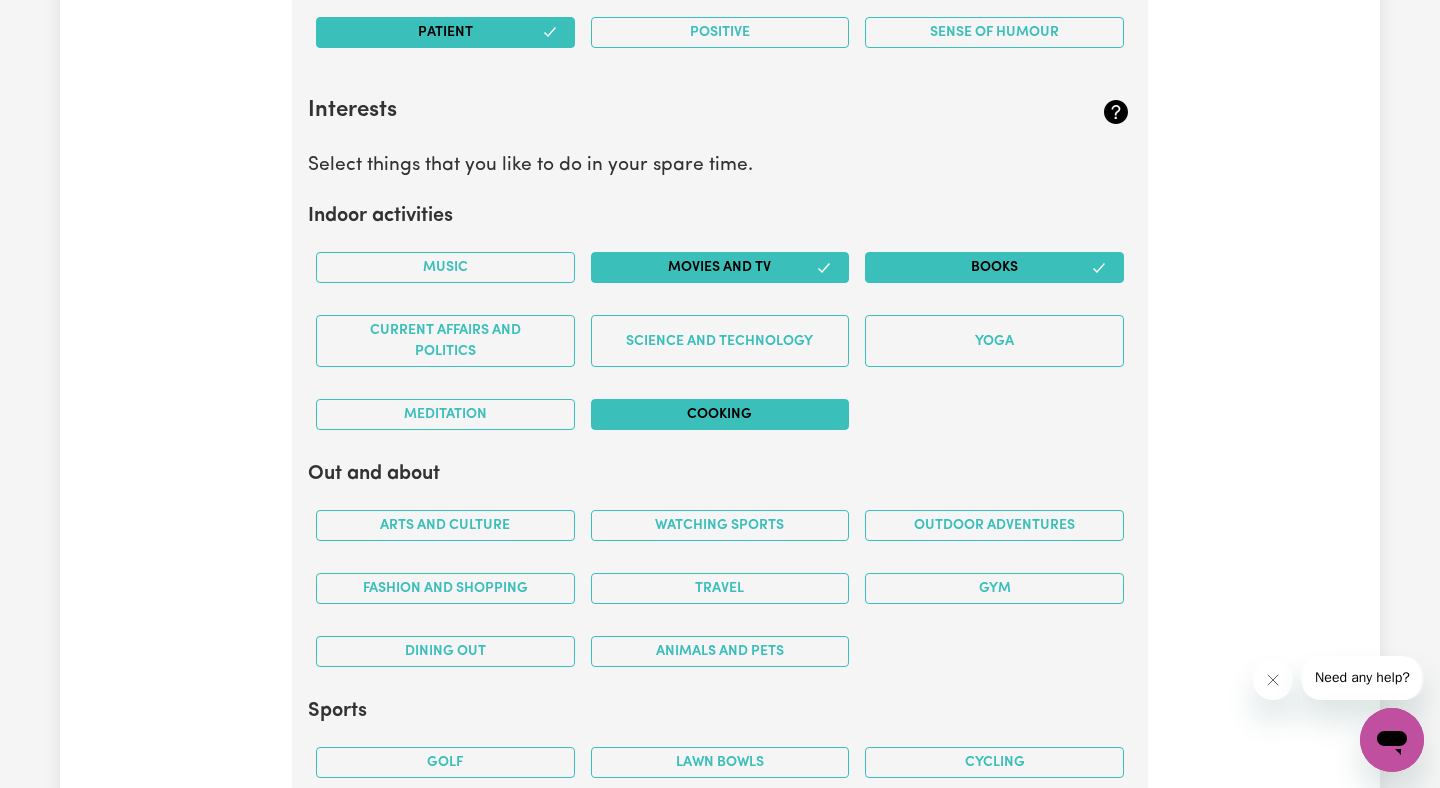 click on "Cooking" at bounding box center (720, 414) 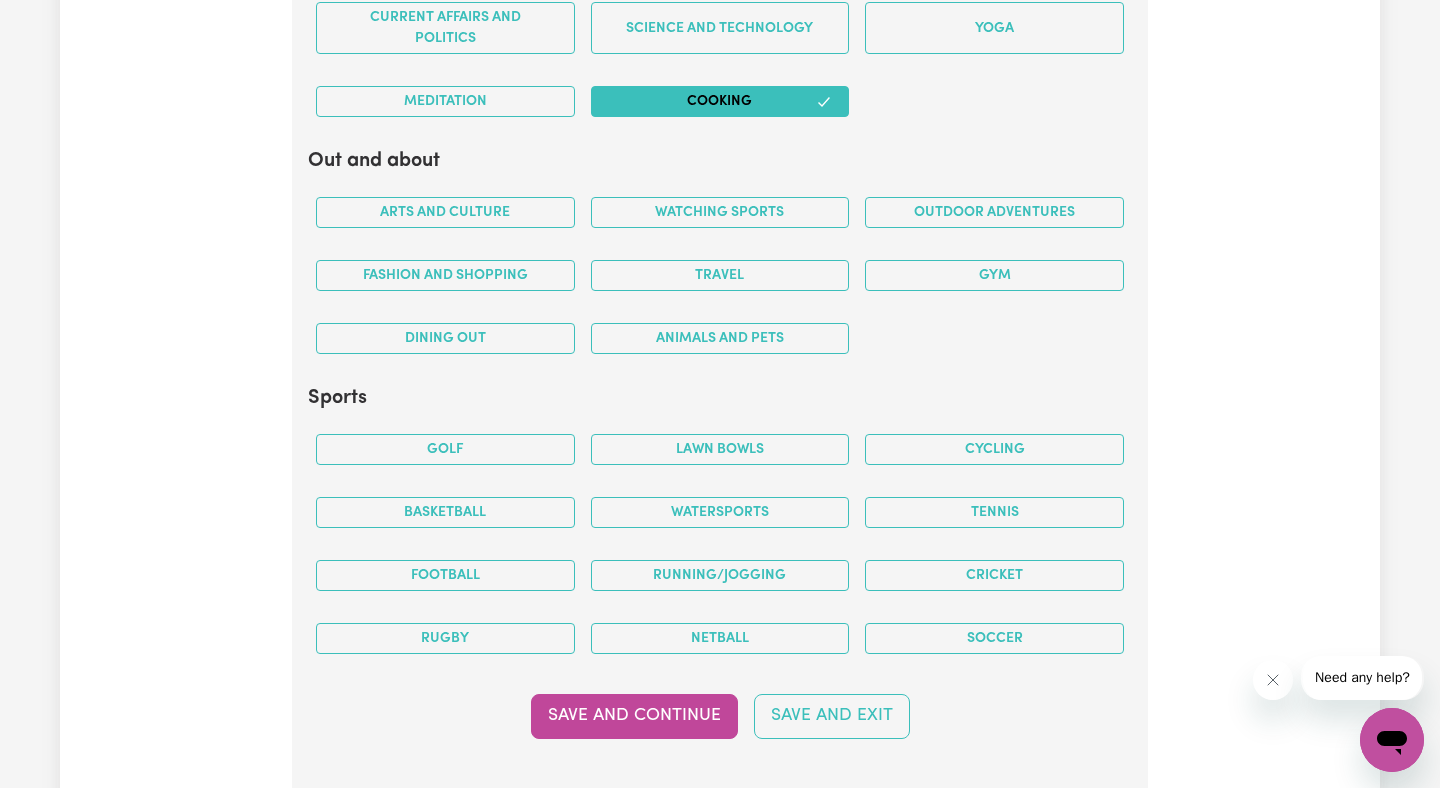 scroll, scrollTop: 4804, scrollLeft: 0, axis: vertical 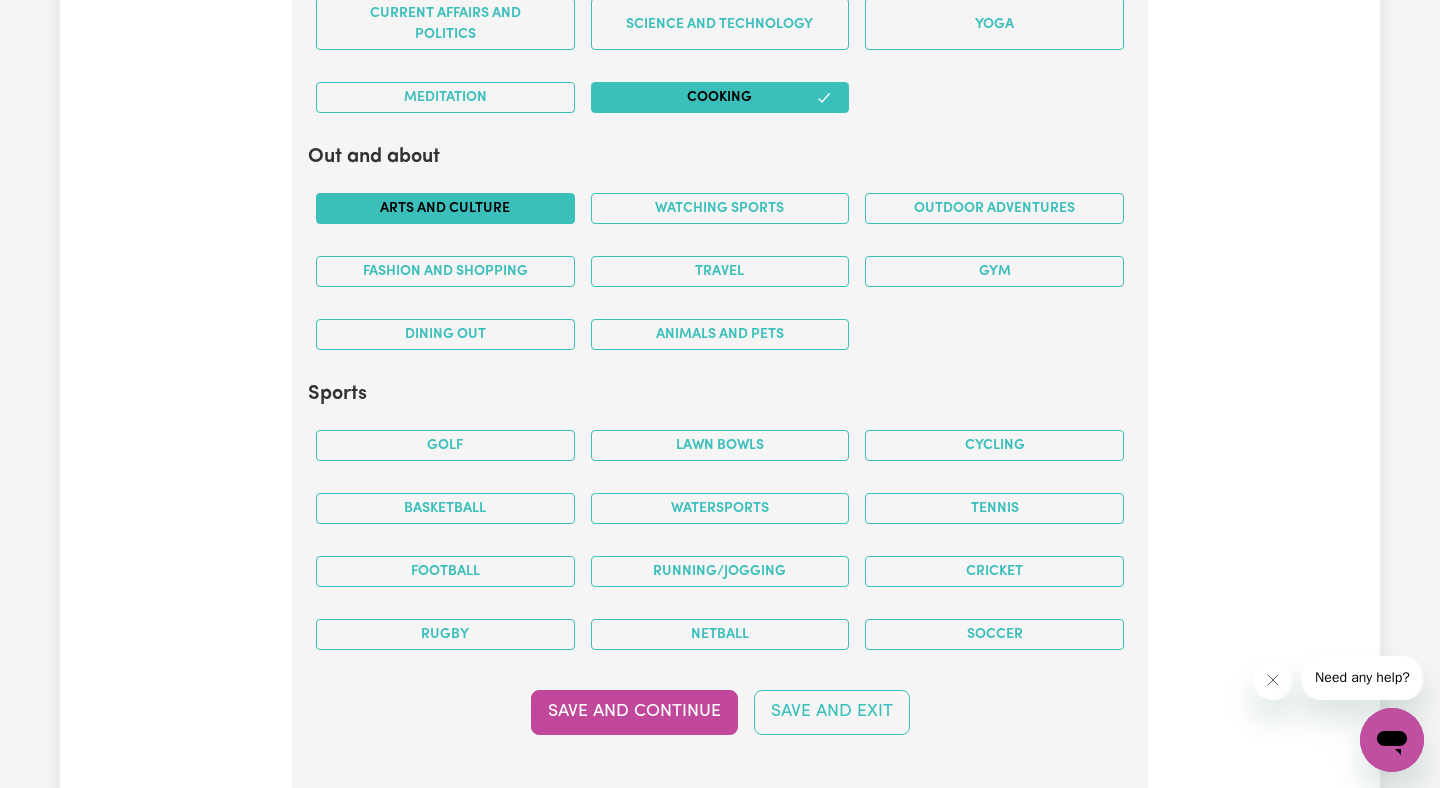 click on "Arts and Culture" at bounding box center [445, 208] 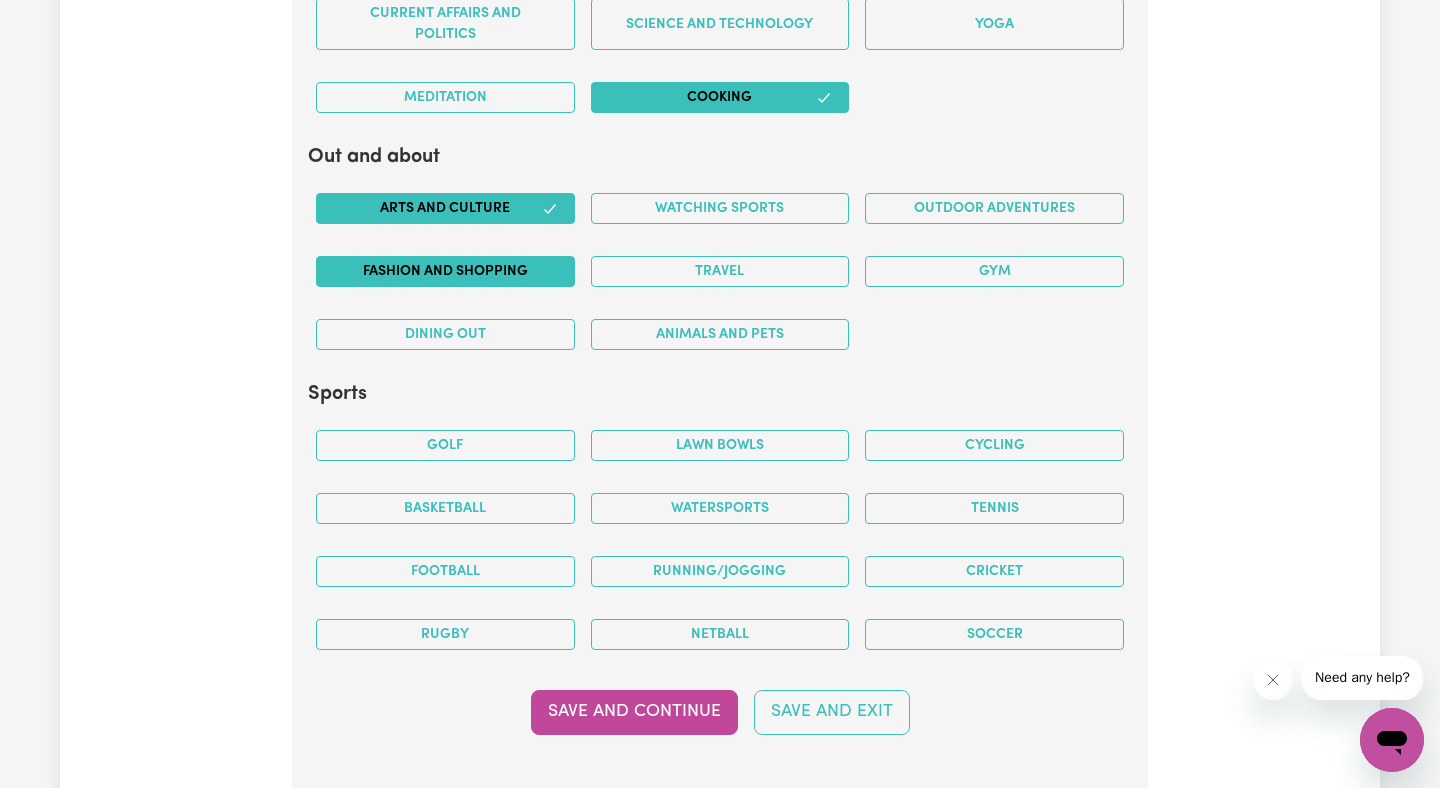 click on "Fashion and shopping" at bounding box center (445, 271) 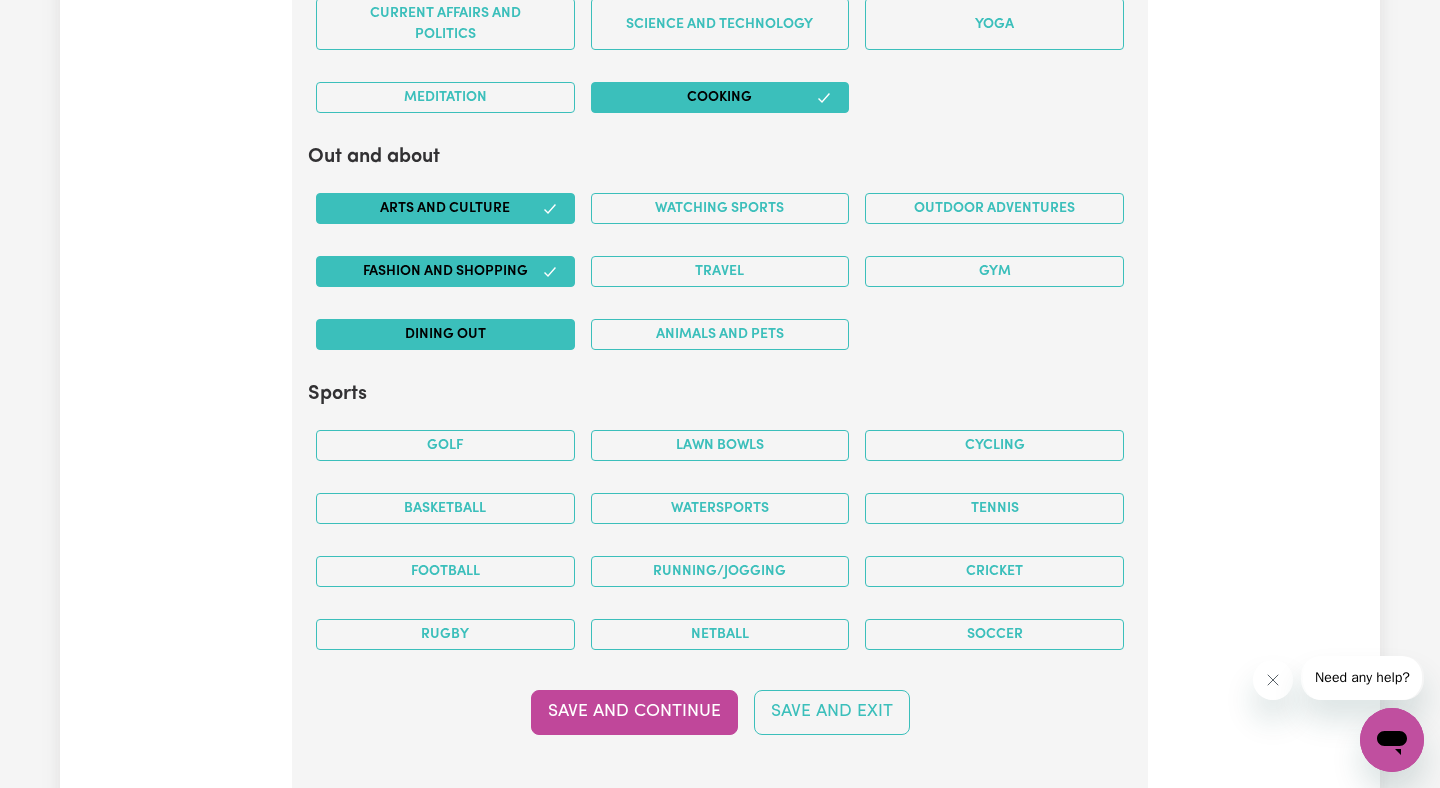 click on "Dining out" at bounding box center [445, 334] 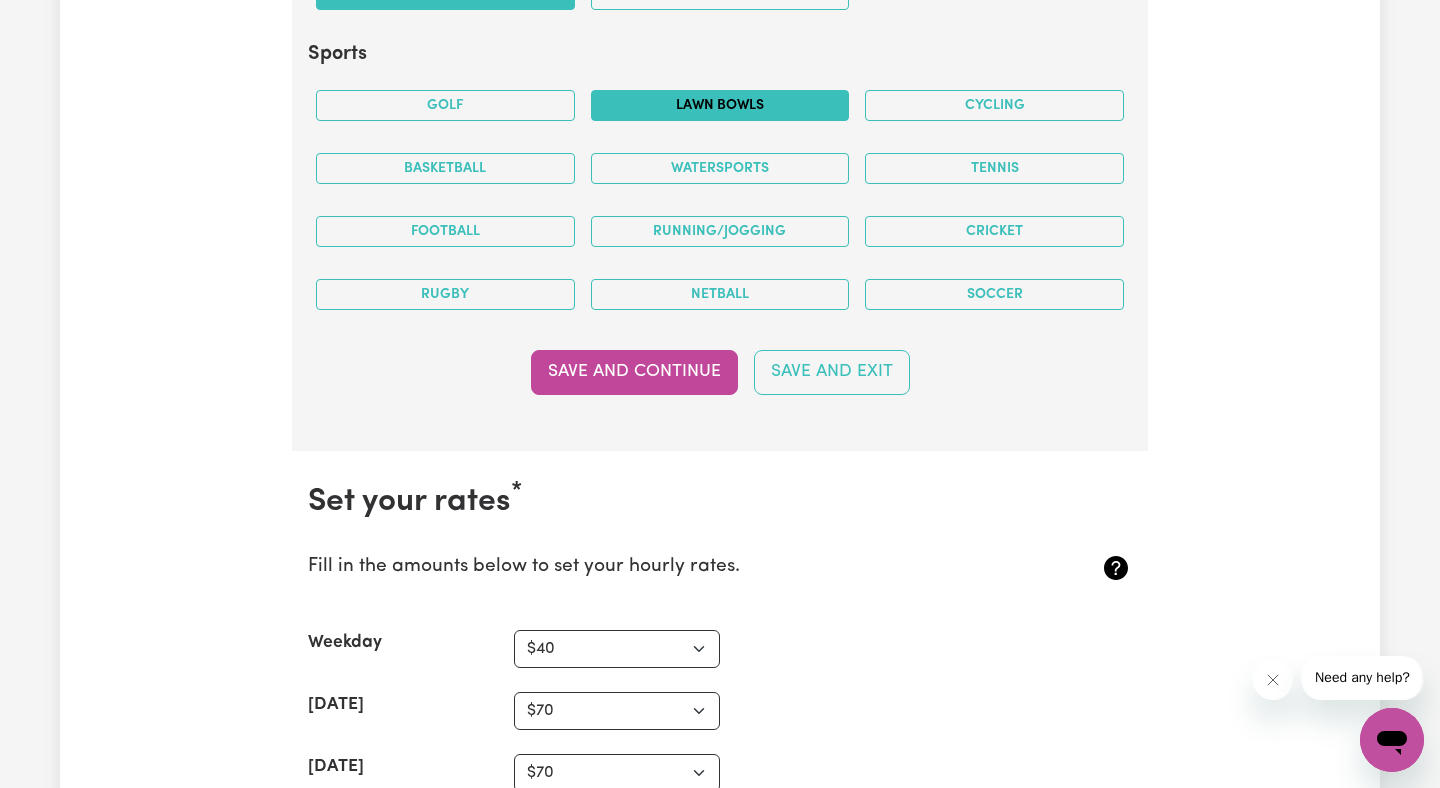 scroll, scrollTop: 5147, scrollLeft: 0, axis: vertical 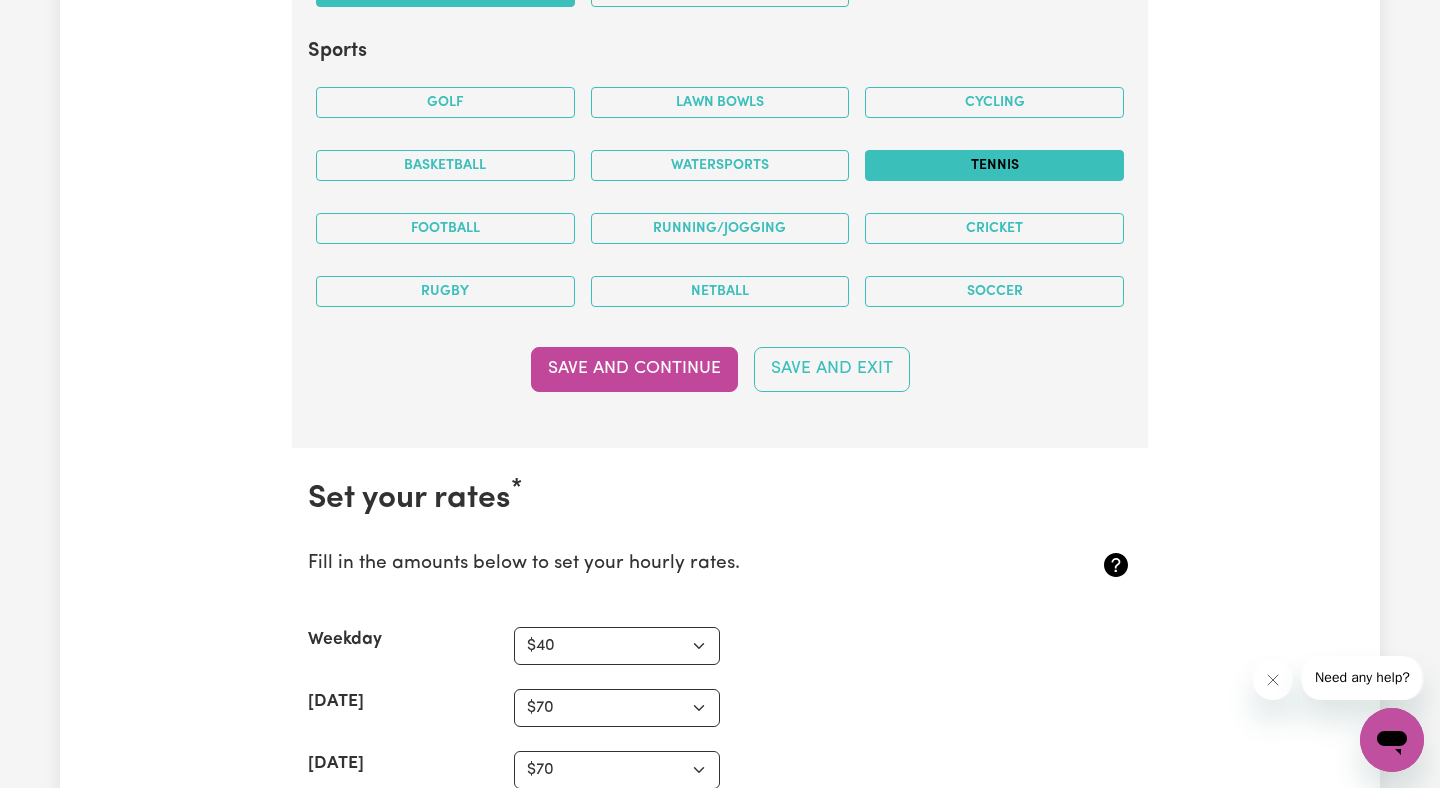 click on "Tennis" at bounding box center (994, 165) 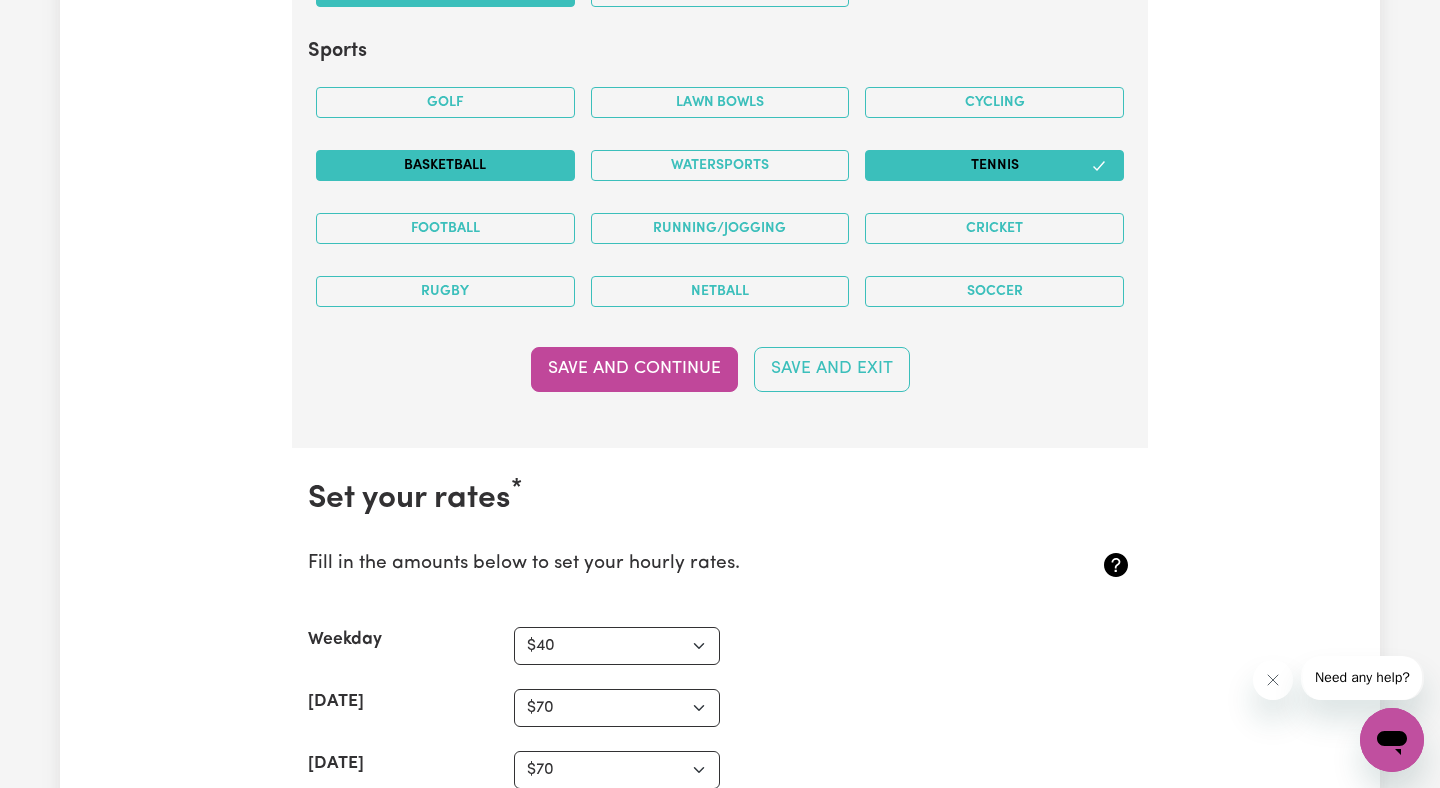 click on "Basketball" at bounding box center (445, 165) 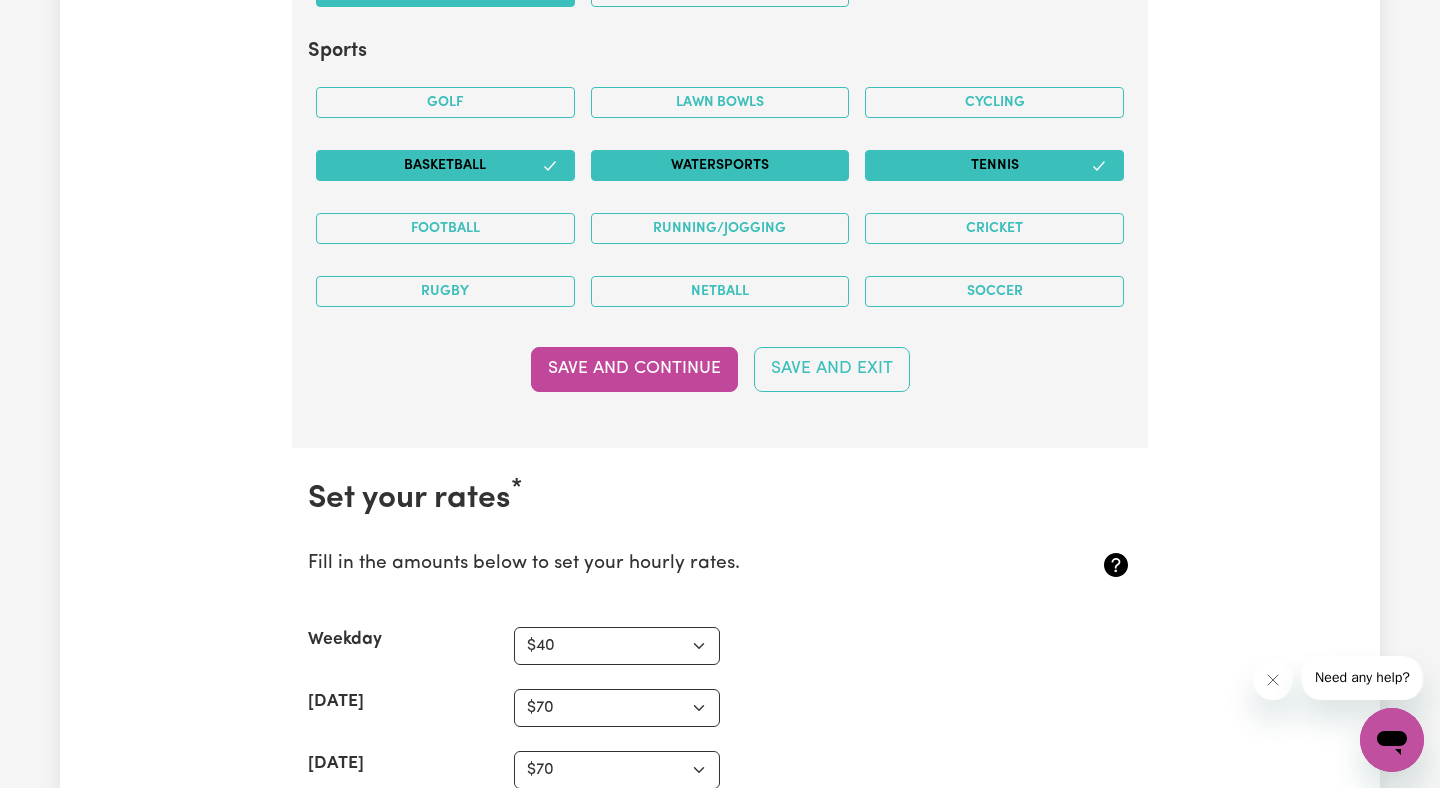 click on "Watersports" at bounding box center [720, 165] 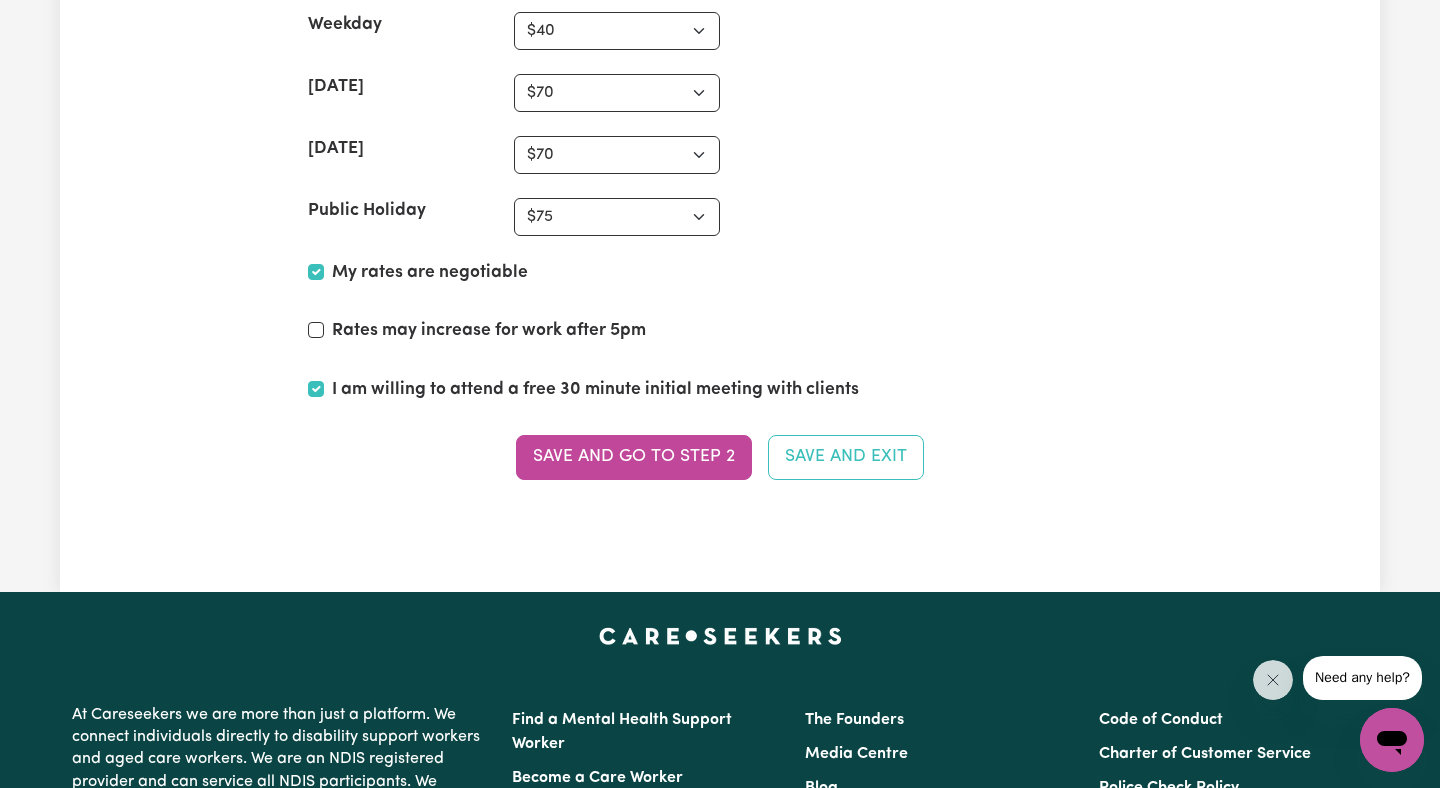scroll, scrollTop: 5741, scrollLeft: 0, axis: vertical 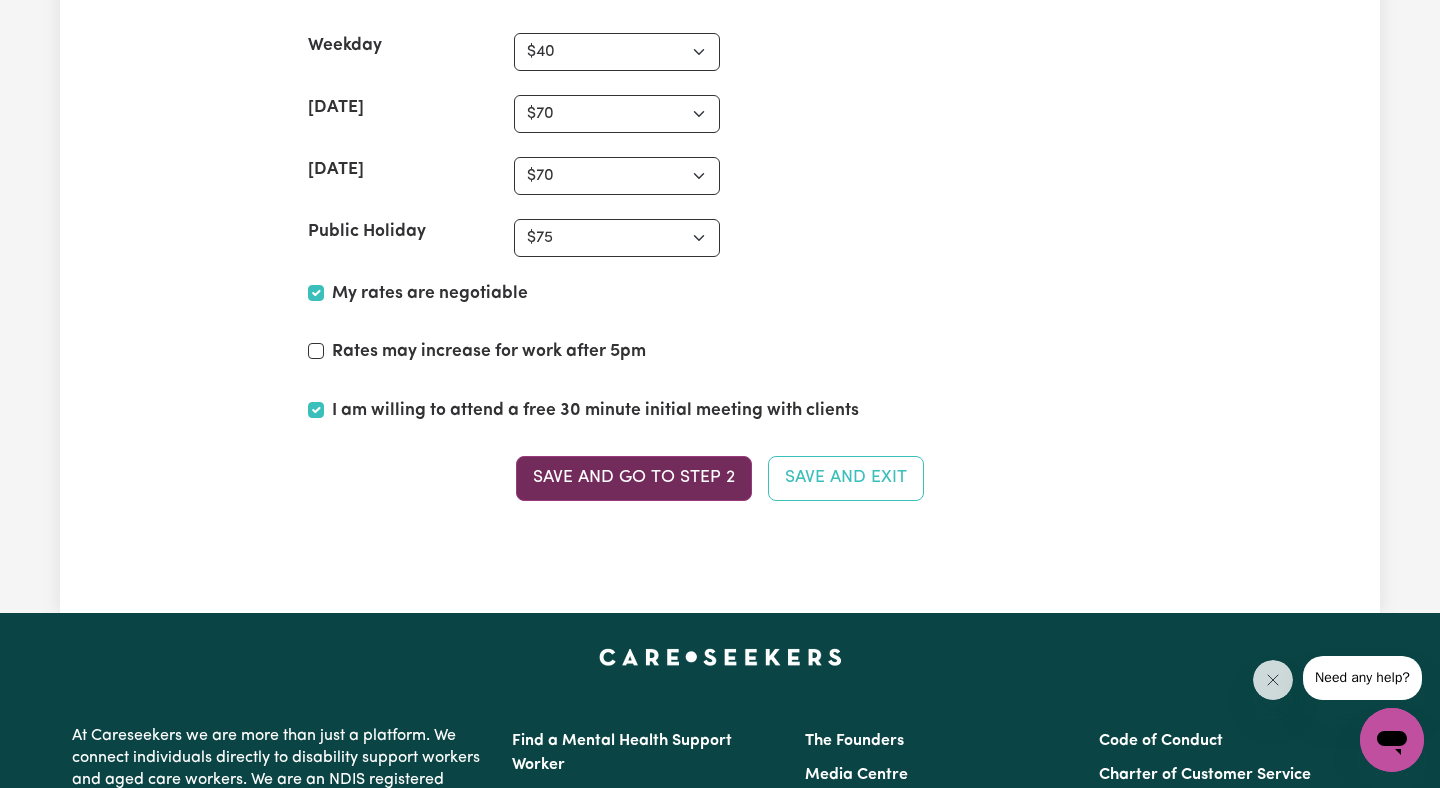 click on "Save and go to Step 2" at bounding box center [634, 478] 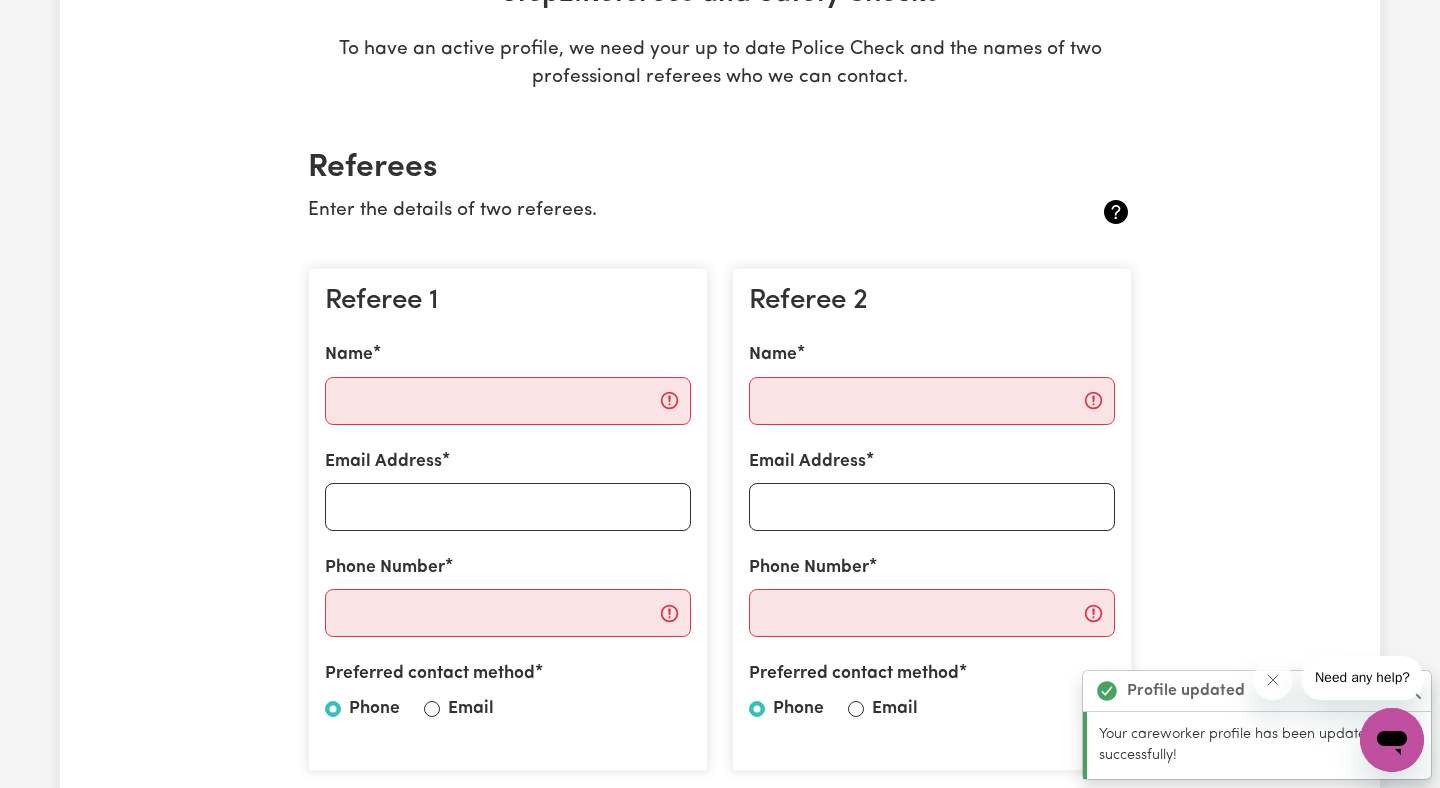 scroll, scrollTop: 349, scrollLeft: 0, axis: vertical 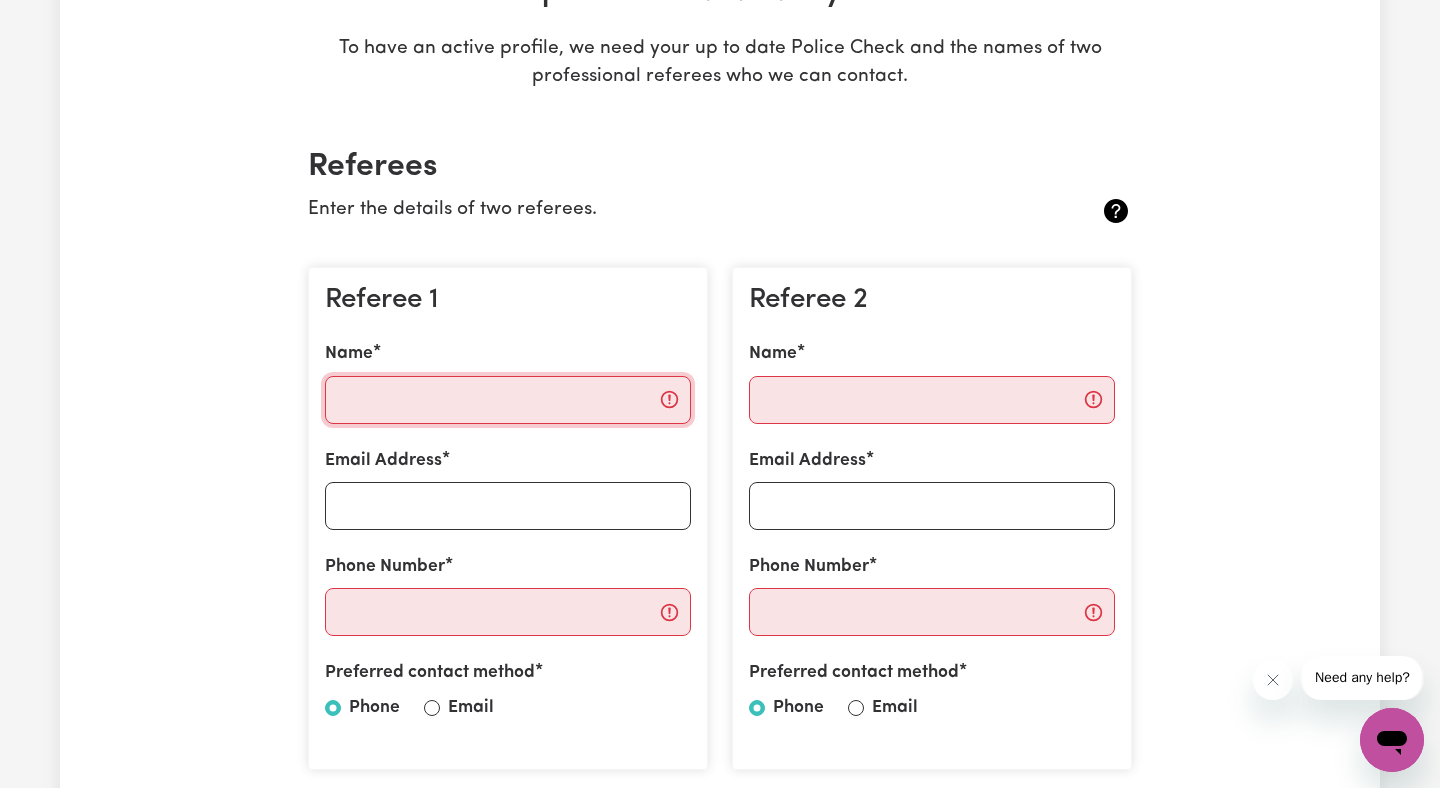 click on "Name" at bounding box center [508, 400] 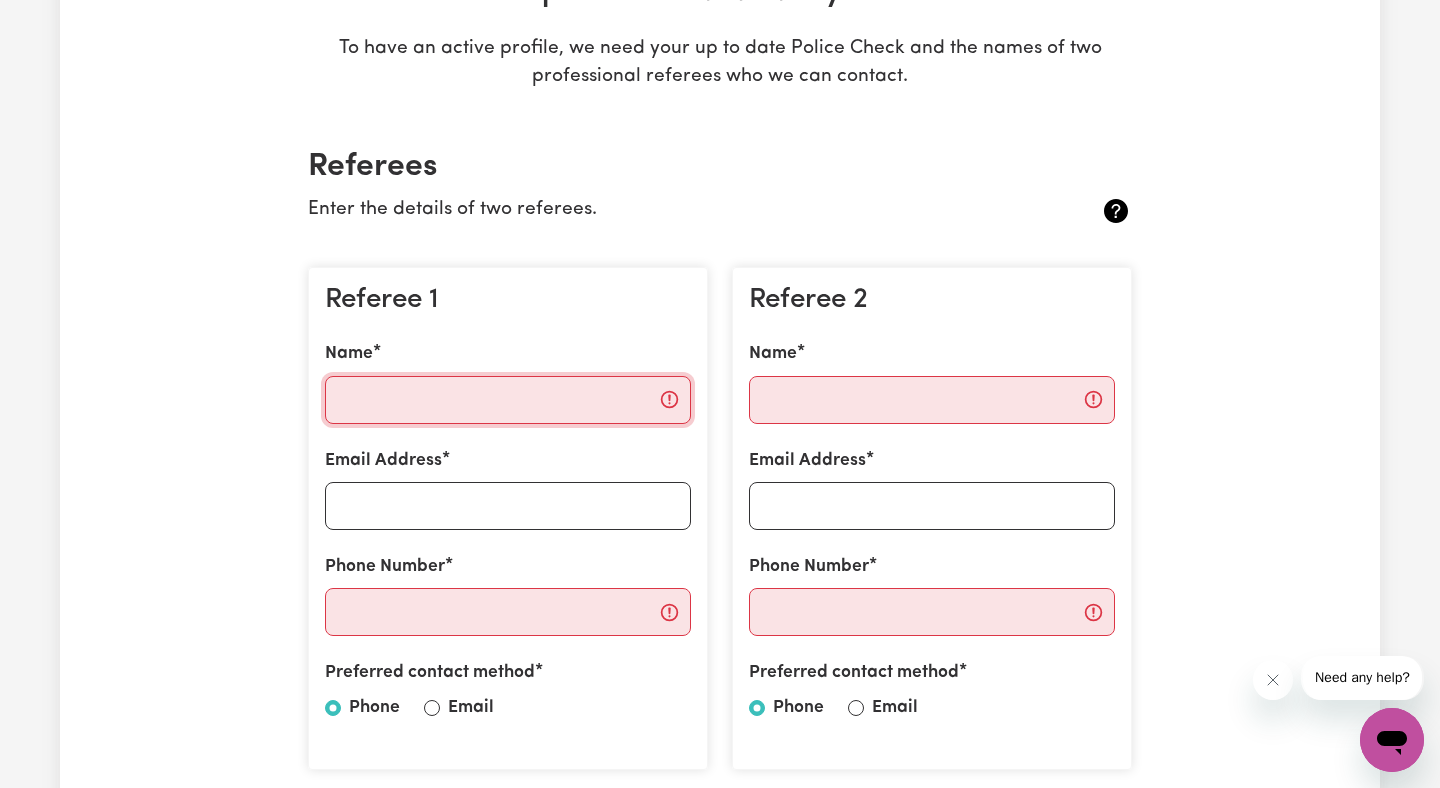 type on "a" 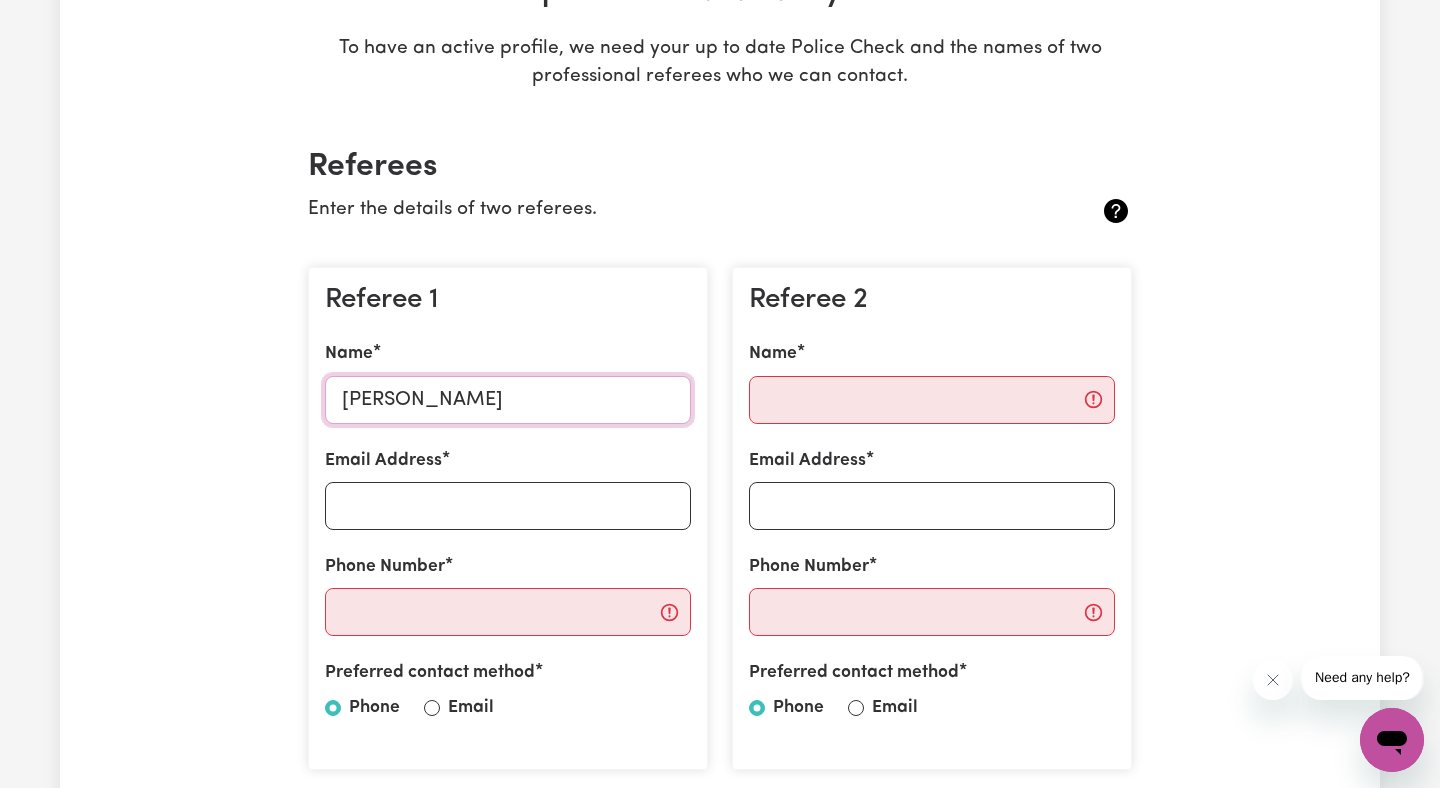 type on "[PERSON_NAME]" 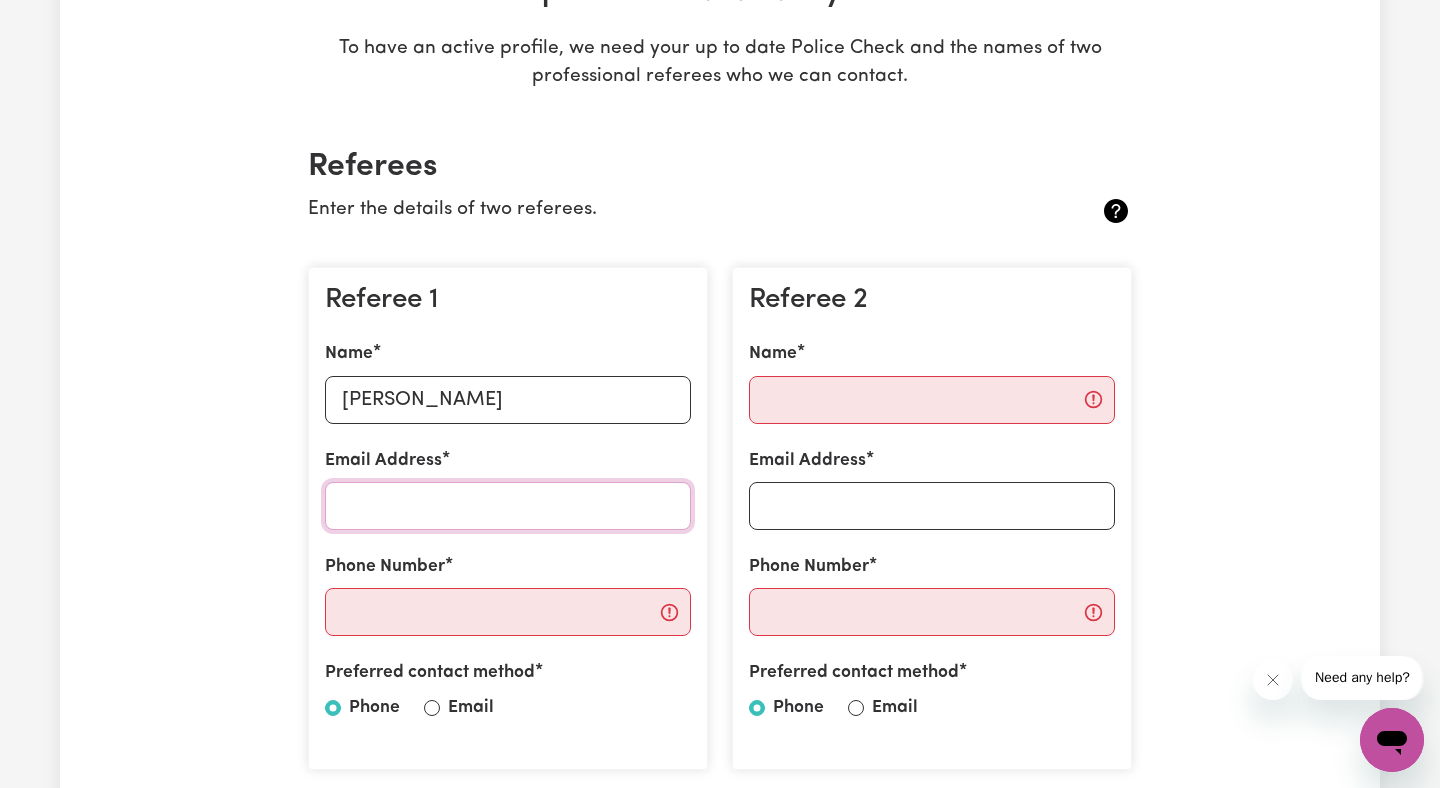 click on "Email Address" at bounding box center (508, 506) 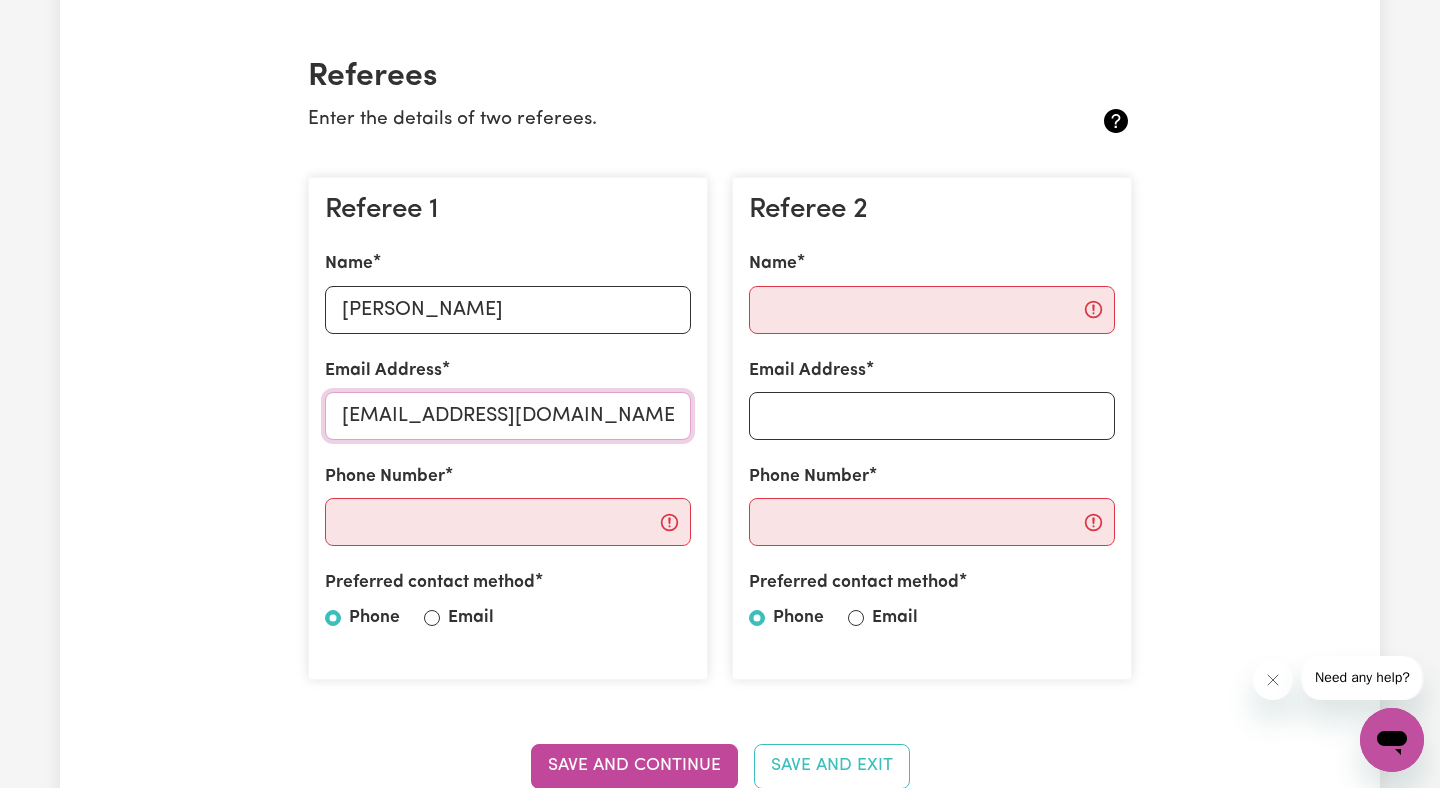 scroll, scrollTop: 447, scrollLeft: 0, axis: vertical 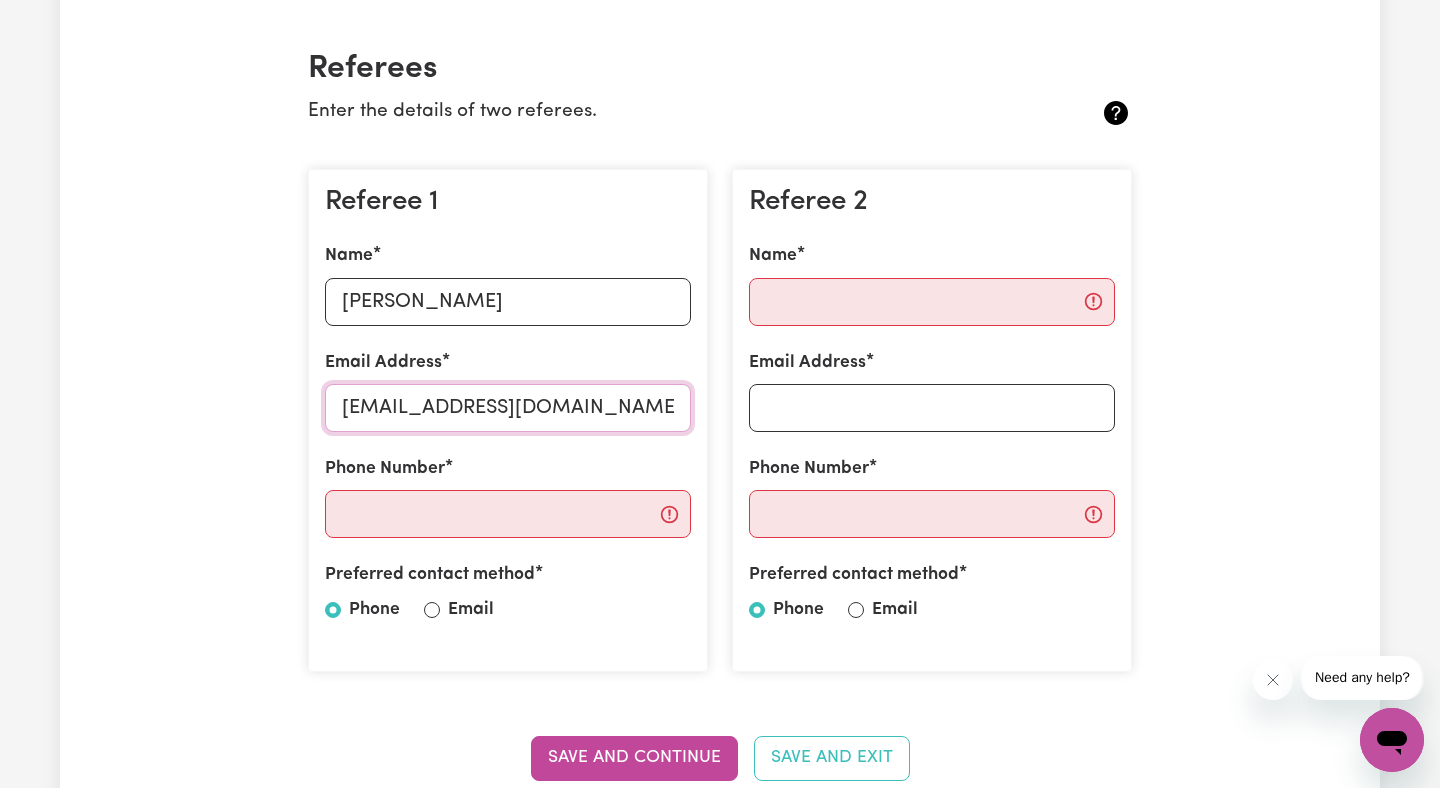 type on "[EMAIL_ADDRESS][DOMAIN_NAME]" 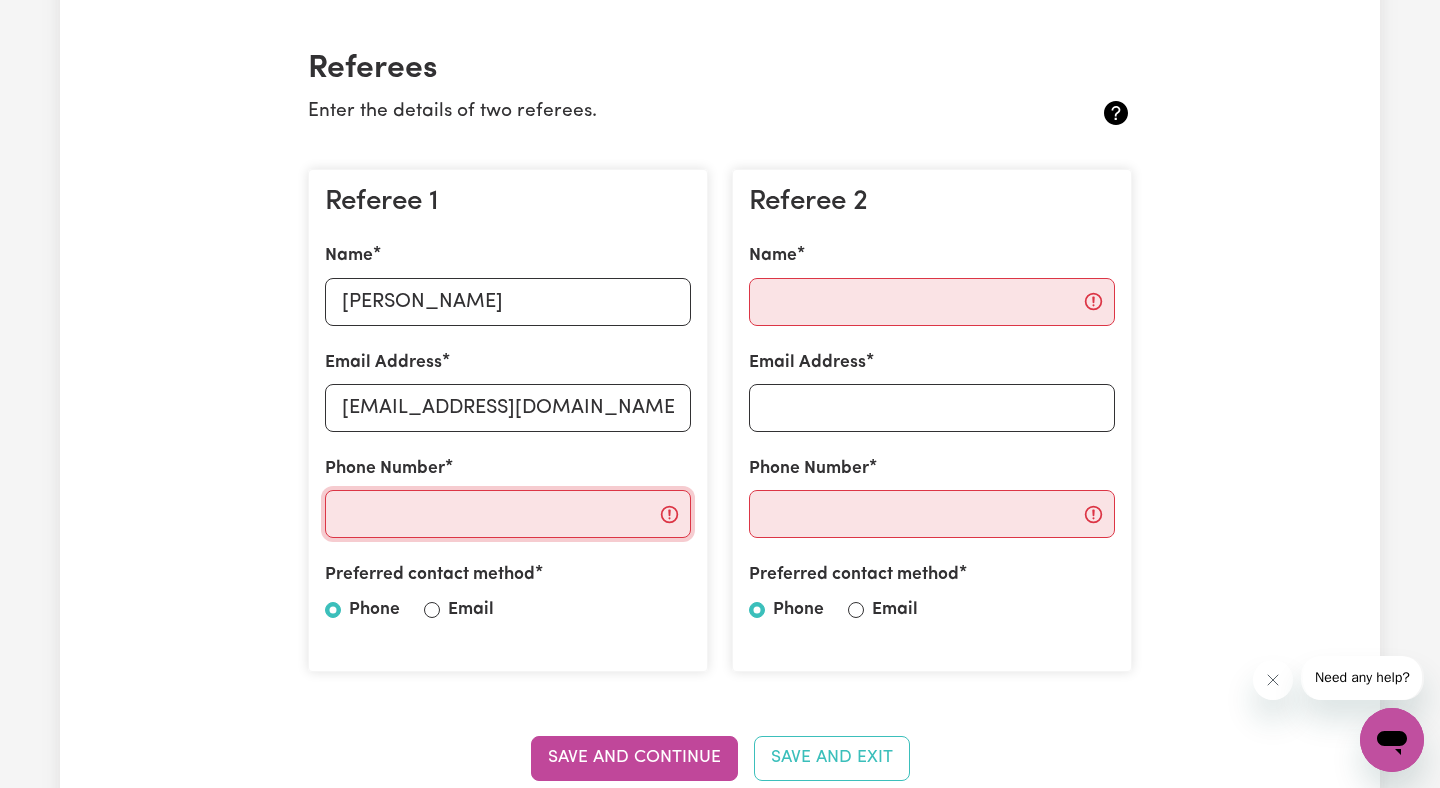 click on "Phone Number" at bounding box center (508, 514) 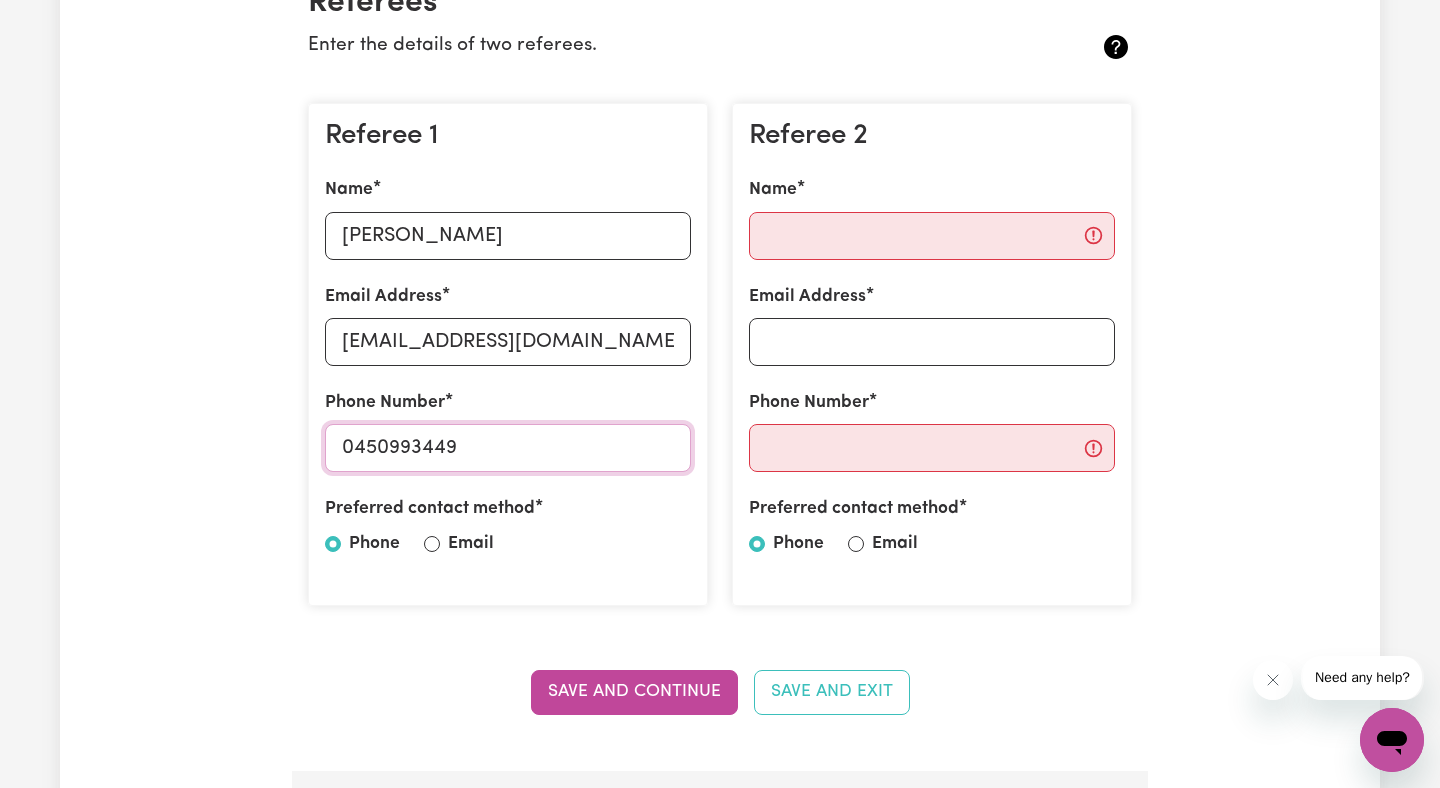 scroll, scrollTop: 523, scrollLeft: 0, axis: vertical 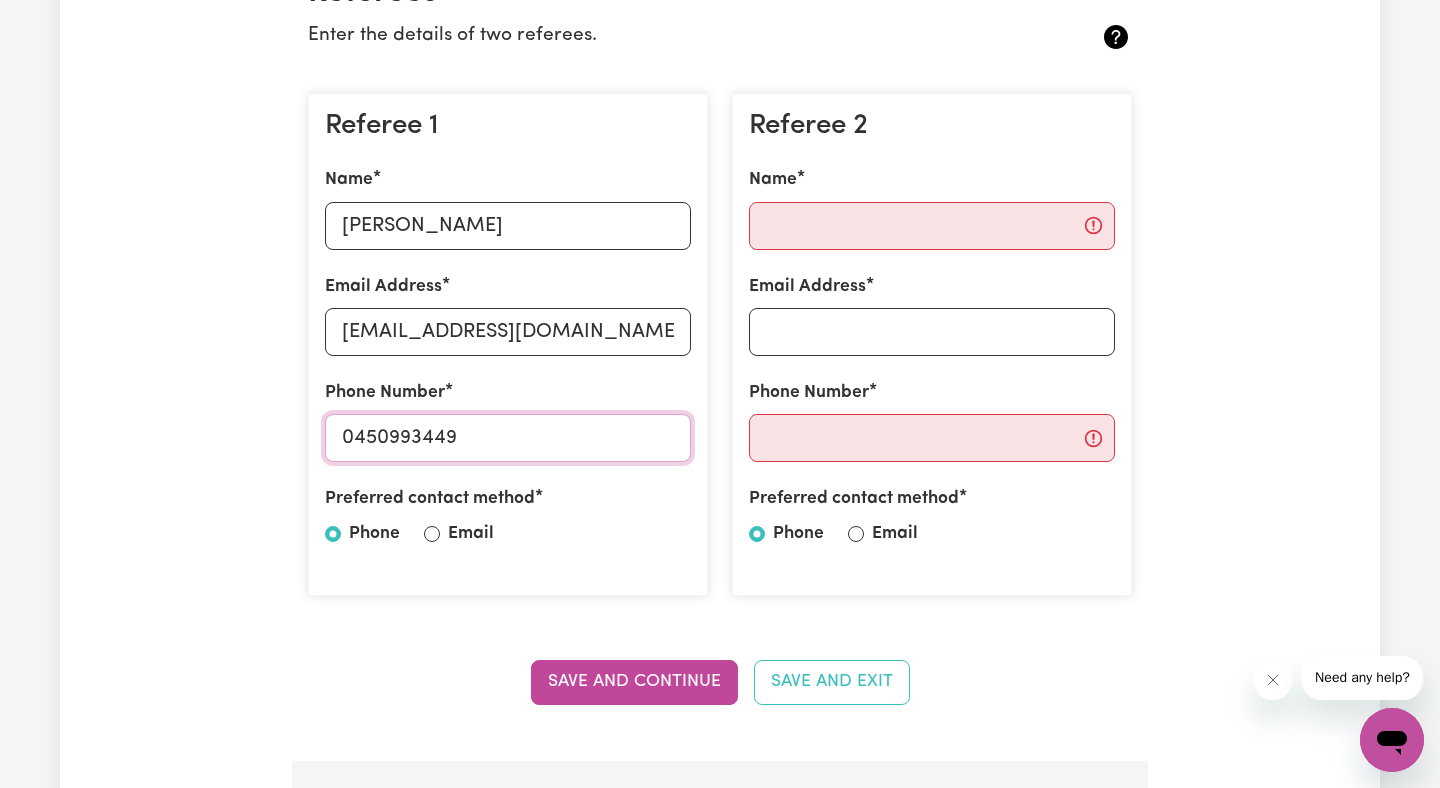 type on "0450993449" 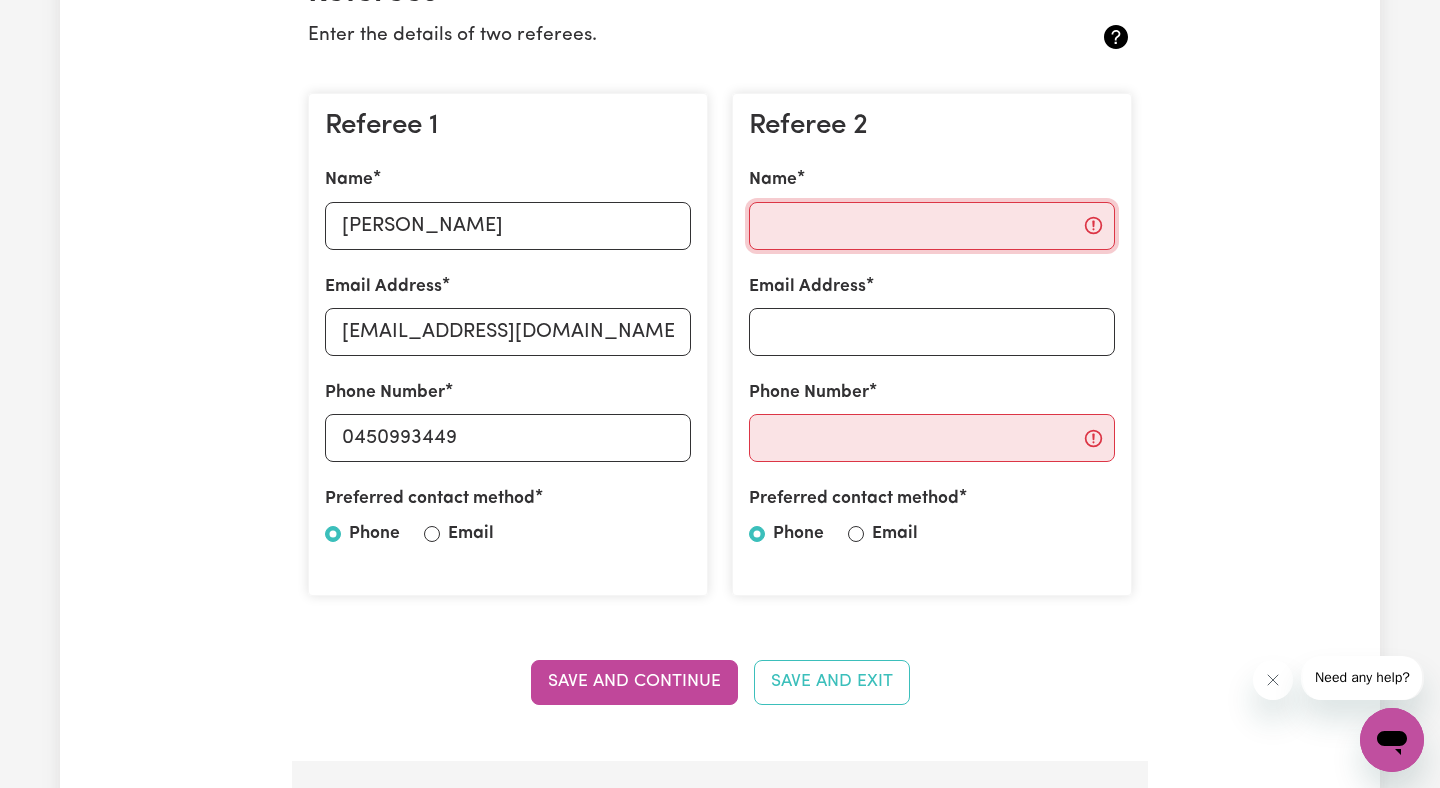 click on "Name" at bounding box center (932, 226) 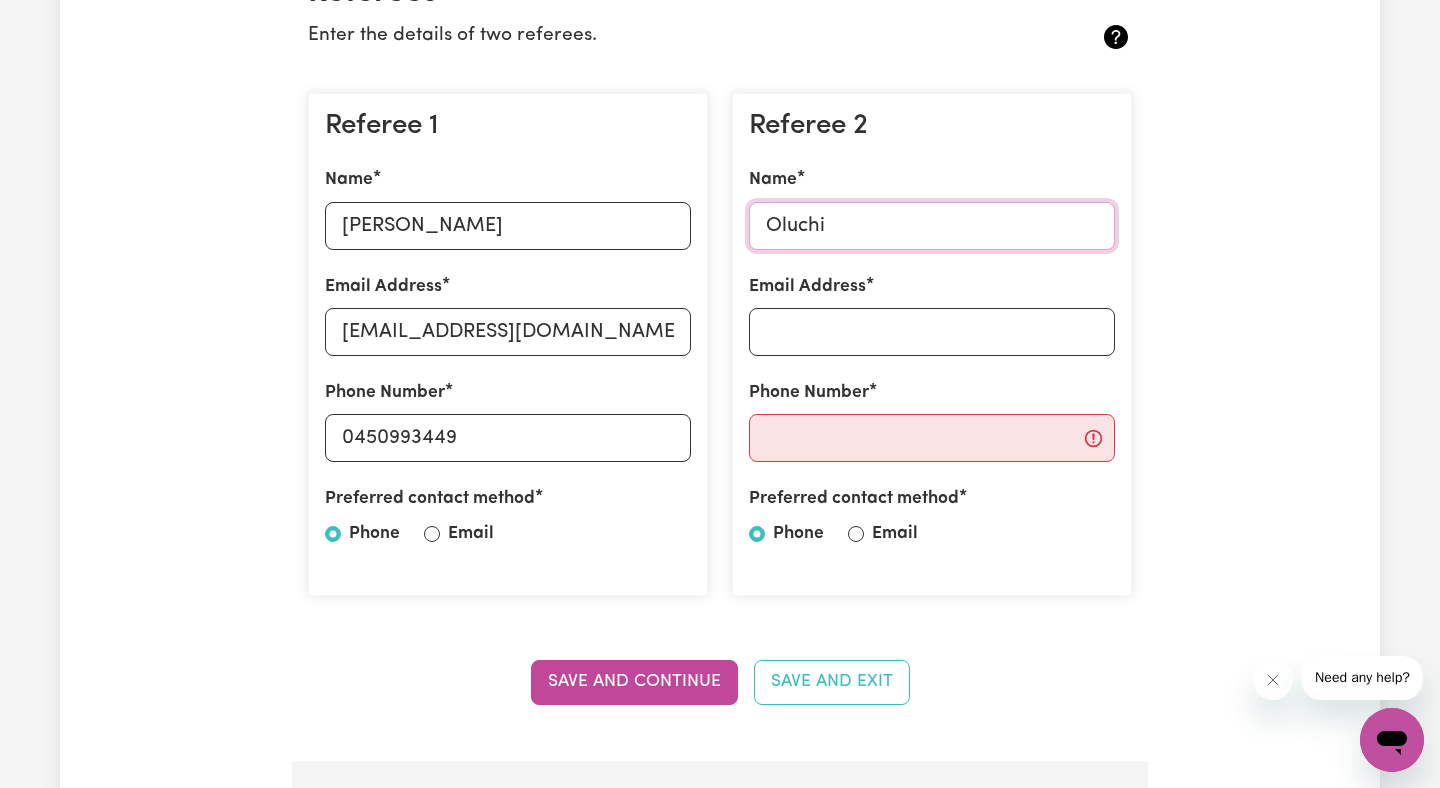 type on "Oluchi" 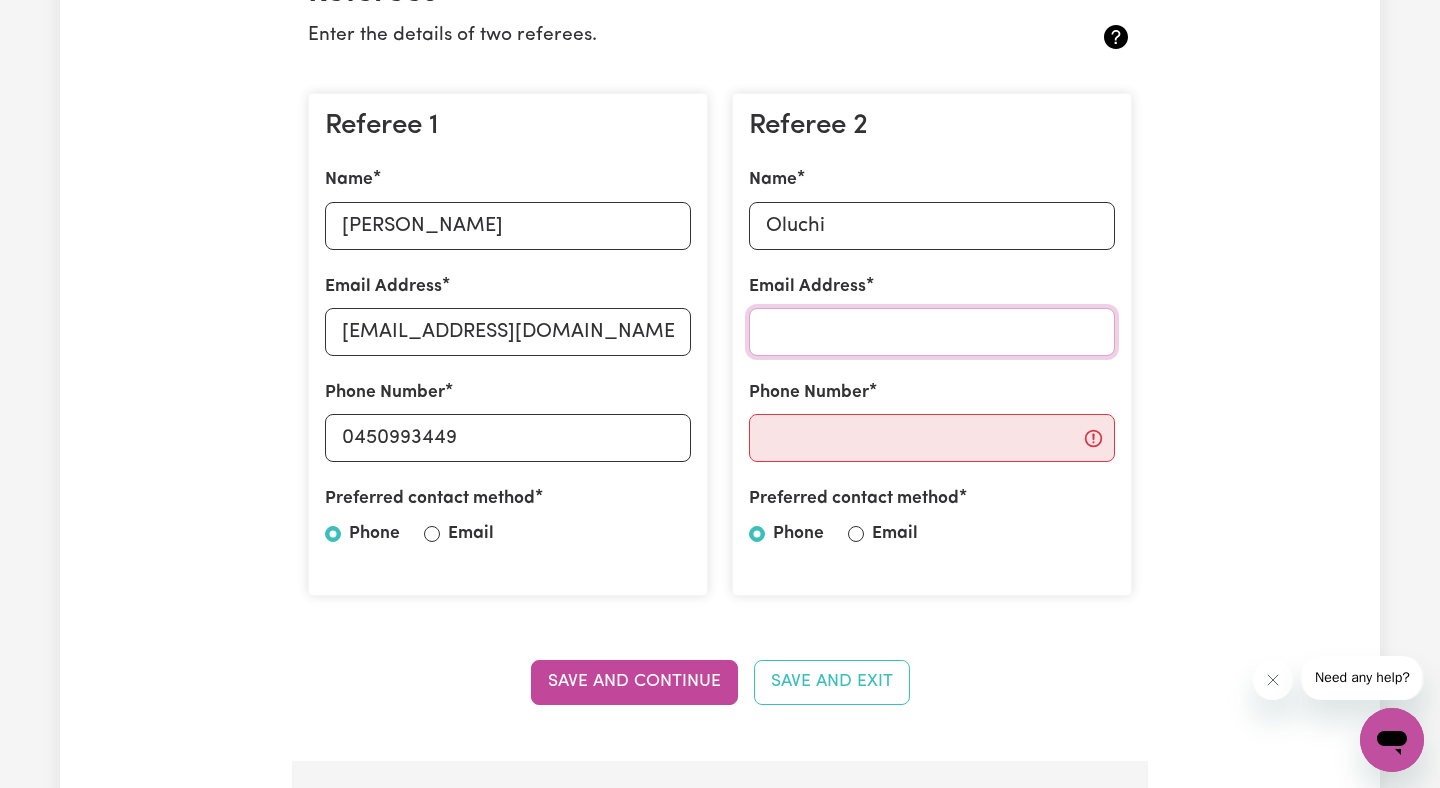 click on "Email Address" at bounding box center [932, 332] 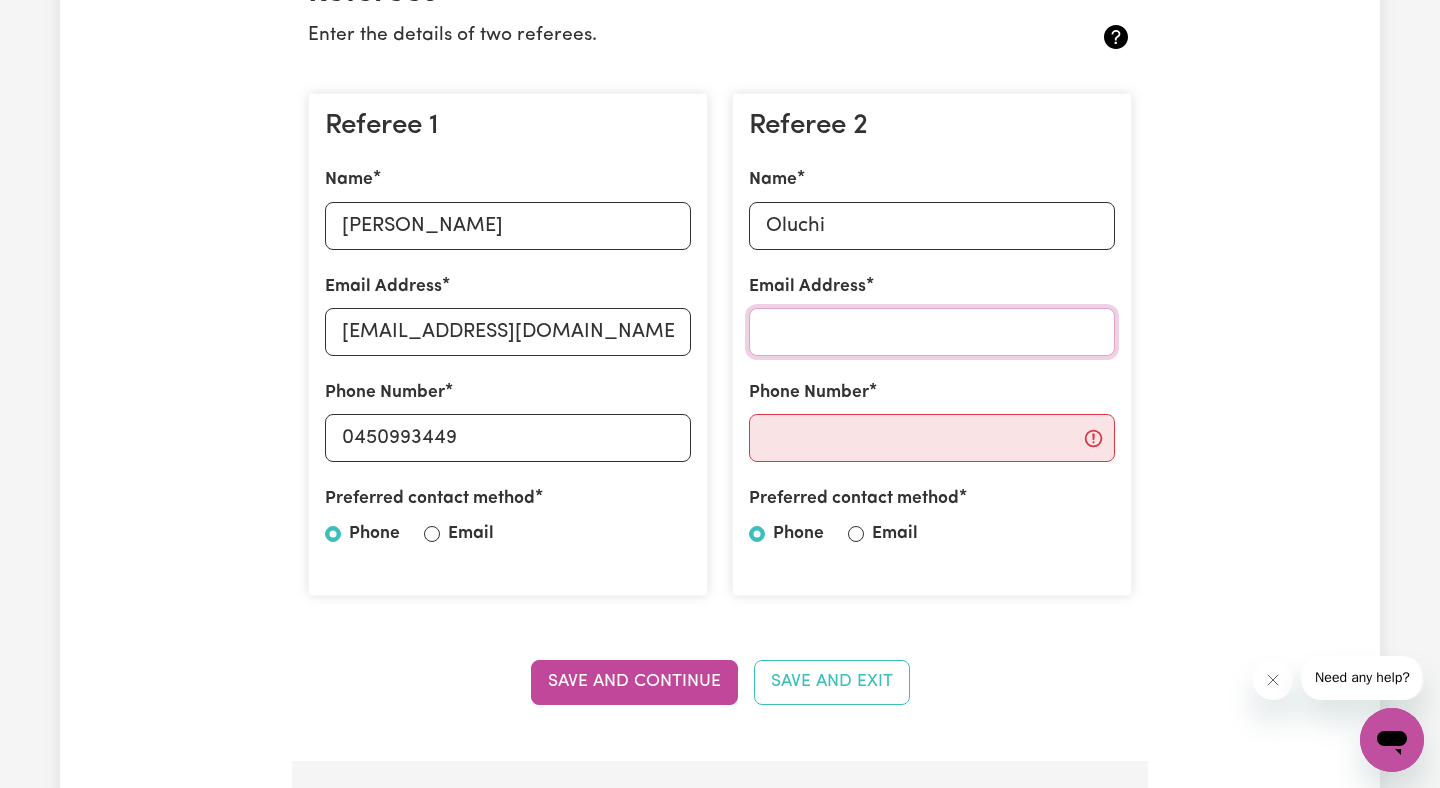 type on "u" 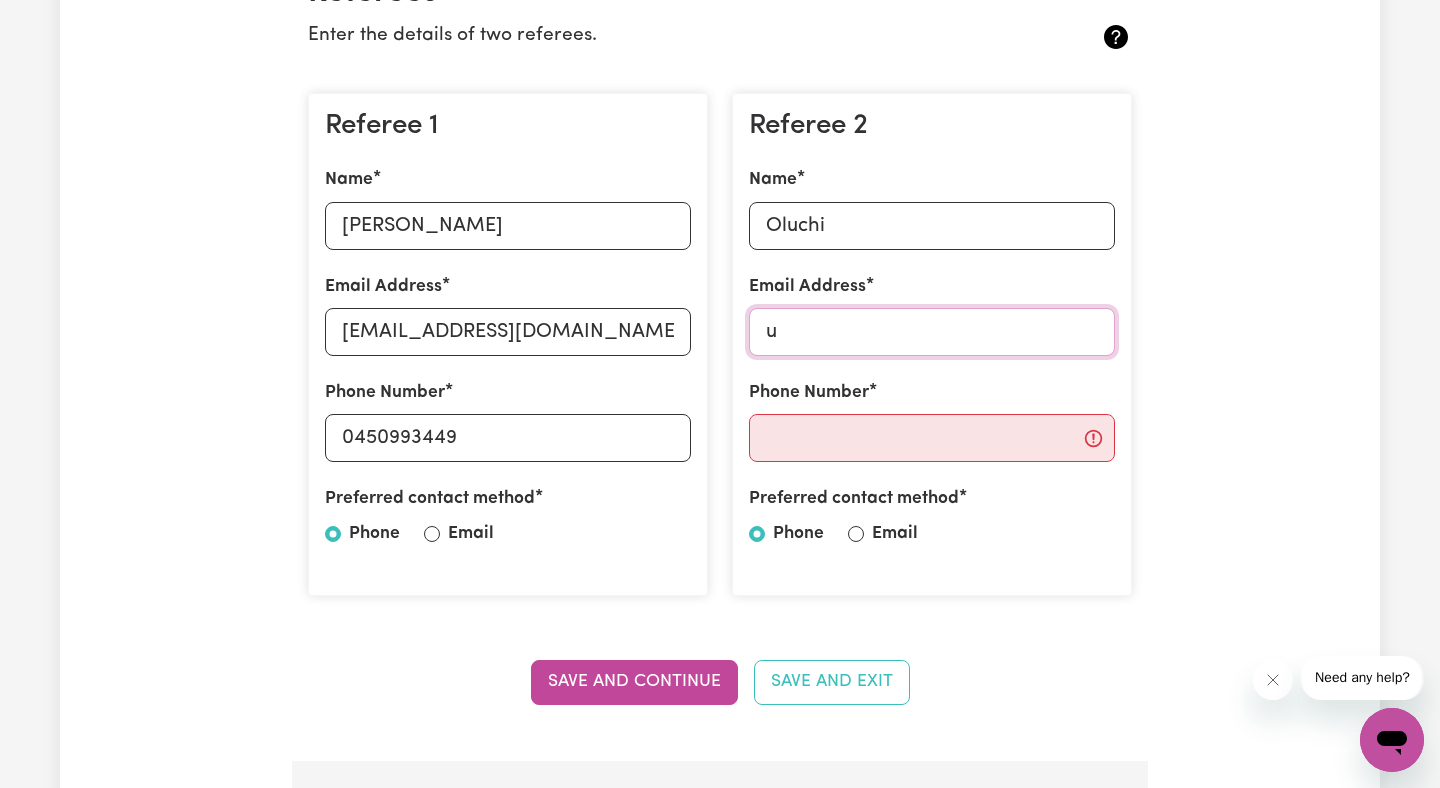 type 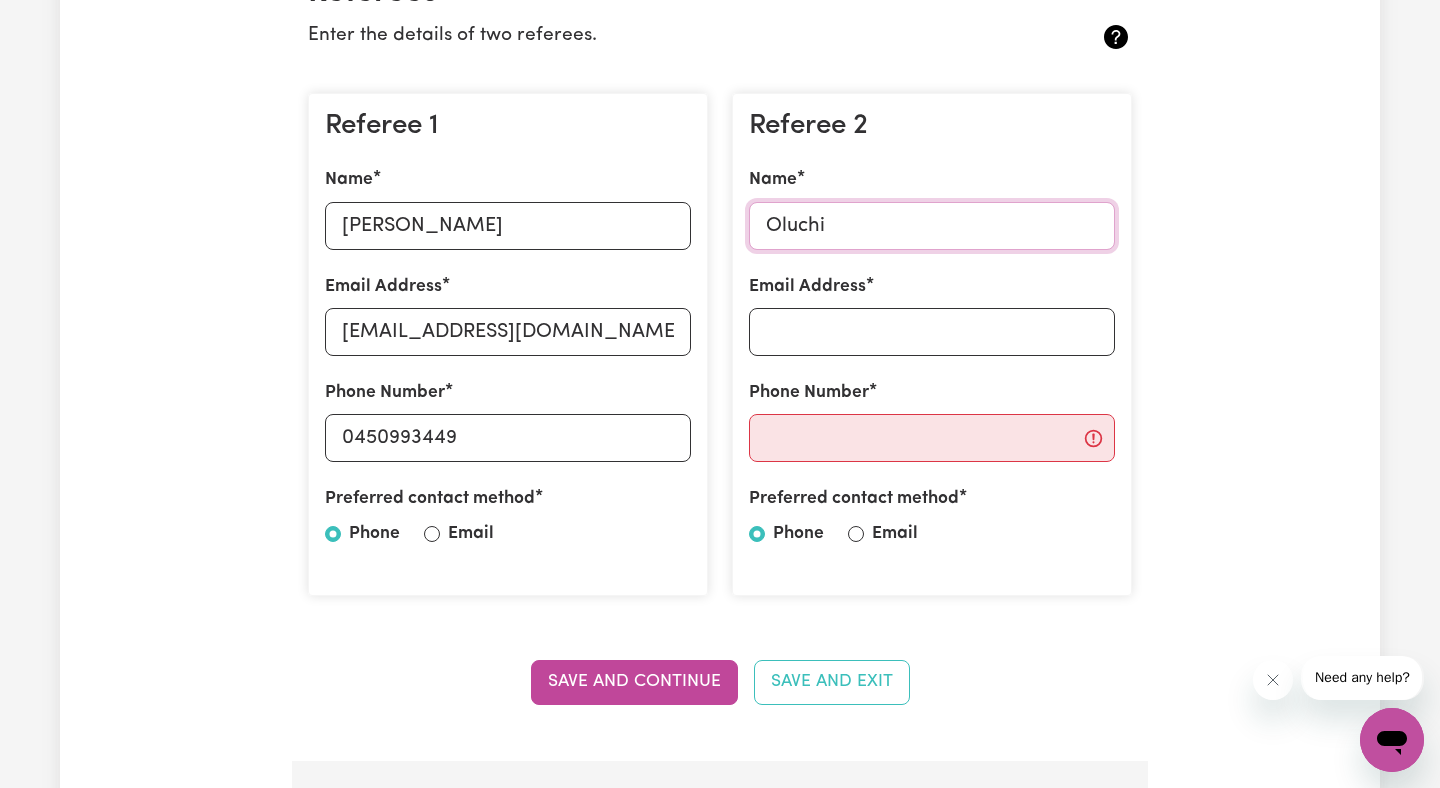 click on "Oluchi" at bounding box center (932, 226) 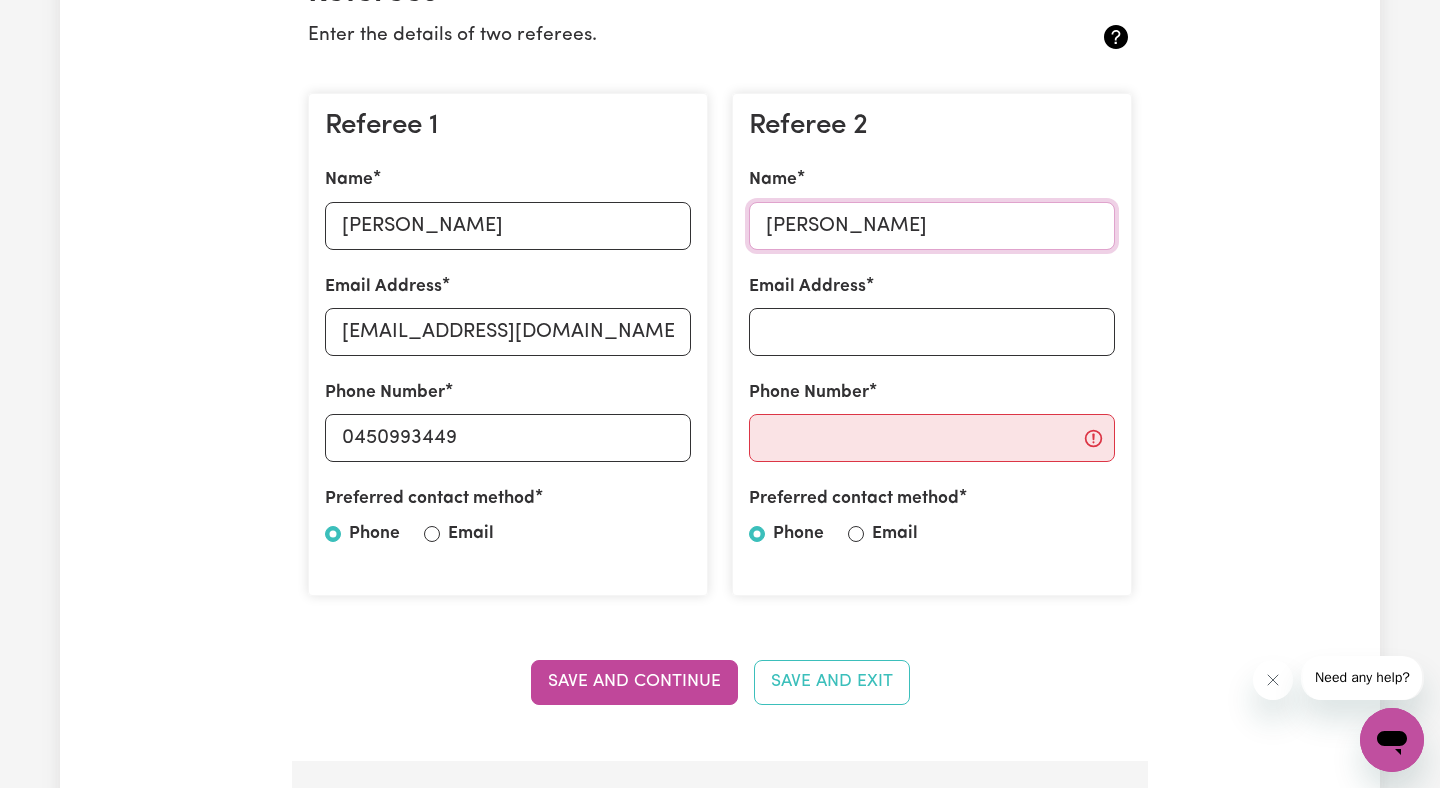 type on "[PERSON_NAME]" 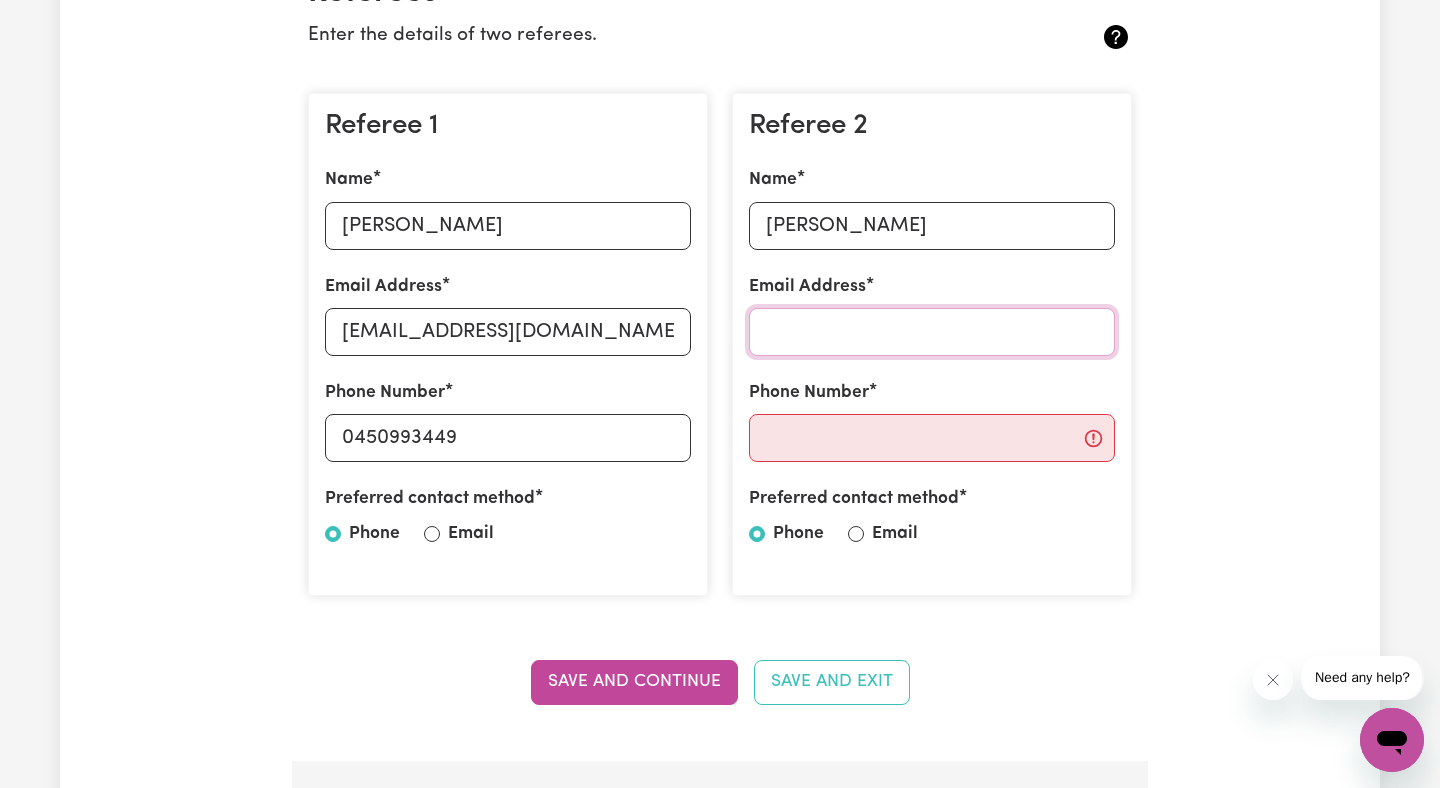 click on "Email Address" at bounding box center [932, 332] 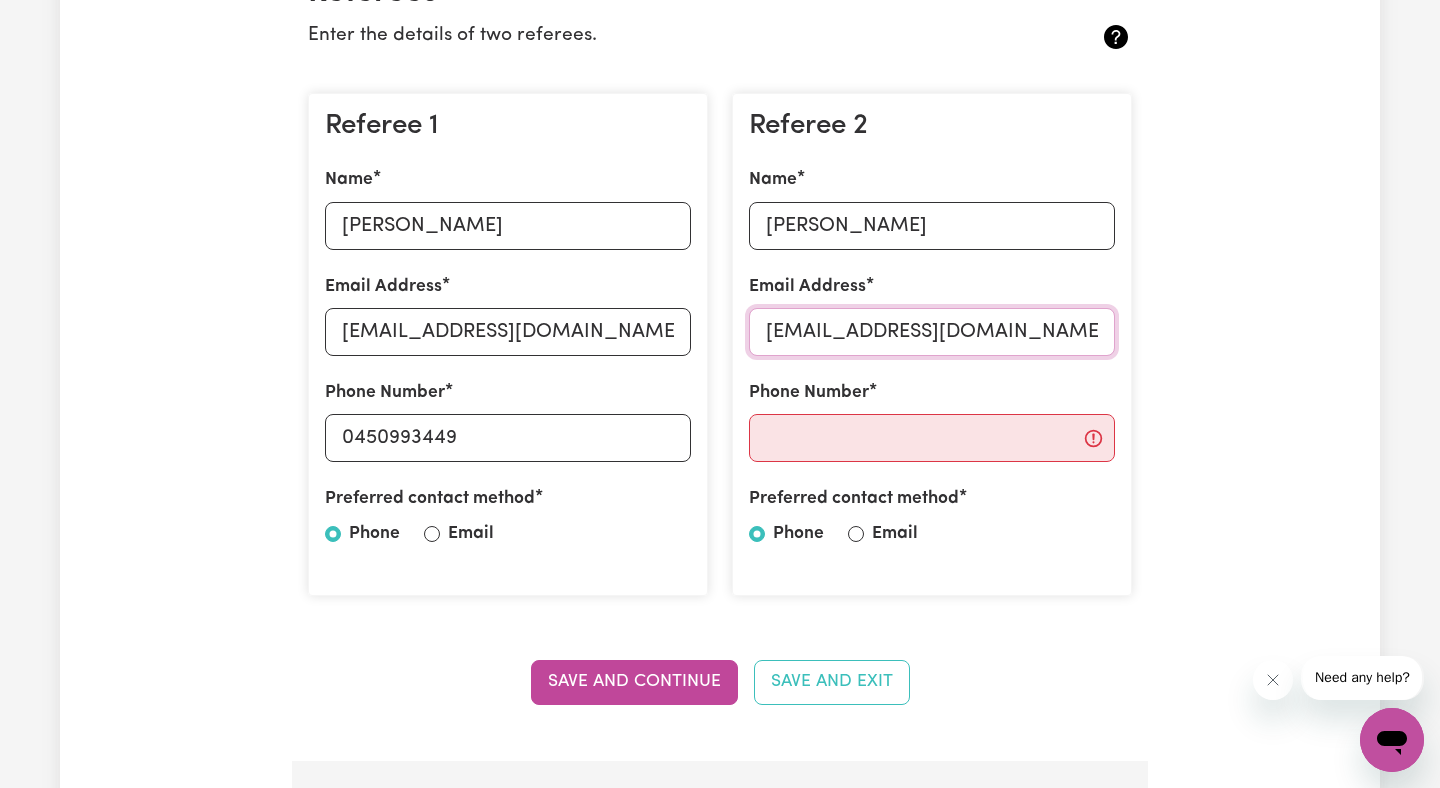 type on "[EMAIL_ADDRESS][DOMAIN_NAME]" 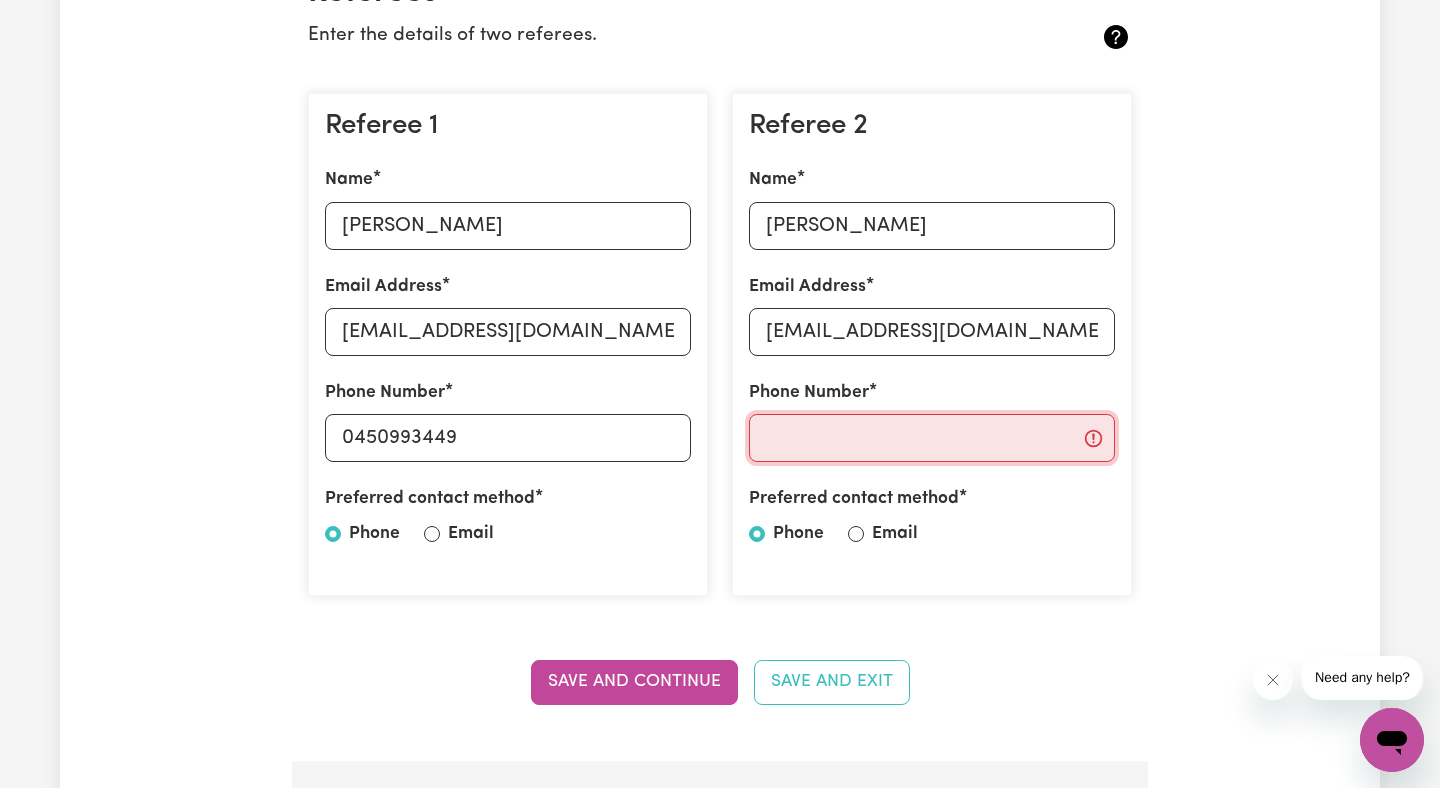 click on "Phone Number" at bounding box center (932, 438) 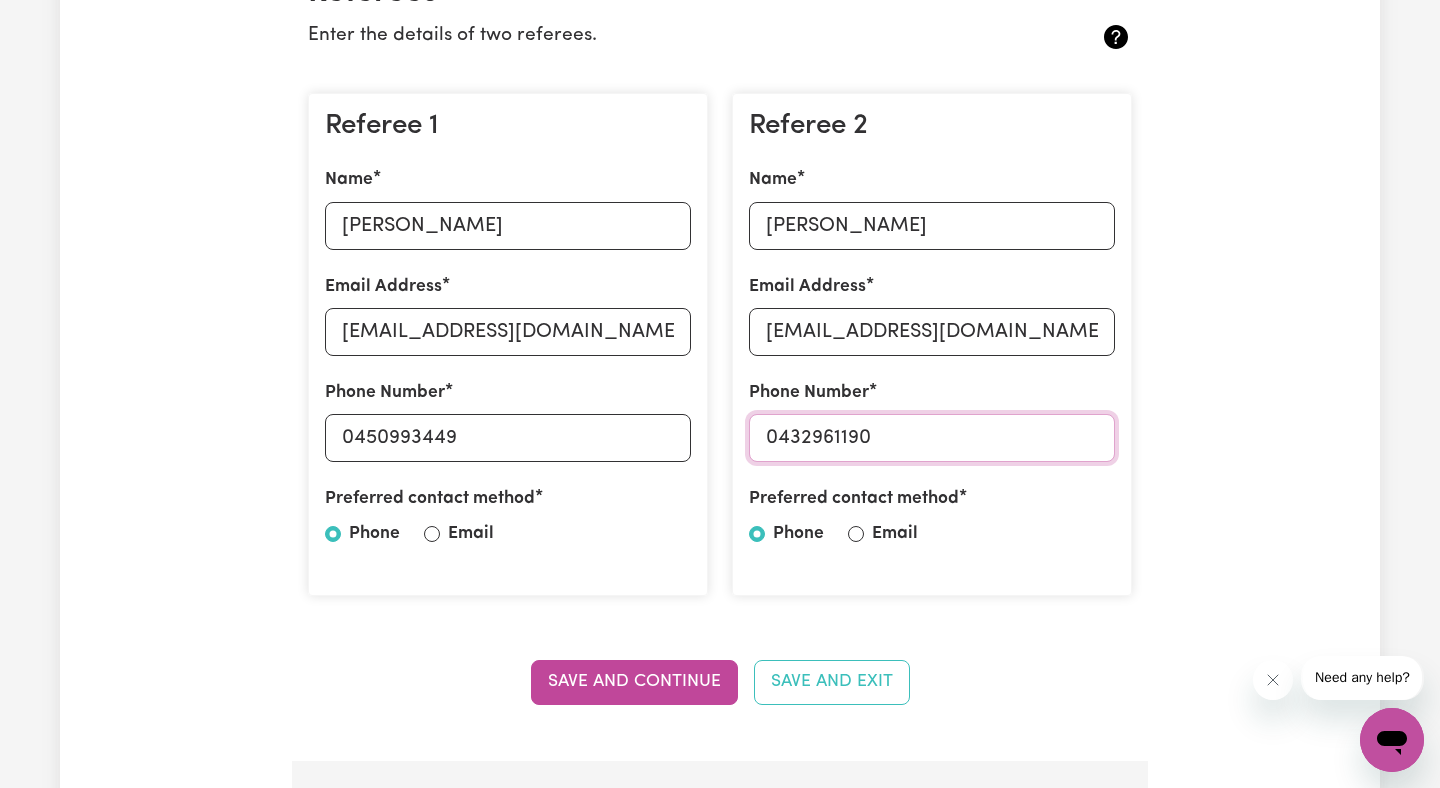 type on "0432961190" 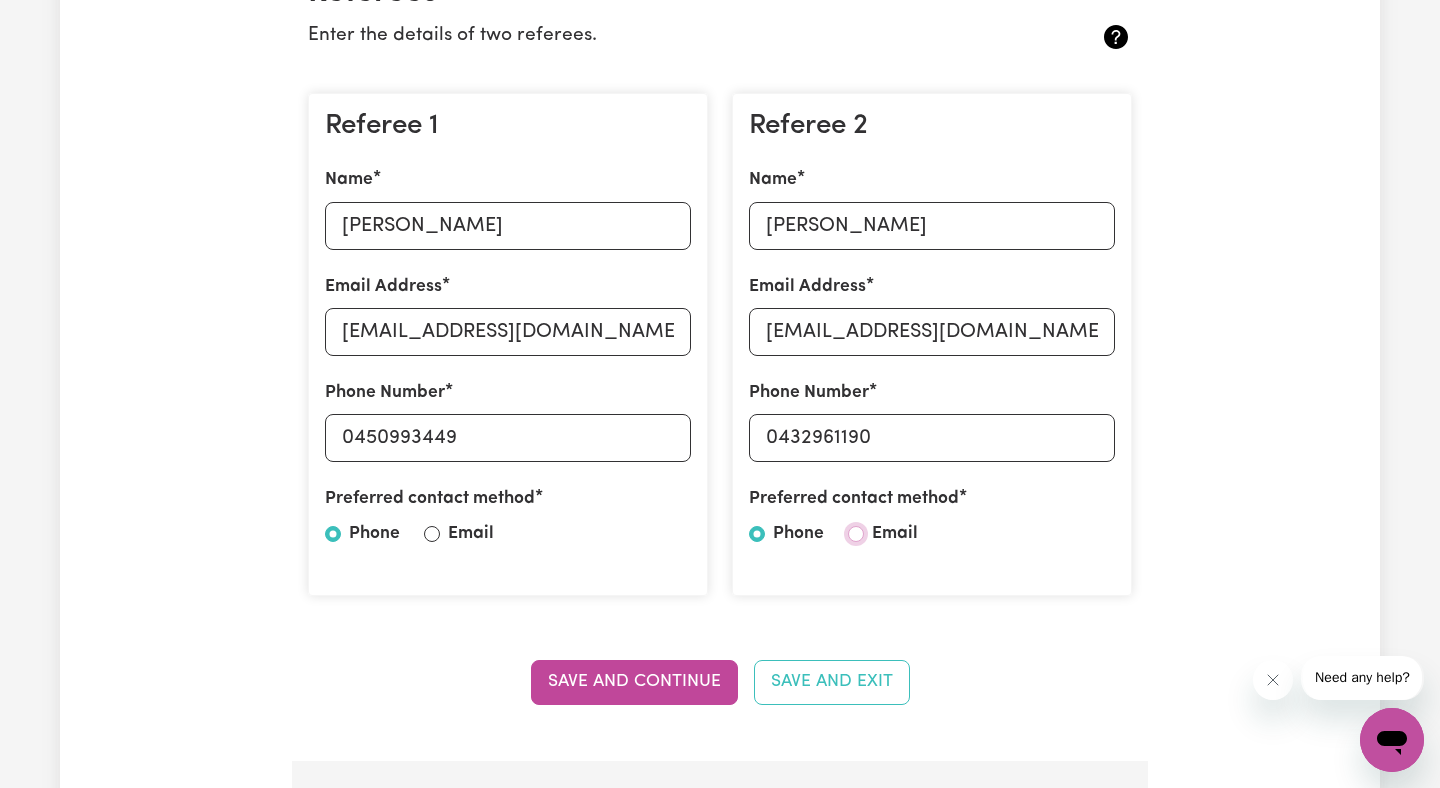 click on "Email" at bounding box center [856, 534] 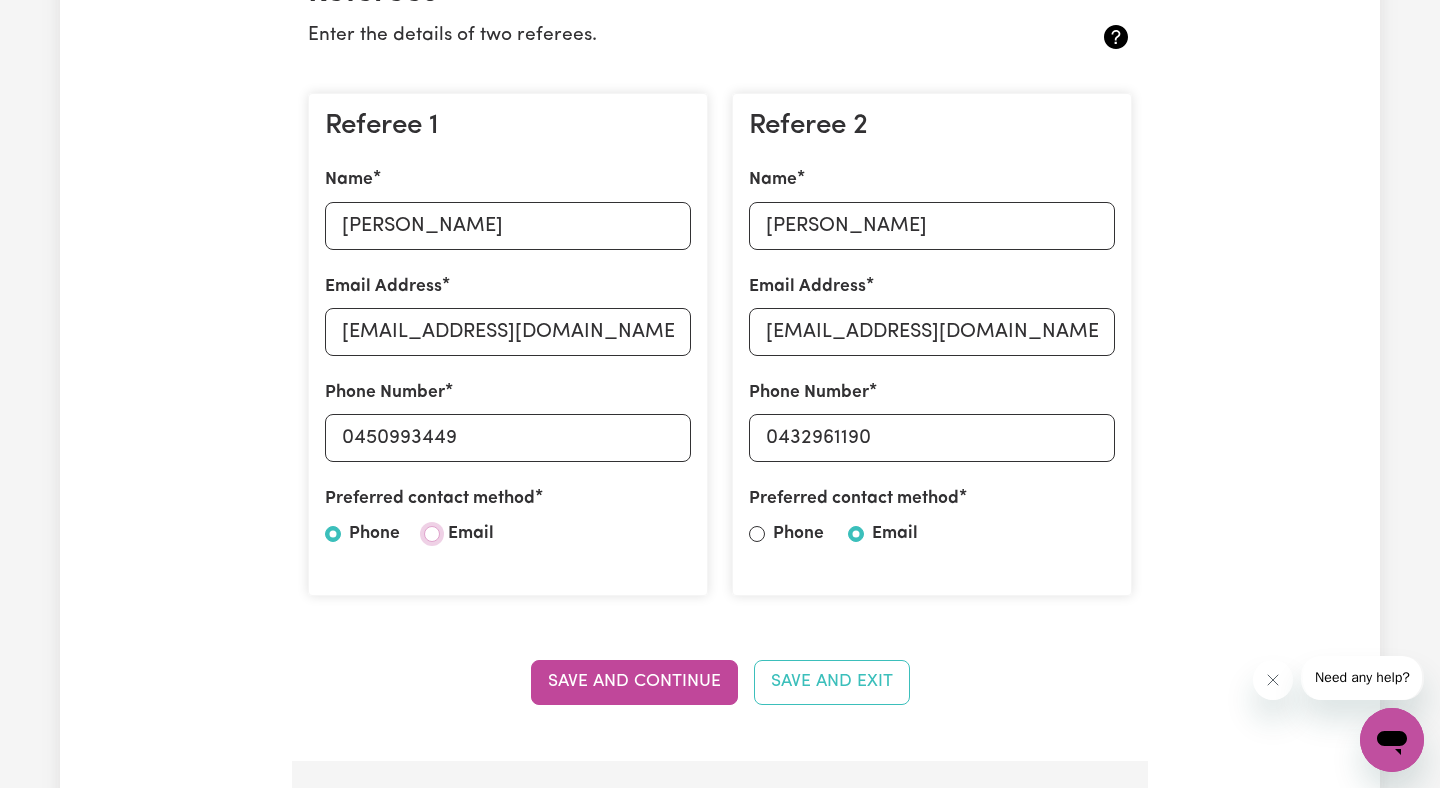 click on "Email" at bounding box center (432, 534) 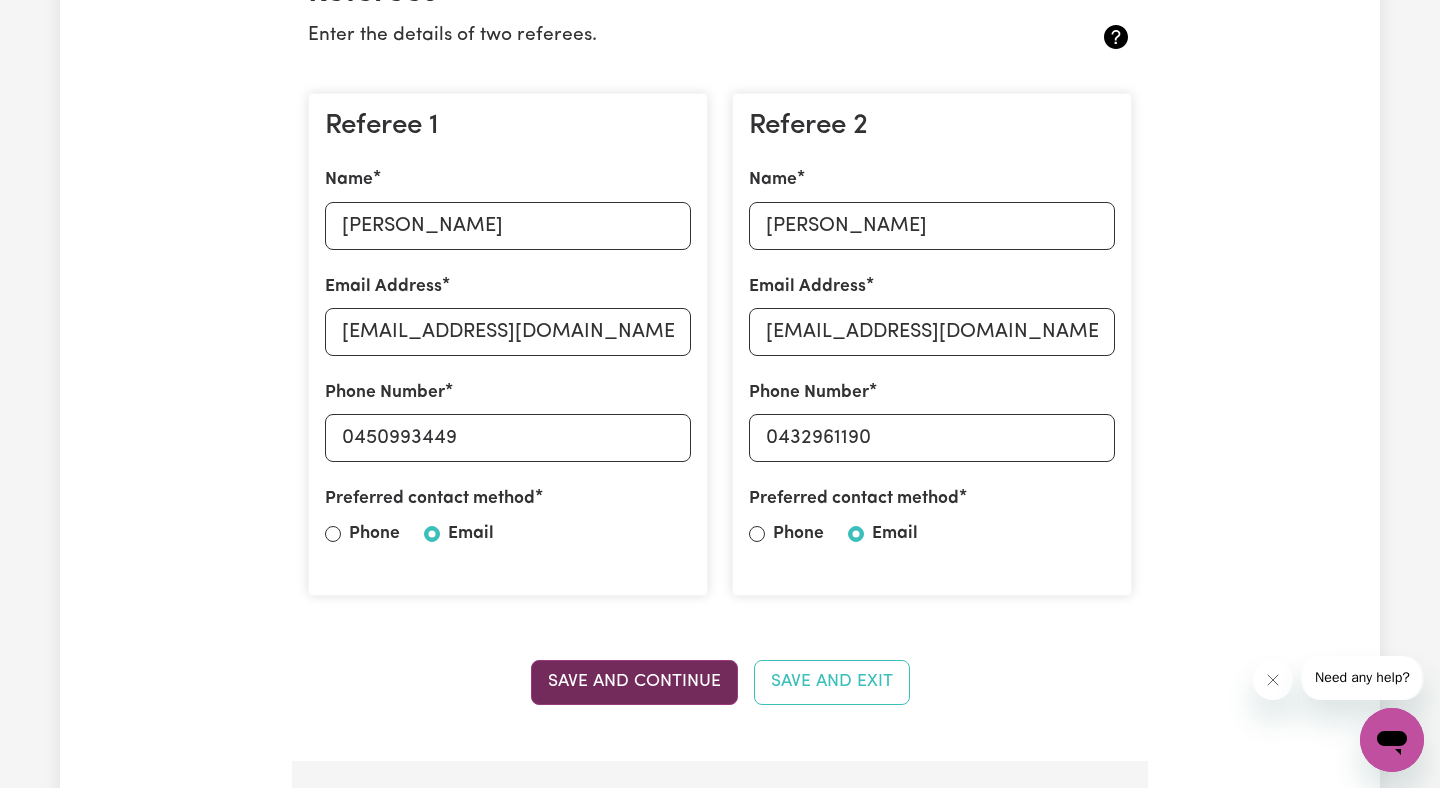 click on "Save and Continue" at bounding box center [634, 682] 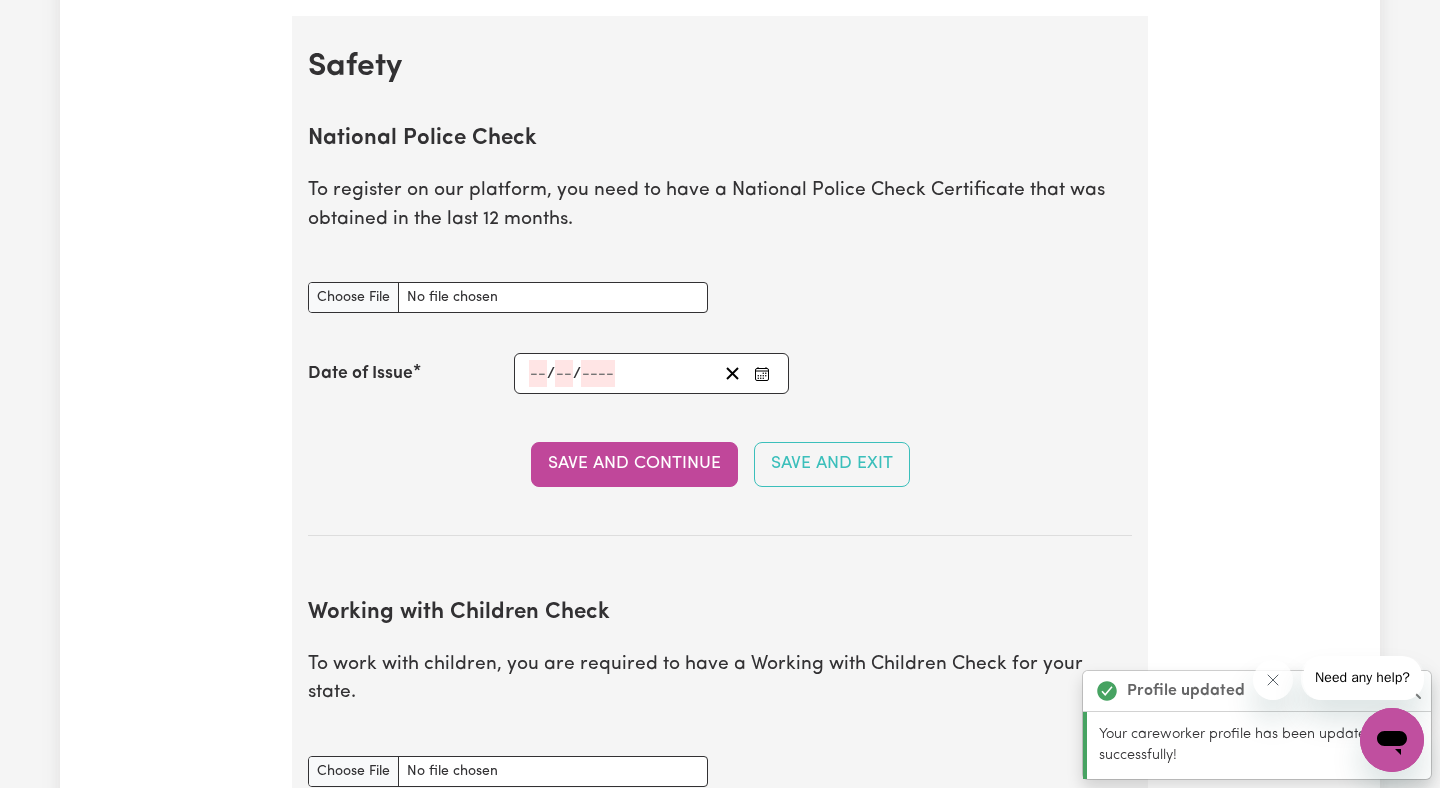 scroll, scrollTop: 1284, scrollLeft: 0, axis: vertical 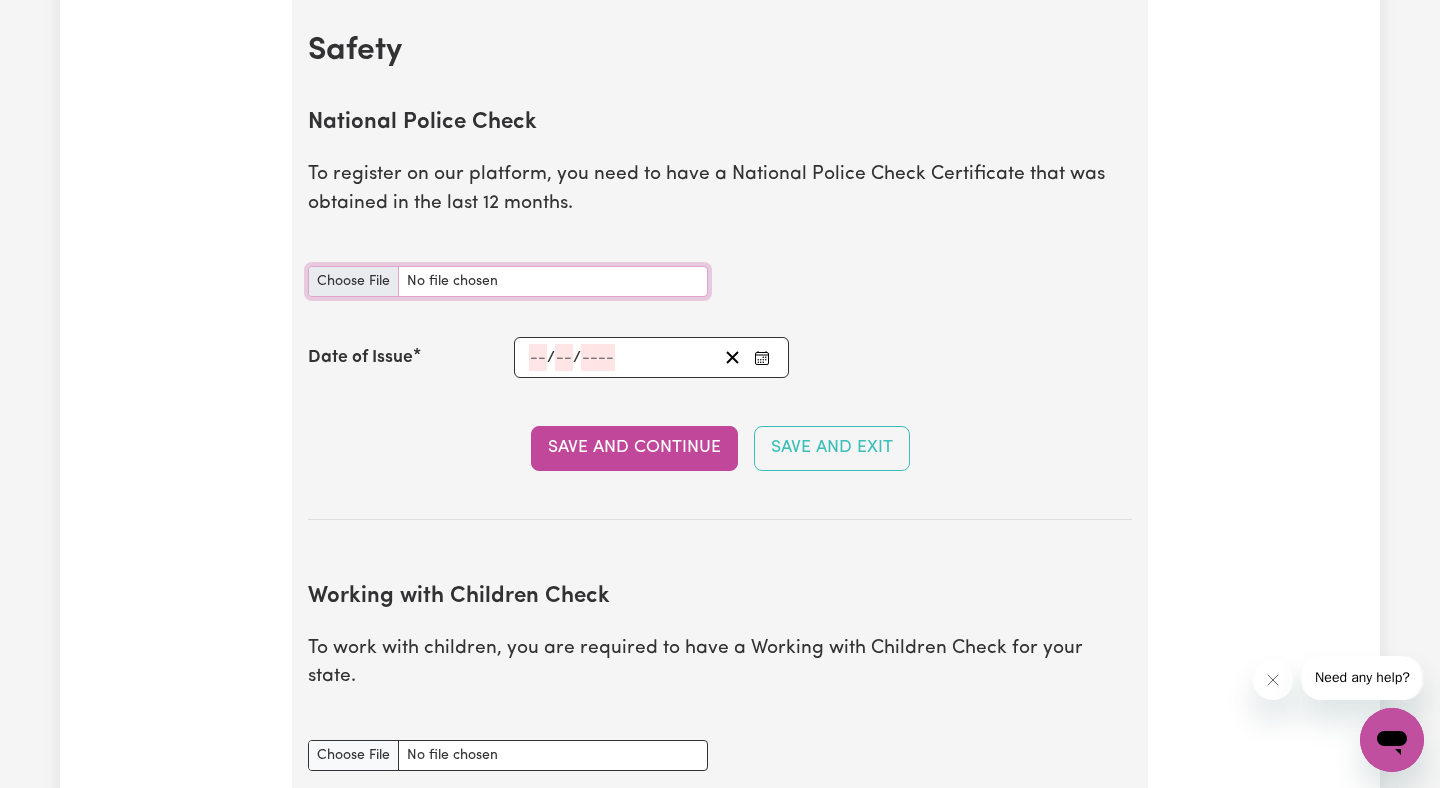 click on "National Police Check  document" at bounding box center [508, 281] 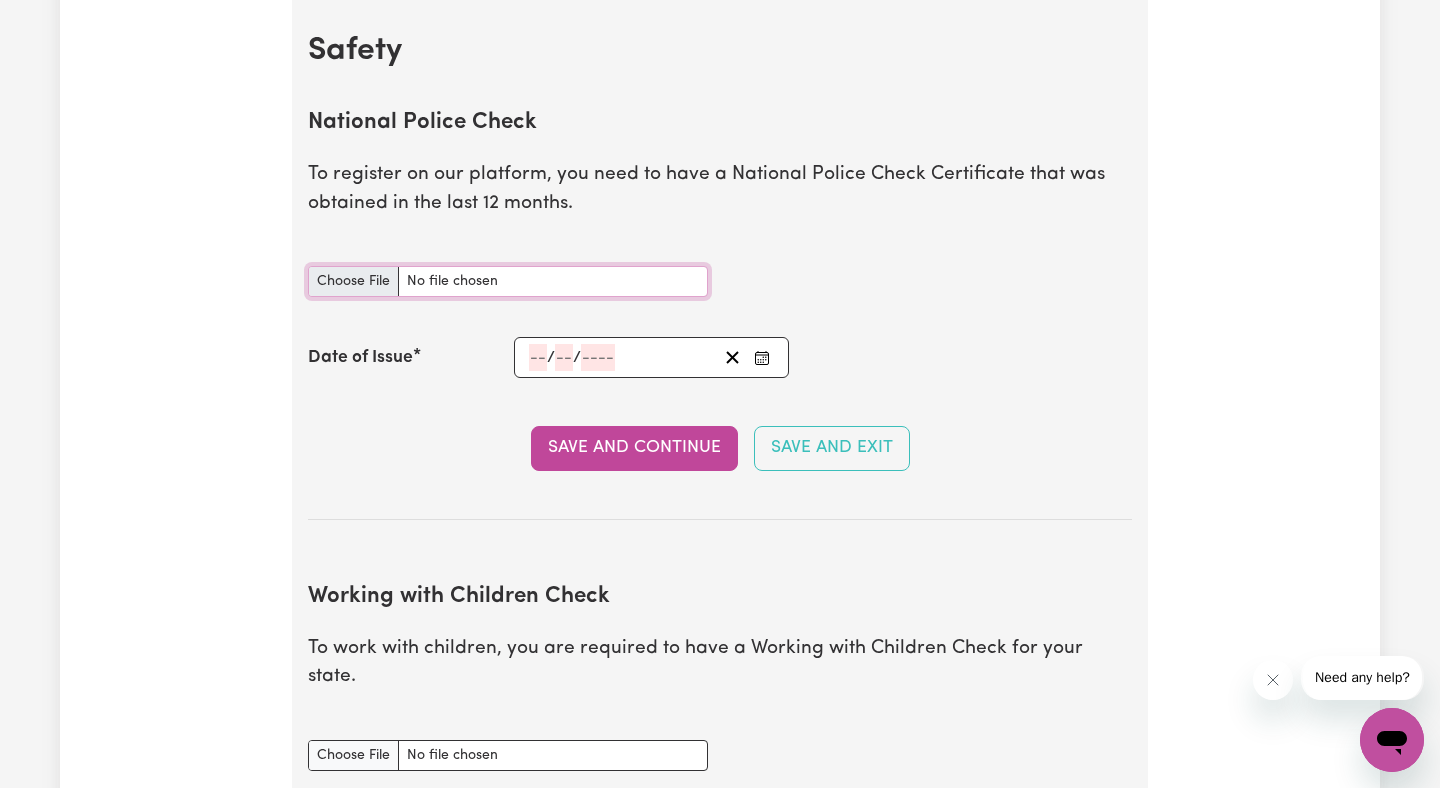 type on "C:\fakepath\Police criminal check.pdf" 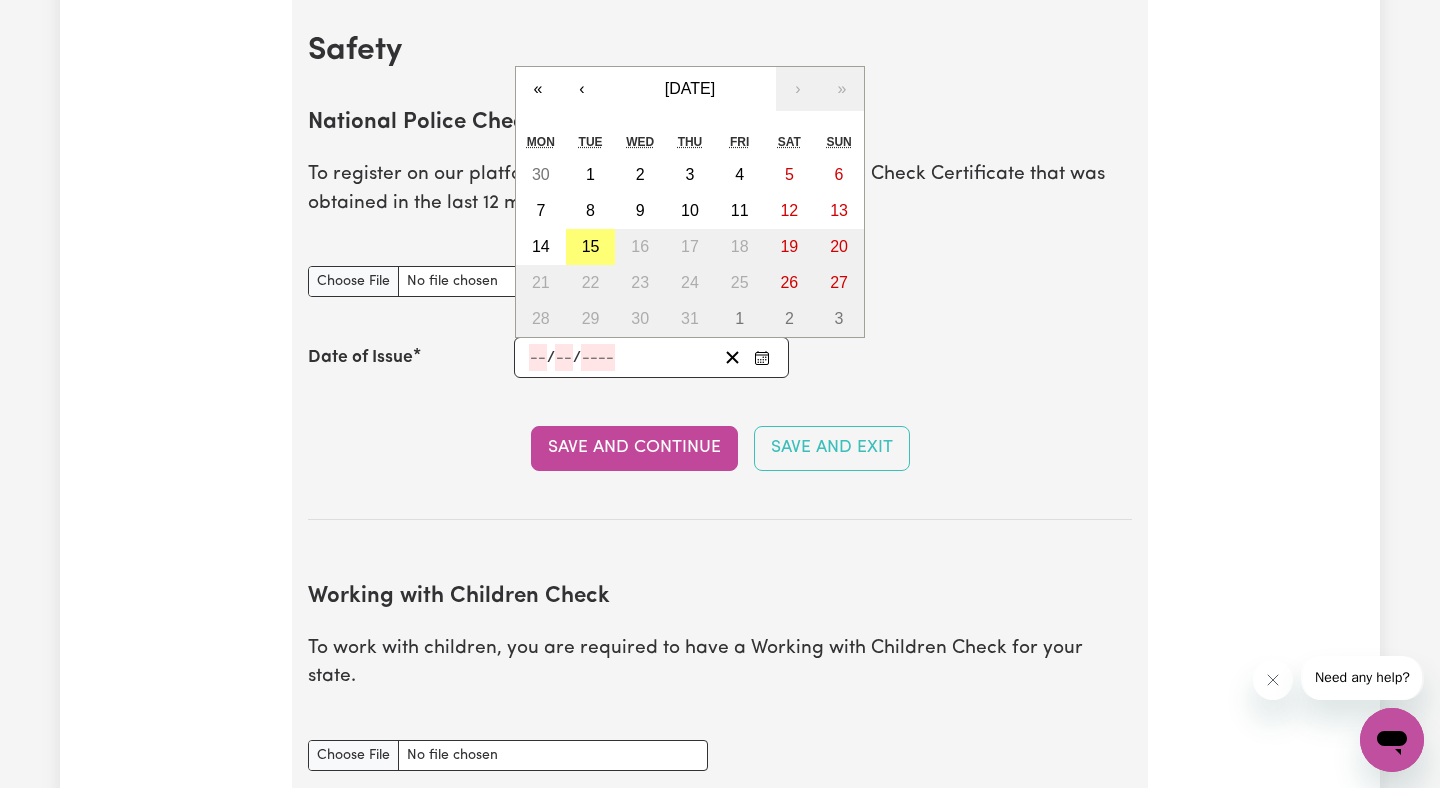 click 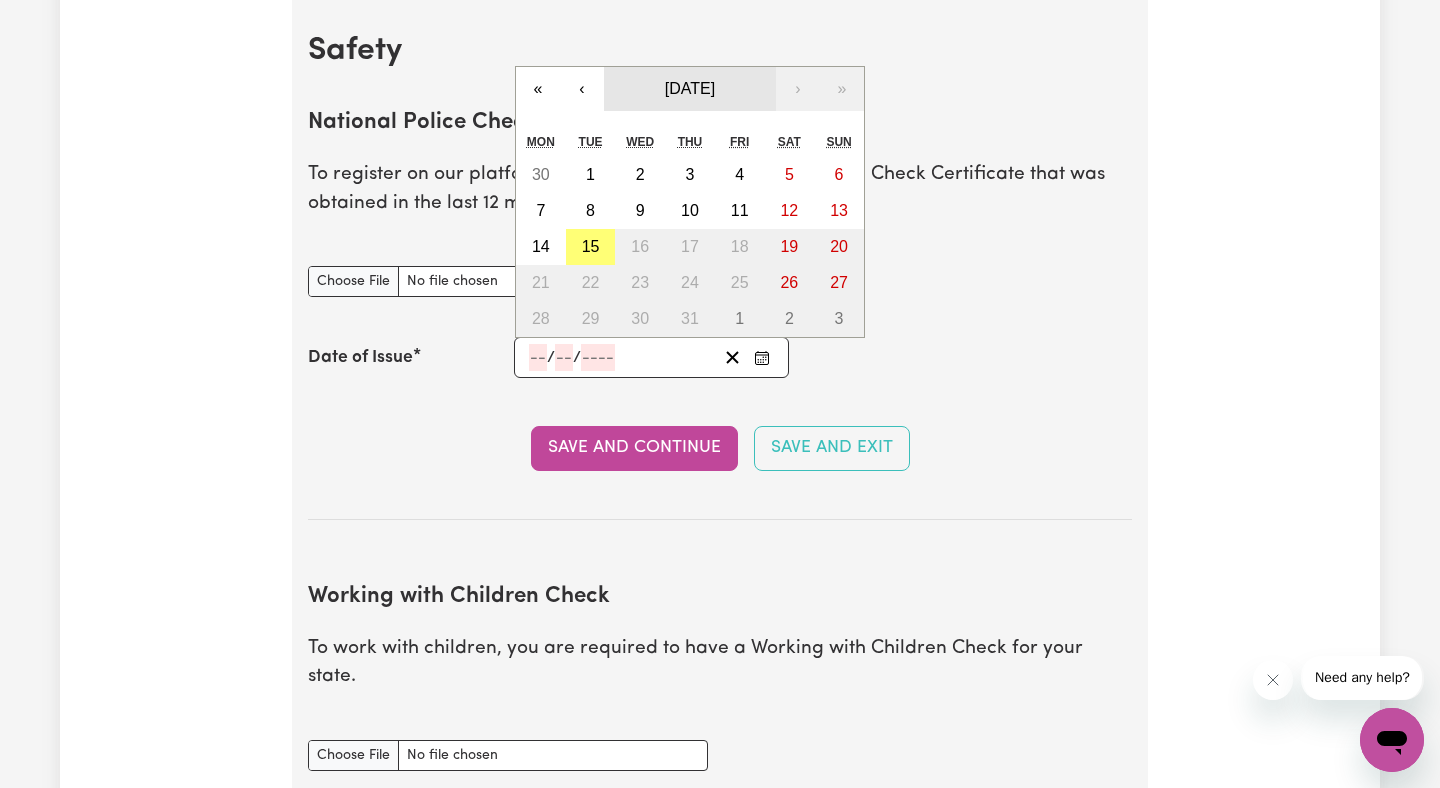 click on "[DATE]" at bounding box center (690, 88) 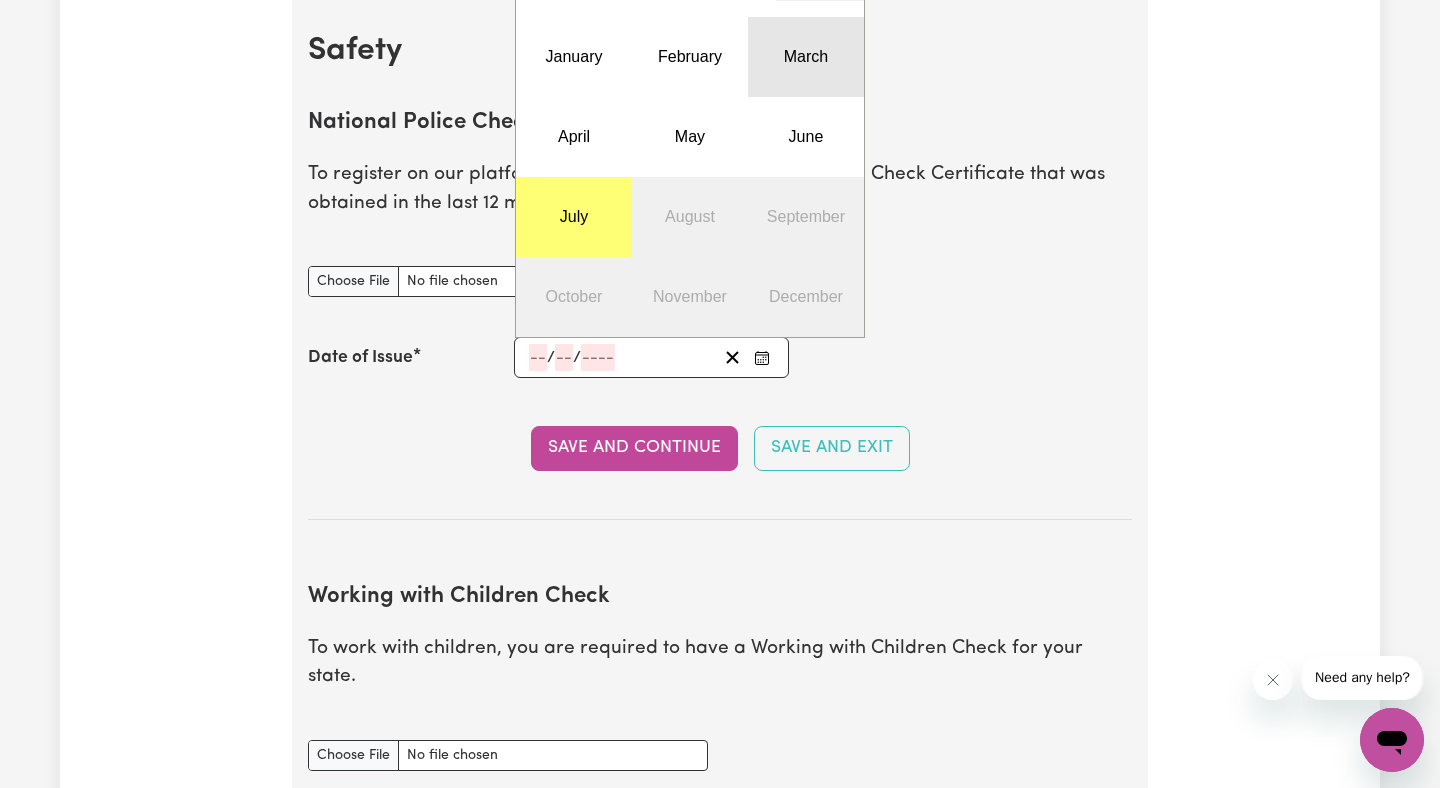 click on "March" at bounding box center (806, 57) 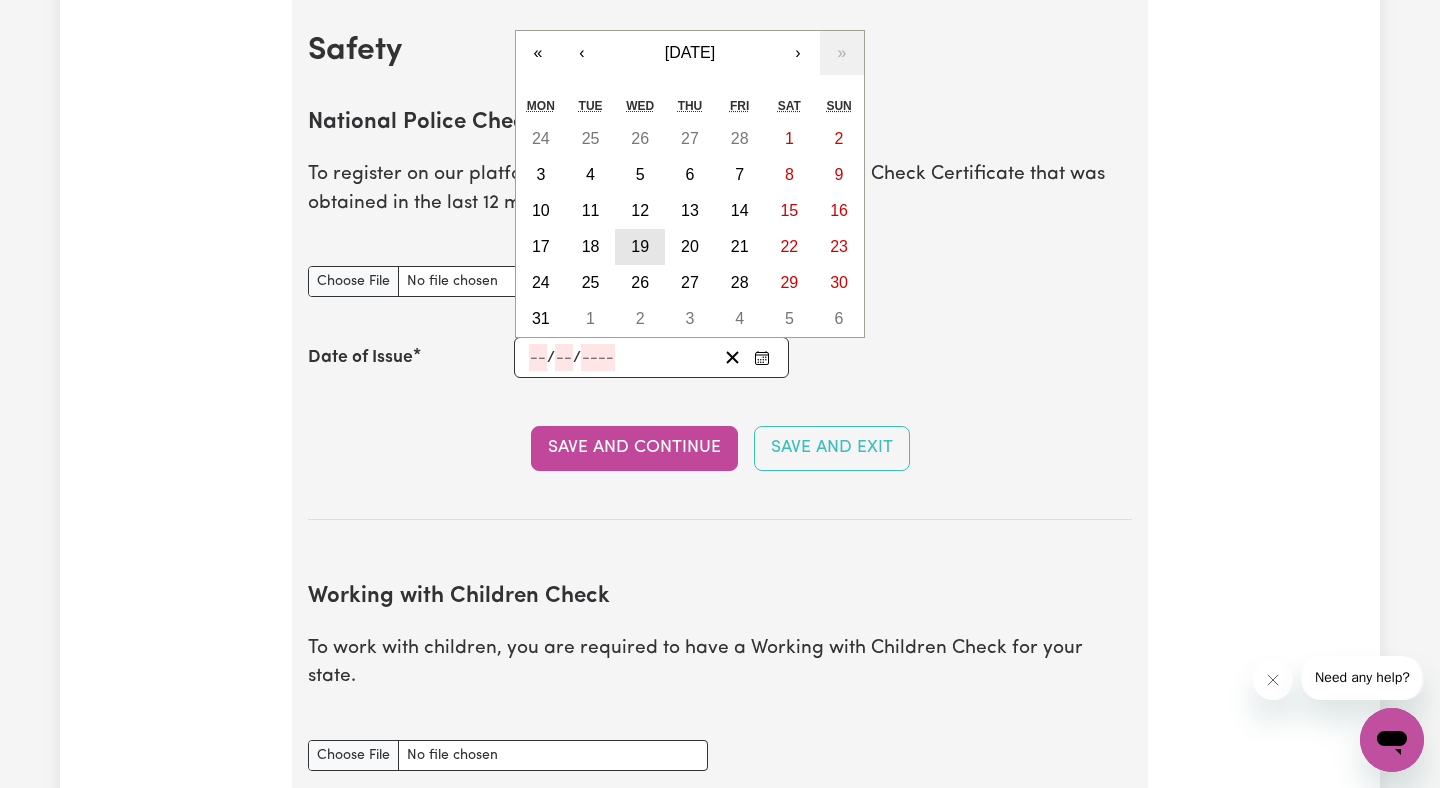 click on "19" at bounding box center (640, 246) 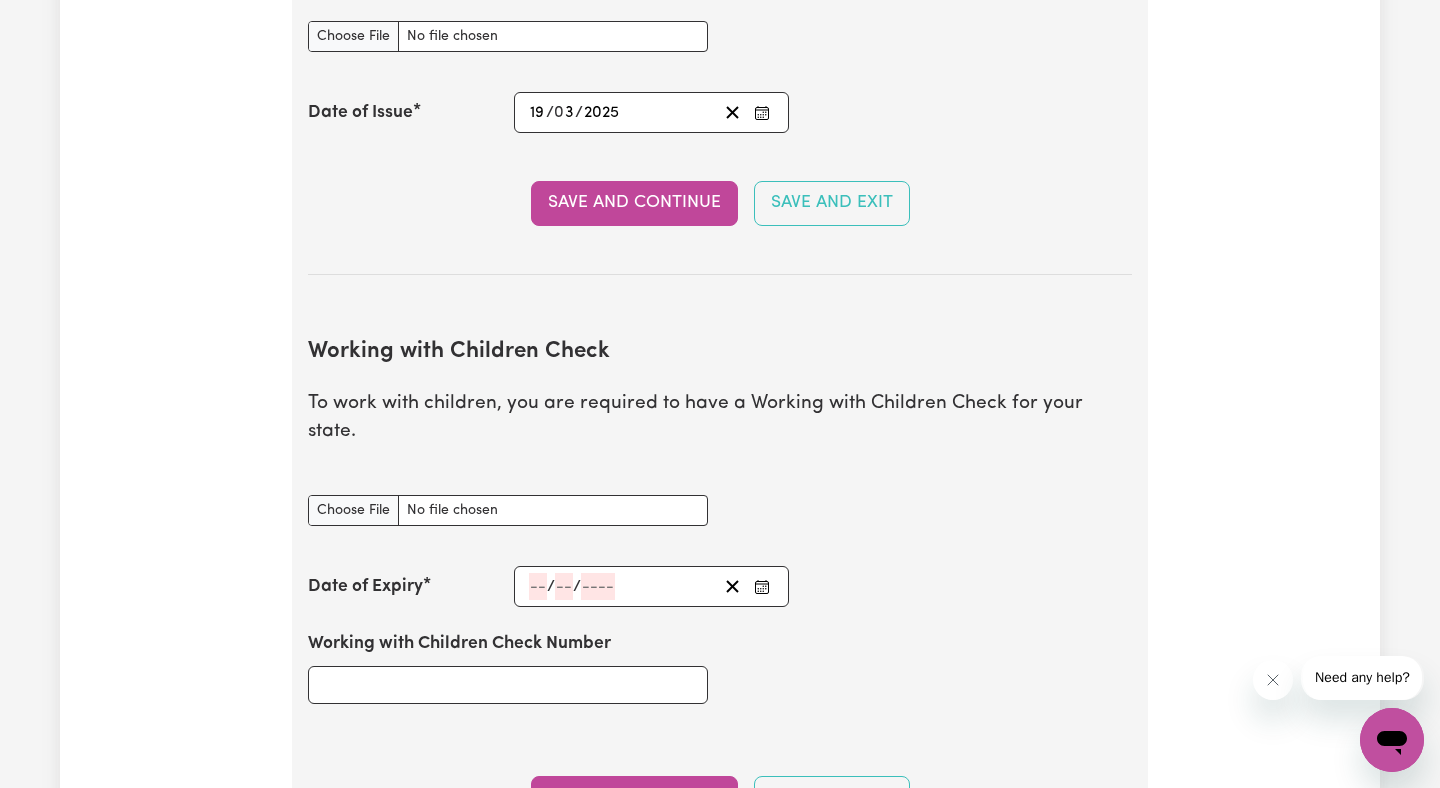 scroll, scrollTop: 1514, scrollLeft: 0, axis: vertical 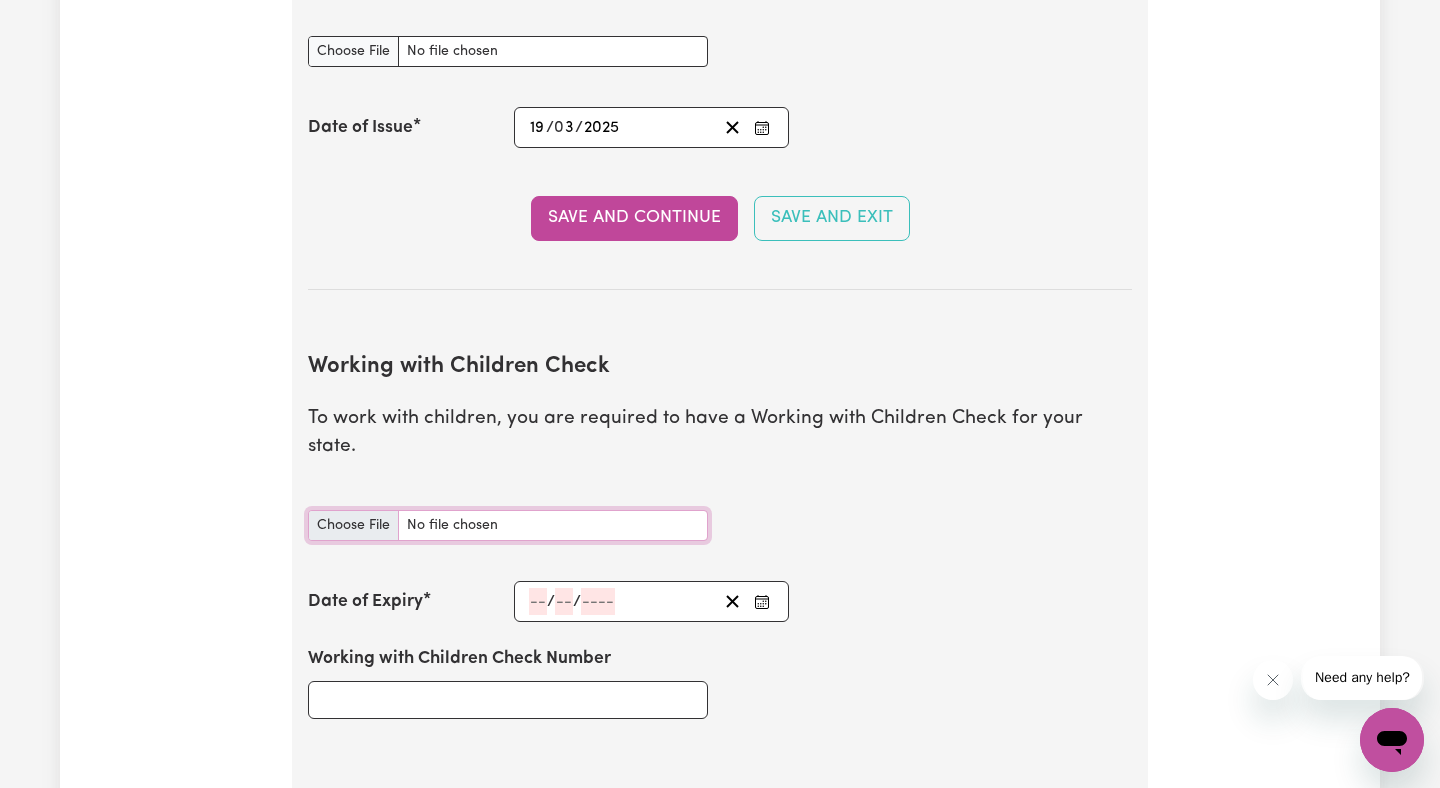 click on "Working with Children Check  document" at bounding box center [508, 525] 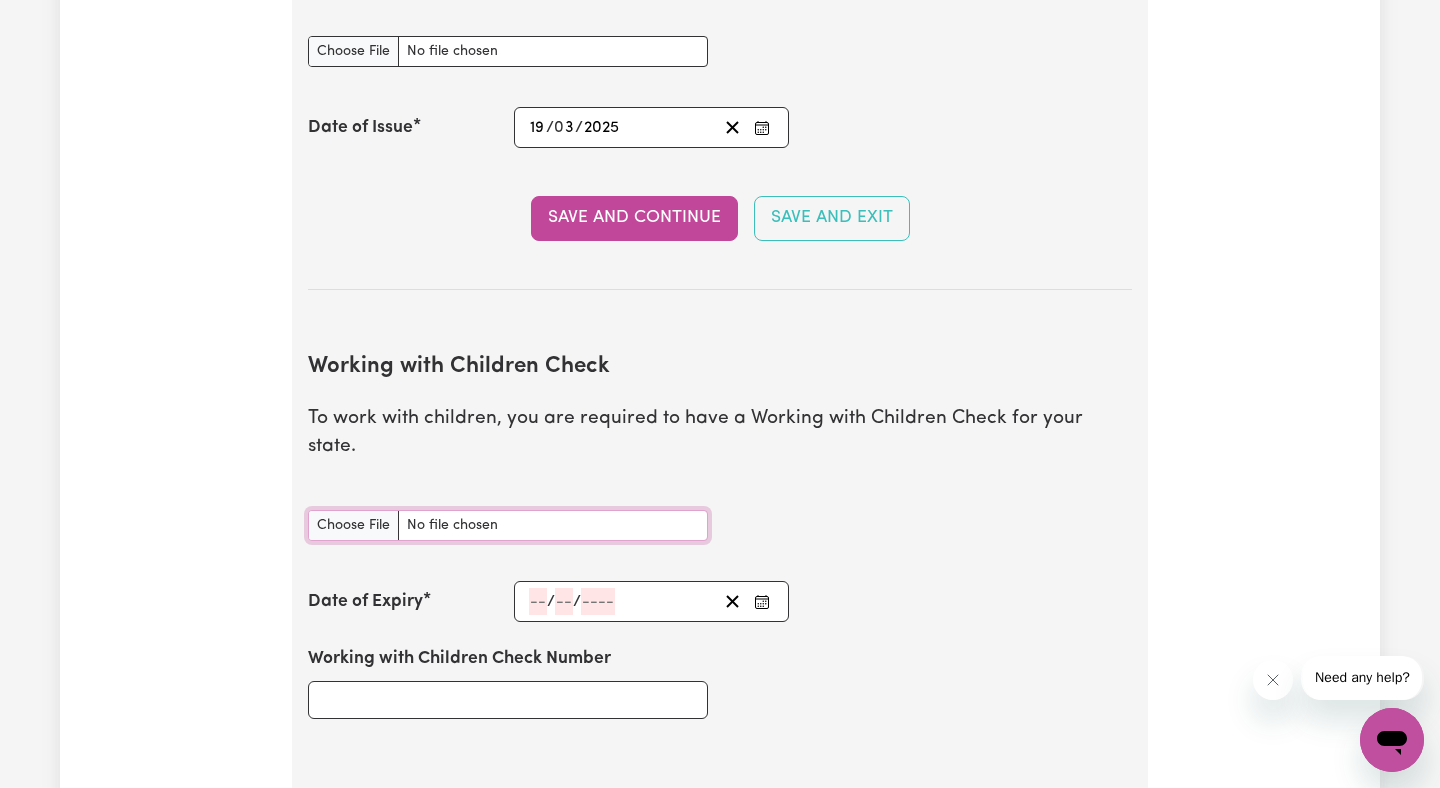 type on "C:\fakepath\WWC OLABISI_OYEBAMIJI.jpg" 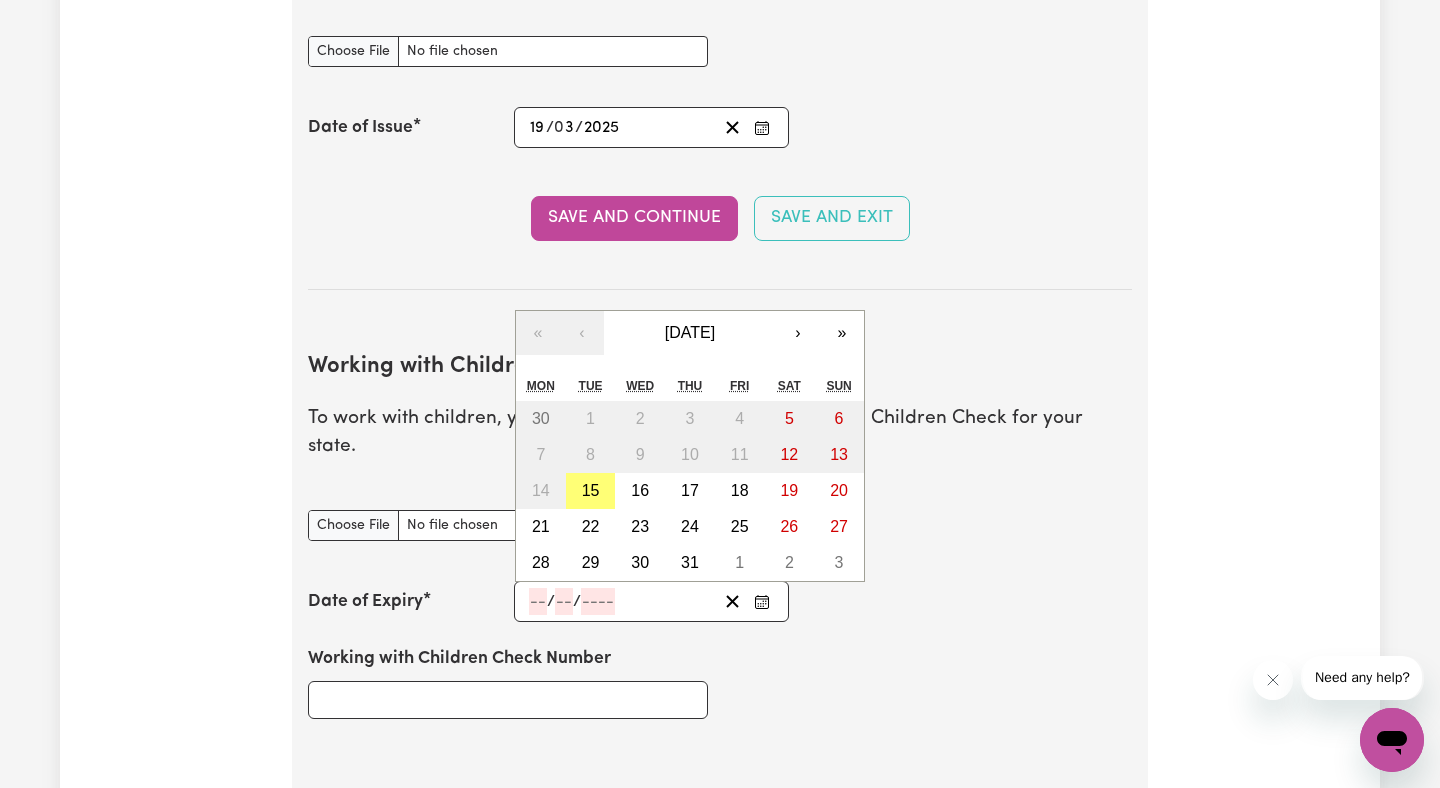 click 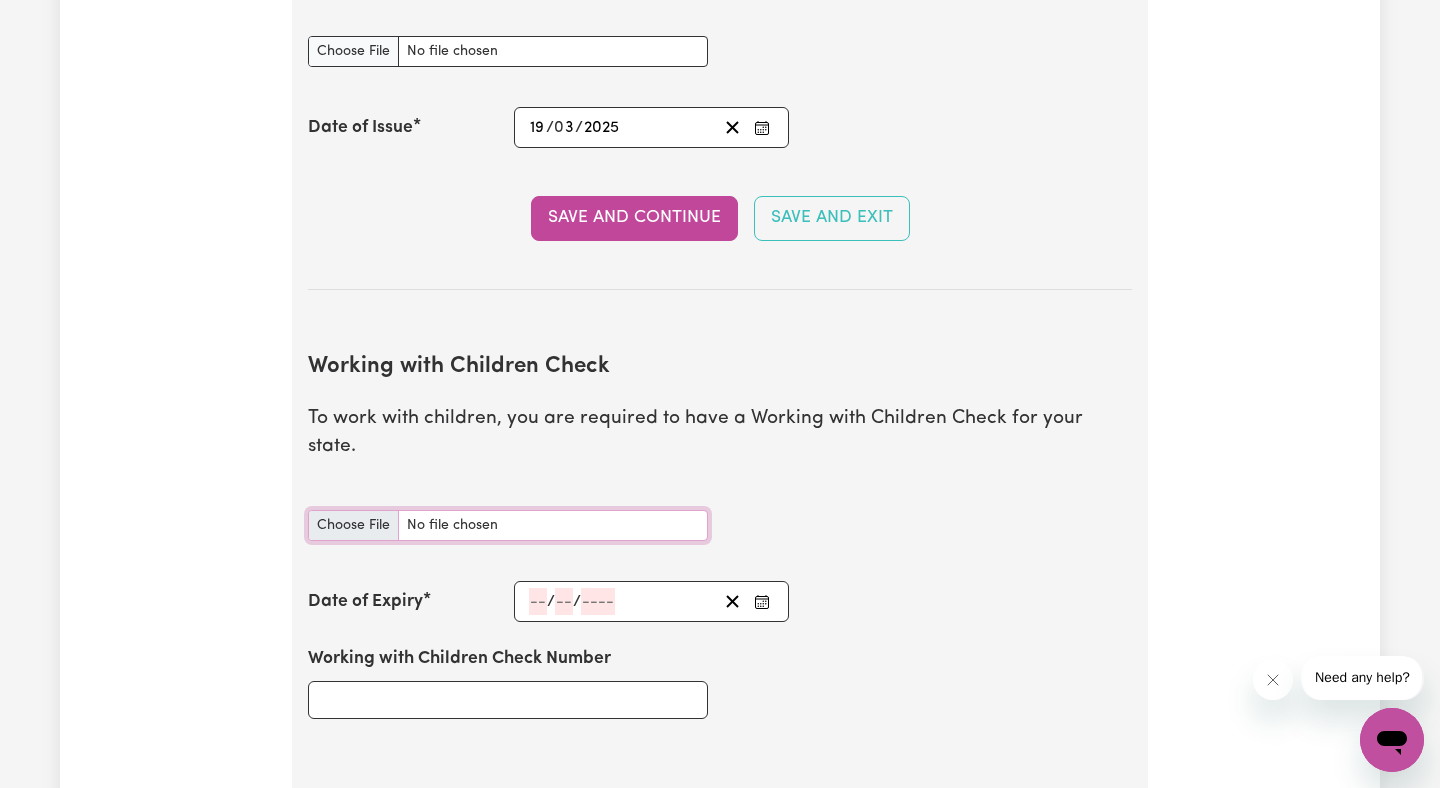 click on "Working with Children Check  document" at bounding box center (508, 525) 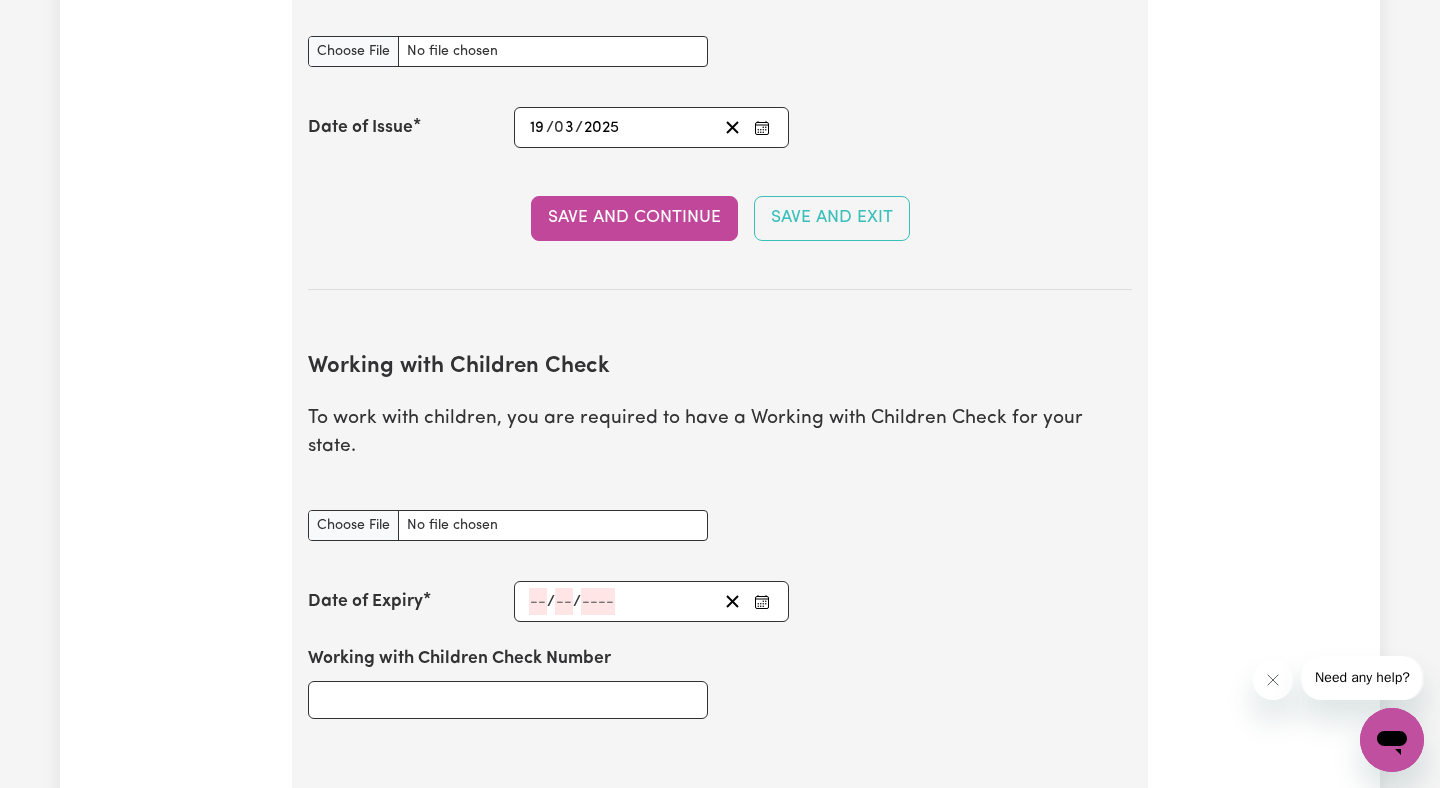 click 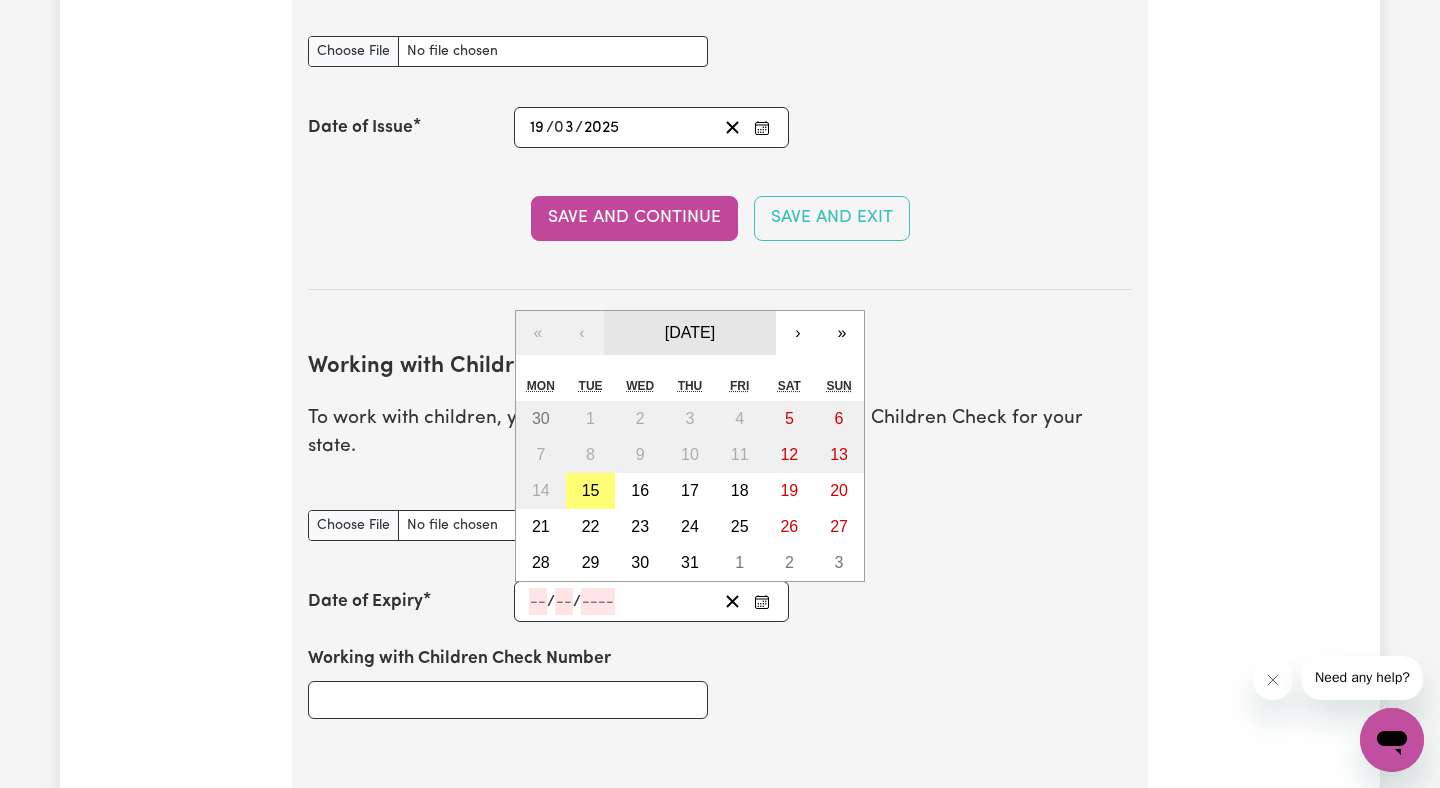 click on "[DATE]" at bounding box center [690, 333] 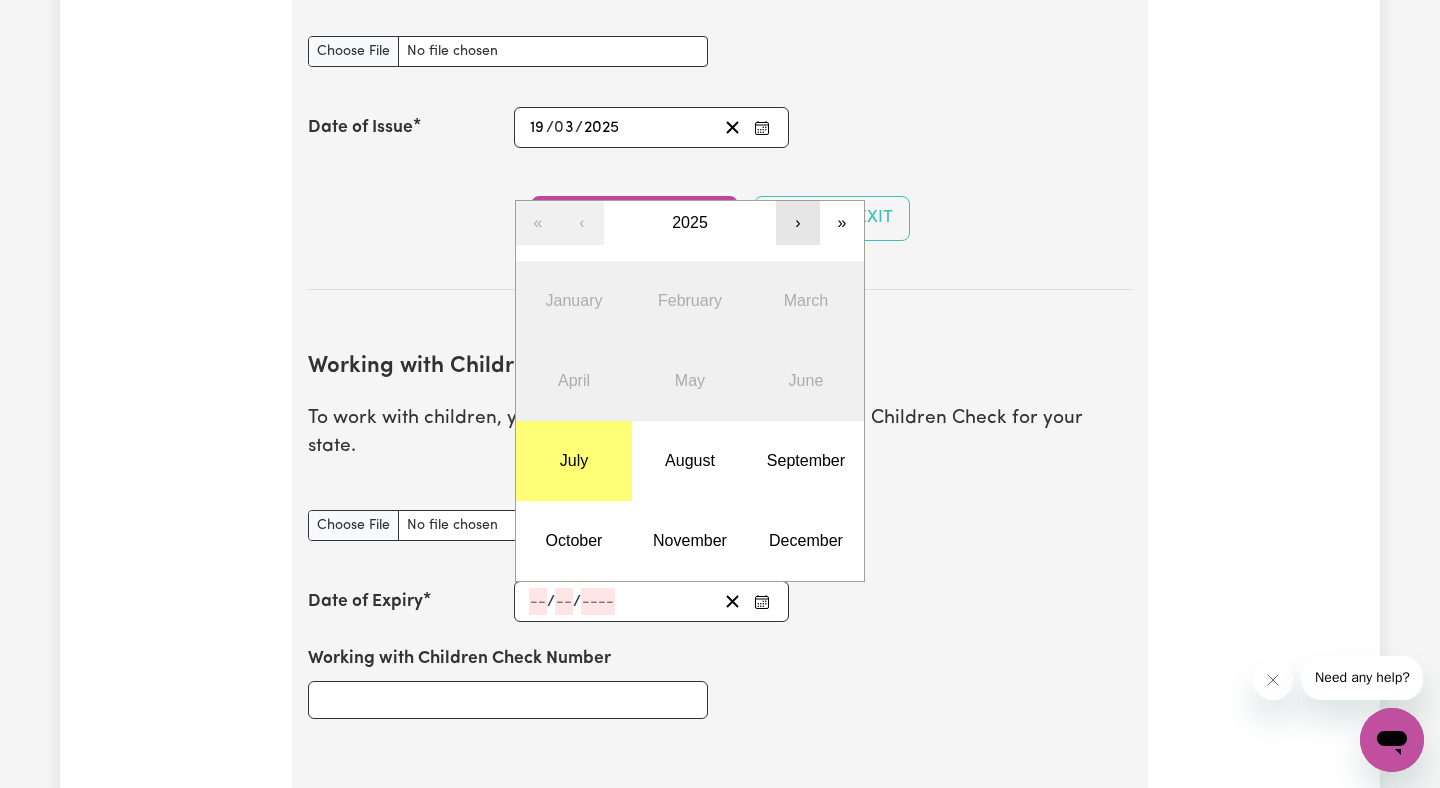 click on "›" at bounding box center (798, 223) 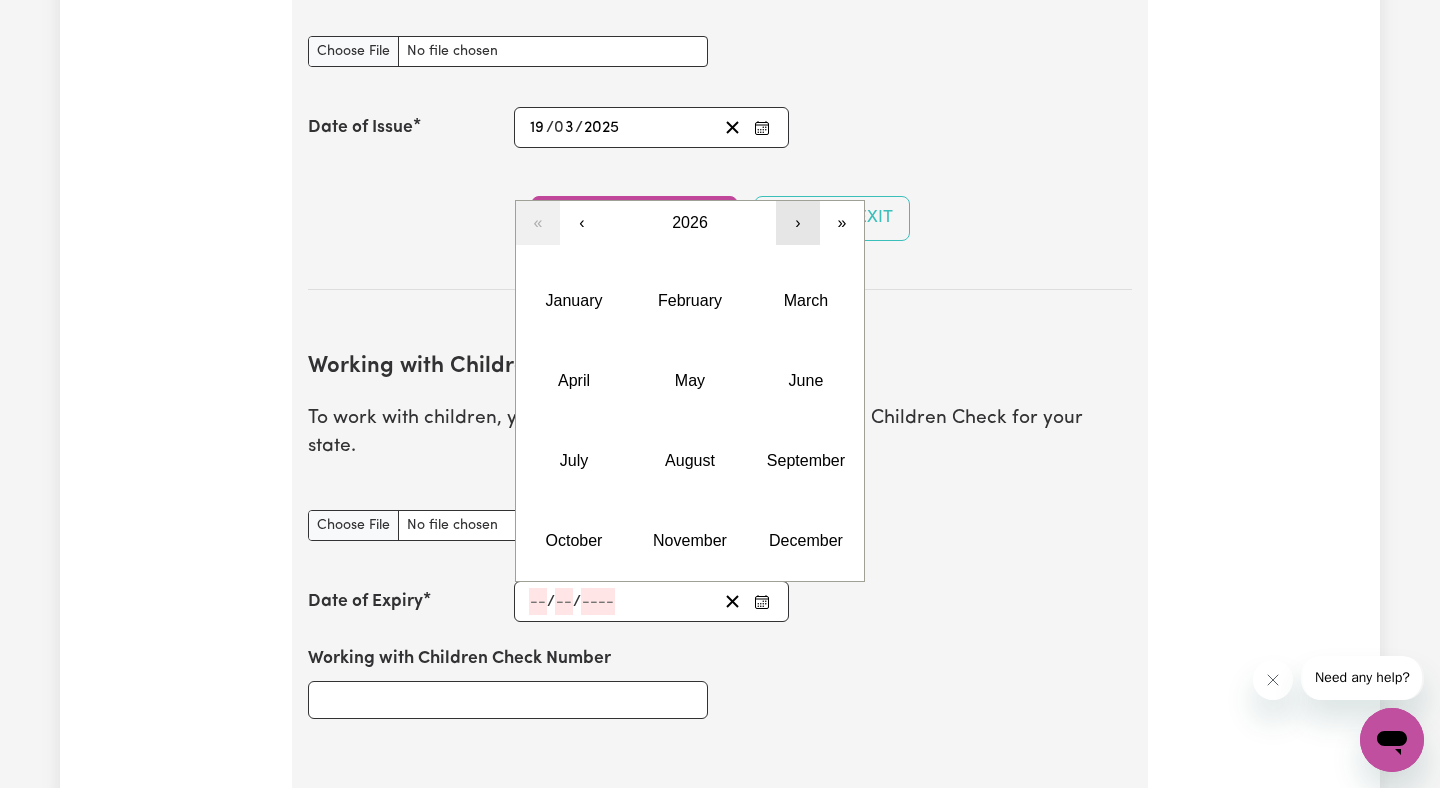click on "›" at bounding box center (798, 223) 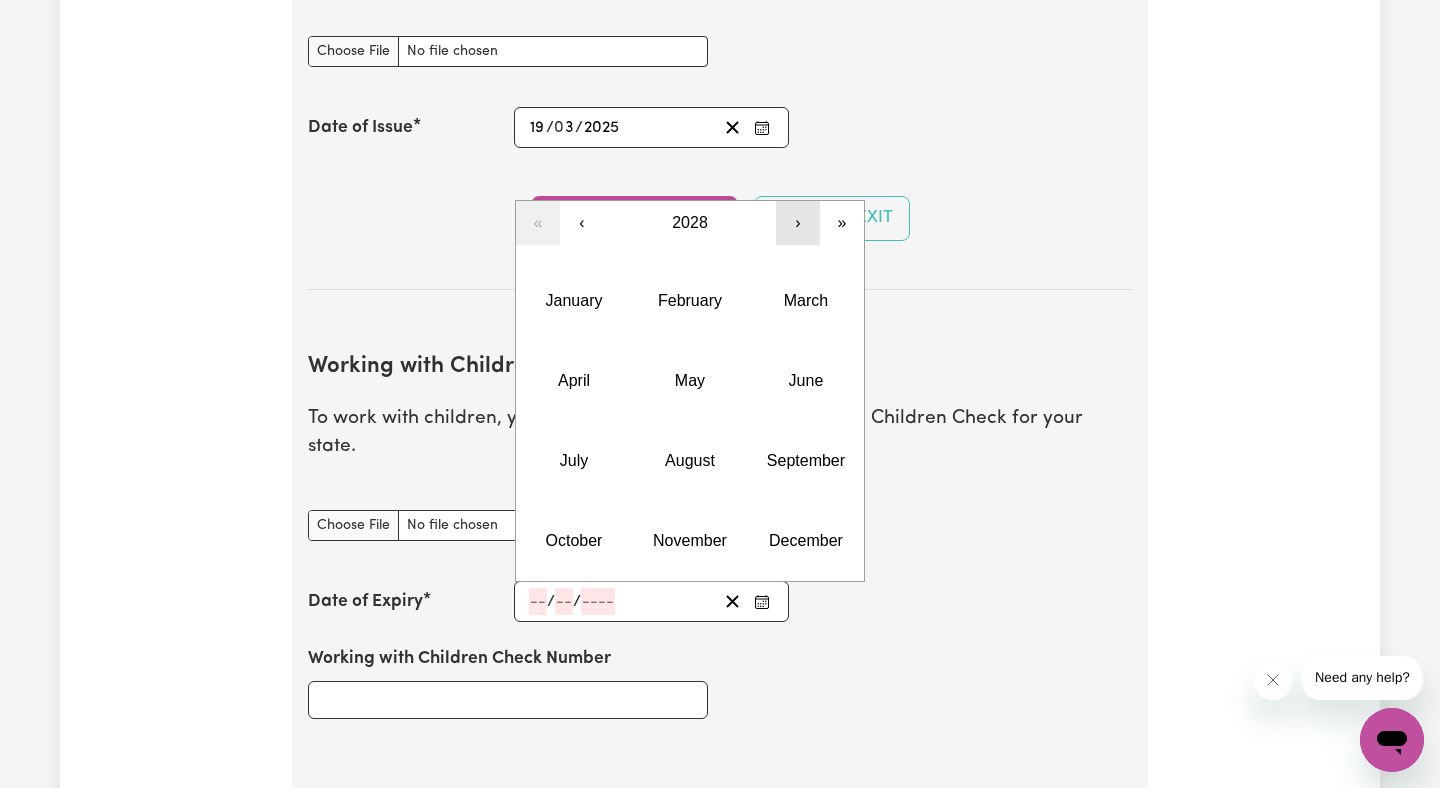 click on "›" at bounding box center [798, 223] 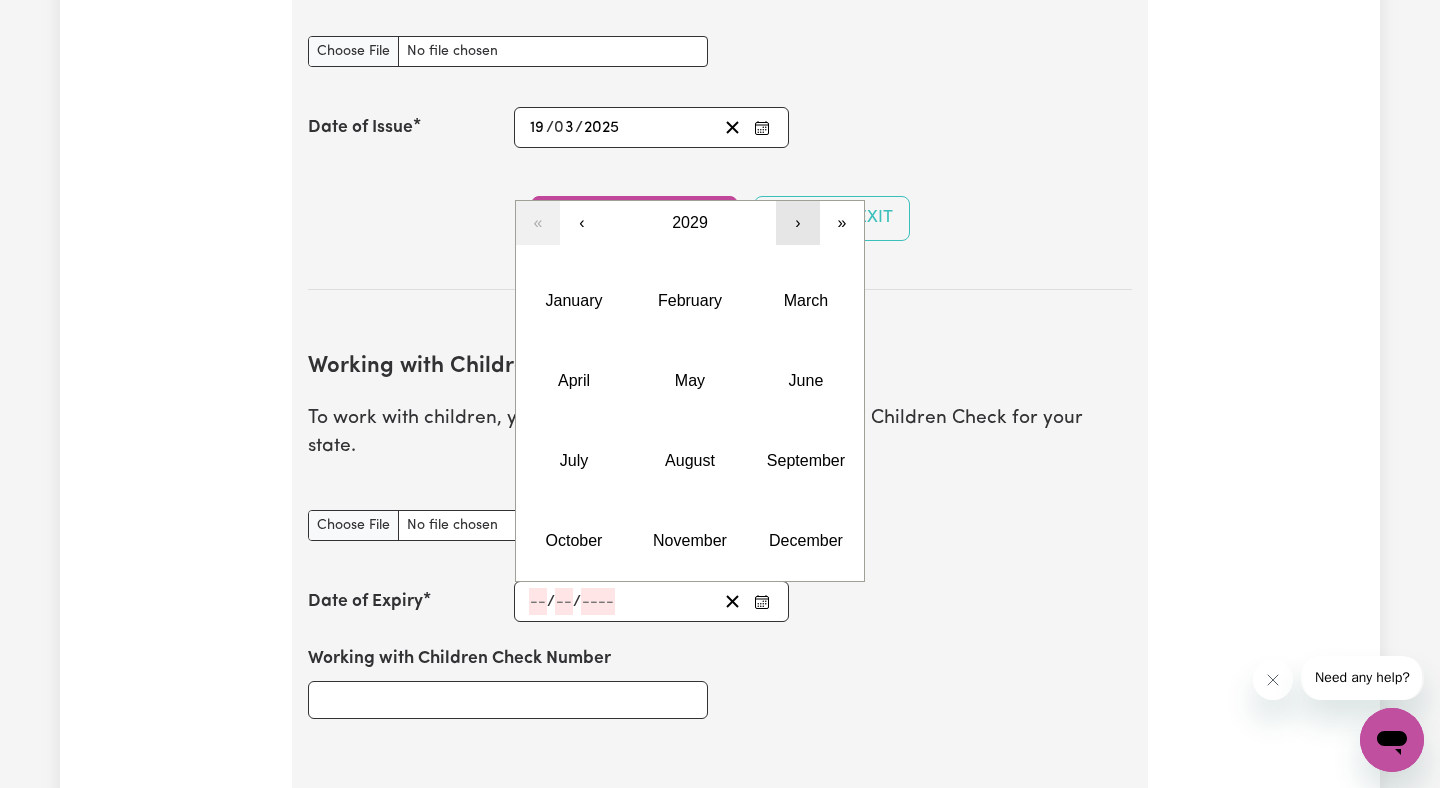 click on "›" at bounding box center (798, 223) 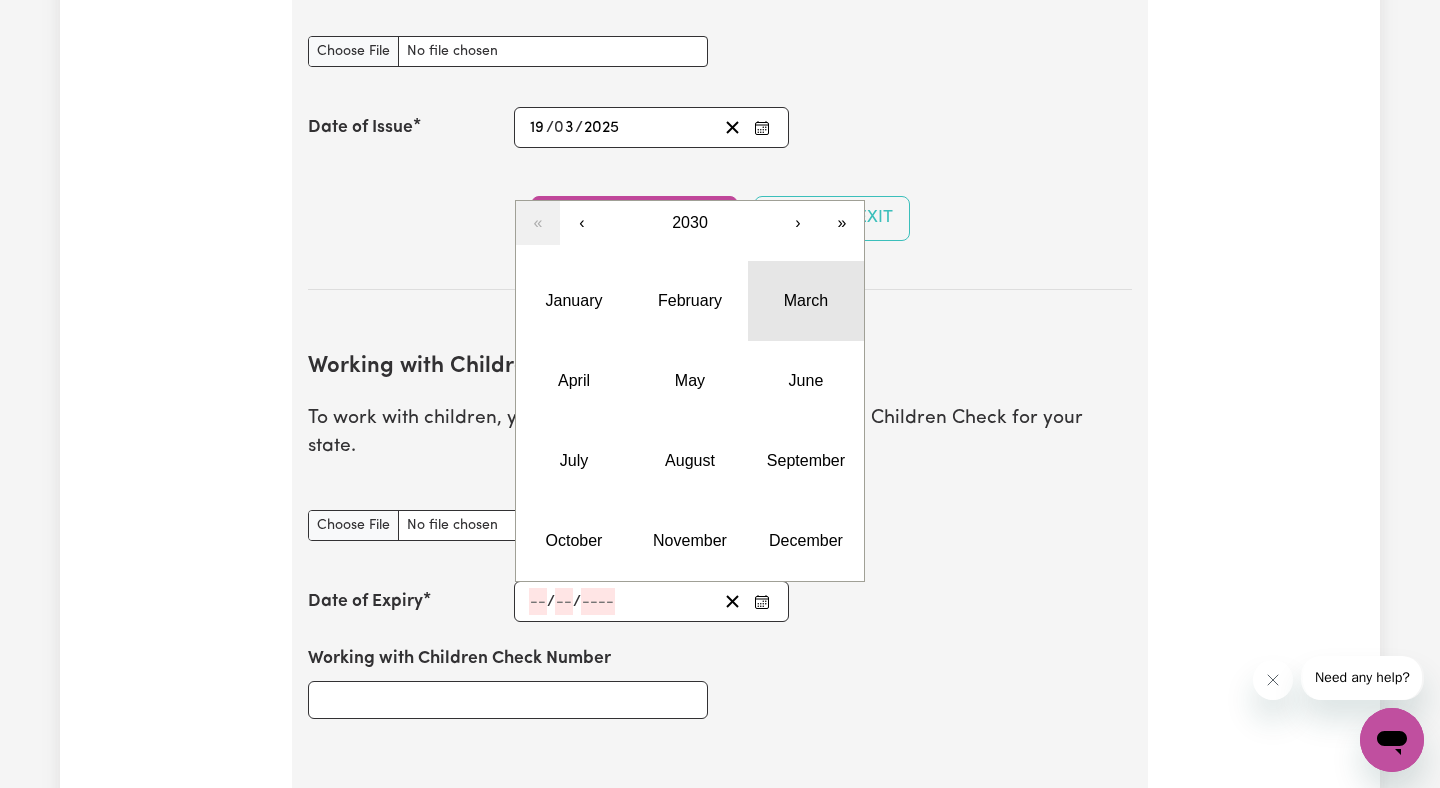 click on "March" at bounding box center (806, 301) 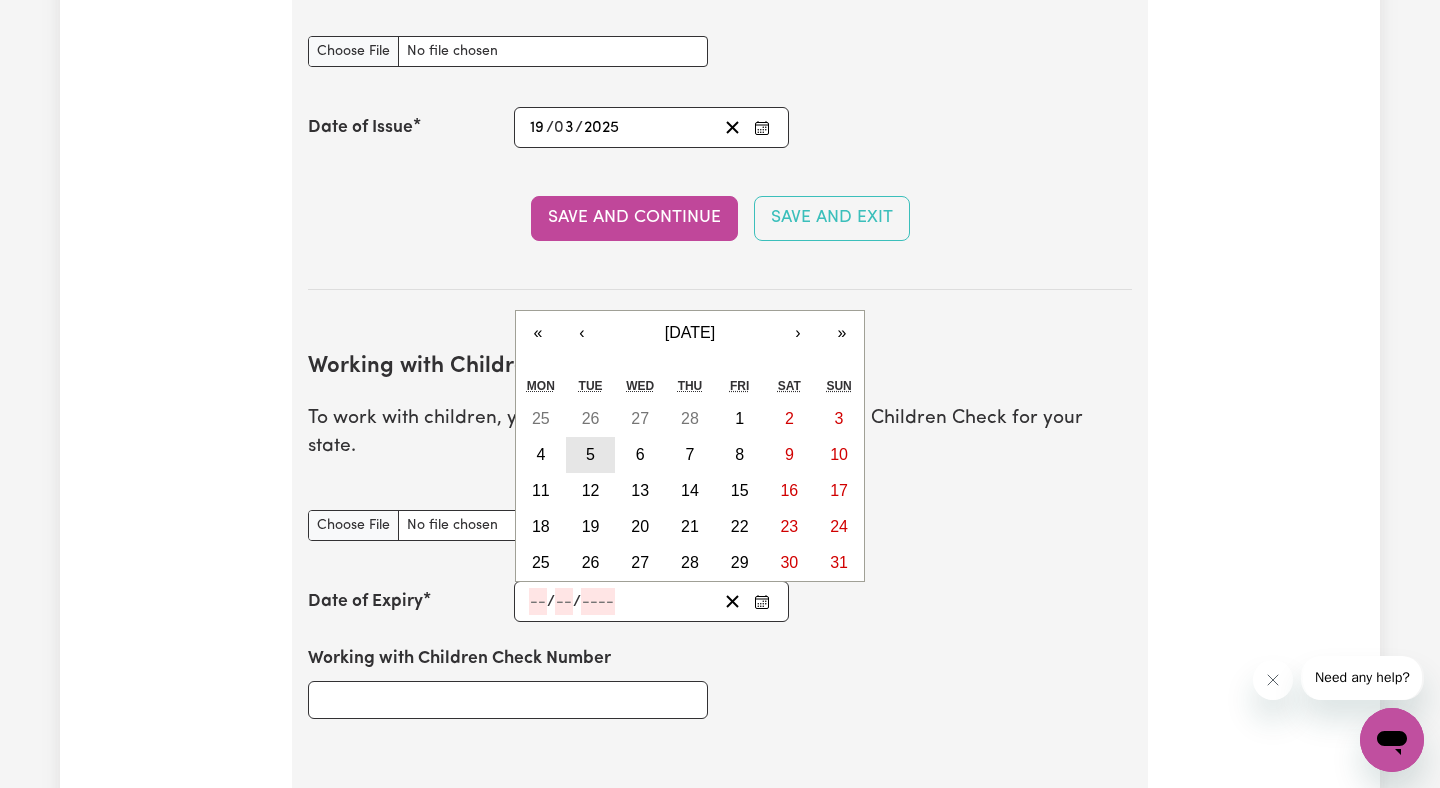 click on "5" at bounding box center [591, 455] 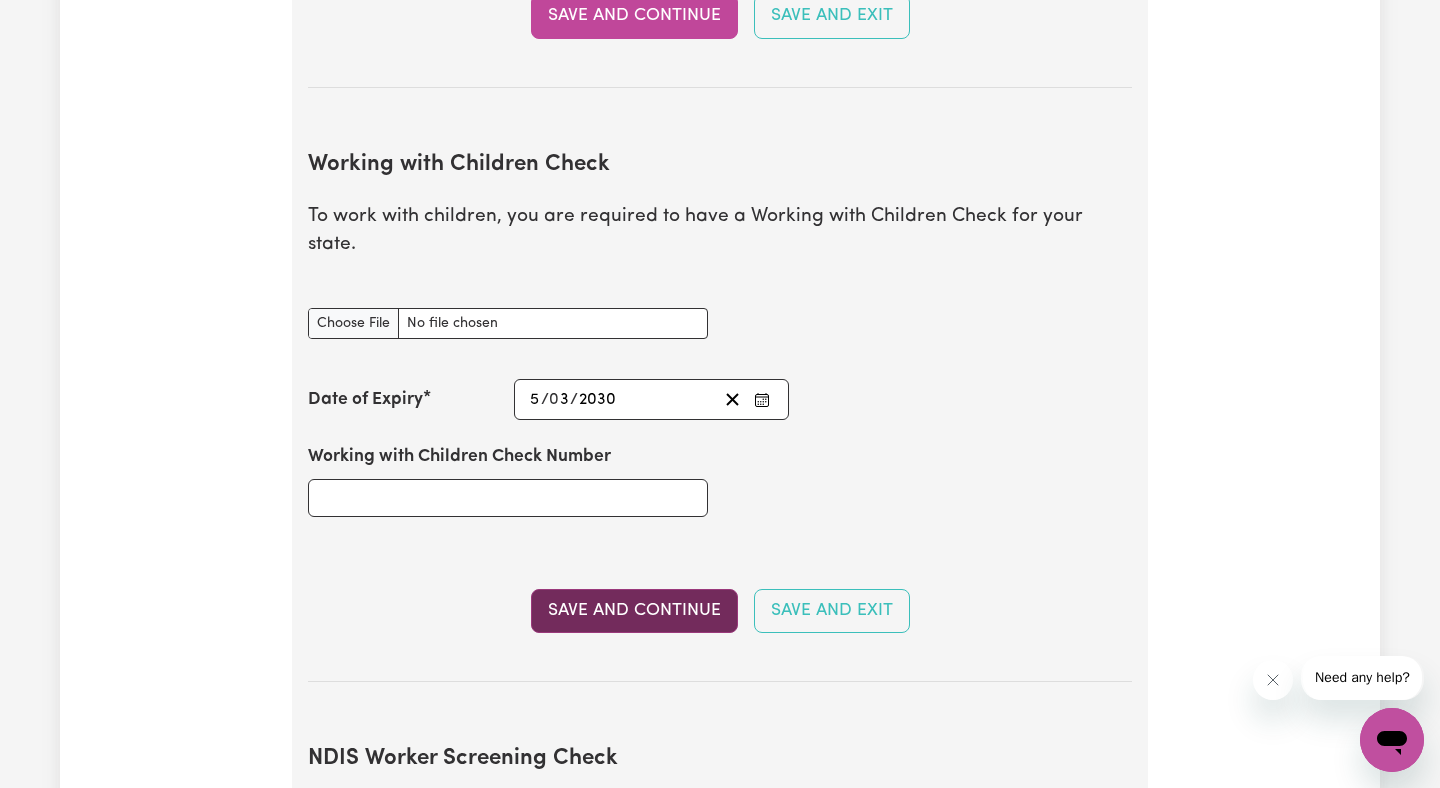 scroll, scrollTop: 1722, scrollLeft: 0, axis: vertical 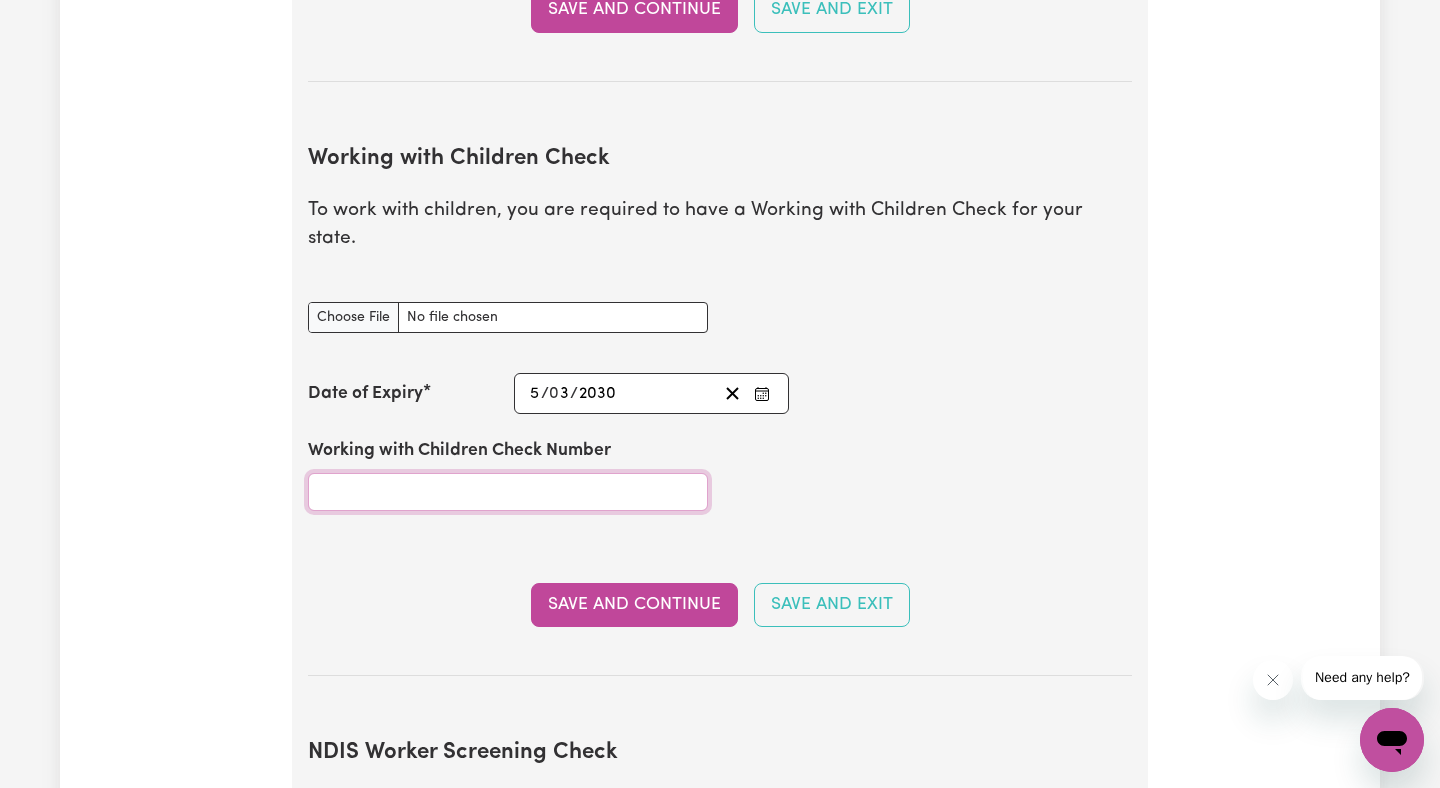 click on "Working with Children Check Number" at bounding box center (508, 492) 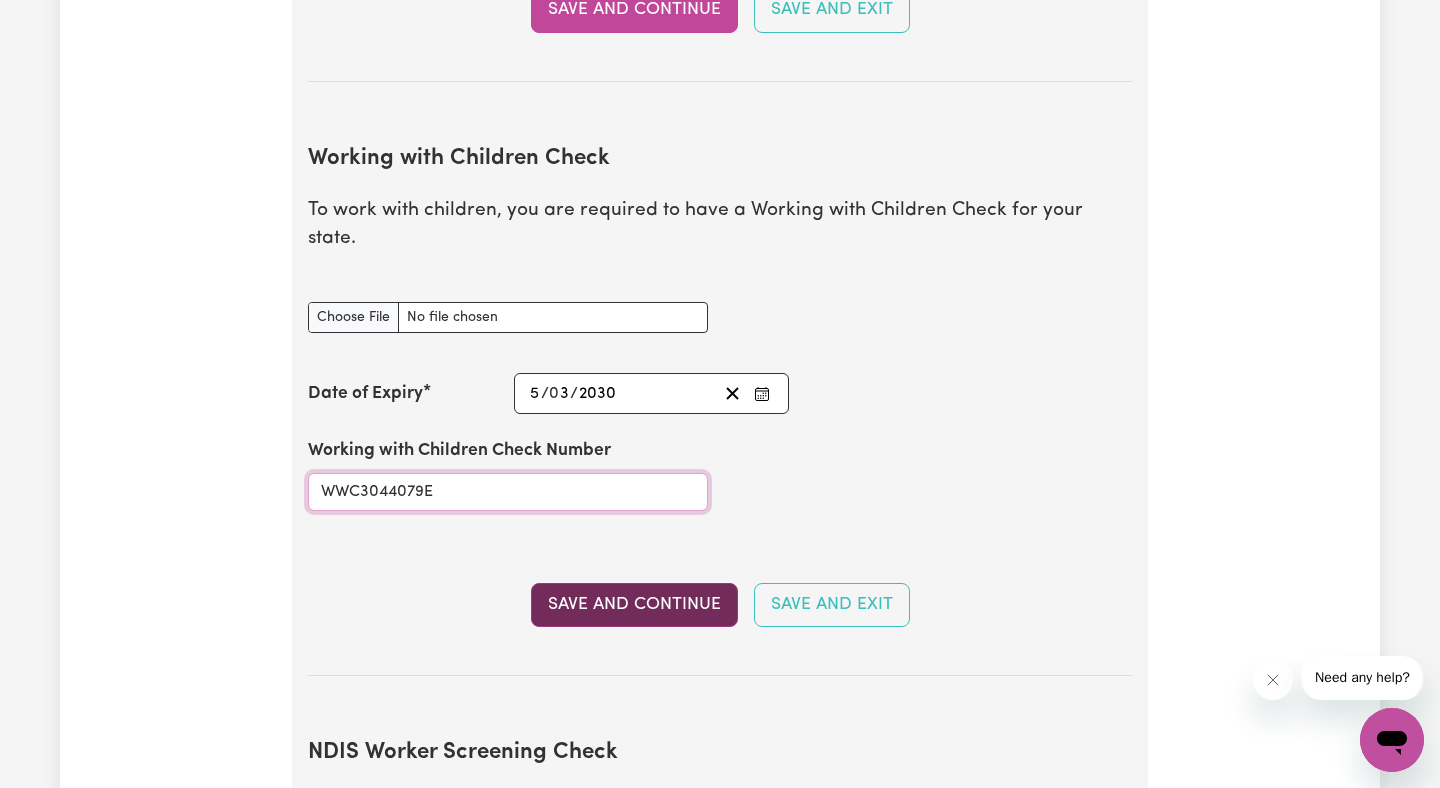 type on "WWC3044079E" 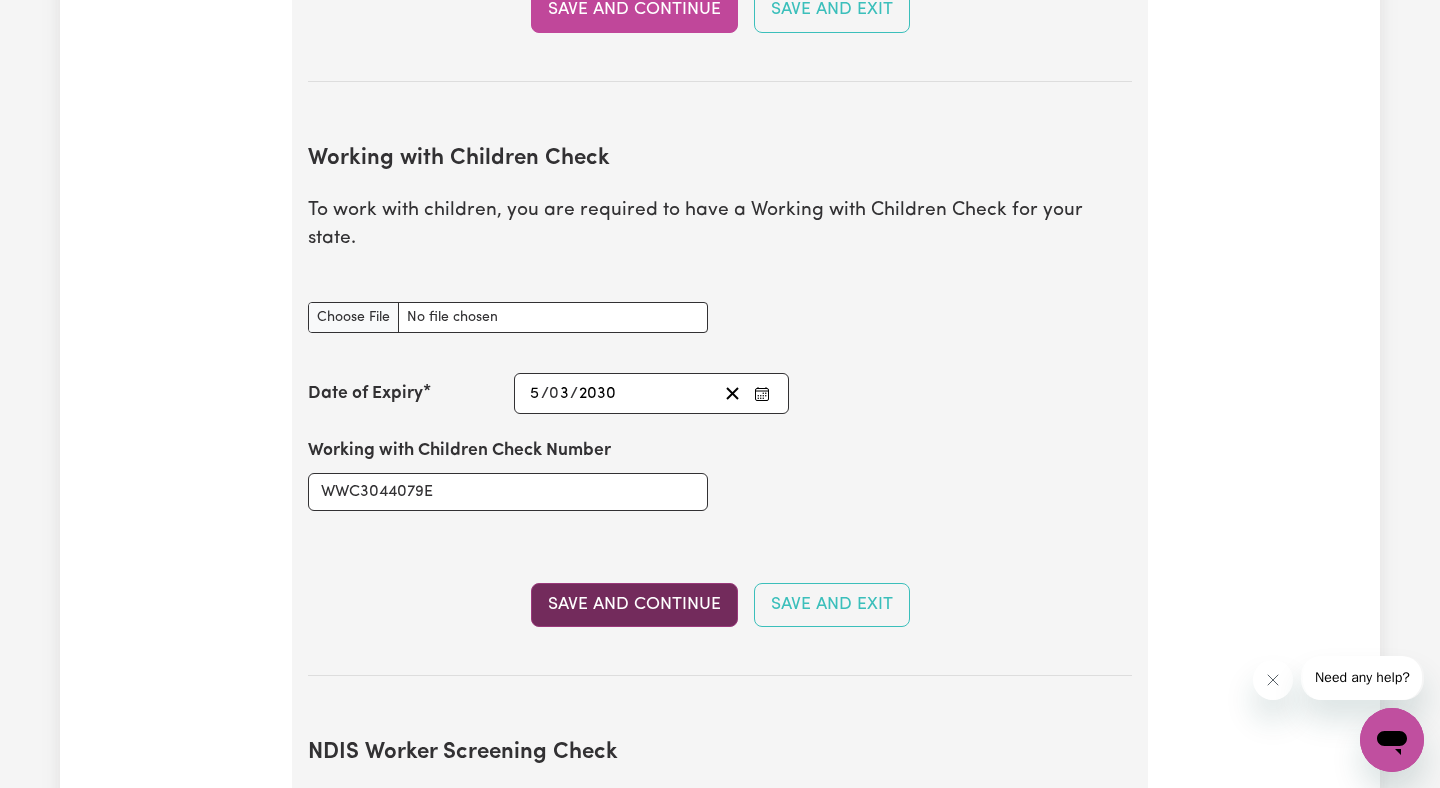 click on "Save and Continue" at bounding box center [634, 605] 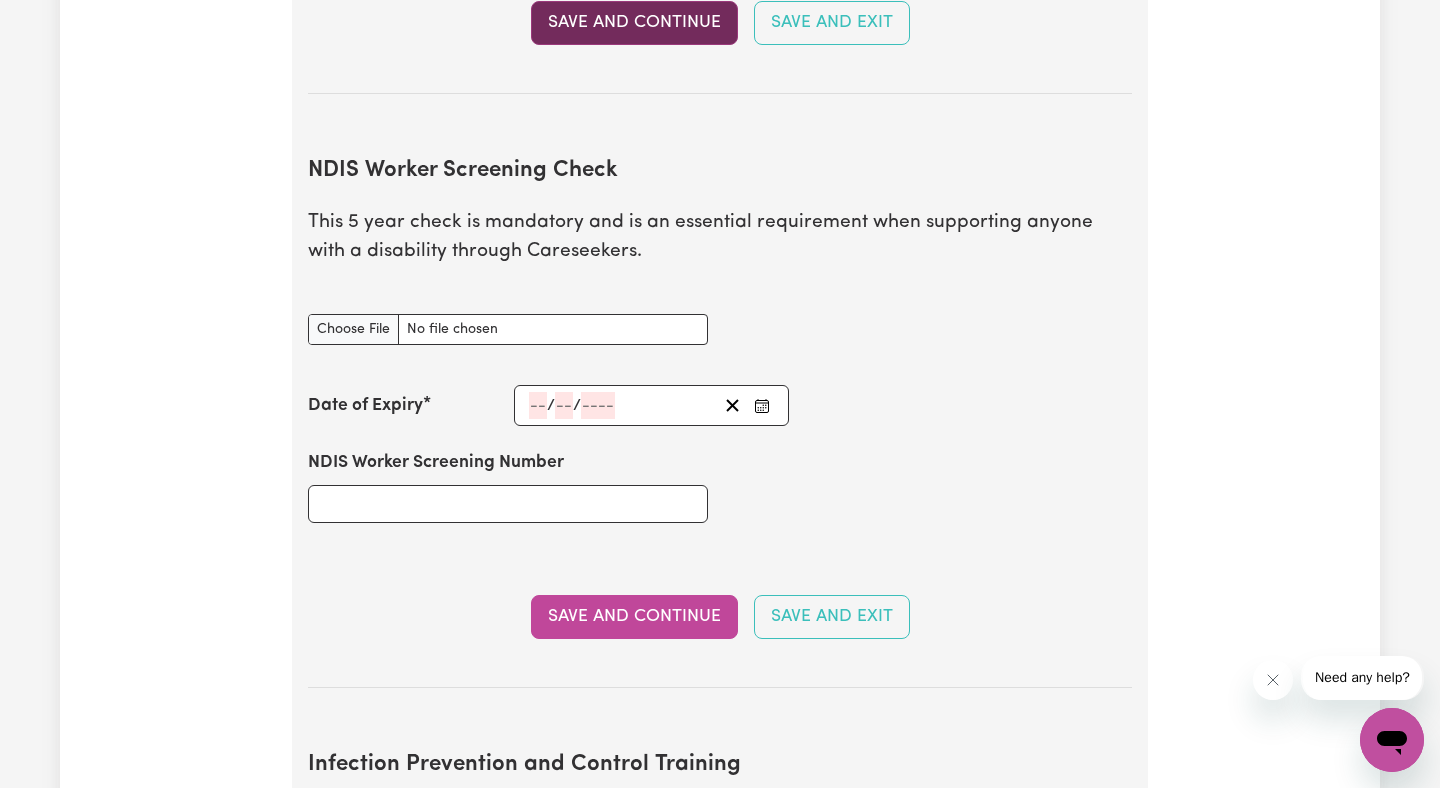 scroll, scrollTop: 2408, scrollLeft: 0, axis: vertical 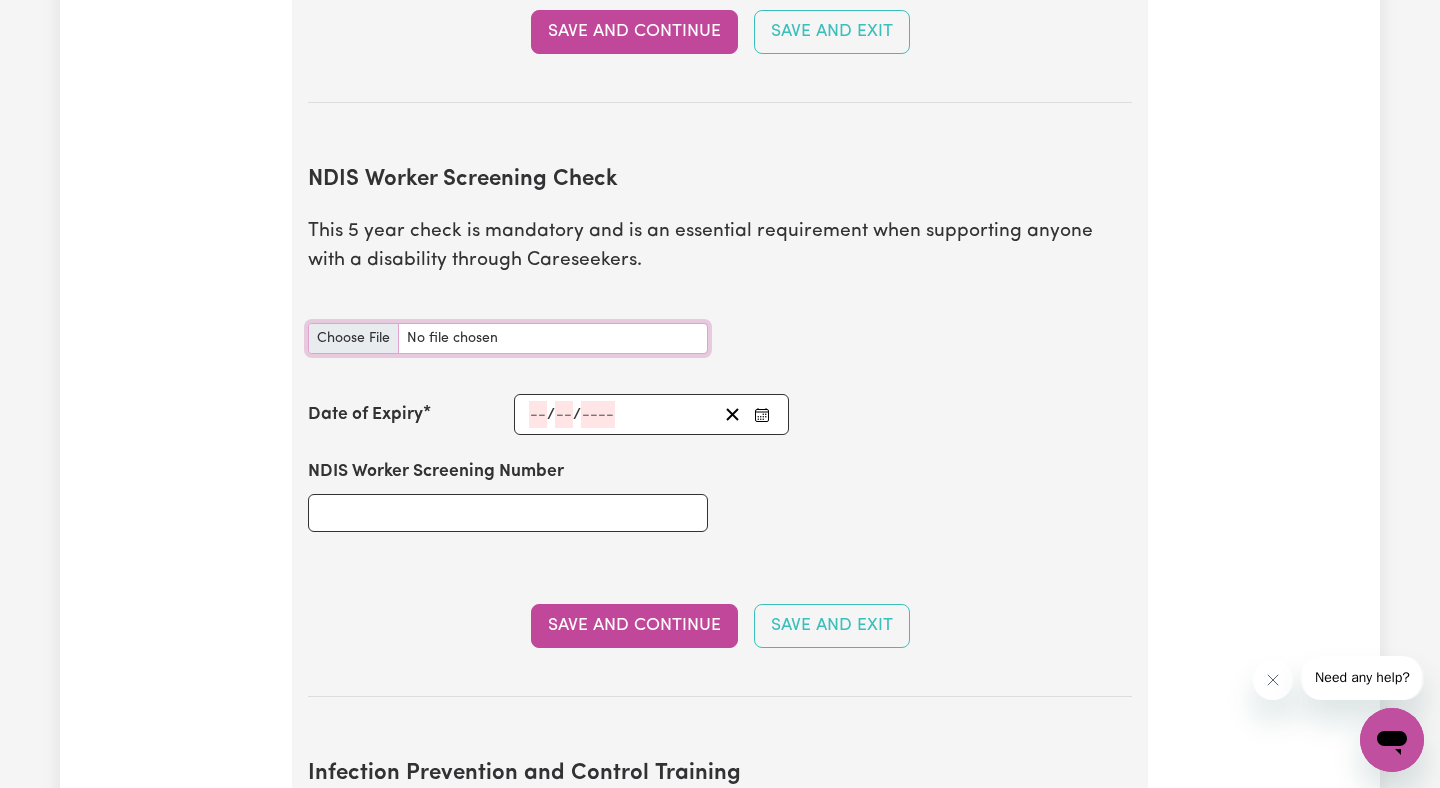 click on "NDIS Worker Screening Check  document" at bounding box center [508, 338] 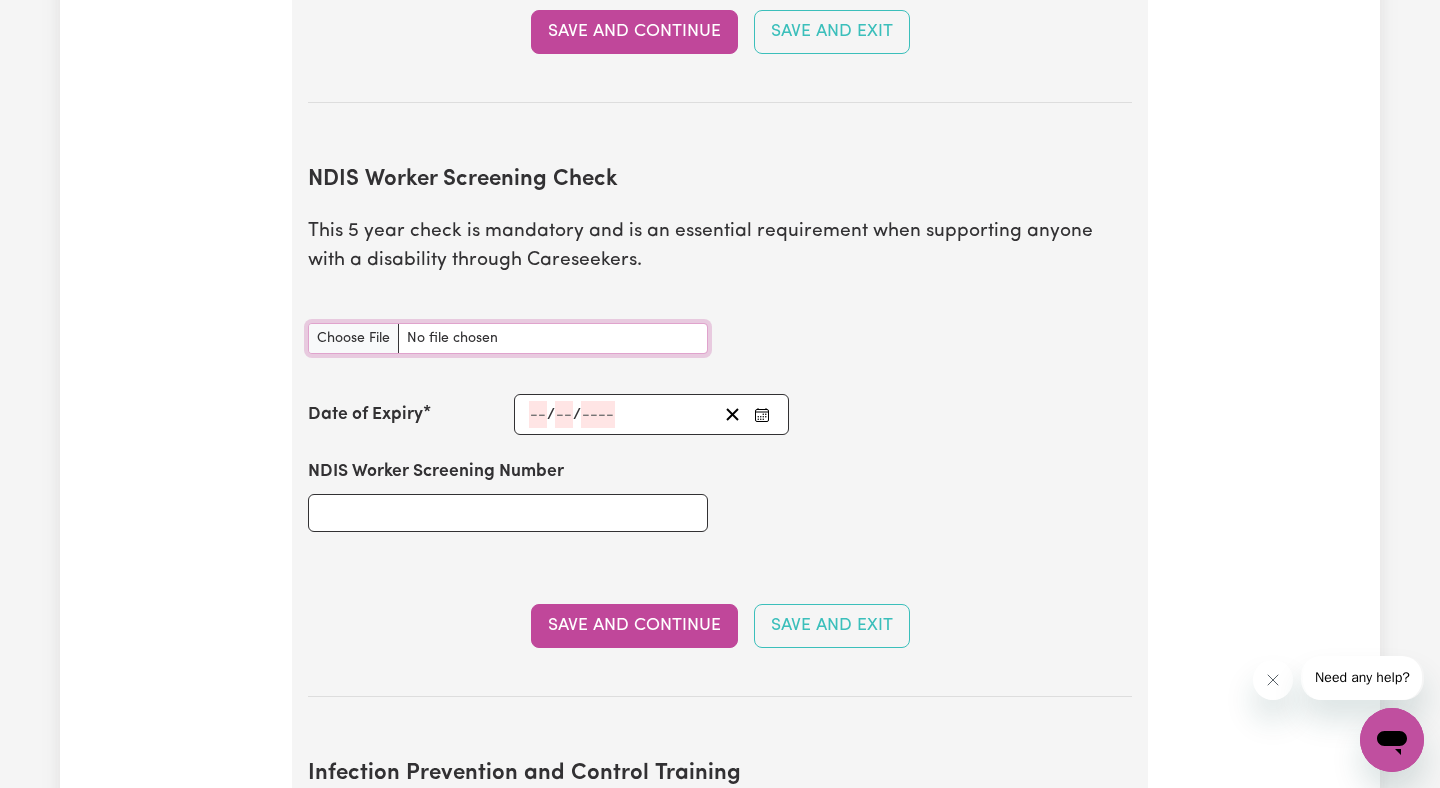 type on "C:\fakepath\NDIS Clearance OLA.pdf" 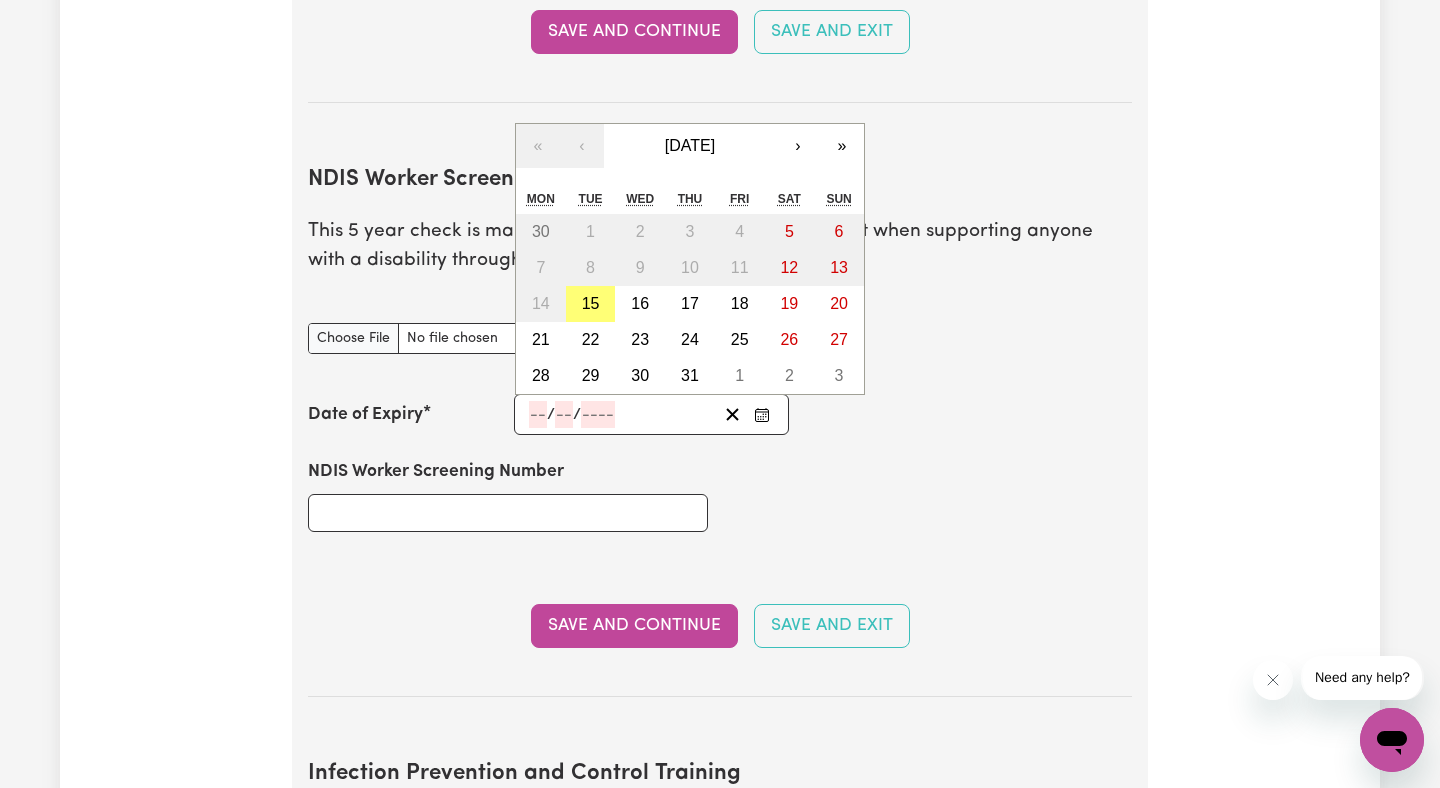 click 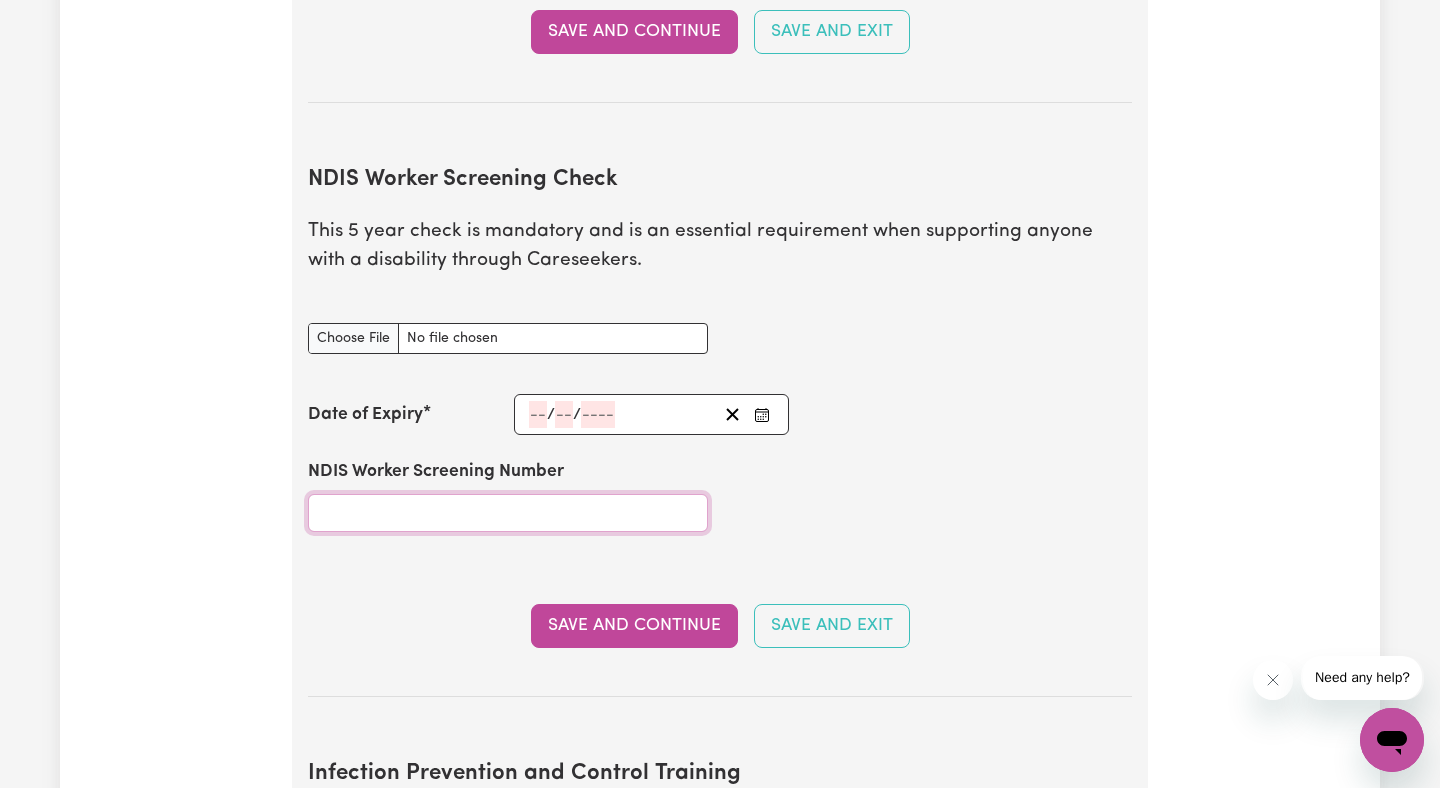 click on "NDIS Worker Screening Number" at bounding box center [508, 513] 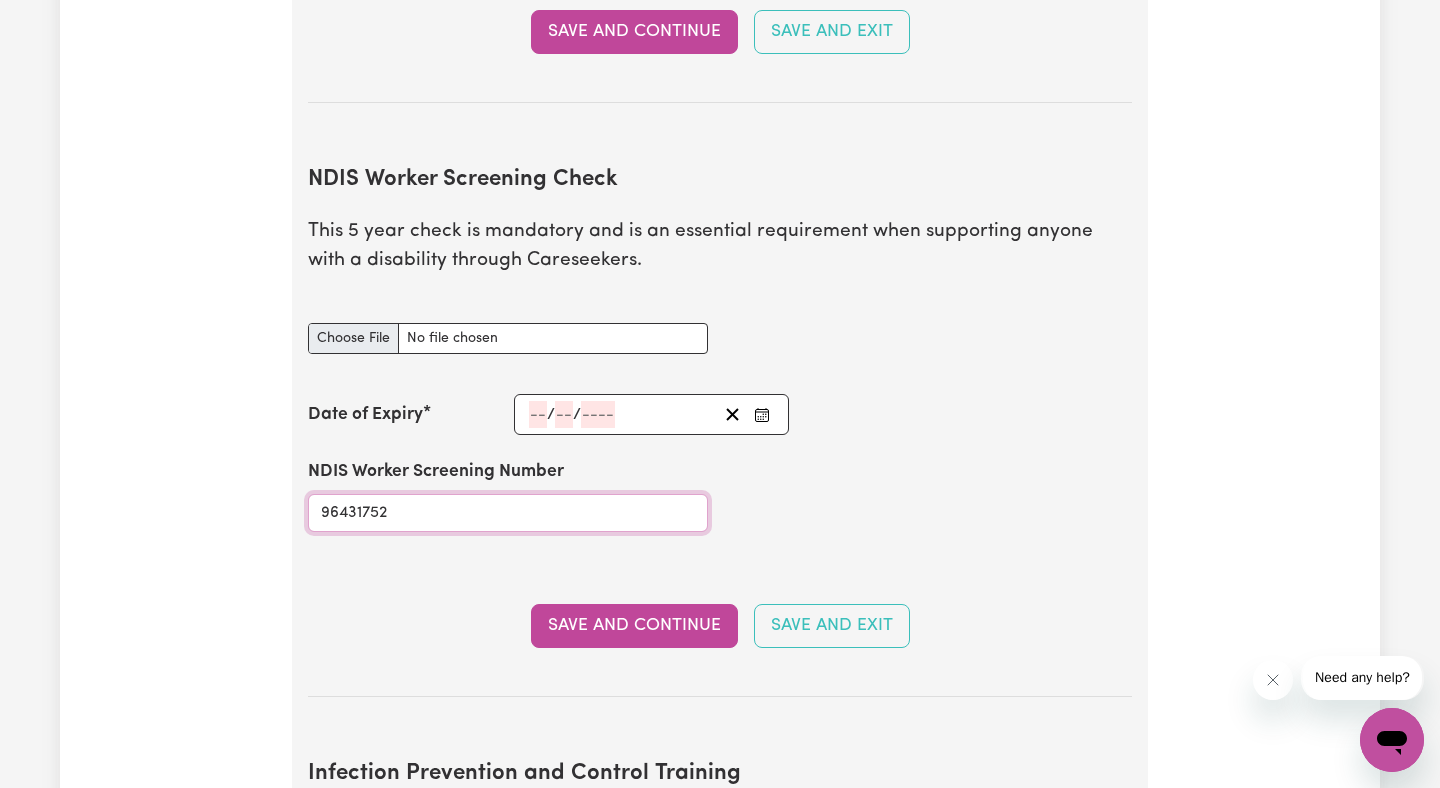 type on "96431752" 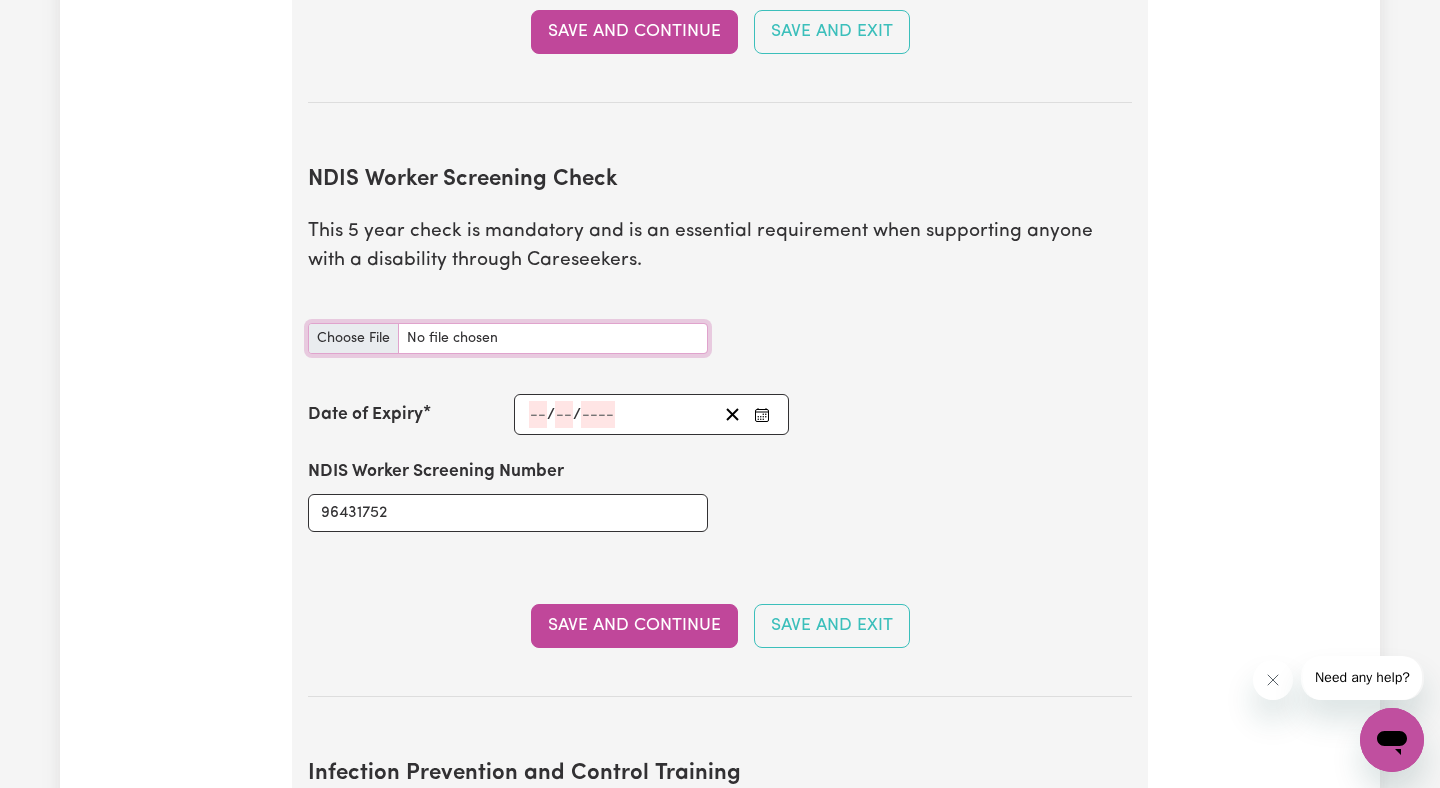 click on "NDIS Worker Screening Check  document" at bounding box center (508, 338) 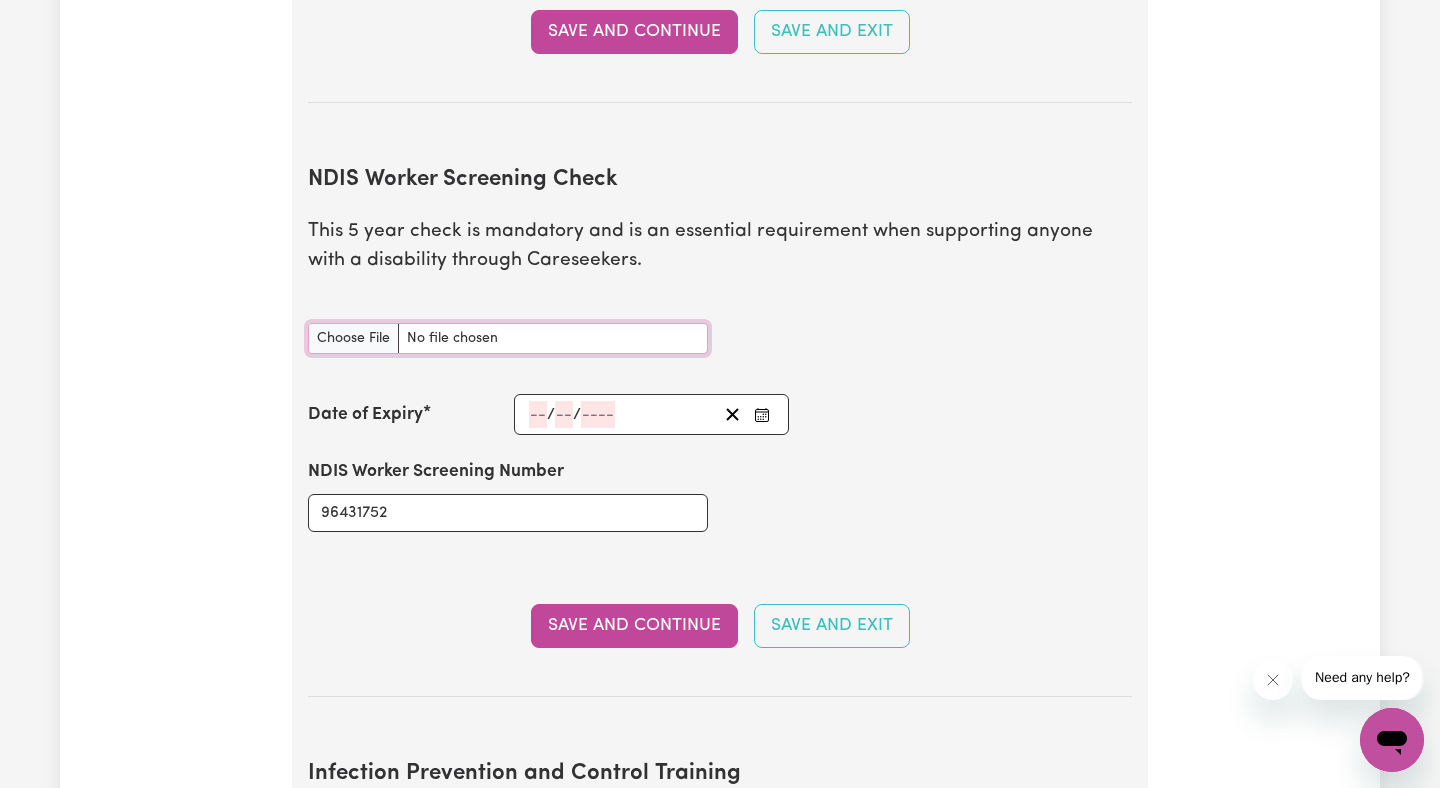 type on "C:\fakepath\NDIS Clearance OLA 2.pdf" 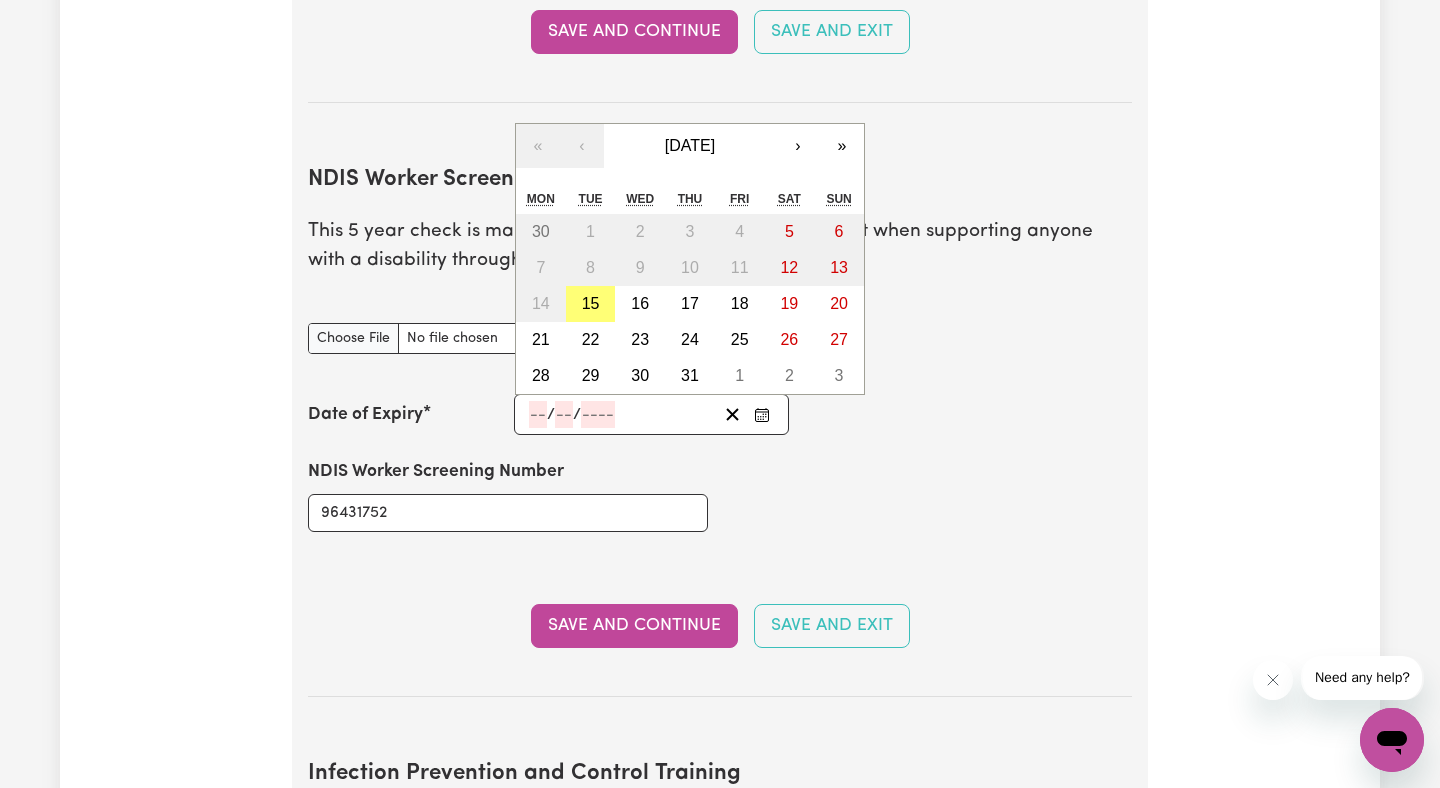 click 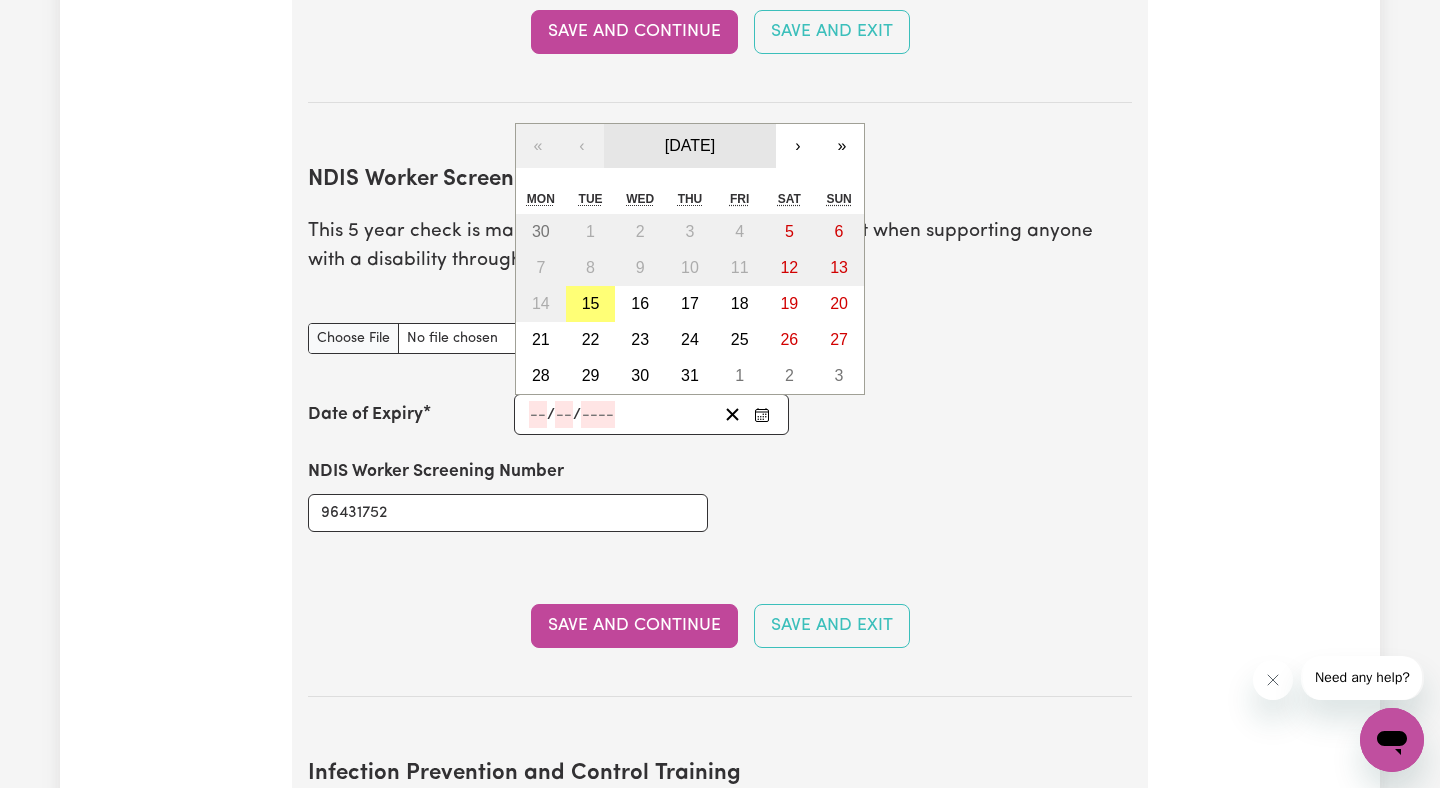 click on "[DATE]" at bounding box center (690, 146) 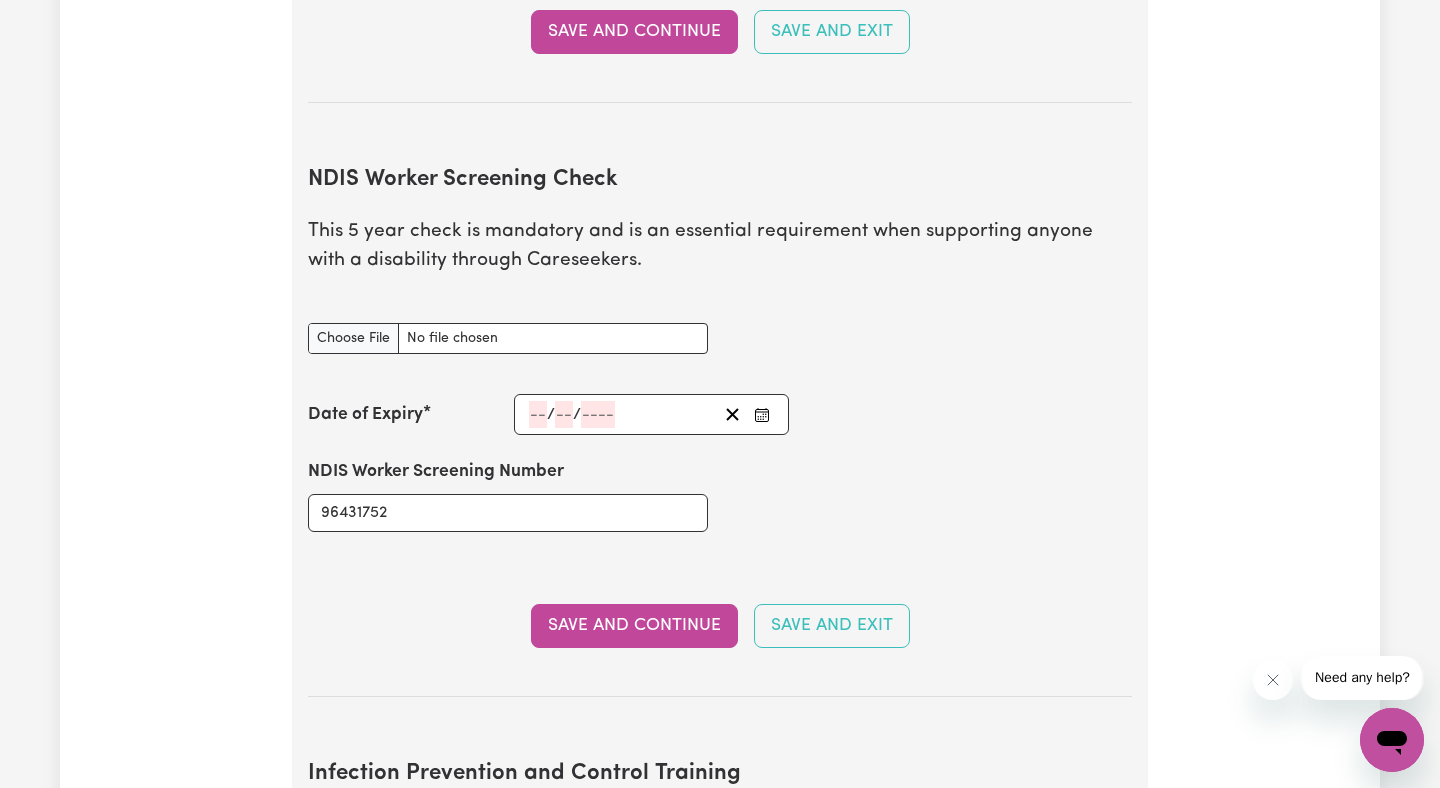 click on "NDIS Worker Screening Check This 5 year check is mandatory and is an essential requirement when supporting anyone with a disability through Careseekers. NDIS Worker Screening Check  document Date of Expiry / / « ‹ 2025 › » January February March April May June July August September October November December NDIS Worker Screening Number 96431752 Save and Continue Save and Exit" at bounding box center [720, 416] 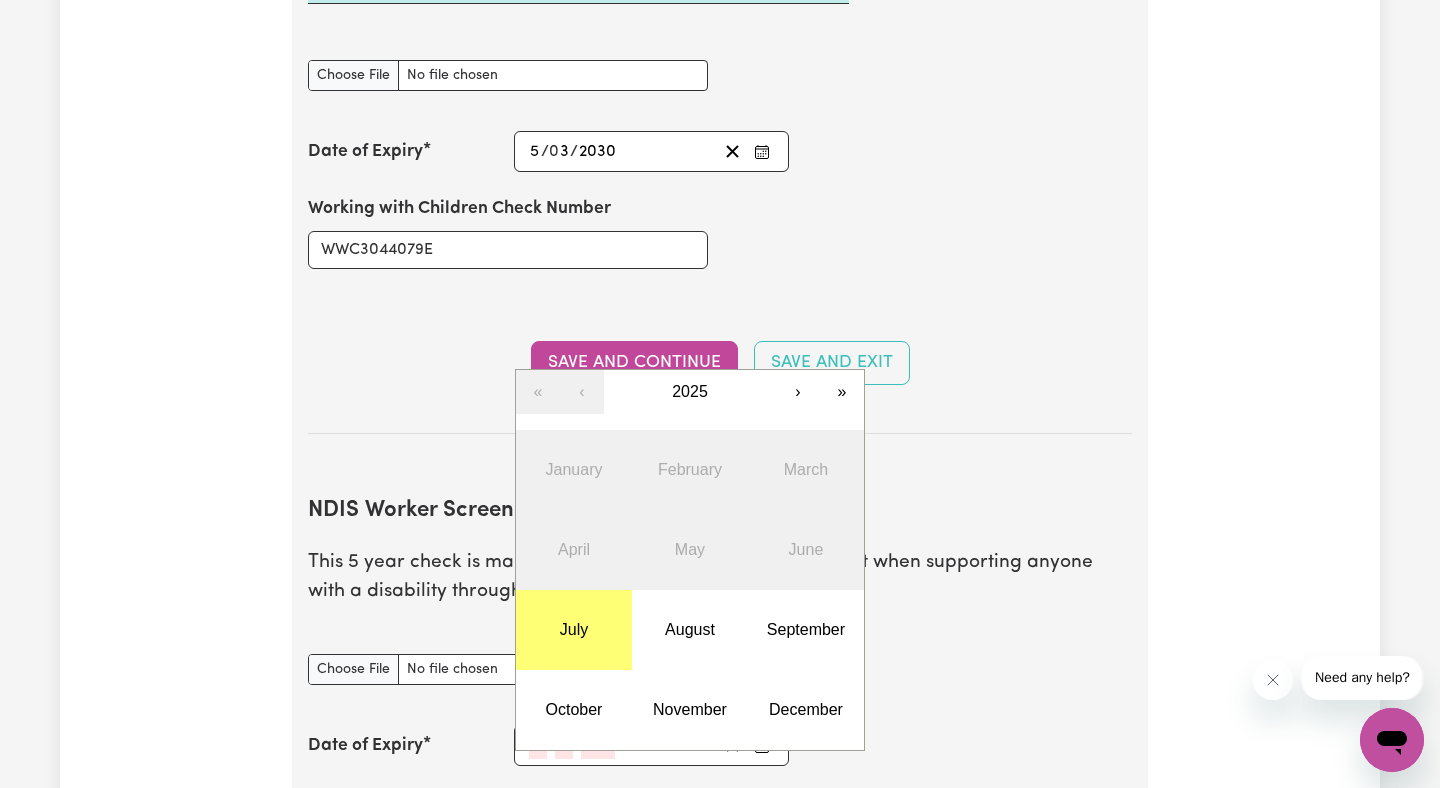 scroll, scrollTop: 2038, scrollLeft: 0, axis: vertical 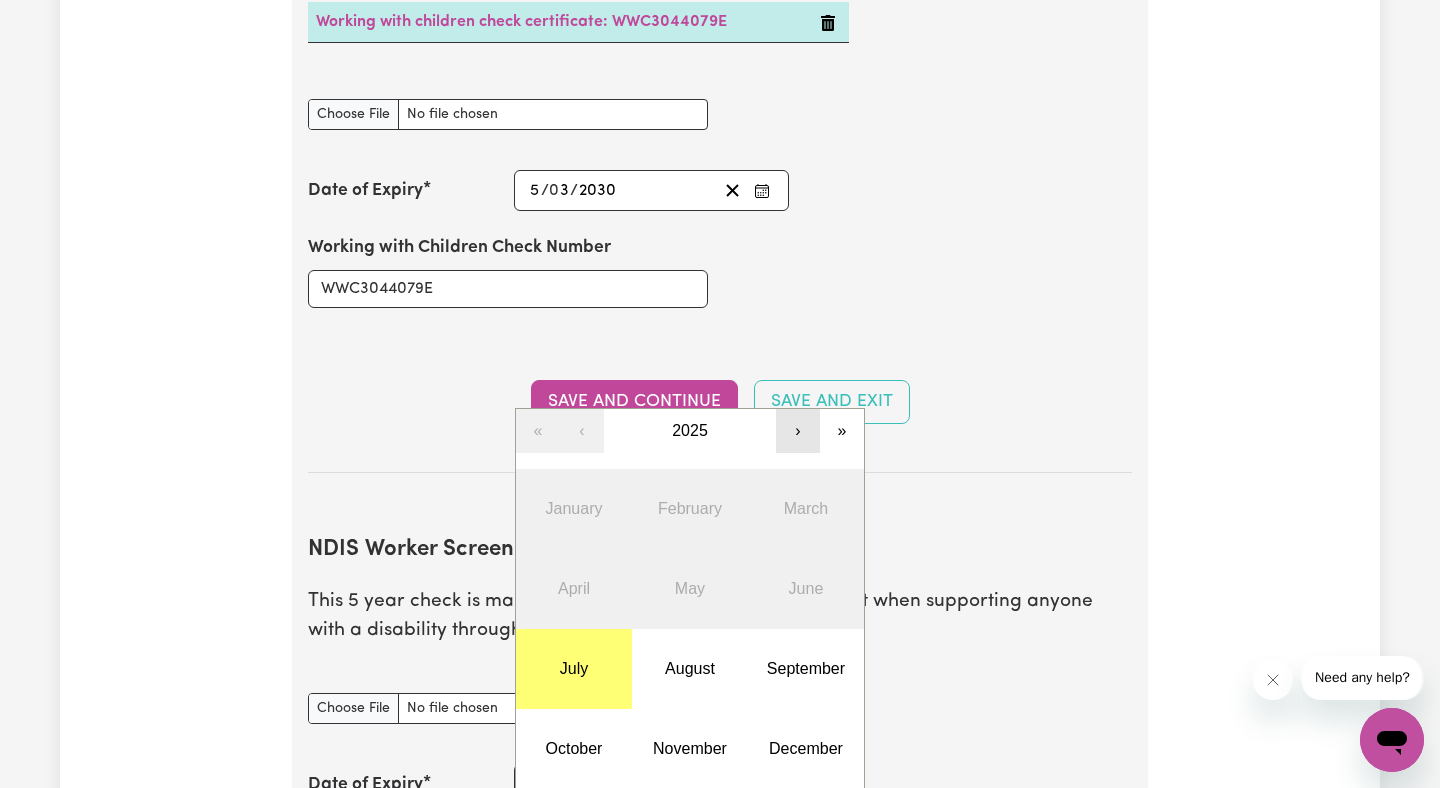 click on "›" at bounding box center [798, 431] 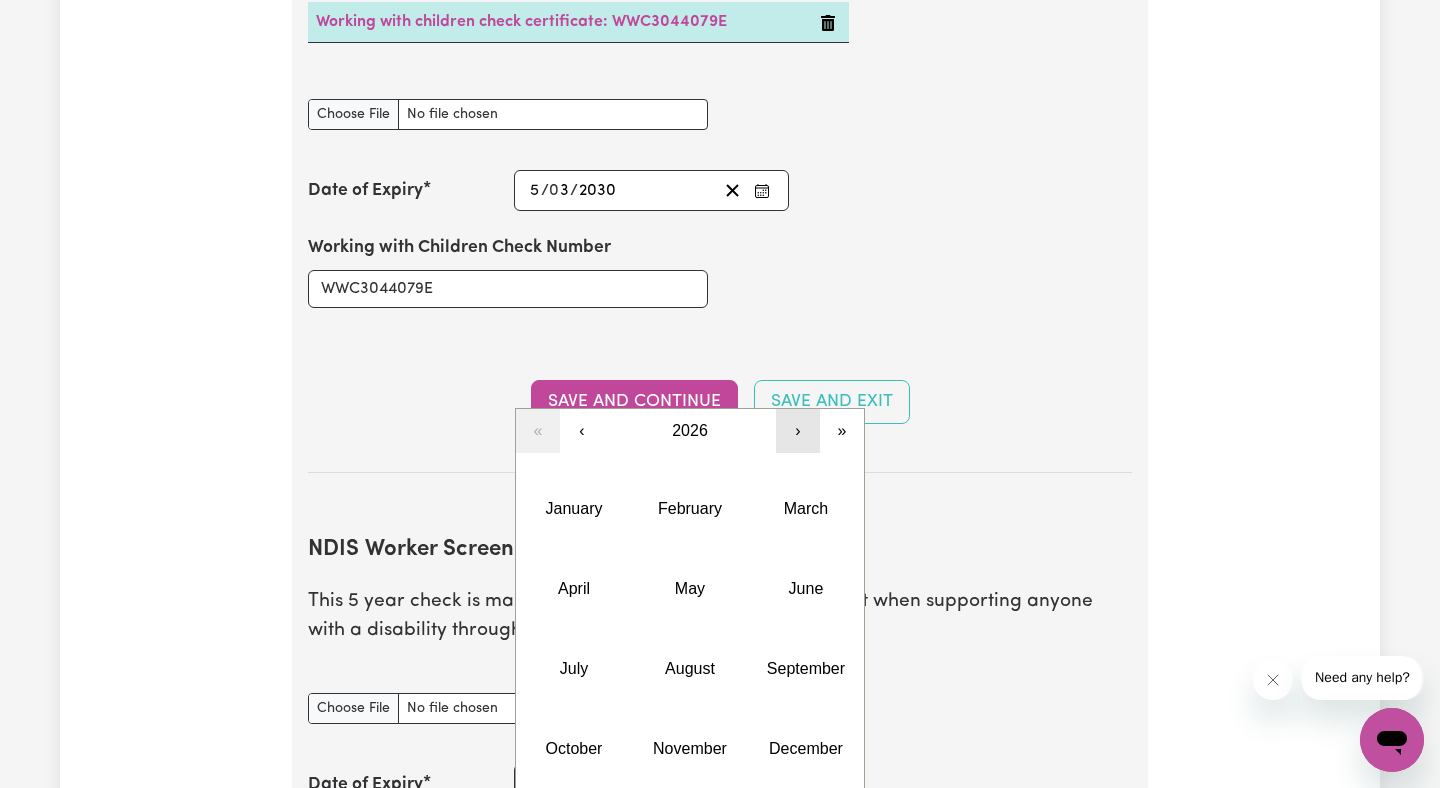 click on "›" at bounding box center (798, 431) 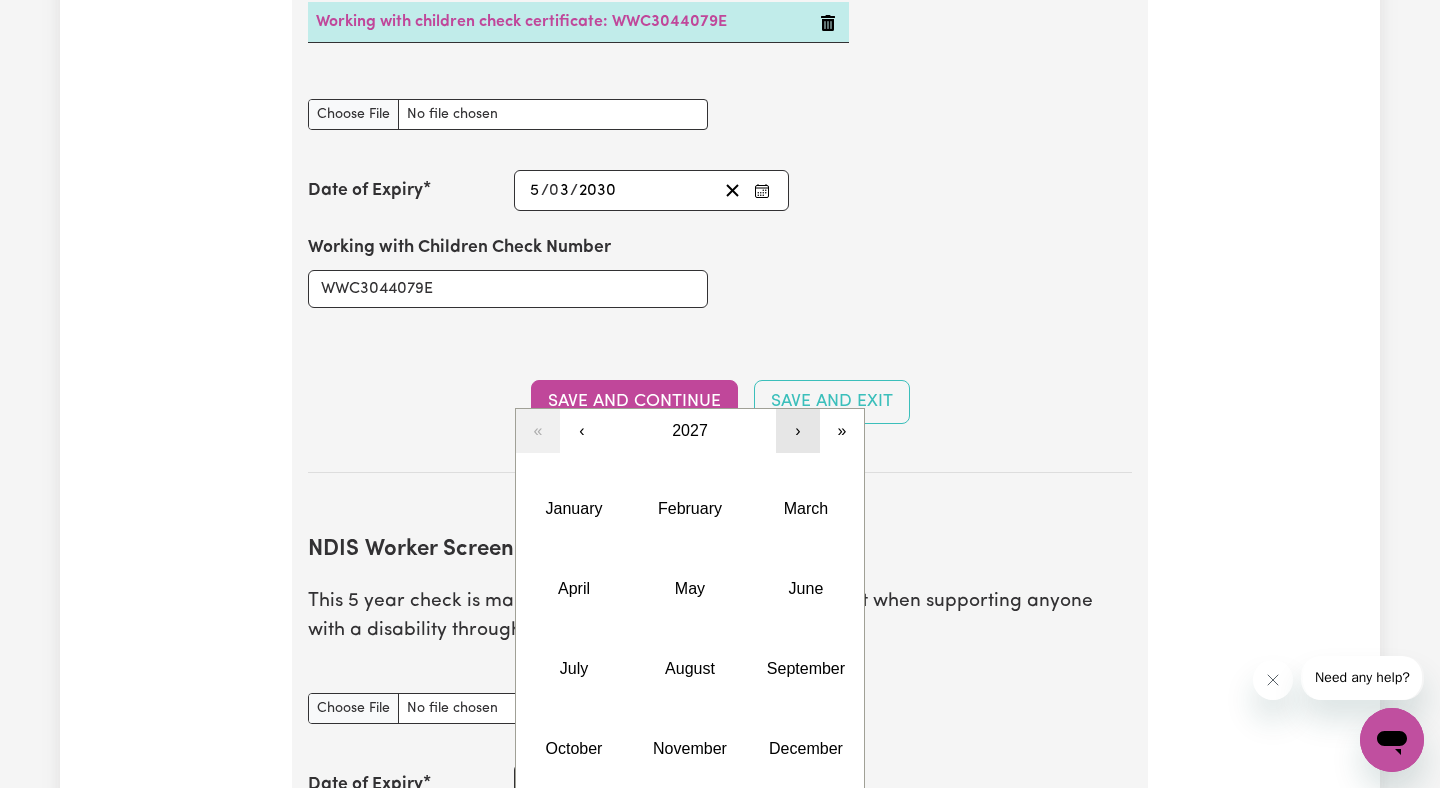 click on "›" at bounding box center (798, 431) 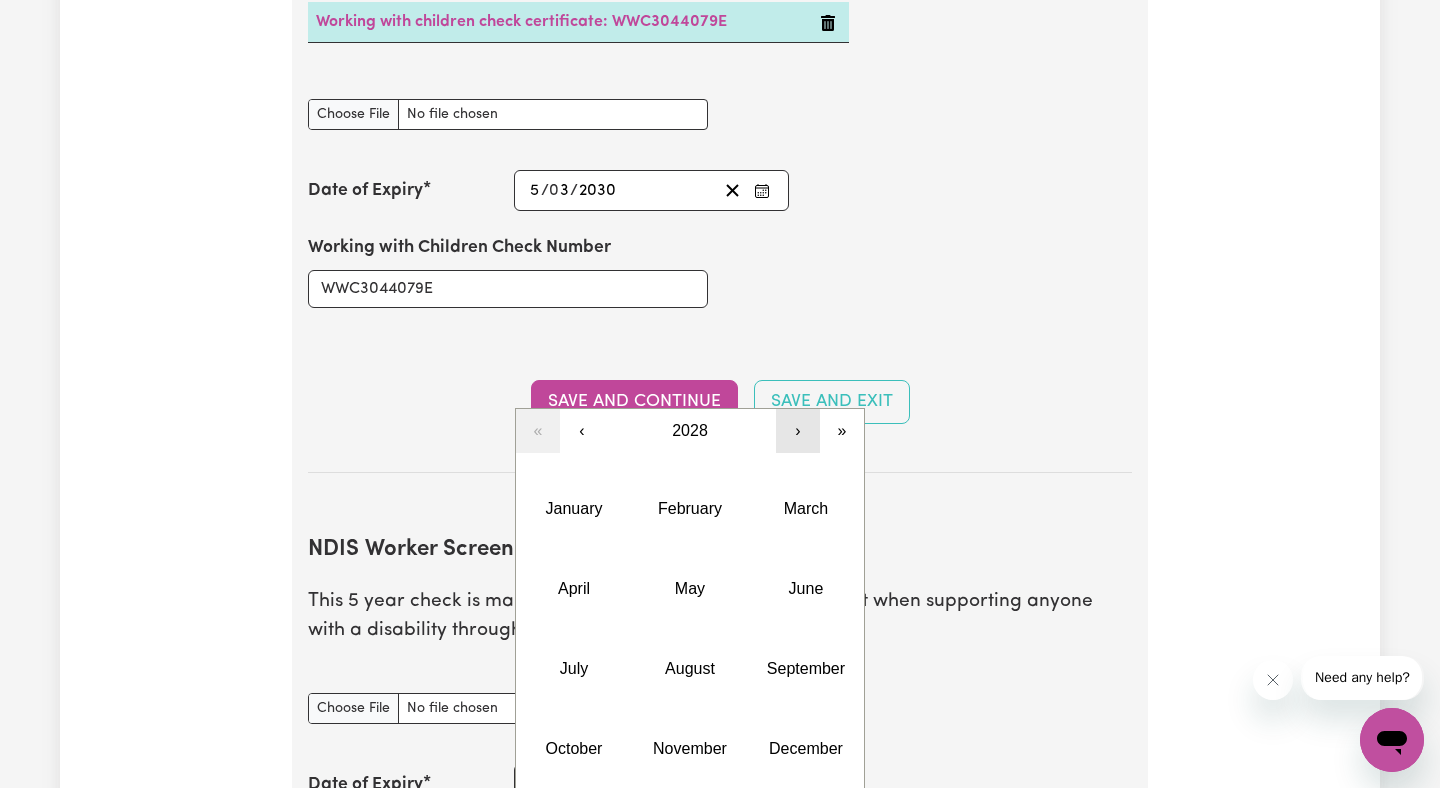 click on "›" at bounding box center (798, 431) 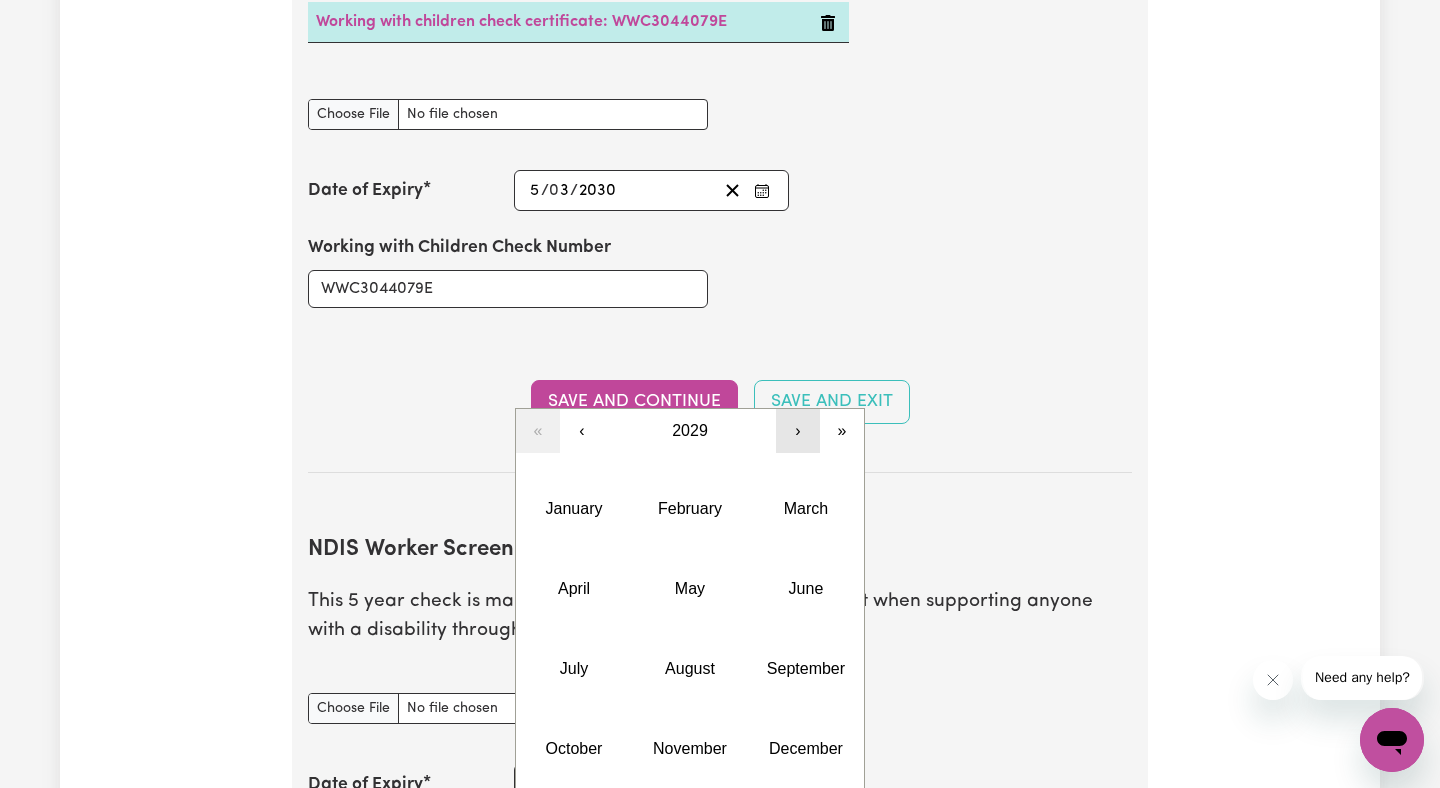 click on "›" at bounding box center (798, 431) 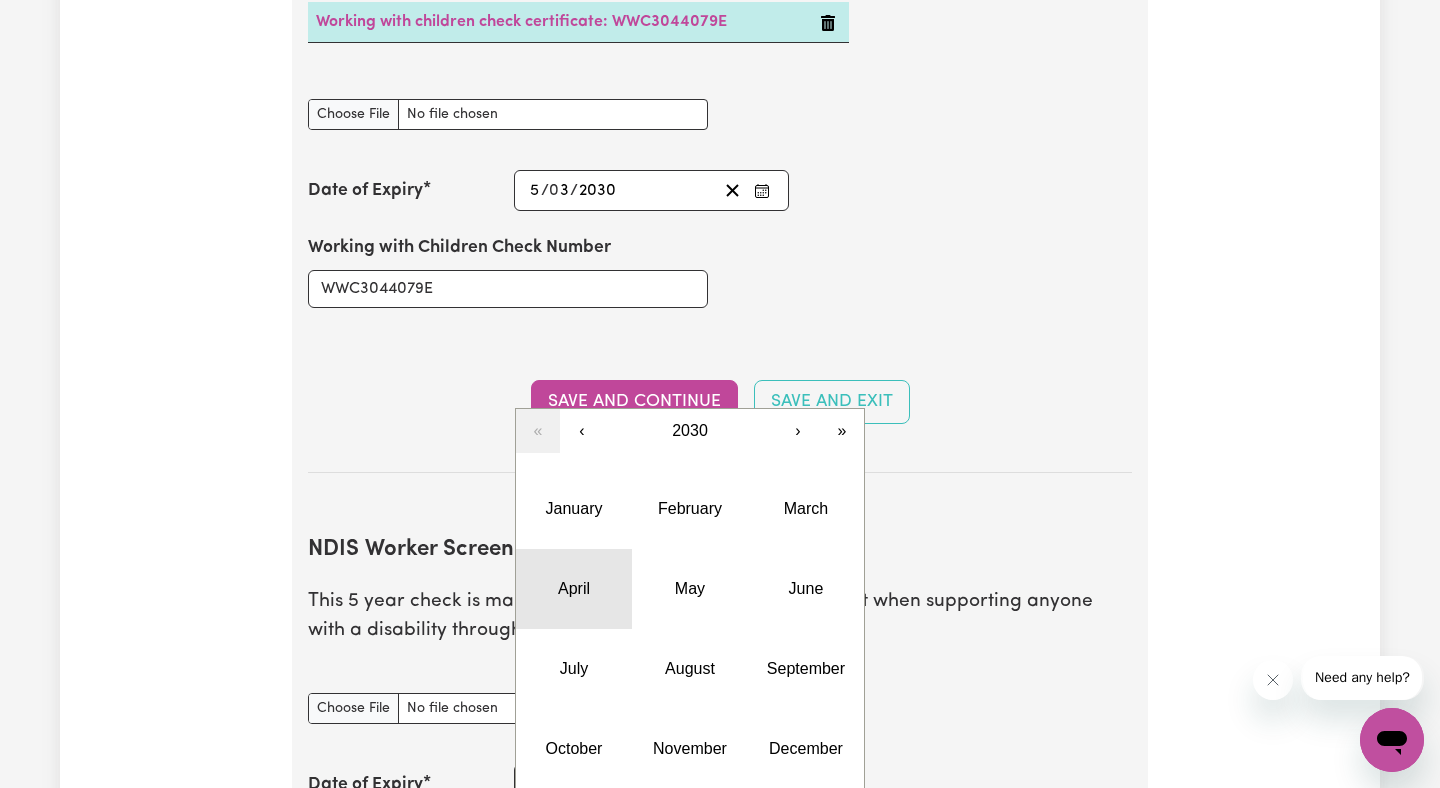 click on "April" at bounding box center [574, 589] 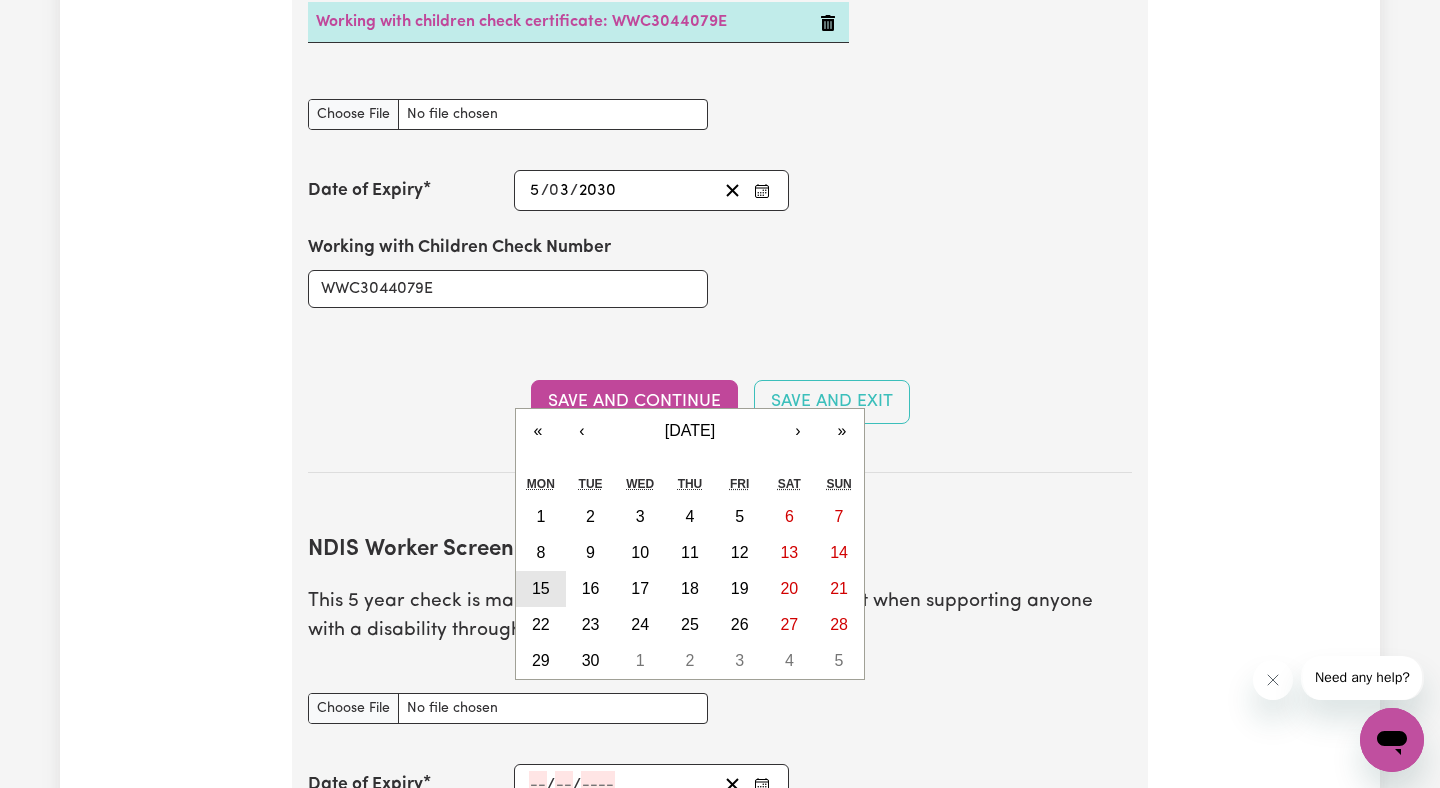 click on "15" at bounding box center (541, 589) 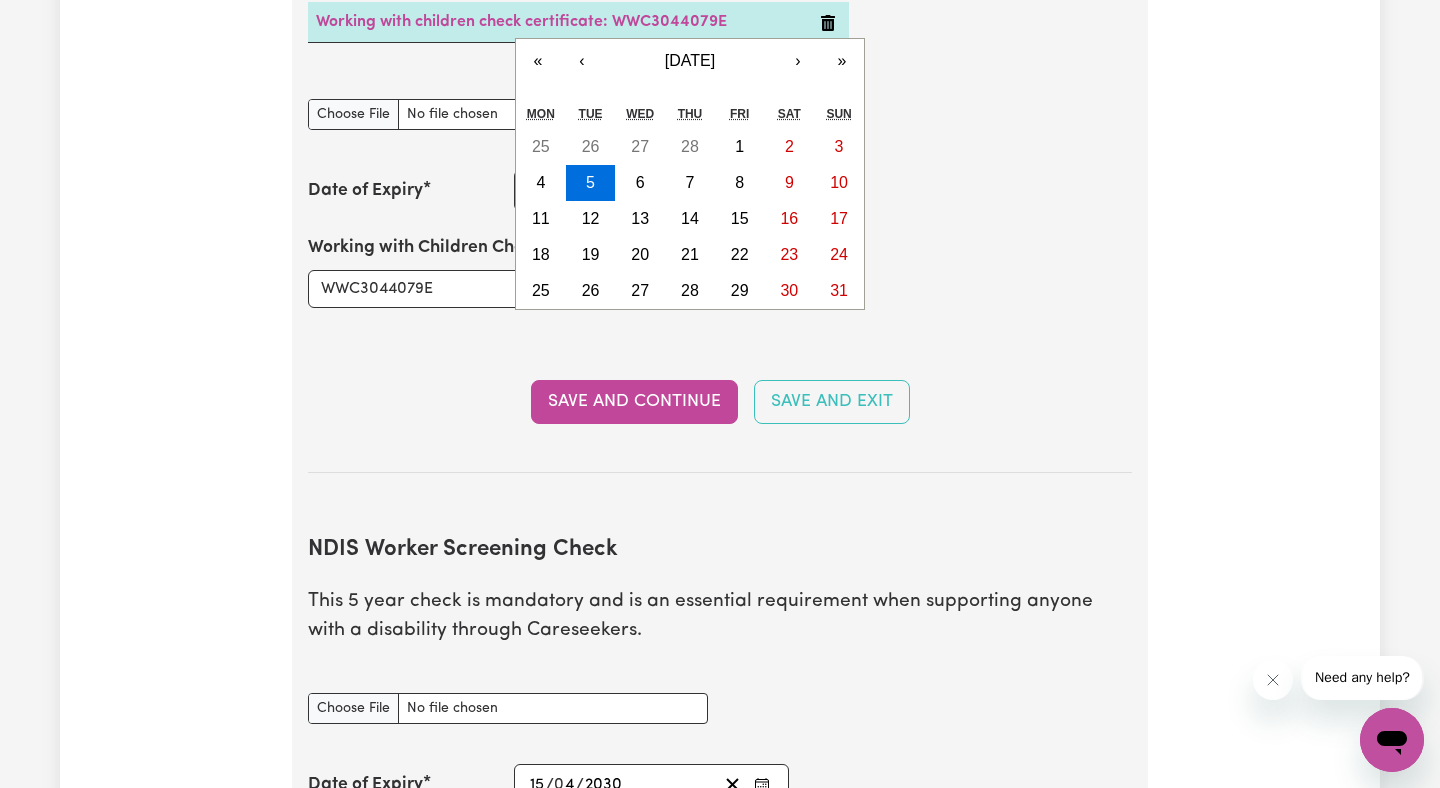 click on "[DATE] 5 / 0 3 / 2030 « ‹ [DATE] › » Mon Tue Wed Thu Fri Sat Sun 25 26 27 28 1 2 3 4 5 6 7 8 9 10 11 12 13 14 15 16 17 18 19 20 21 22 23 24 25 26 27 28 29 30 31" at bounding box center (651, 190) 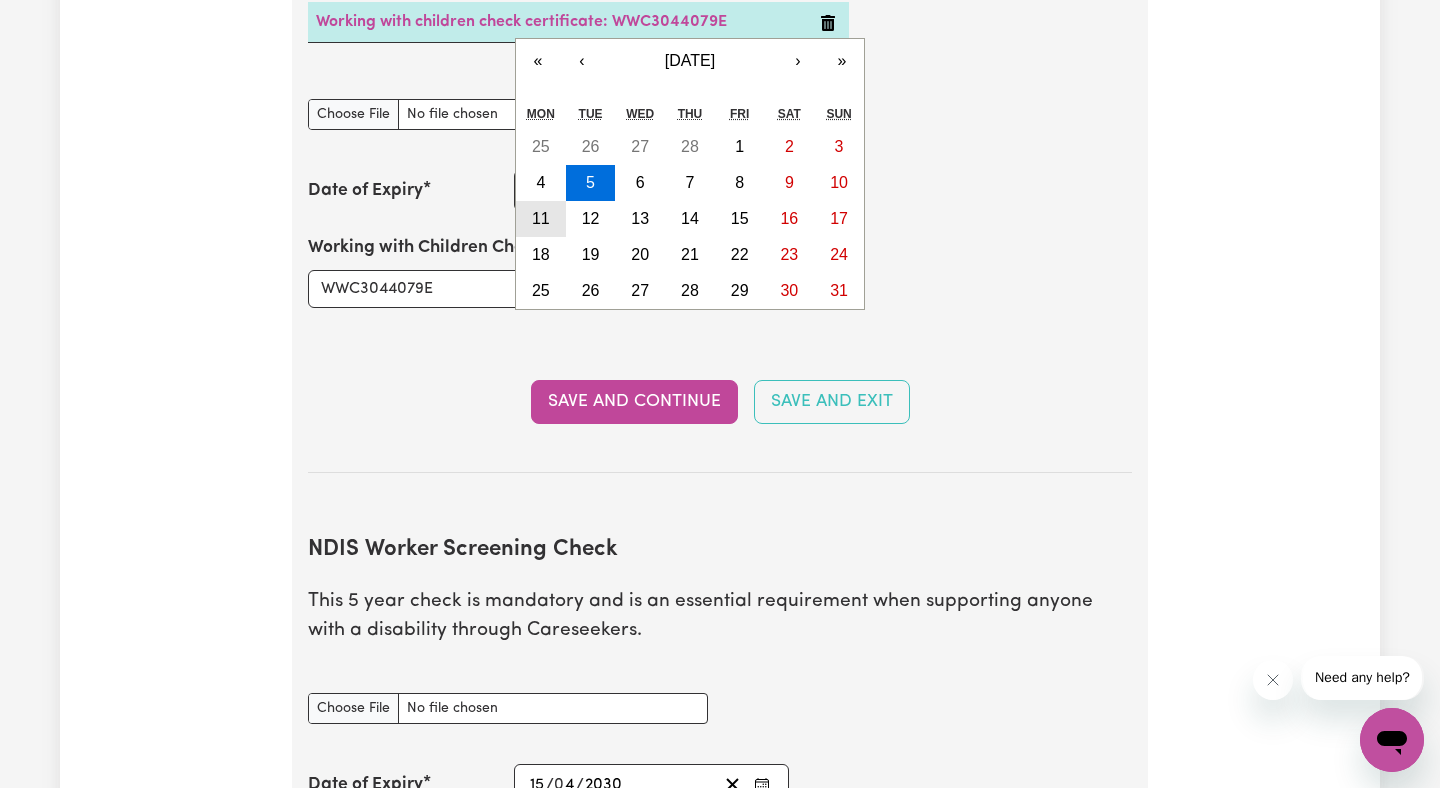 click on "11" at bounding box center (541, 218) 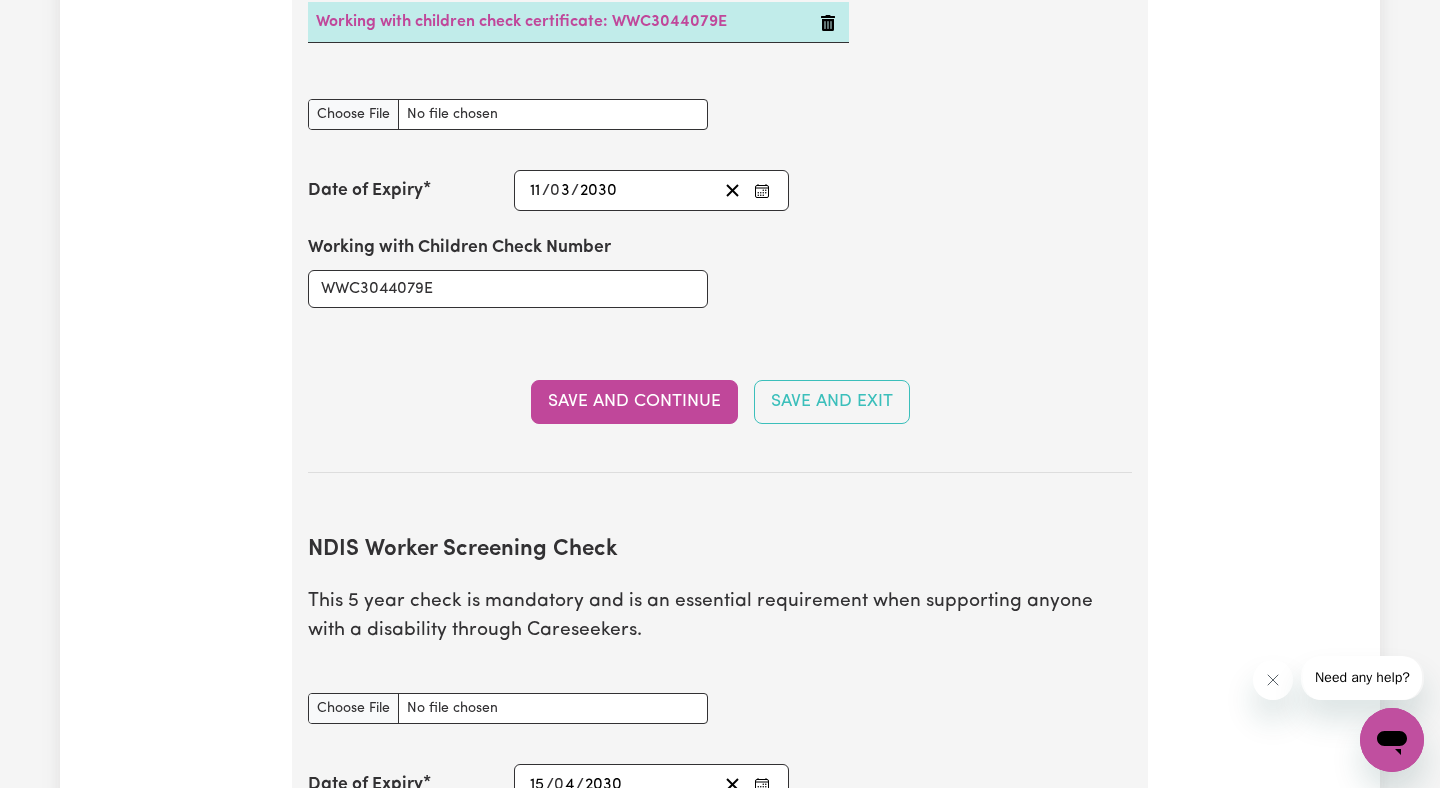 click on "[DATE] 11 / 0 3 / 2030" at bounding box center (622, 190) 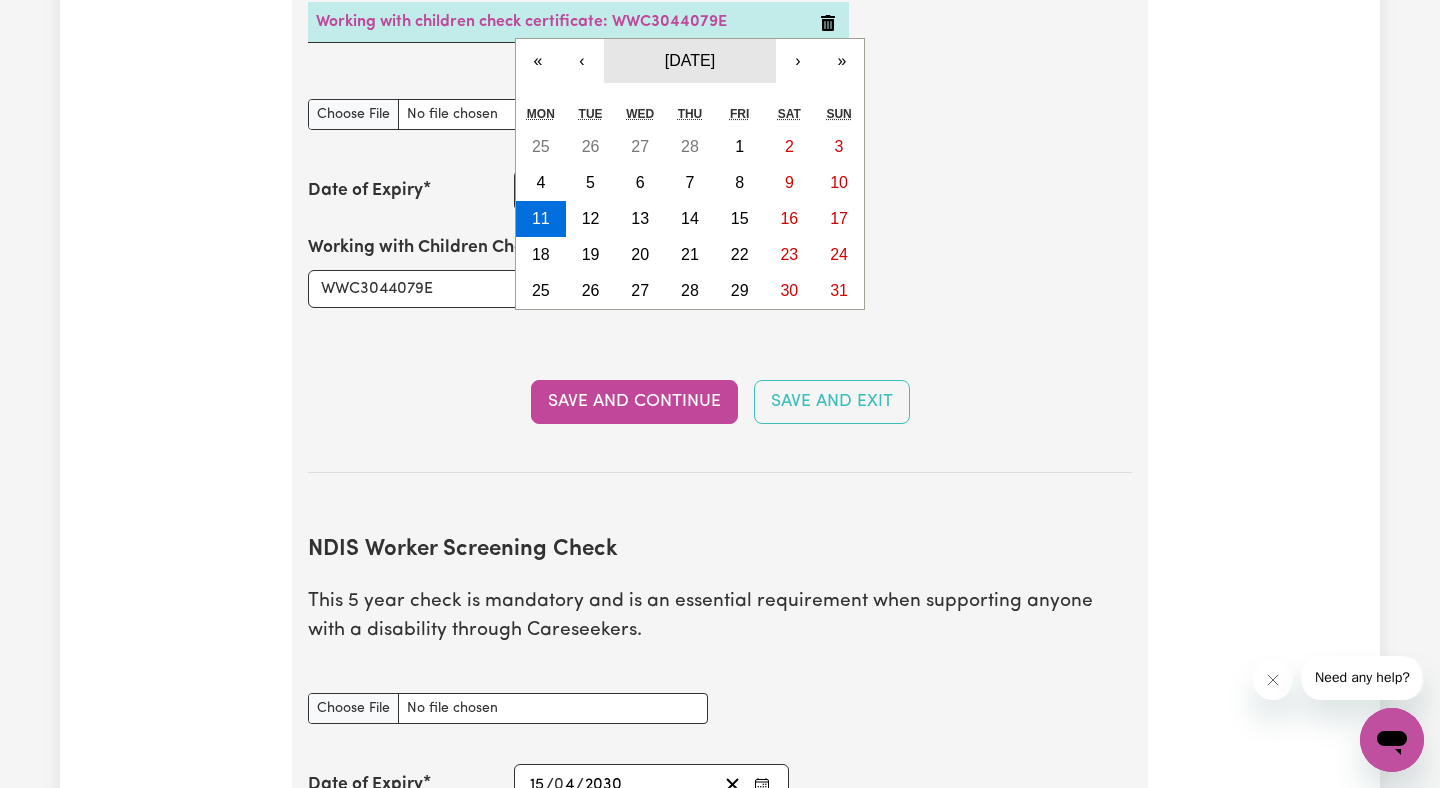 click on "[DATE]" at bounding box center (690, 60) 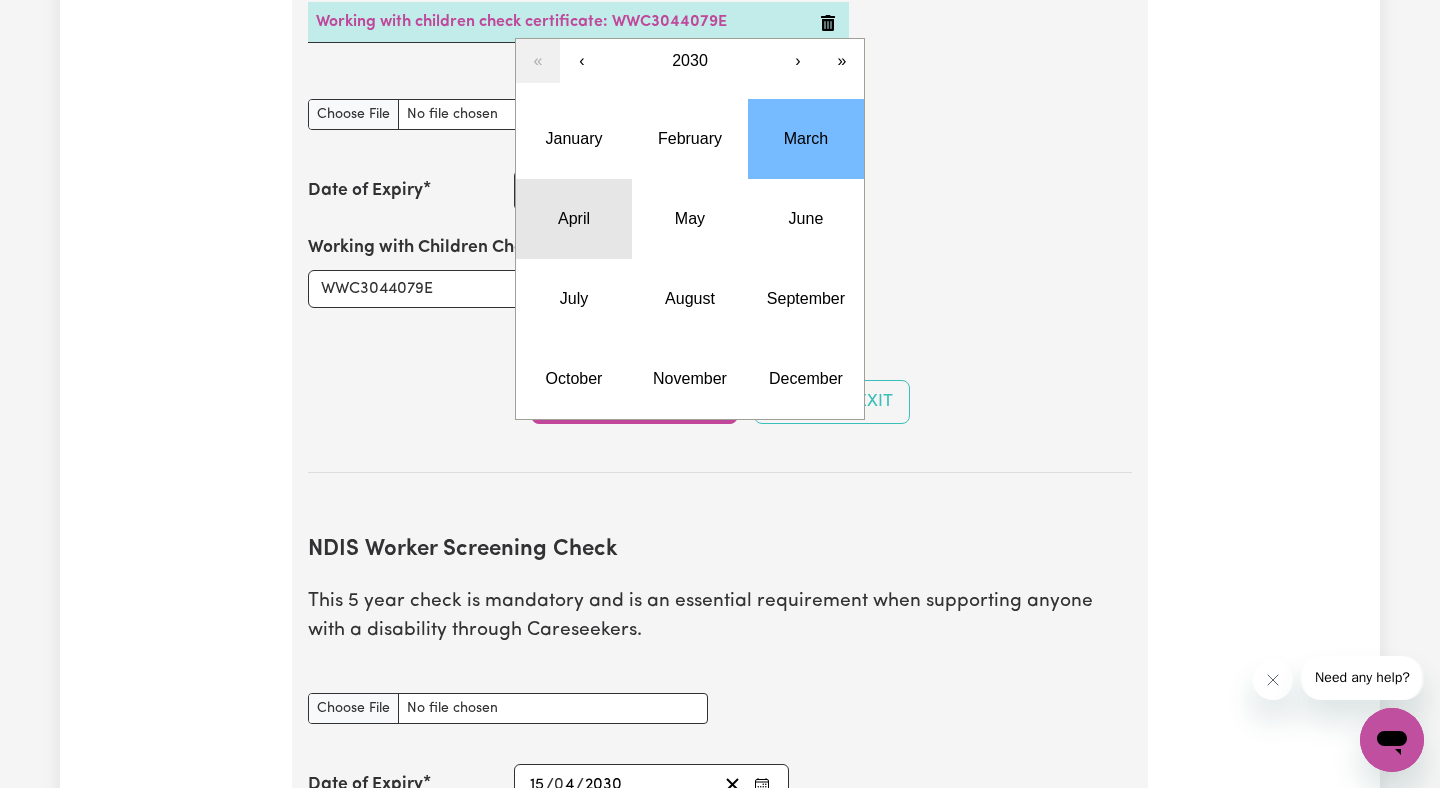 click on "April" at bounding box center [574, 218] 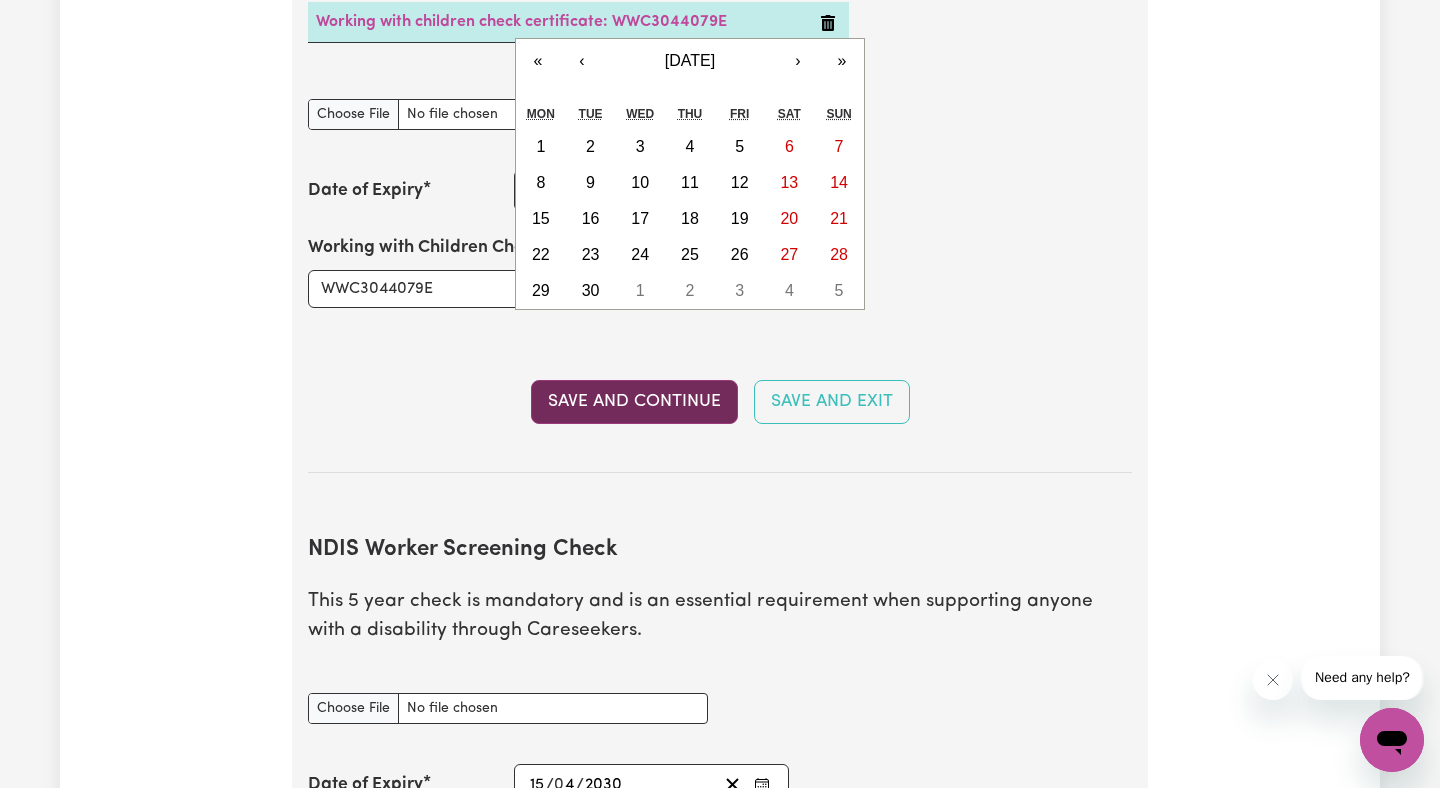 click on "Save and Continue" at bounding box center [634, 402] 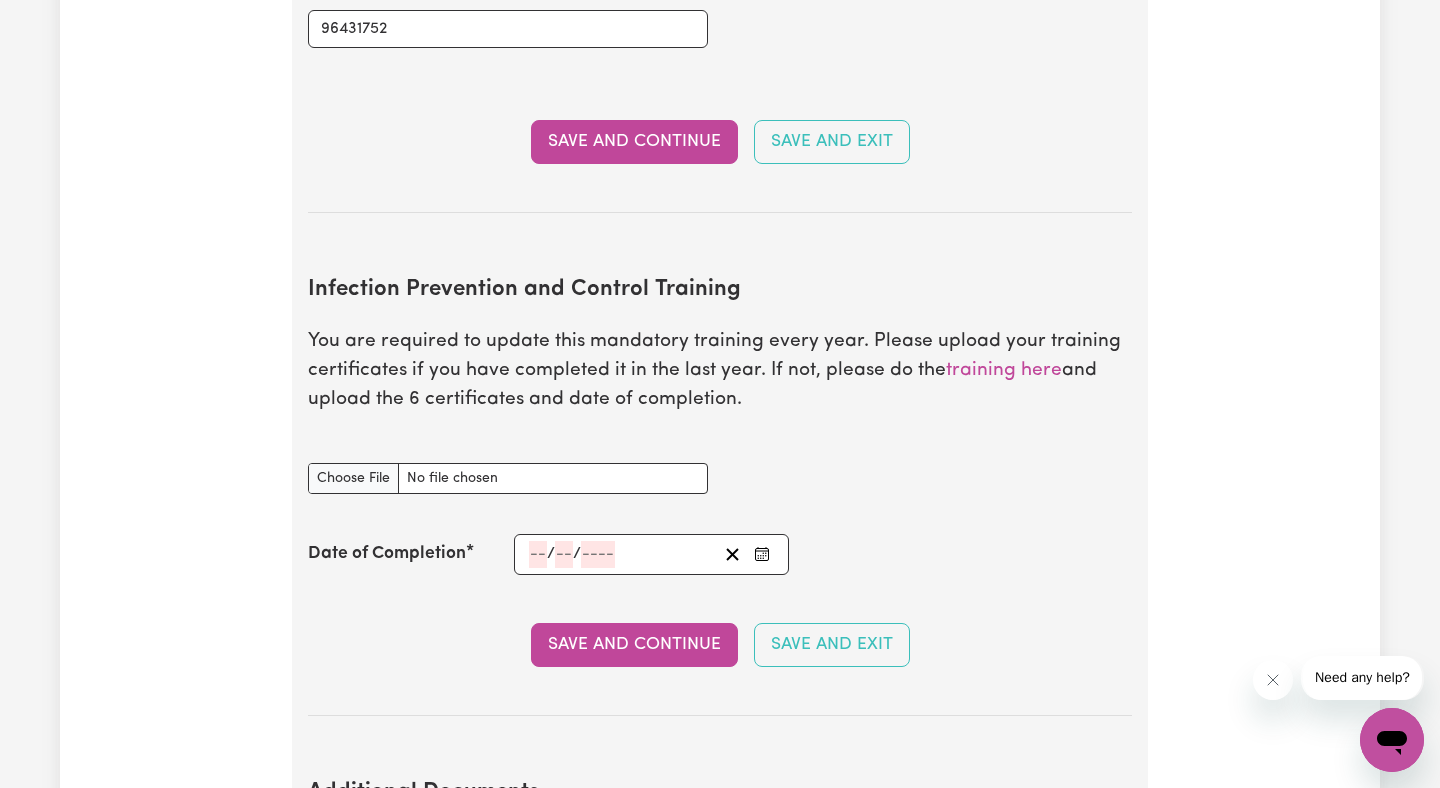 scroll, scrollTop: 2894, scrollLeft: 0, axis: vertical 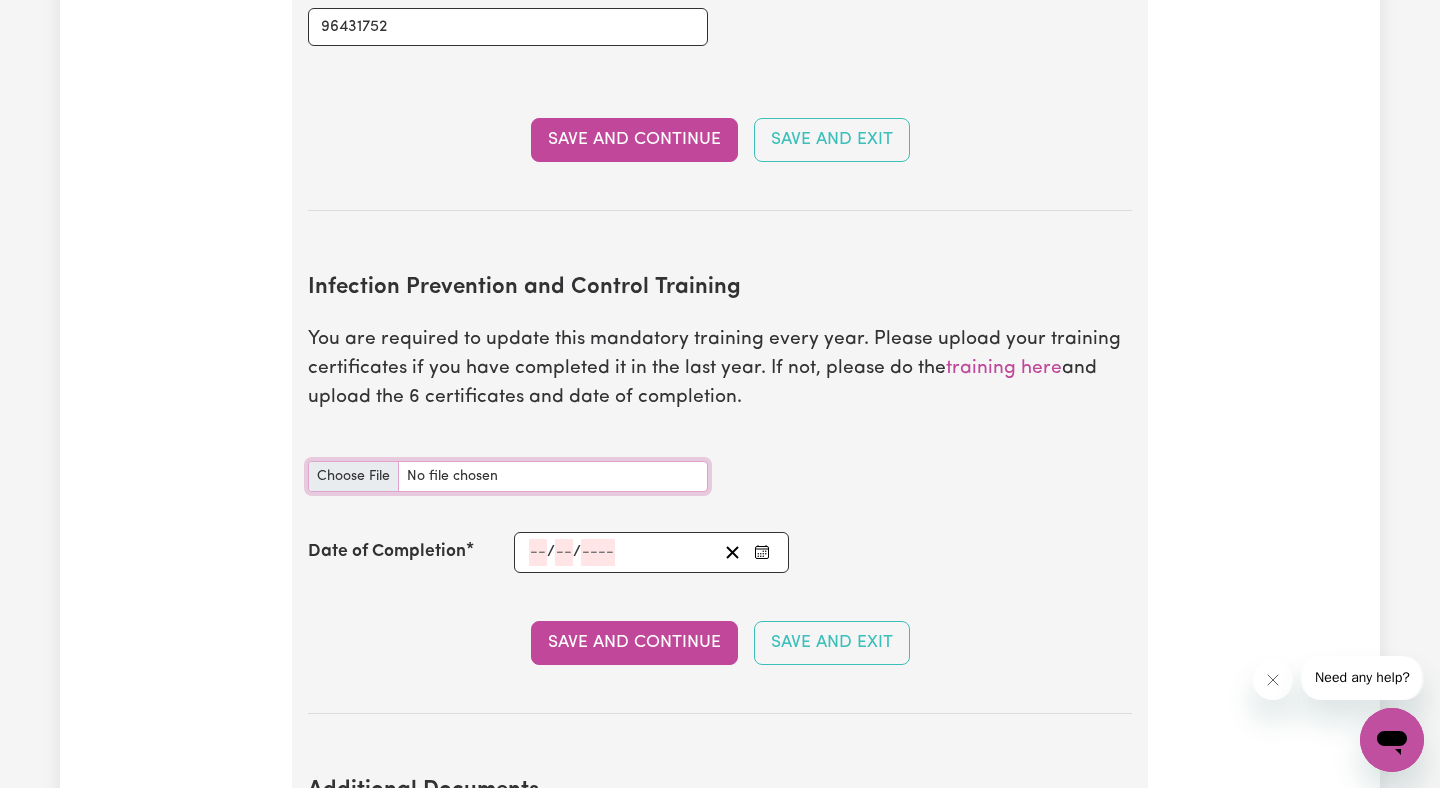 click on "Infection Prevention and Control Training  document" at bounding box center [508, 476] 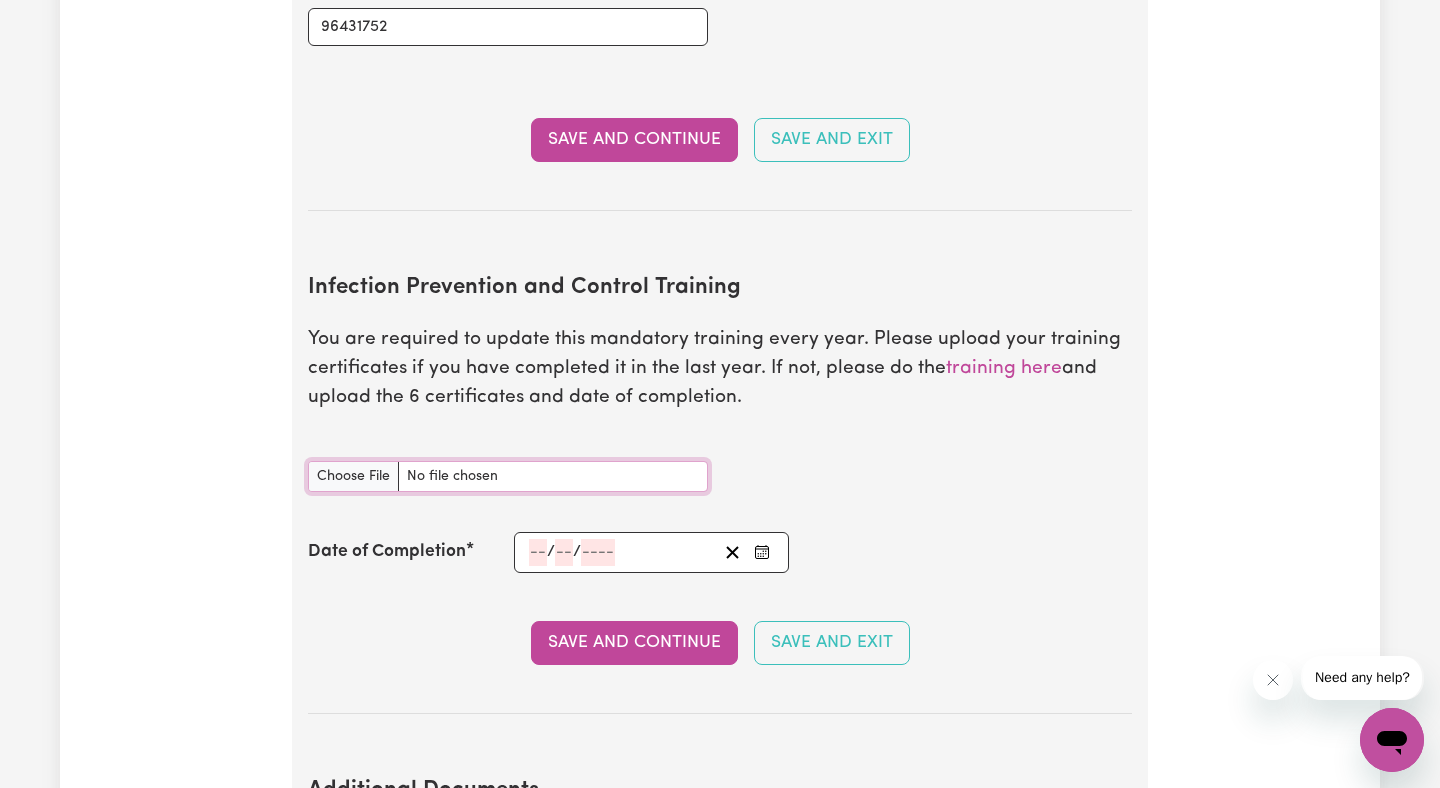 type on "C:\fakepath\NDIS supporting eff comm.jpg" 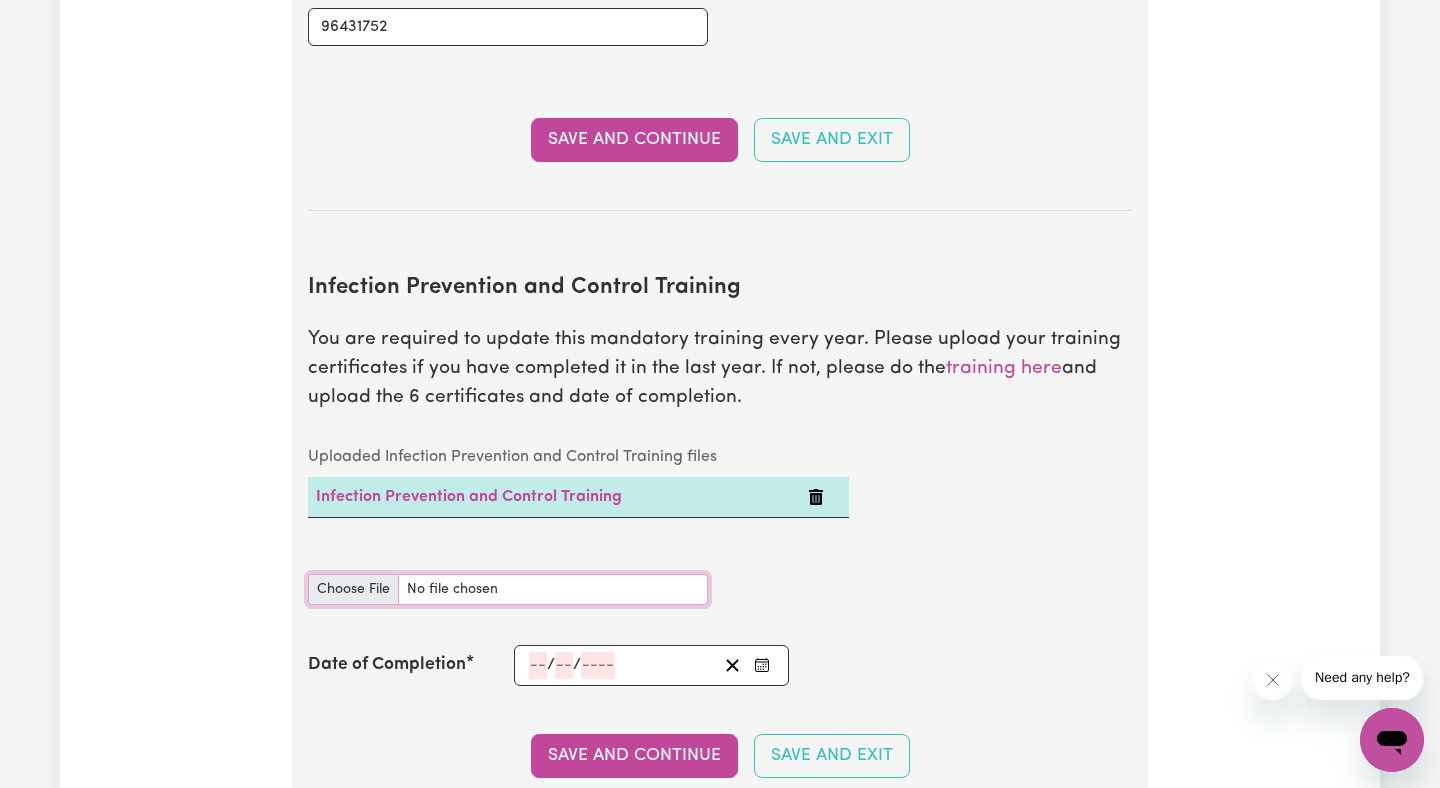 click on "Infection Prevention and Control Training  document" at bounding box center (508, 589) 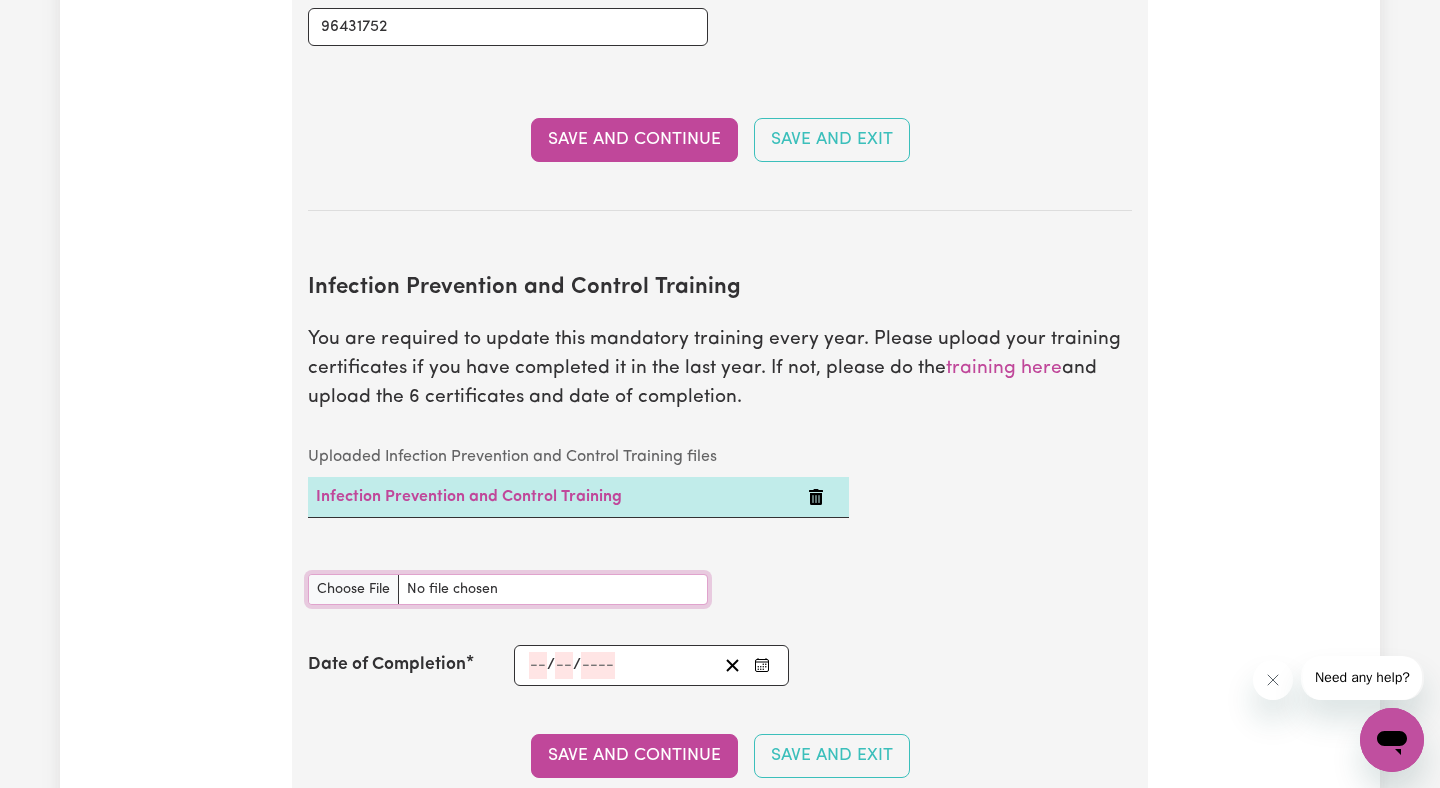 type on "C:\fakepath\certificate_3505189 cpr n fa 3.pdf" 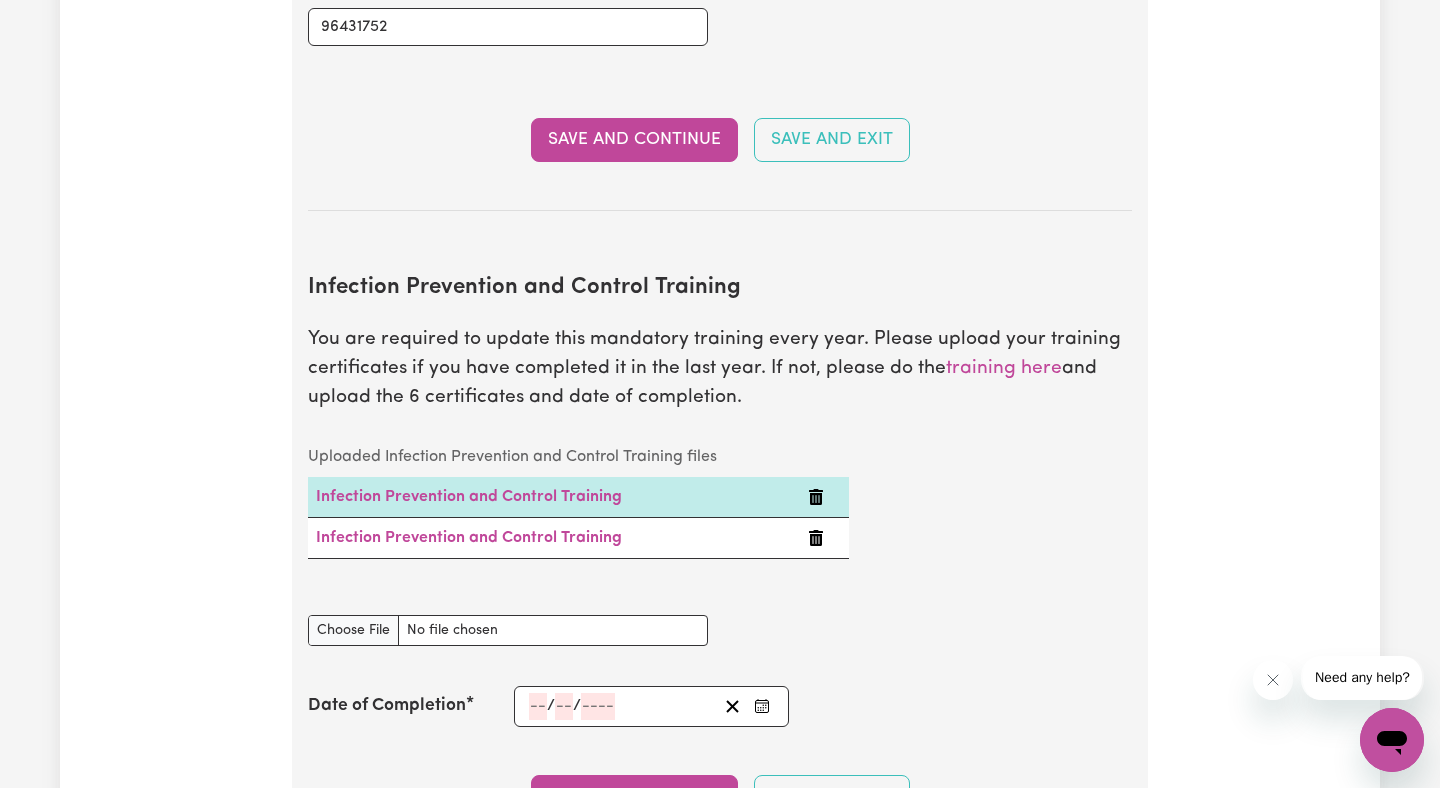 click 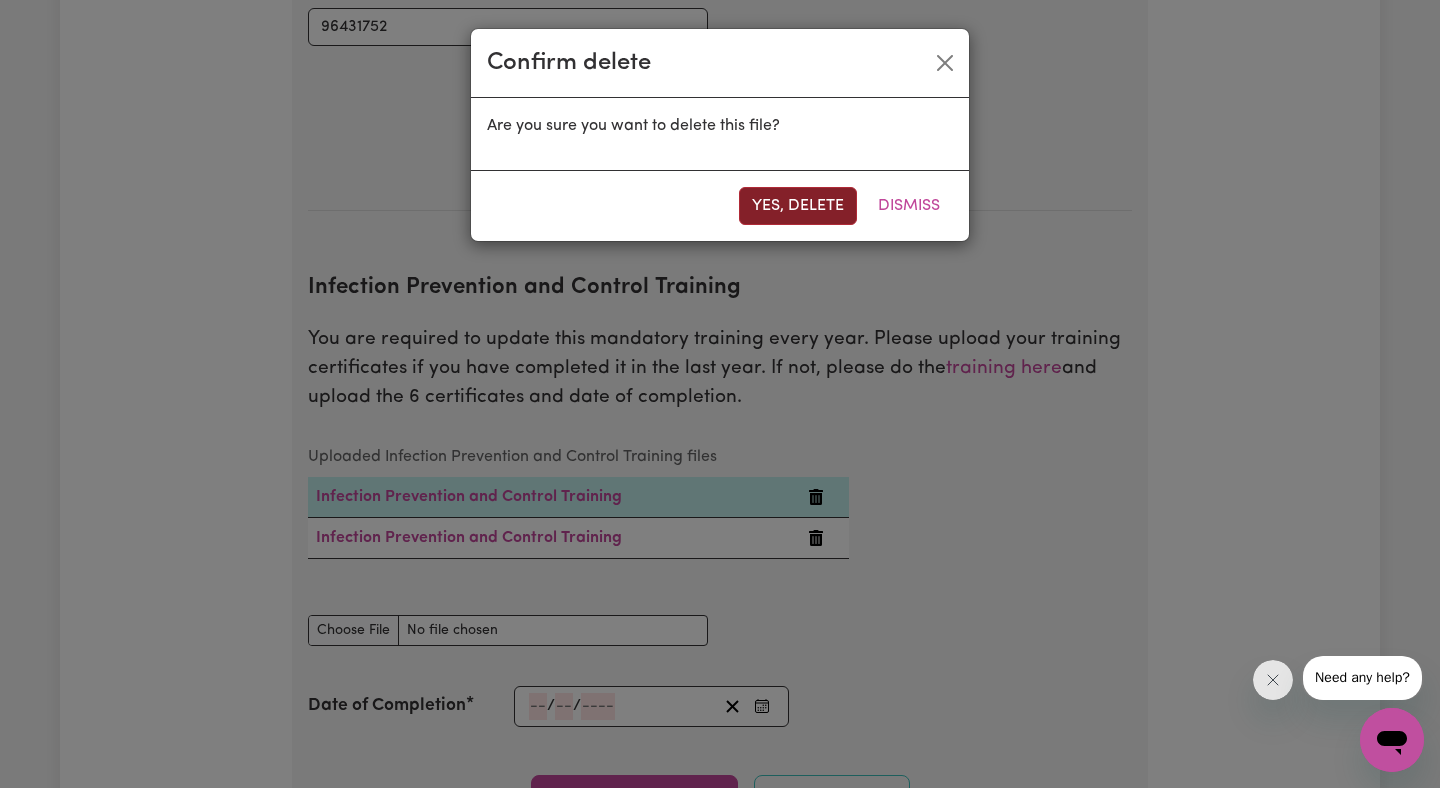 click on "Yes, delete" at bounding box center (798, 206) 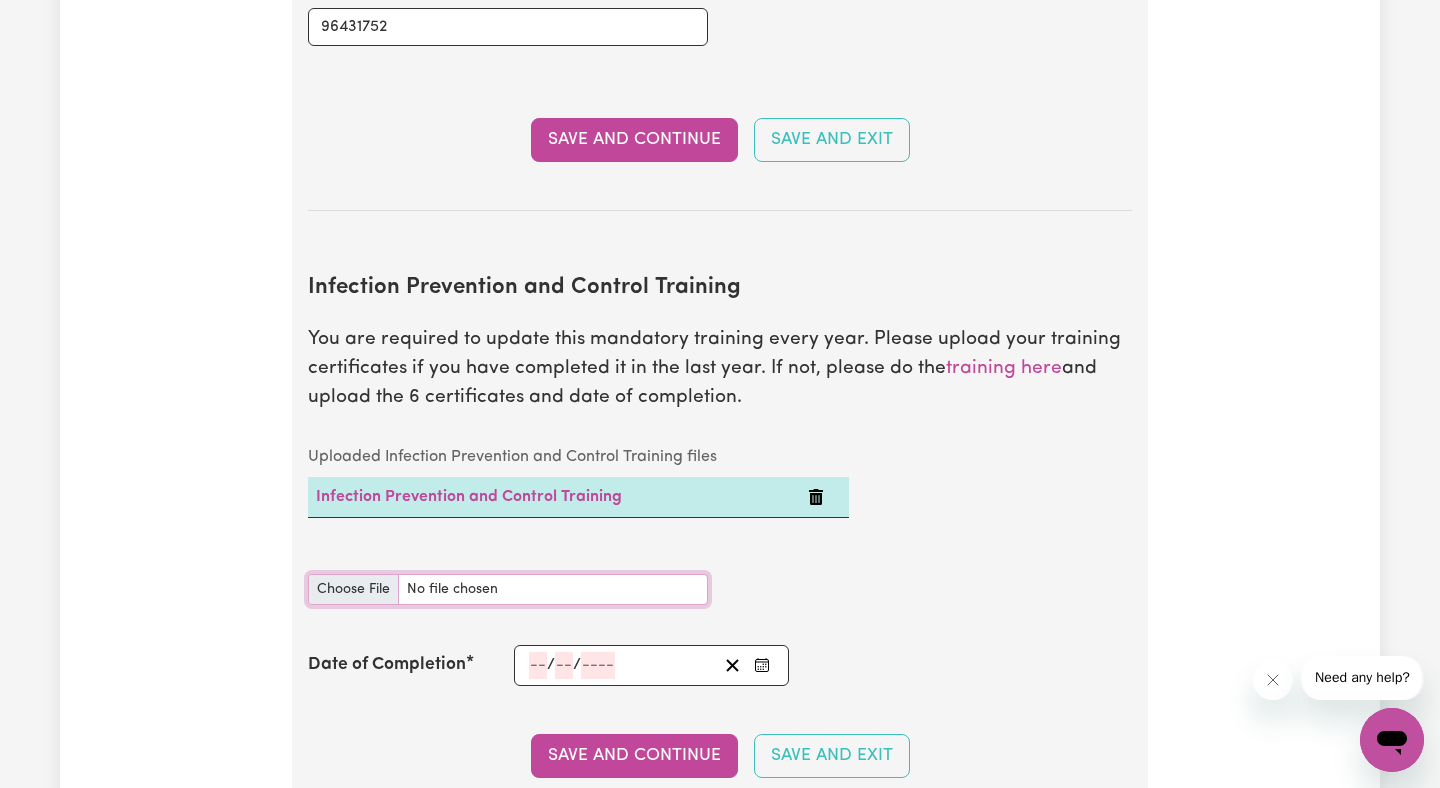 click on "Infection Prevention and Control Training  document" at bounding box center [508, 589] 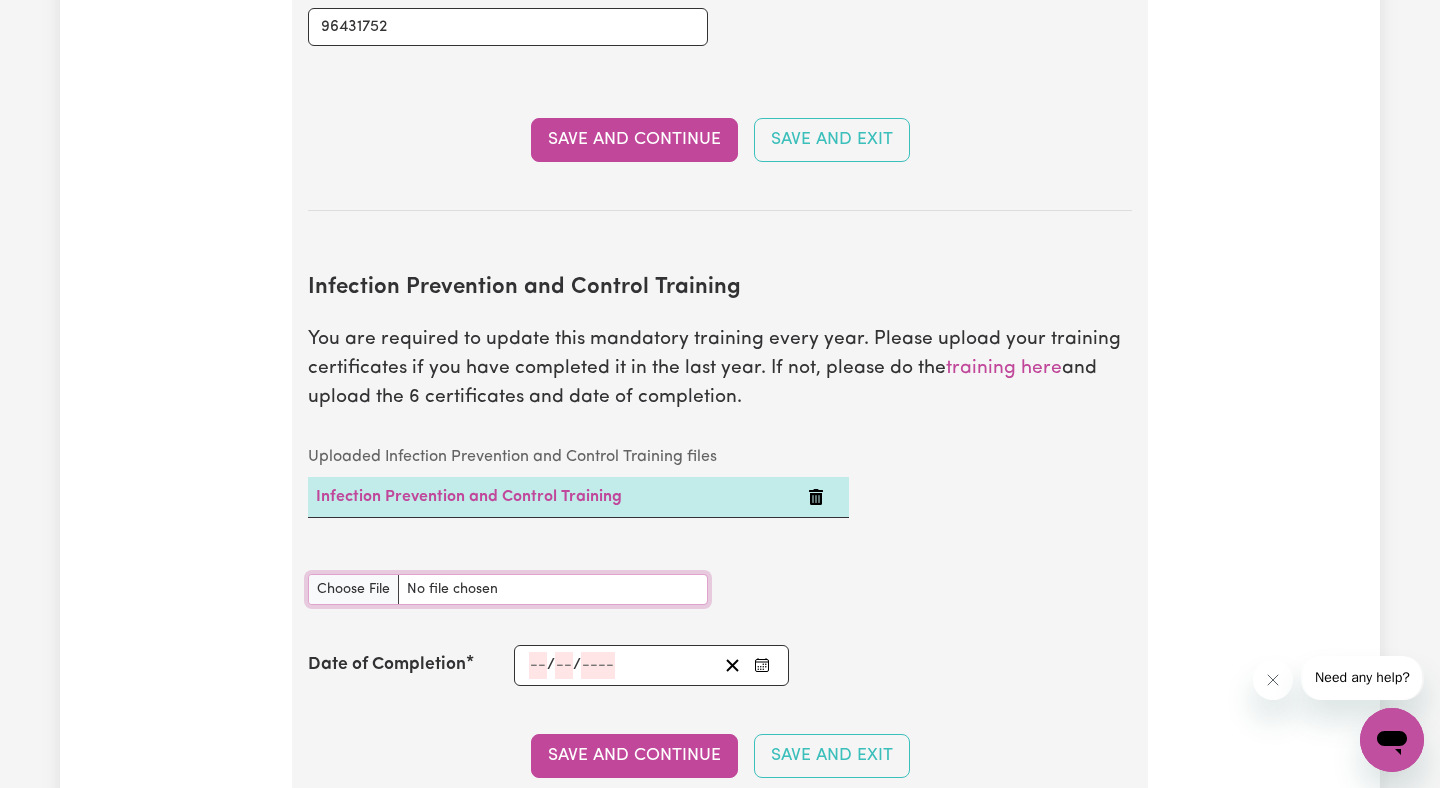 type on "C:\fakepath\certificate_3505189 cpr n fa 2.pdf" 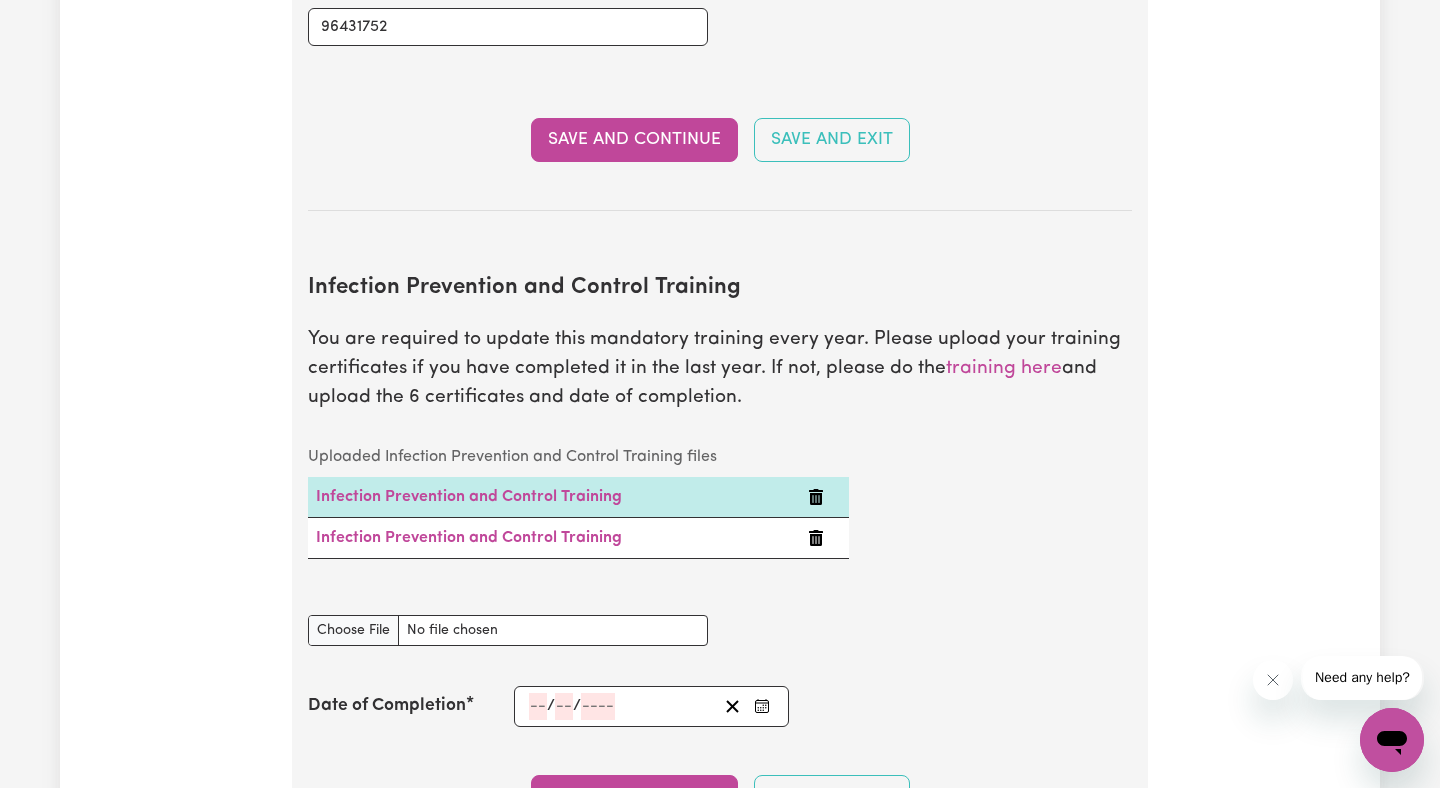 click at bounding box center [824, 497] 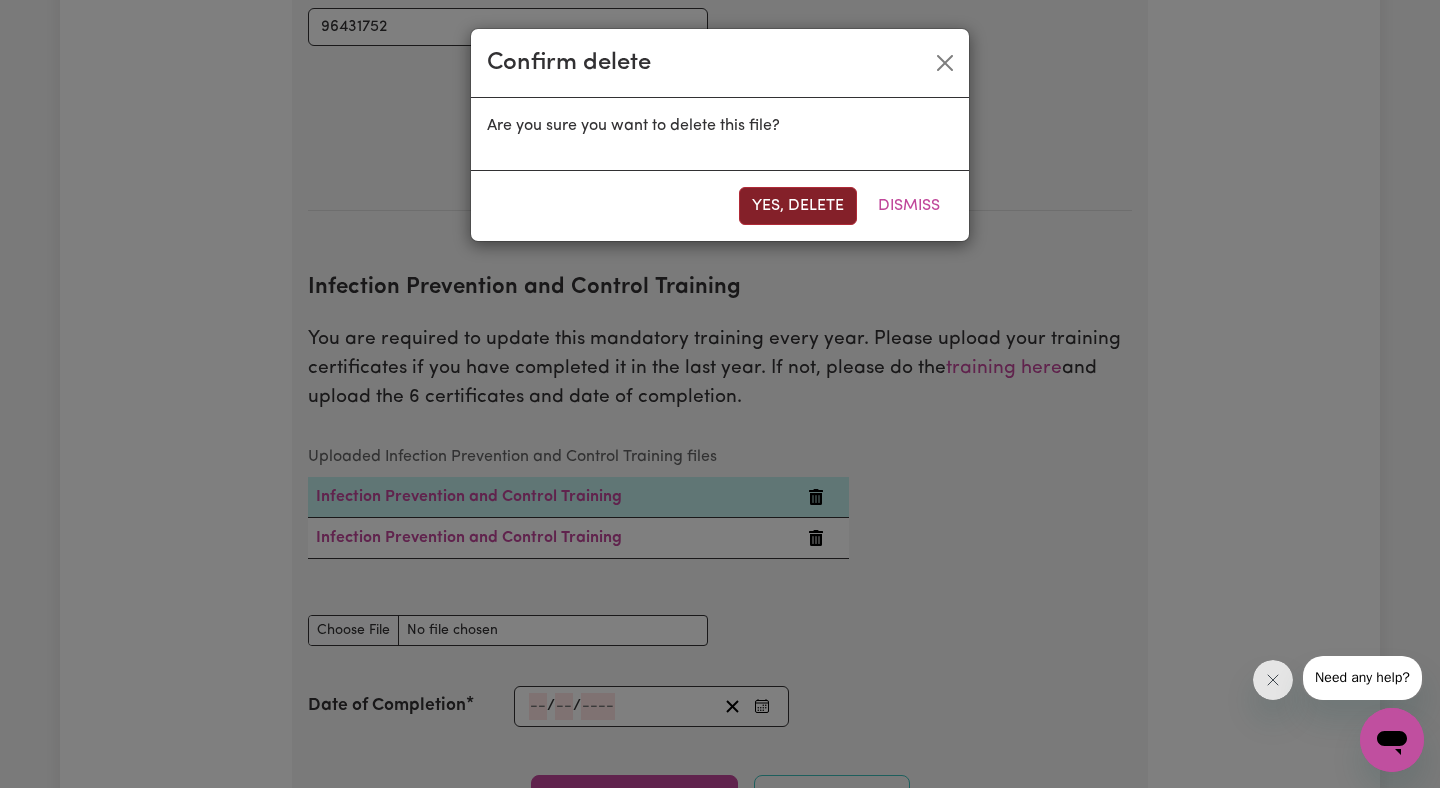 click on "Yes, delete" at bounding box center [798, 206] 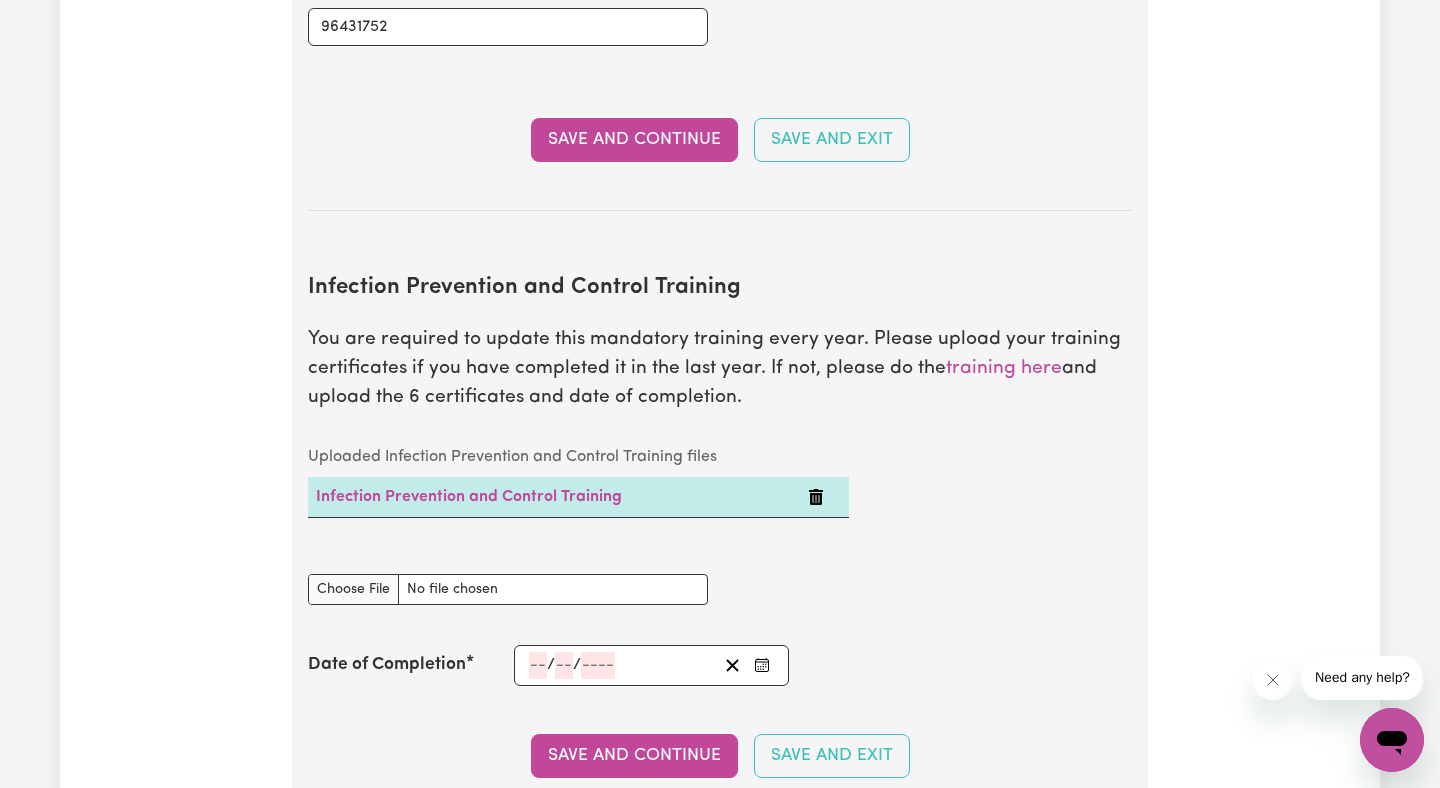 click at bounding box center (816, 497) 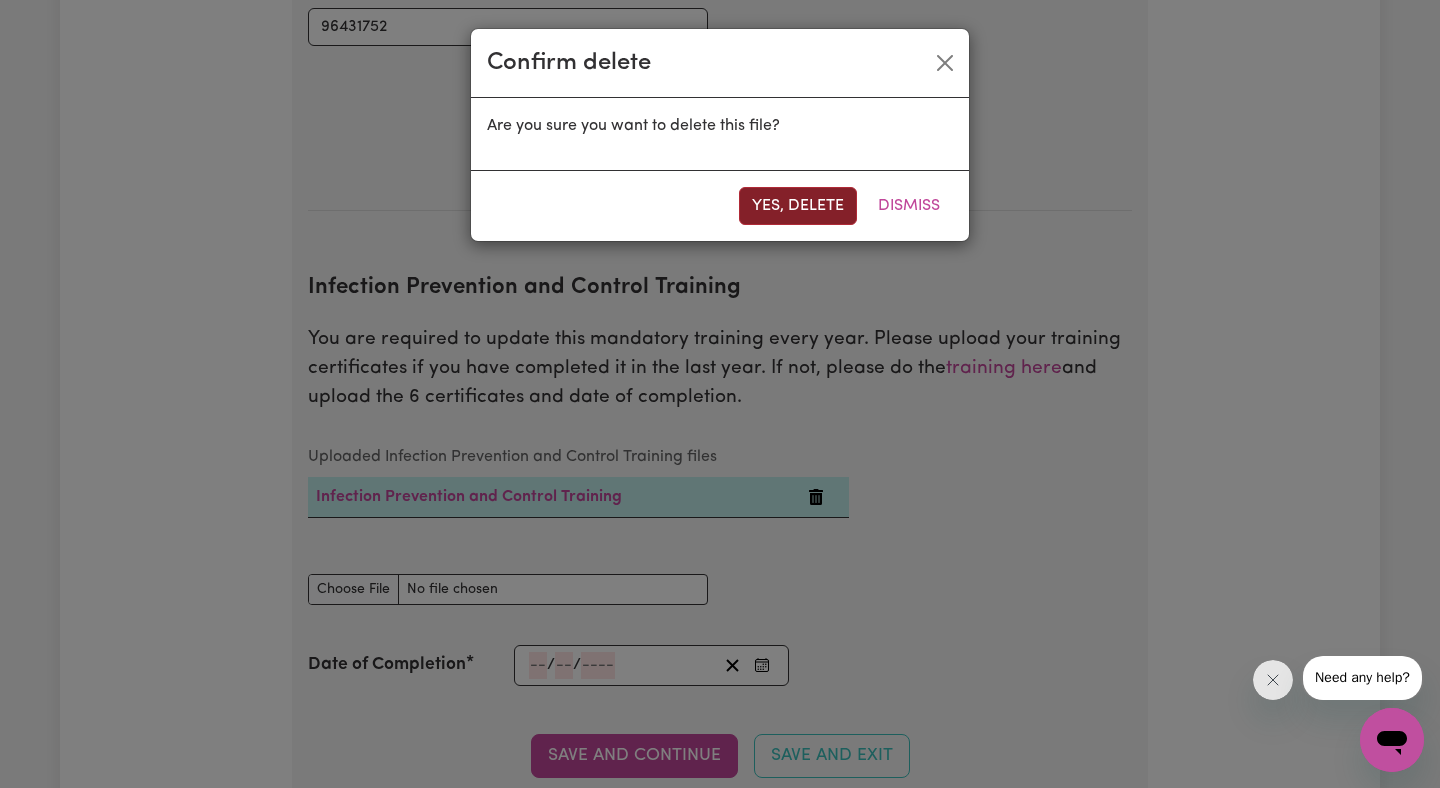click on "Yes, delete" at bounding box center [798, 206] 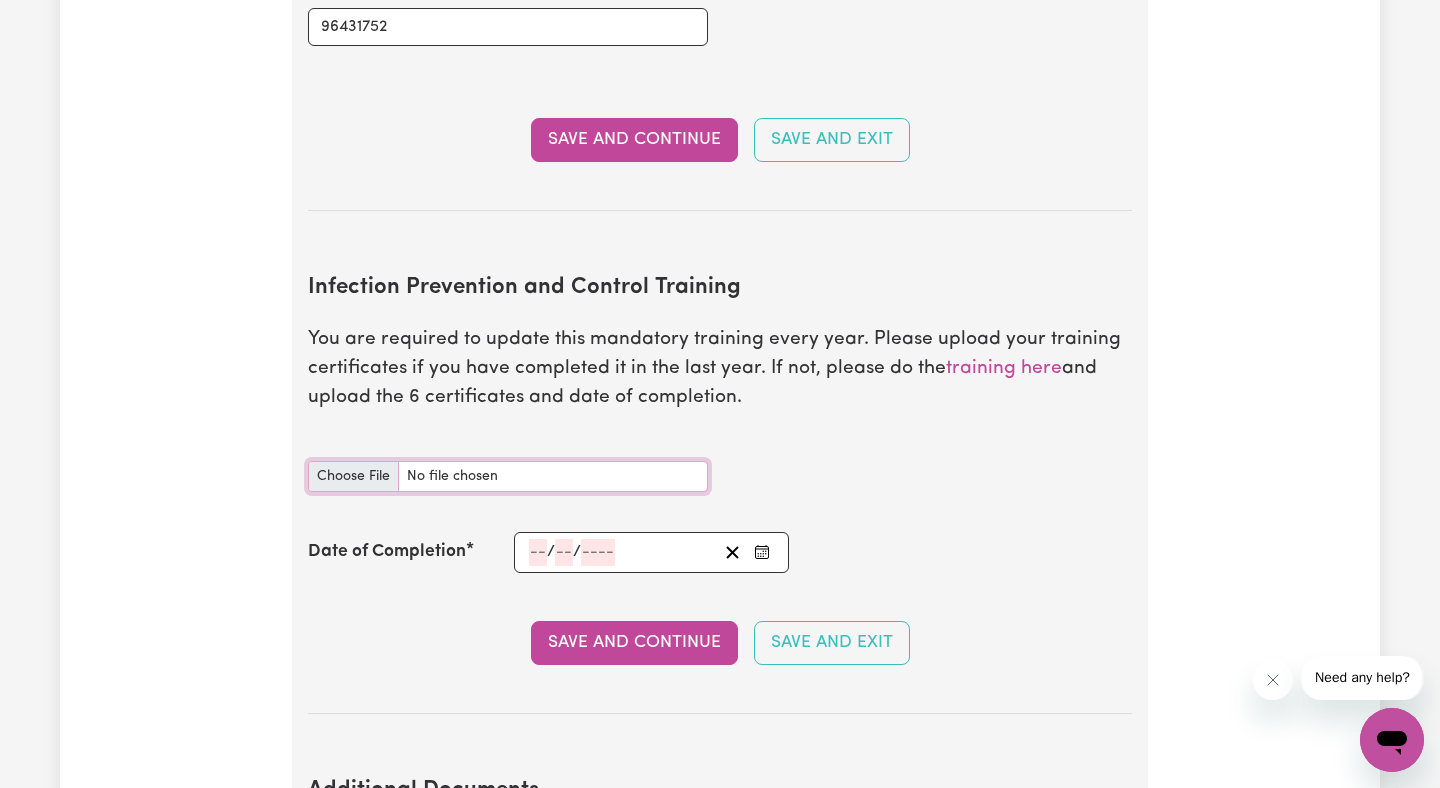 click on "Infection Prevention and Control Training  document" at bounding box center [508, 476] 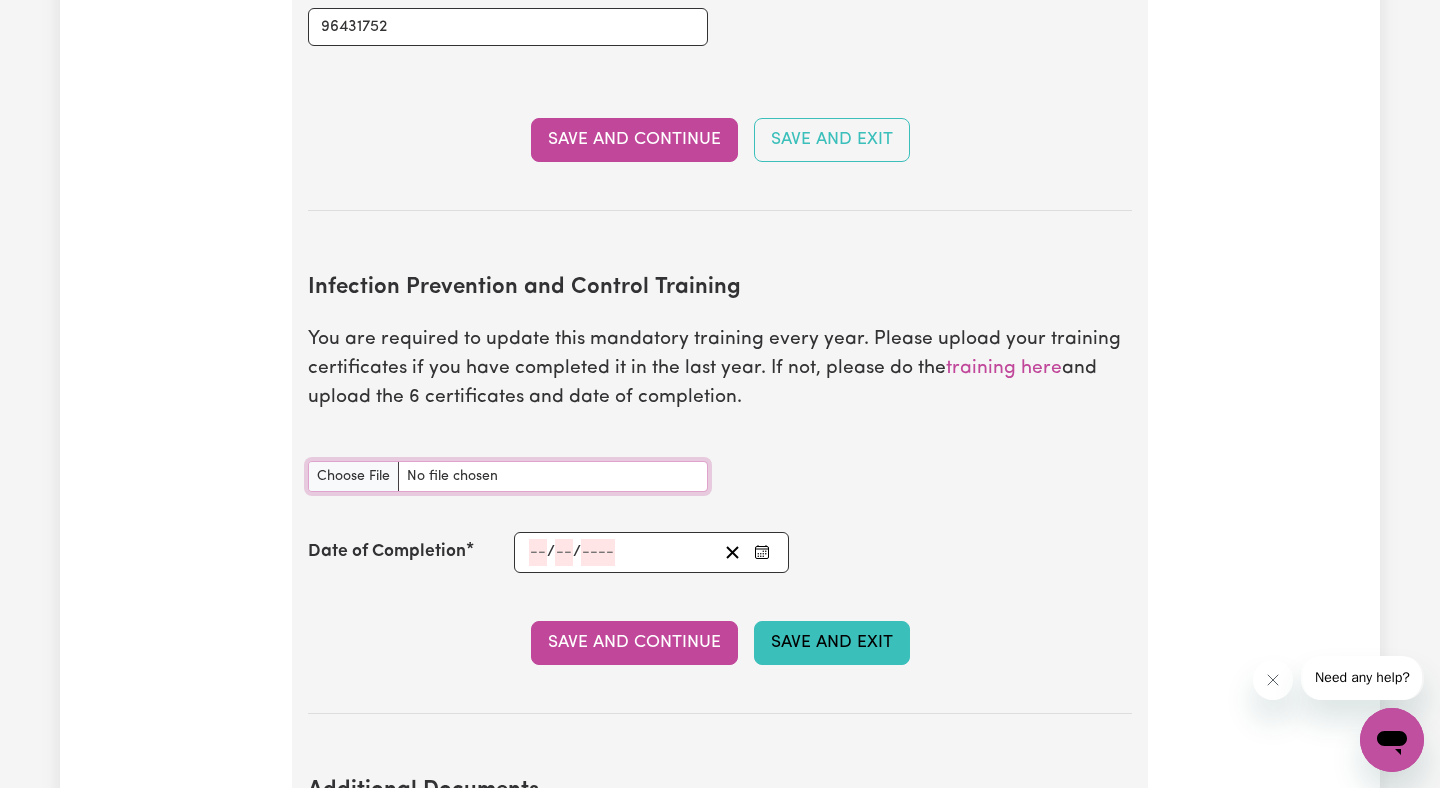 type on "C:\fakepath\NDIS OLABISI _OYEBAMIJI 2.png" 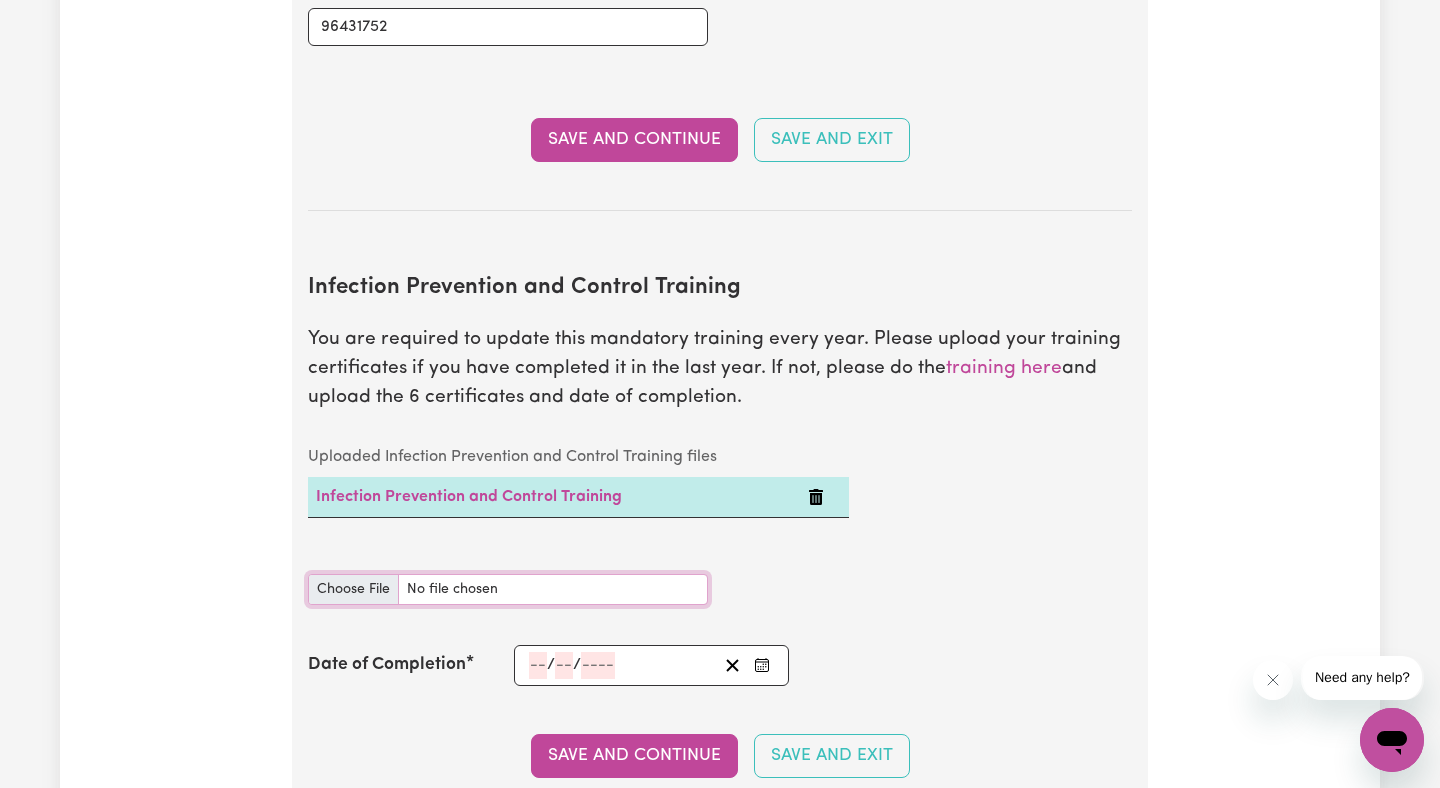 click on "Infection Prevention and Control Training  document" at bounding box center (508, 589) 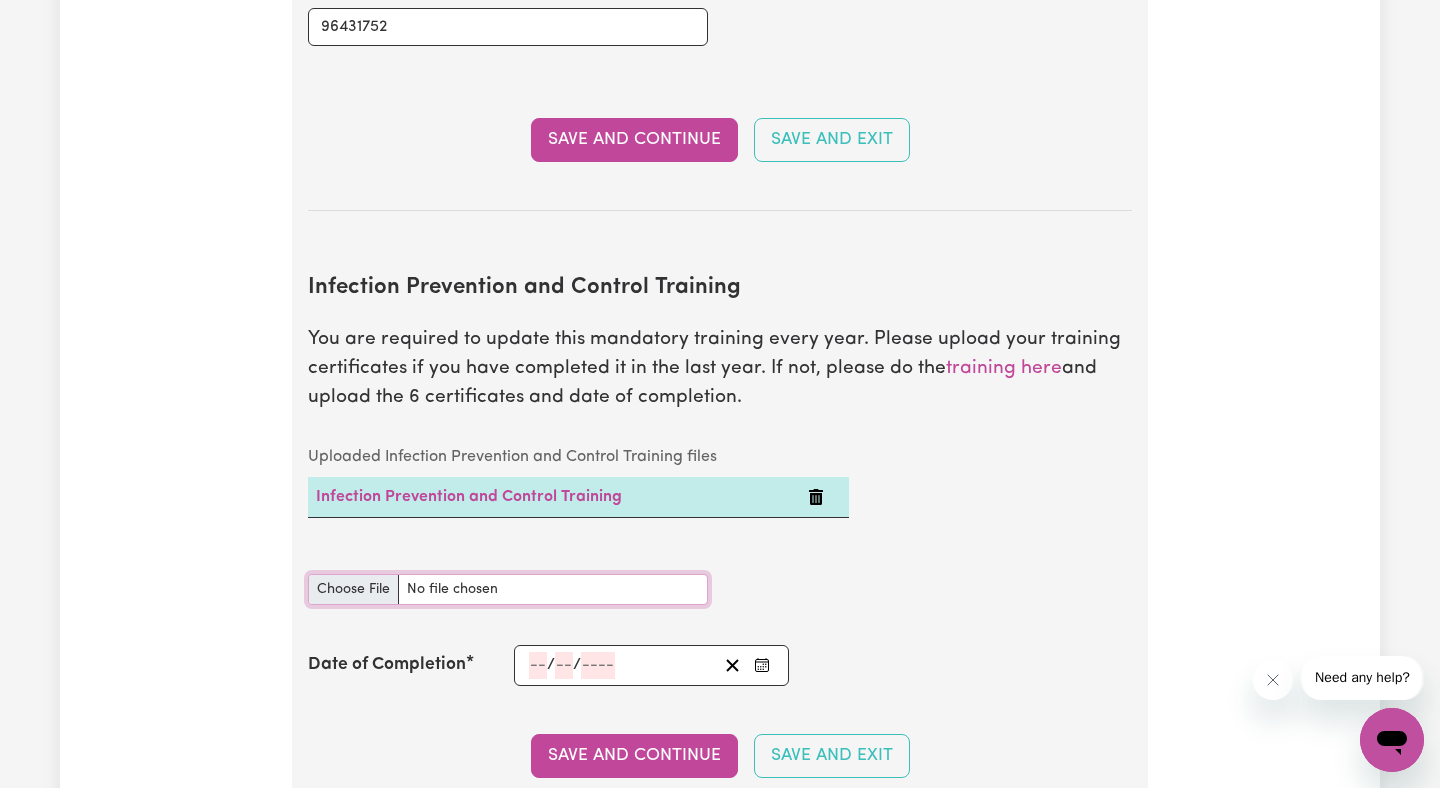 type on "C:\fakepath\NDIS supporting eff comm.jpg" 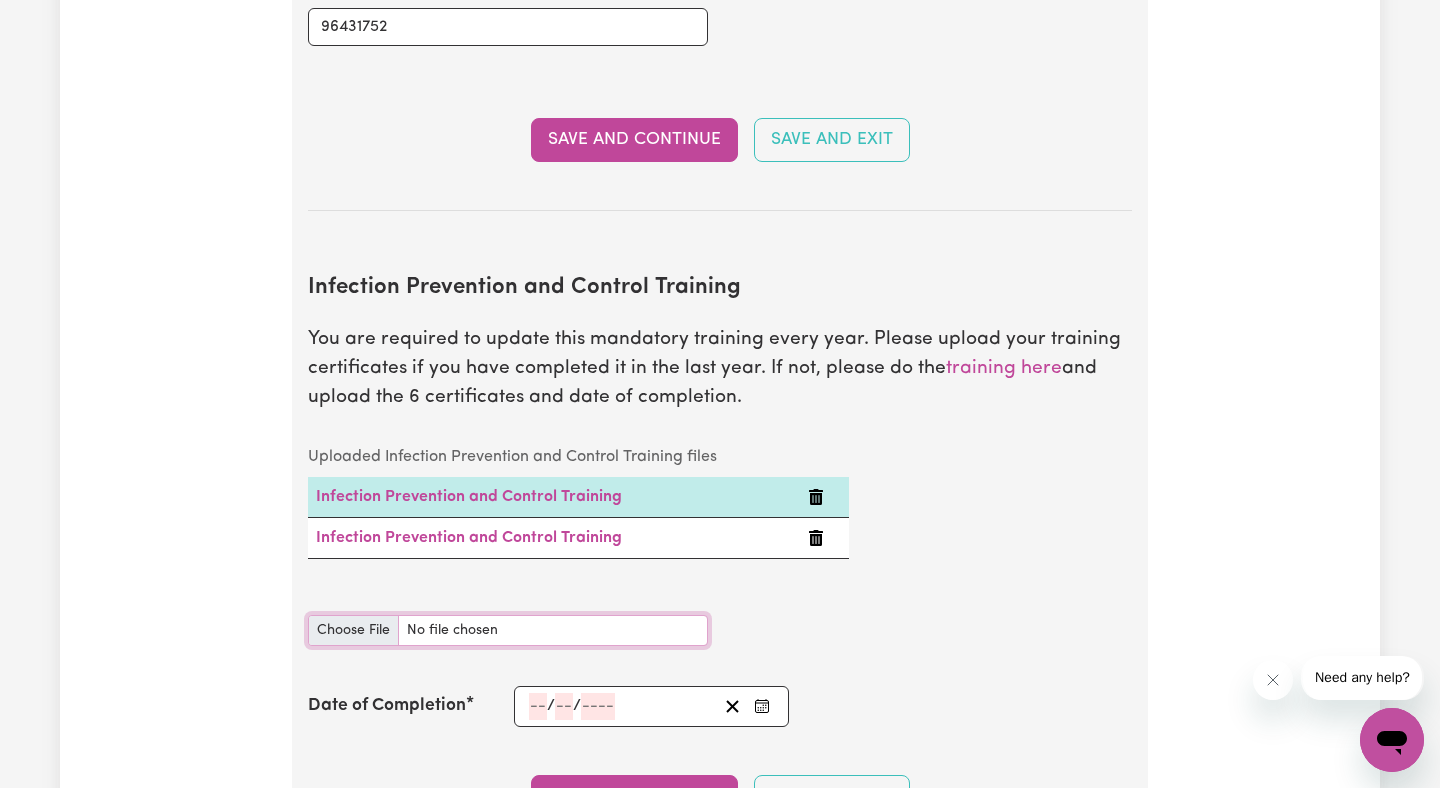 click on "Infection Prevention and Control Training  document" at bounding box center (508, 630) 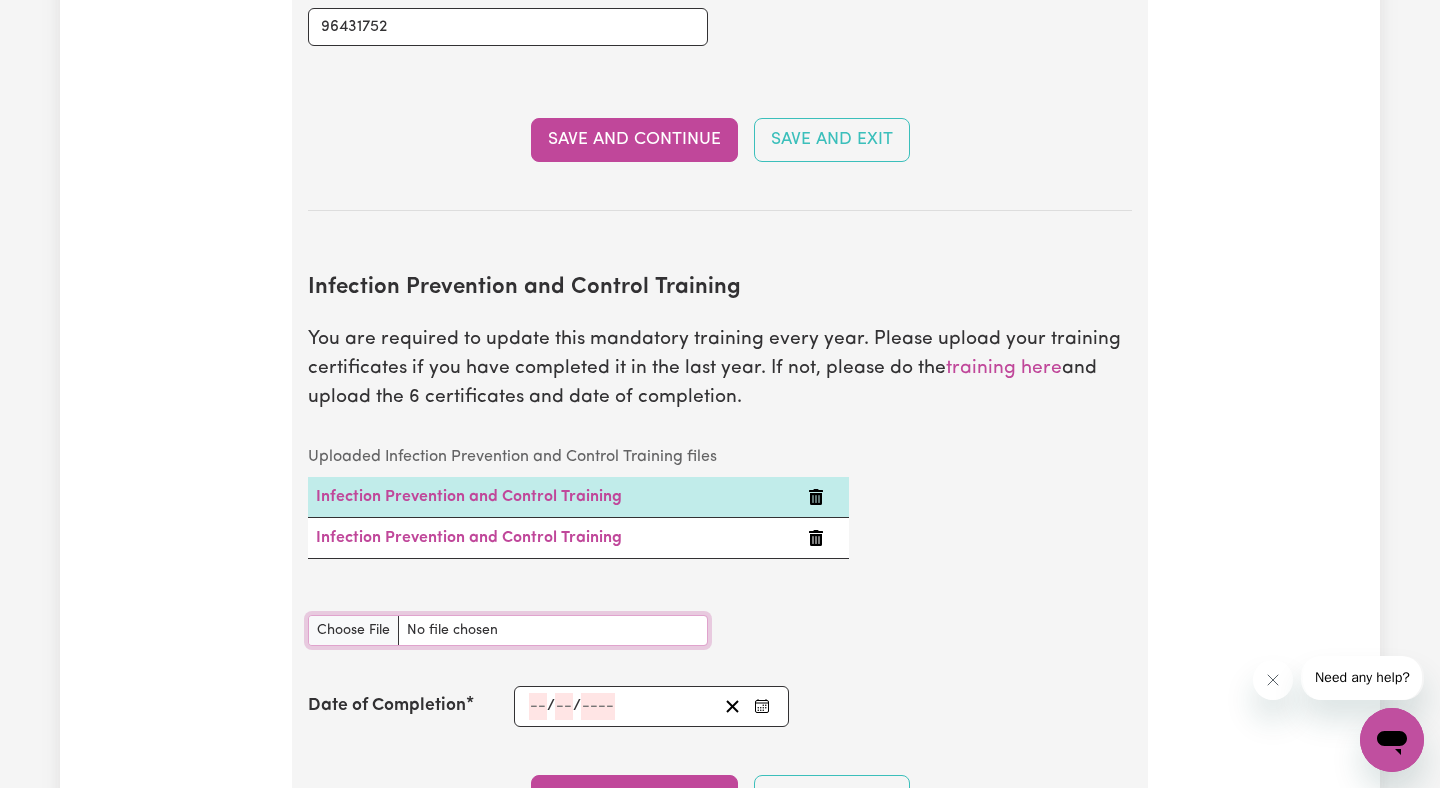 type on "C:\fakepath\Olabisi [PERSON_NAME] CHC33021 - Certificate III in  Individual Support (Ageing  Disability) 6.pdf" 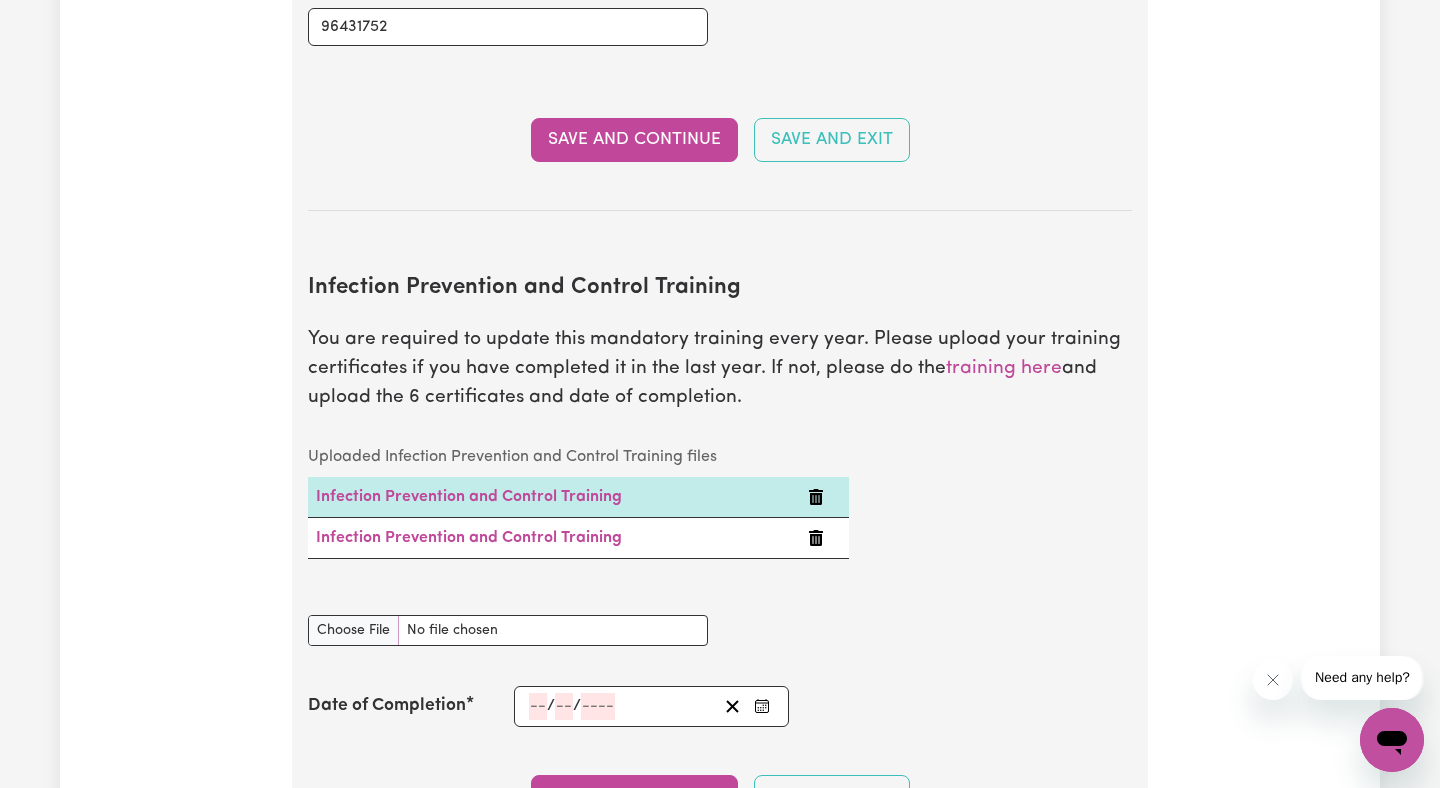 type 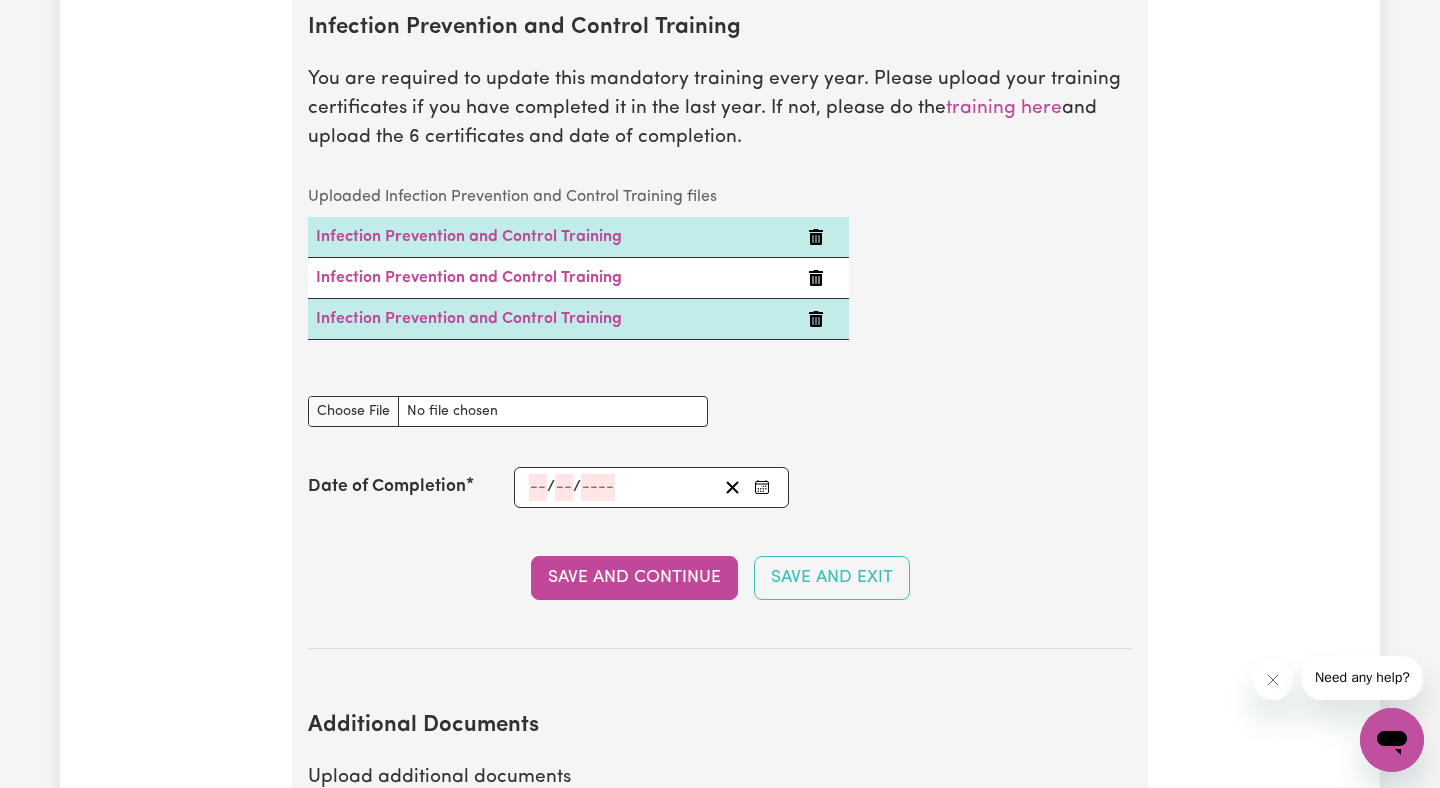 scroll, scrollTop: 3161, scrollLeft: 0, axis: vertical 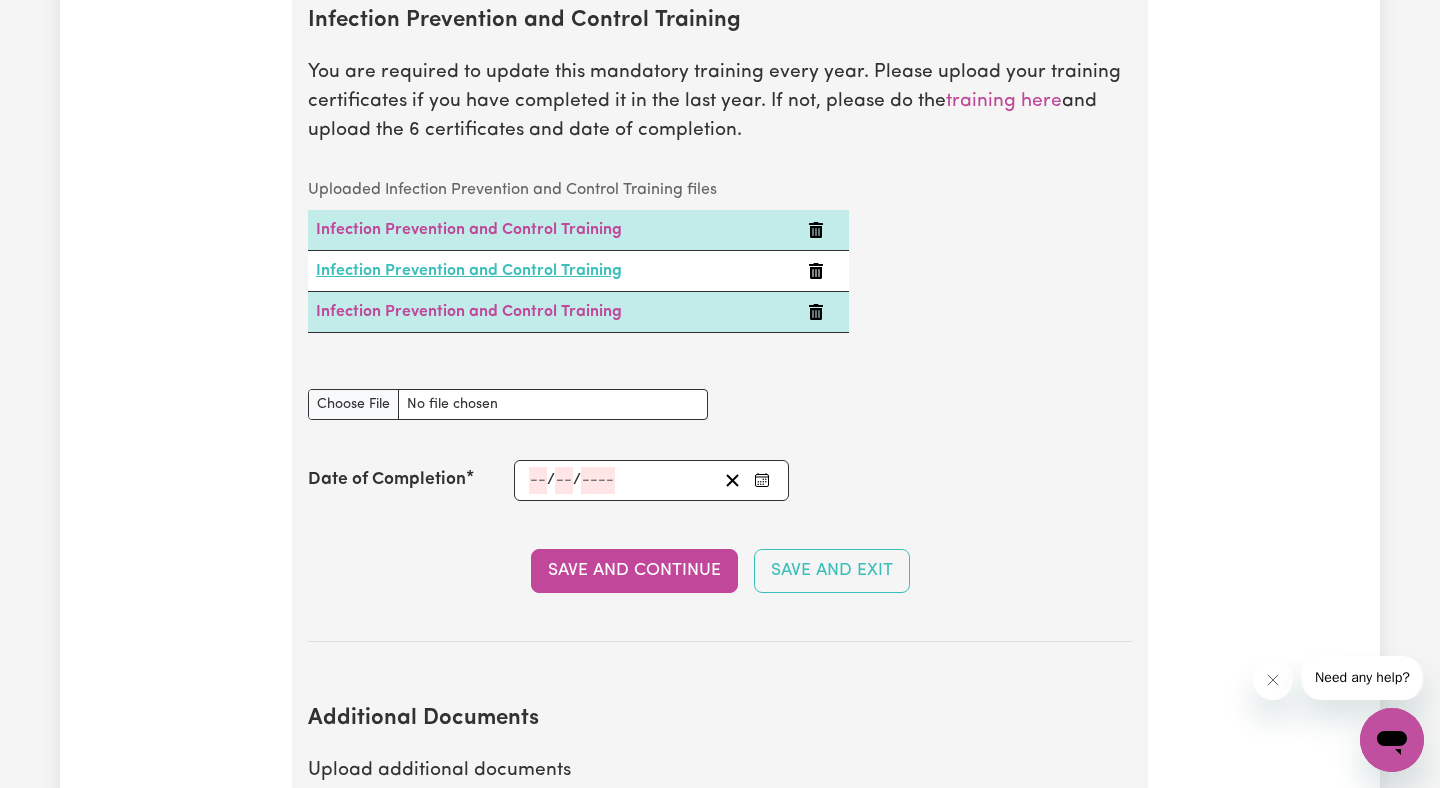 click on "Infection Prevention and Control Training" at bounding box center (469, 271) 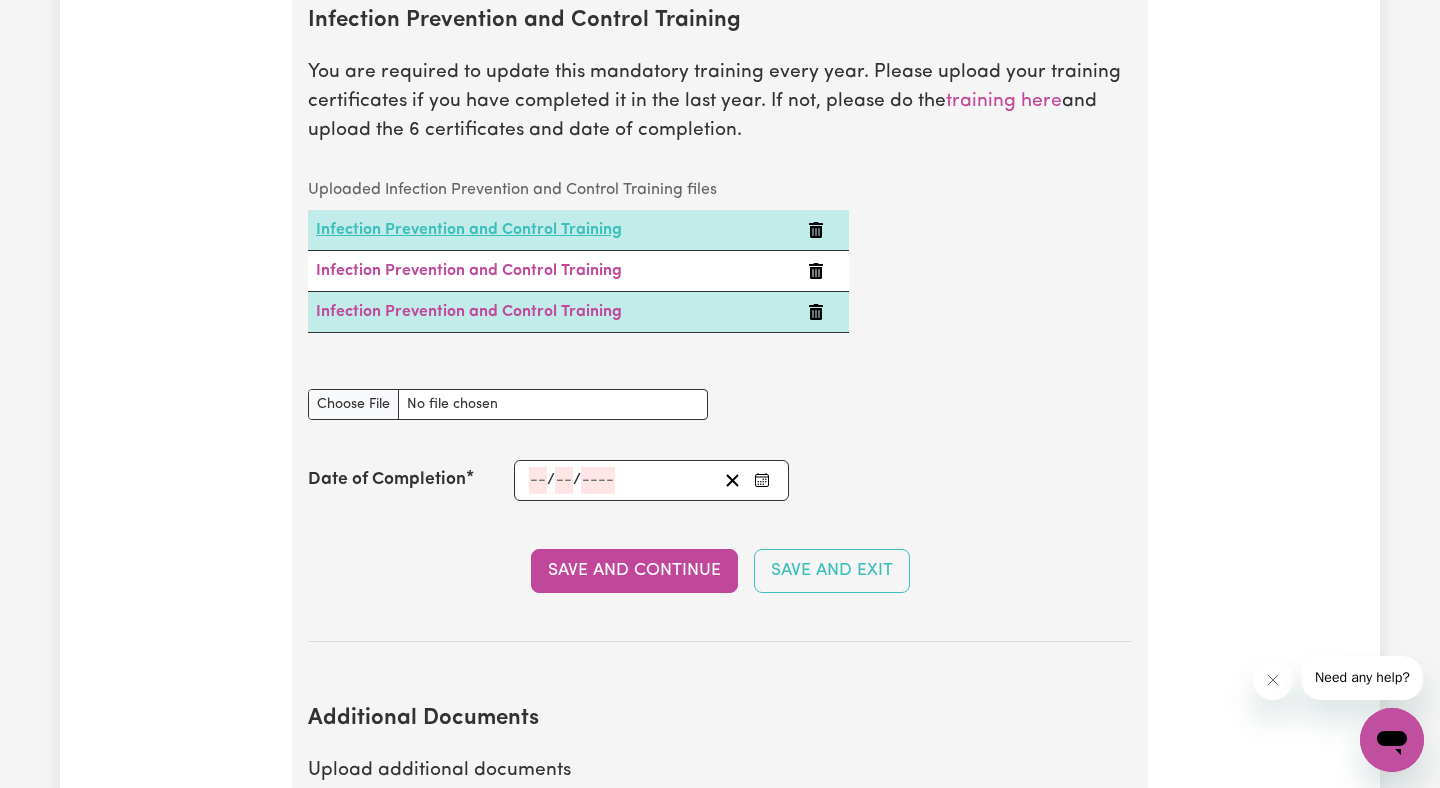 click on "Infection Prevention and Control Training" at bounding box center [469, 230] 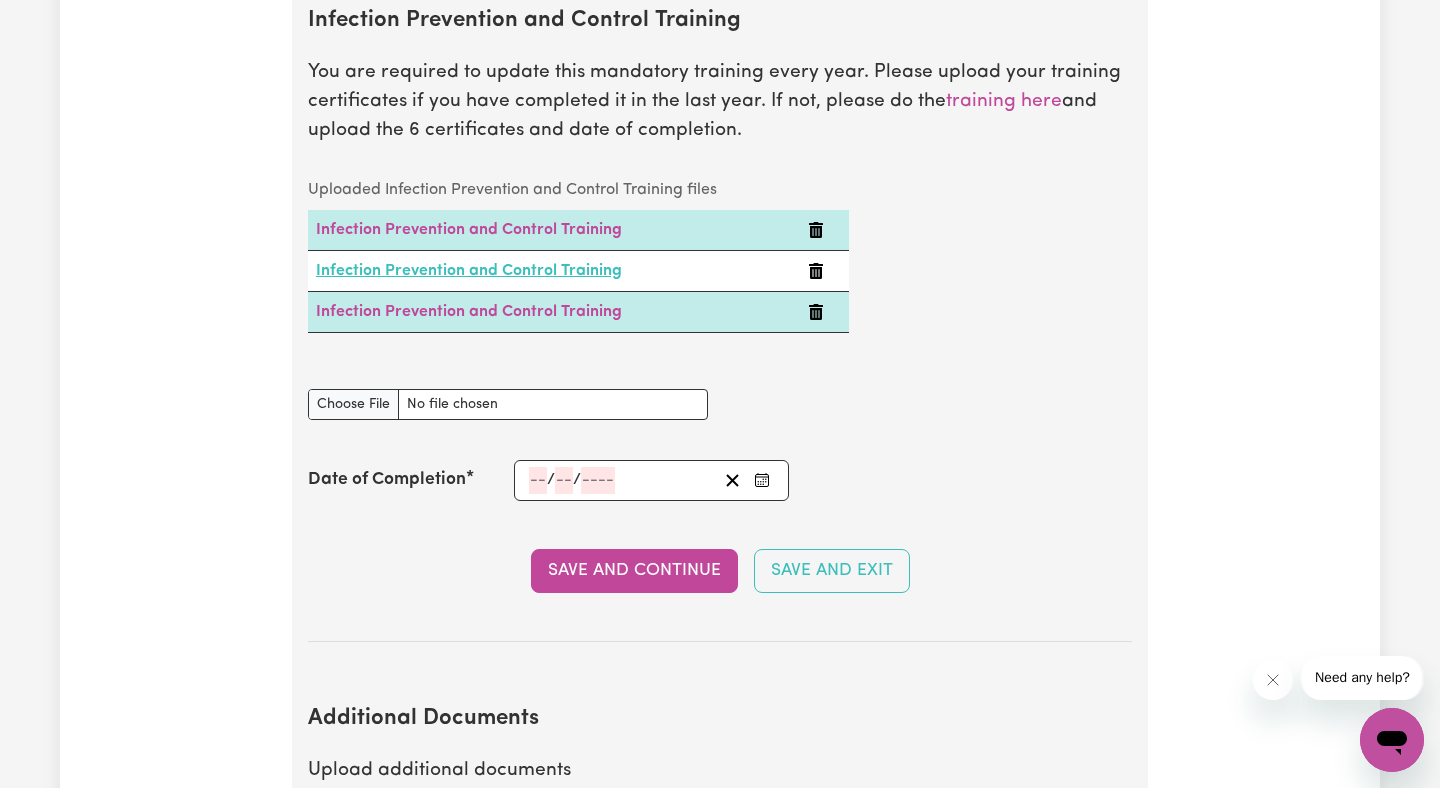 click on "Infection Prevention and Control Training" at bounding box center (469, 271) 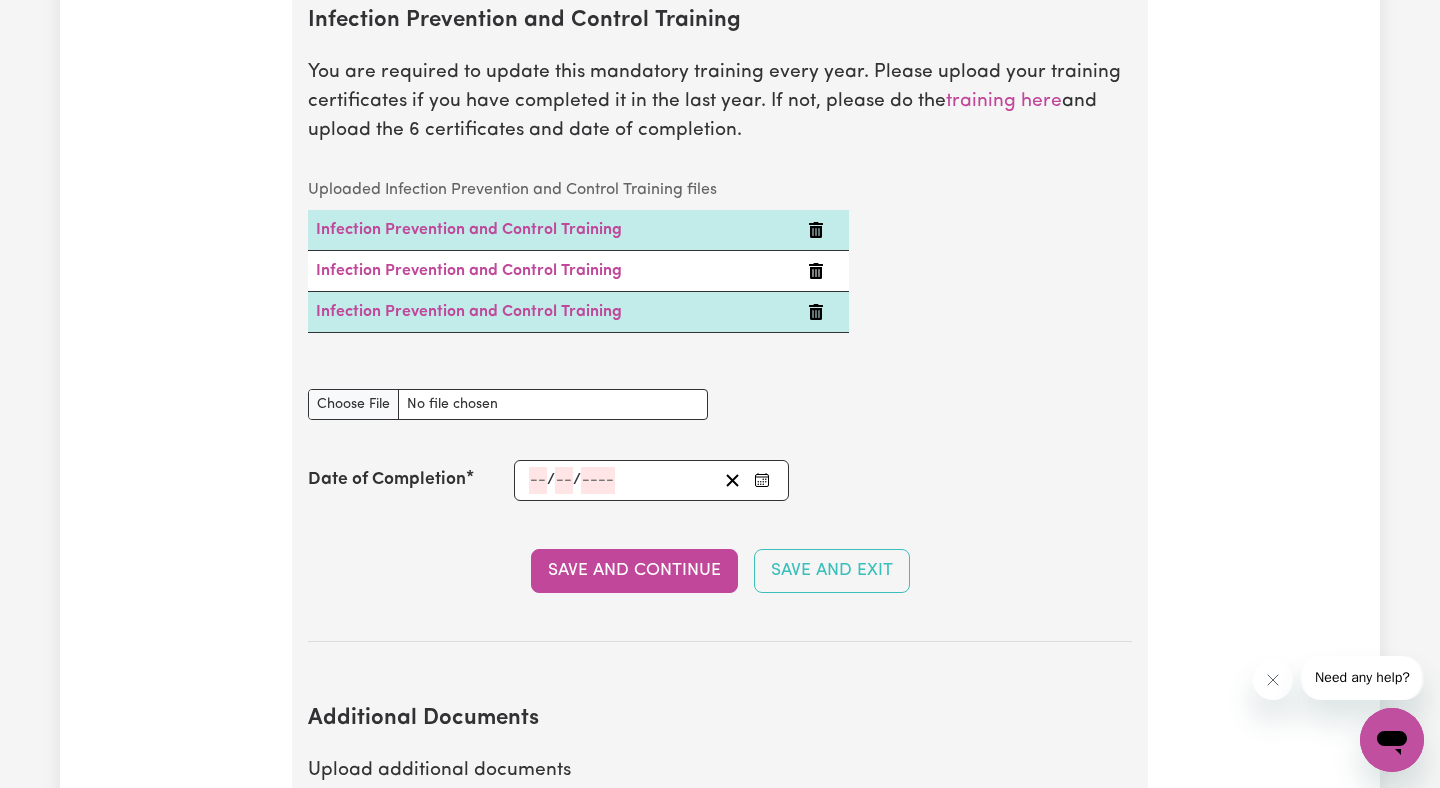 click 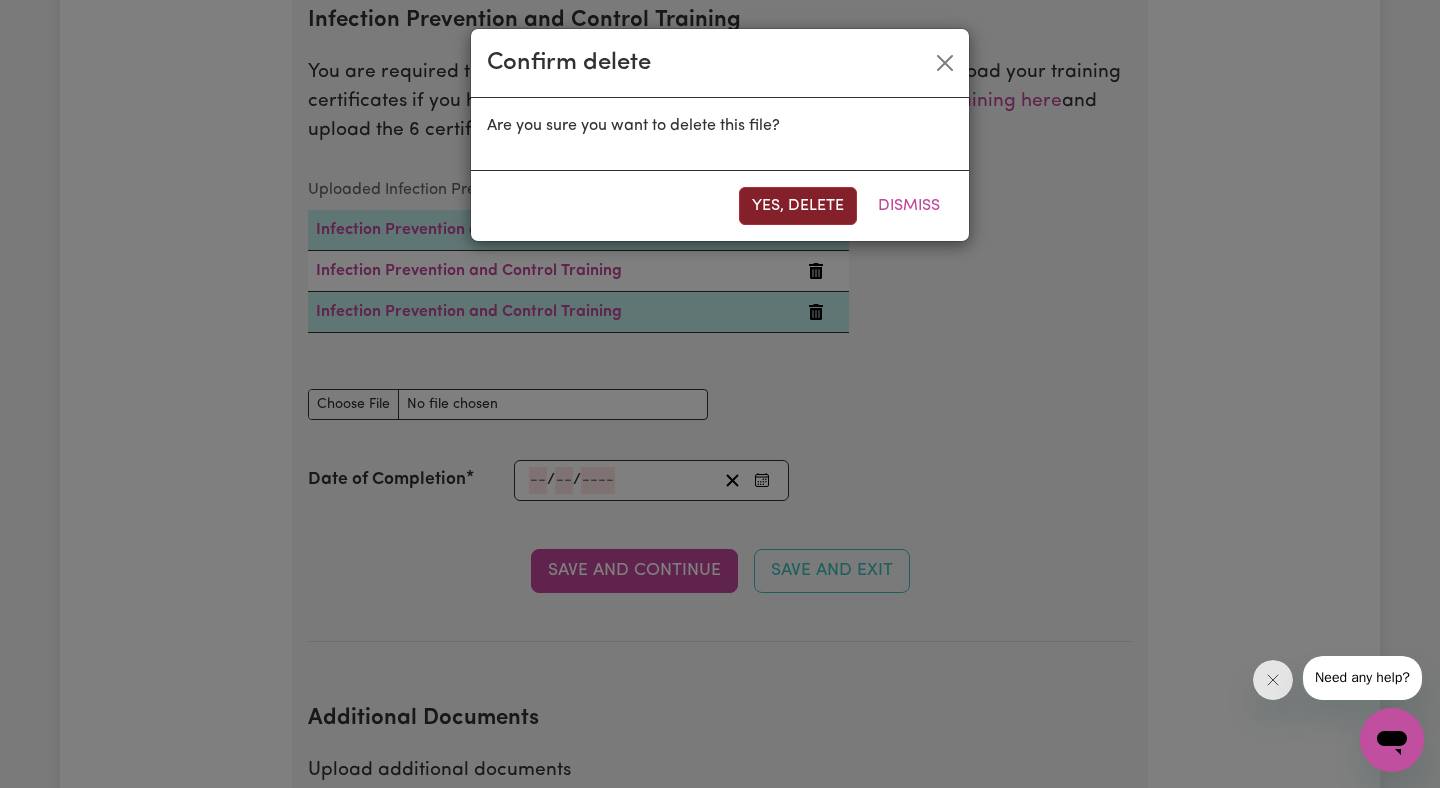 click on "Yes, delete" at bounding box center [798, 206] 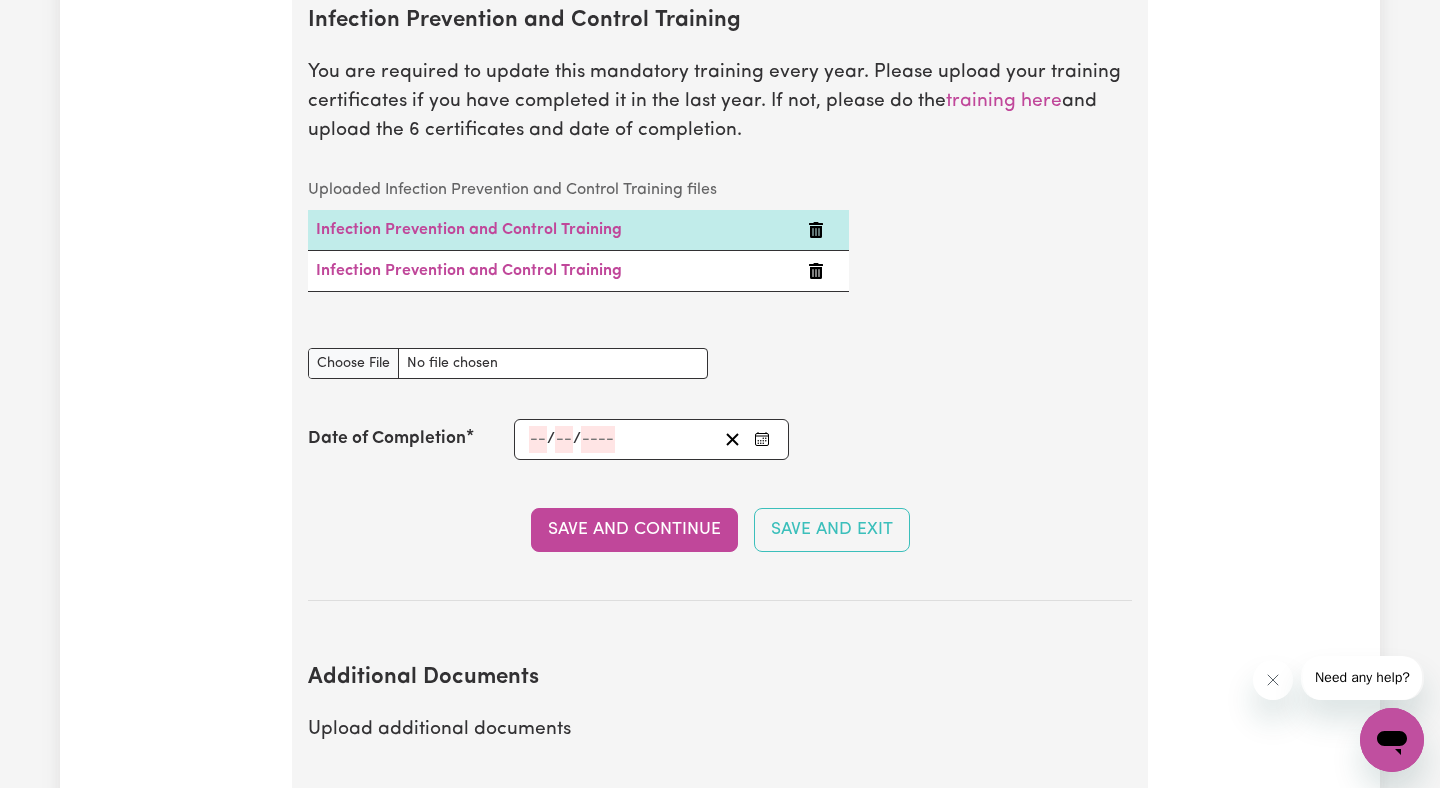 click 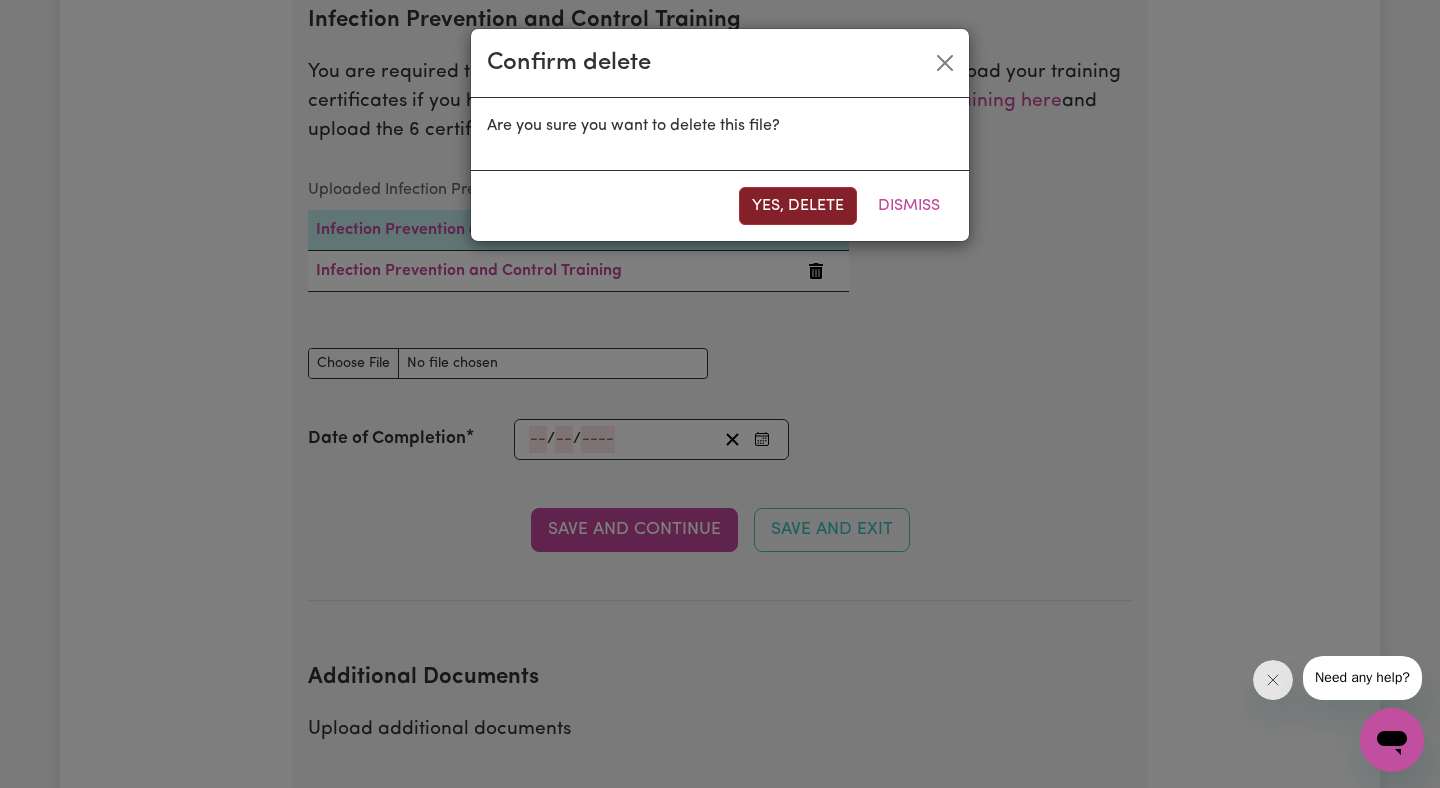 click on "Yes, delete" at bounding box center [798, 206] 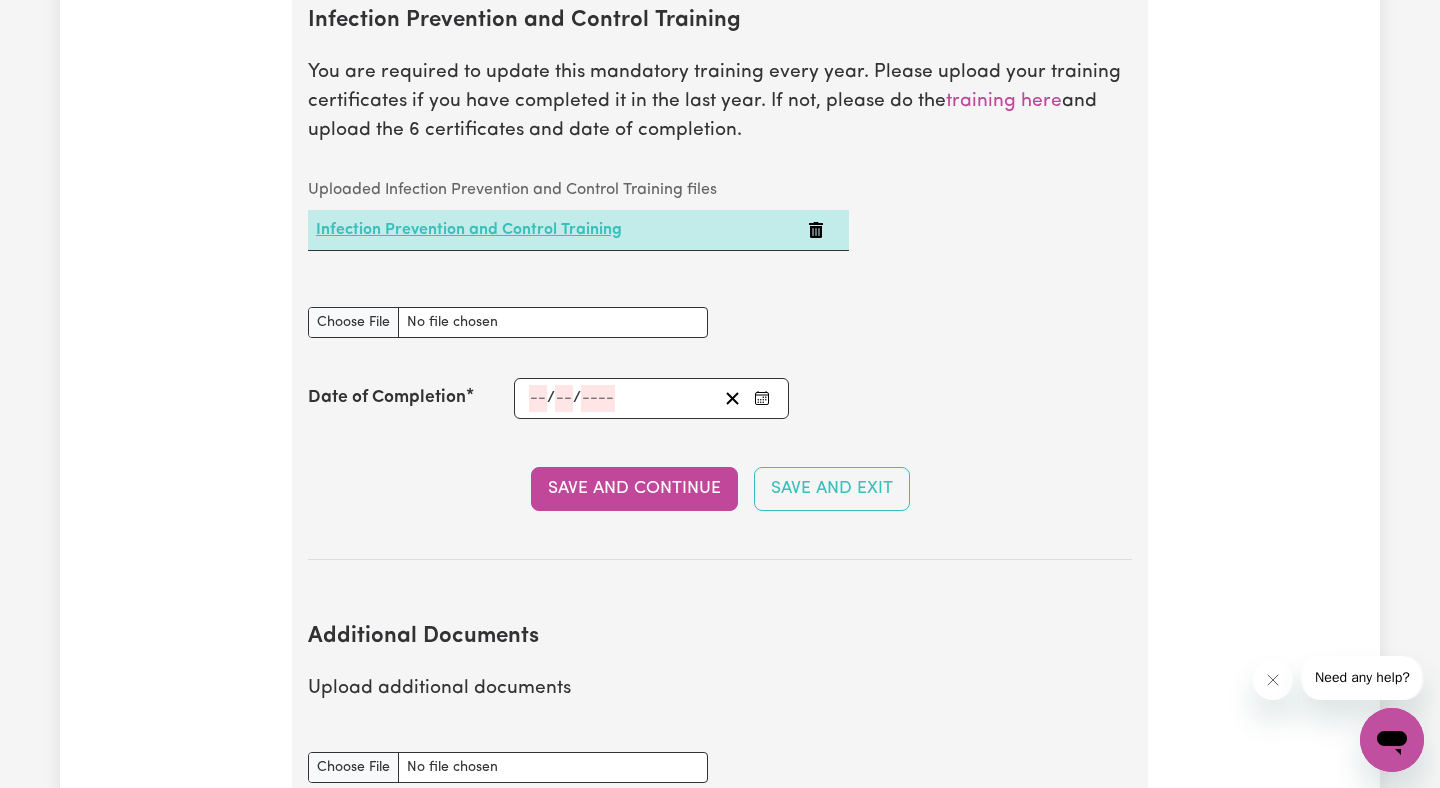 click on "Infection Prevention and Control Training" at bounding box center (469, 230) 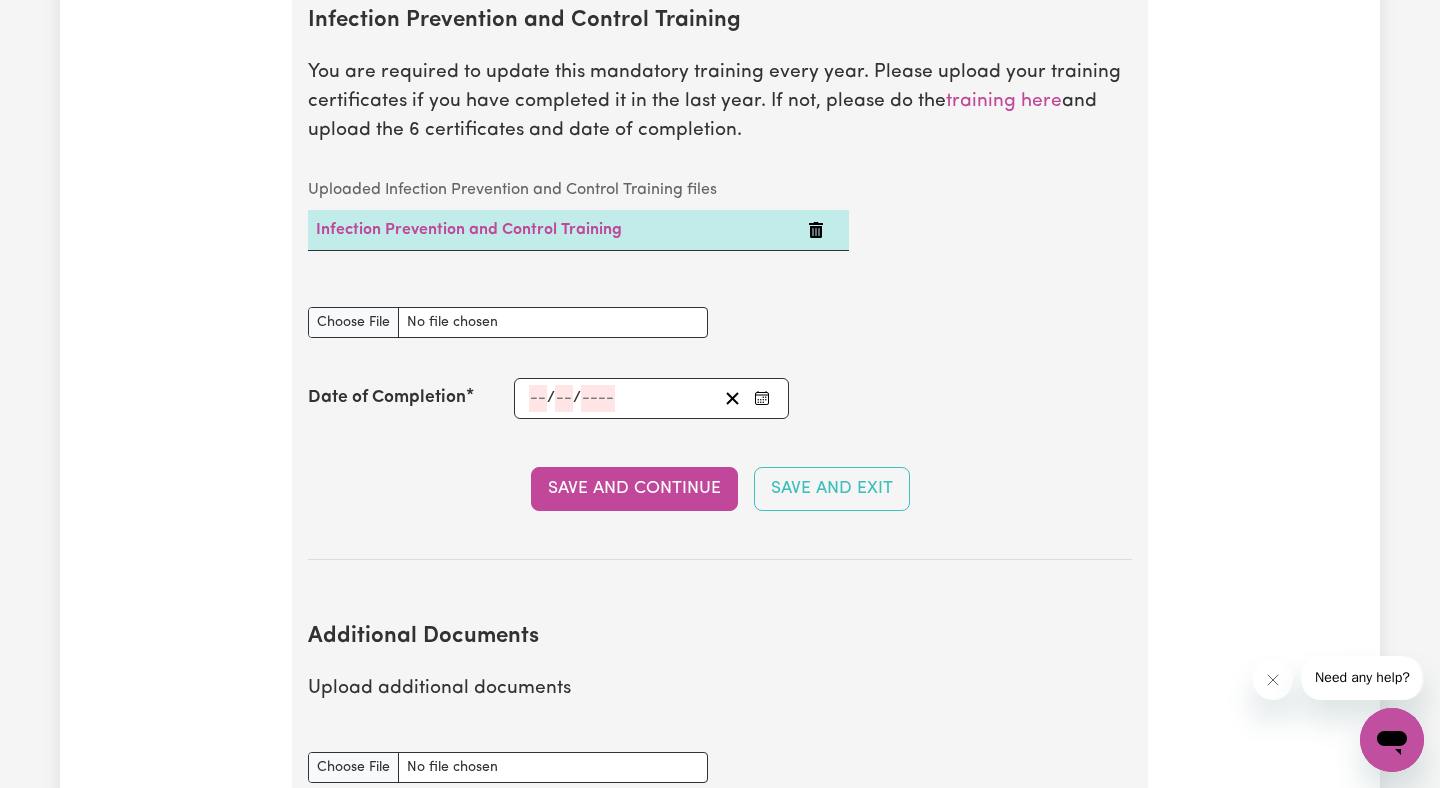click 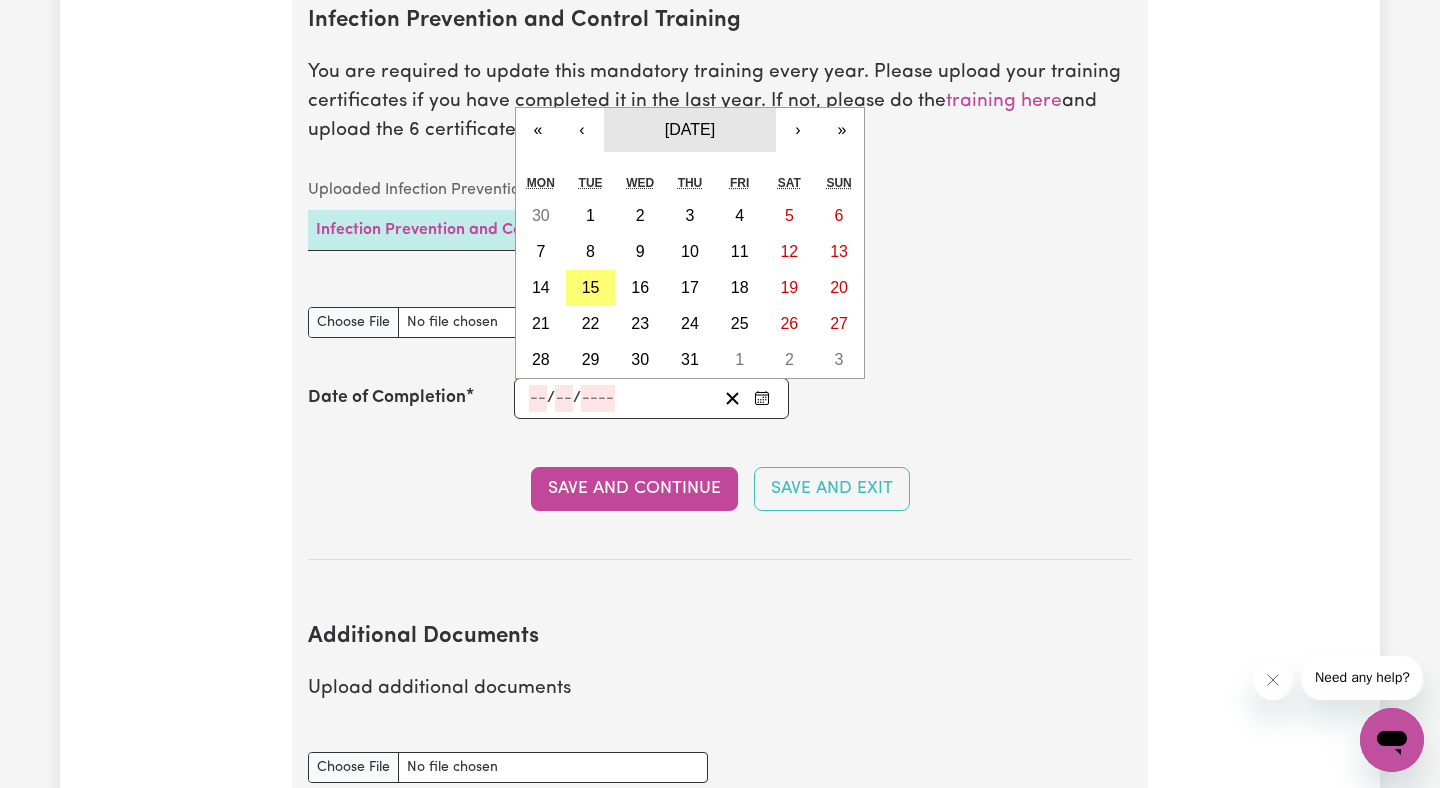 click on "[DATE]" at bounding box center [690, 129] 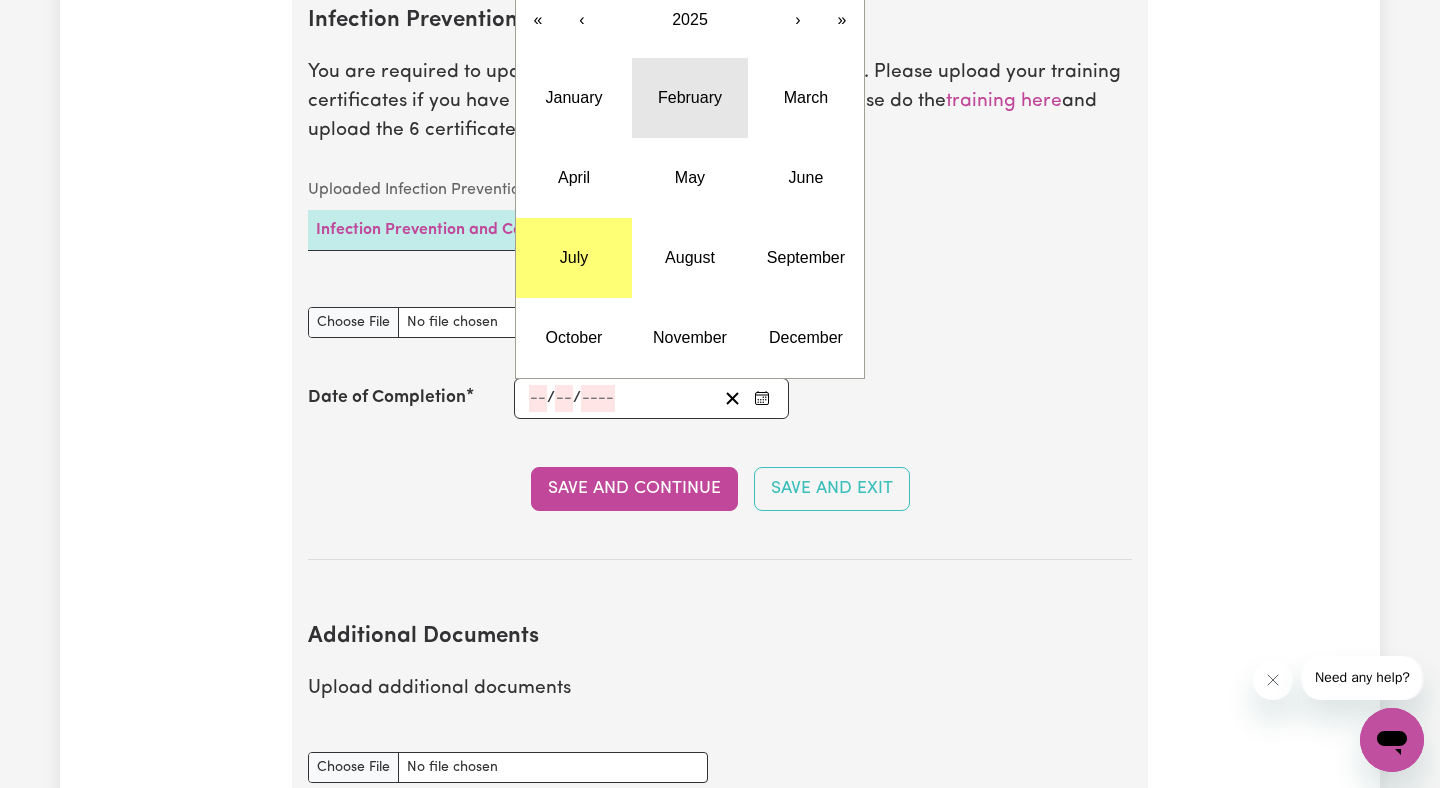 click on "February" at bounding box center (690, 98) 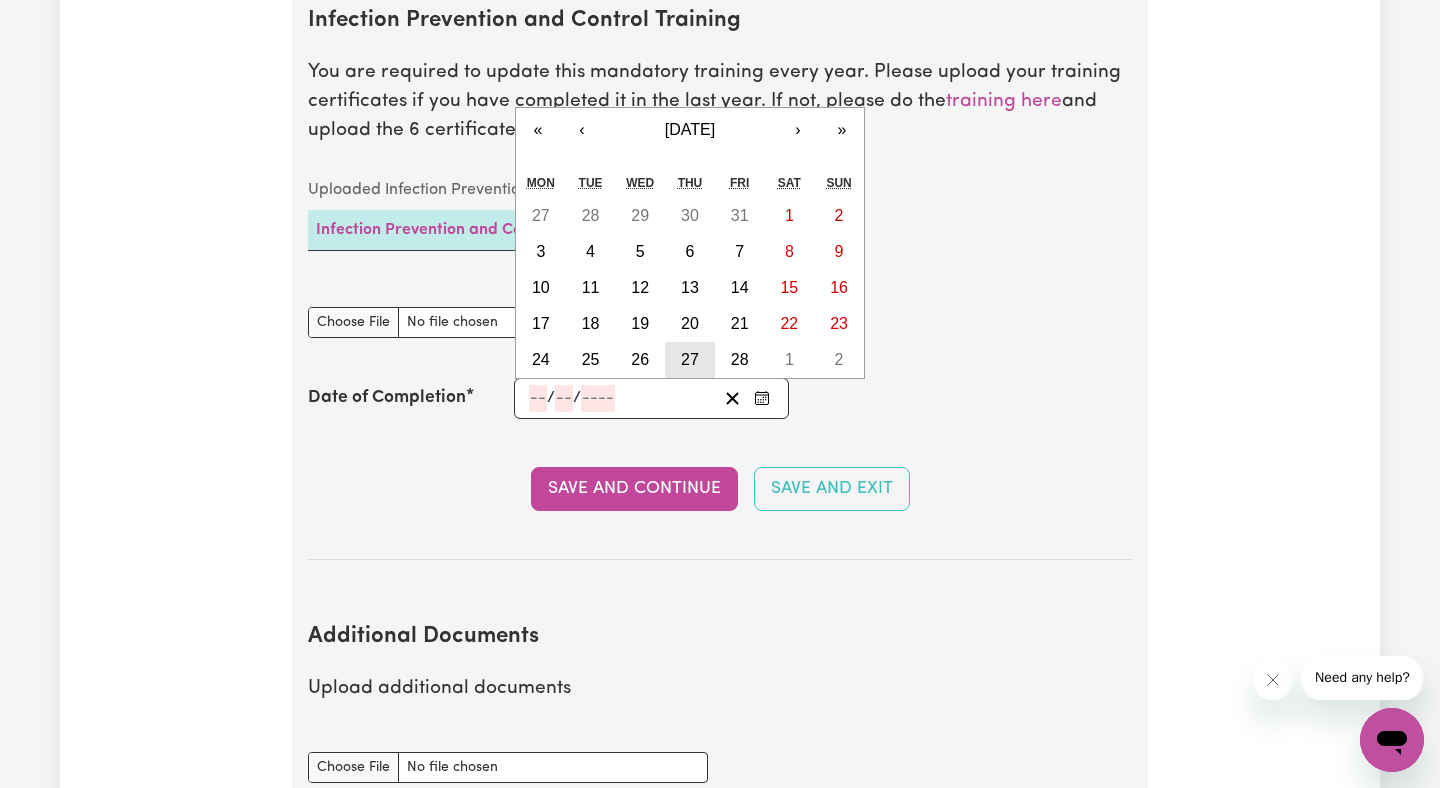 click on "27" at bounding box center [690, 359] 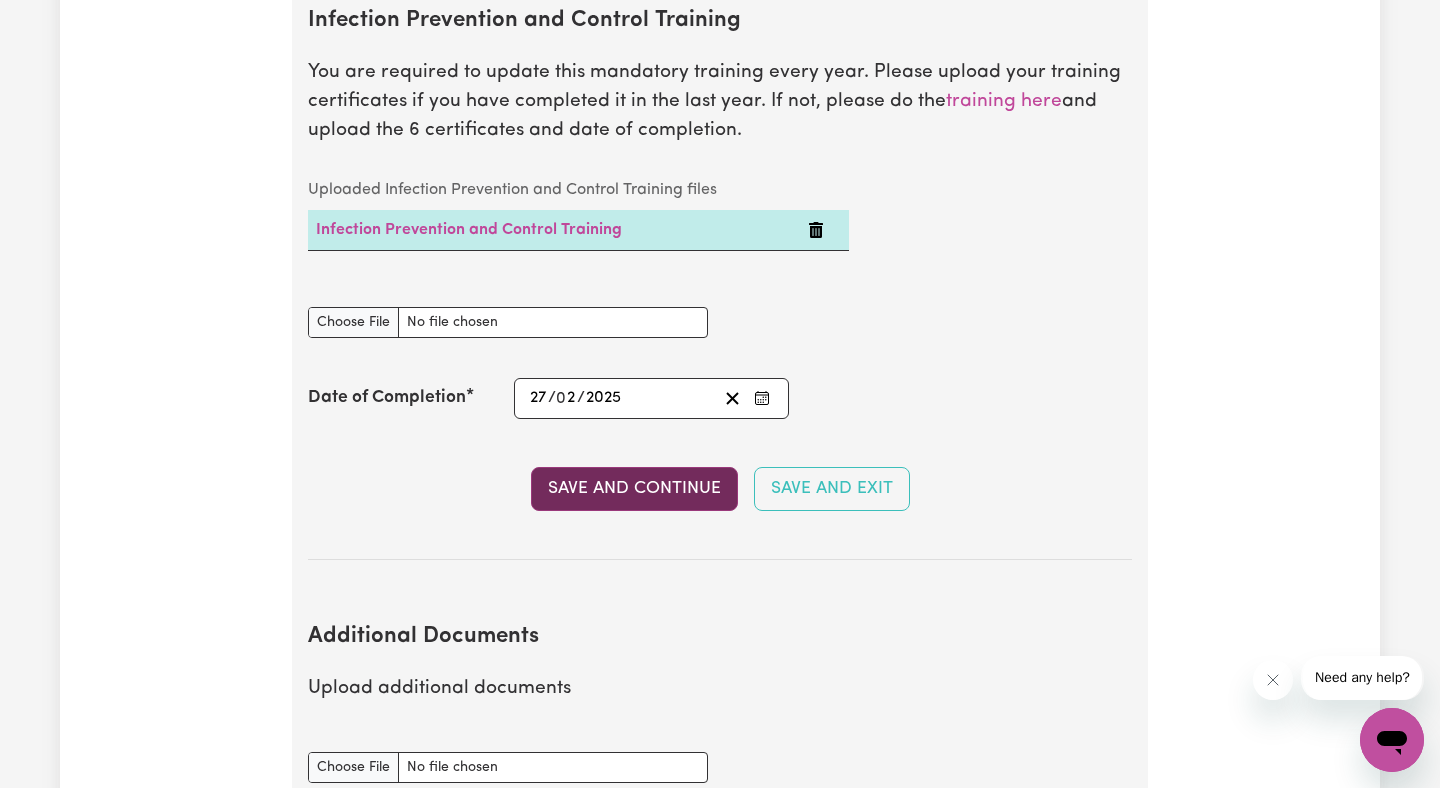 click on "Save and Continue" at bounding box center [634, 489] 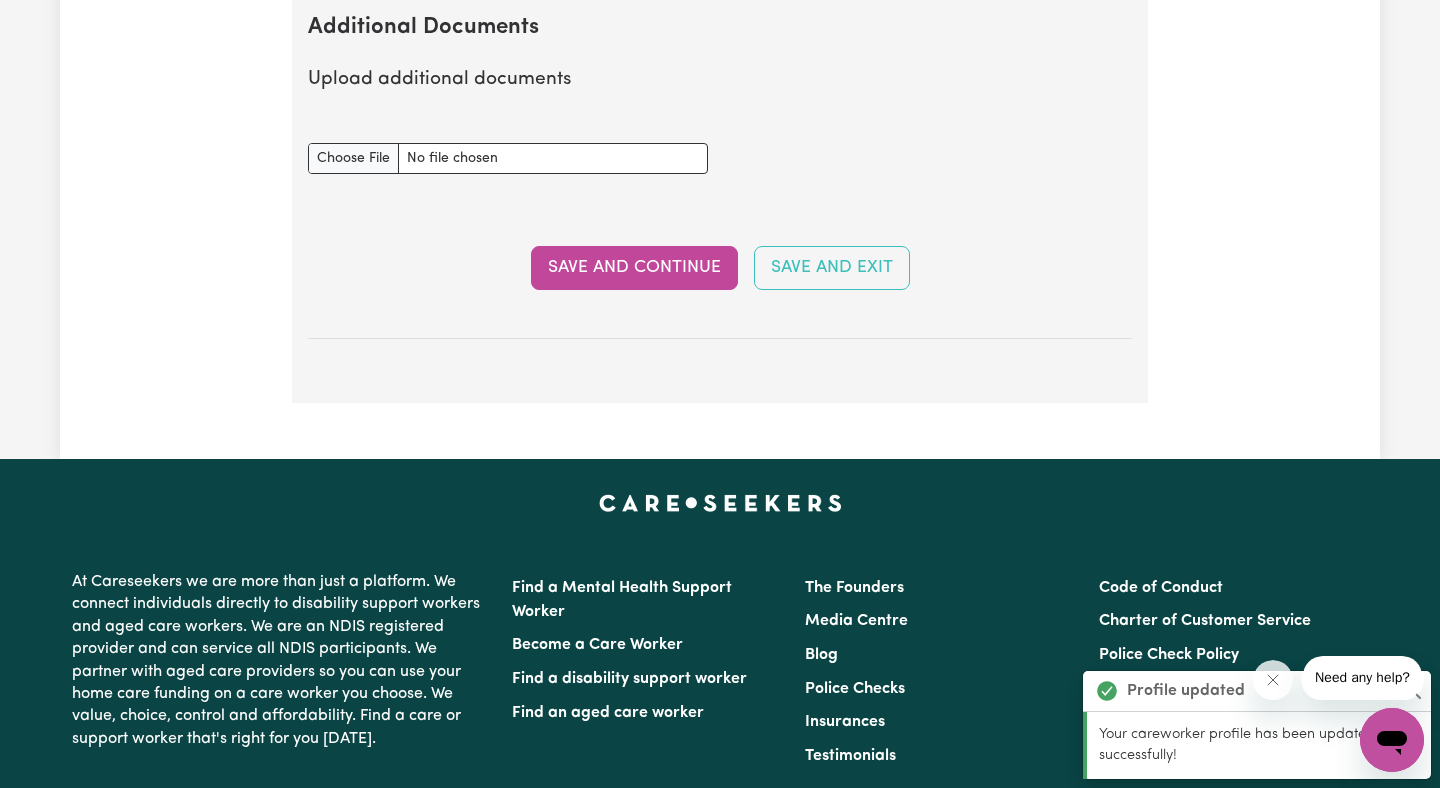 scroll, scrollTop: 3739, scrollLeft: 0, axis: vertical 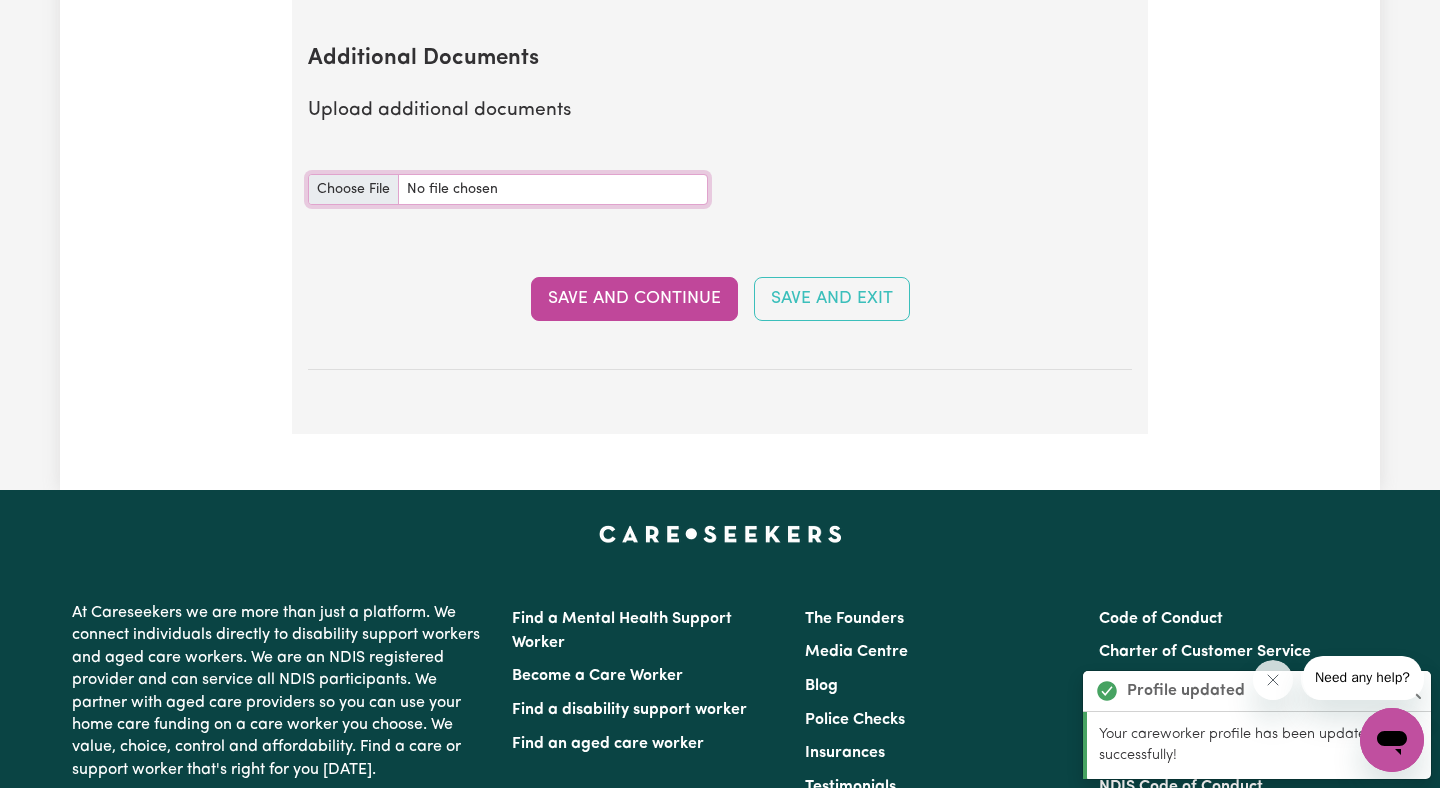 click on "Additional Documents  document" at bounding box center [508, 189] 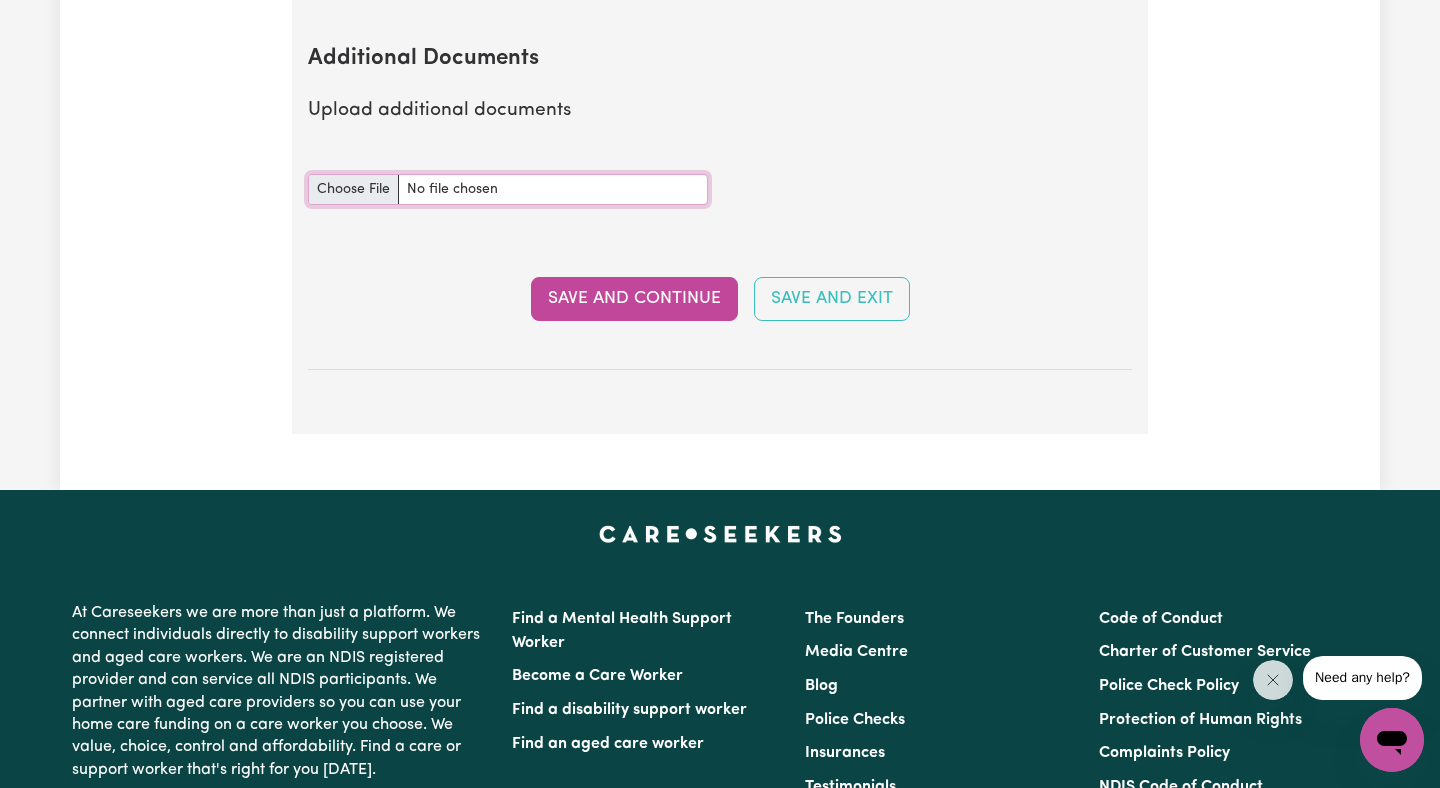 type on "C:\fakepath\Olabisi [PERSON_NAME] CHC33021 - Certificate III in  Individual Support (Ageing  Disability) 6.pdf" 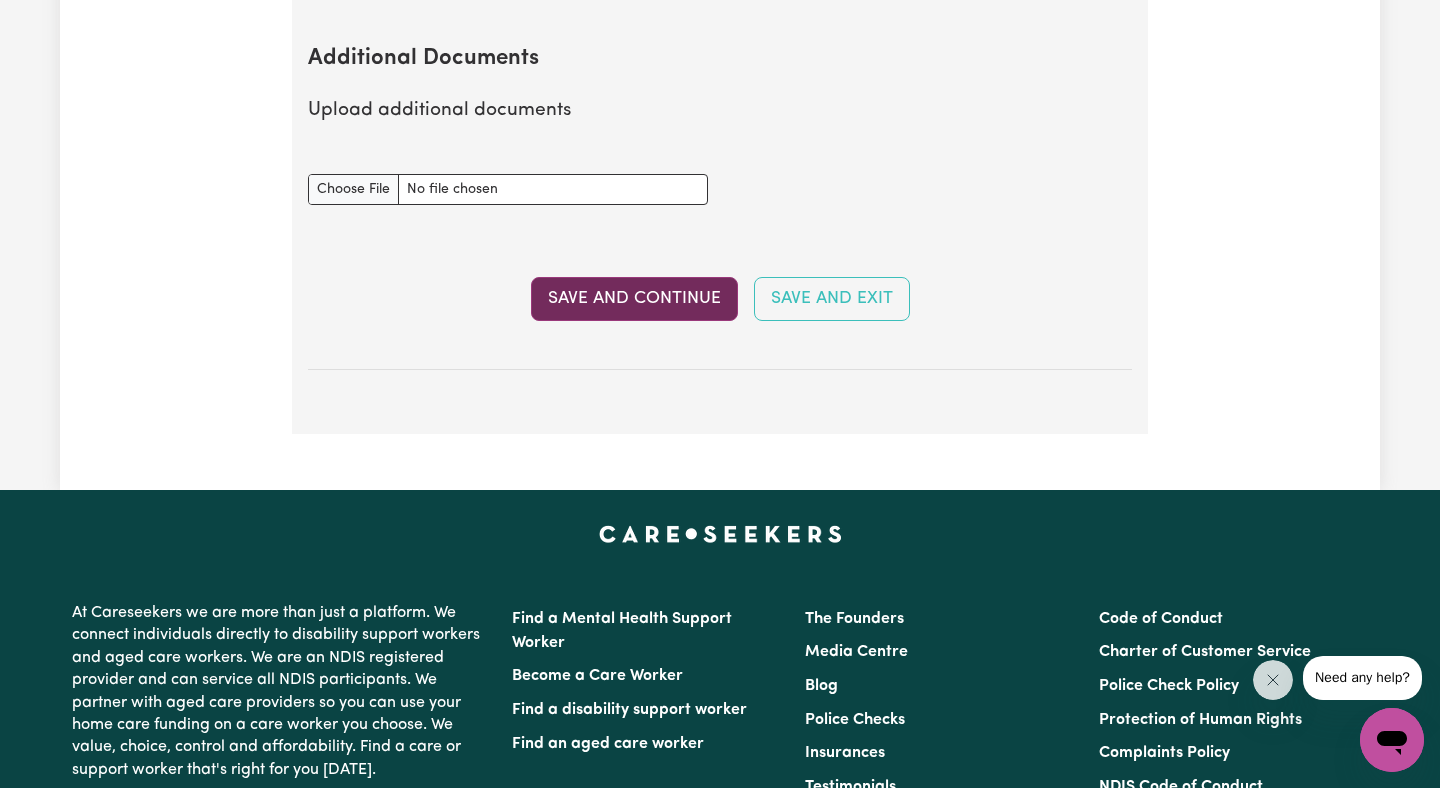 click on "Save and Continue" at bounding box center [634, 299] 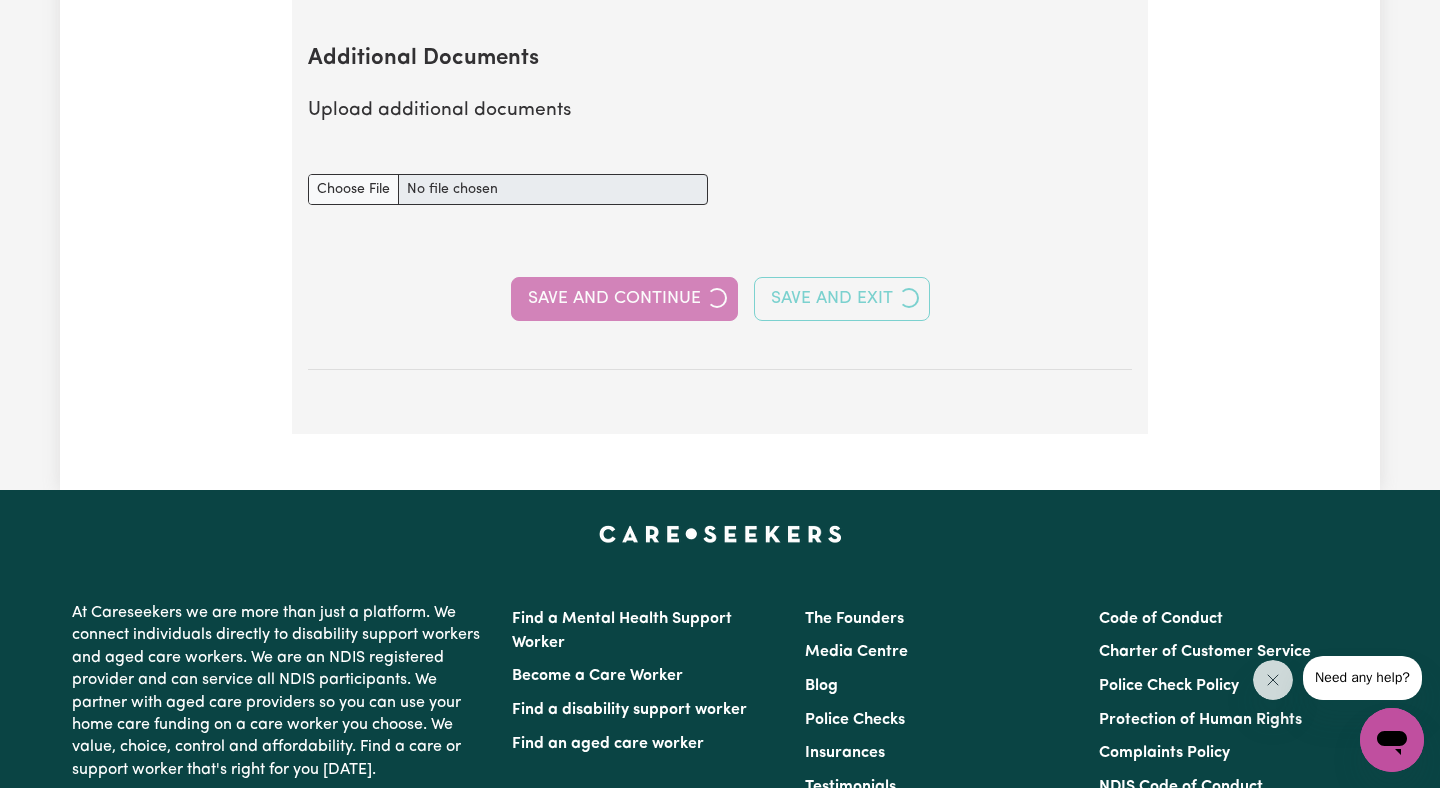 select on "Certificate III (Individual Support)" 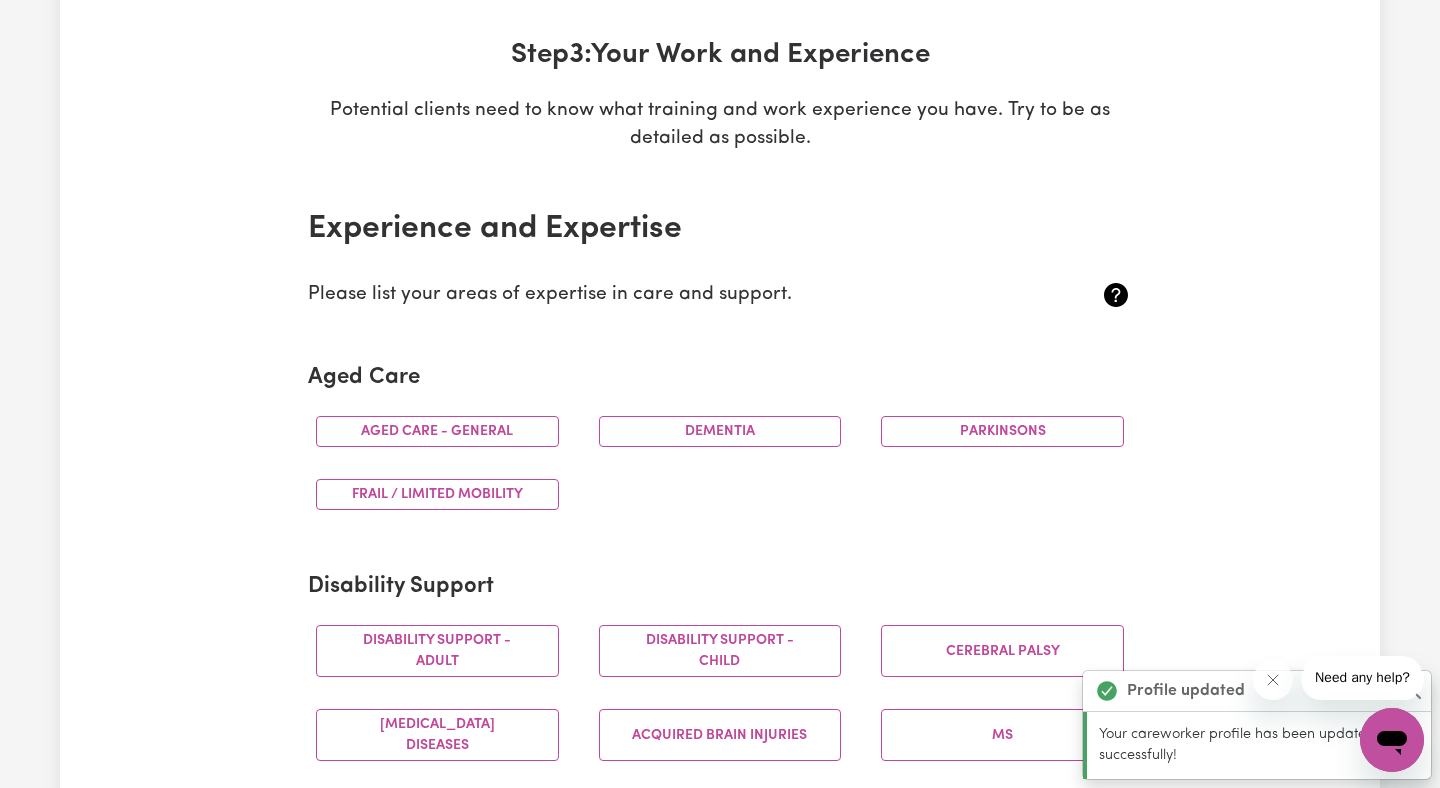 scroll, scrollTop: 285, scrollLeft: 0, axis: vertical 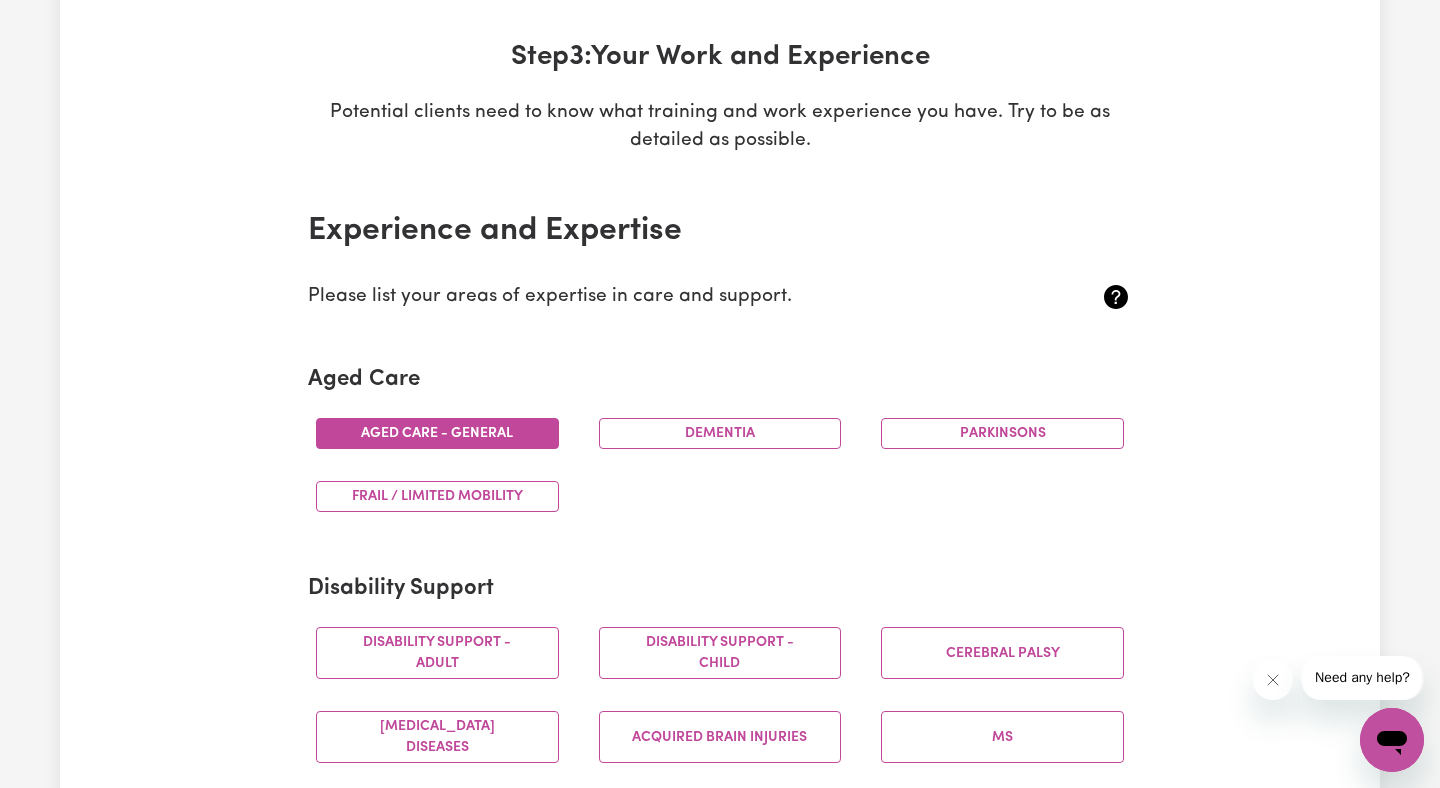 click on "Aged care - General" at bounding box center (437, 433) 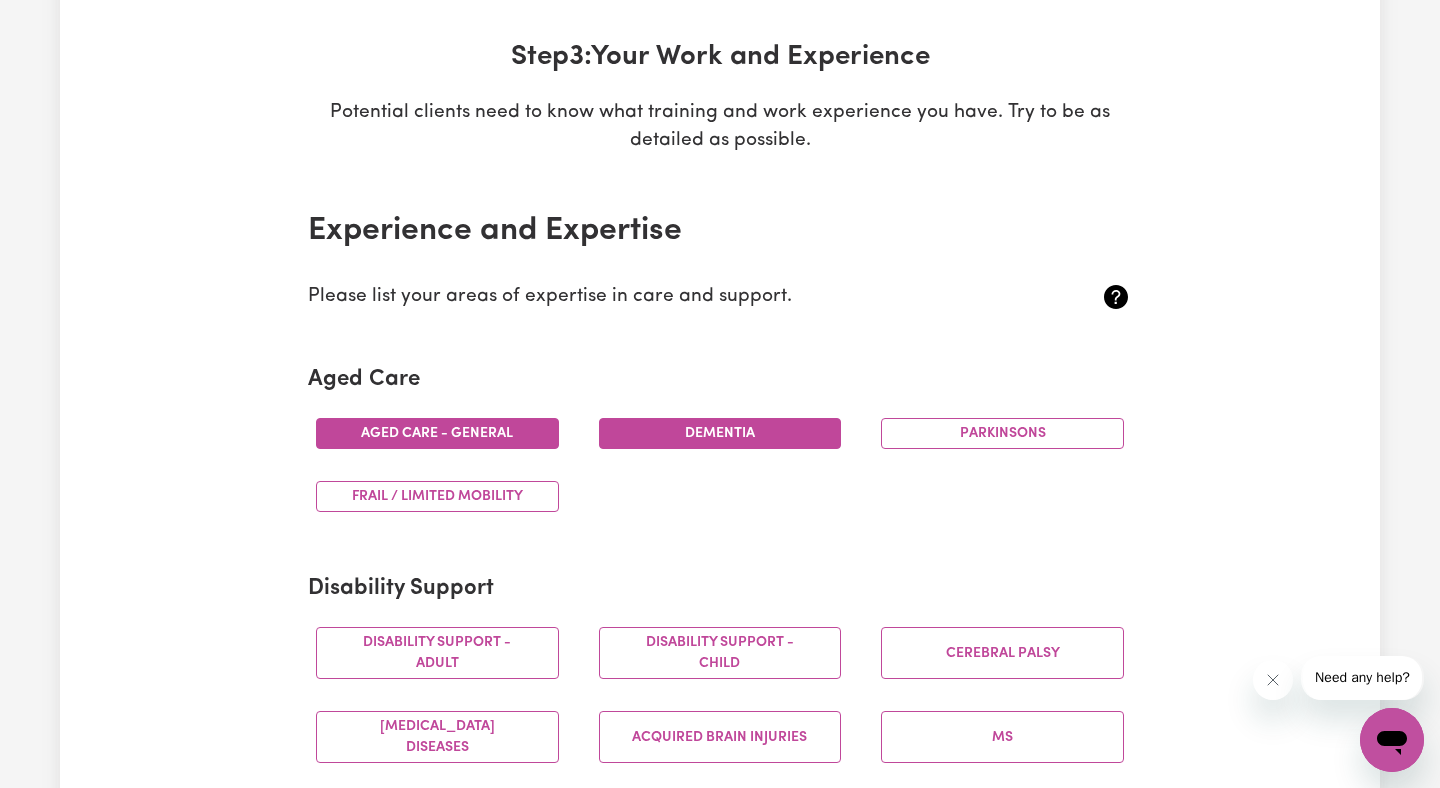 click on "Dementia" at bounding box center [720, 433] 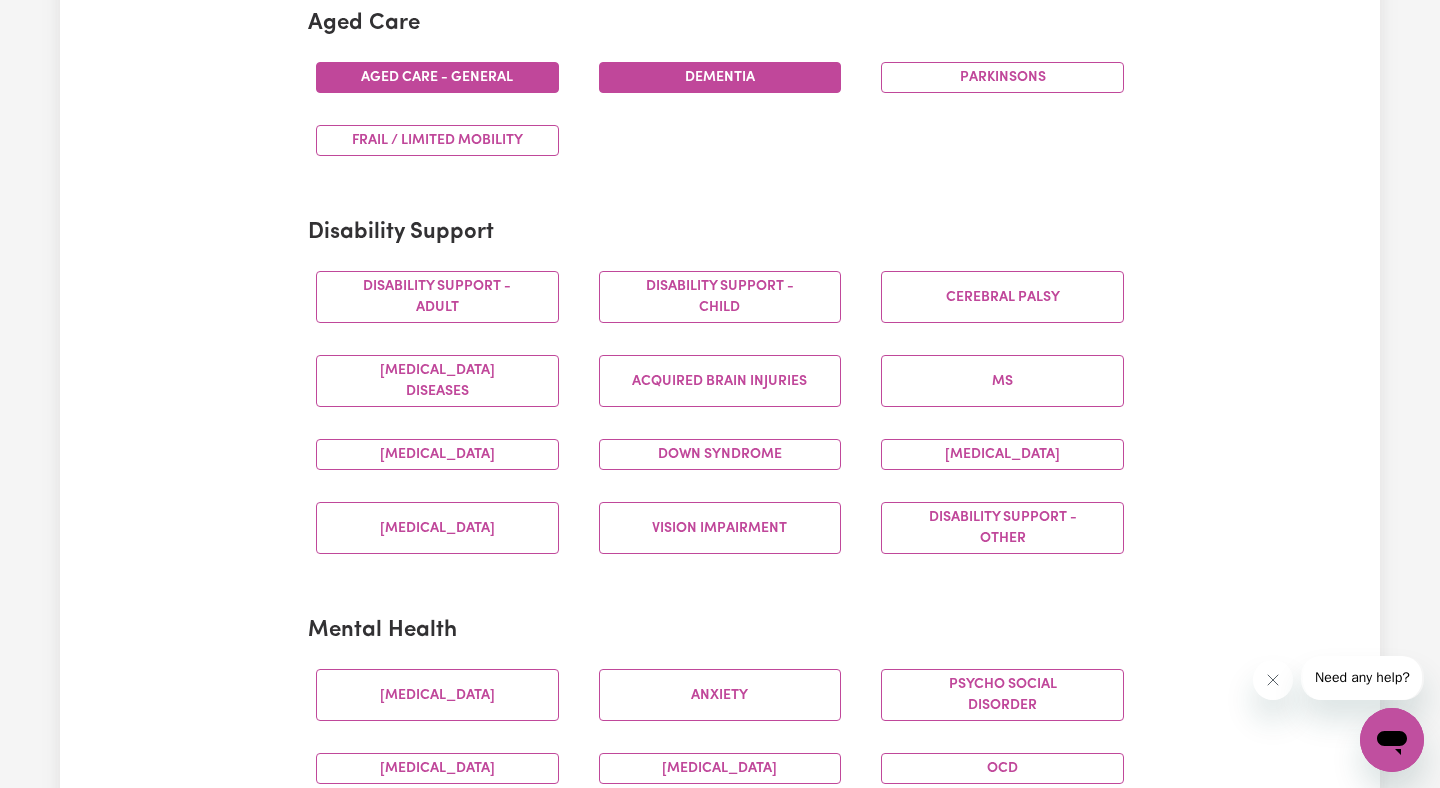 scroll, scrollTop: 642, scrollLeft: 0, axis: vertical 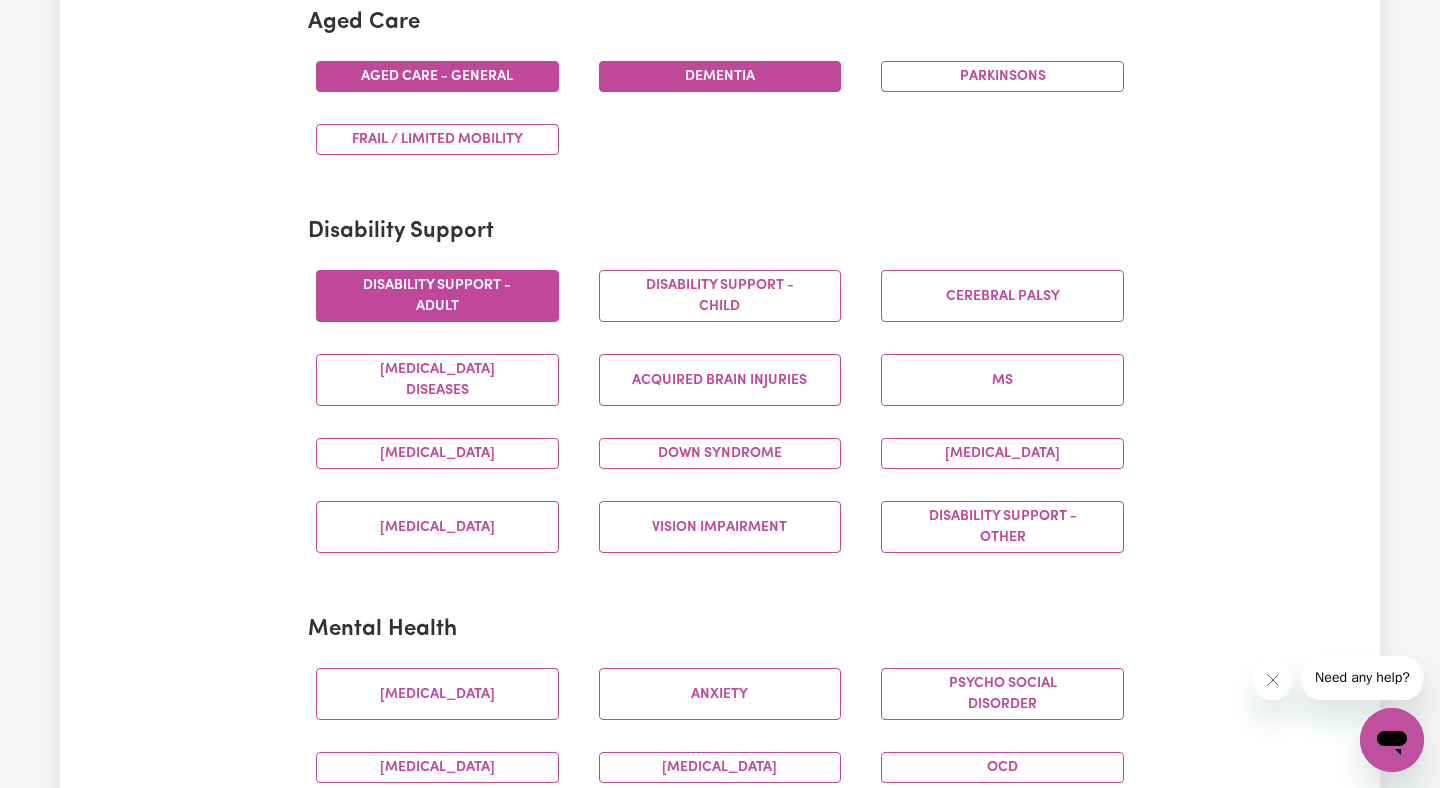 click on "Disability support - Adult" at bounding box center (437, 296) 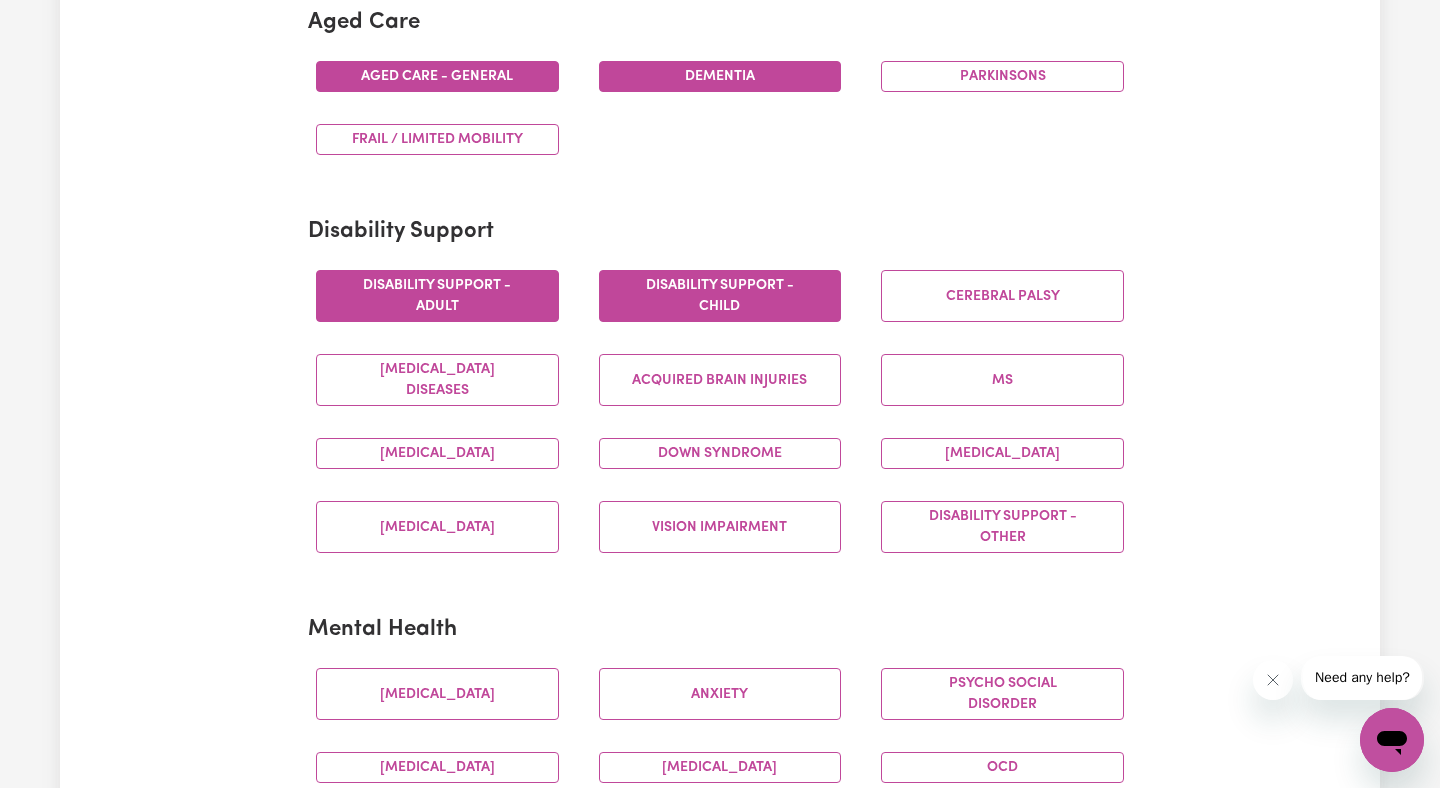 click on "Disability support - Child" at bounding box center [720, 296] 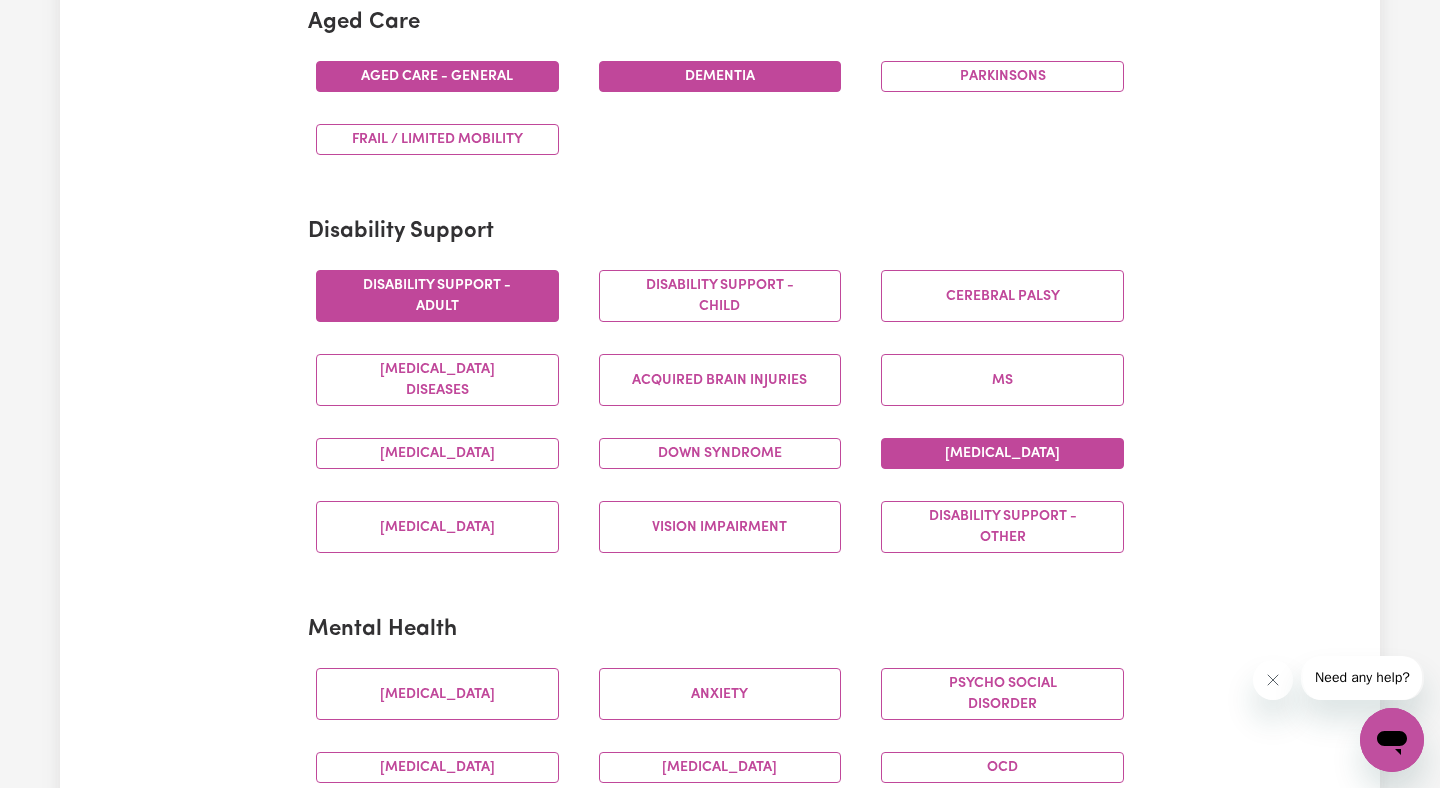 click on "[MEDICAL_DATA]" at bounding box center (1002, 453) 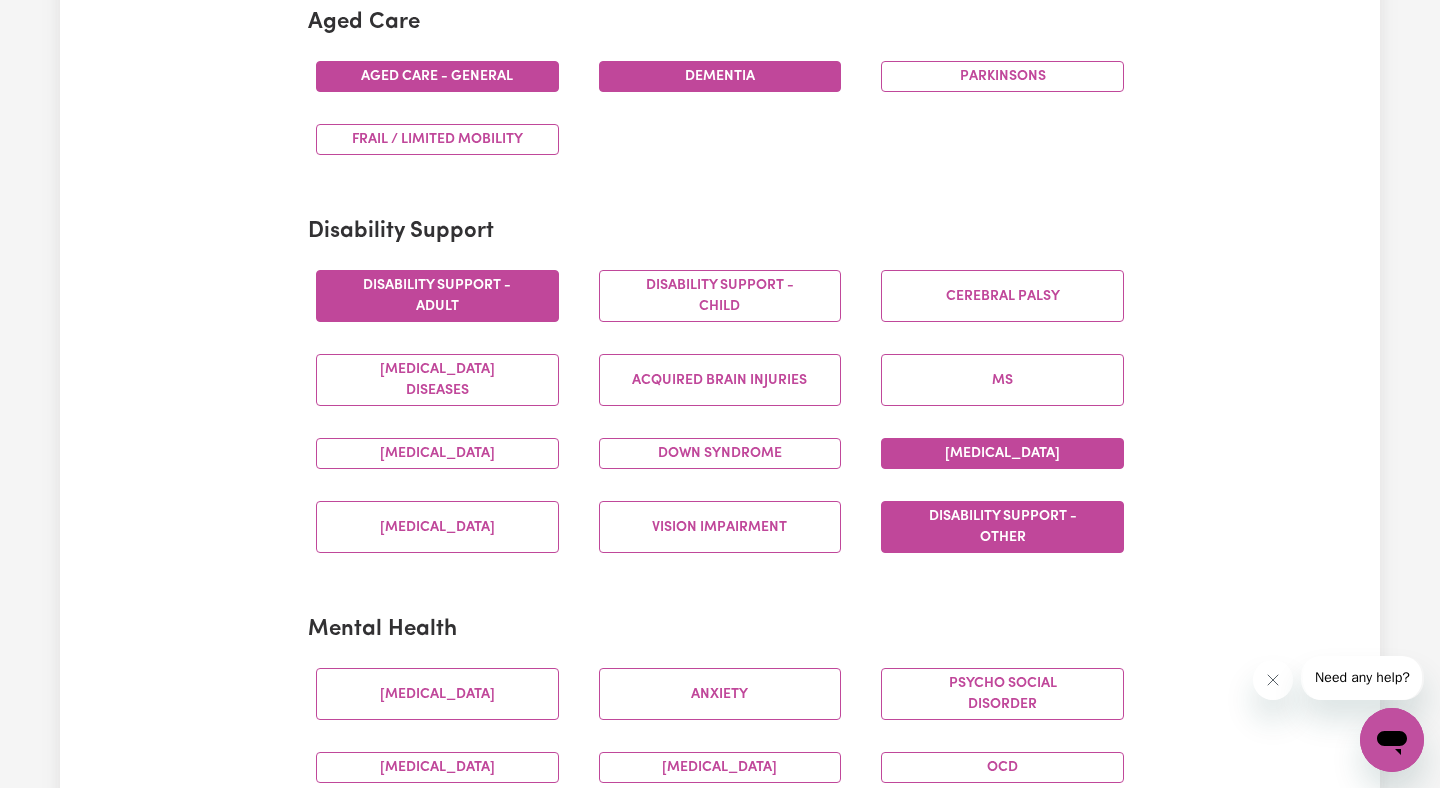 click on "Disability support - Other" at bounding box center [1002, 527] 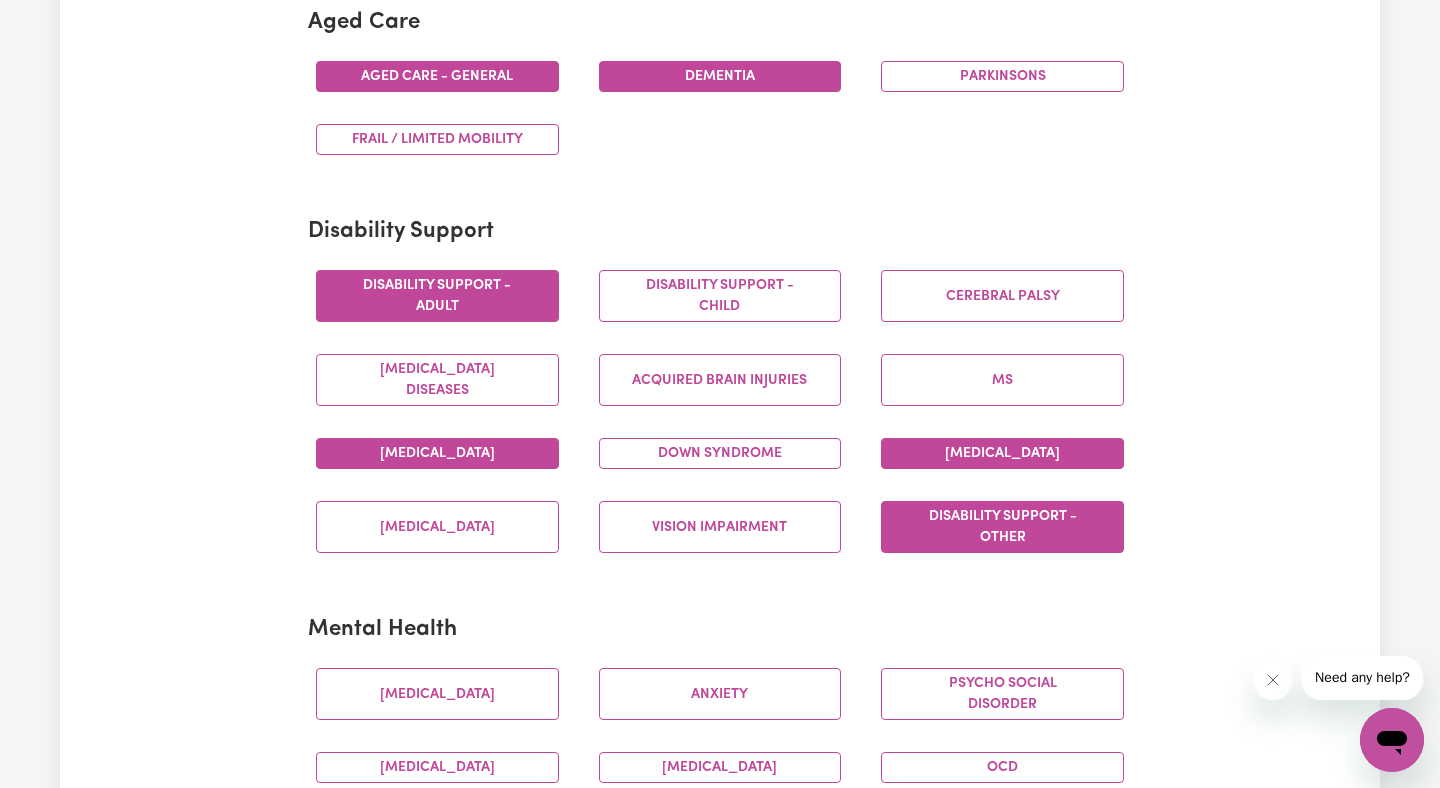 click on "[MEDICAL_DATA]" at bounding box center [437, 453] 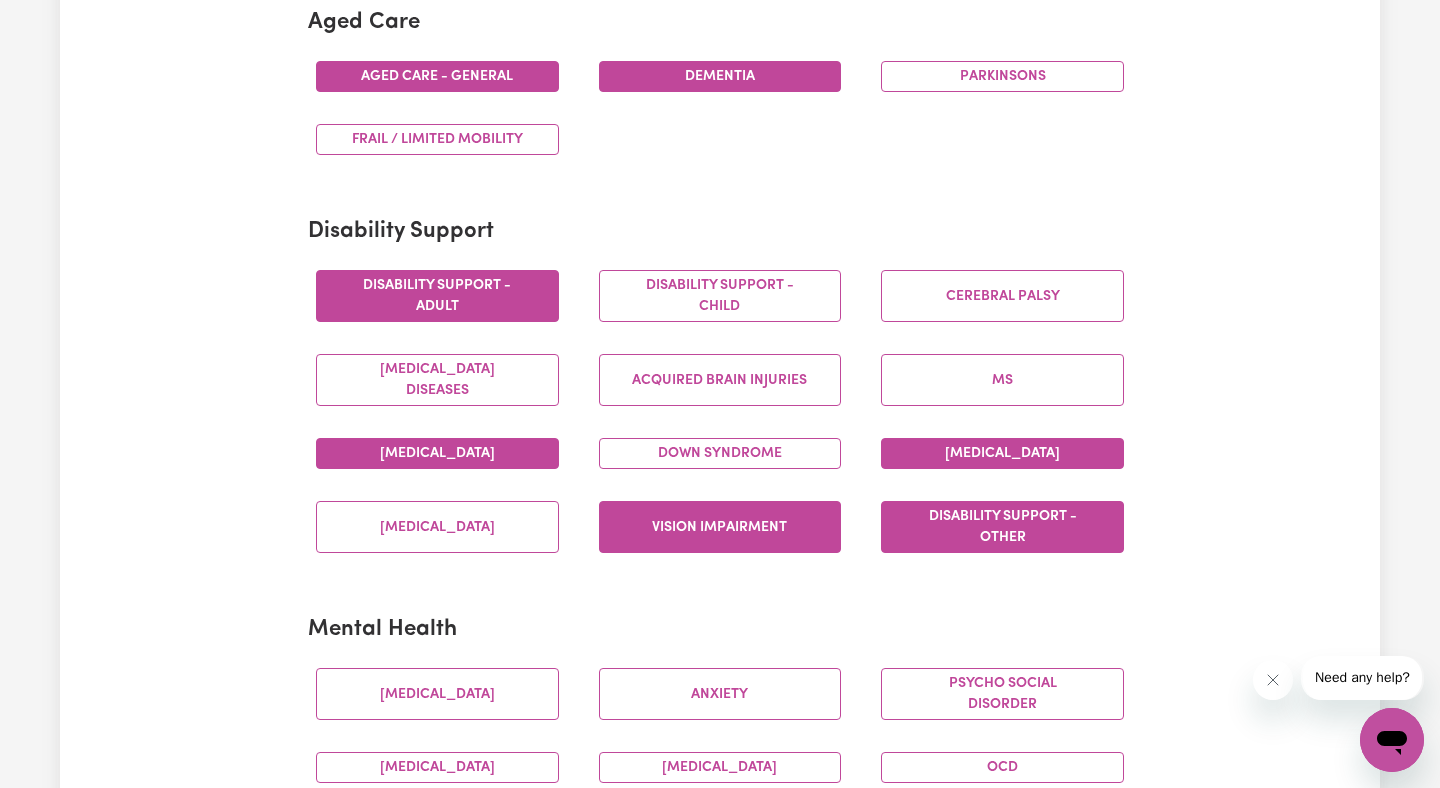 click on "Vision impairment" at bounding box center [720, 527] 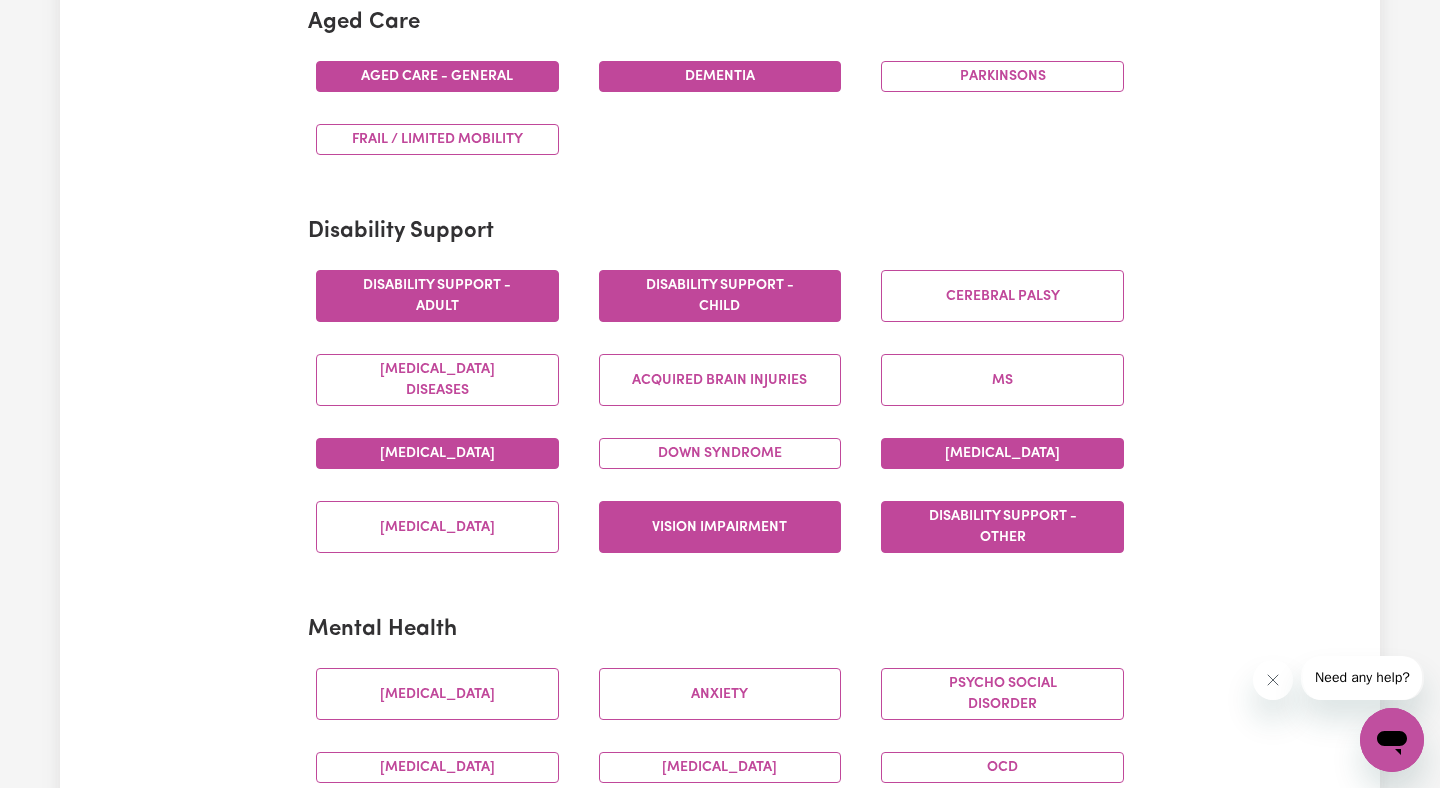 click on "Disability support - Child" at bounding box center [720, 296] 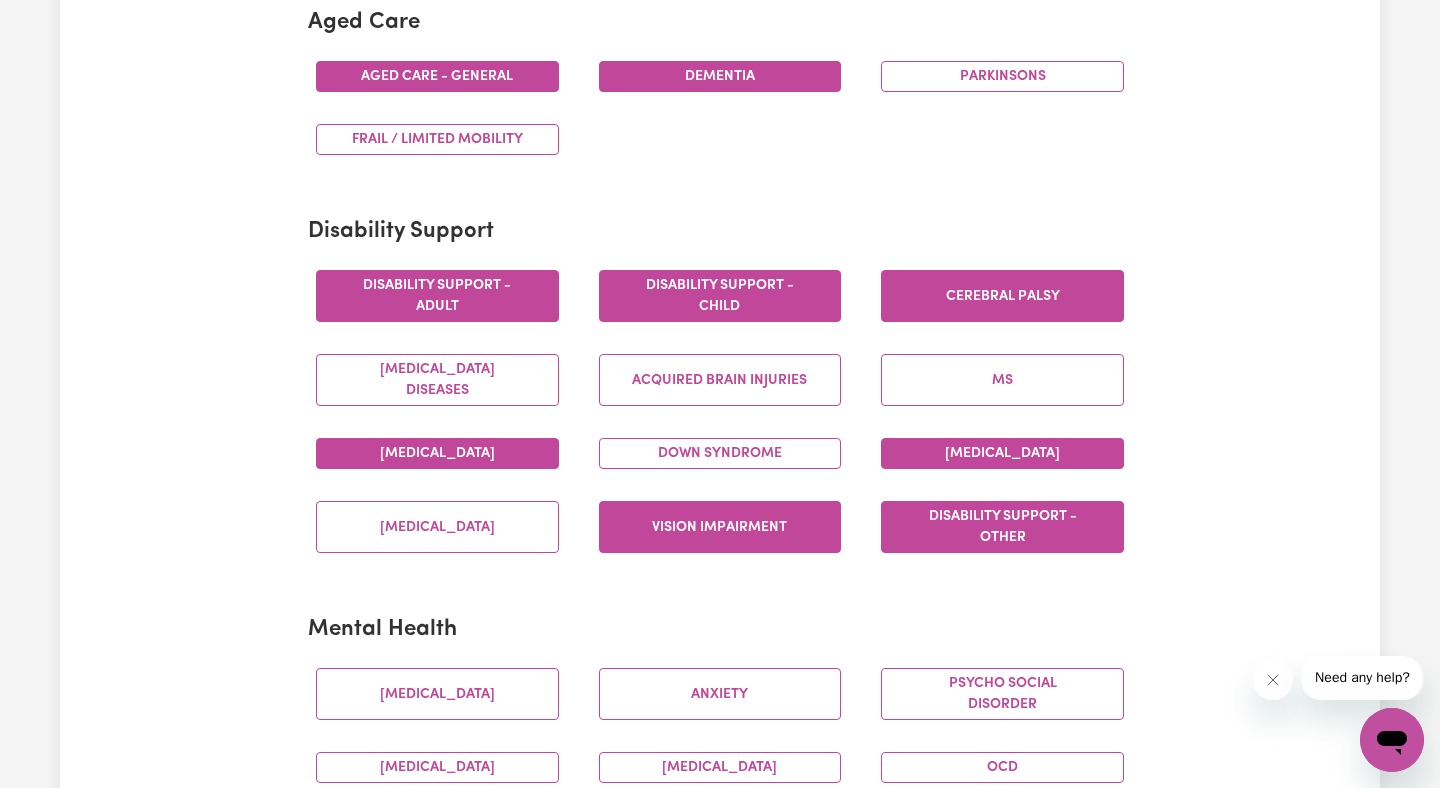 click on "Cerebral Palsy" at bounding box center [1002, 296] 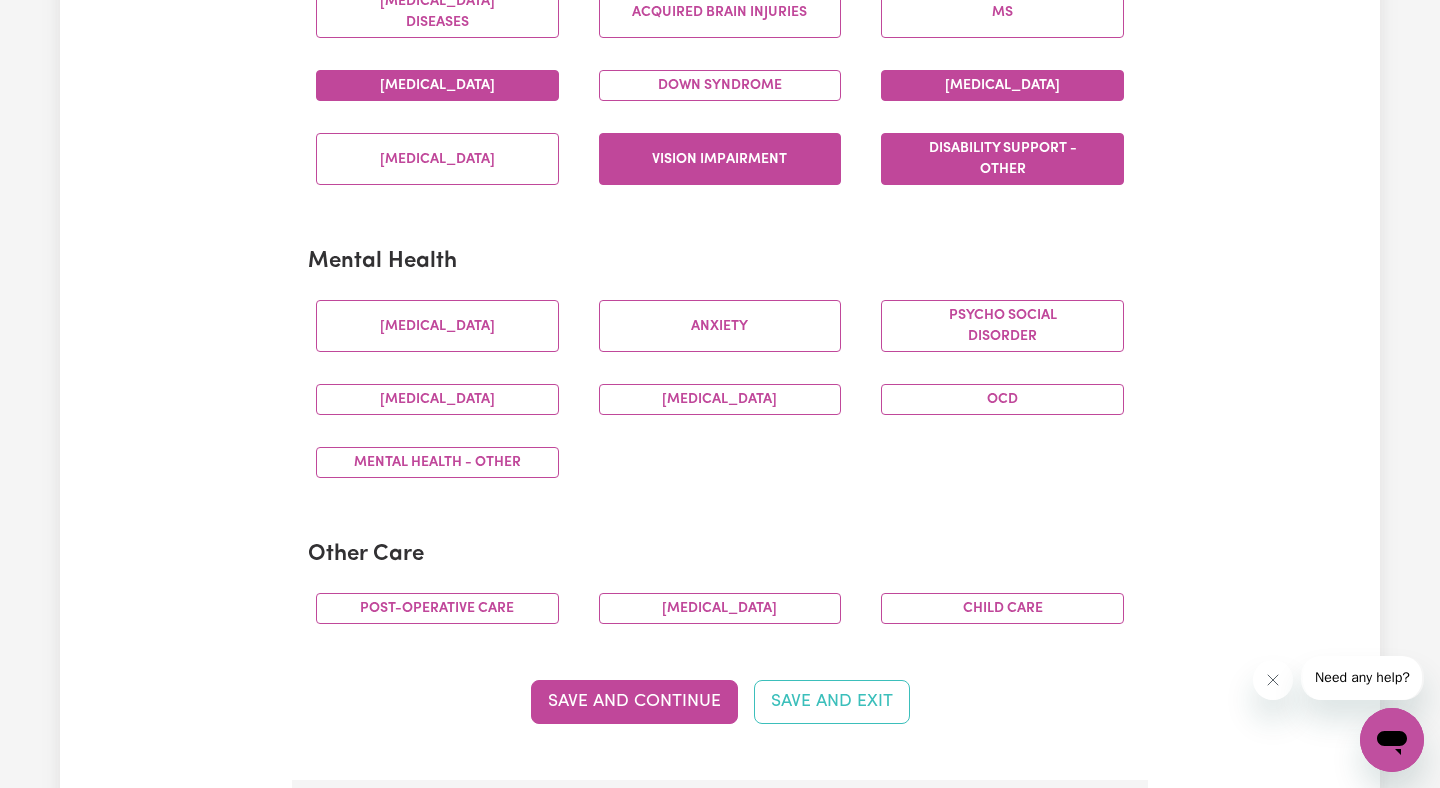 scroll, scrollTop: 1026, scrollLeft: 0, axis: vertical 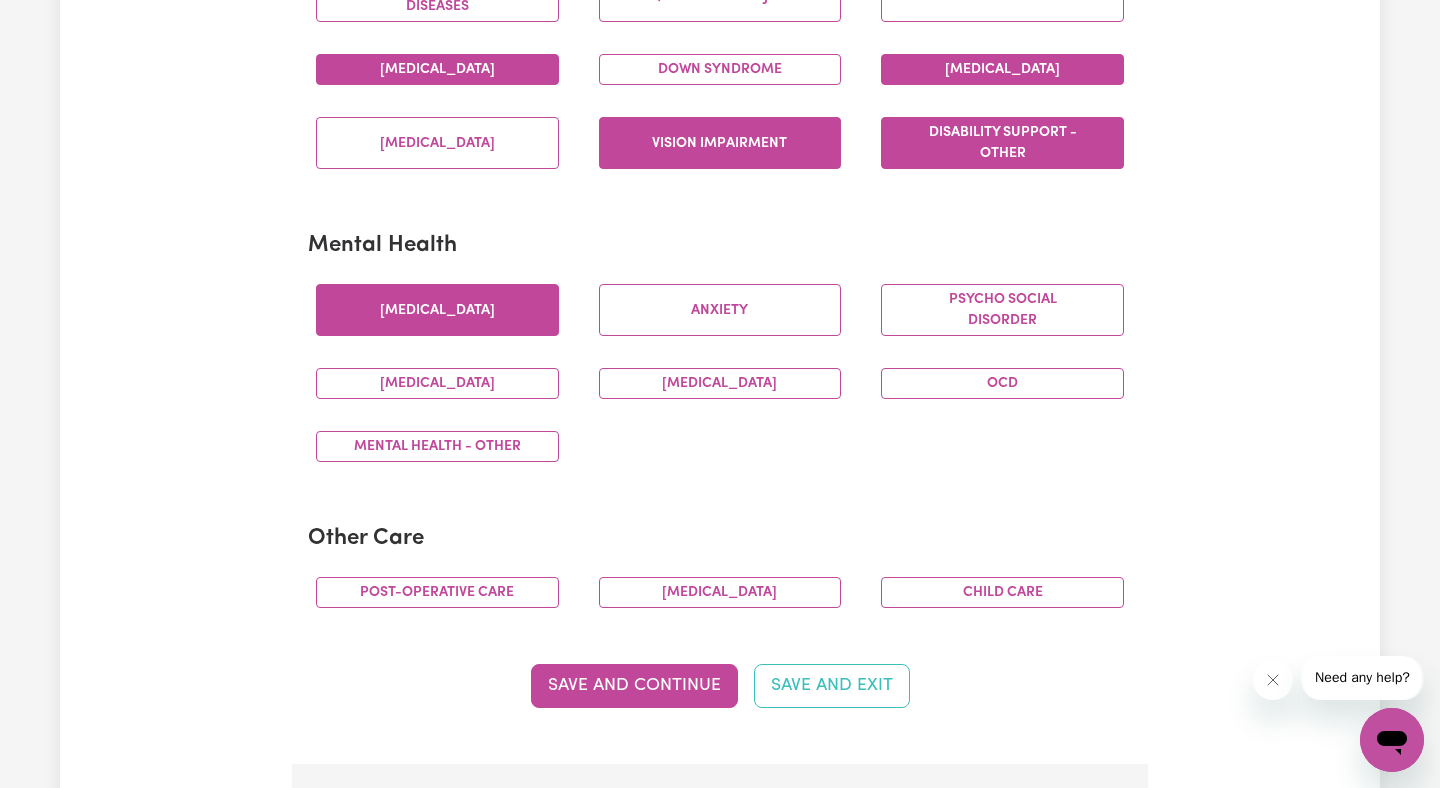 click on "[MEDICAL_DATA]" at bounding box center [437, 310] 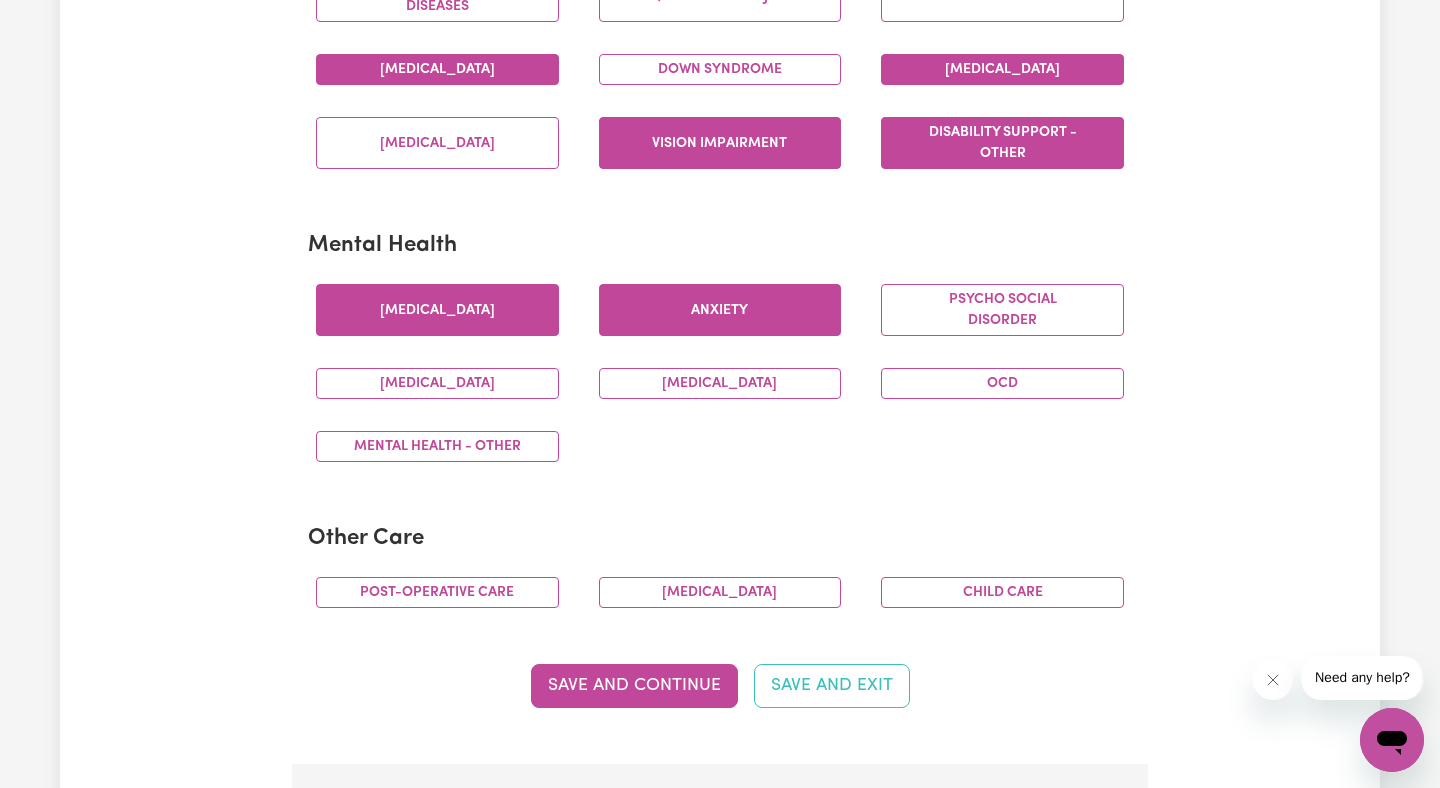 click on "Anxiety" at bounding box center (720, 310) 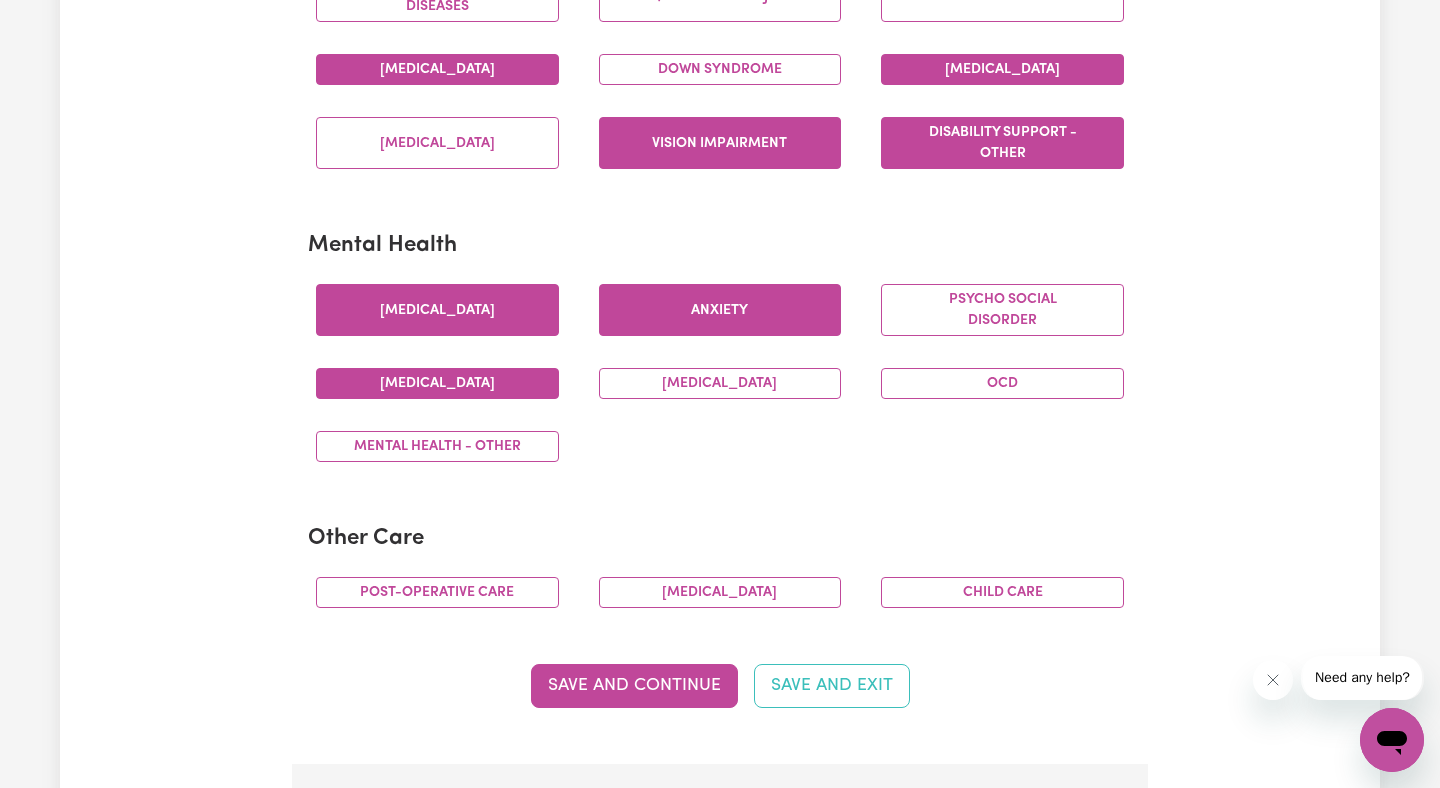 click on "[MEDICAL_DATA]" at bounding box center (437, 383) 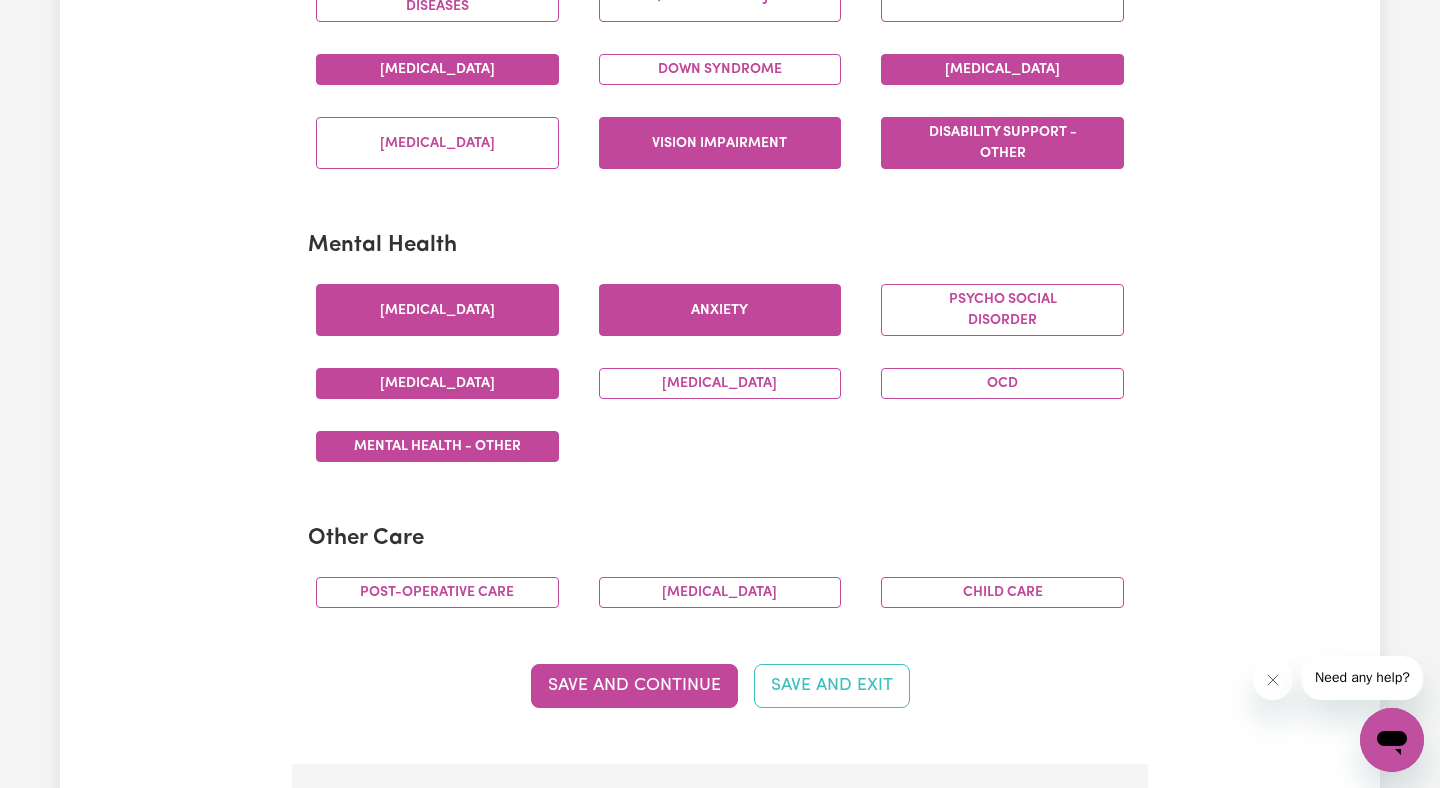 click on "Mental Health - Other" at bounding box center [437, 446] 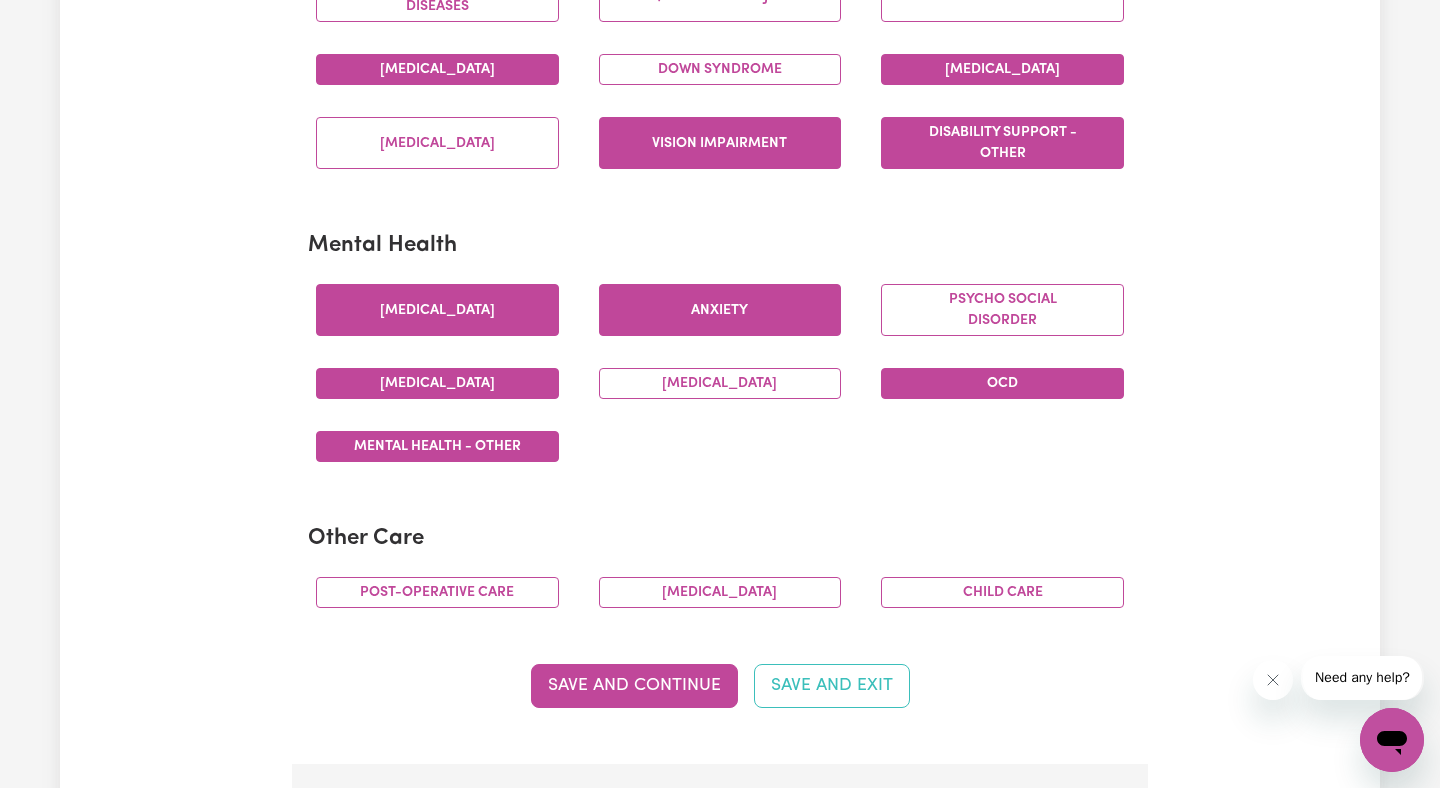 click on "OCD" at bounding box center [1002, 383] 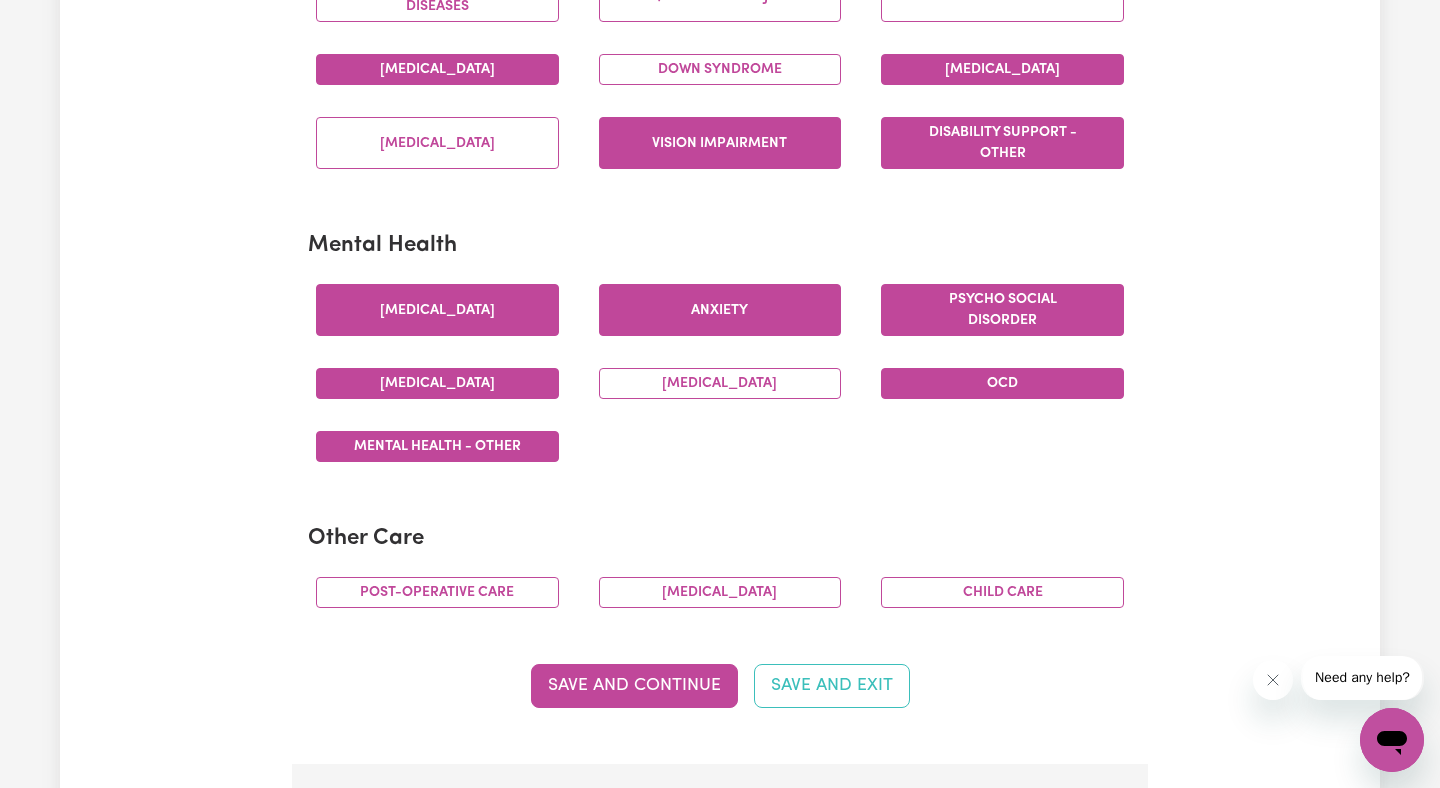 click on "Psycho social disorder" at bounding box center [1002, 310] 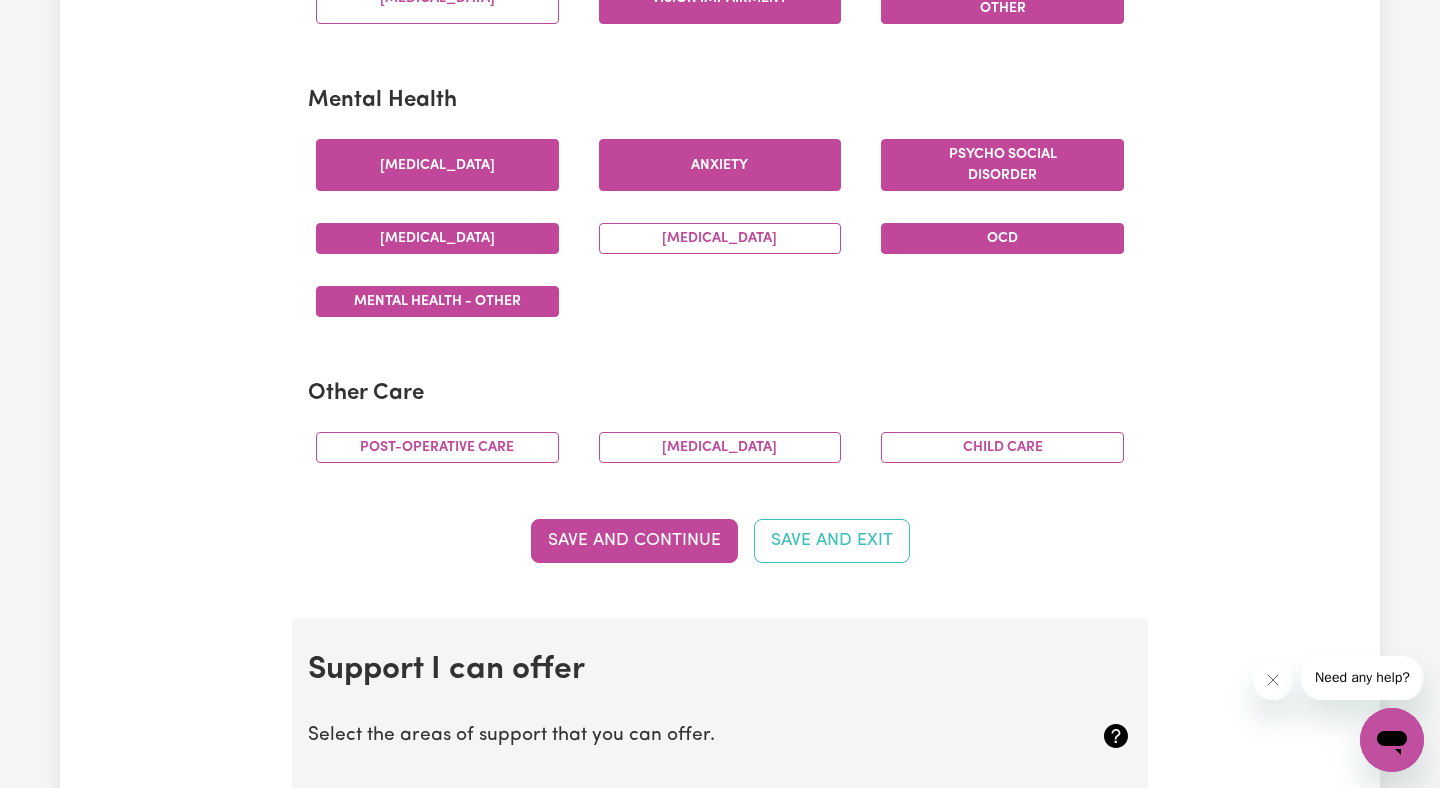 scroll, scrollTop: 1179, scrollLeft: 0, axis: vertical 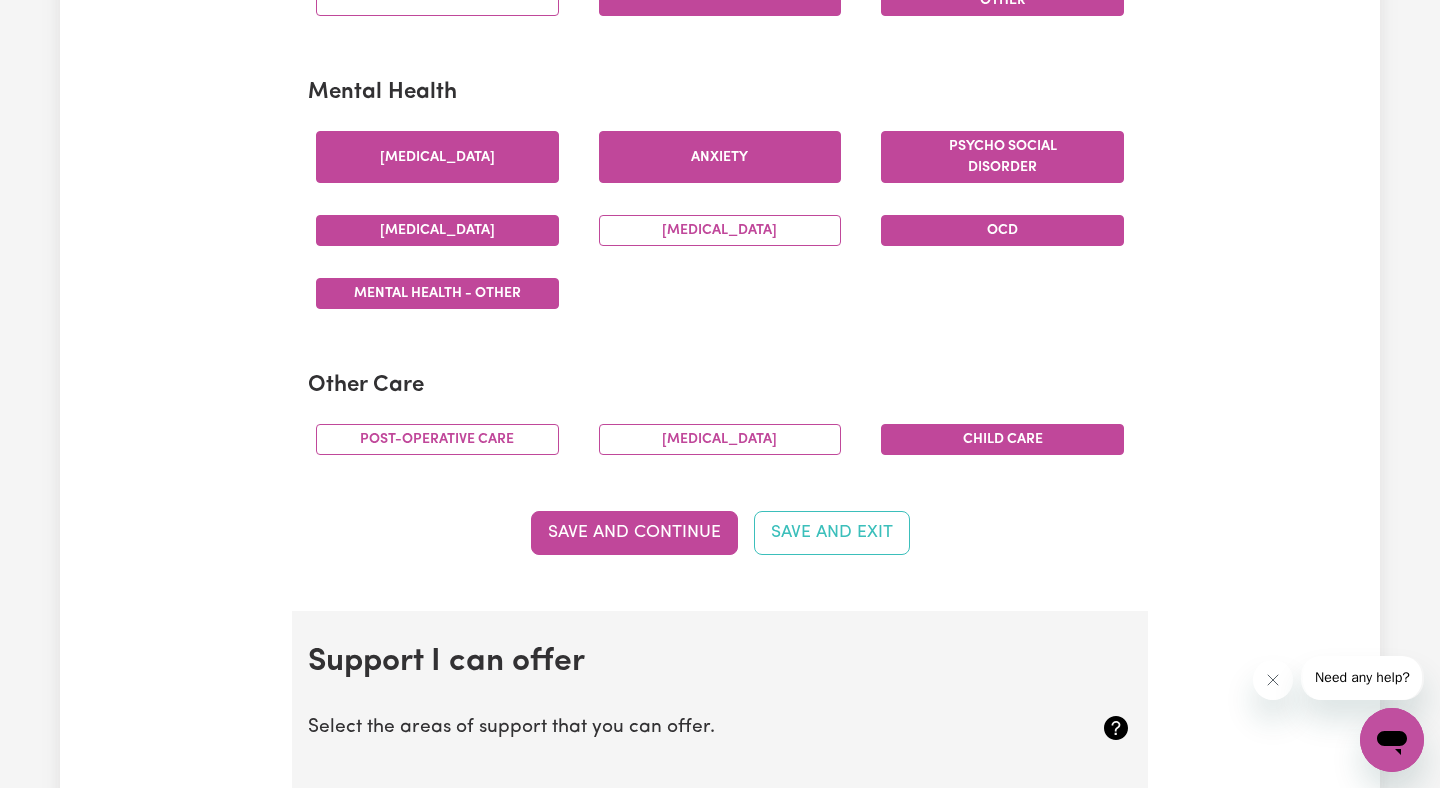 click on "Child care" at bounding box center (1002, 439) 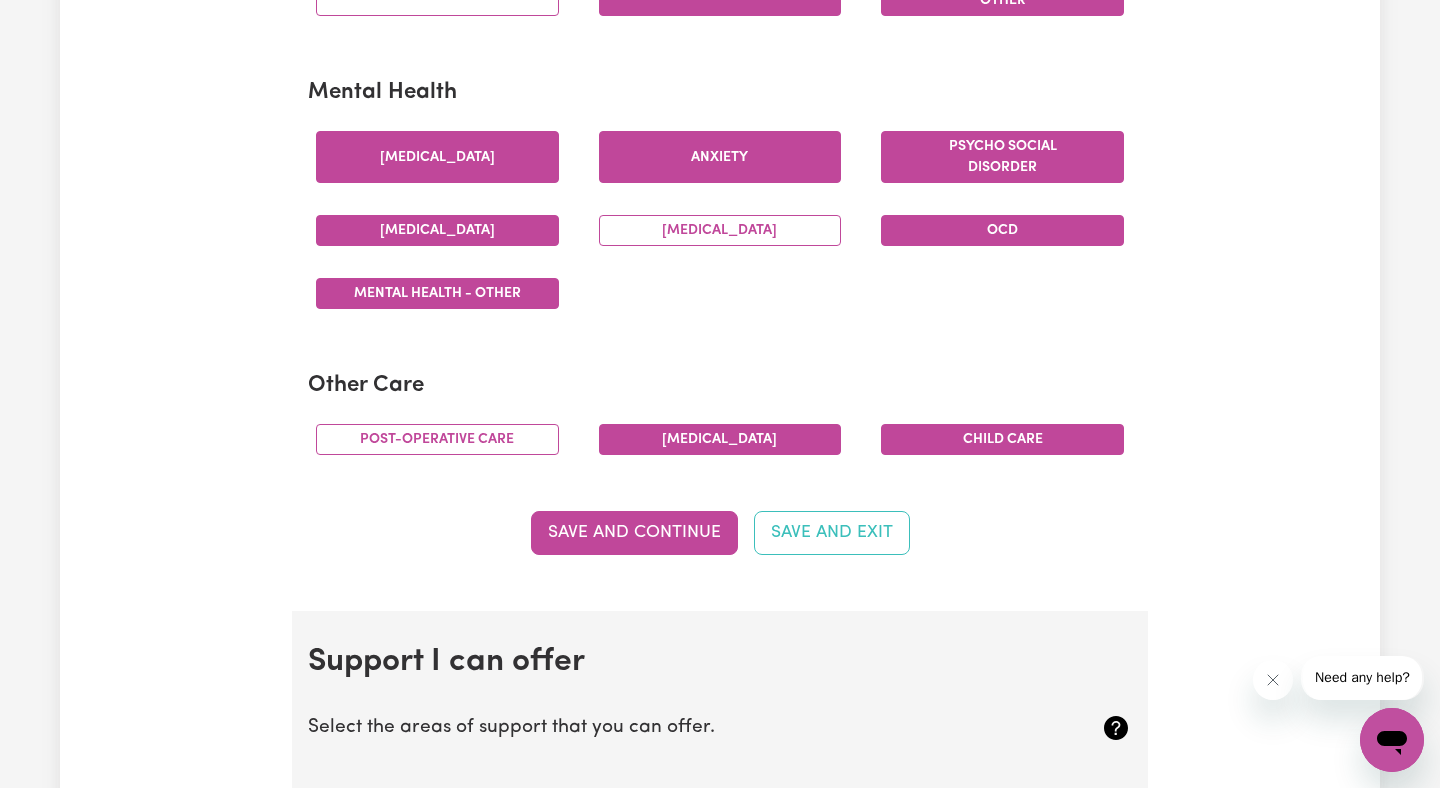 click on "[MEDICAL_DATA]" at bounding box center [720, 439] 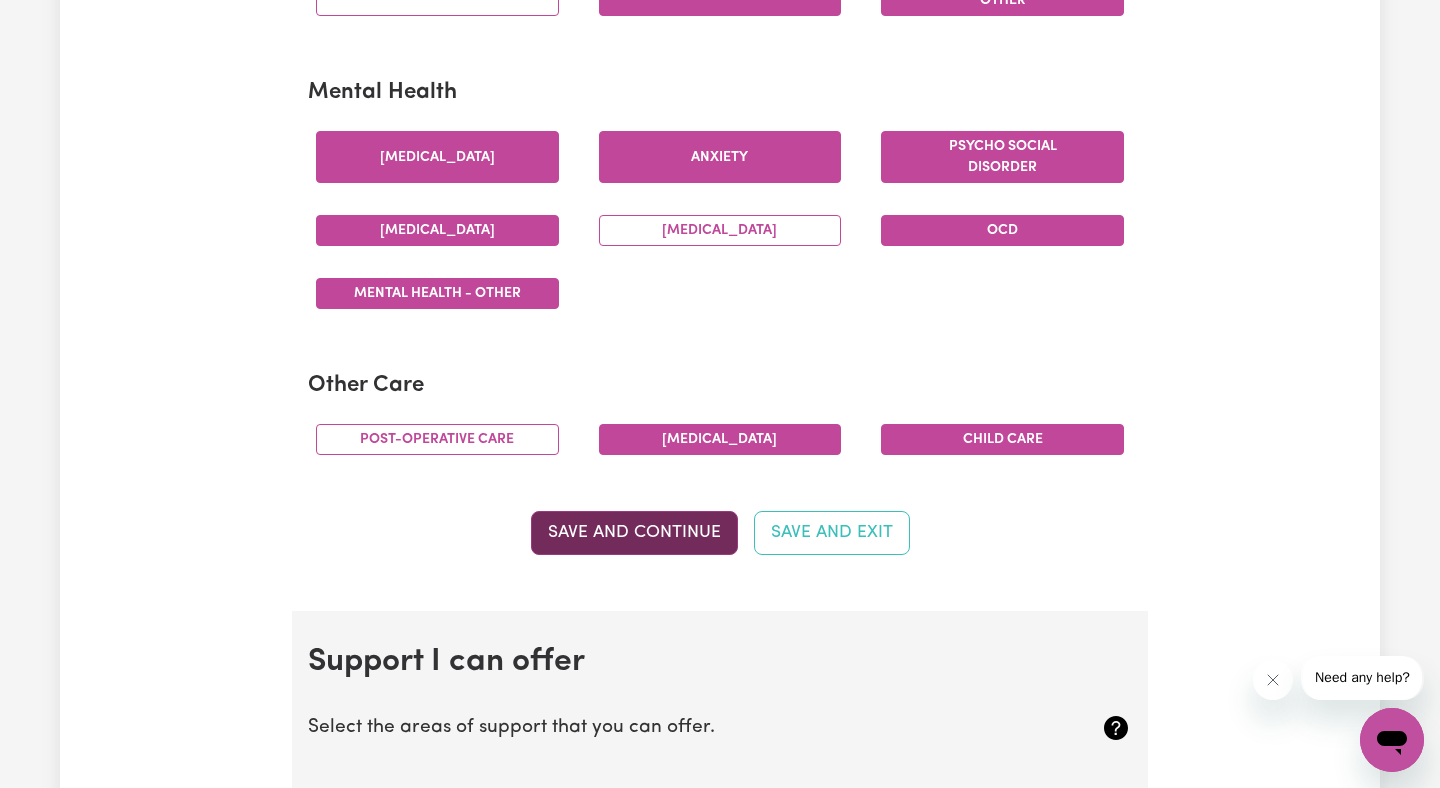 click on "Save and Continue" at bounding box center (634, 533) 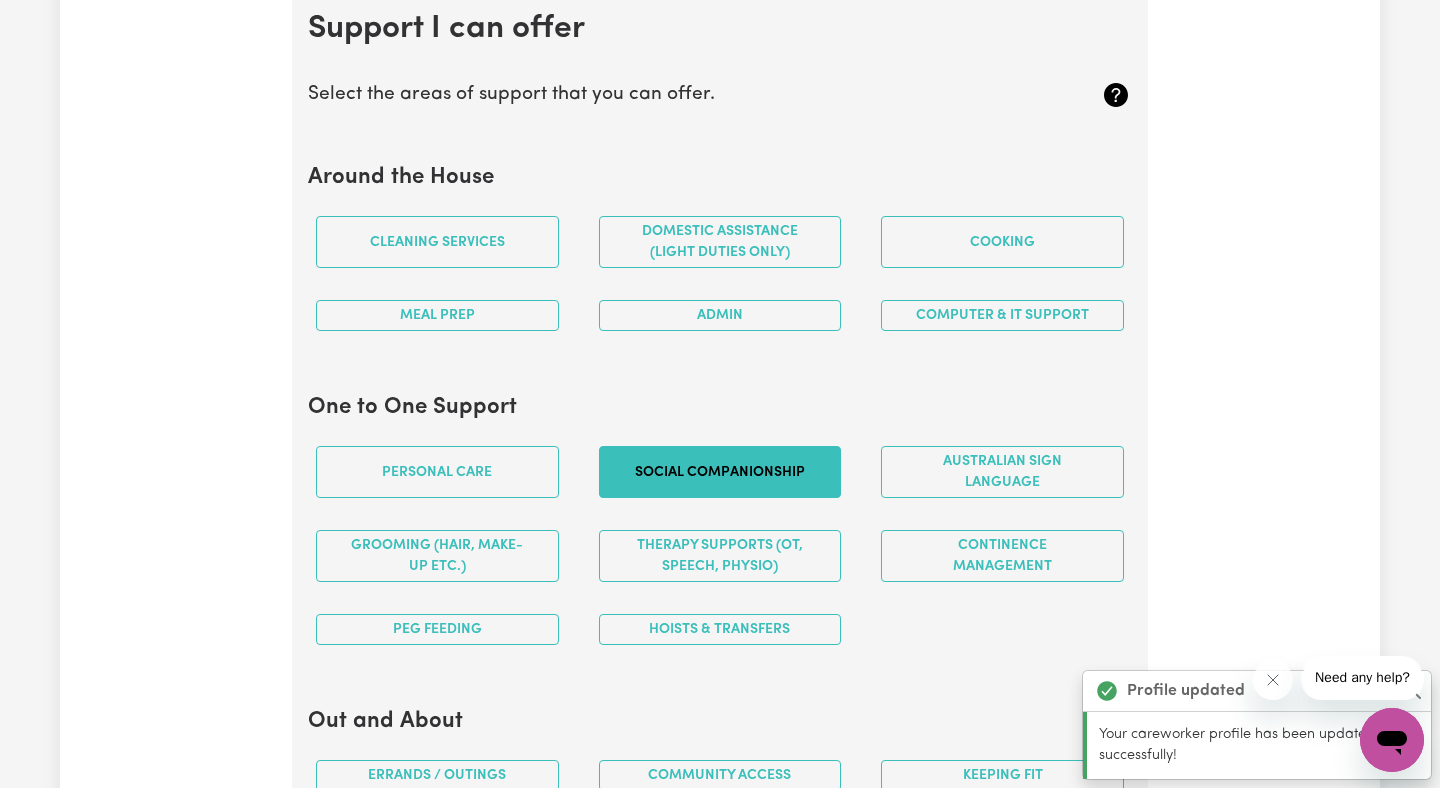 scroll, scrollTop: 1815, scrollLeft: 0, axis: vertical 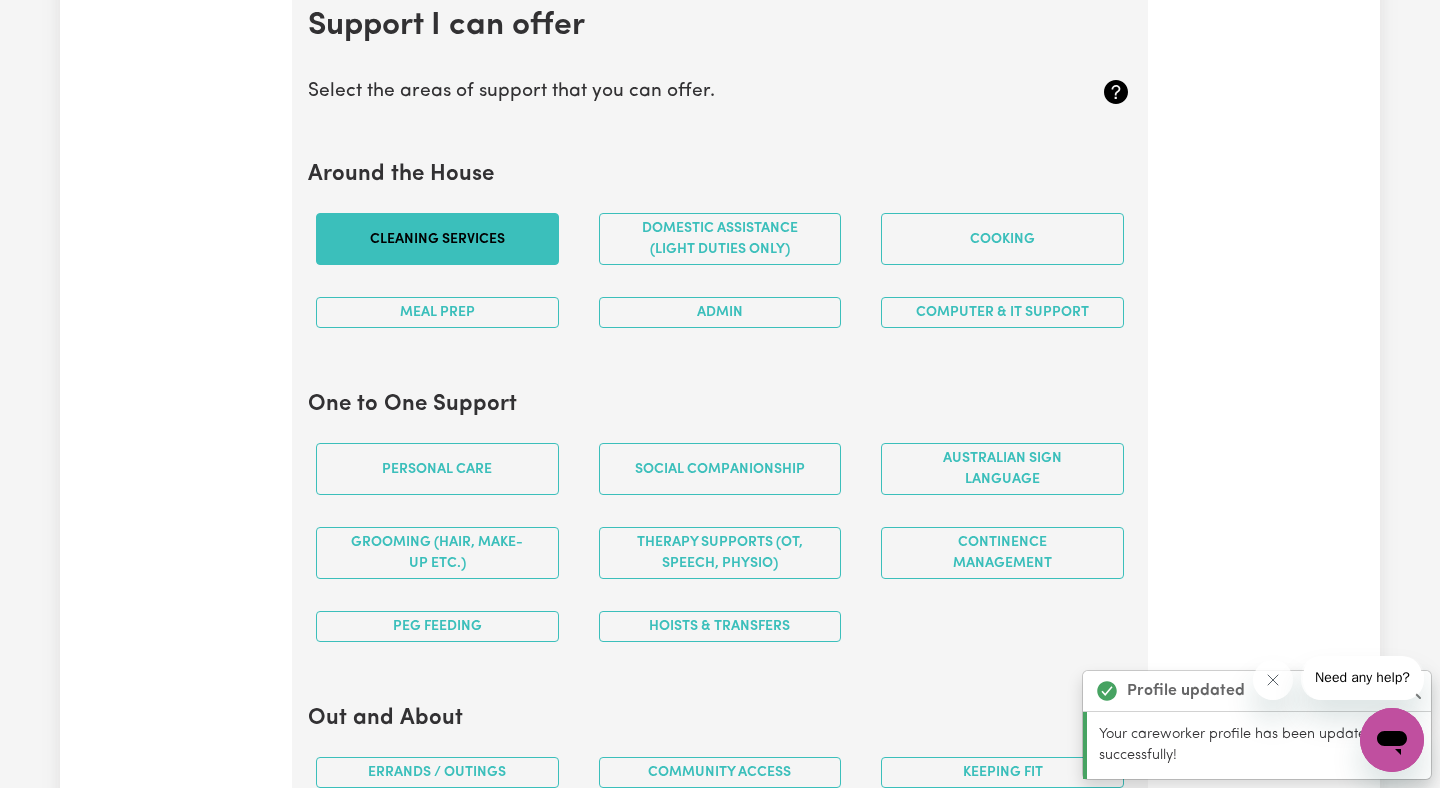 click on "Cleaning services" at bounding box center (437, 239) 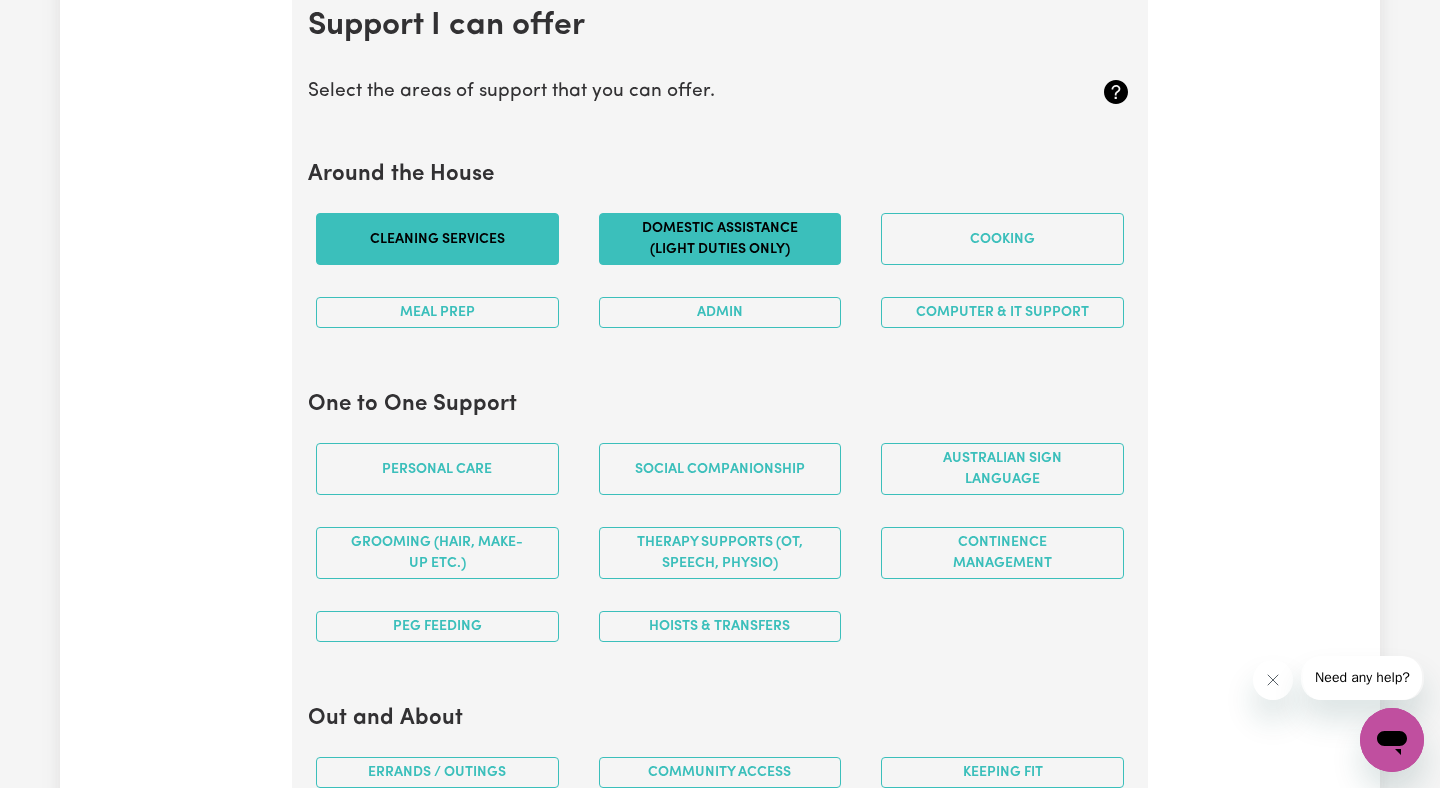 click on "Domestic assistance (light duties only)" at bounding box center (720, 239) 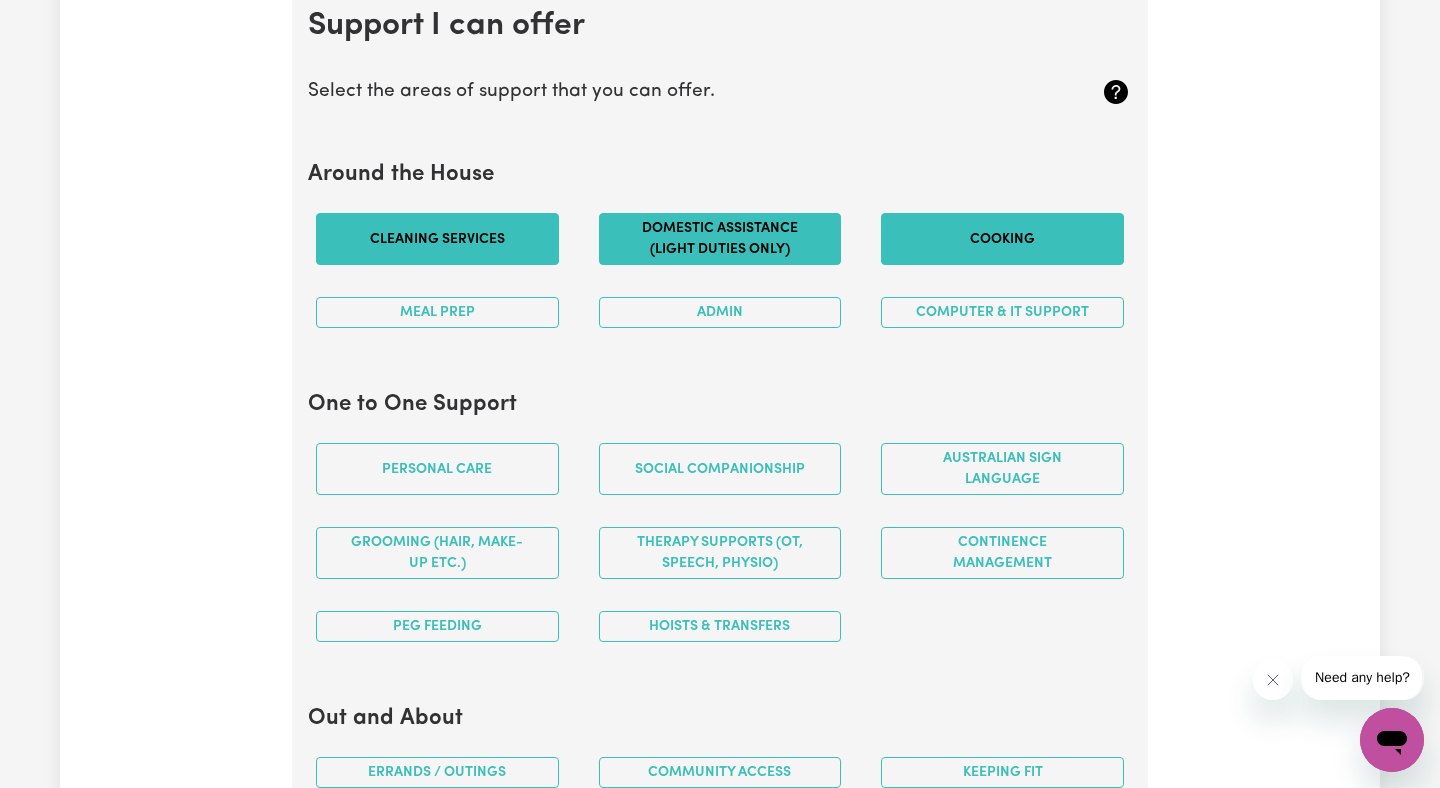 click on "Cooking" at bounding box center [1002, 239] 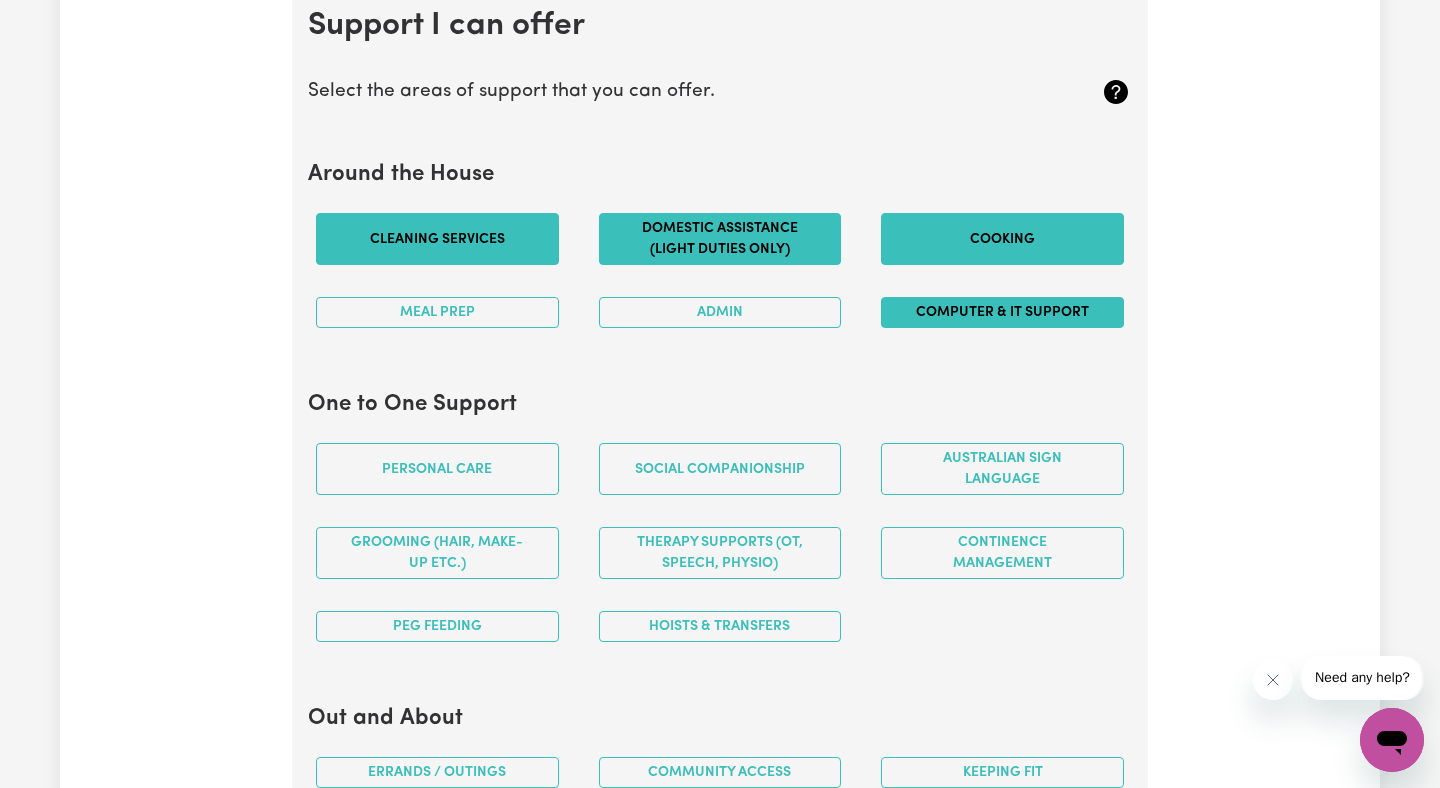click on "Computer & IT Support" at bounding box center [1002, 312] 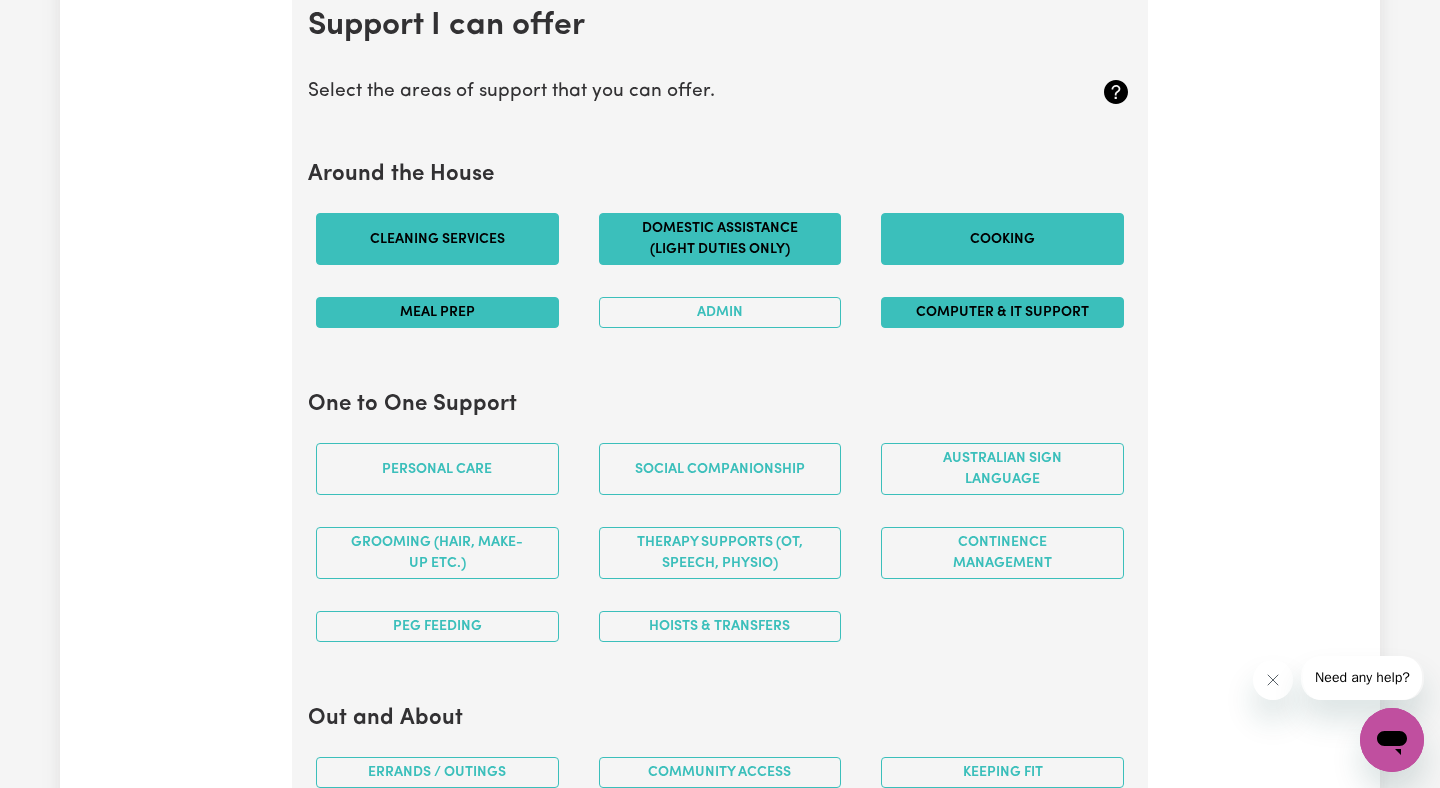 click on "Meal prep" at bounding box center (437, 312) 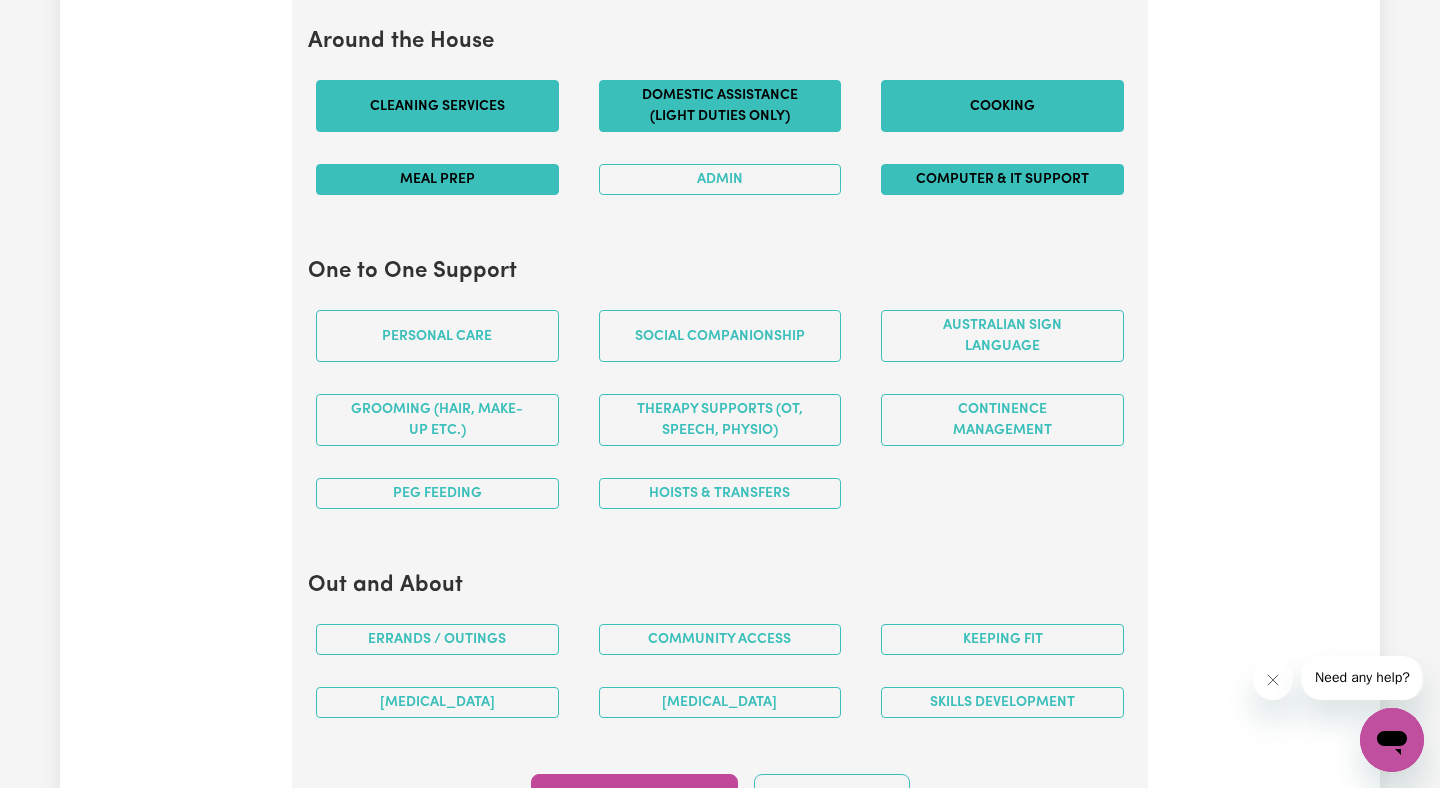 scroll, scrollTop: 1949, scrollLeft: 0, axis: vertical 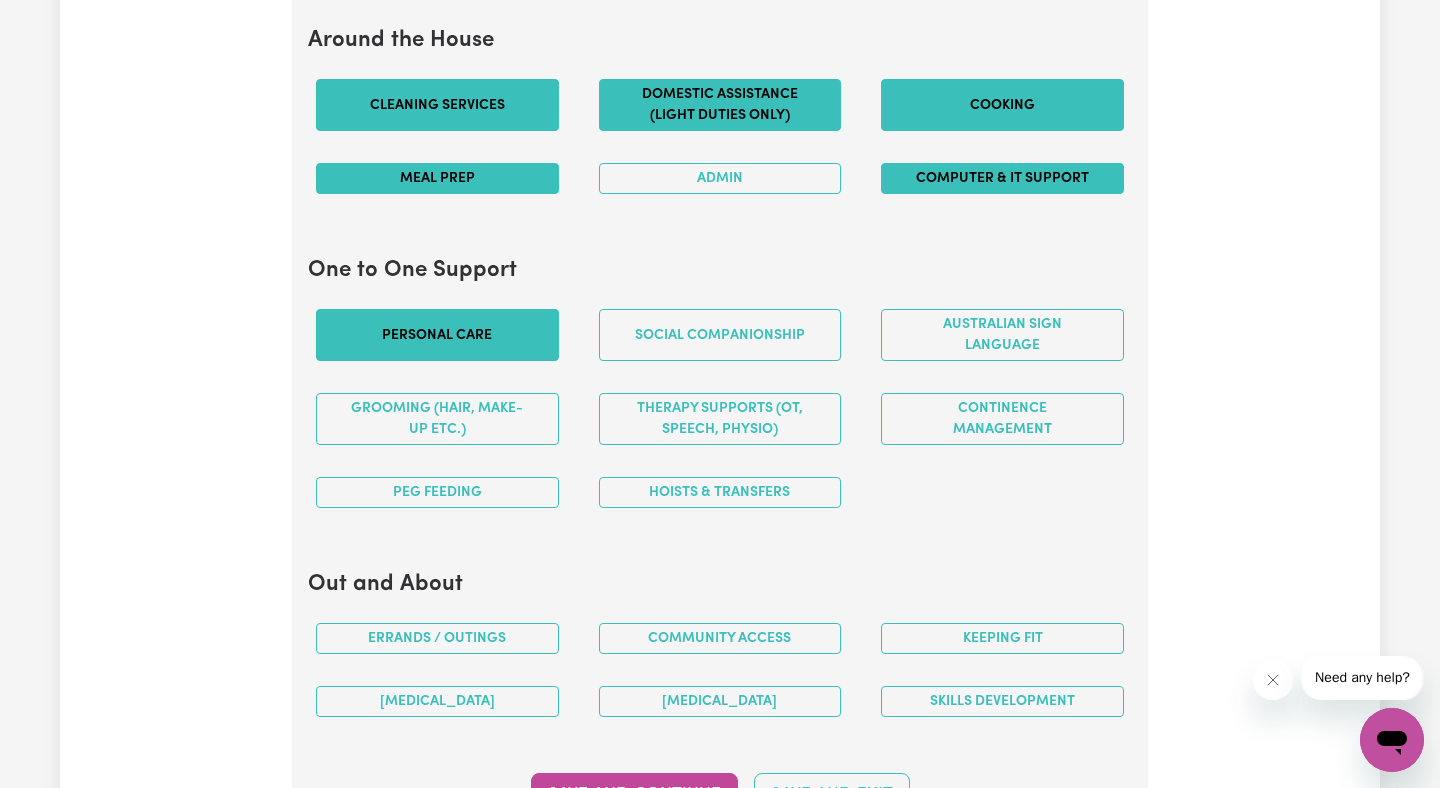 click on "Personal care" at bounding box center (437, 335) 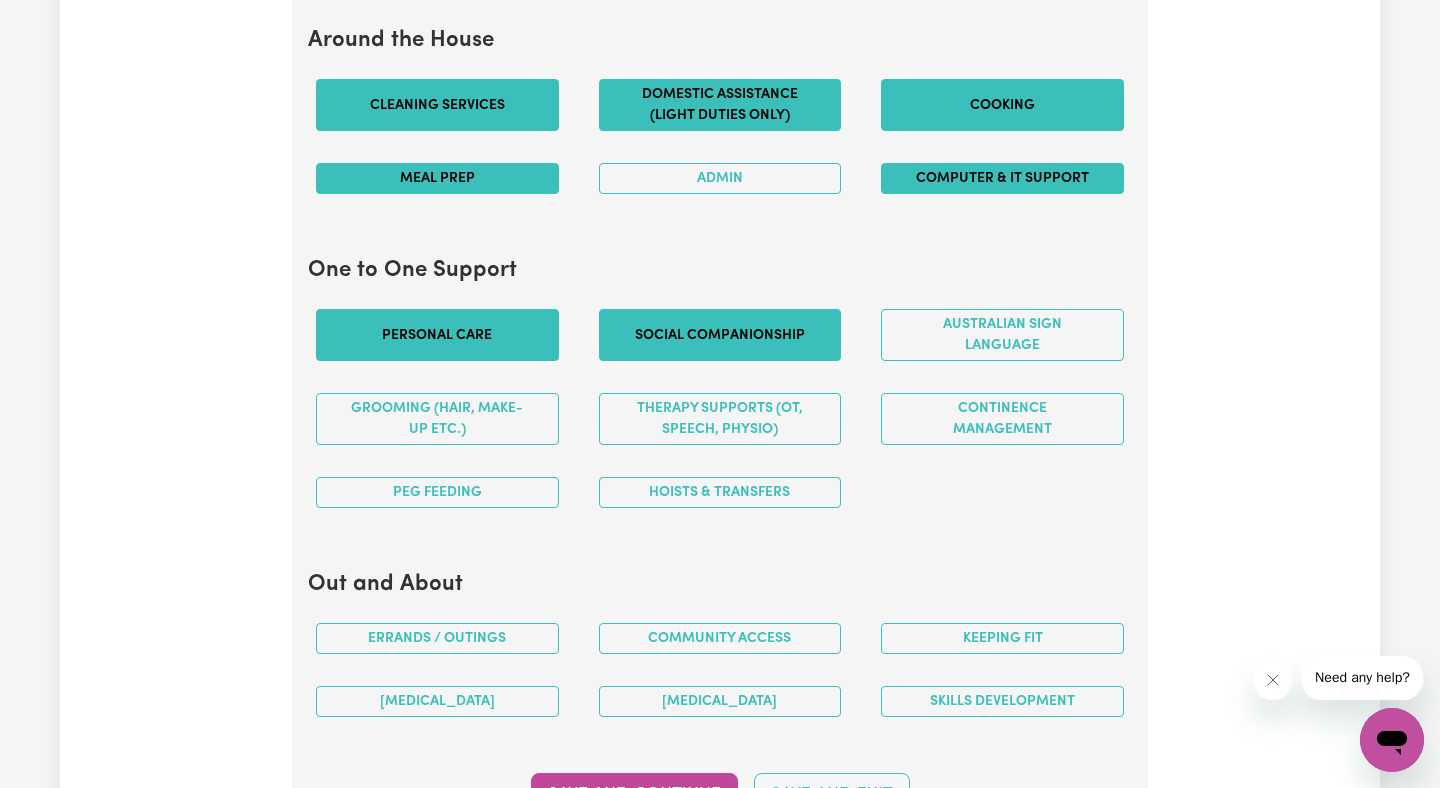 click on "Social companionship" at bounding box center [720, 335] 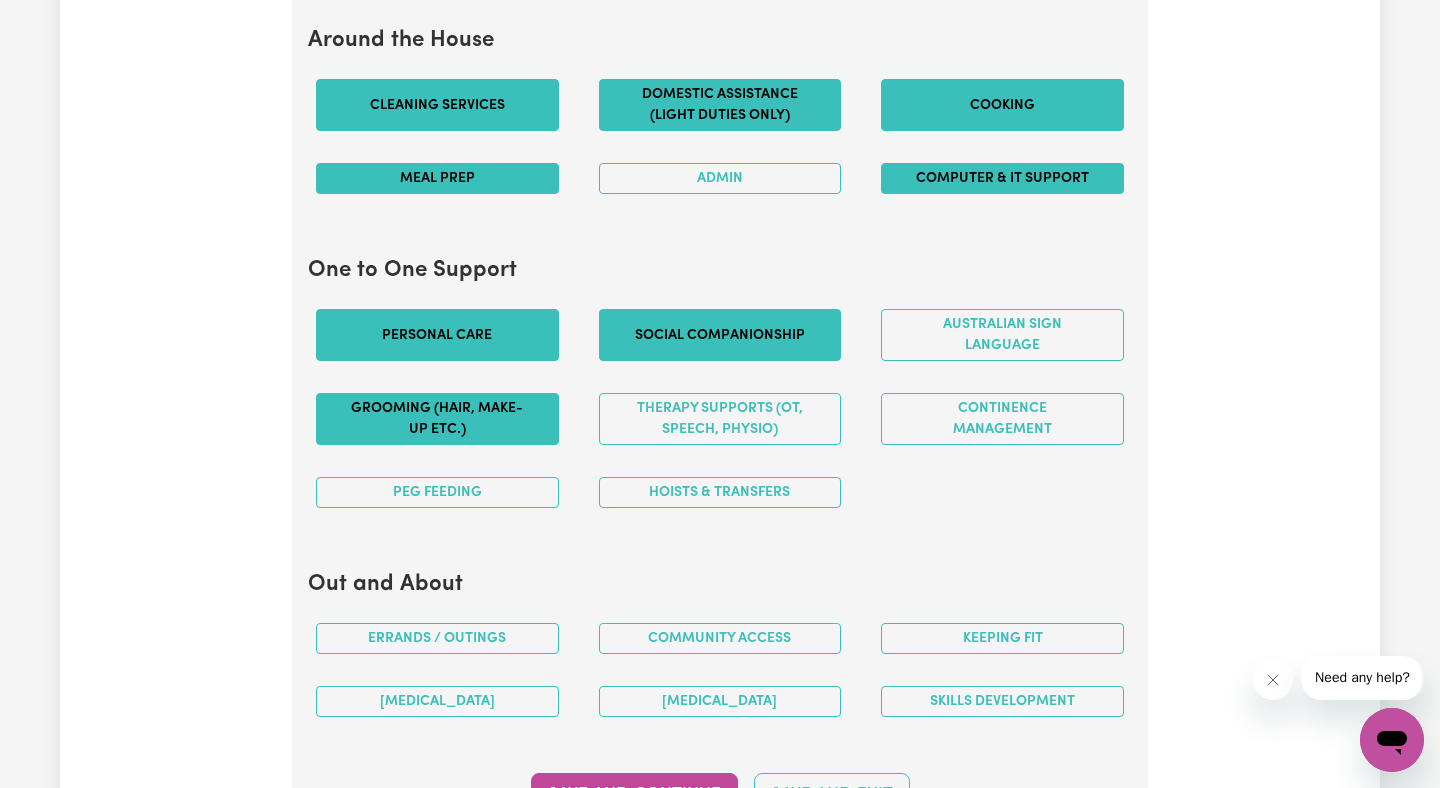 click on "Grooming (hair, make-up etc.)" at bounding box center (437, 419) 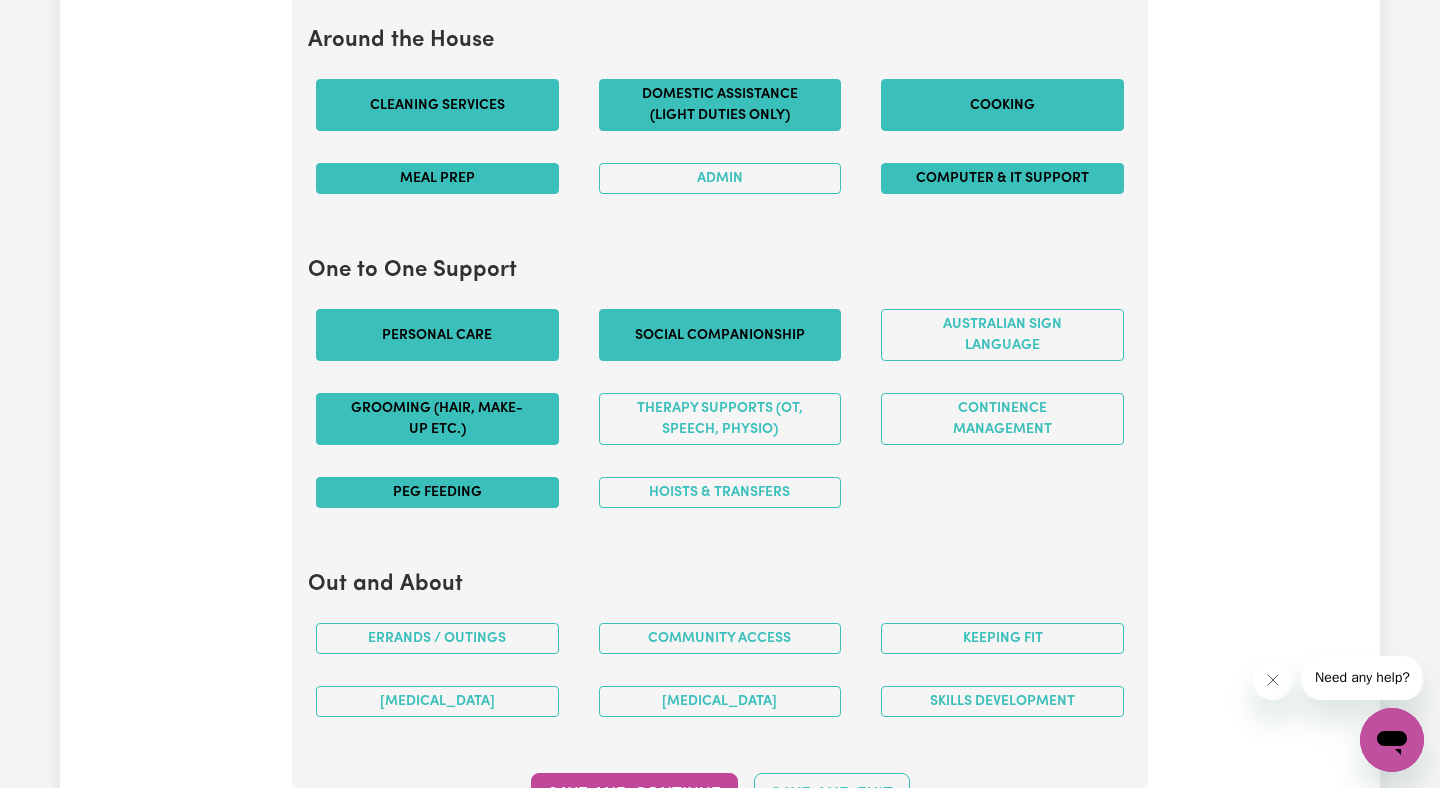 click on "PEG feeding" at bounding box center [437, 492] 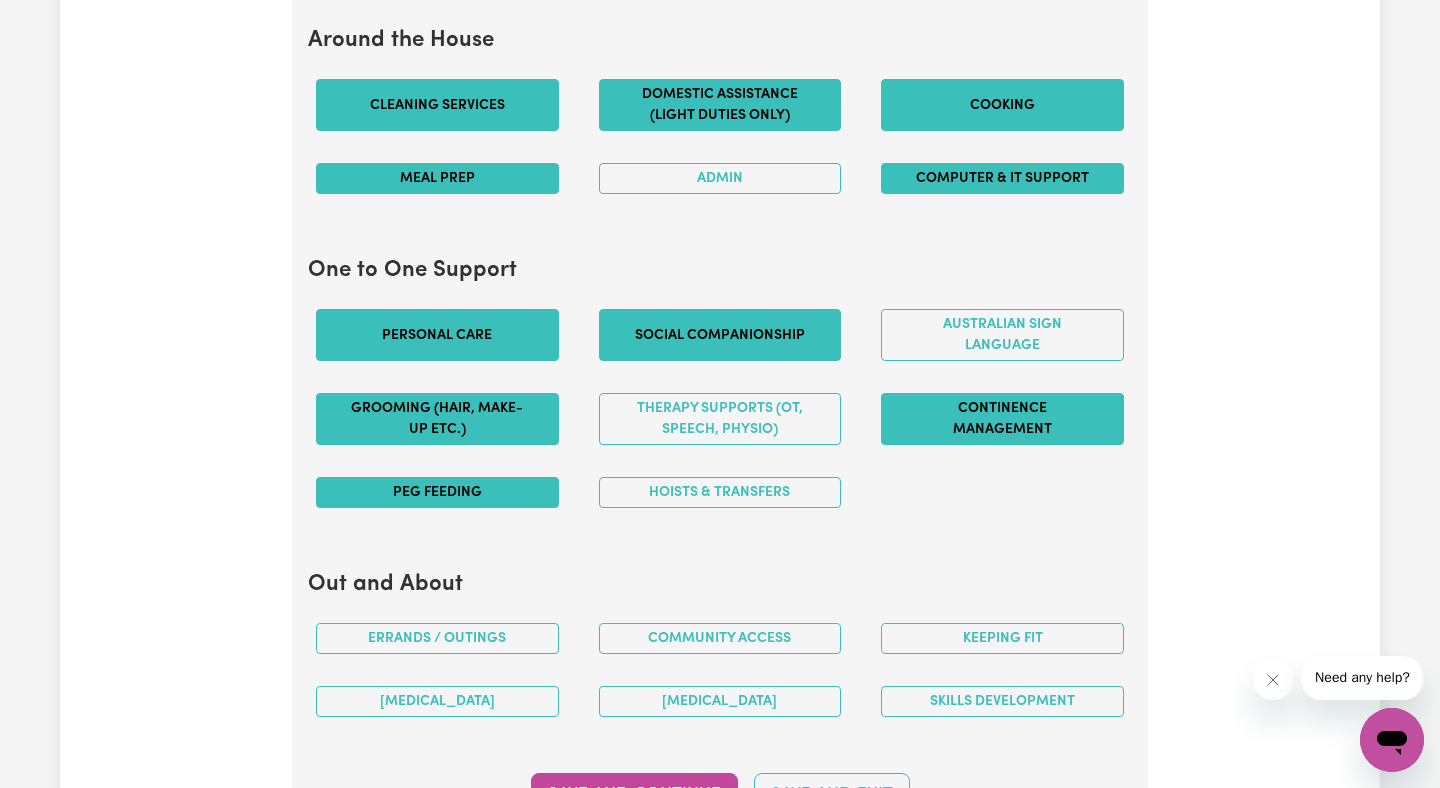 click on "Continence management" at bounding box center [1002, 419] 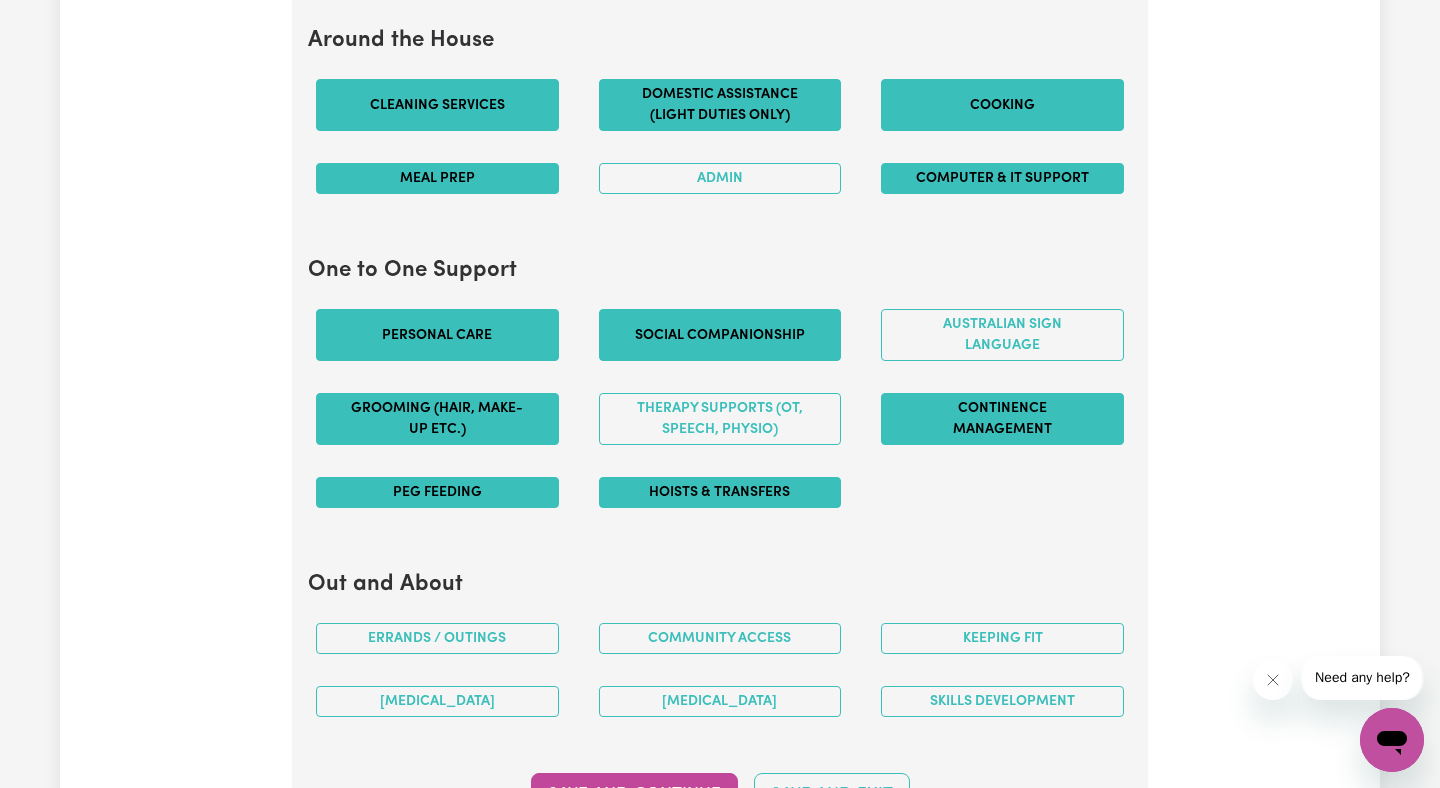 click on "Hoists & transfers" at bounding box center (720, 492) 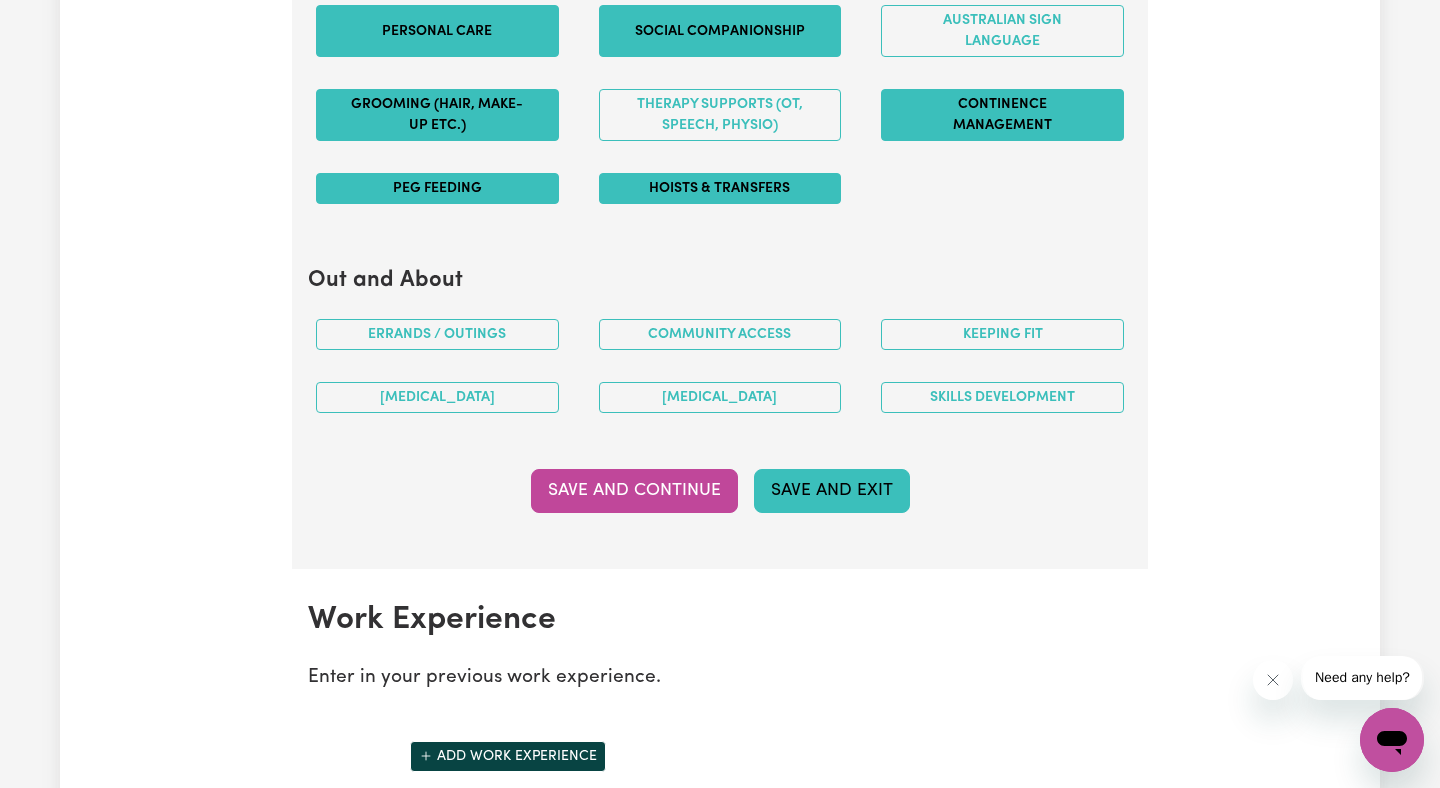 scroll, scrollTop: 2257, scrollLeft: 0, axis: vertical 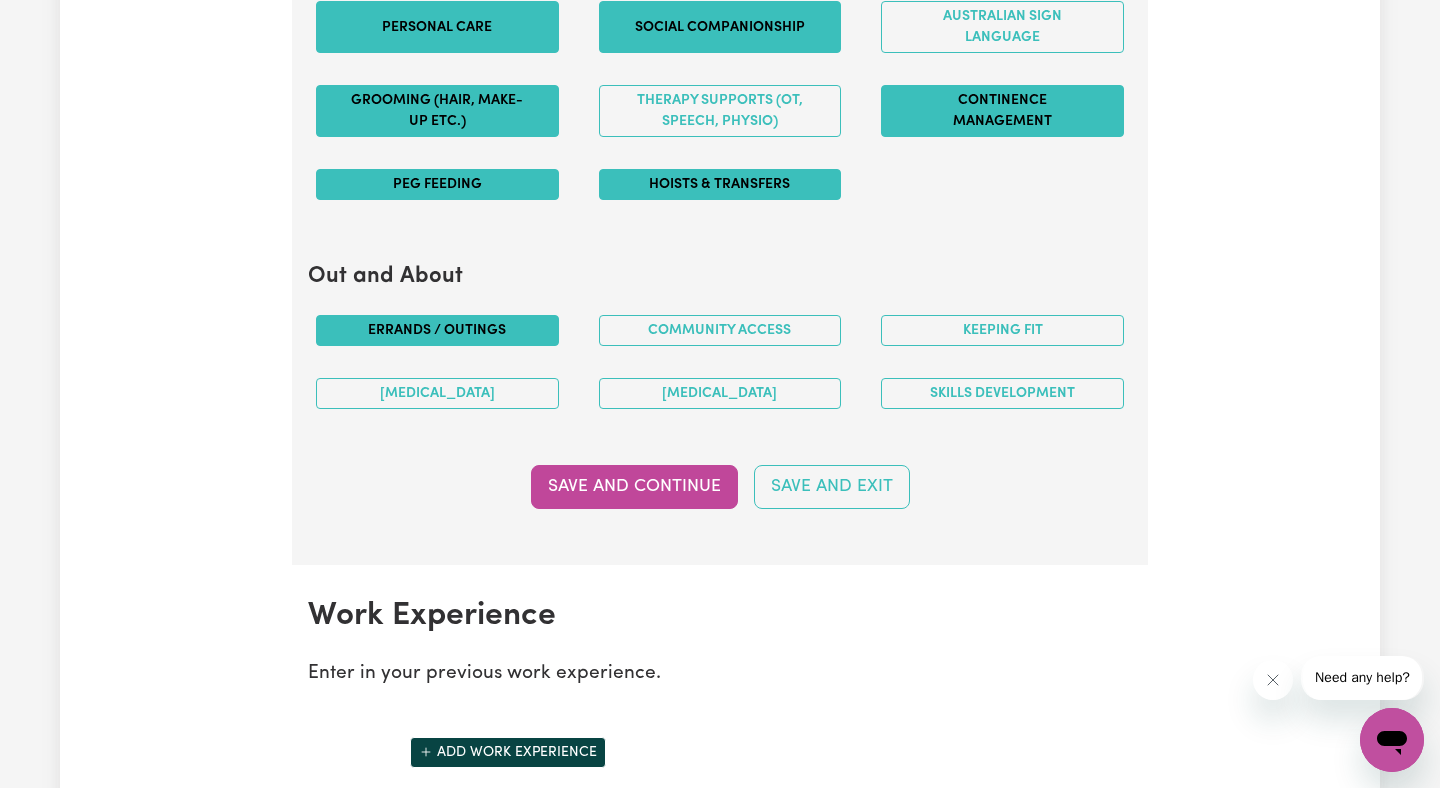 click on "Errands / Outings" at bounding box center (437, 330) 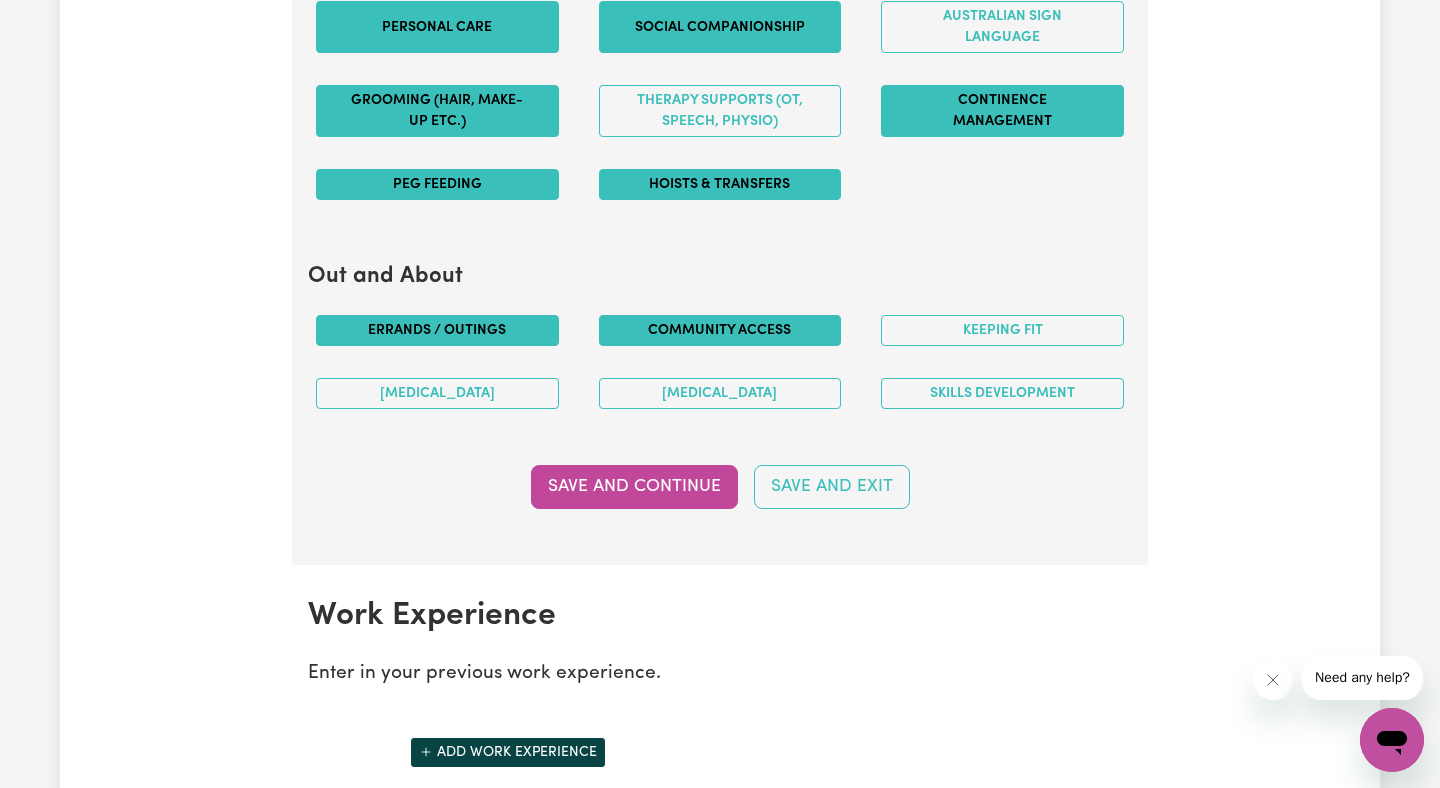 click on "Community access" at bounding box center [720, 330] 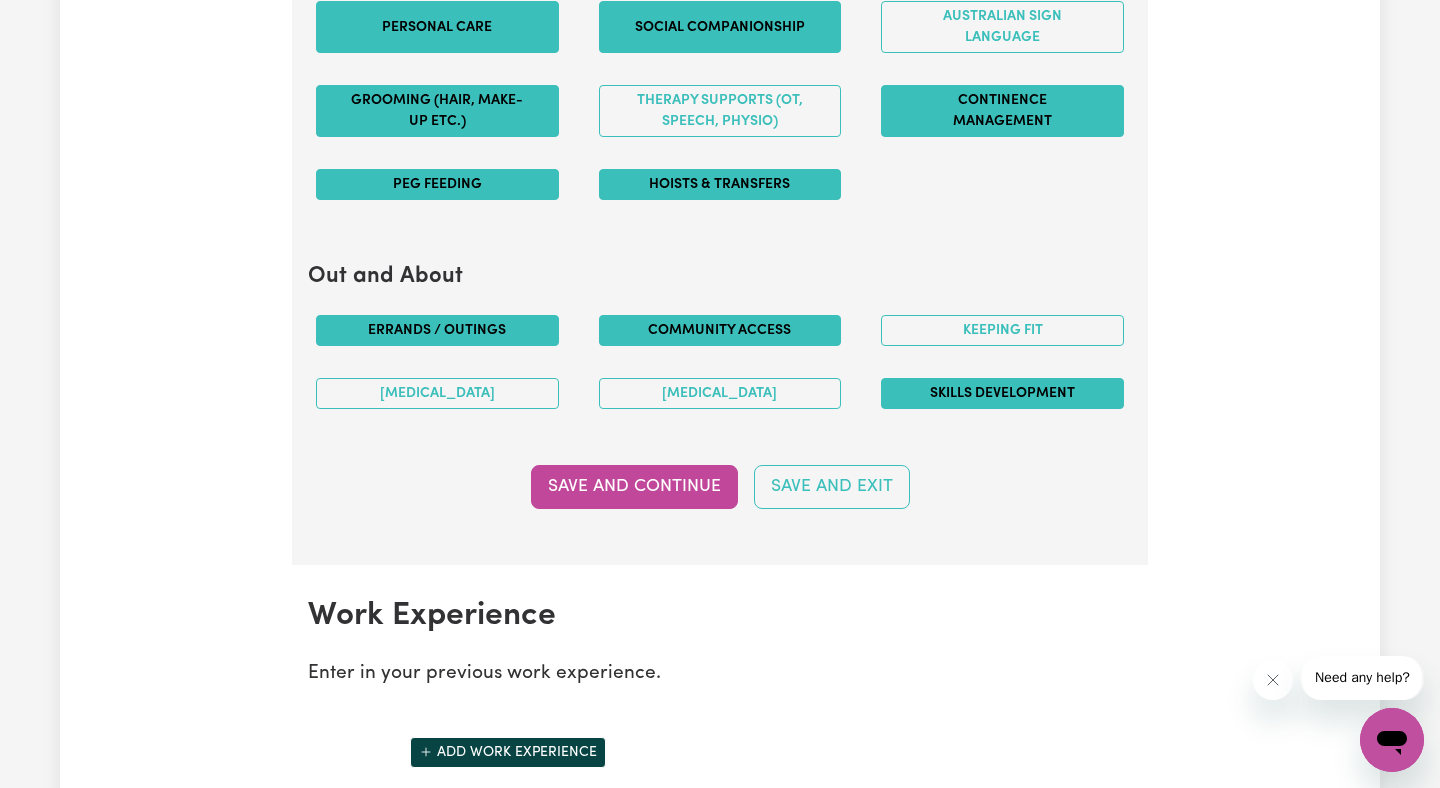 click on "Skills Development" at bounding box center (1002, 393) 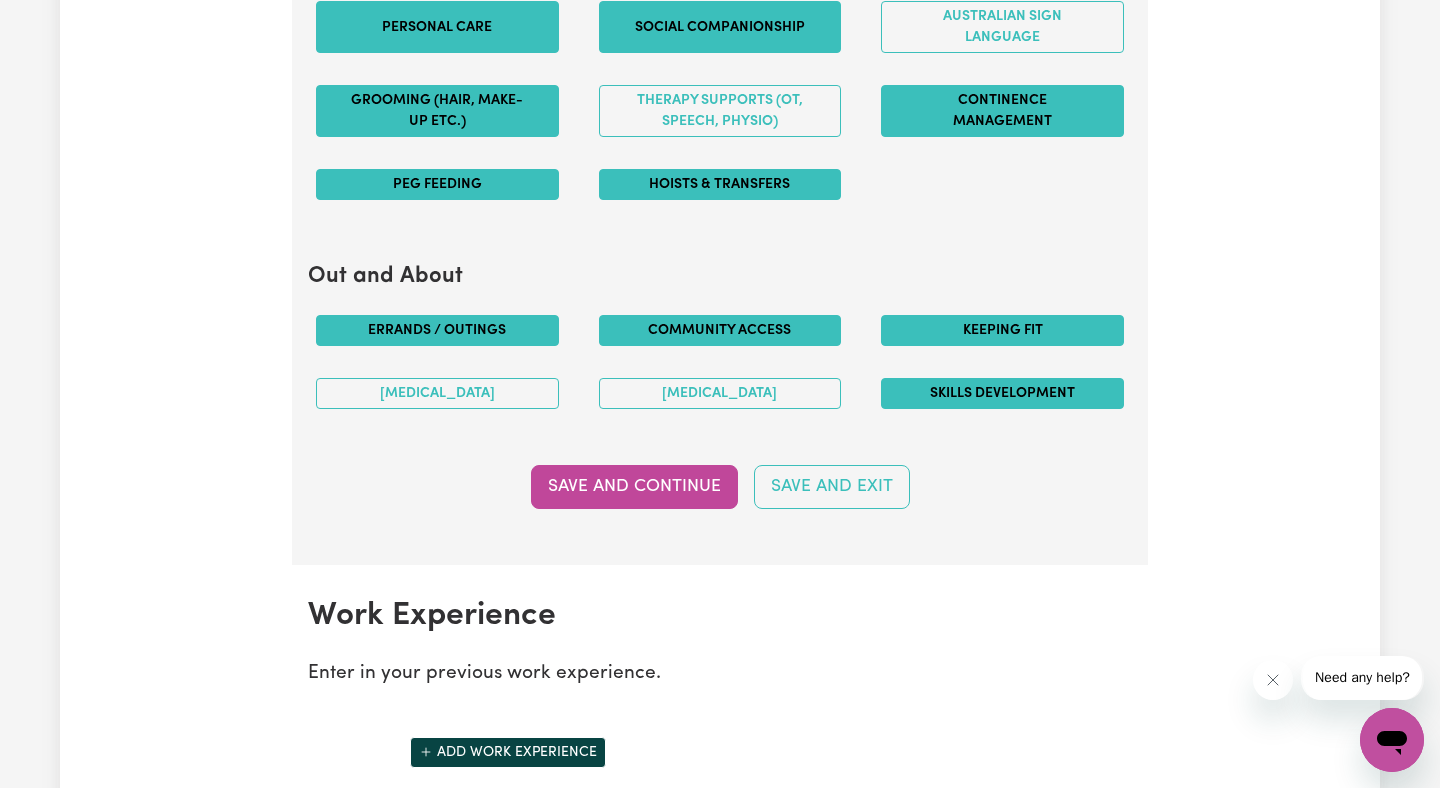 click on "Keeping fit" at bounding box center [1002, 330] 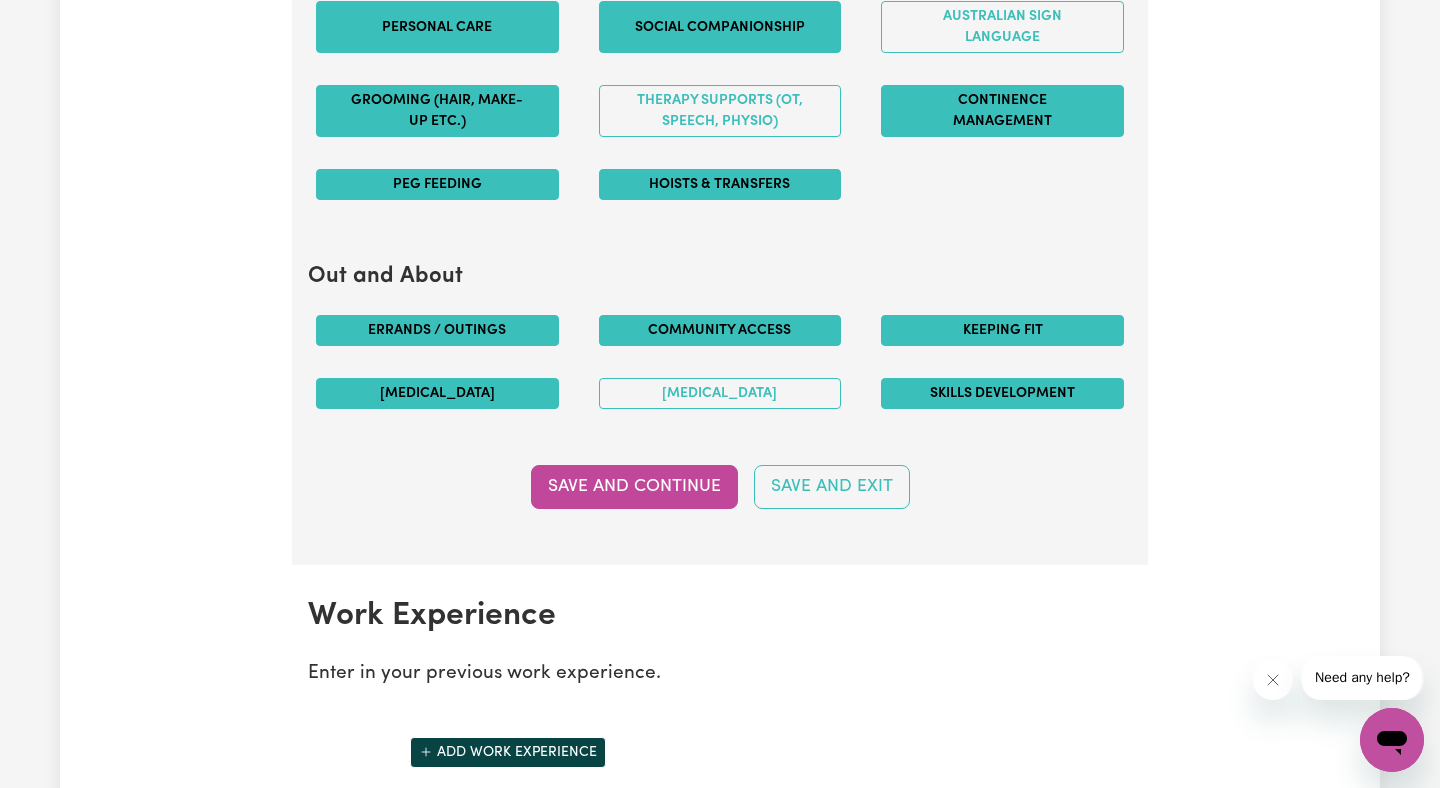 click on "[MEDICAL_DATA]" at bounding box center [437, 393] 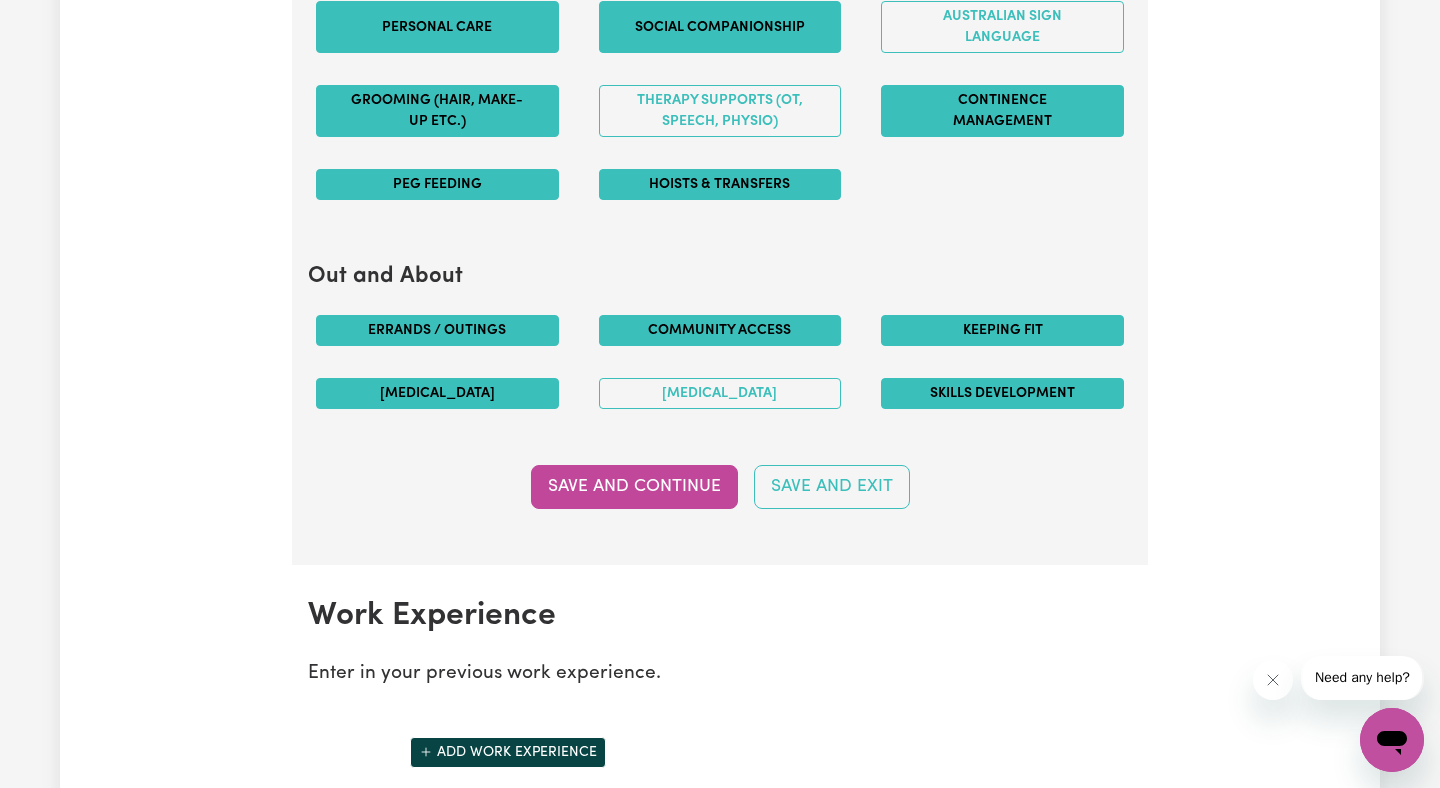 click on "[MEDICAL_DATA]" at bounding box center (437, 393) 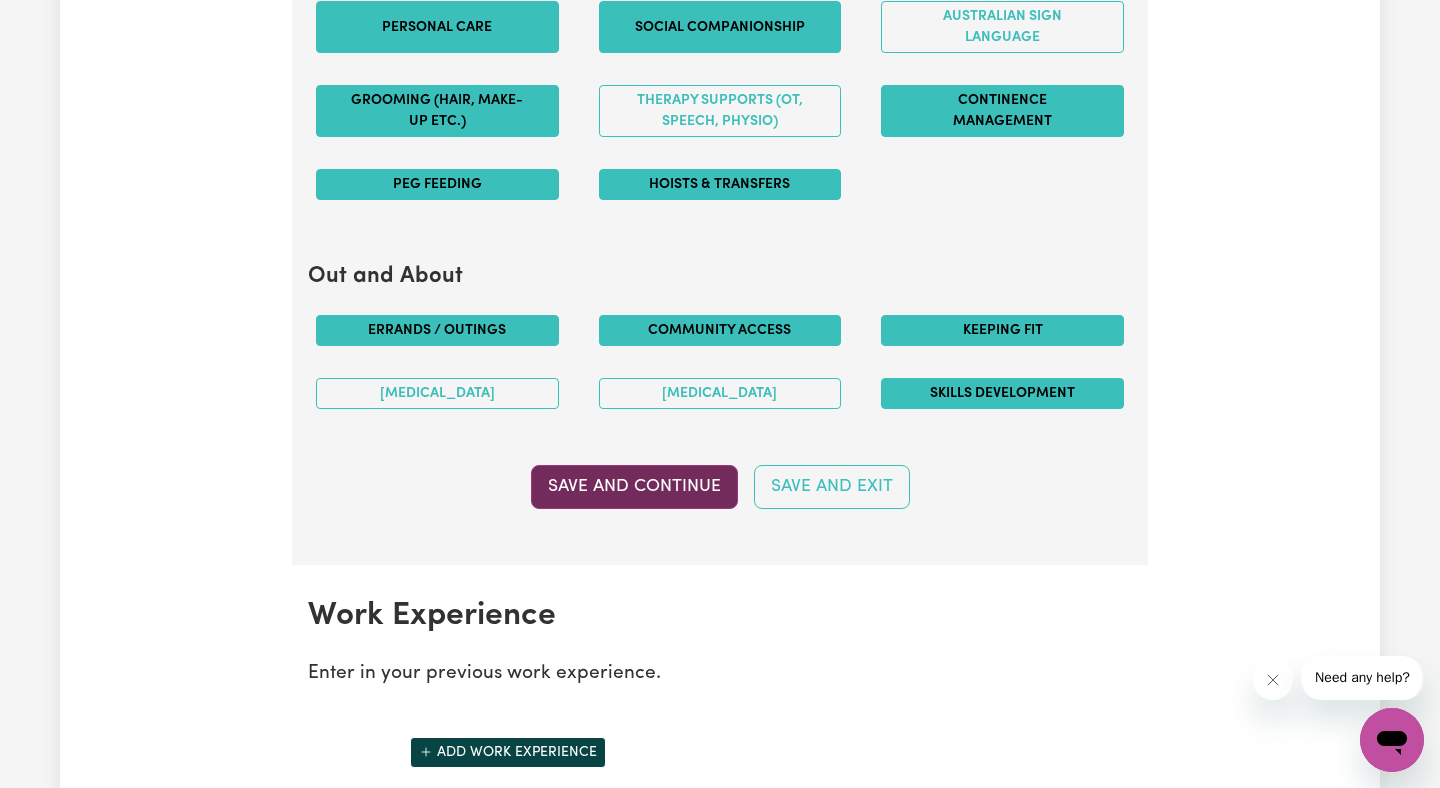 click on "Save and Continue" at bounding box center [634, 487] 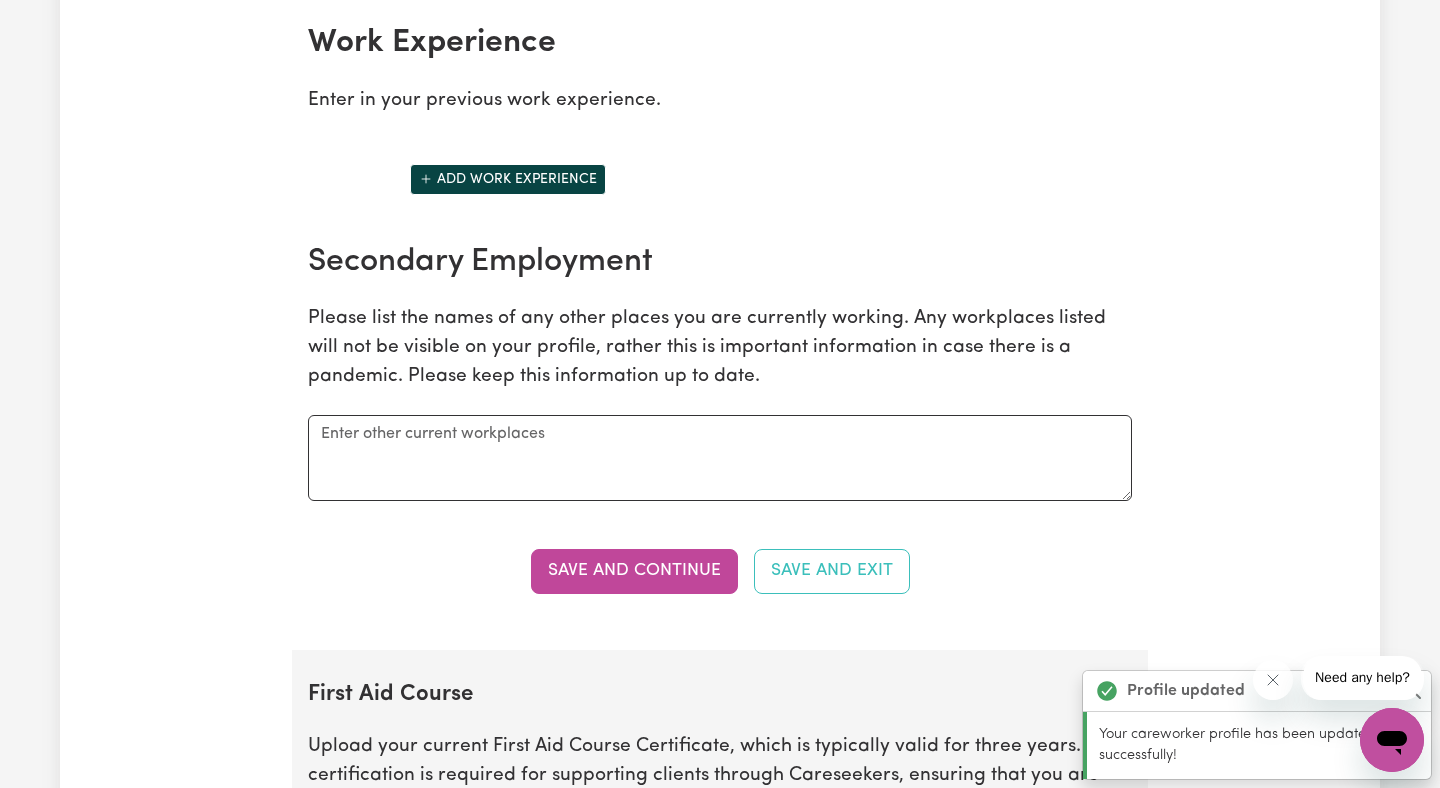 scroll, scrollTop: 2829, scrollLeft: 0, axis: vertical 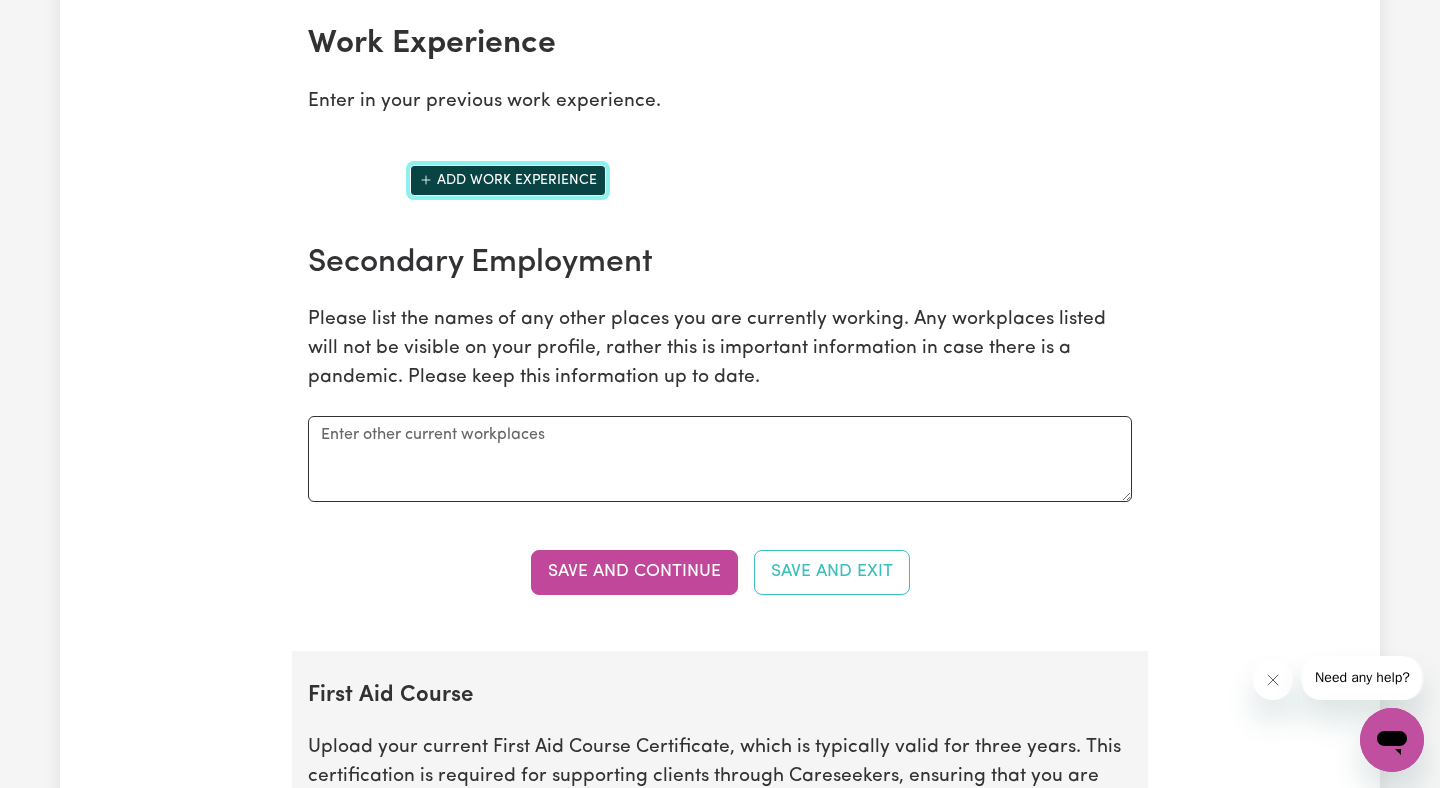click on "Add work experience" at bounding box center (508, 180) 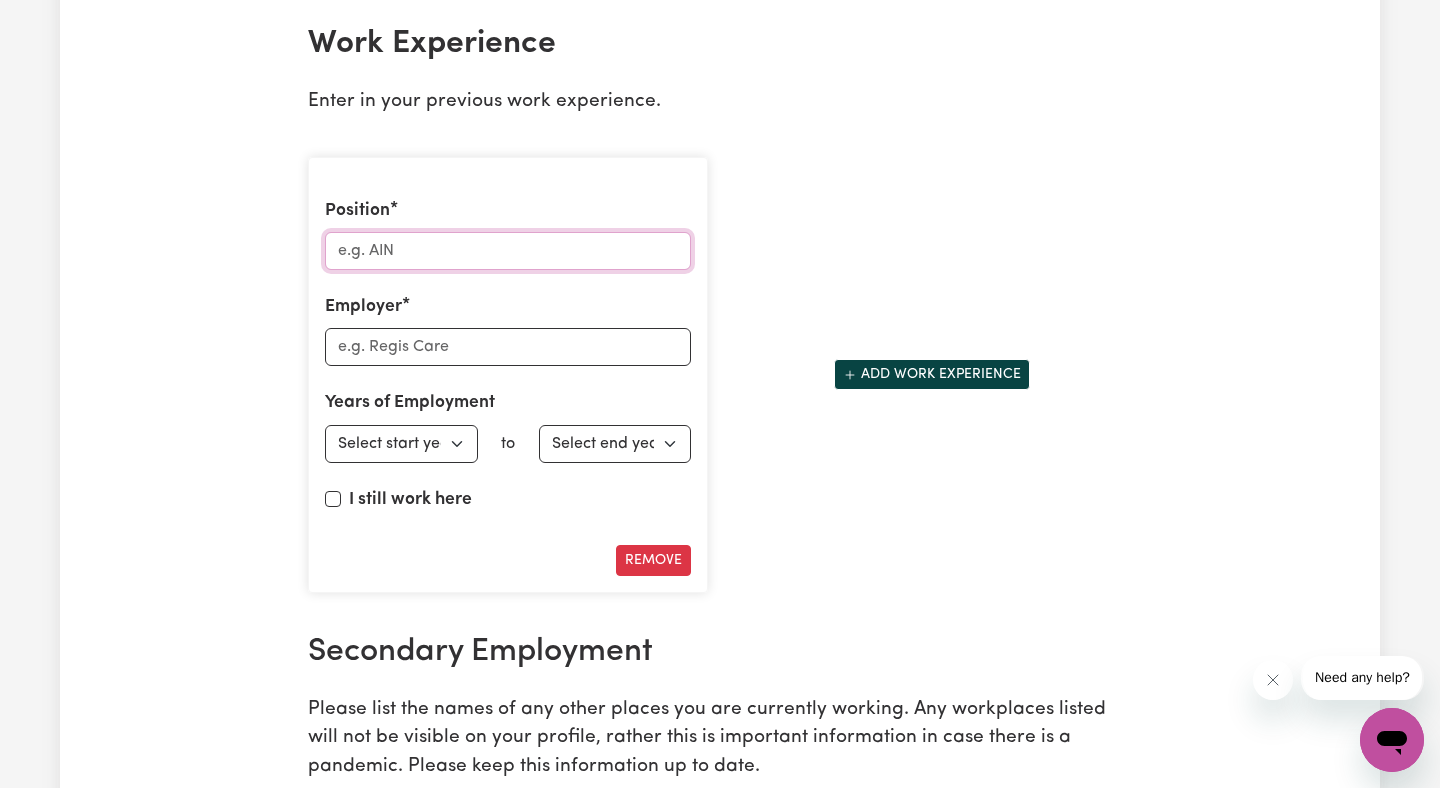 click on "Position" at bounding box center [508, 251] 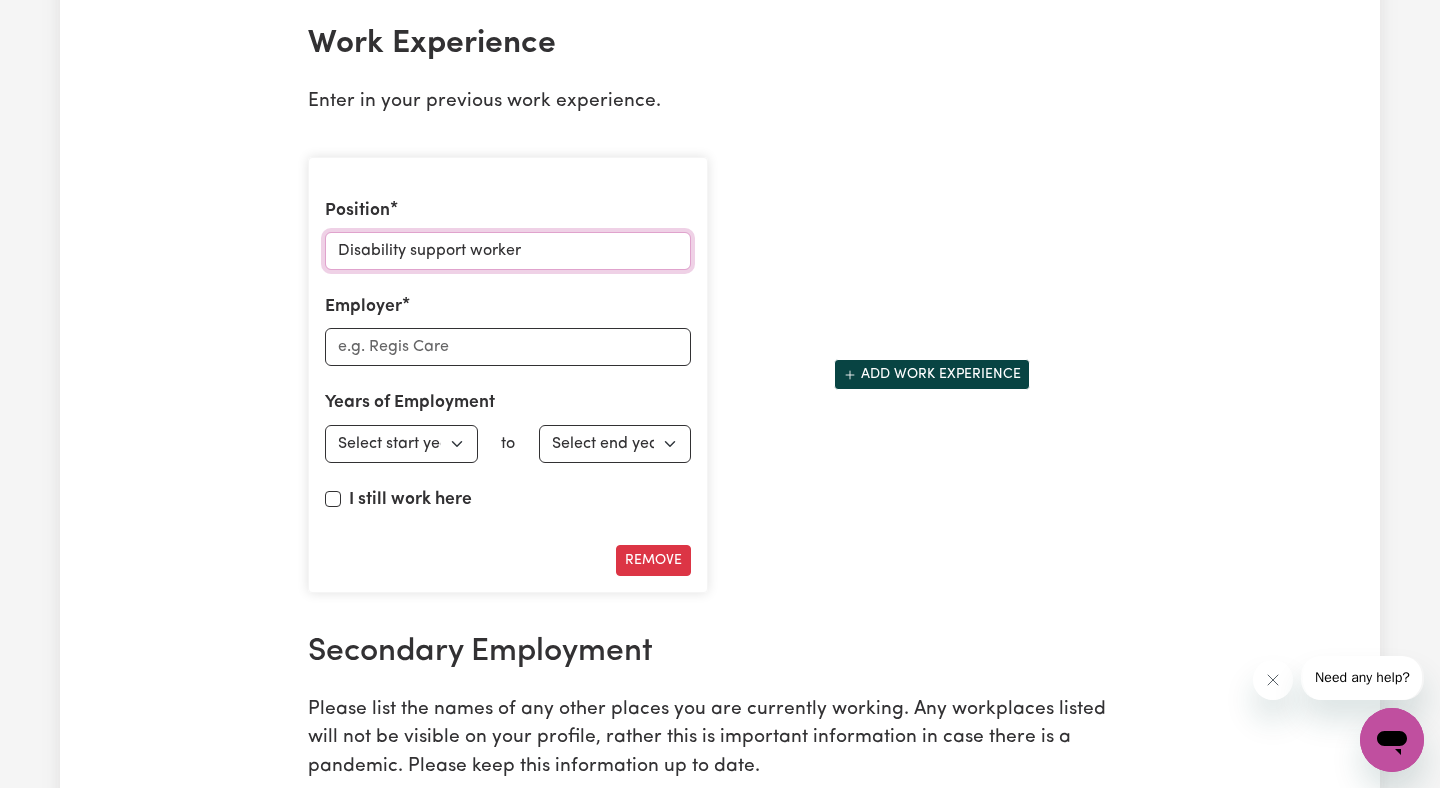 type on "Disability support worker" 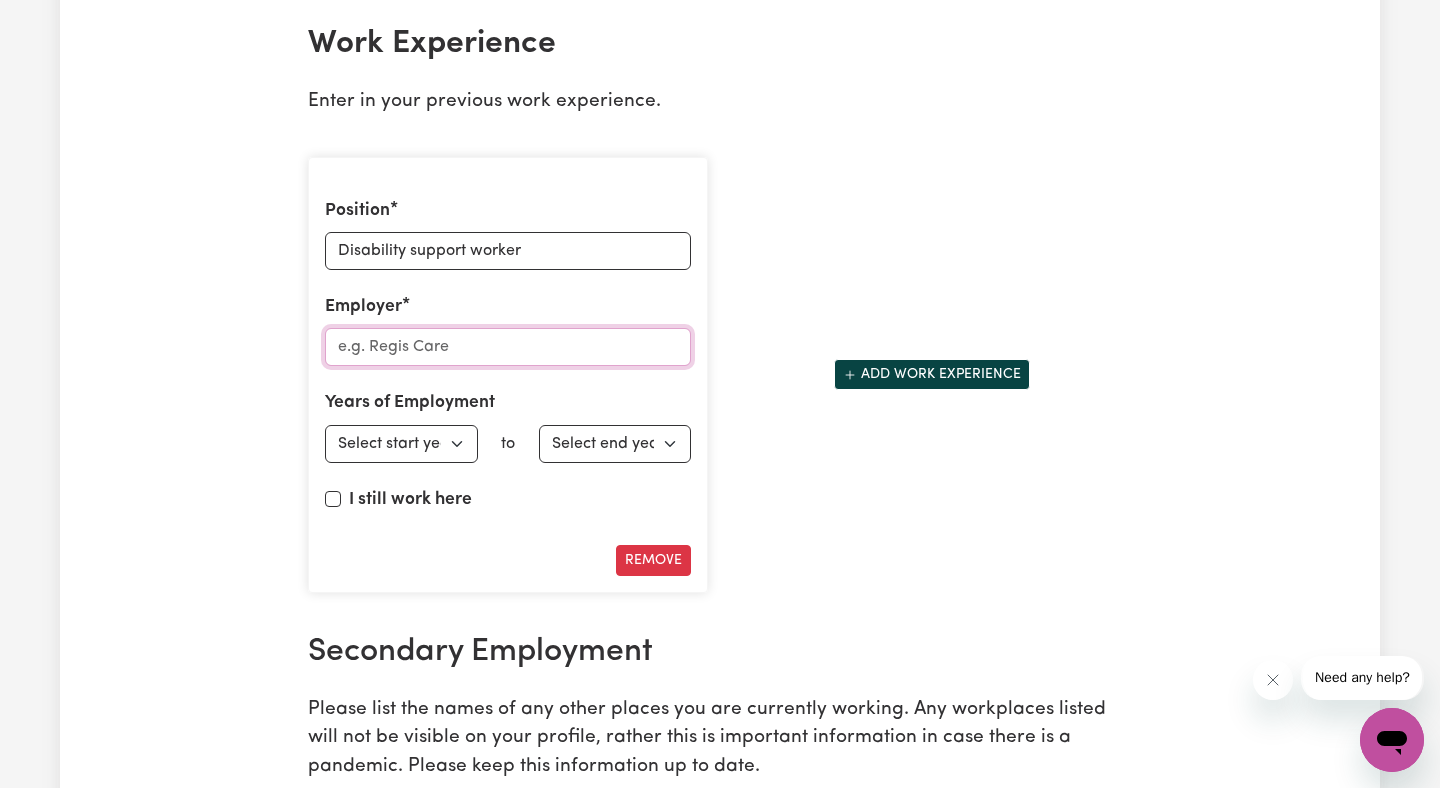 click on "Employer" at bounding box center [508, 347] 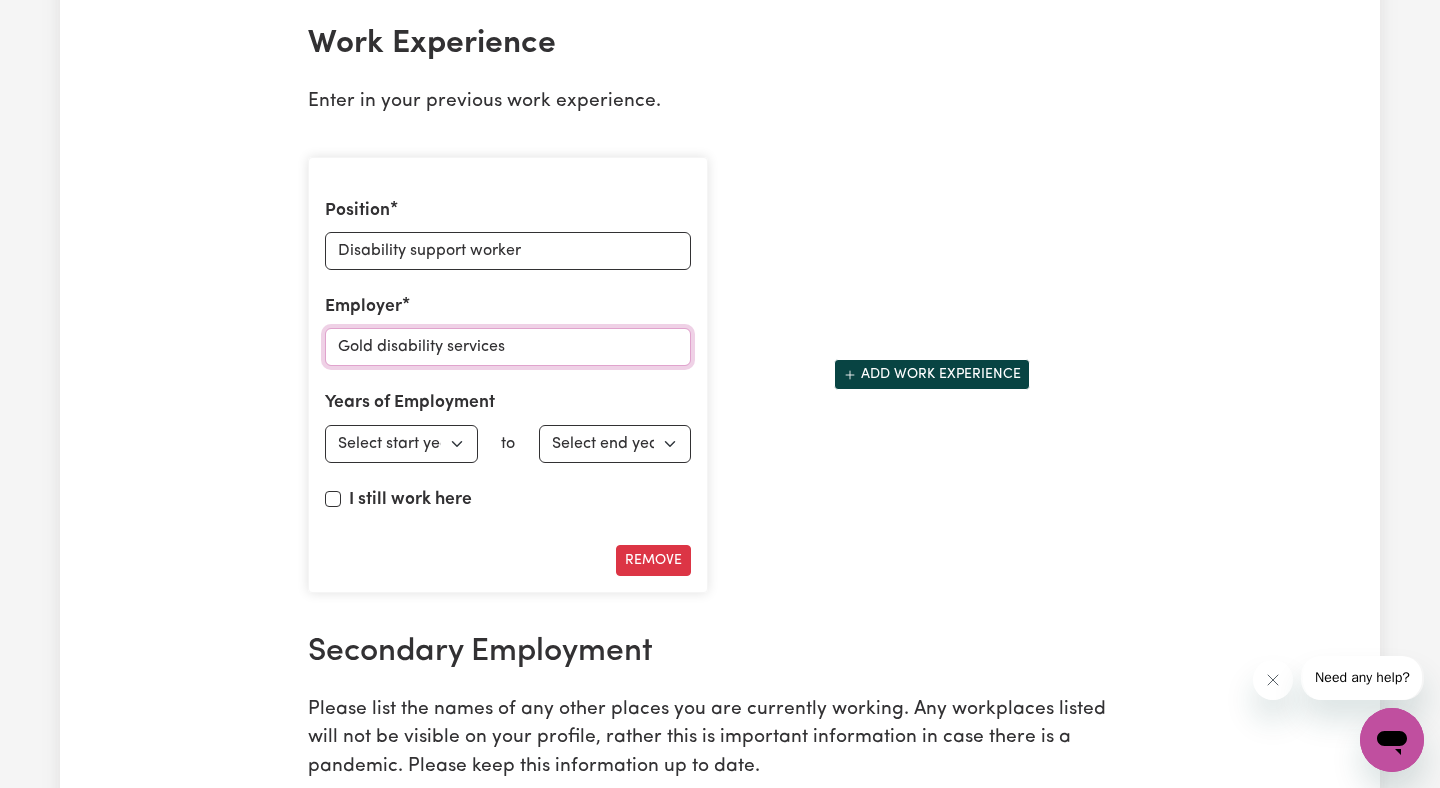 type on "Gold disability services" 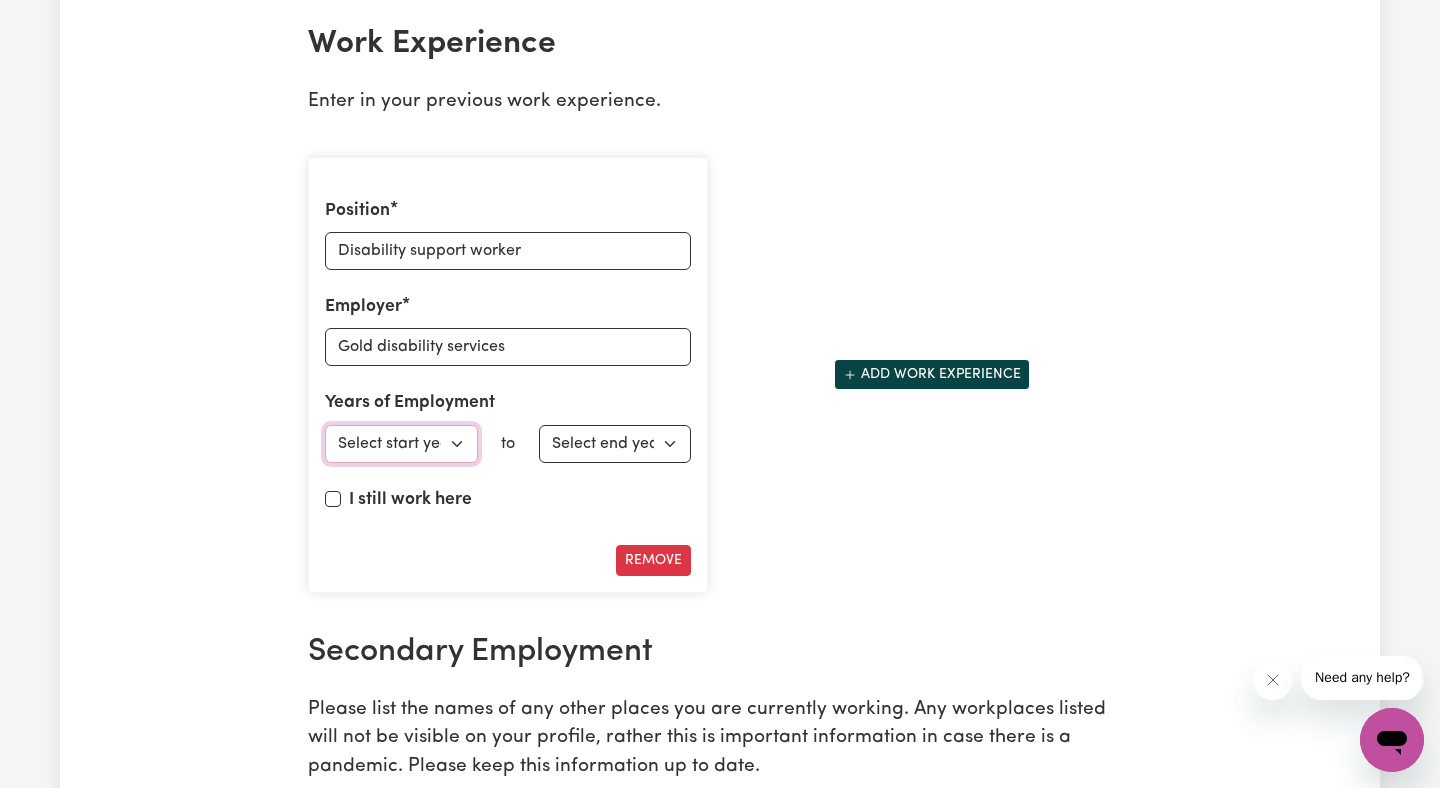 click on "Select start year [DATE] 1952 1953 1954 1955 1956 1957 1958 1959 1960 1961 1962 1963 1964 1965 1966 1967 1968 1969 1970 1971 1972 1973 1974 1975 1976 1977 1978 1979 1980 1981 1982 1983 1984 1985 1986 1987 1988 1989 1990 1991 1992 1993 1994 1995 1996 1997 1998 1999 2000 2001 2002 2003 2004 2005 2006 2007 2008 2009 2010 2011 2012 2013 2014 2015 2016 2017 2018 2019 2020 2021 2022 2023 2024 2025" at bounding box center (401, 444) 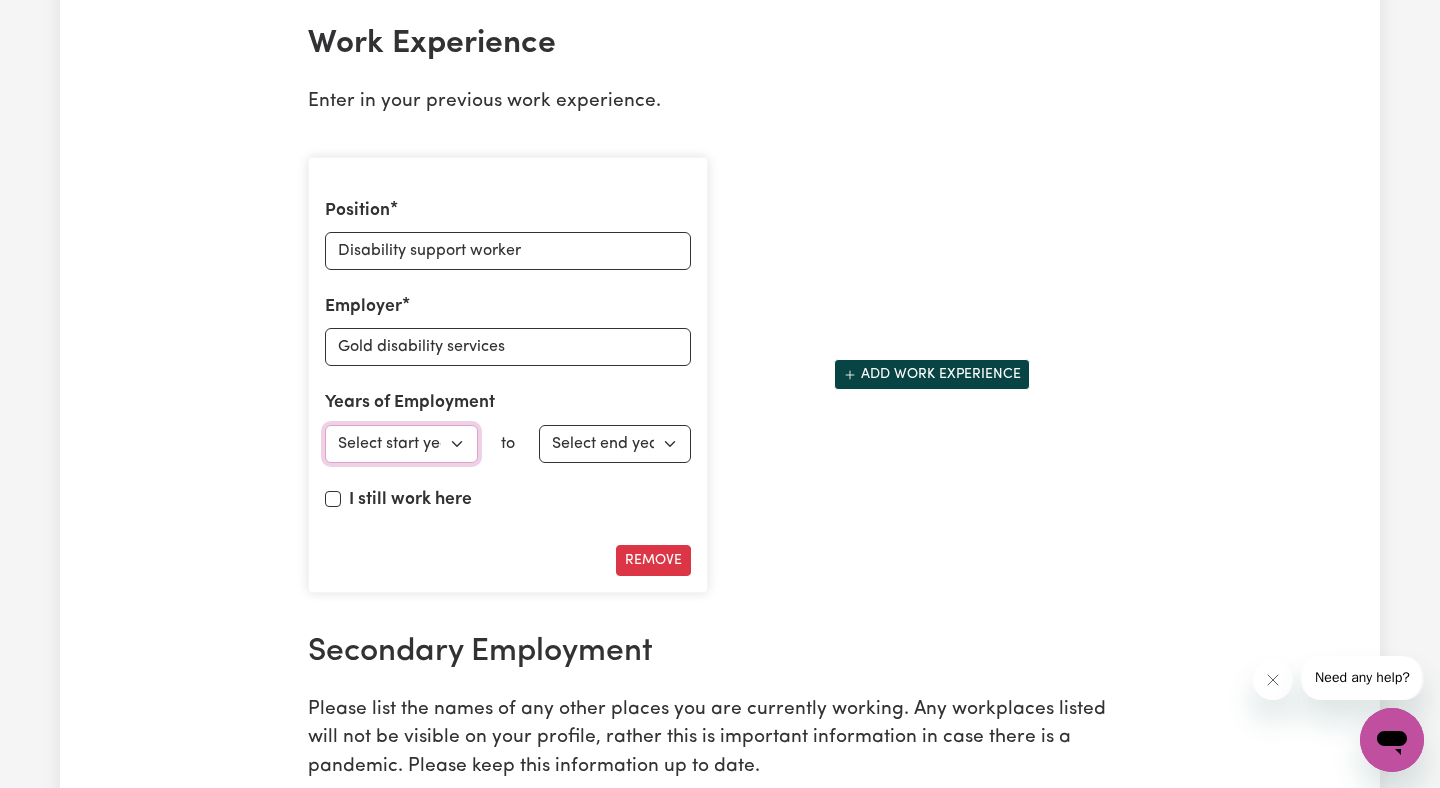 select on "2025" 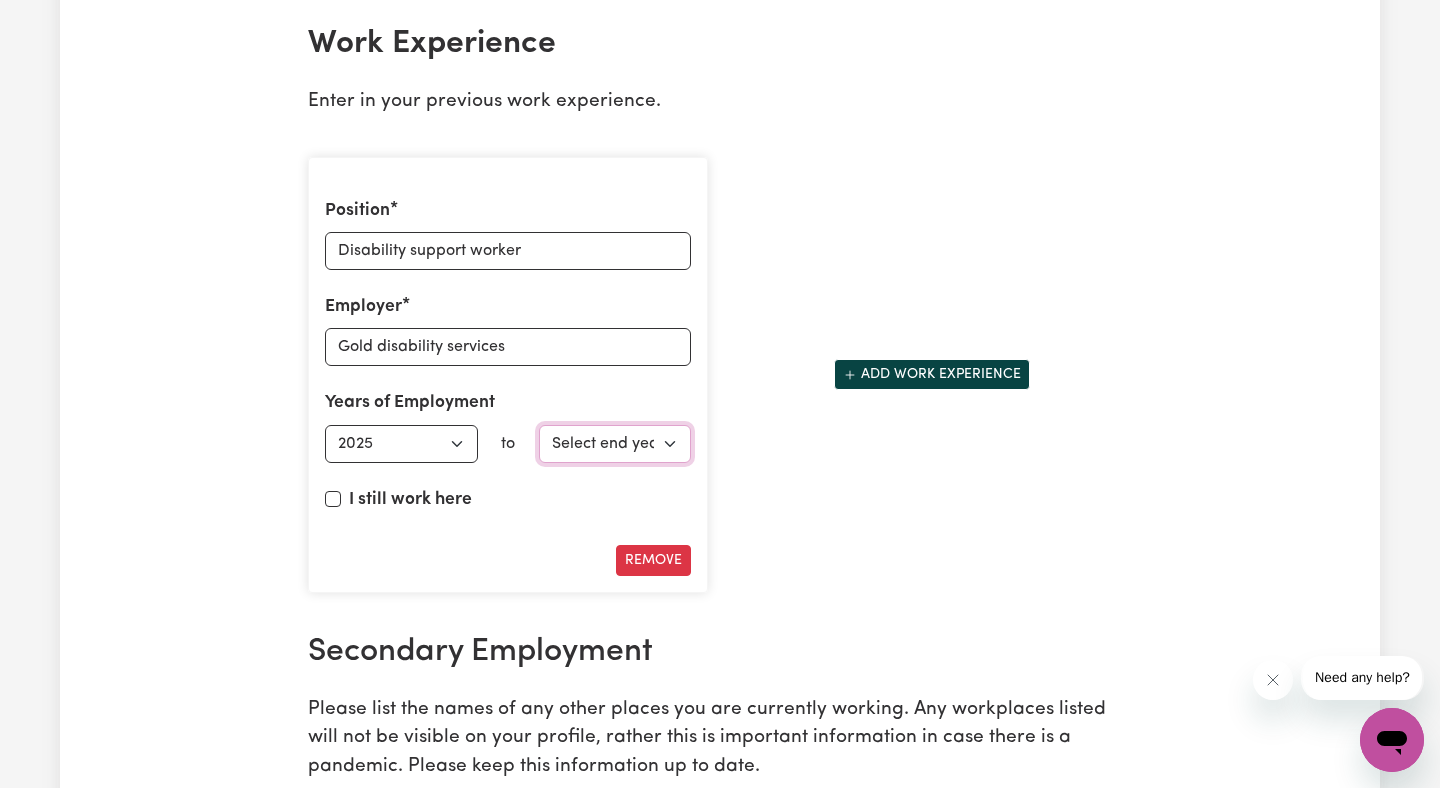 click on "Select end year [DATE] 1952 1953 1954 1955 1956 1957 1958 1959 1960 1961 1962 1963 1964 1965 1966 1967 1968 1969 1970 1971 1972 1973 1974 1975 1976 1977 1978 1979 1980 1981 1982 1983 1984 1985 1986 1987 1988 1989 1990 1991 1992 1993 1994 1995 1996 1997 1998 1999 2000 2001 2002 2003 2004 2005 2006 2007 2008 2009 2010 2011 2012 2013 2014 2015 2016 2017 2018 2019 2020 2021 2022 2023 2024 2025" at bounding box center (615, 444) 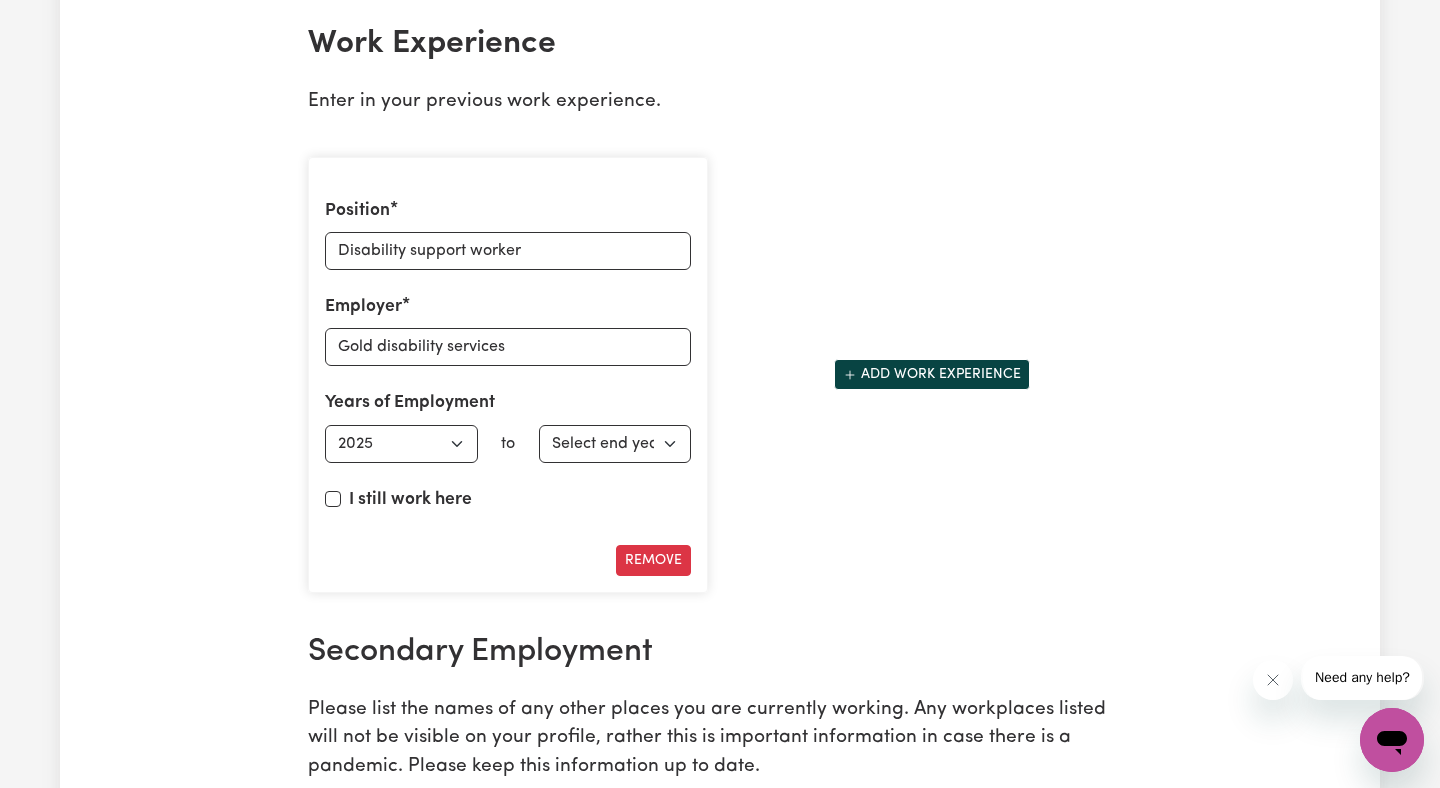click on "I still work here" at bounding box center (508, 504) 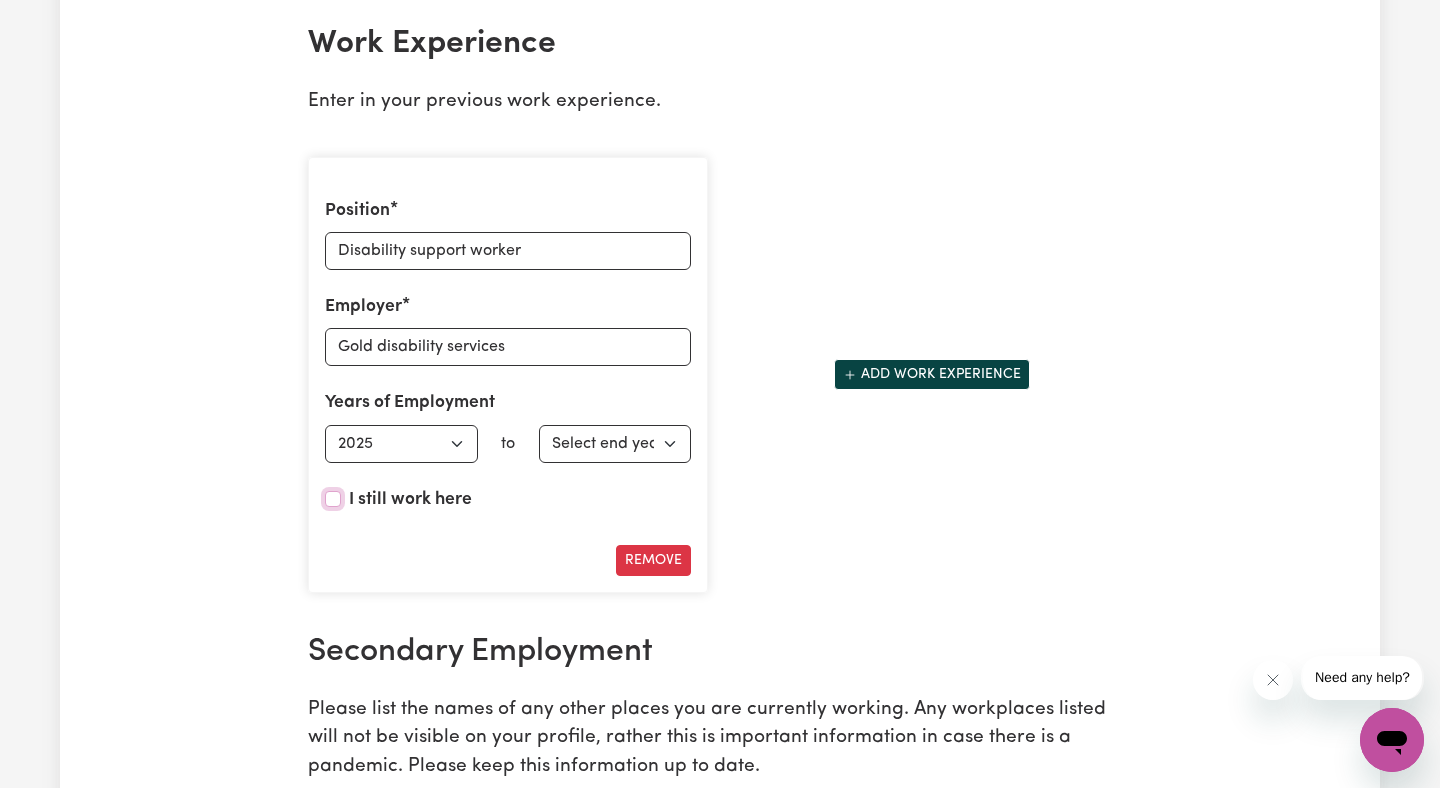 click on "I still work here" at bounding box center (333, 499) 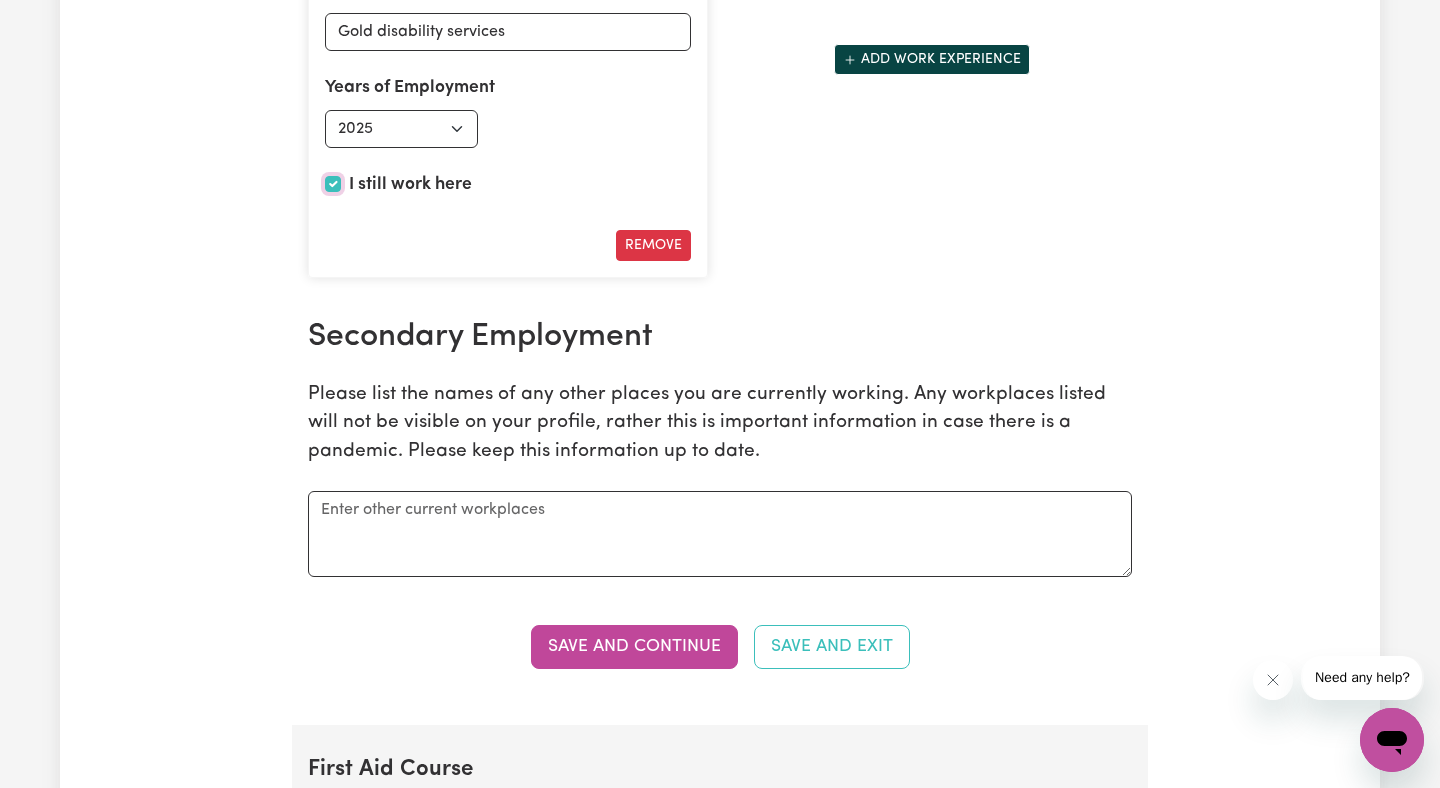 scroll, scrollTop: 3149, scrollLeft: 0, axis: vertical 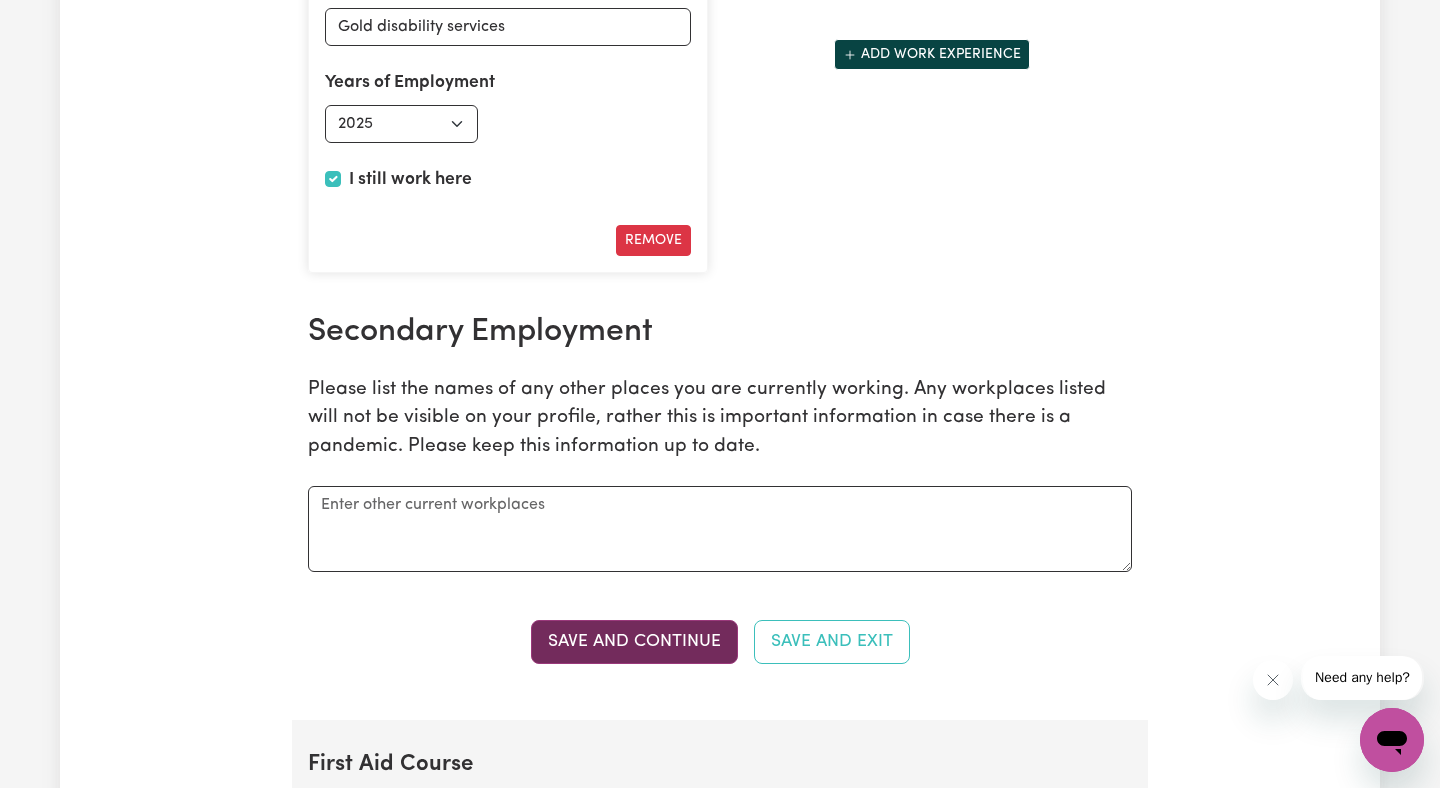 click on "Save and Continue" at bounding box center (634, 642) 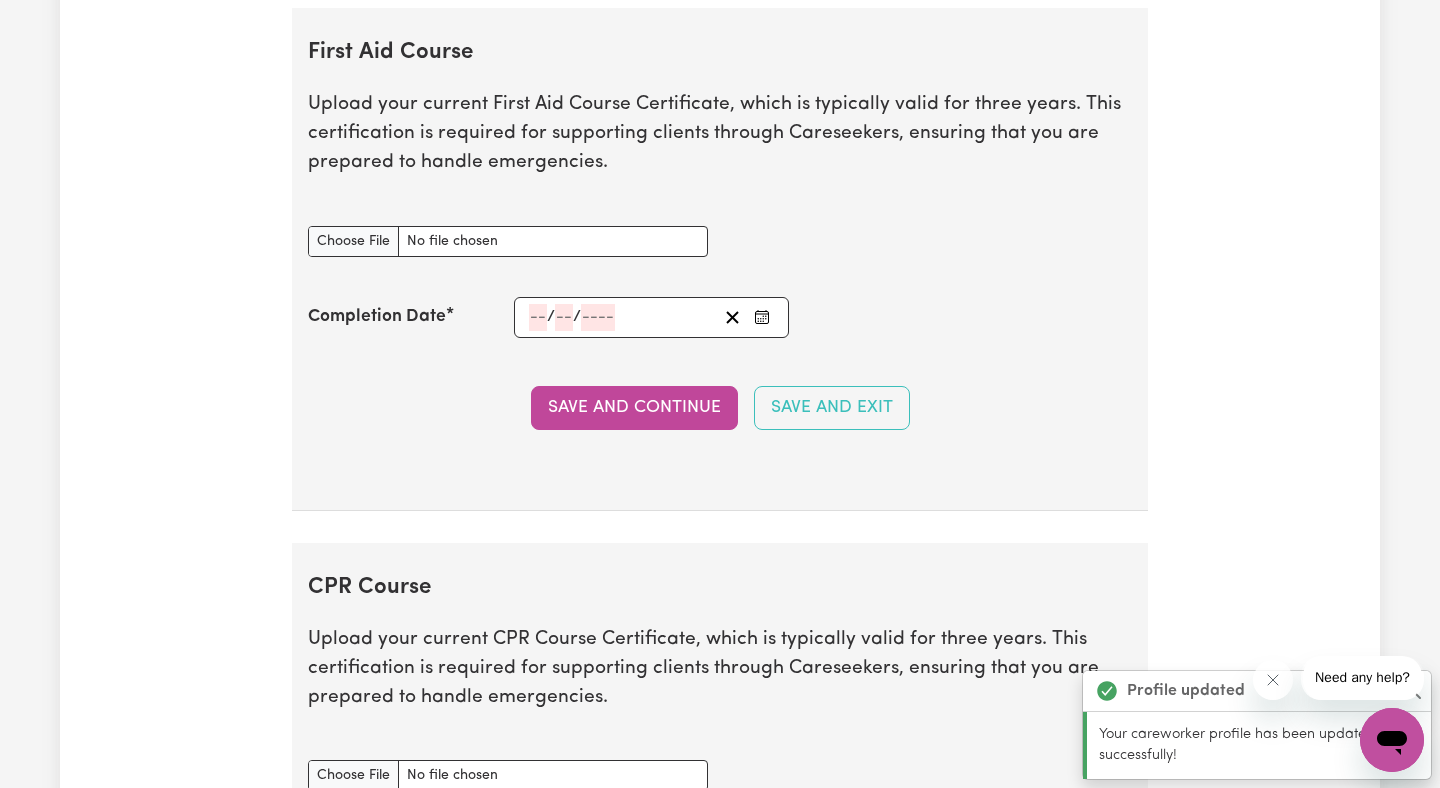 scroll, scrollTop: 3870, scrollLeft: 0, axis: vertical 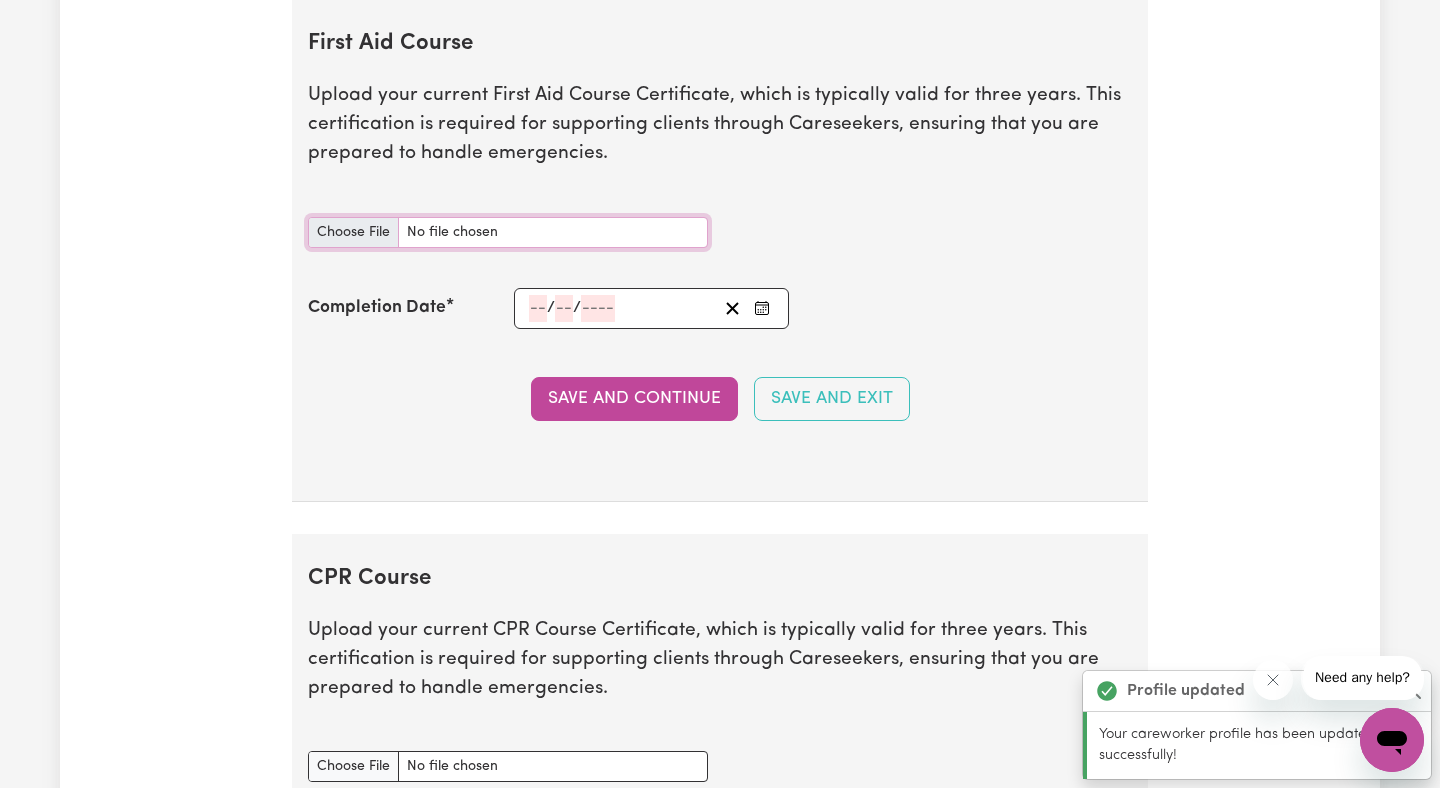 click on "First Aid Course  document" at bounding box center [508, 232] 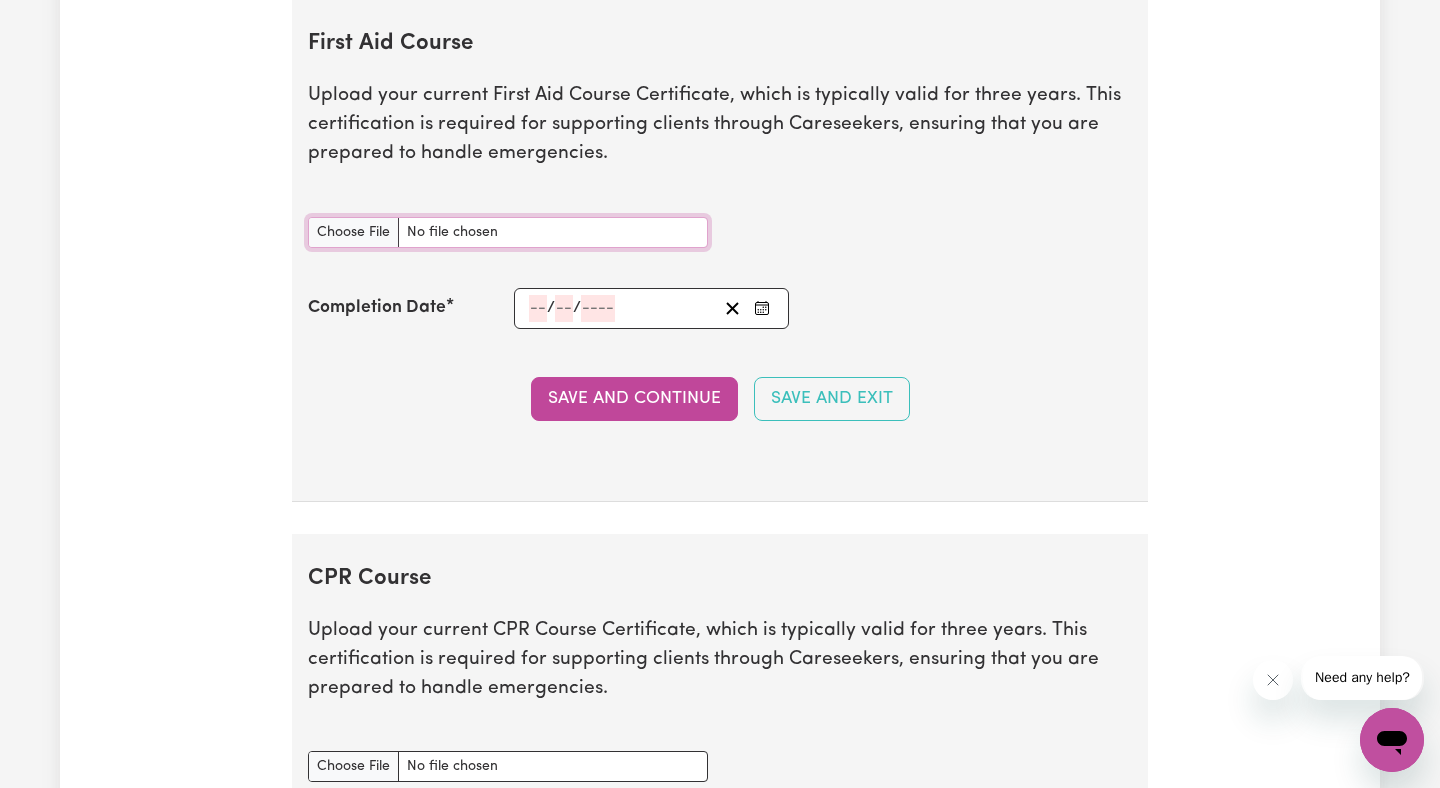 type on "C:\fakepath\certificate_3505189 cpr n fa 2.pdf" 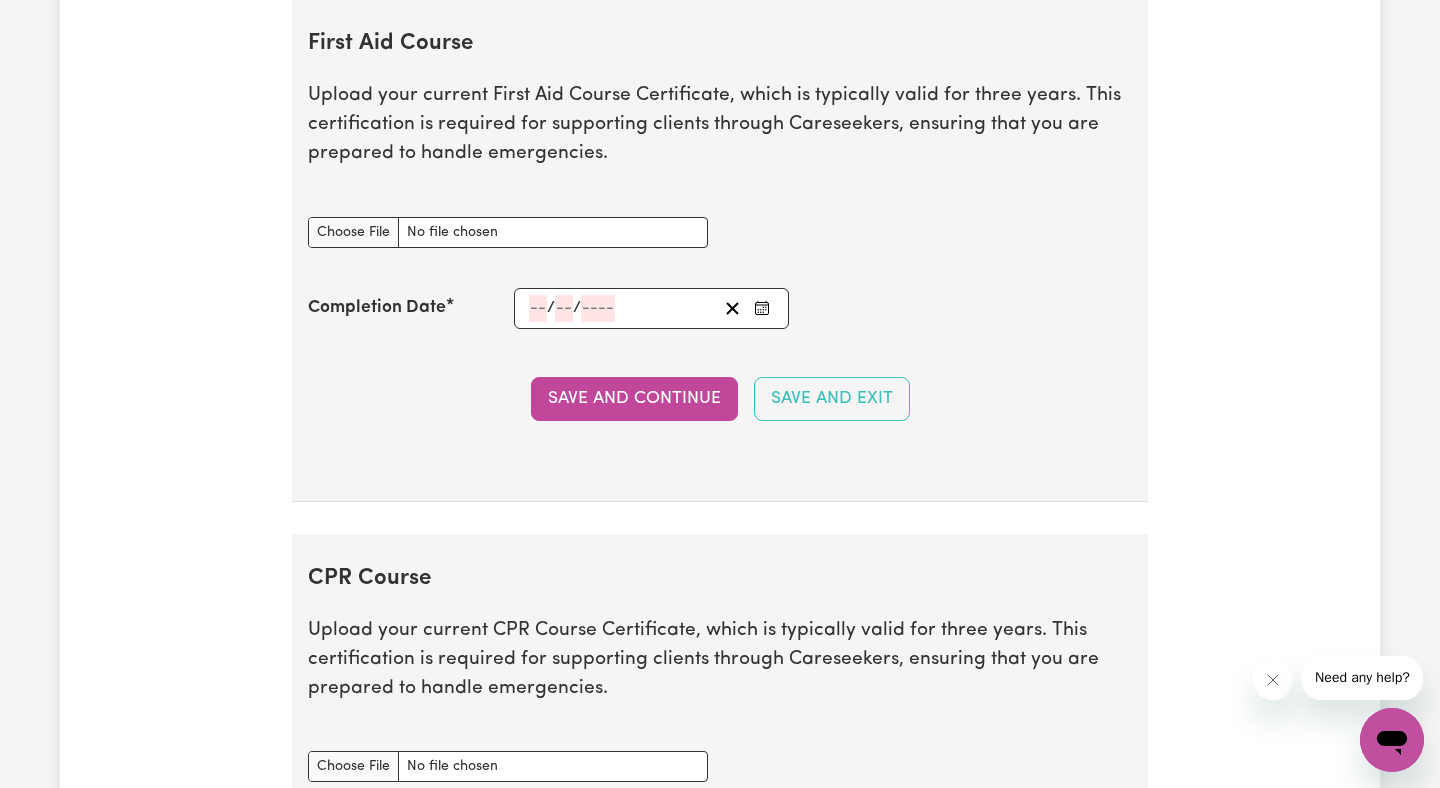 click 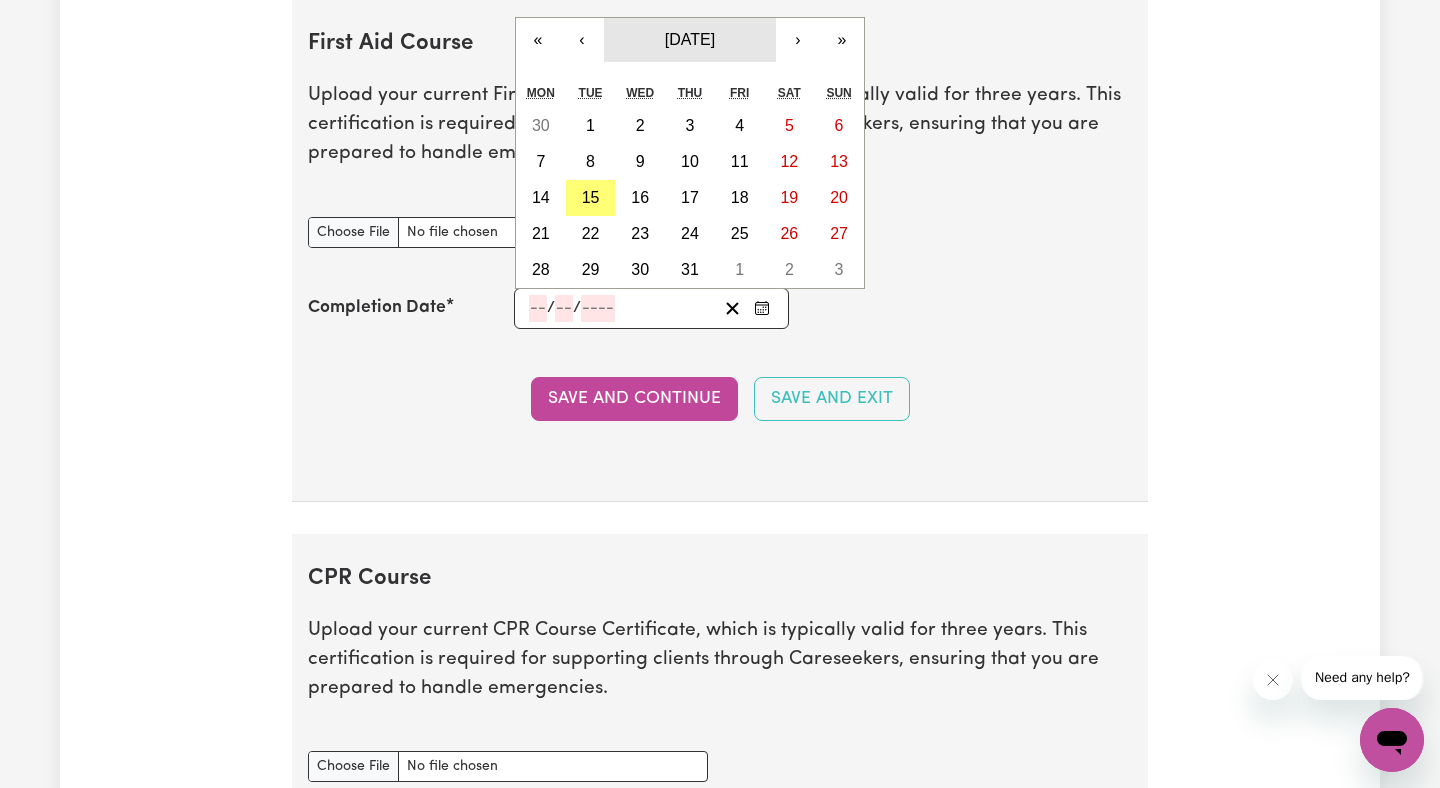 click on "[DATE]" at bounding box center [690, 40] 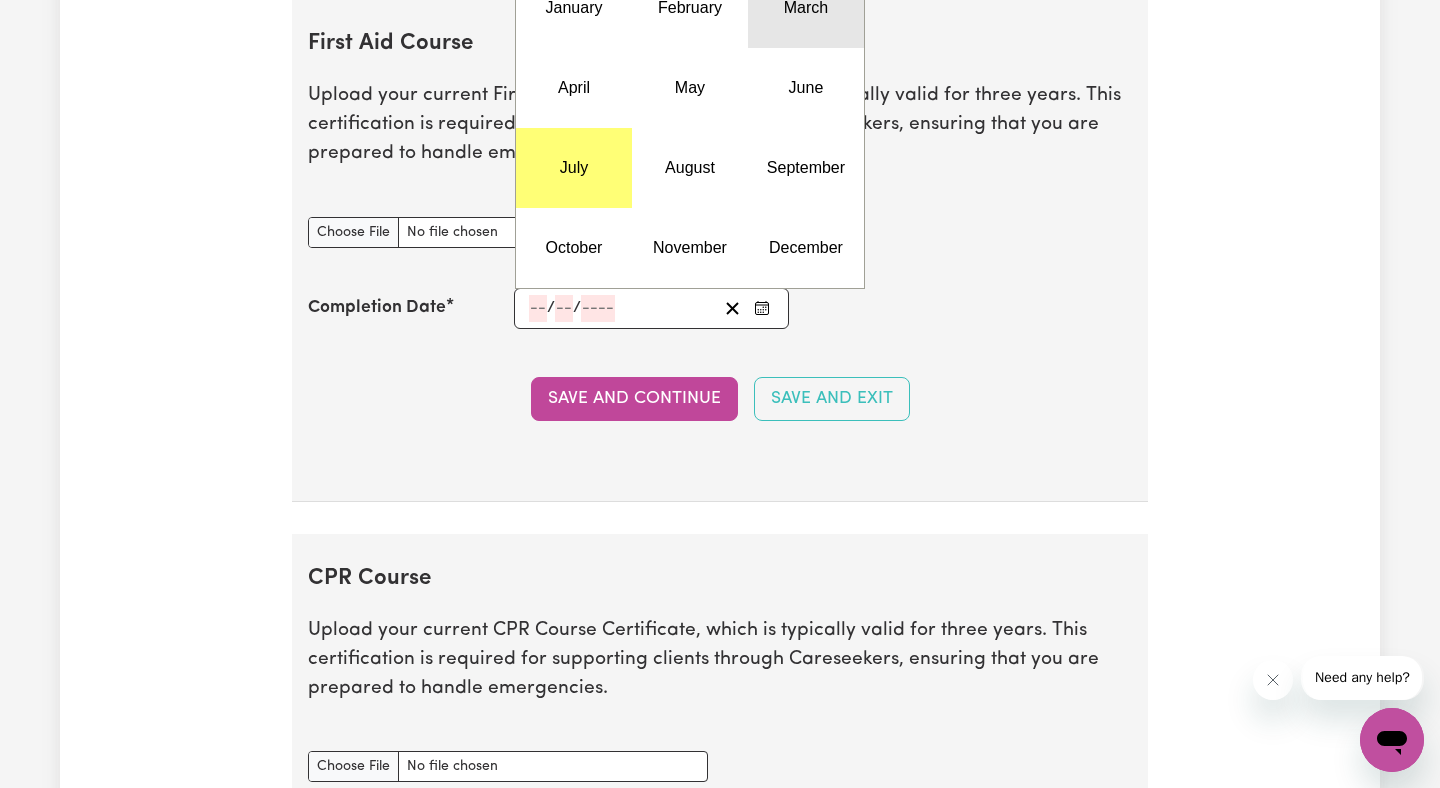 click on "March" at bounding box center [806, 8] 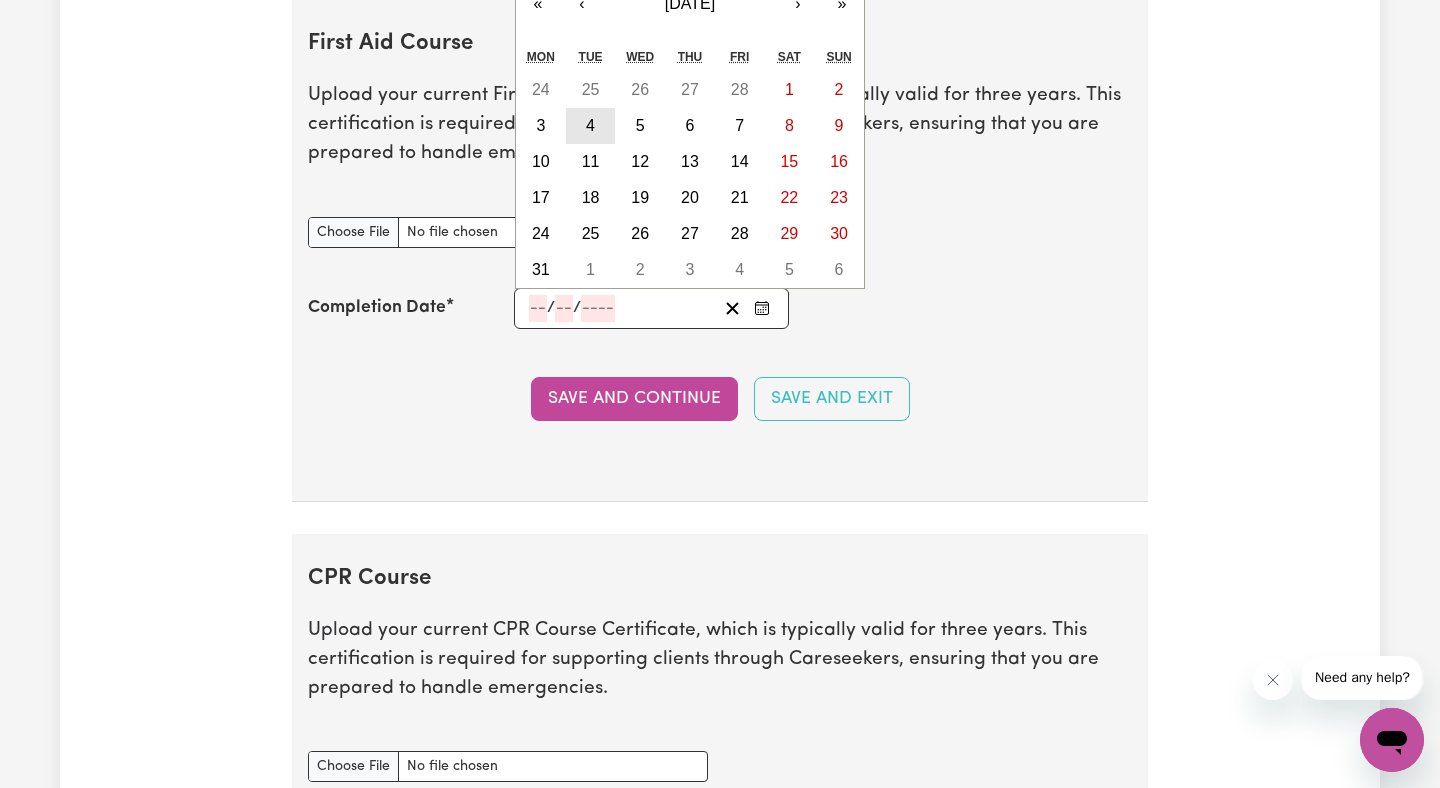 click on "4" at bounding box center [590, 125] 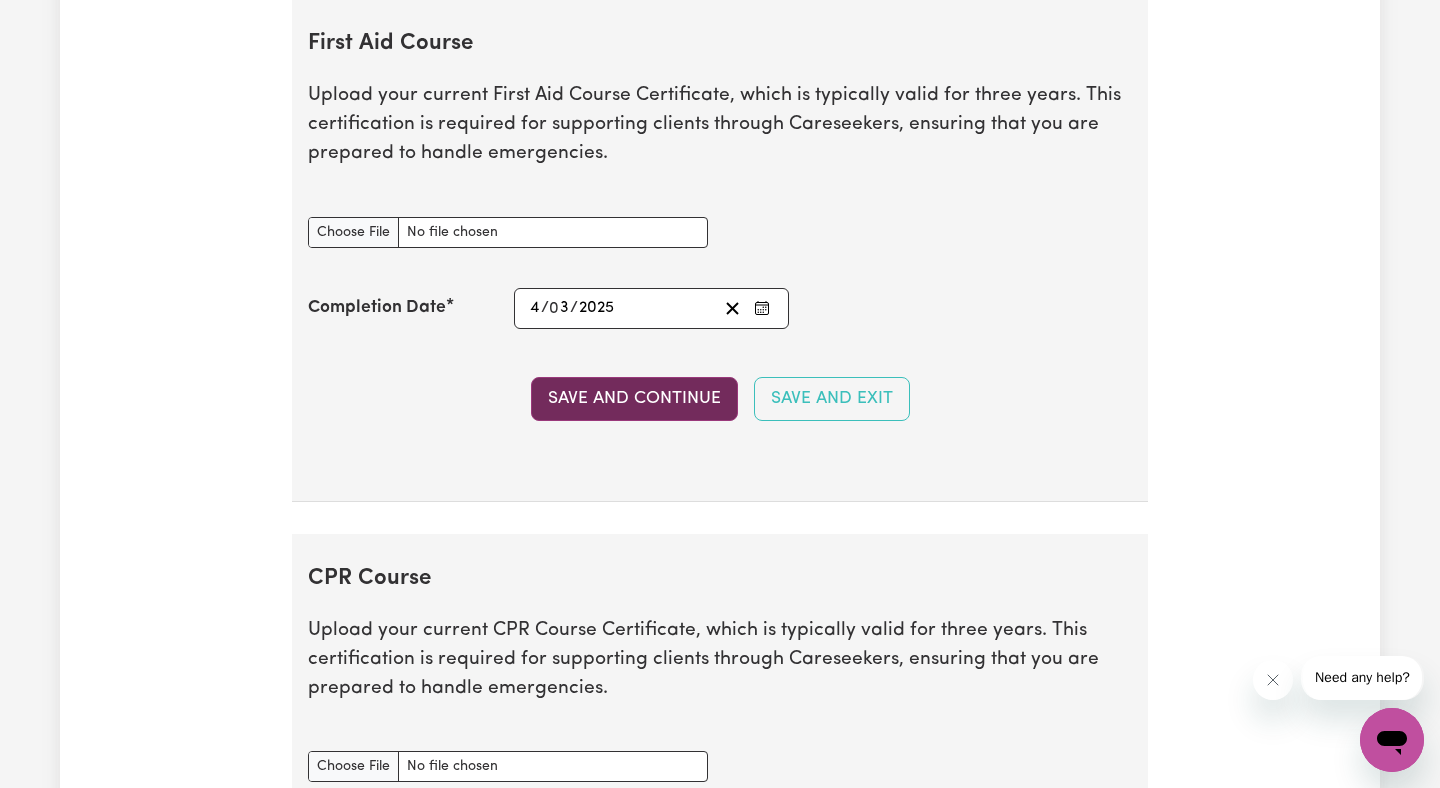 click on "Save and Continue" at bounding box center (634, 399) 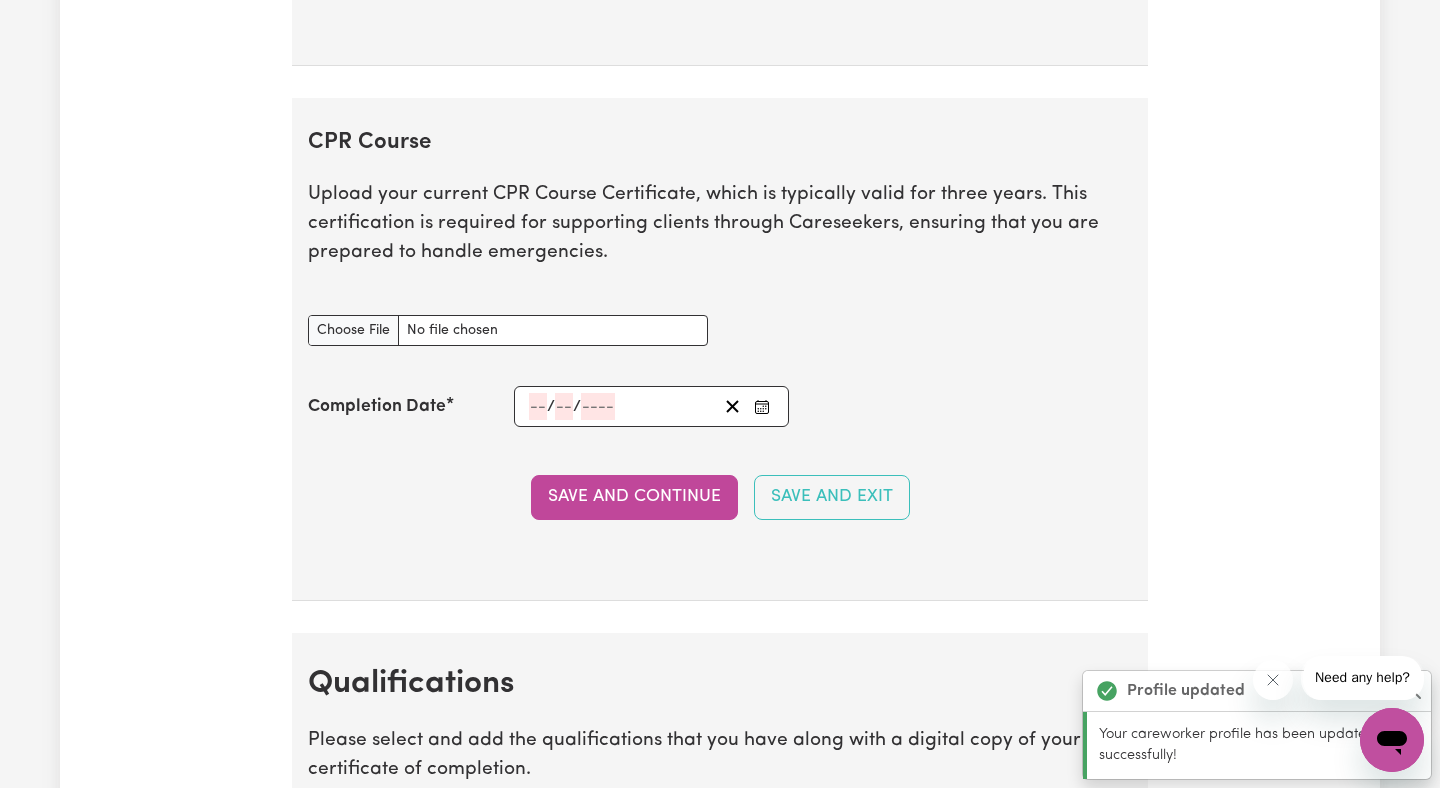 scroll, scrollTop: 4417, scrollLeft: 0, axis: vertical 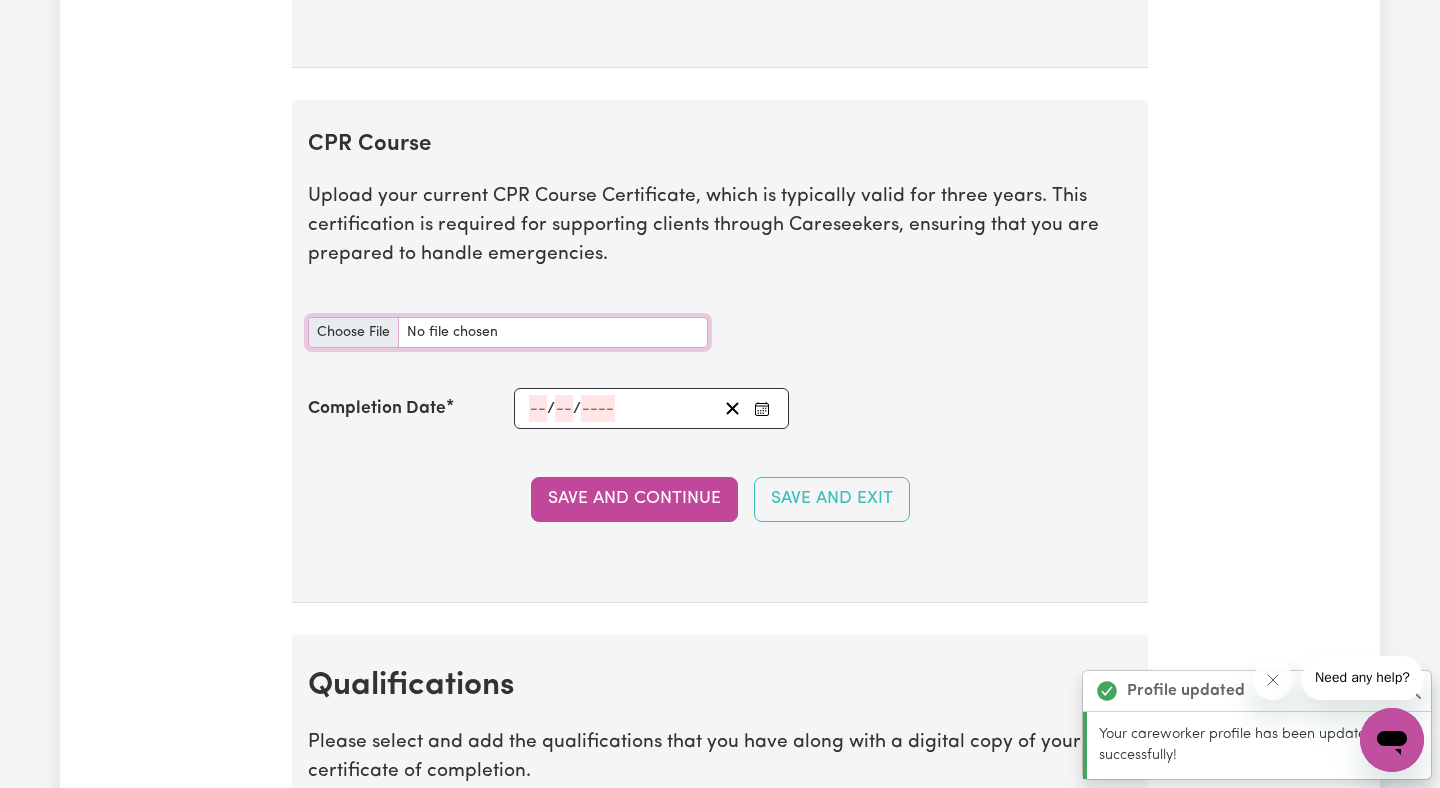click on "CPR Course  document" at bounding box center [508, 332] 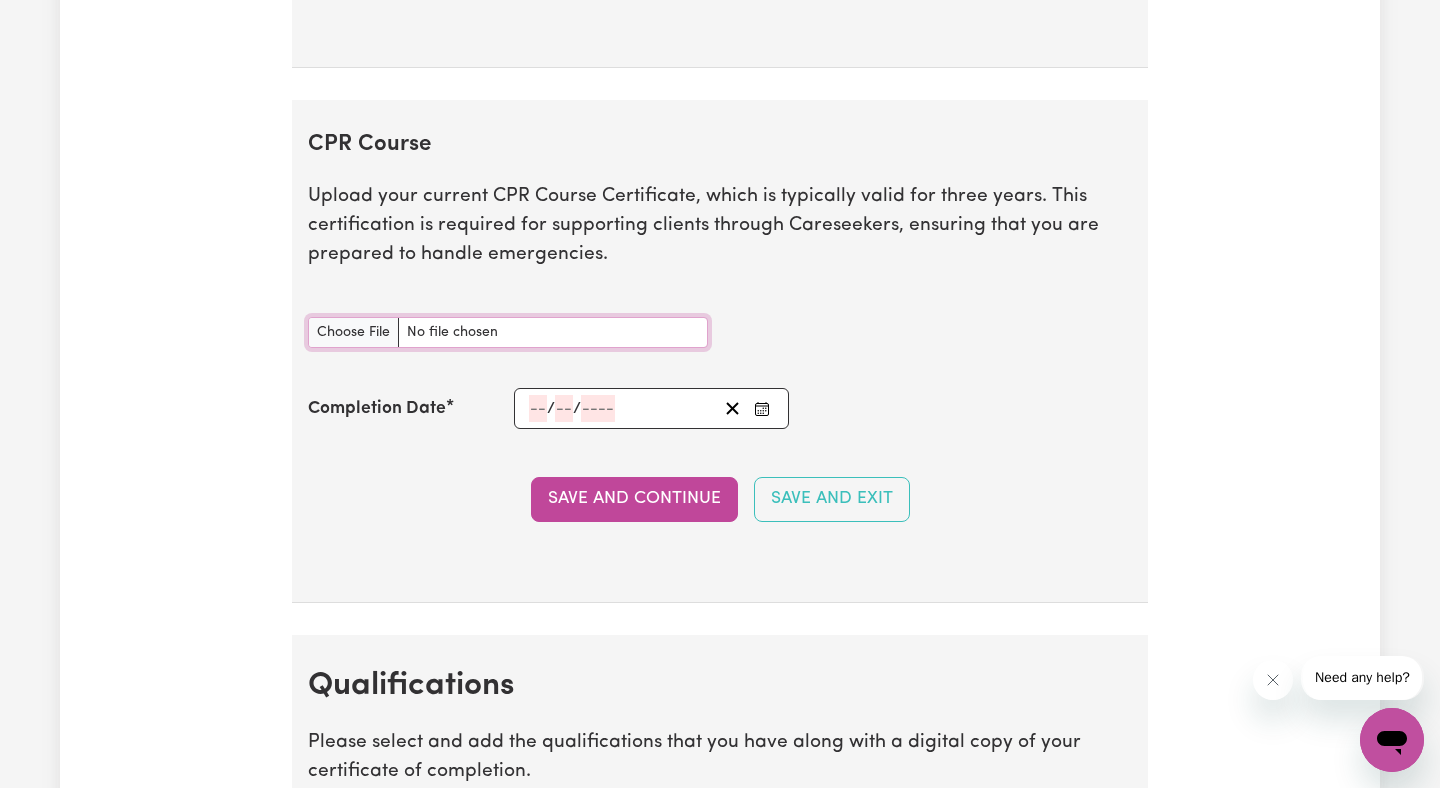 type on "C:\fakepath\certificate_3505189 cpr n fa 2.pdf" 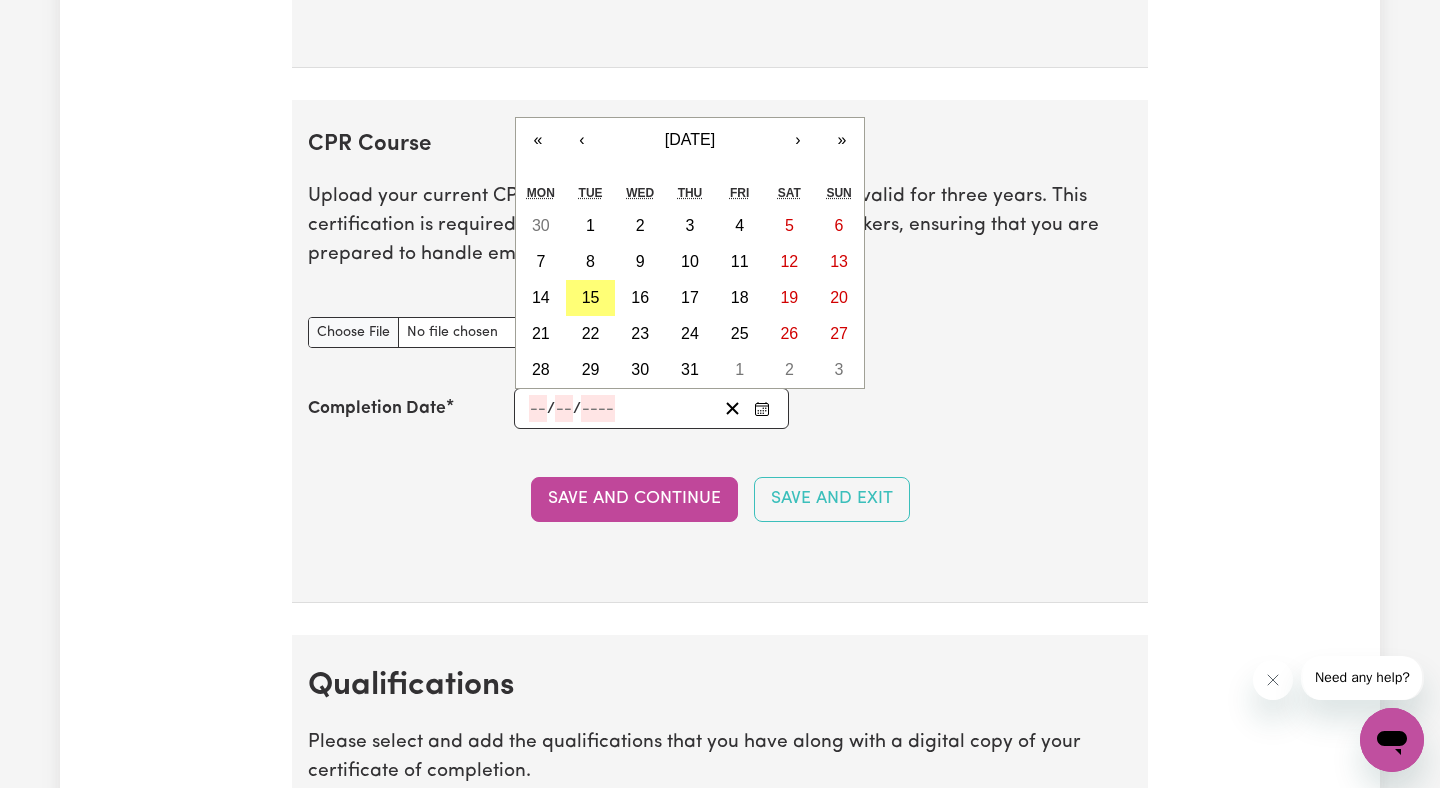 click 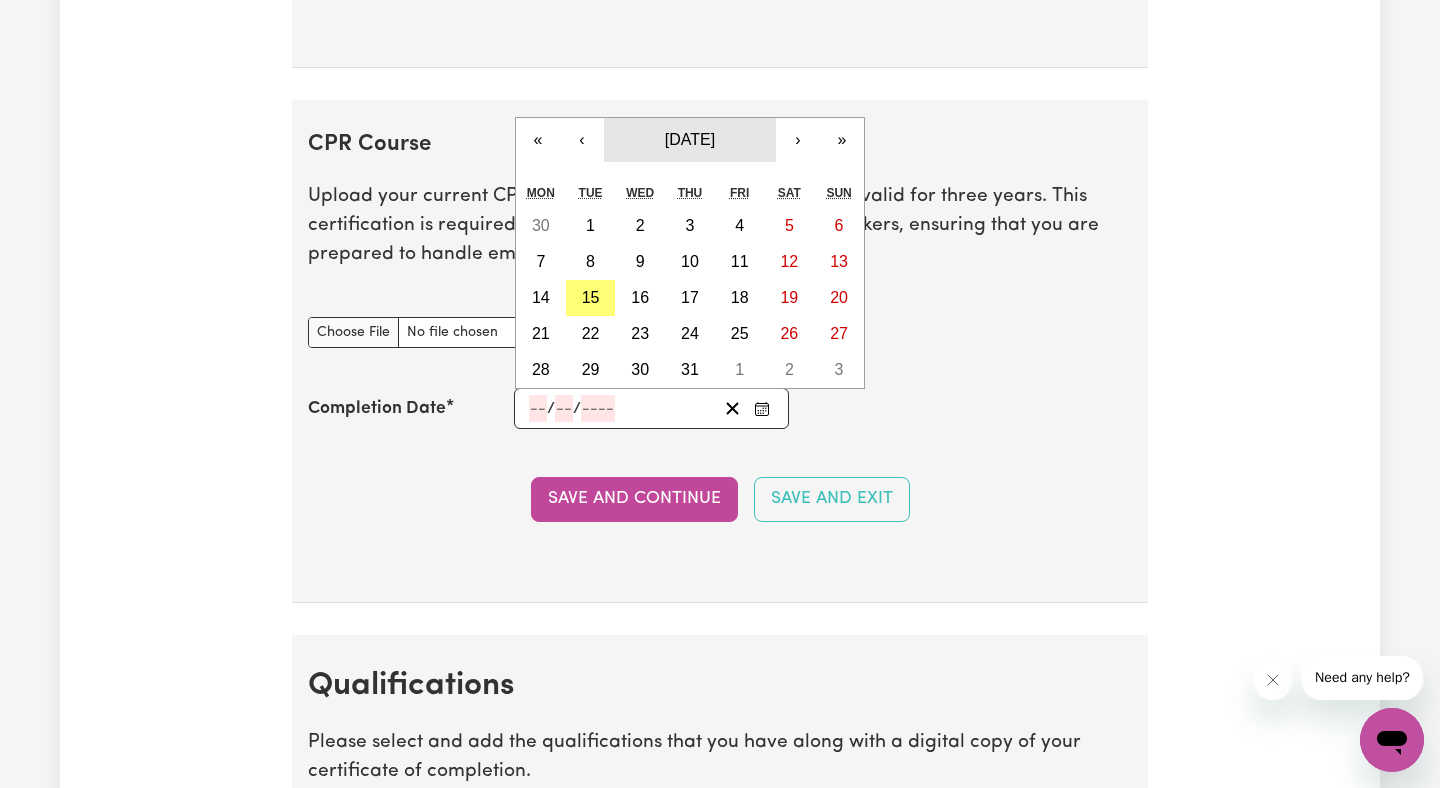 click on "[DATE]" at bounding box center [690, 140] 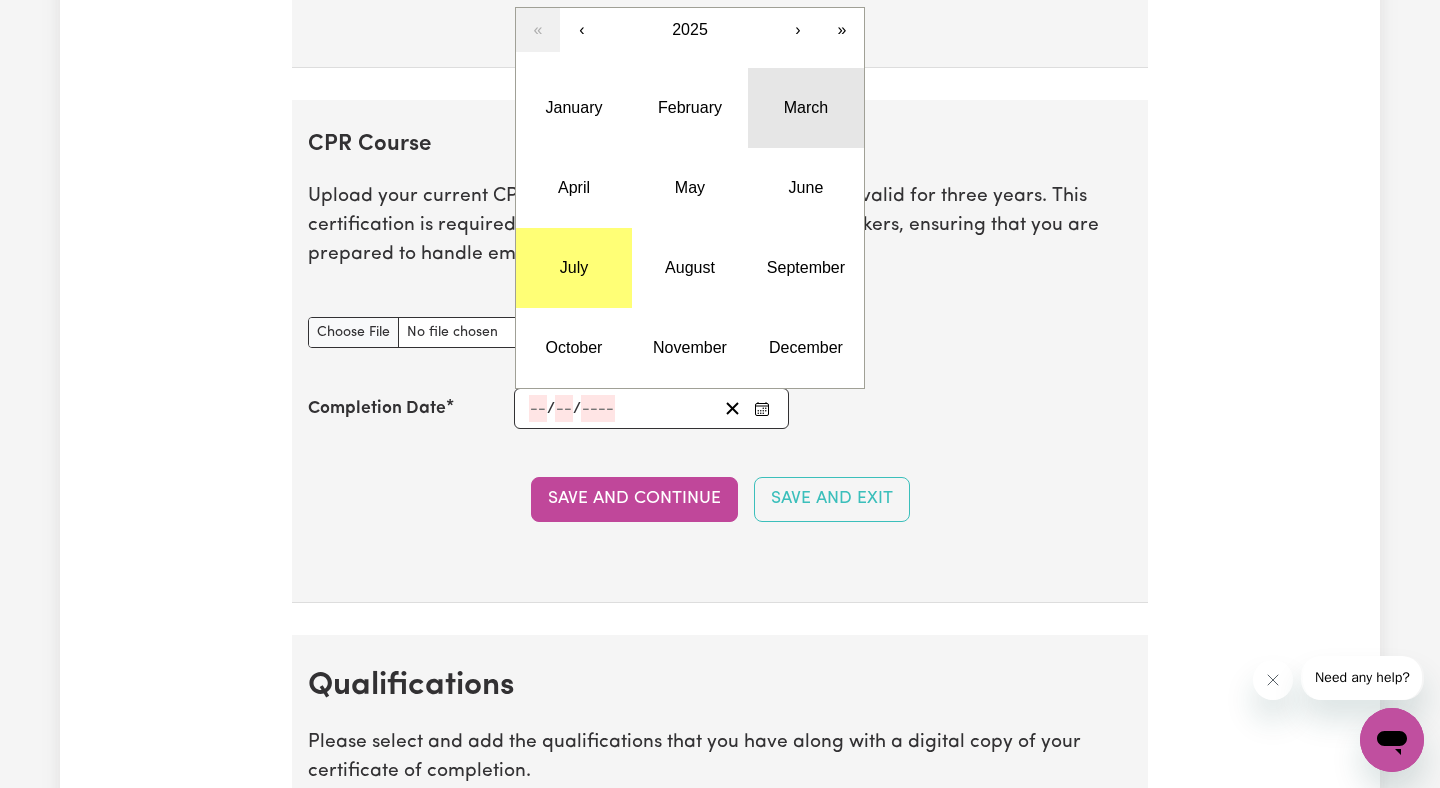 click on "March" at bounding box center (806, 108) 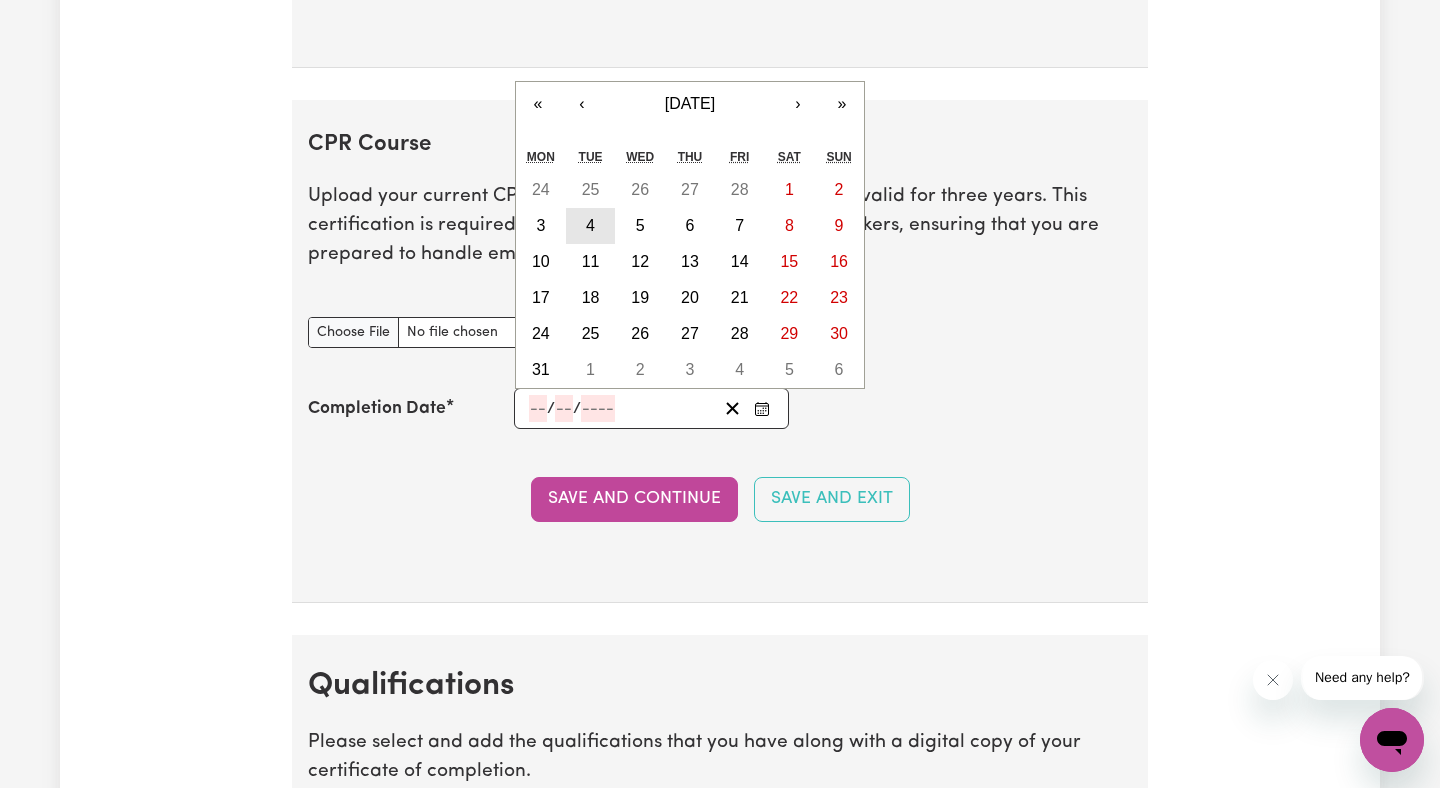 click on "4" at bounding box center (590, 225) 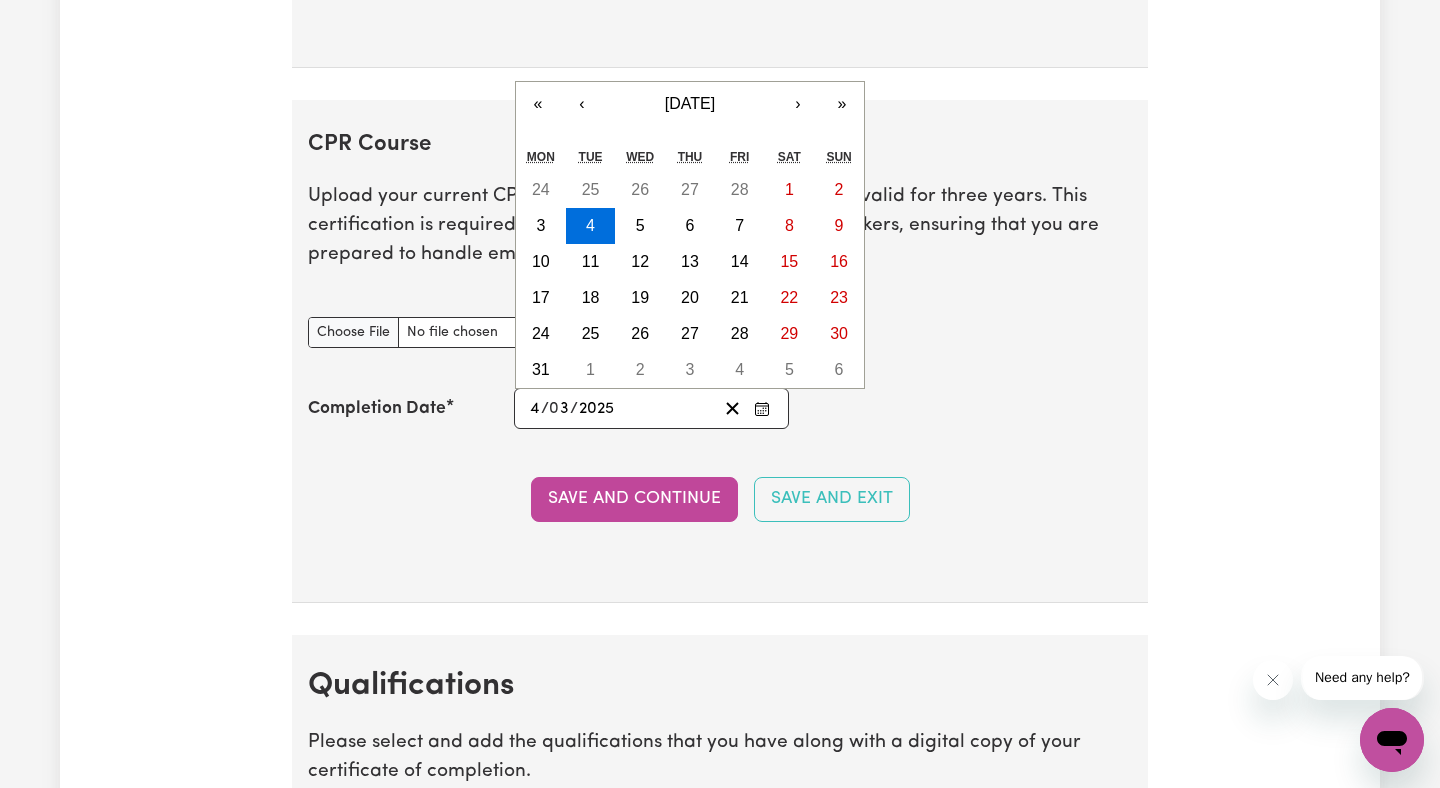 click on "2025" 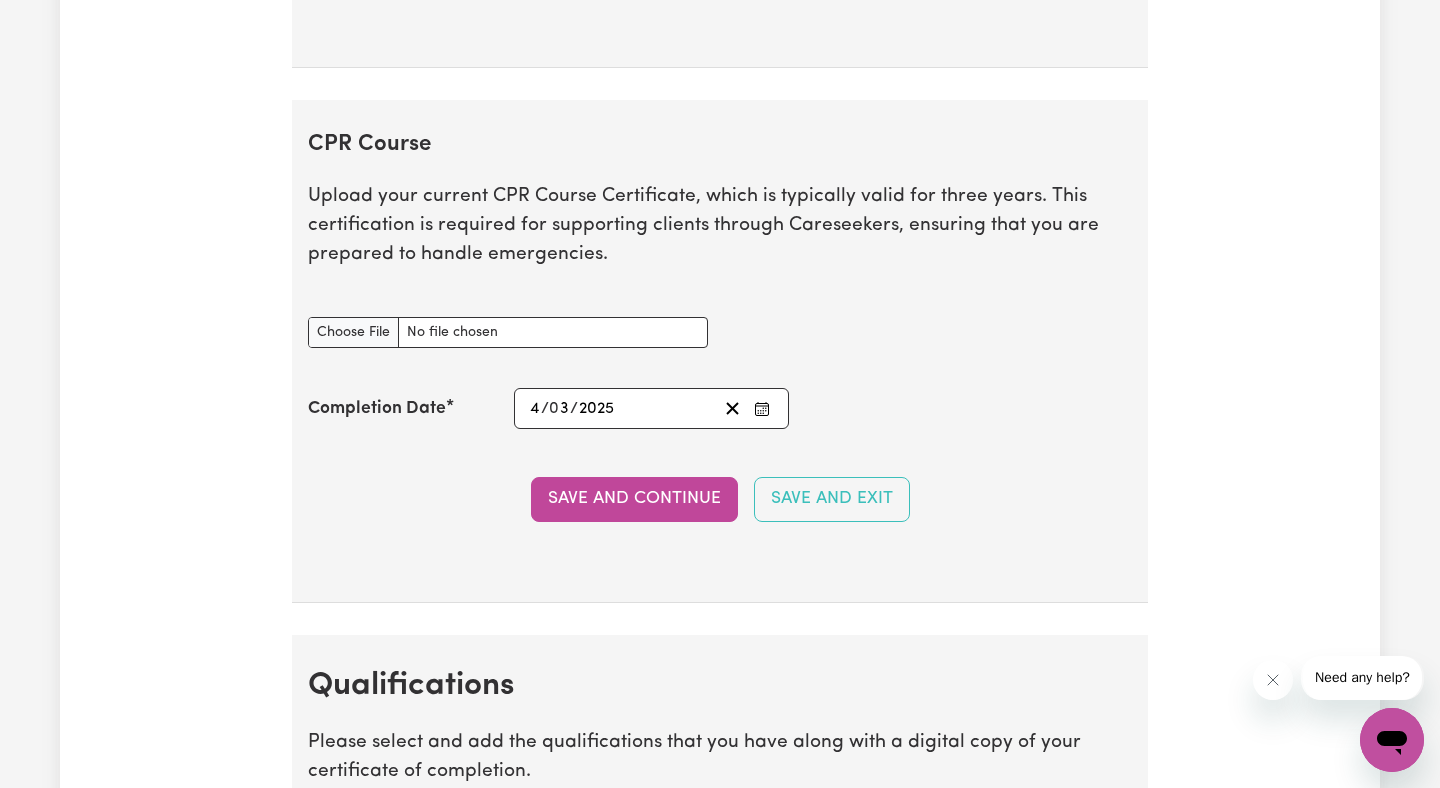 click on "CPR Course Upload your current CPR Course Certificate, which is typically valid for three years. This certification is required for supporting clients through Careseekers, ensuring that you are prepared to handle emergencies. CPR Course  document Completion Date [DATE] 4 / 0 3 / 2025 « ‹ [DATE] › » Mon Tue Wed Thu Fri Sat Sun 24 25 26 27 28 1 2 3 4 5 6 7 8 9 10 11 12 13 14 15 16 17 18 19 20 21 22 23 24 25 26 27 28 29 30 31 1 2 3 4 5 6 Save and Continue Save and Exit" at bounding box center [720, 351] 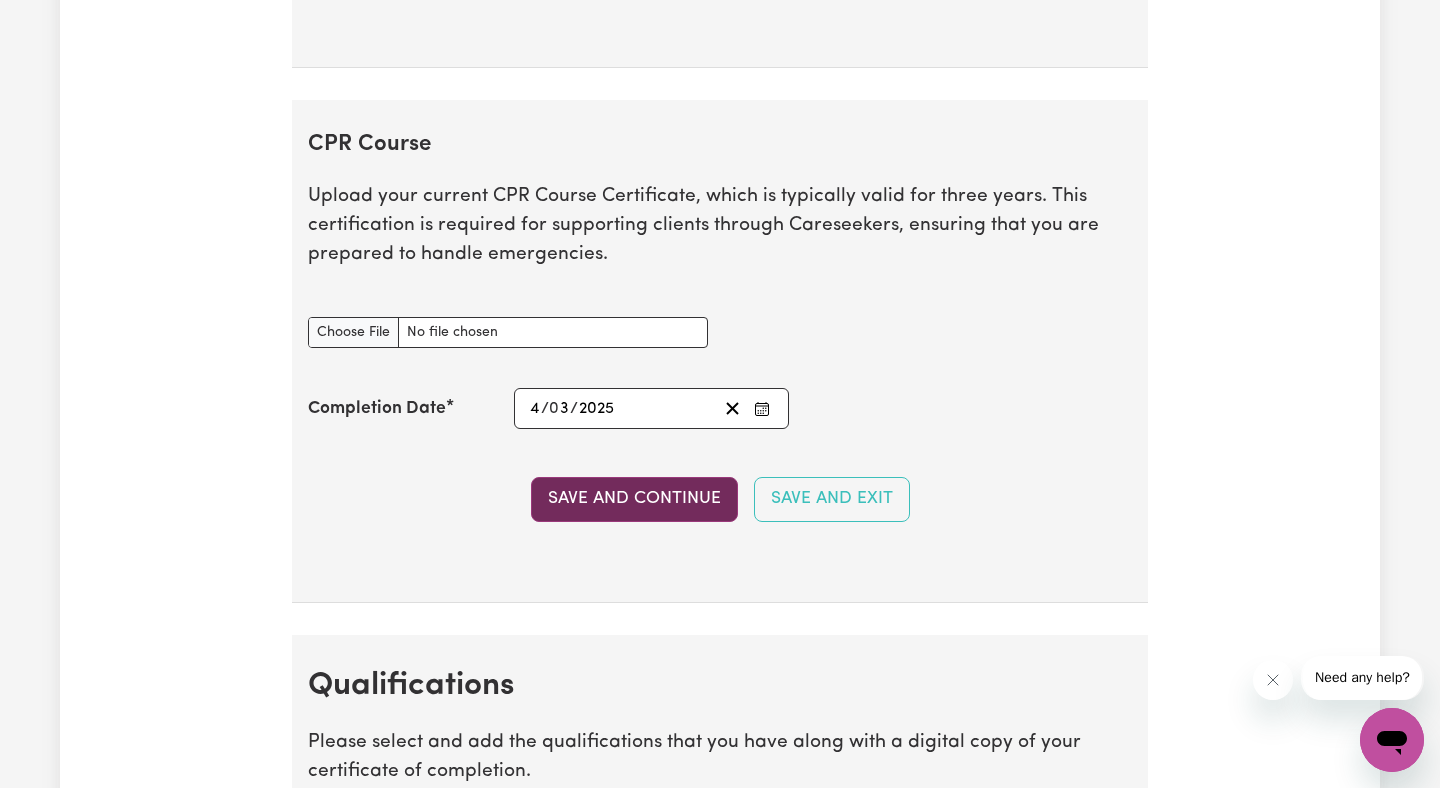 click on "Save and Continue" at bounding box center [634, 499] 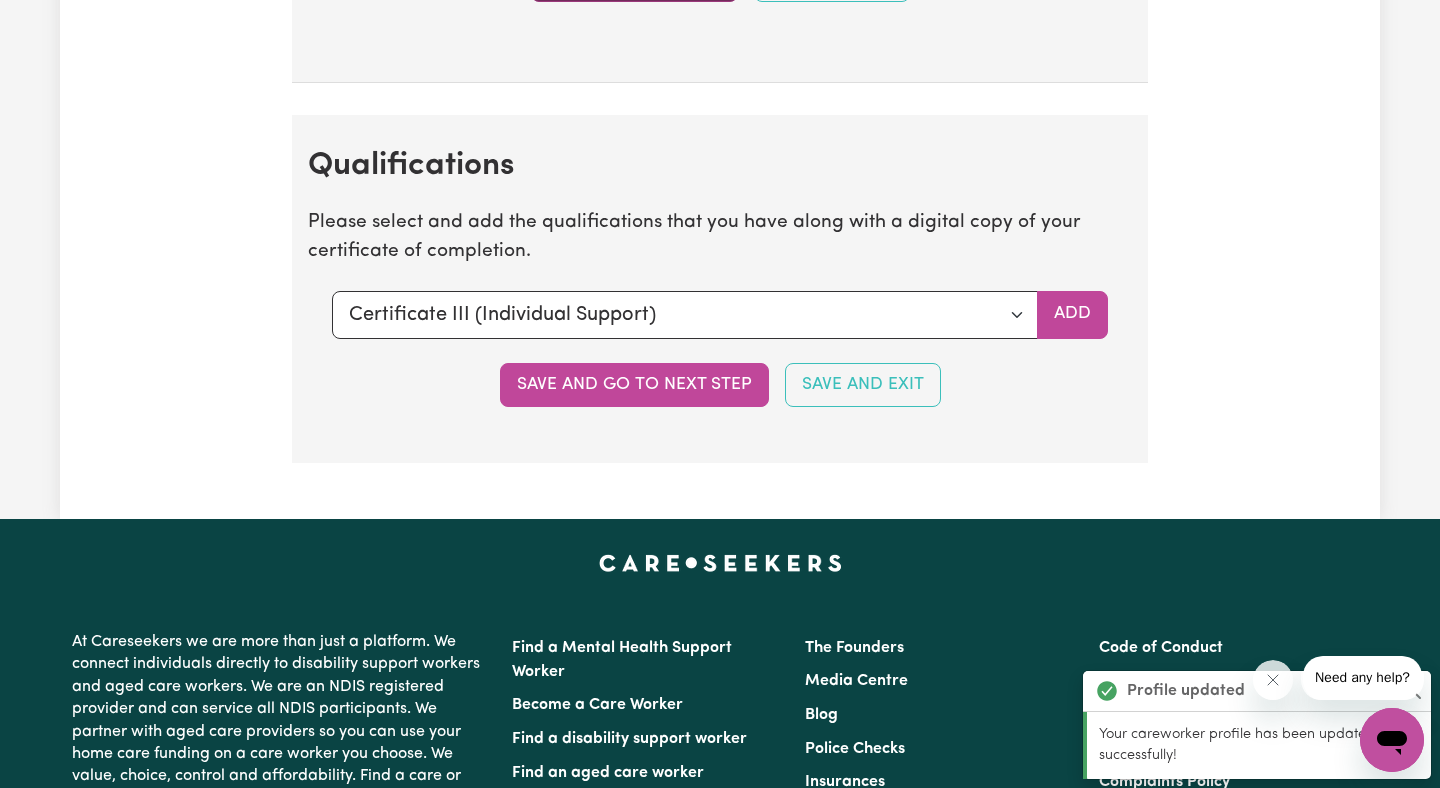 scroll, scrollTop: 5053, scrollLeft: 0, axis: vertical 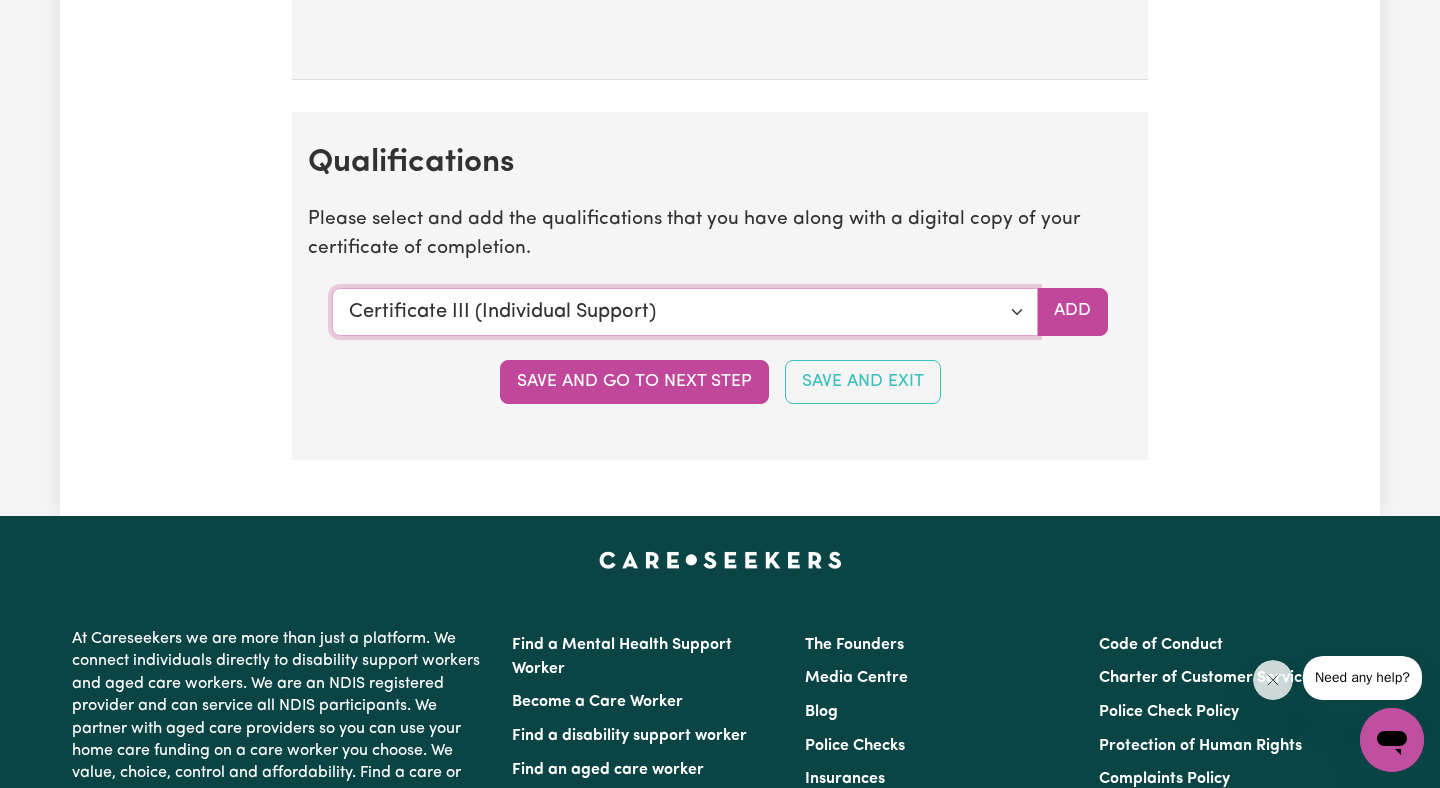 click on "Select a qualification to add... Certificate III (Individual Support) Certificate III in Community Services [CHC32015] Certificate IV (Disability Support) Certificate IV (Ageing Support) Certificate IV in Community Services [CHC42015] Certificate IV (Mental Health) Diploma of Nursing Diploma of Nursing (EEN) Diploma of Community Services Diploma Mental Health Master of Science (Dementia Care) Assist clients with medication [HLTHPS006] CPR Course [HLTAID009-12] Course in First Aid Management of [MEDICAL_DATA] [22300VIC] Course in the Management of [MEDICAL_DATA] Risks and Emergencies in the Workplace [22556VIC] [MEDICAL_DATA] Management Manual Handling [MEDICAL_DATA] Bachelor of Nursing - Australian registered nurse Bachelor of Nursing - Overseas qualification Bachelor of Nursing (Not Registered Under [PERSON_NAME]) Bachelor of social work Bachelor of social work - overseas qualification Bachelor of psychology Bachelor of psychology - overseas qualification Bachelor of applied science (OT, Speech, Physio)" at bounding box center (685, 312) 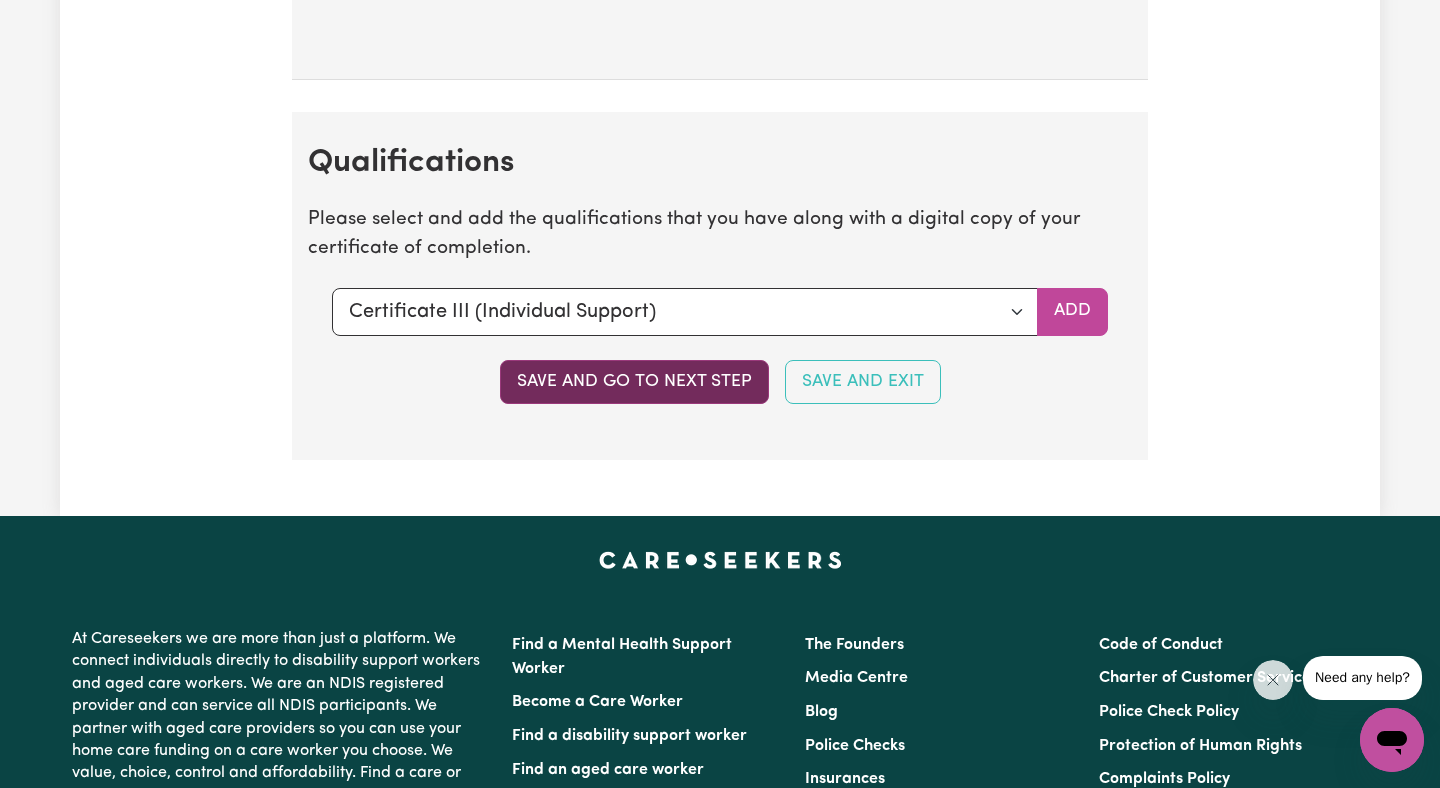 click on "Save and go to next step" at bounding box center [634, 382] 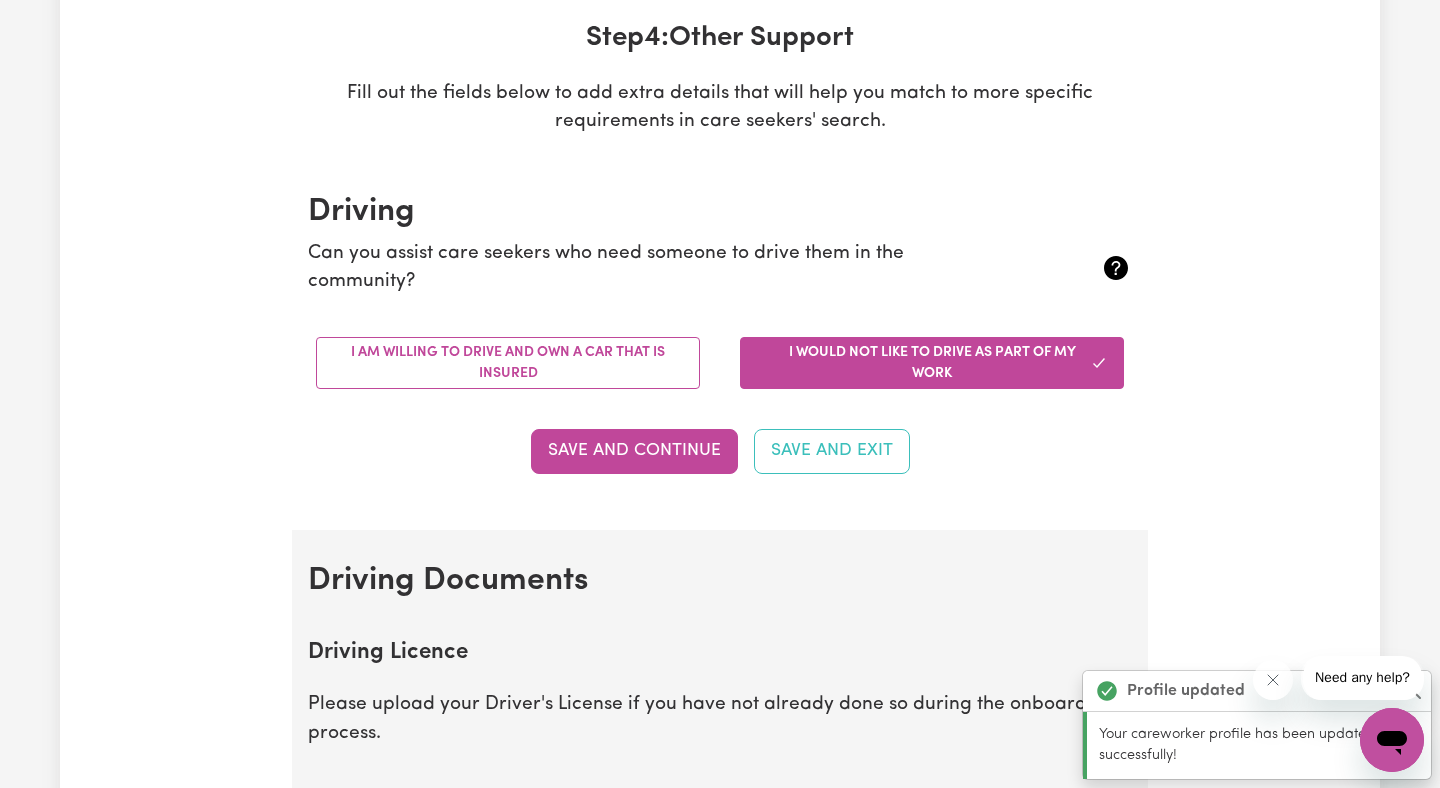 scroll, scrollTop: 310, scrollLeft: 0, axis: vertical 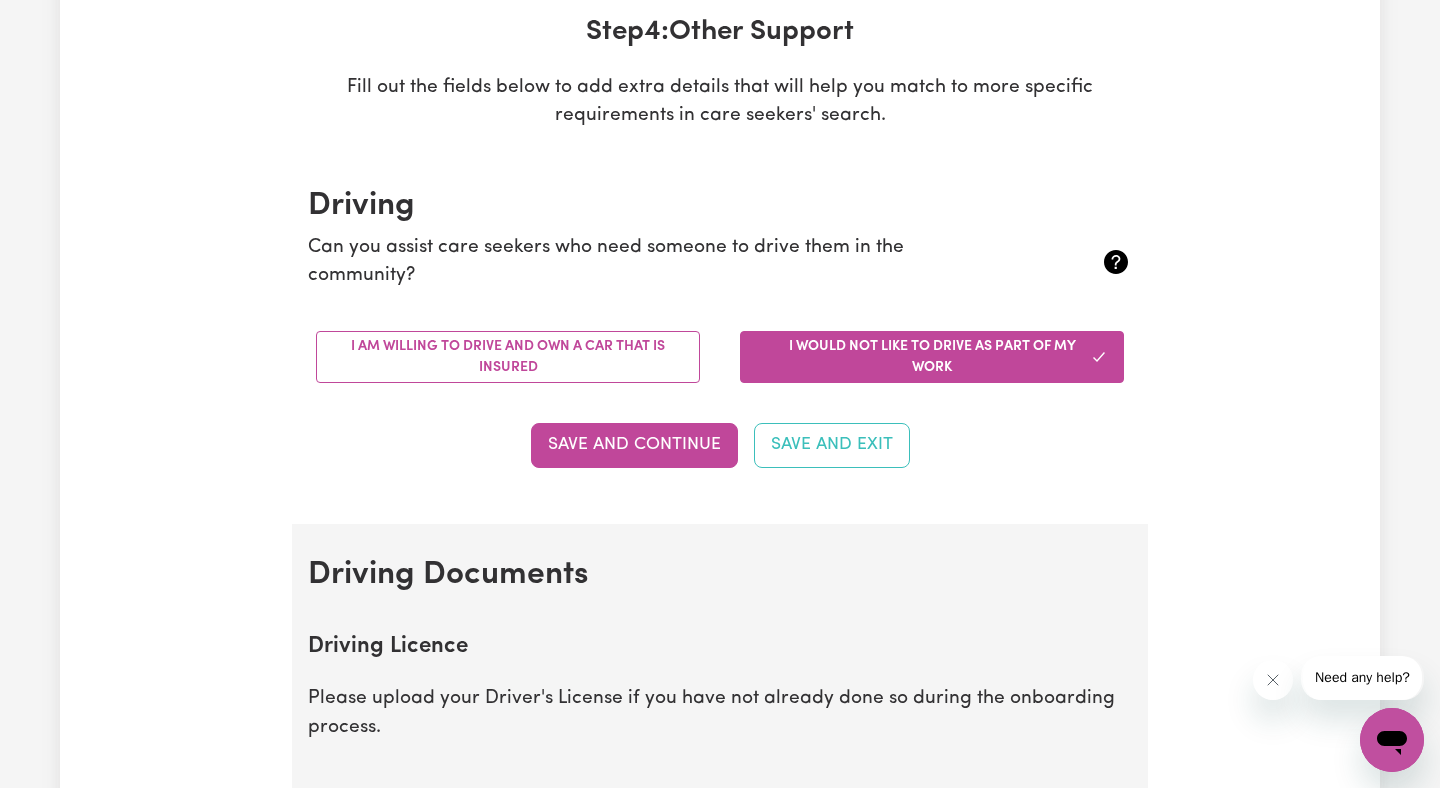 click on "I would not like to drive as part of my work" at bounding box center [932, 357] 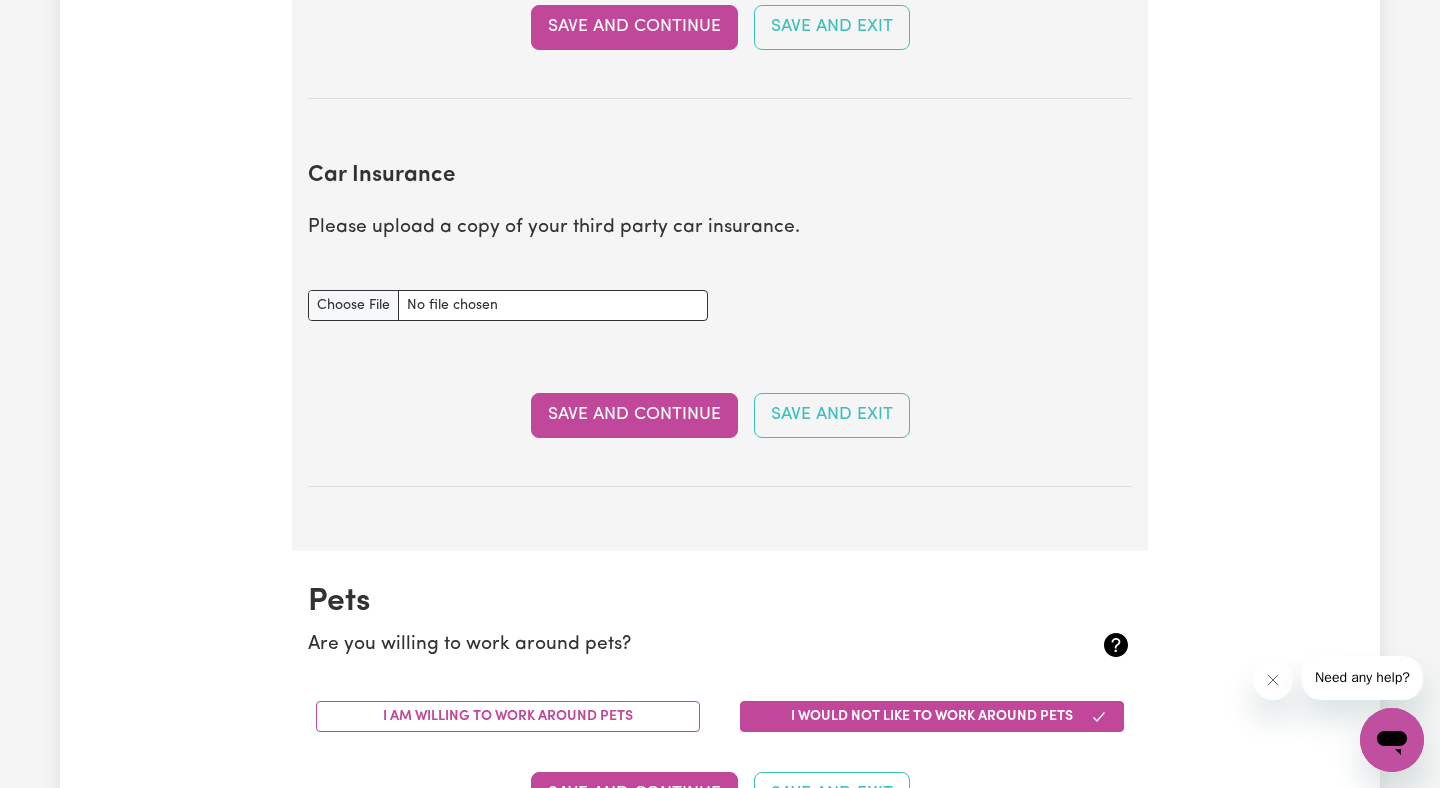 scroll, scrollTop: 1171, scrollLeft: 0, axis: vertical 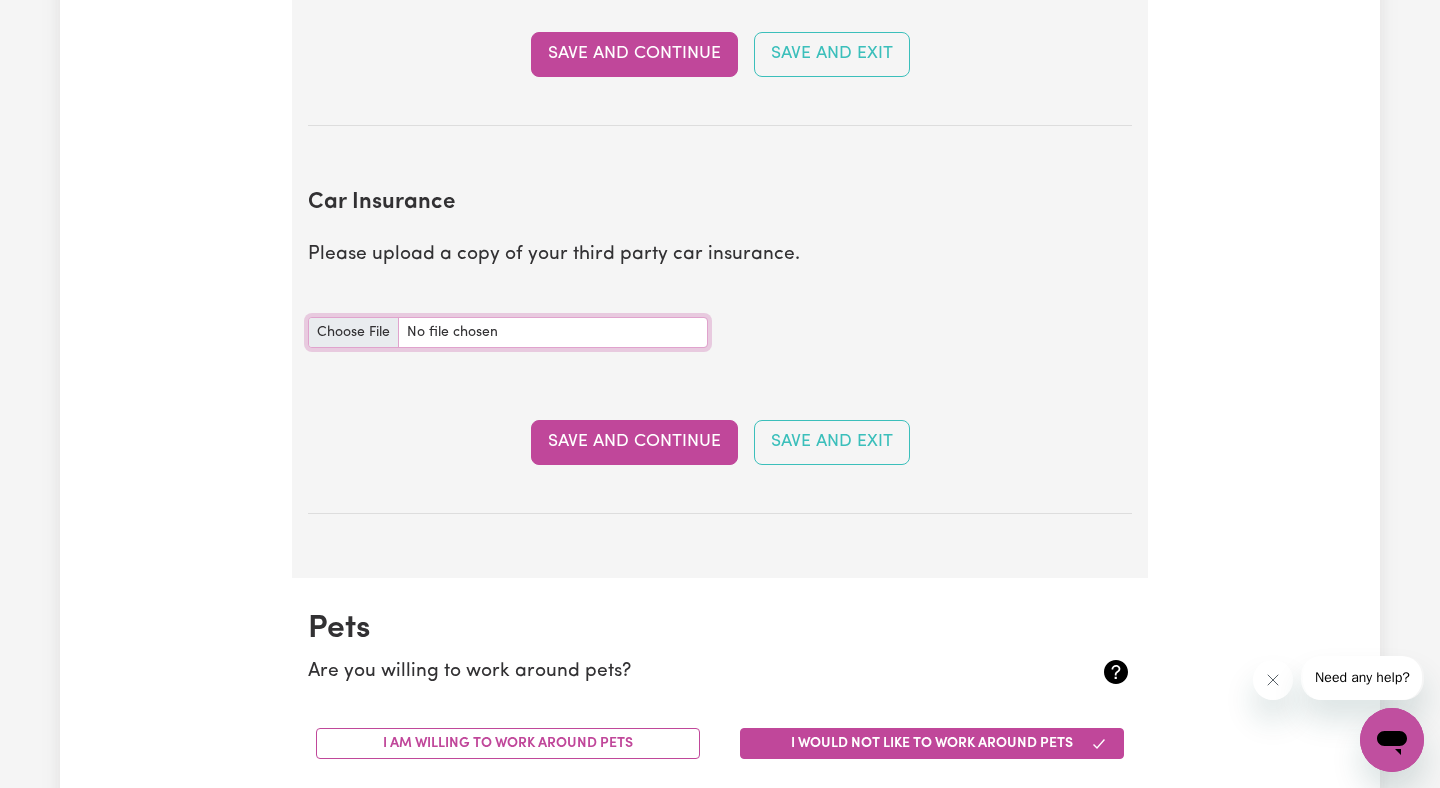 click on "Car Insurance  document" at bounding box center [508, 332] 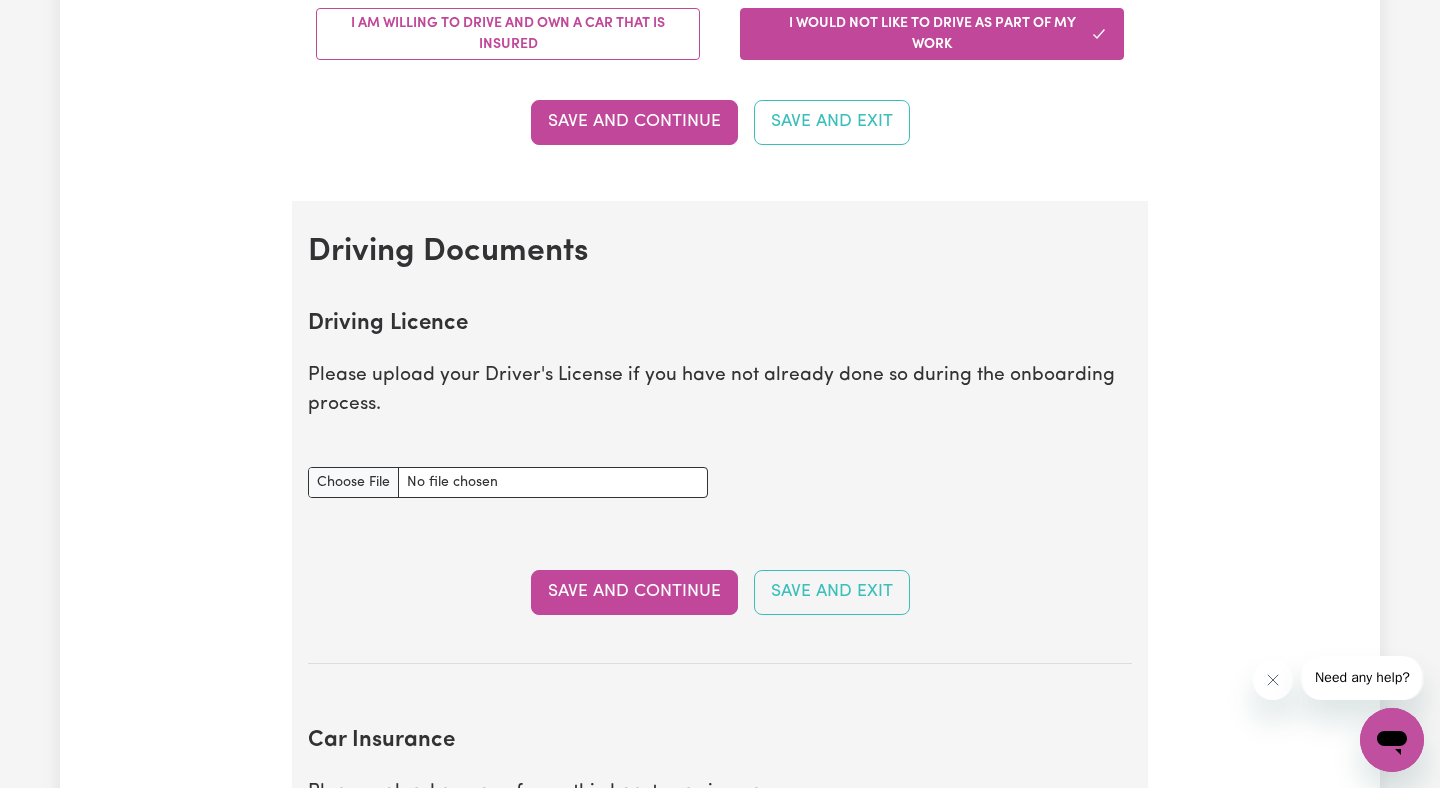 scroll, scrollTop: 630, scrollLeft: 0, axis: vertical 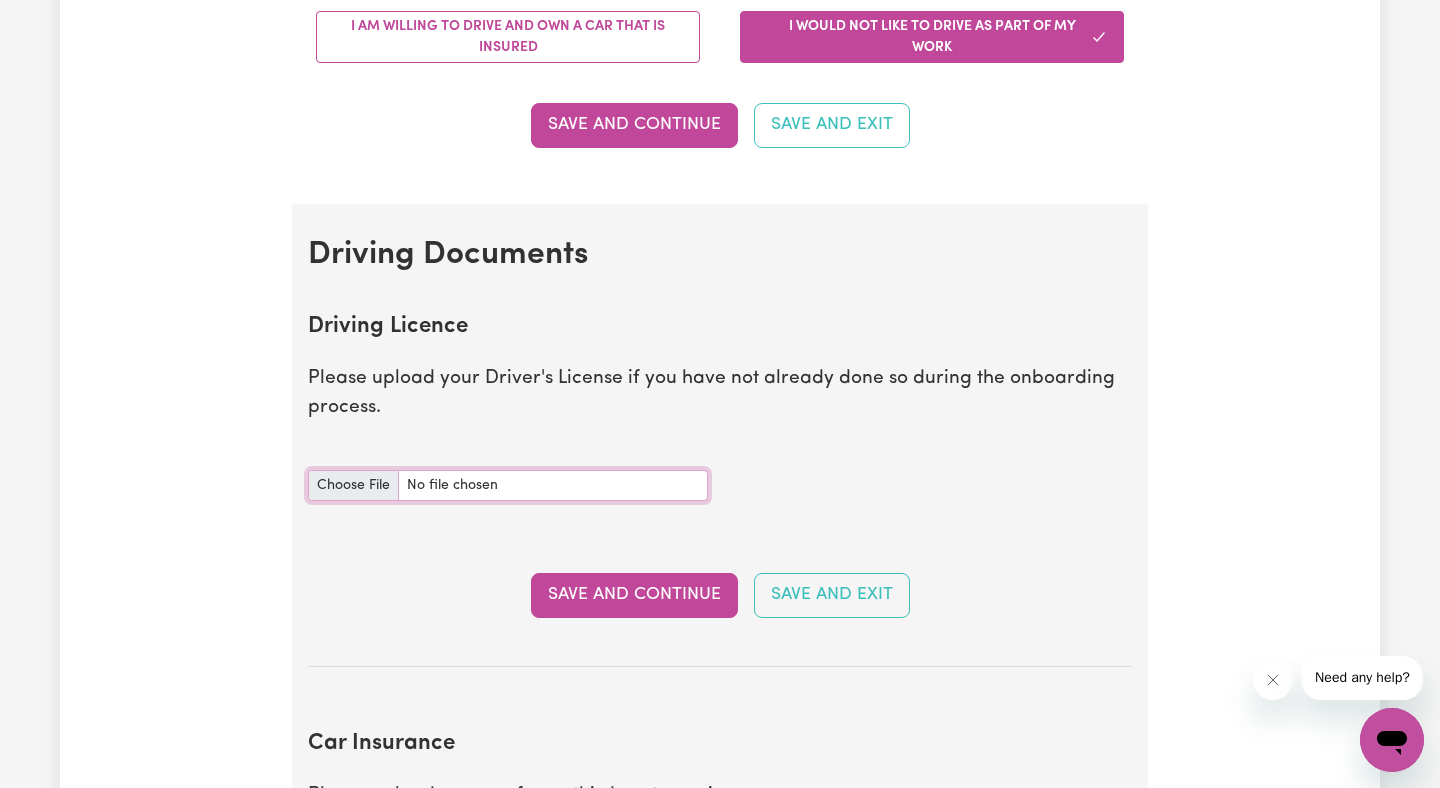 click on "Driving Licence  document" at bounding box center [508, 485] 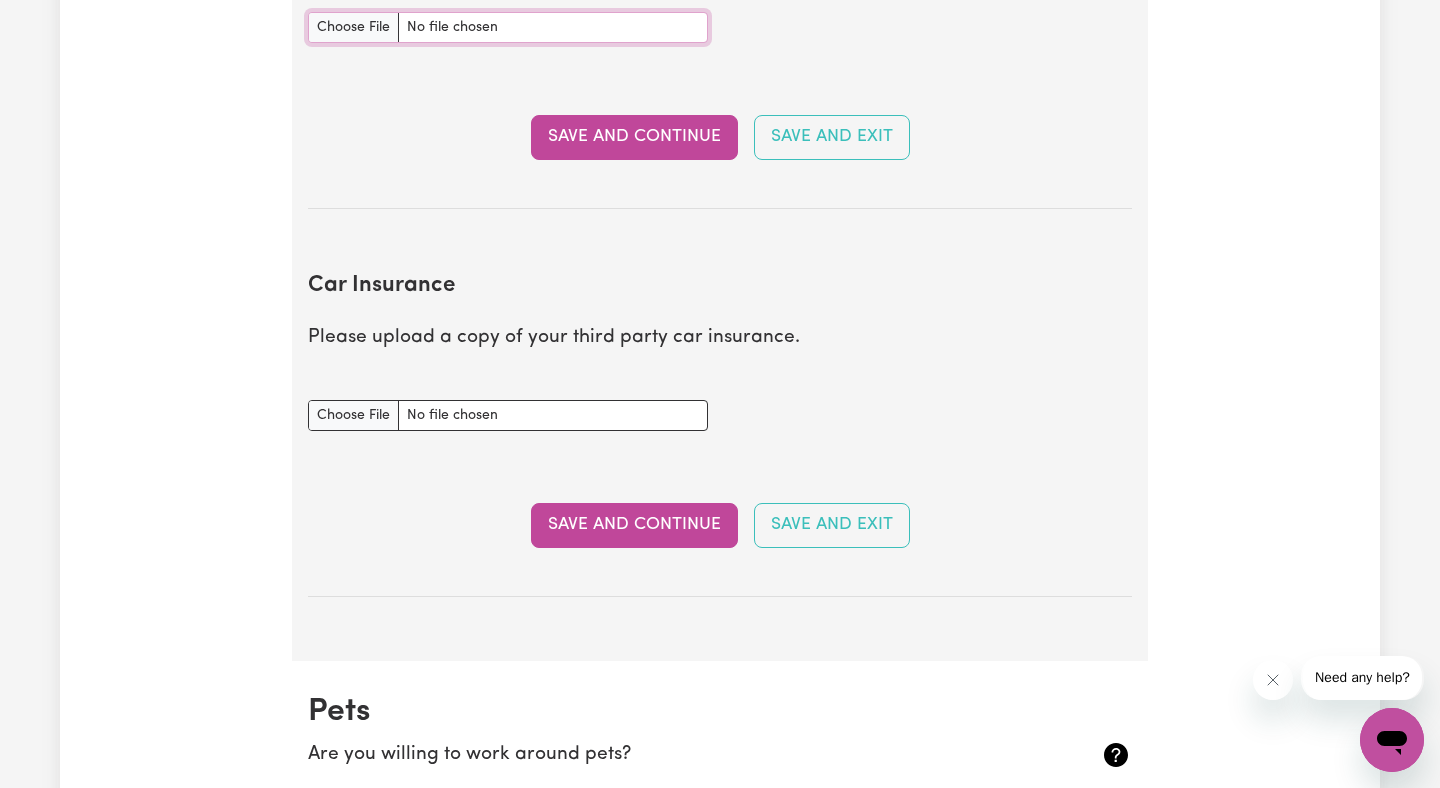 scroll, scrollTop: 1089, scrollLeft: 0, axis: vertical 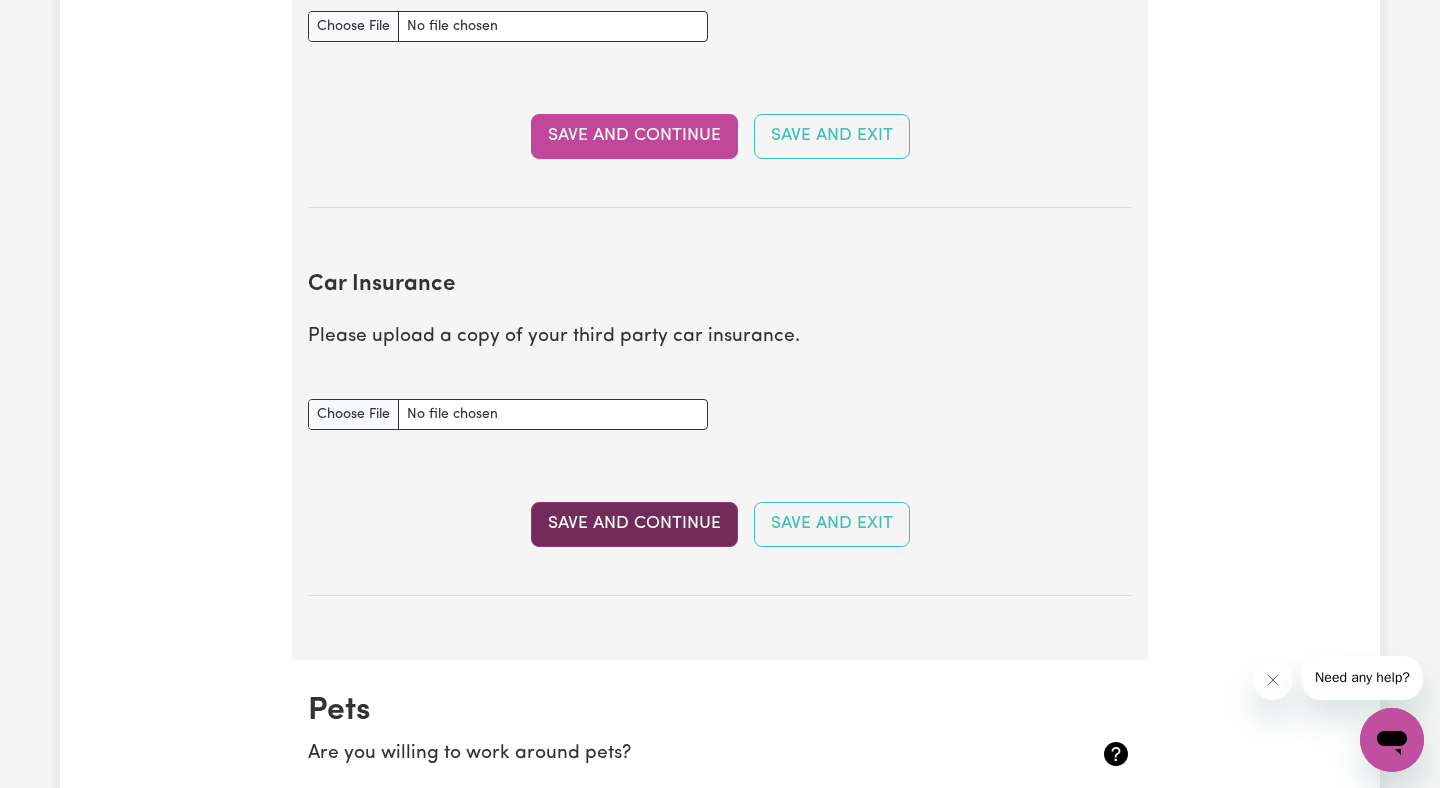 click on "Save and Continue" at bounding box center (634, 524) 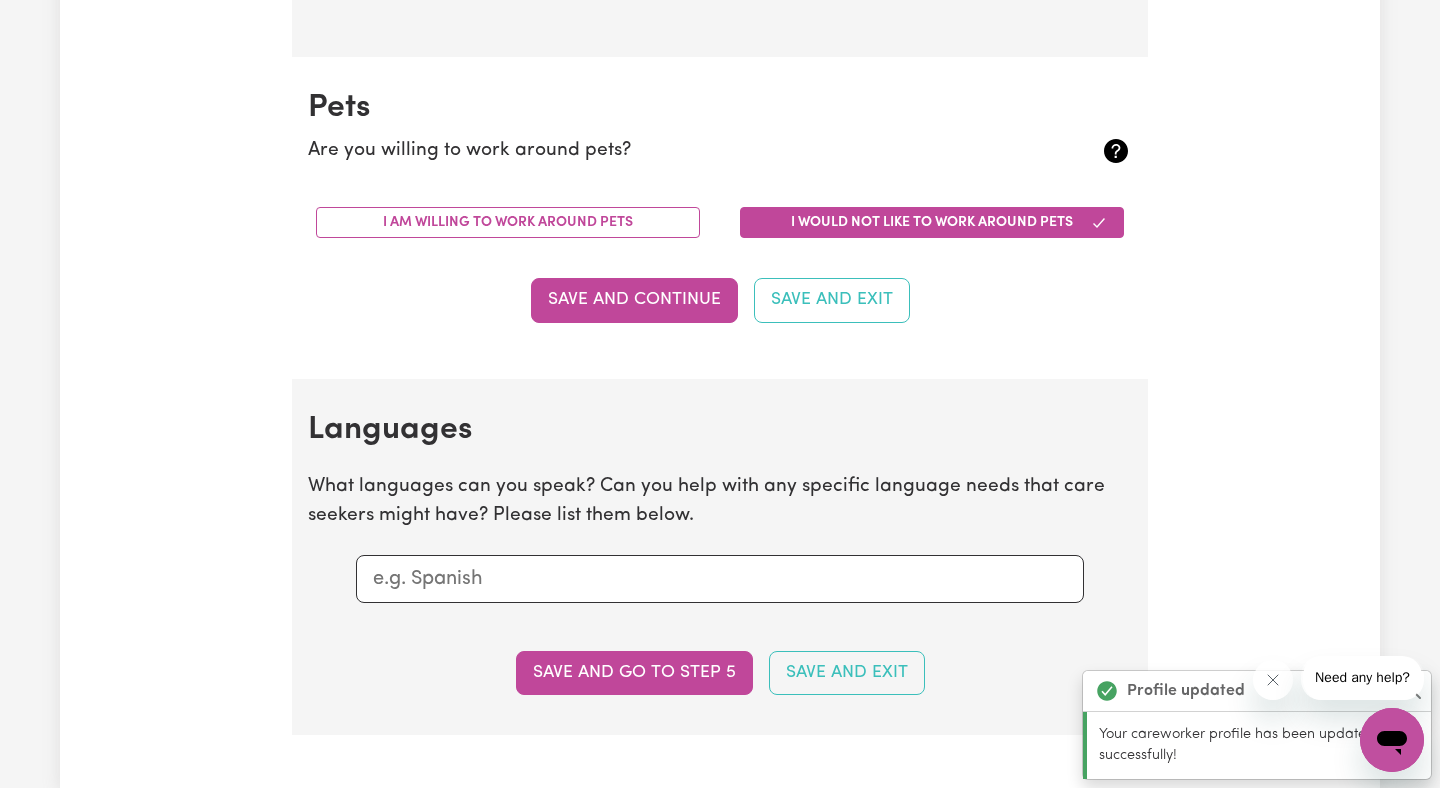 scroll, scrollTop: 1804, scrollLeft: 0, axis: vertical 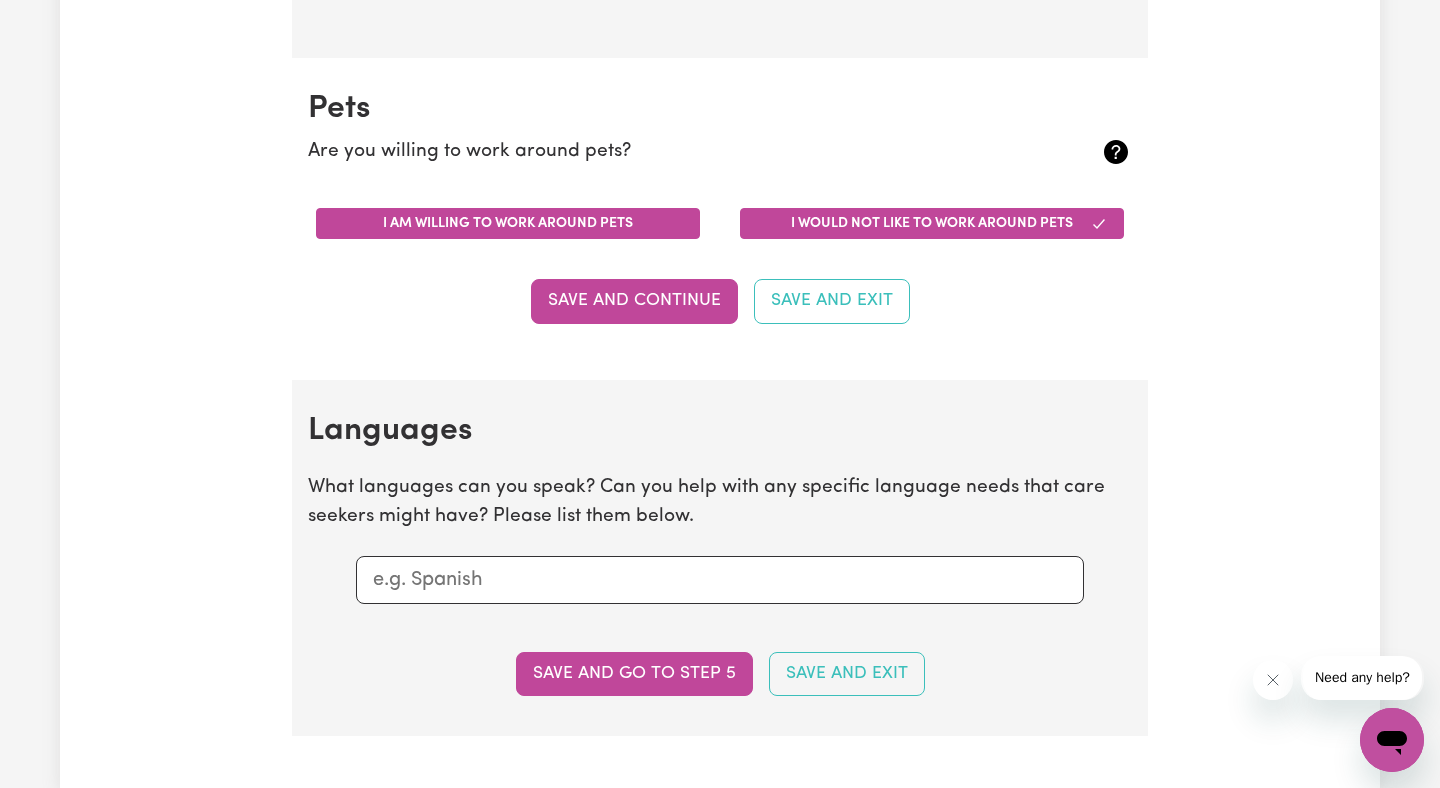 click on "I am willing to work around pets" at bounding box center (508, 223) 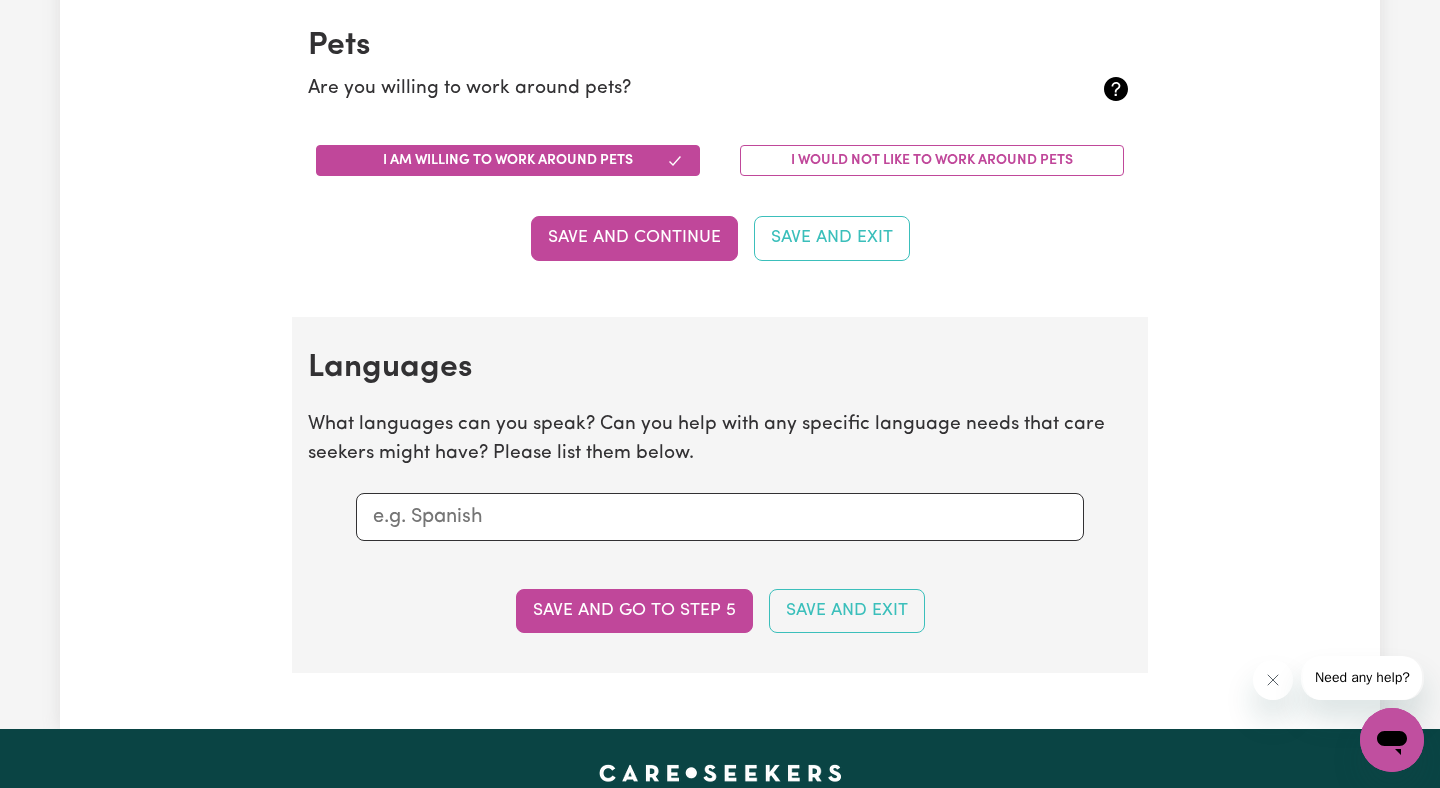 scroll, scrollTop: 1913, scrollLeft: 0, axis: vertical 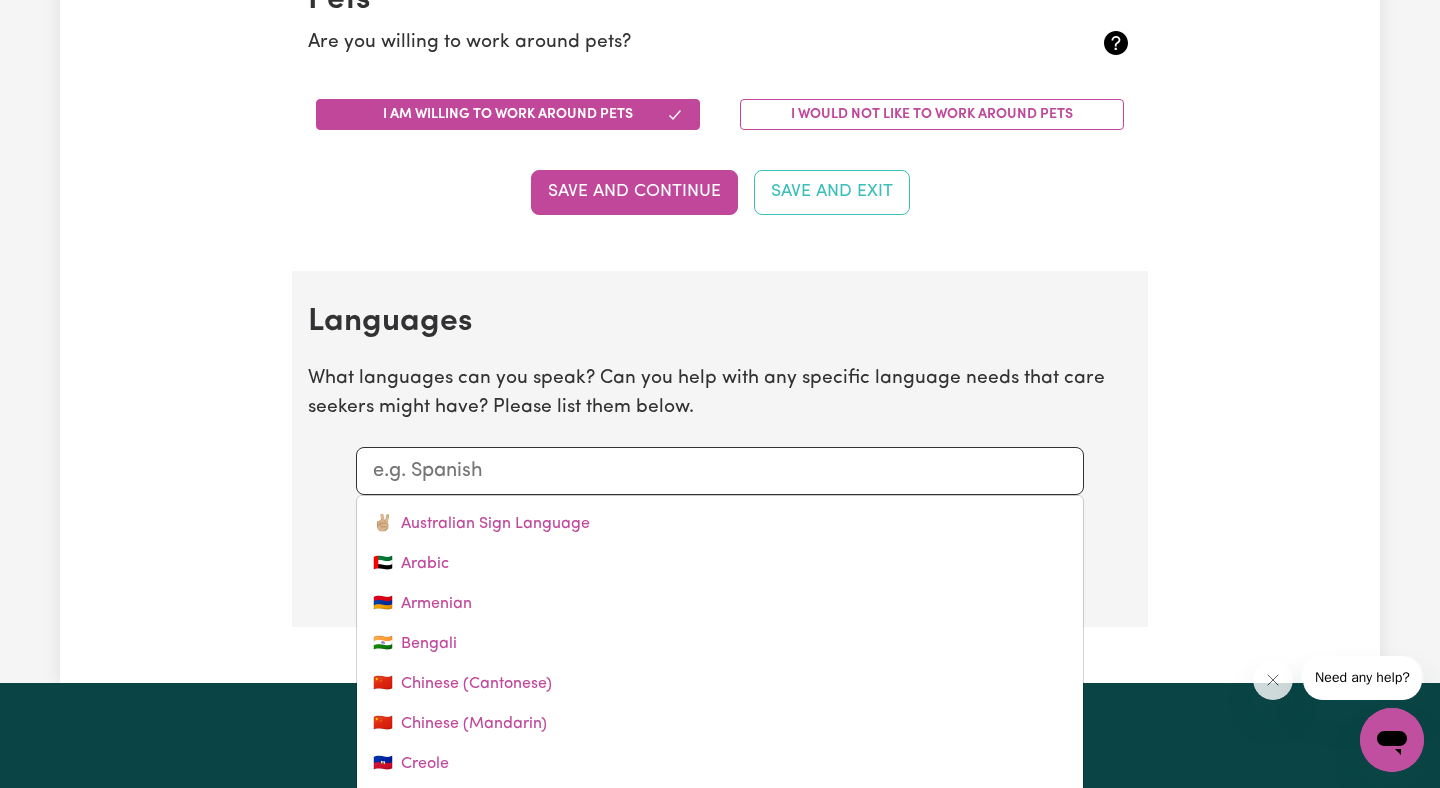 click at bounding box center [720, 471] 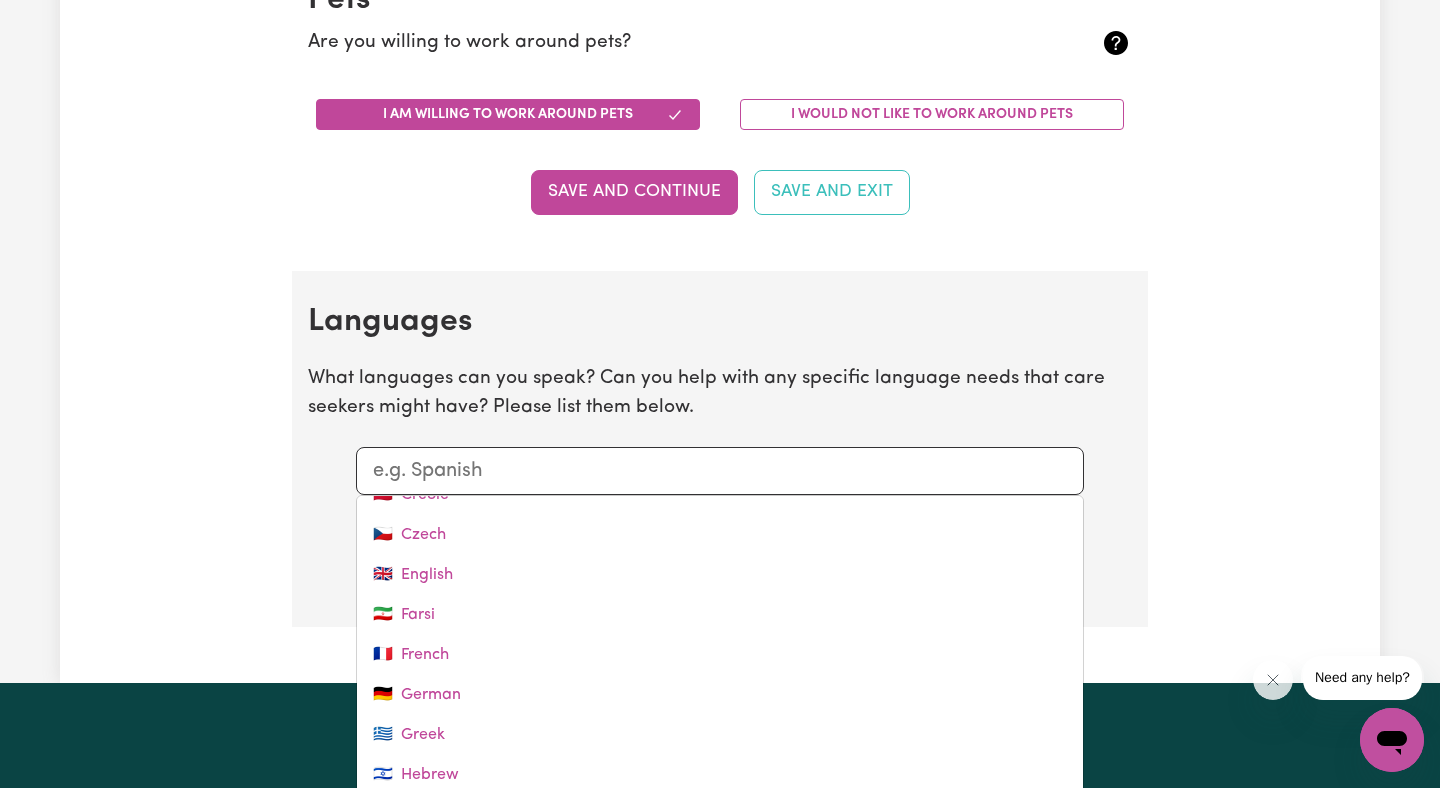 scroll, scrollTop: 271, scrollLeft: 0, axis: vertical 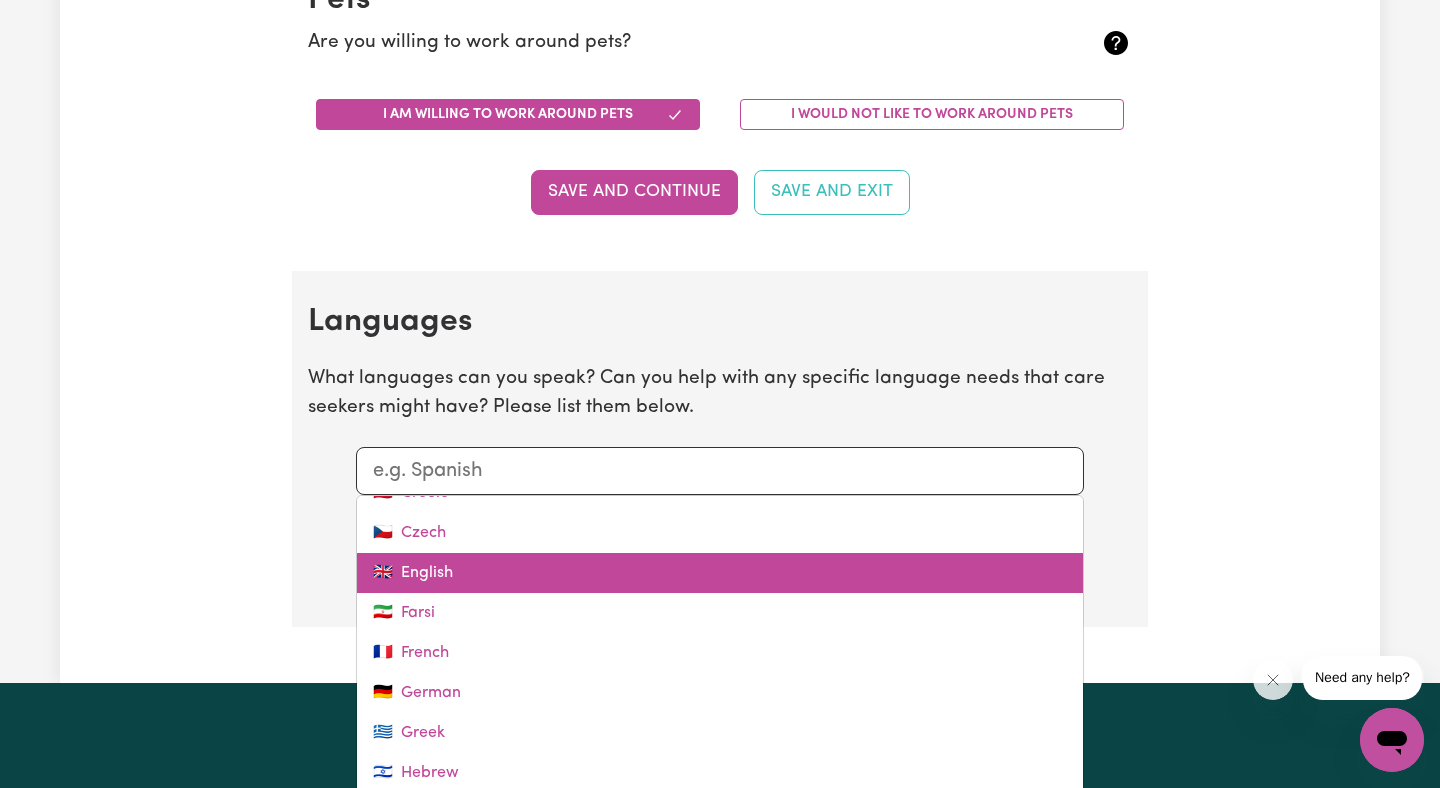 click on "🇬🇧 English" at bounding box center [720, 573] 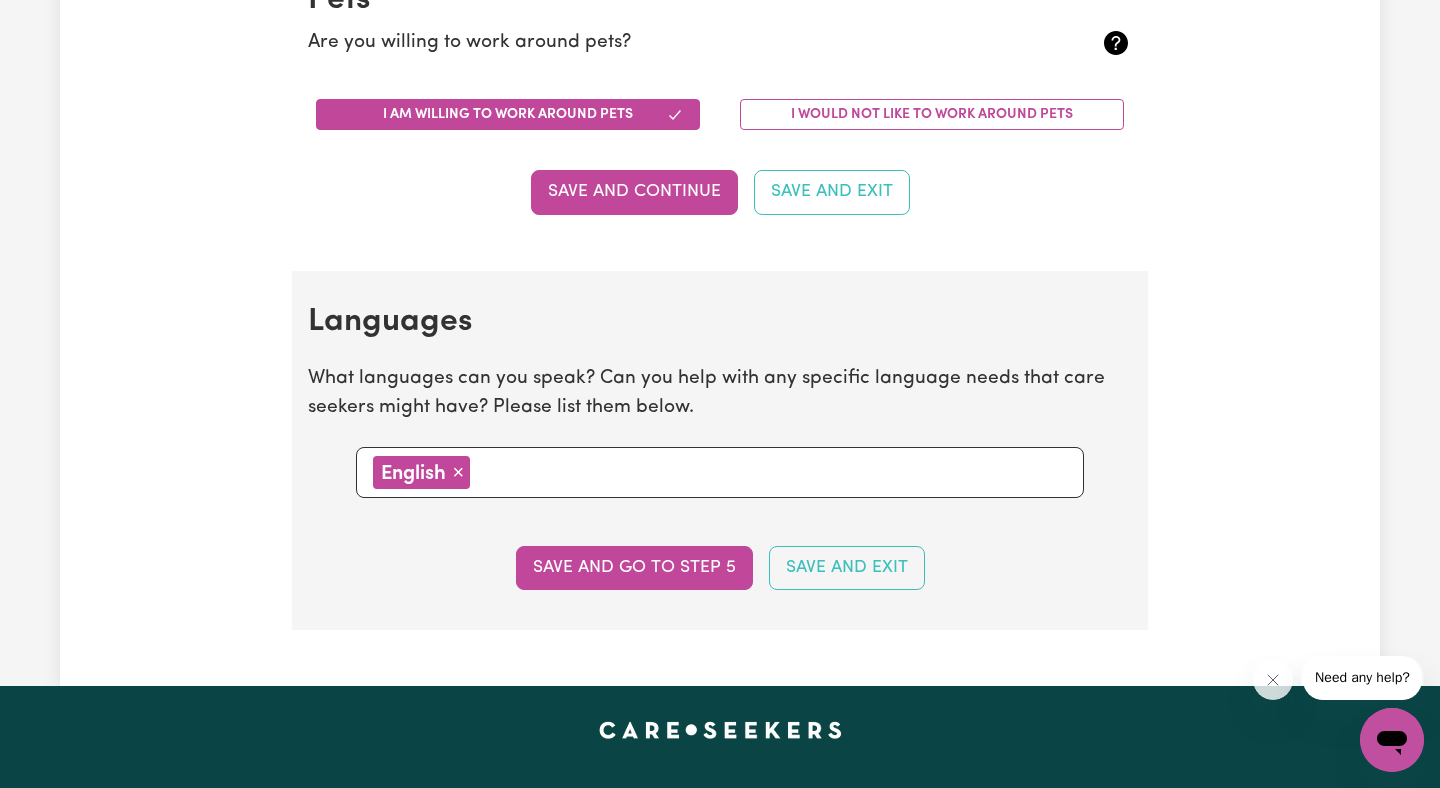 click at bounding box center [771, 471] 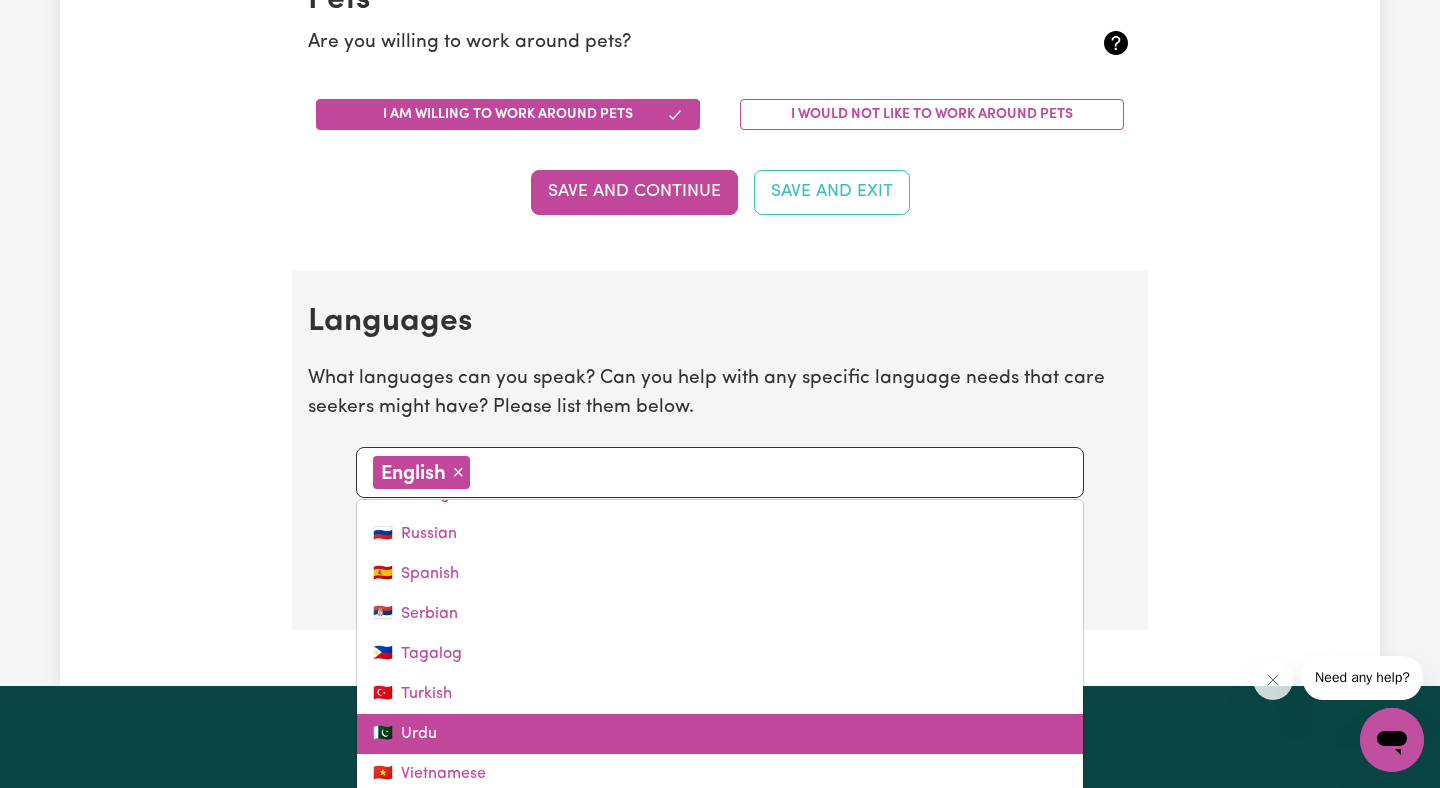 scroll, scrollTop: 798, scrollLeft: 0, axis: vertical 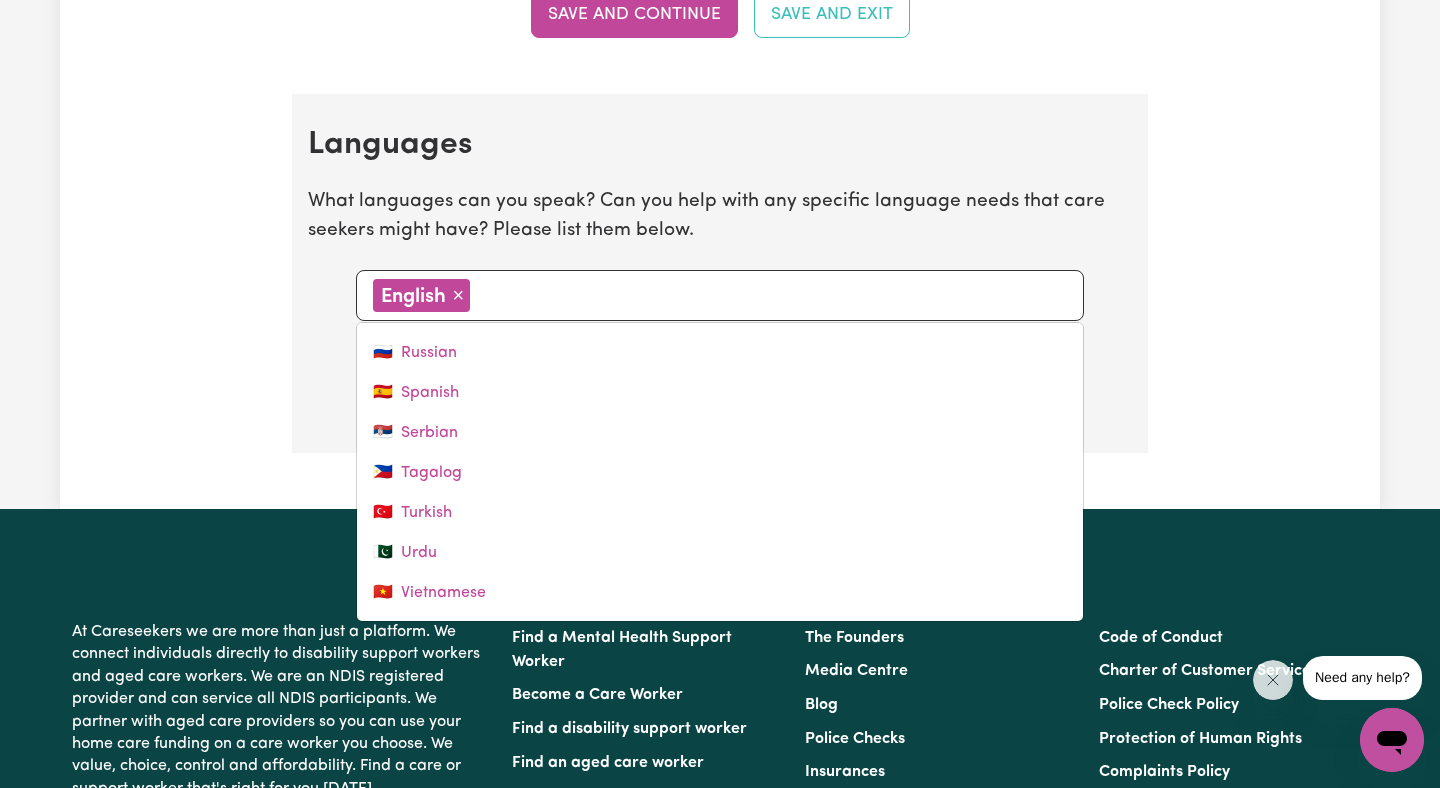 click on "Update Profile 1 2 3 4 5 Step  4 :  Other Support Fill out the fields below to add extra details that will help you match to more specific requirements in care seekers' search. Driving Can you assist care seekers who need someone to drive them in the community? I am willing to drive and own a car that is insured I would not like to drive as part of my work Save and Continue Save and Exit Driving Documents Driving Licence Please upload your Driver's License if you have not already done so during the onboarding process. Driving Licence  document Save and Continue Save and Exit Car Insurance Please upload a copy of your third party car insurance. Uploaded Car Insurance files Car Insurance Car Insurance  document Save and Continue Save and Exit Pets Are you willing to work around pets? I am willing to work around pets I would not like to work around pets Save and Continue Save and Exit Languages English × Remove ✌🏼 Australian Sign Language 🇦🇪 Arabic 🇦🇲 Armenian 🇮🇳 Bengali 🇨🇳 🇨🇳" at bounding box center (720, -756) 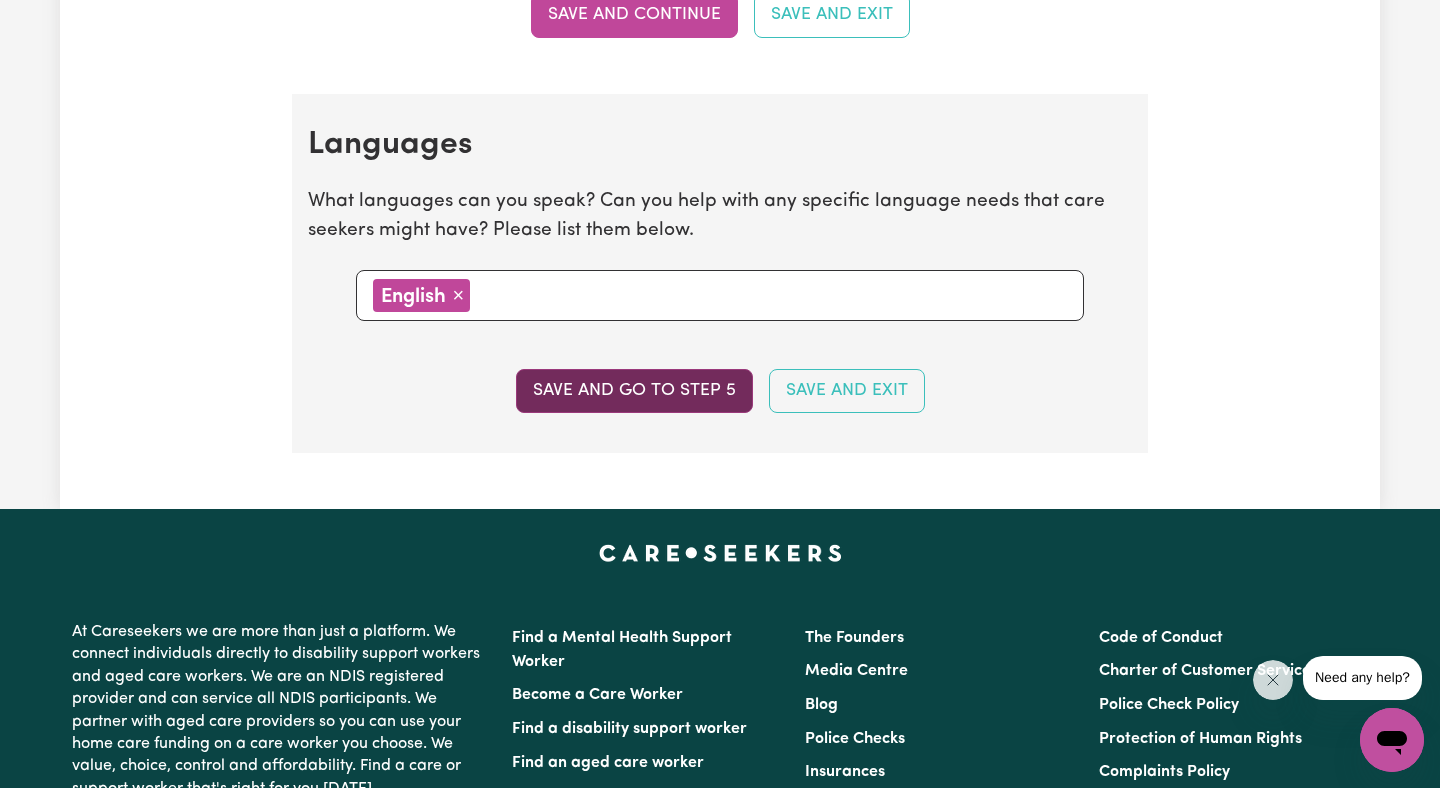 click on "Save and go to step 5" at bounding box center (634, 391) 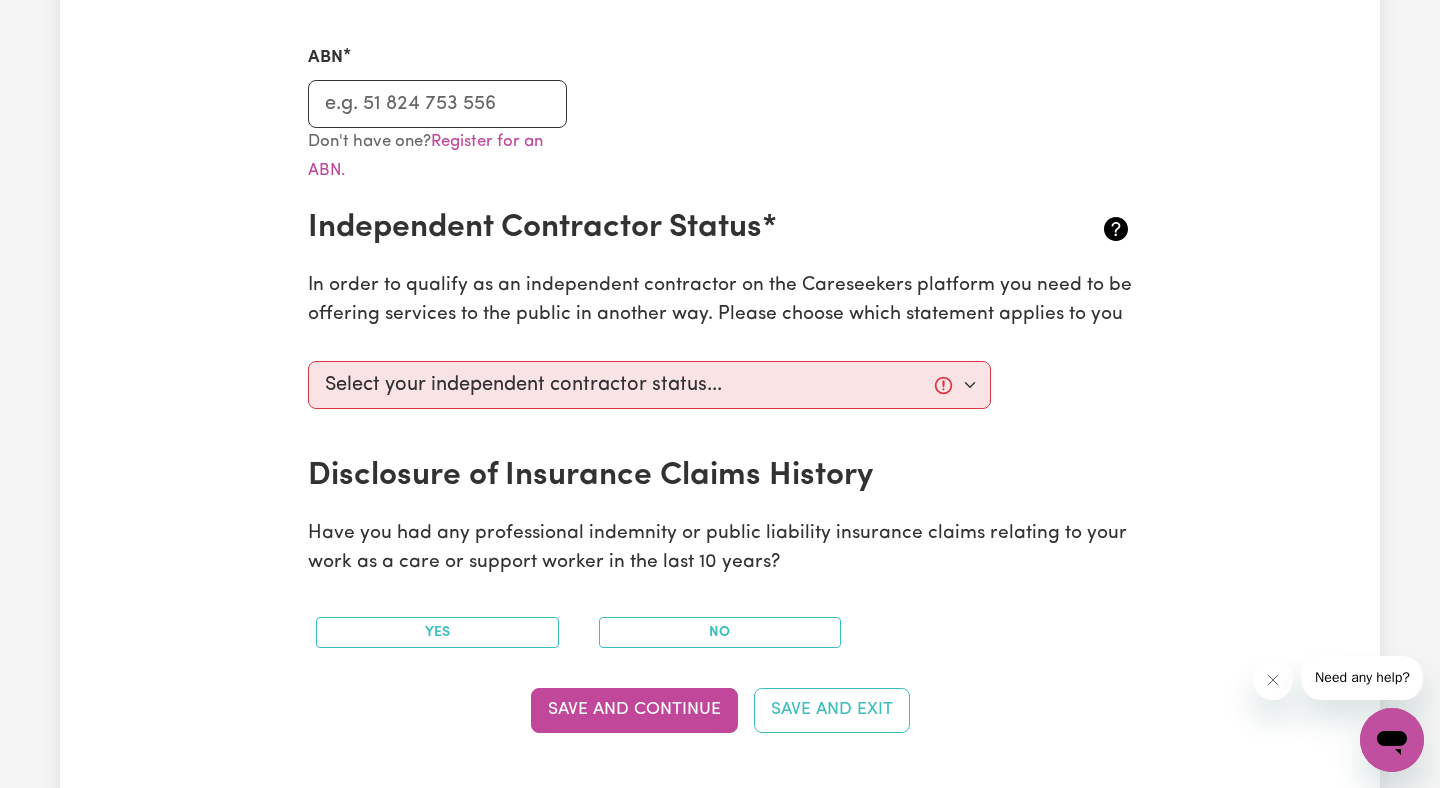 scroll, scrollTop: 592, scrollLeft: 0, axis: vertical 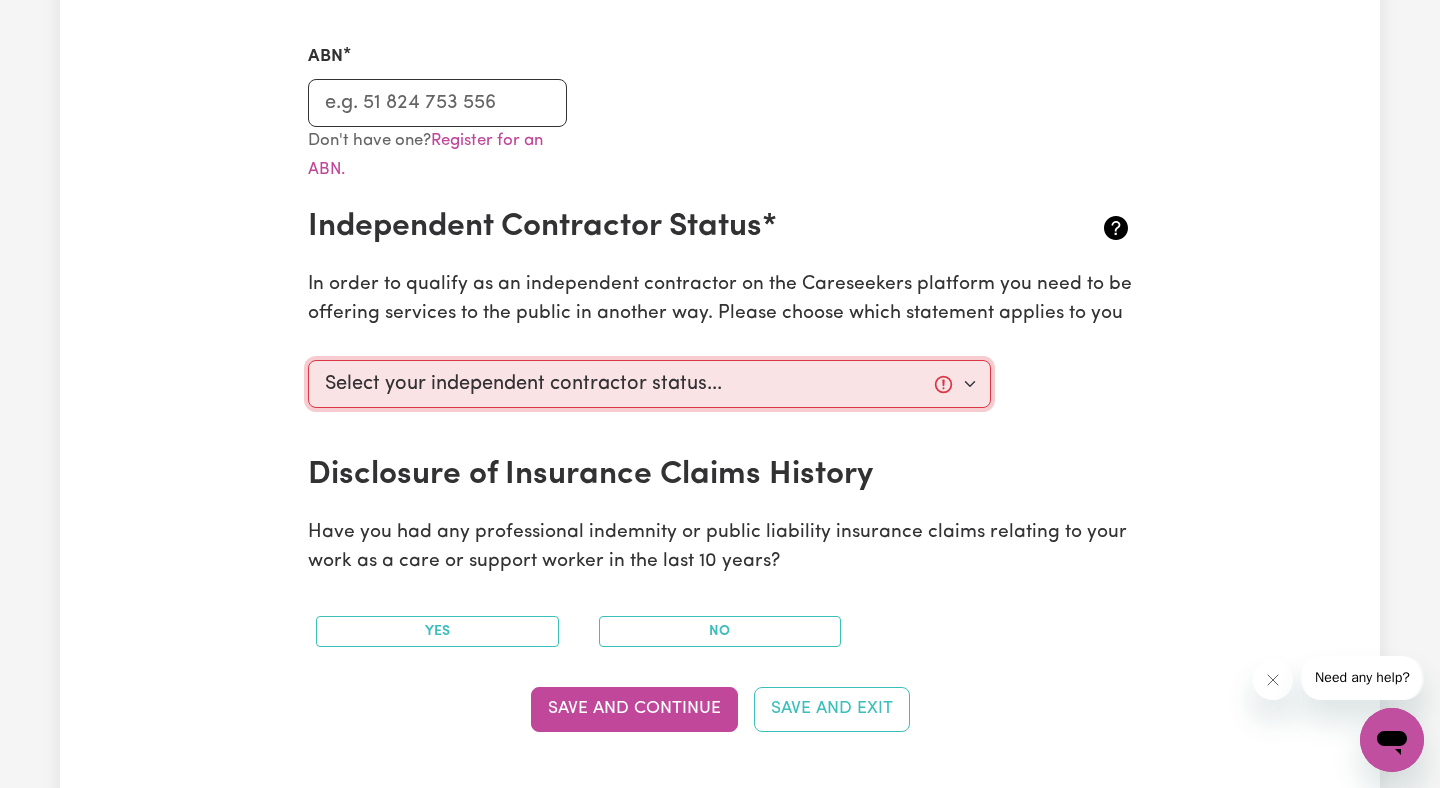 click on "Select your independent contractor status... I am providing services through another platform I am providing services privately on my own I am providing services by being employed by an organisation I am working in another industry" at bounding box center [649, 384] 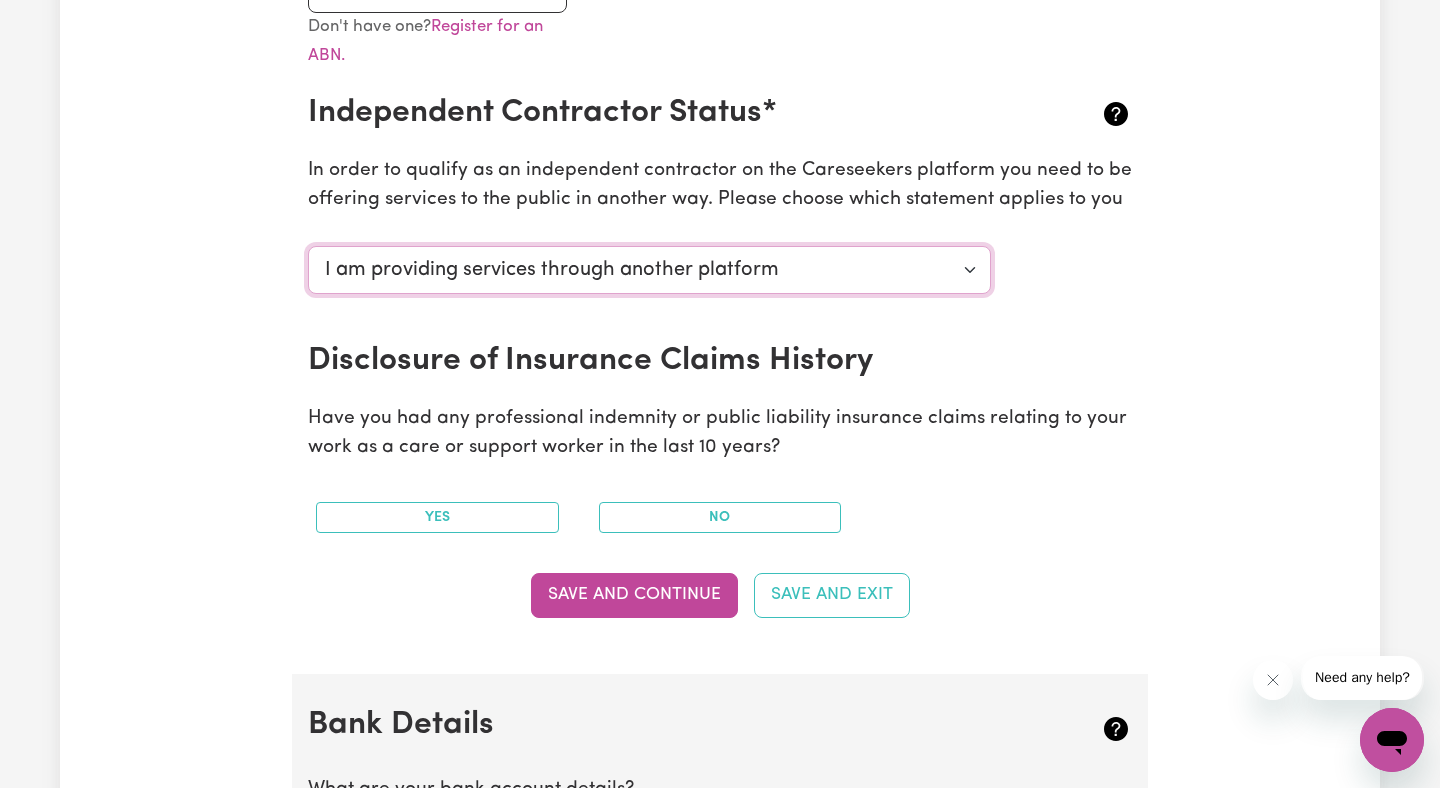 scroll, scrollTop: 714, scrollLeft: 0, axis: vertical 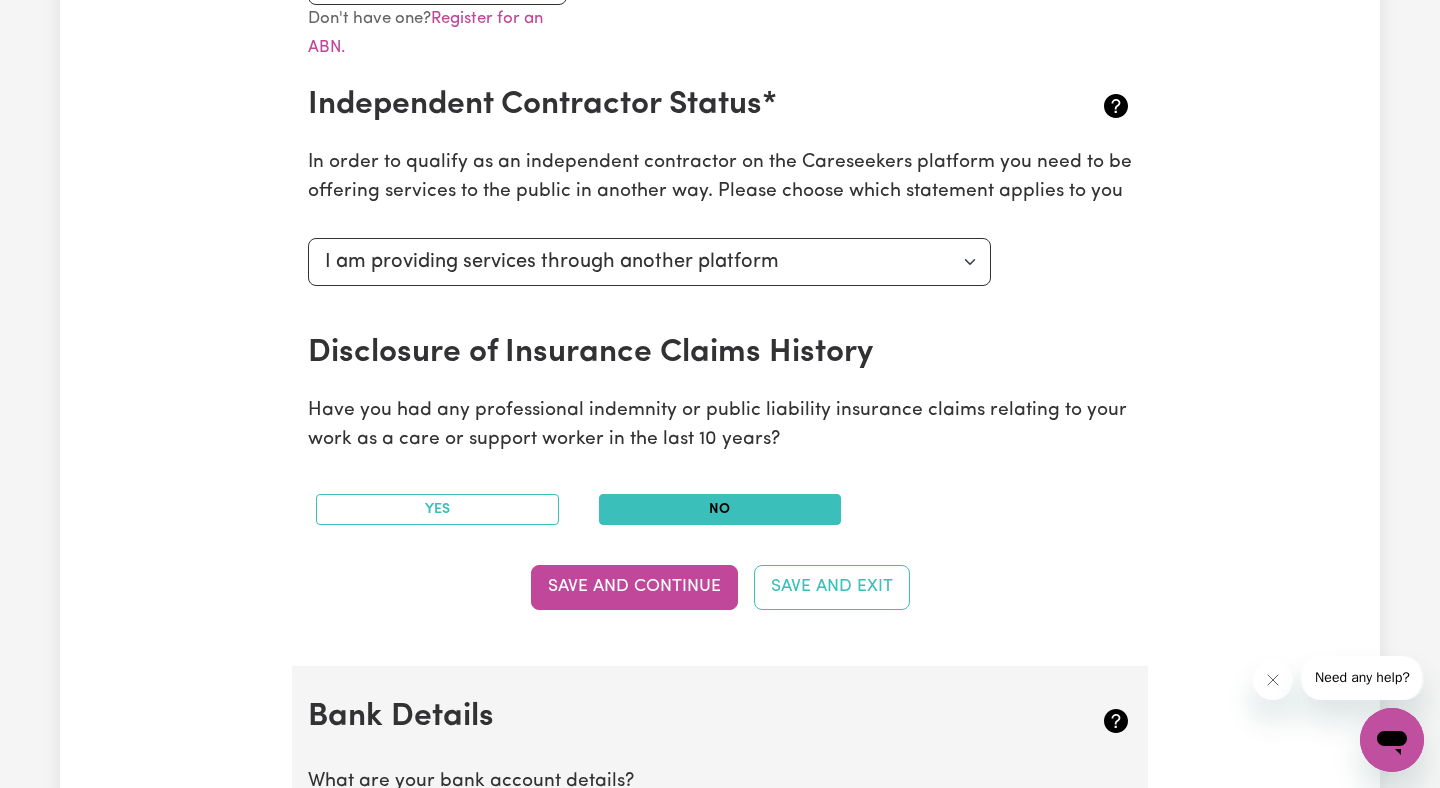 click on "No" at bounding box center (720, 509) 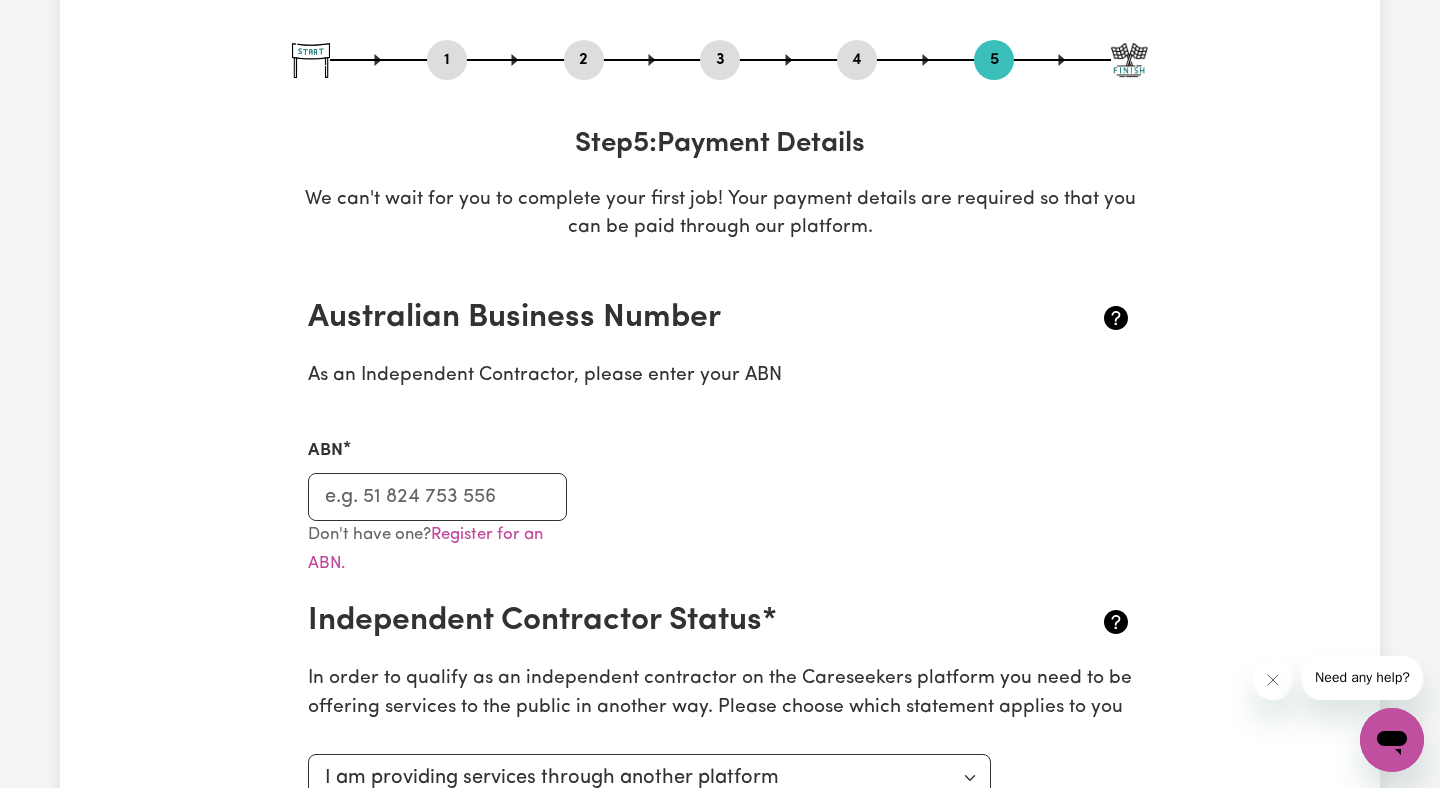 scroll, scrollTop: 194, scrollLeft: 0, axis: vertical 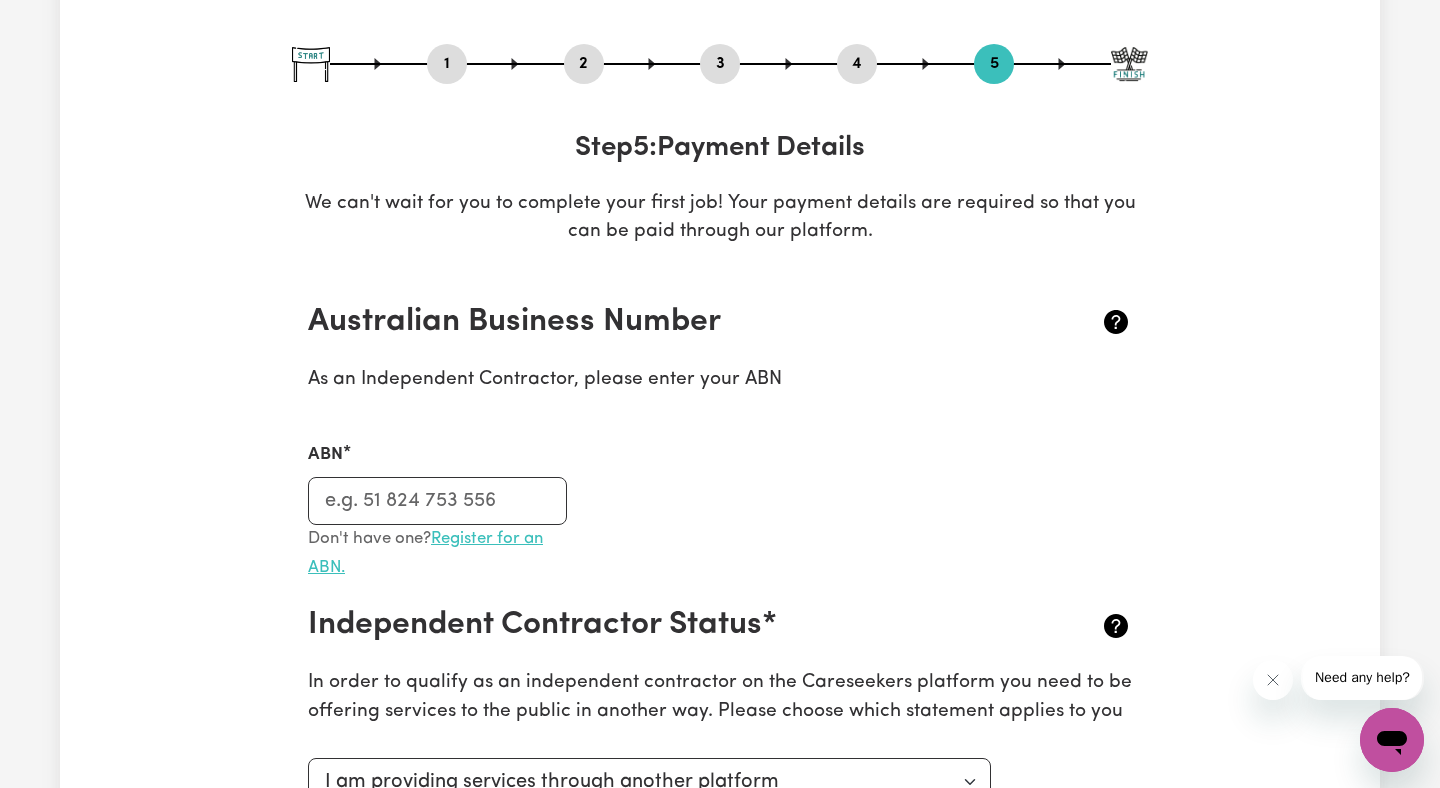 click on "Register for an ABN." at bounding box center [425, 553] 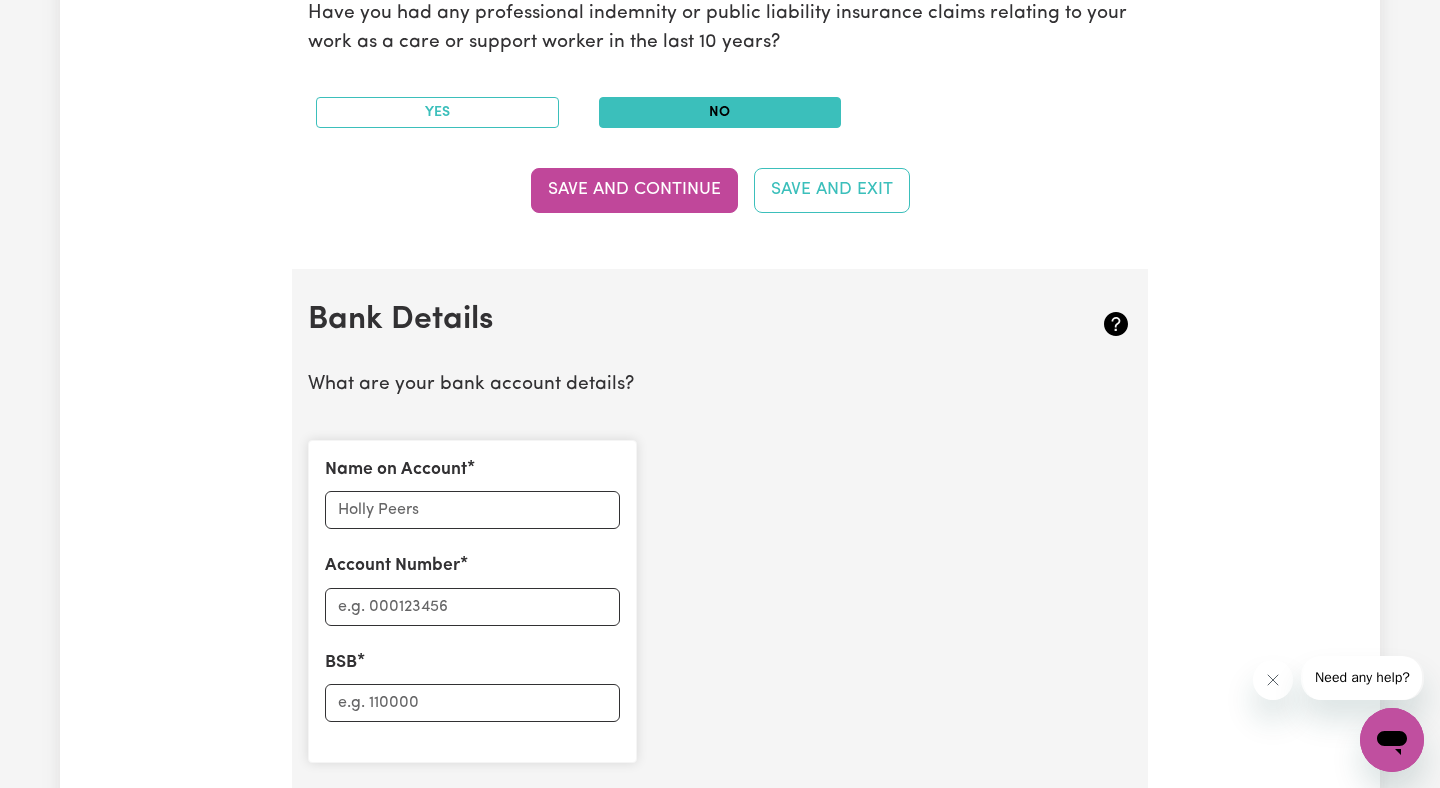 scroll, scrollTop: 1108, scrollLeft: 0, axis: vertical 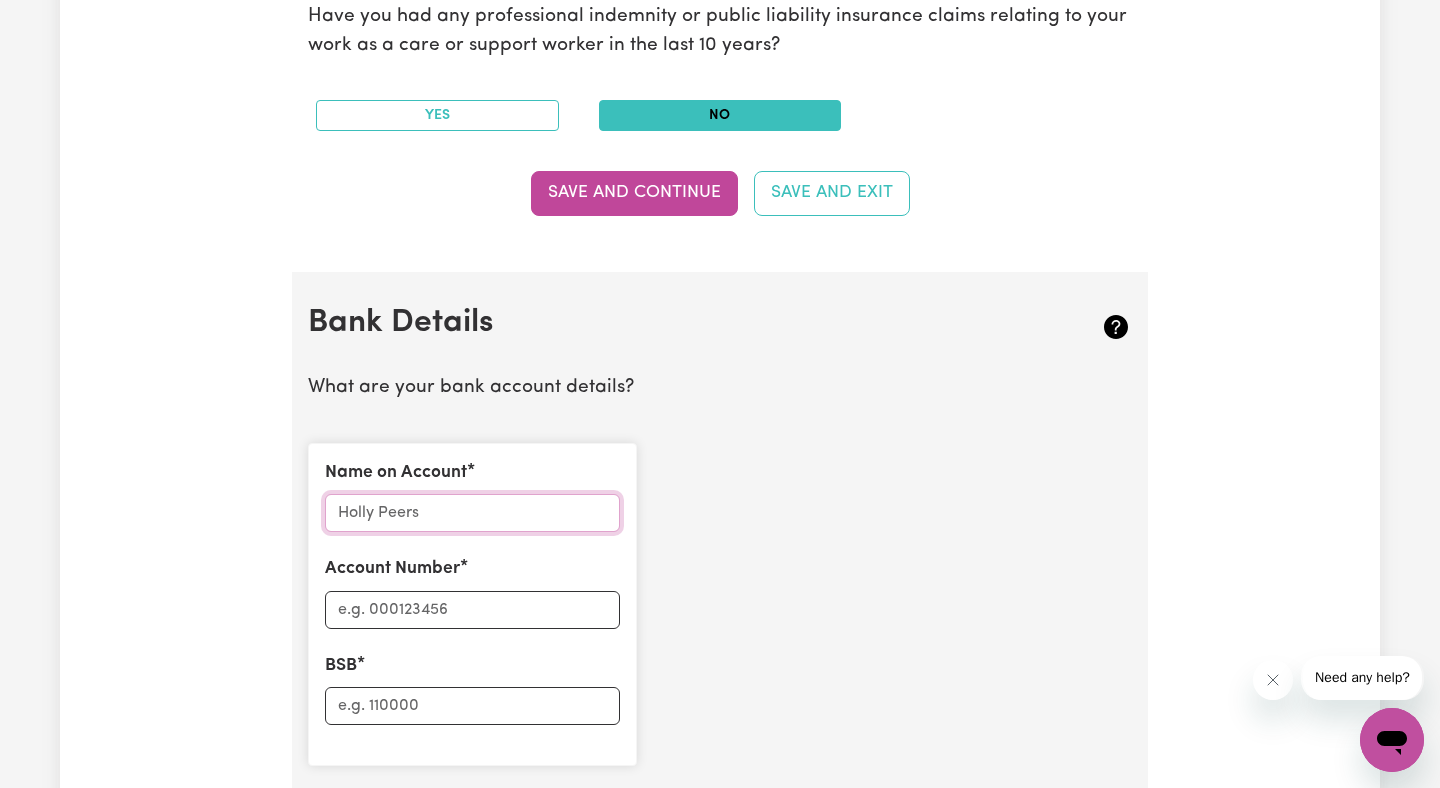click on "Name on Account" at bounding box center (472, 513) 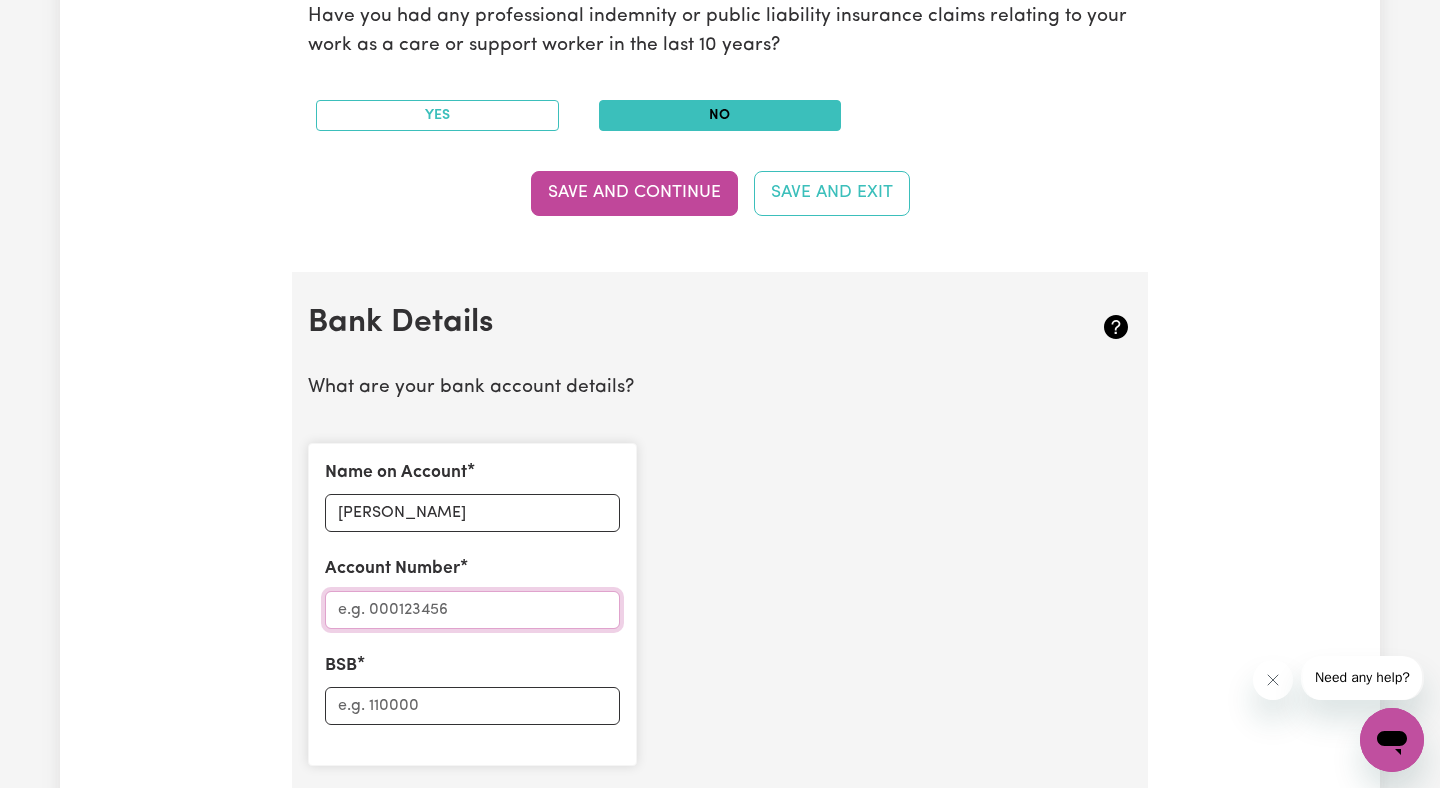 click on "Account Number" at bounding box center [472, 610] 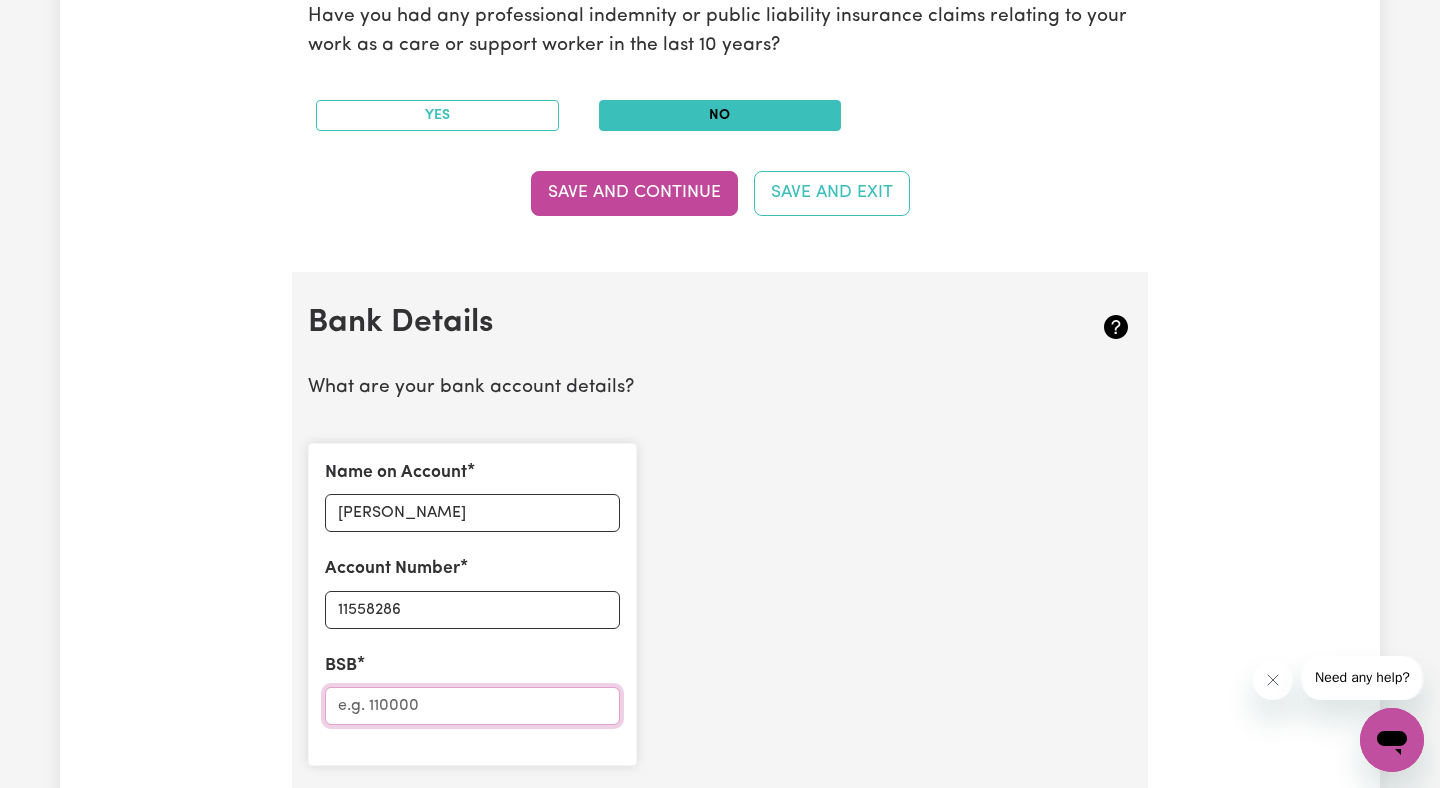 click on "BSB" at bounding box center [472, 706] 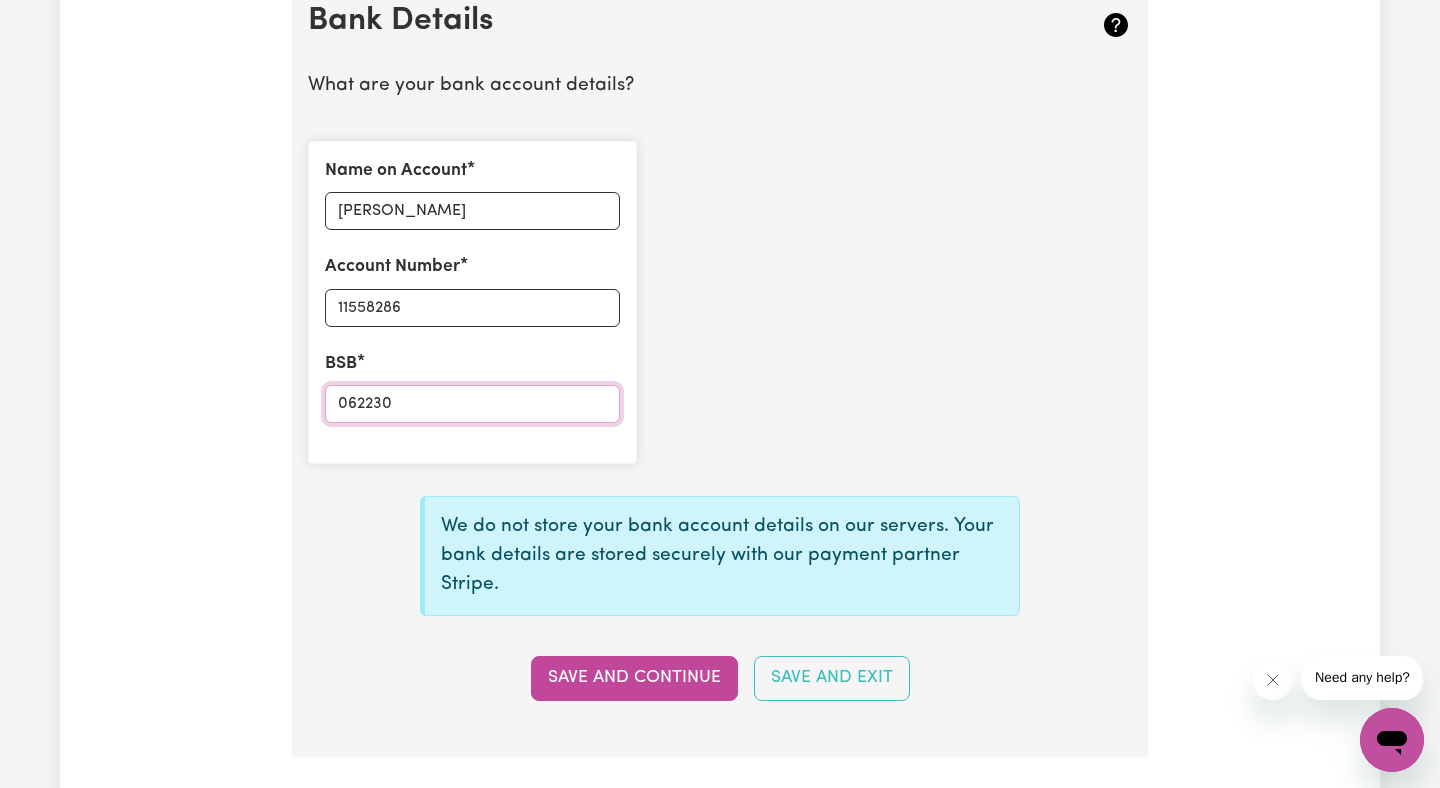 scroll, scrollTop: 1413, scrollLeft: 0, axis: vertical 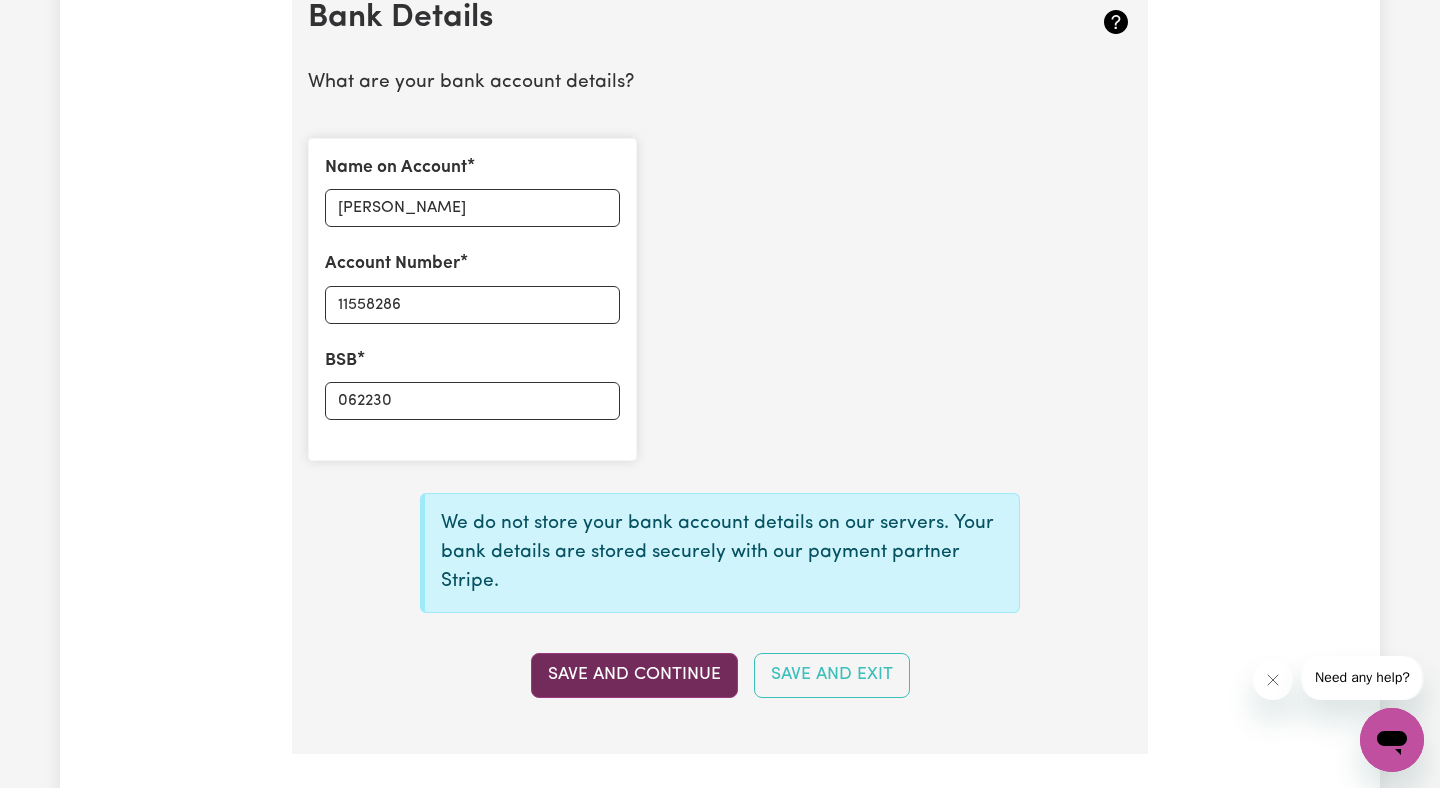click on "Save and Continue" at bounding box center (634, 675) 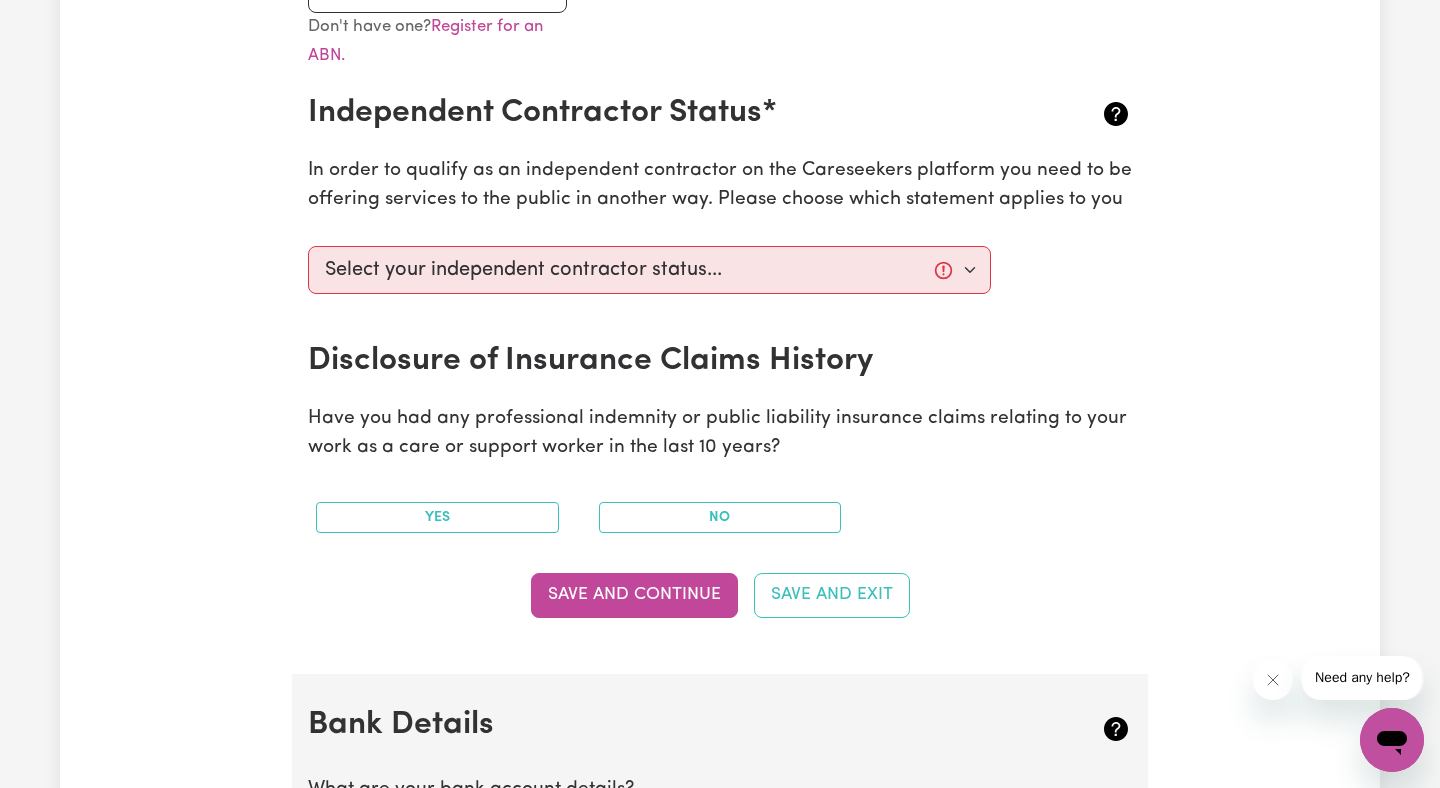 scroll, scrollTop: 702, scrollLeft: 0, axis: vertical 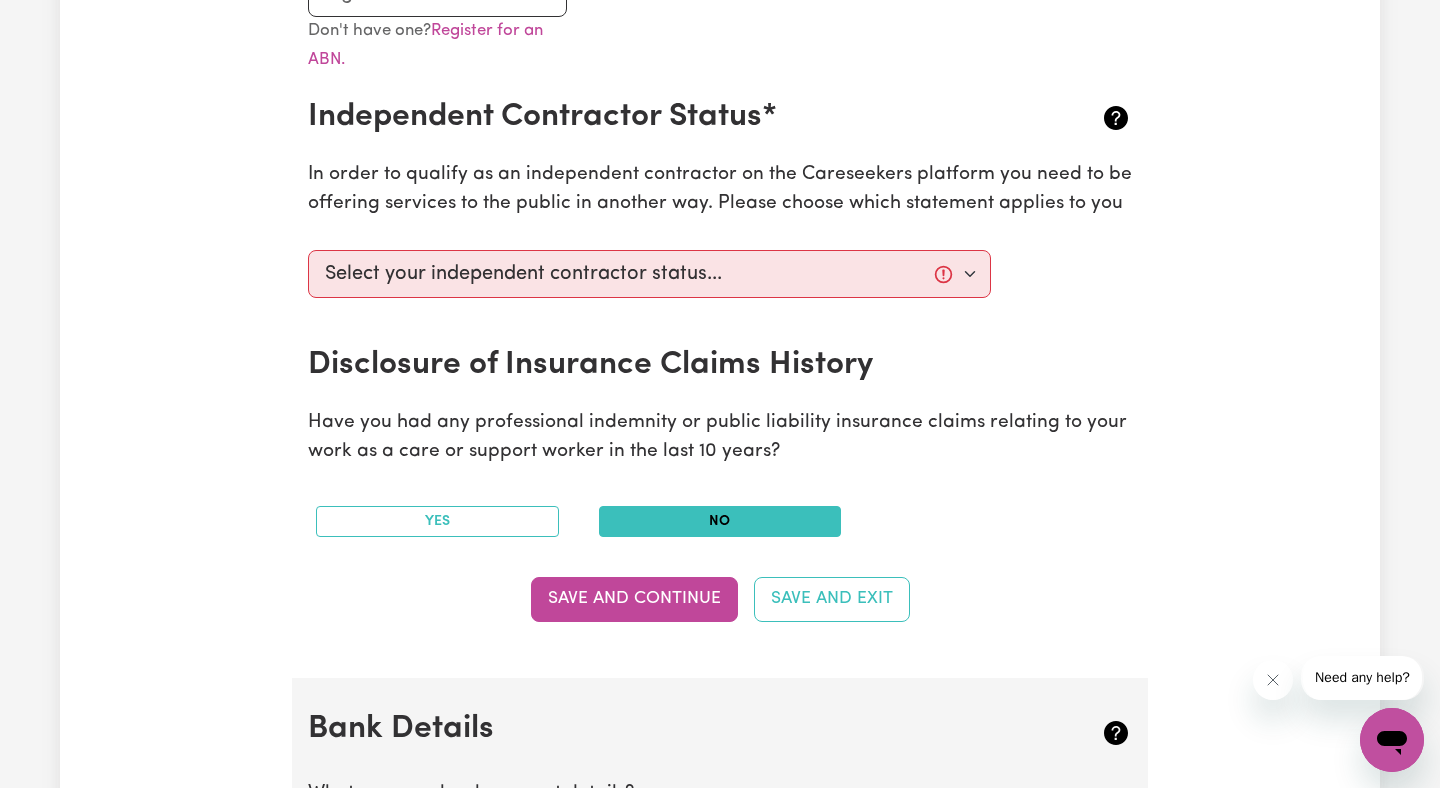click on "No" at bounding box center (720, 521) 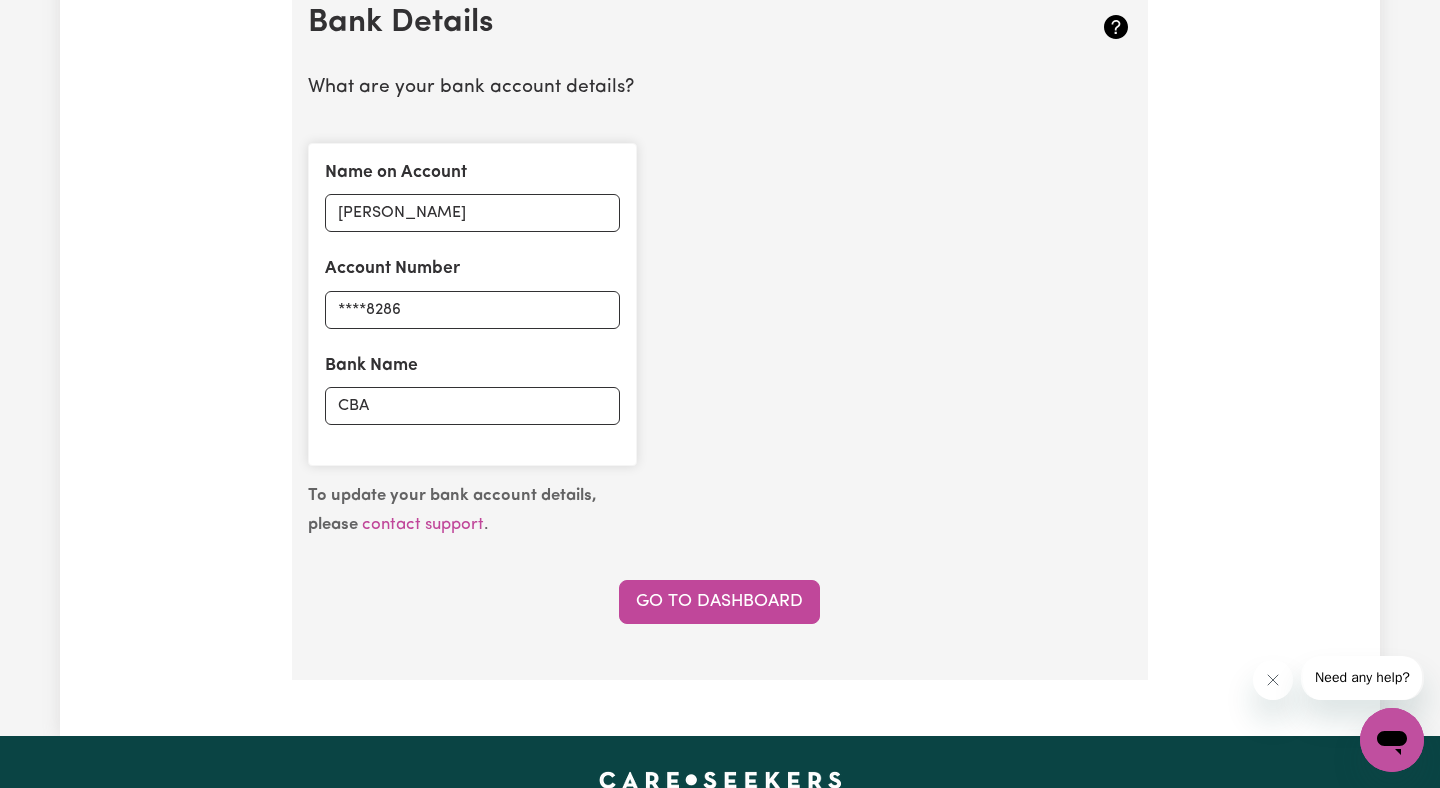scroll, scrollTop: 1417, scrollLeft: 0, axis: vertical 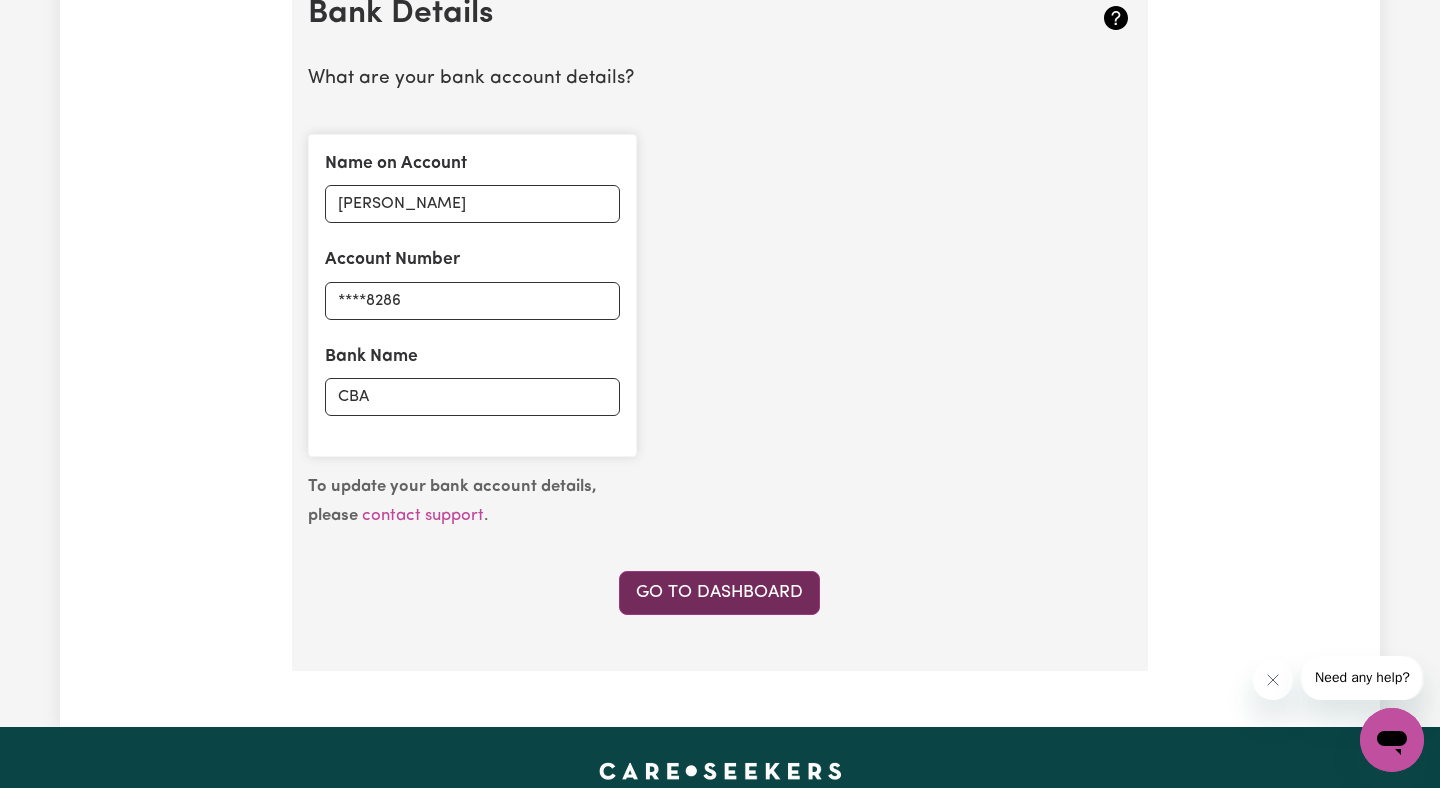click on "Go to Dashboard" at bounding box center [719, 593] 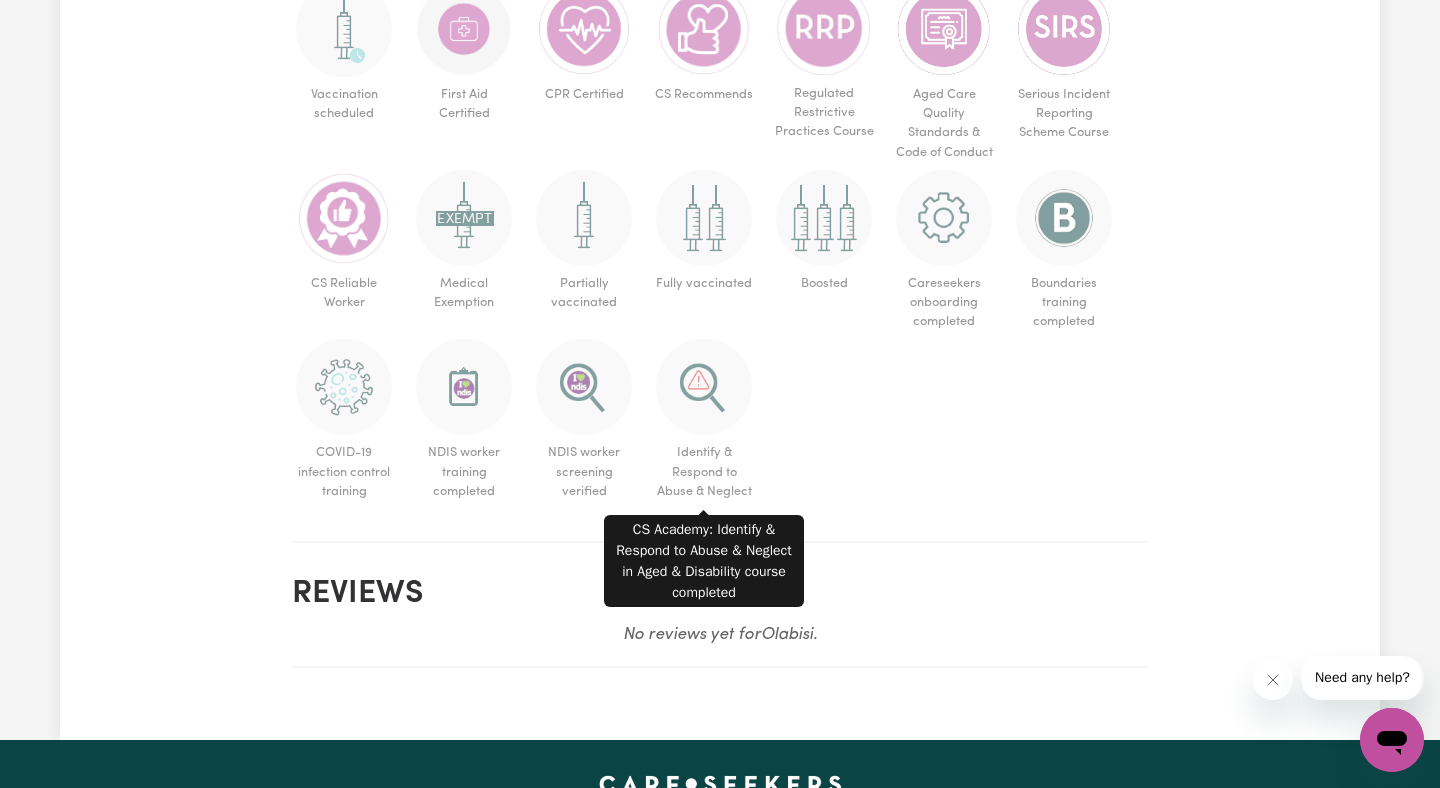 scroll, scrollTop: 1387, scrollLeft: 0, axis: vertical 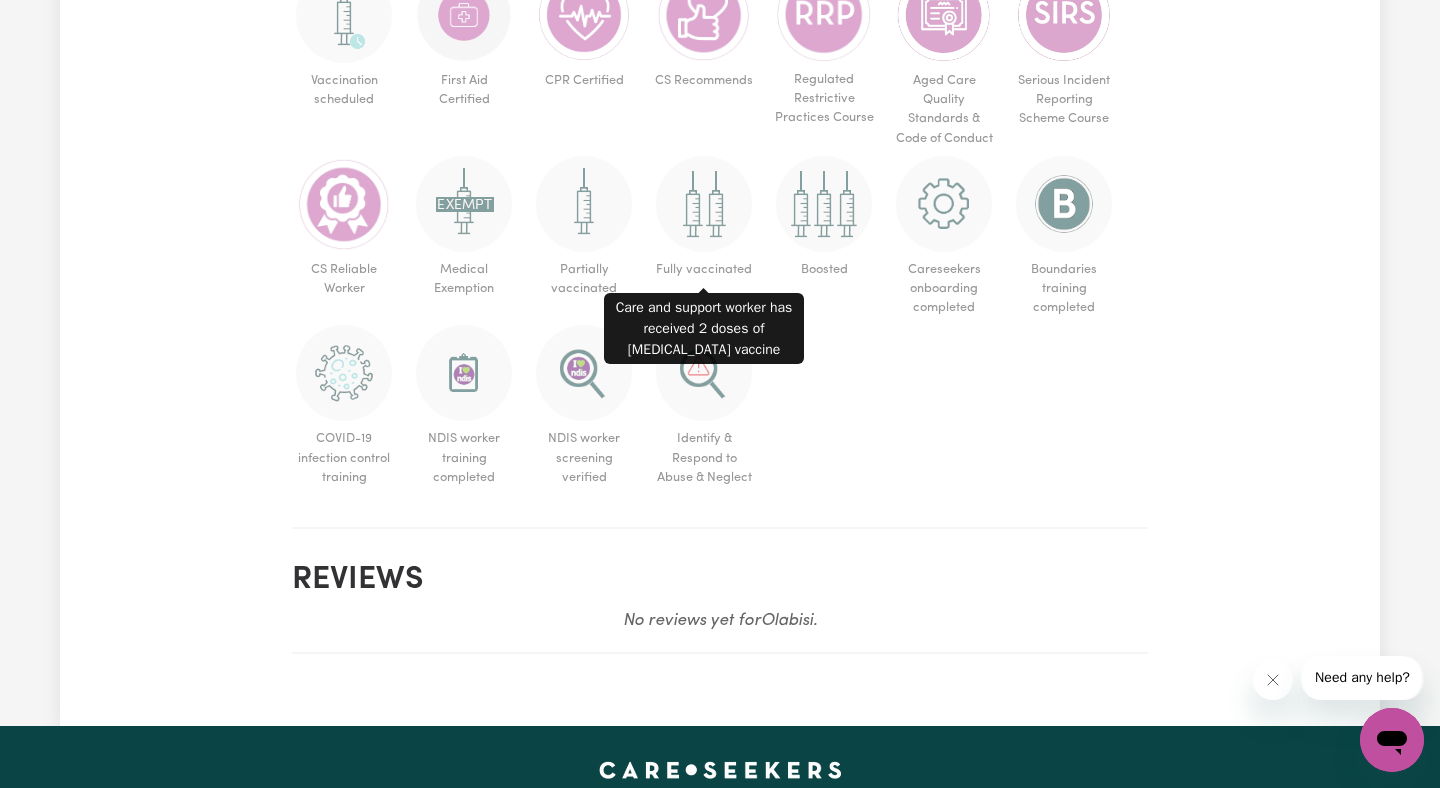 click on "Fully vaccinated" at bounding box center [704, 269] 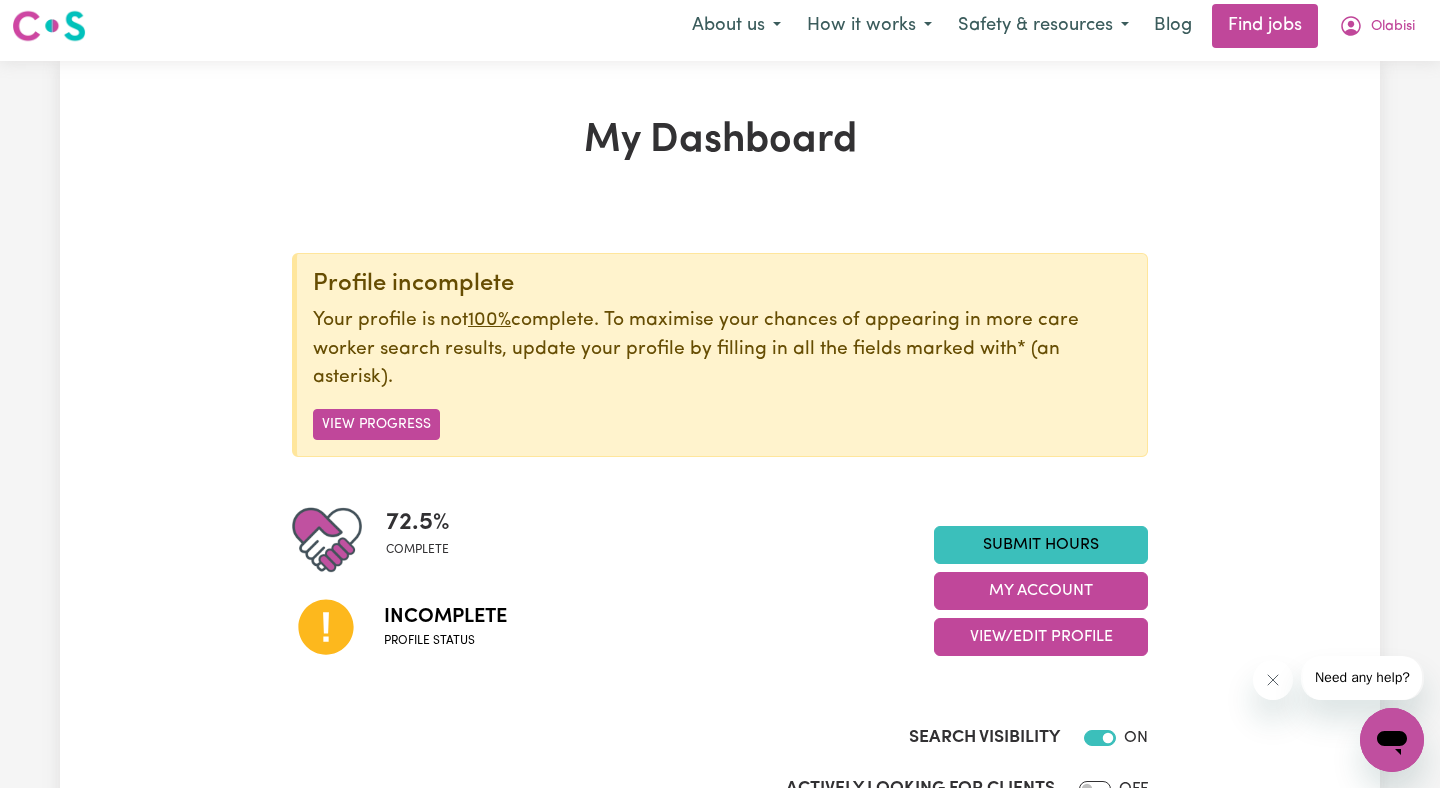 scroll, scrollTop: 0, scrollLeft: 0, axis: both 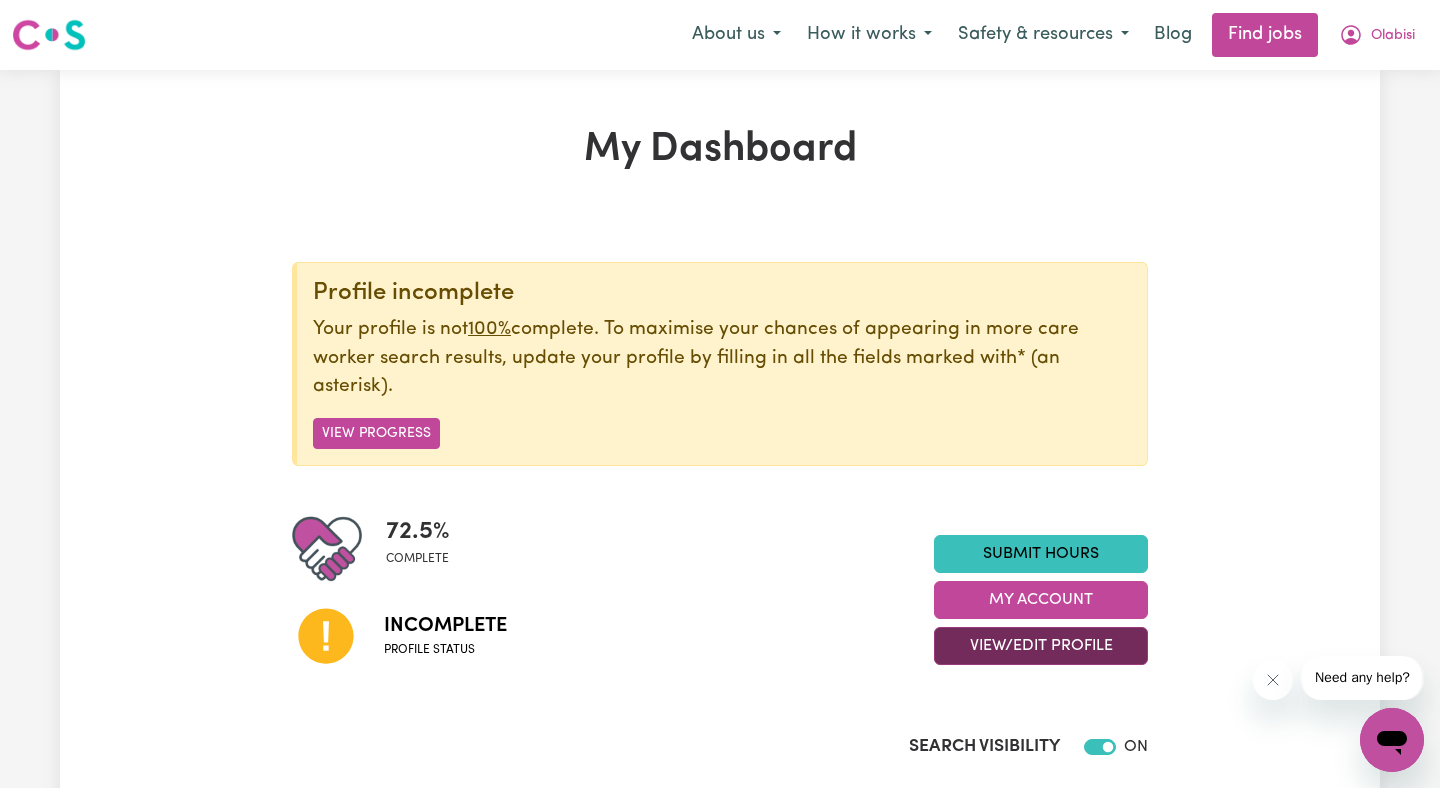 click on "View/Edit Profile" at bounding box center (1041, 646) 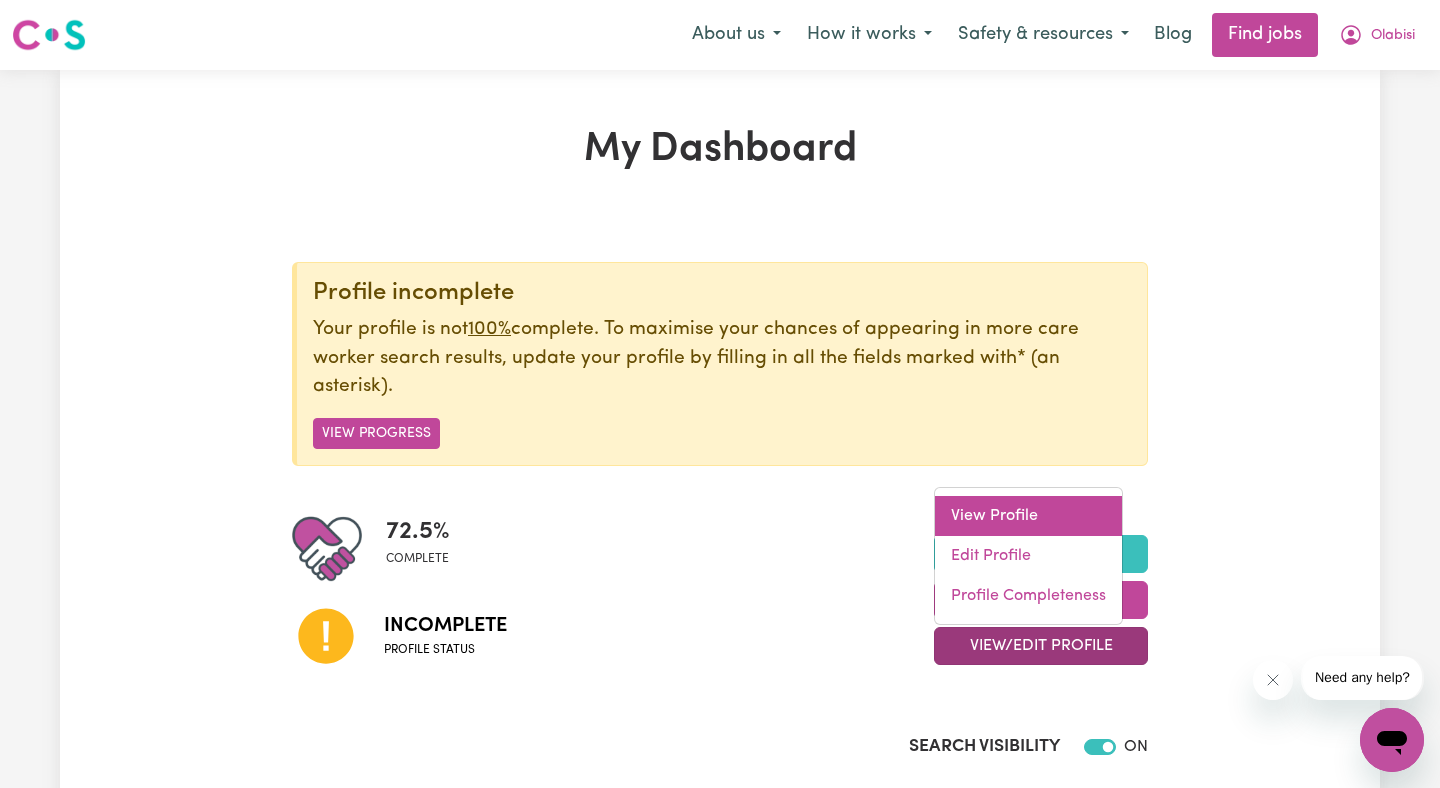 click on "View Profile" at bounding box center (1028, 516) 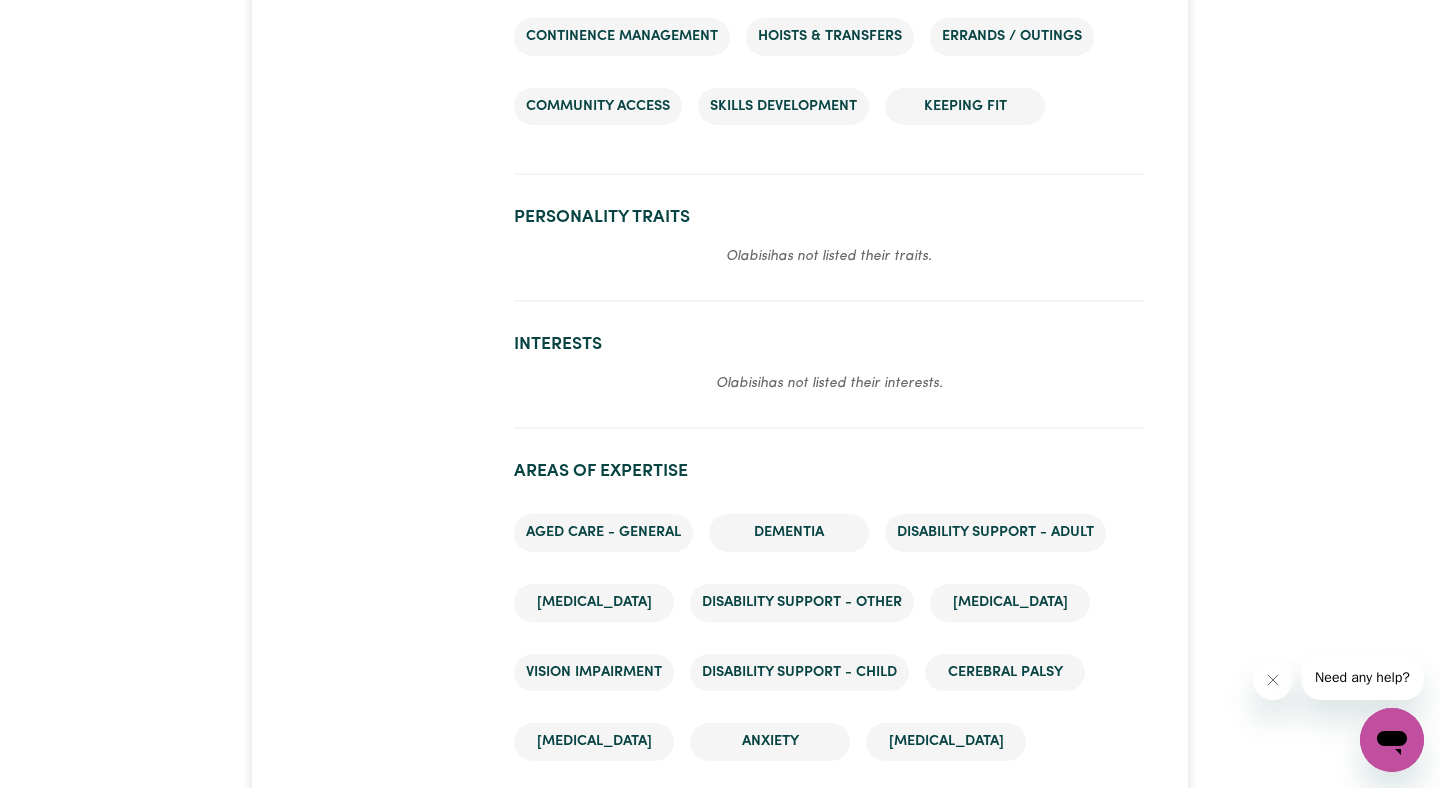 scroll, scrollTop: 1810, scrollLeft: 0, axis: vertical 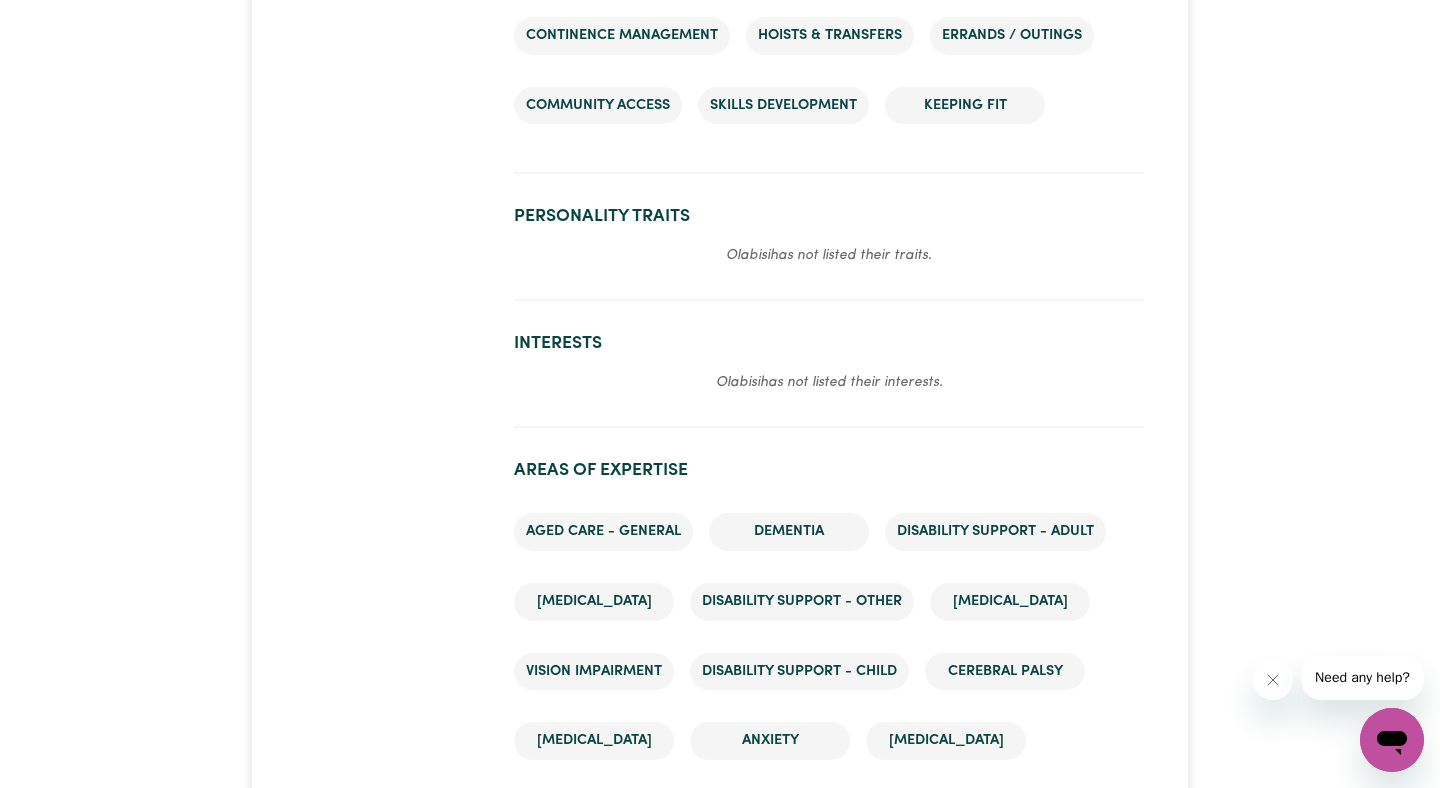 click on "Olabisi  has not listed their traits." at bounding box center [829, 255] 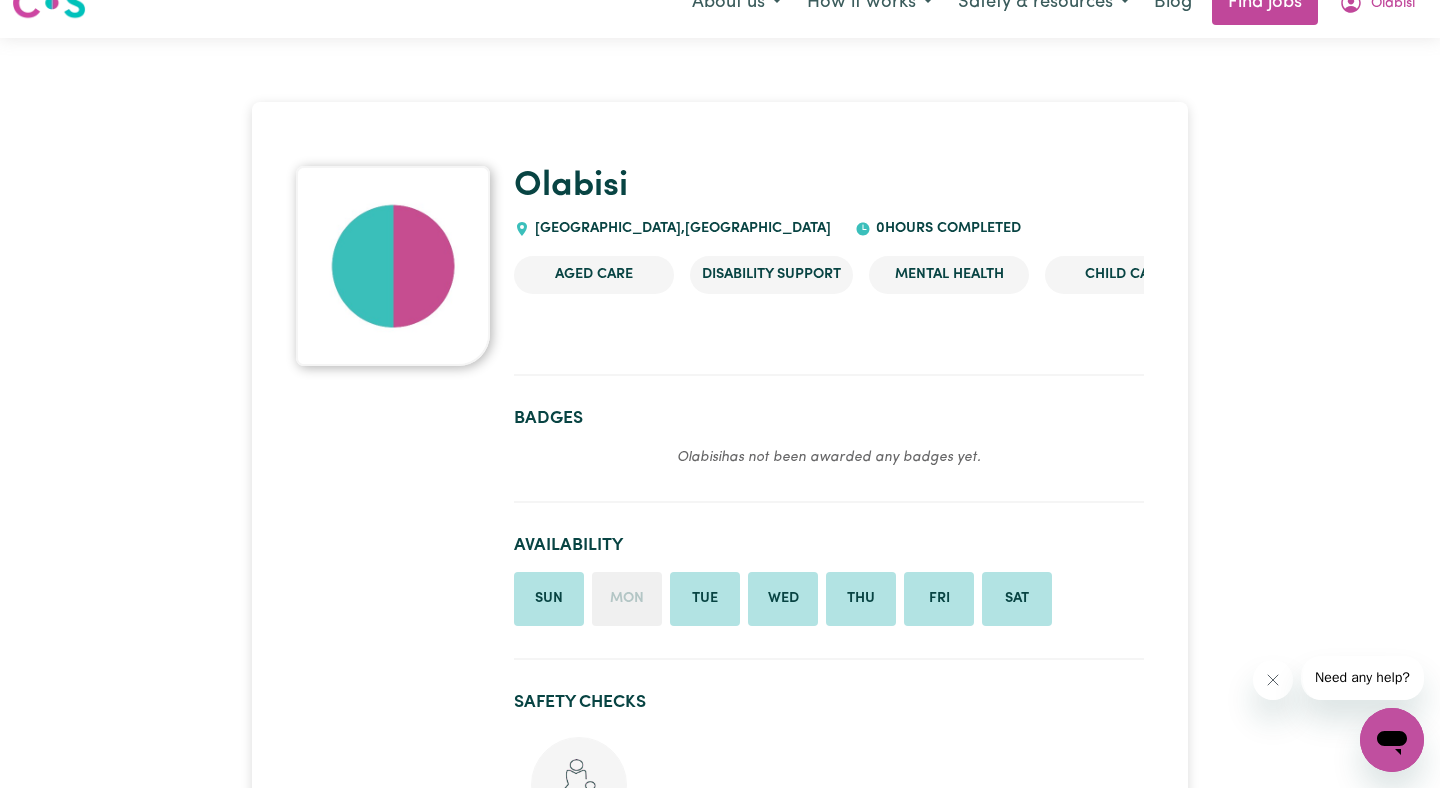 scroll, scrollTop: 0, scrollLeft: 0, axis: both 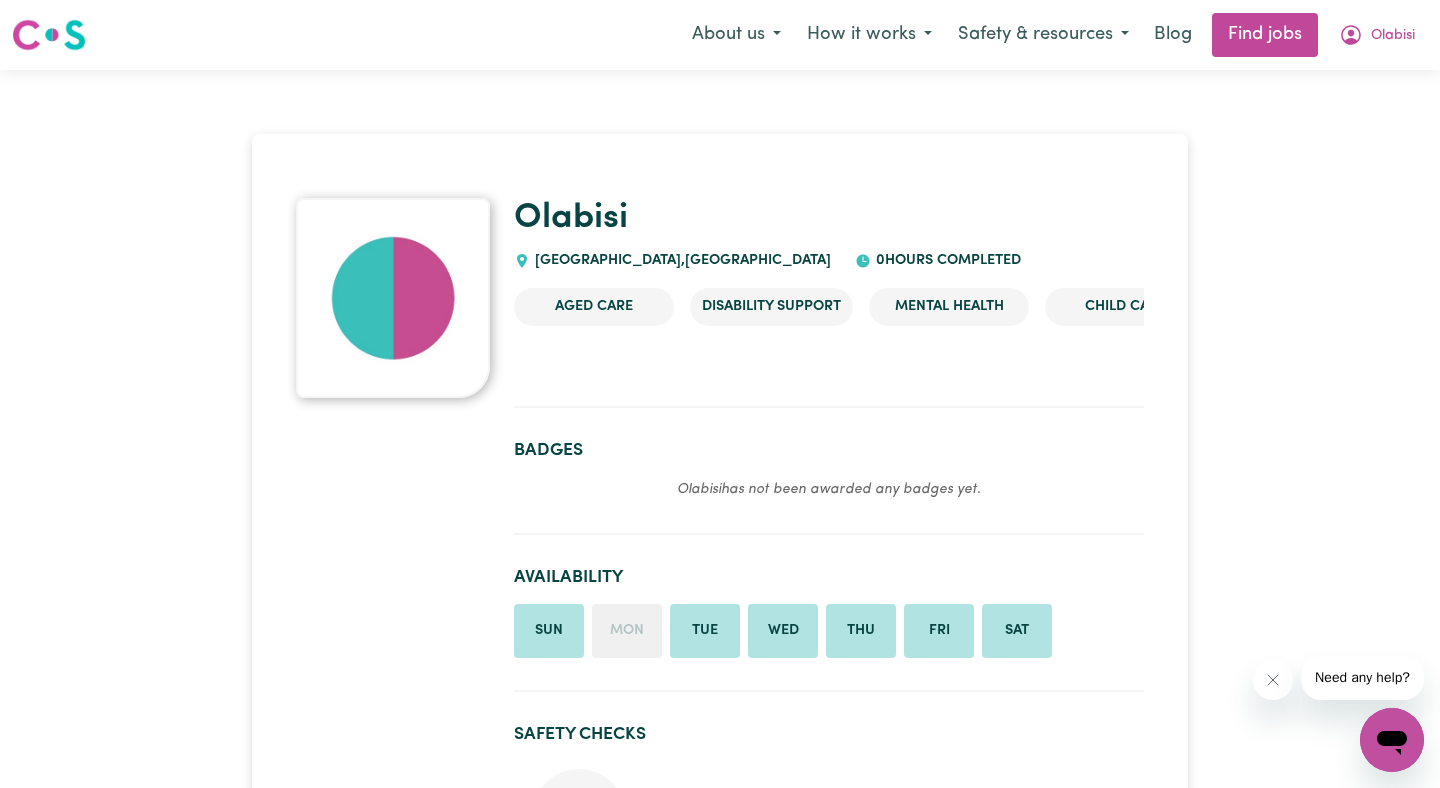 click on "Olabisi [GEOGRAPHIC_DATA] ,  [GEOGRAPHIC_DATA] 0  hours completed Aged Care Disability Support Mental Health Child care [MEDICAL_DATA] Badges Olabisi  has not been awarded any badges yet. Availability Sun Mon Tue Wed Thu Fri Sat Safety Checks Working with Children Check Rates My rates are negotiable Weekday s $ 40 /hour +7.7% admin fee [DATE] s $ 70 /hour +7.7% admin fee [DATE] s $ 70 /hour +7.7% admin fee Public Holiday s $ 75 /hour +7.7% admin fee Languages 🇬🇧 English Services provided Cleaning services Domestic assistance (light duties only) Cooking Computer & IT Support Meal prep Personal care Social companionship Grooming (hair, make-up etc.) PEG feeding Continence management Hoists & transfers Errands / Outings Community access Skills Development Keeping fit Personality traits Olabisi  has not listed their traits. Interests Olabisi  has not listed their interests. Areas of Expertise Aged care - General Dementia Disability support - Adult [MEDICAL_DATA] Disability support - Other [MEDICAL_DATA] Anxiety ." at bounding box center (720, 1755) 